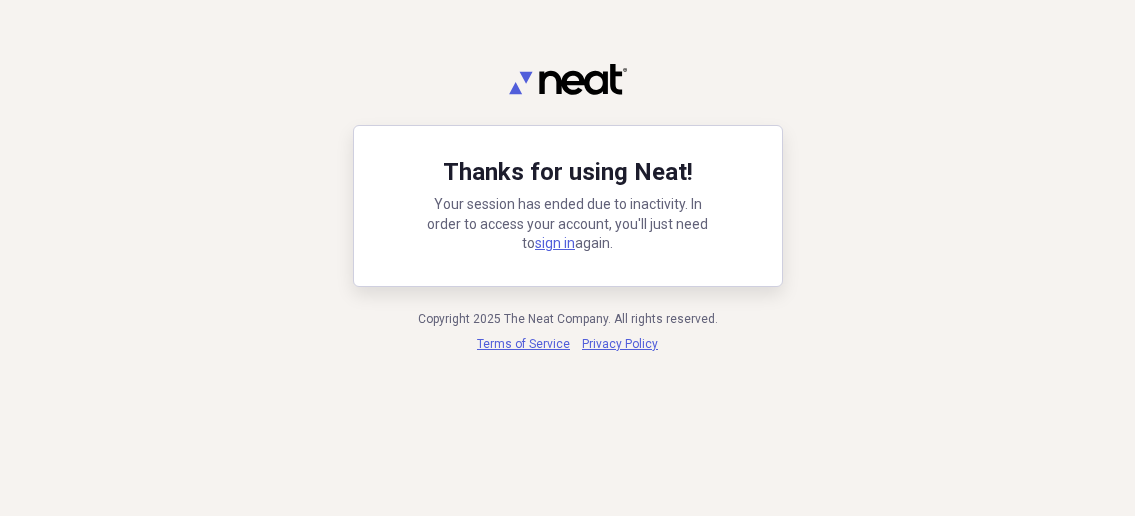 scroll, scrollTop: 0, scrollLeft: 0, axis: both 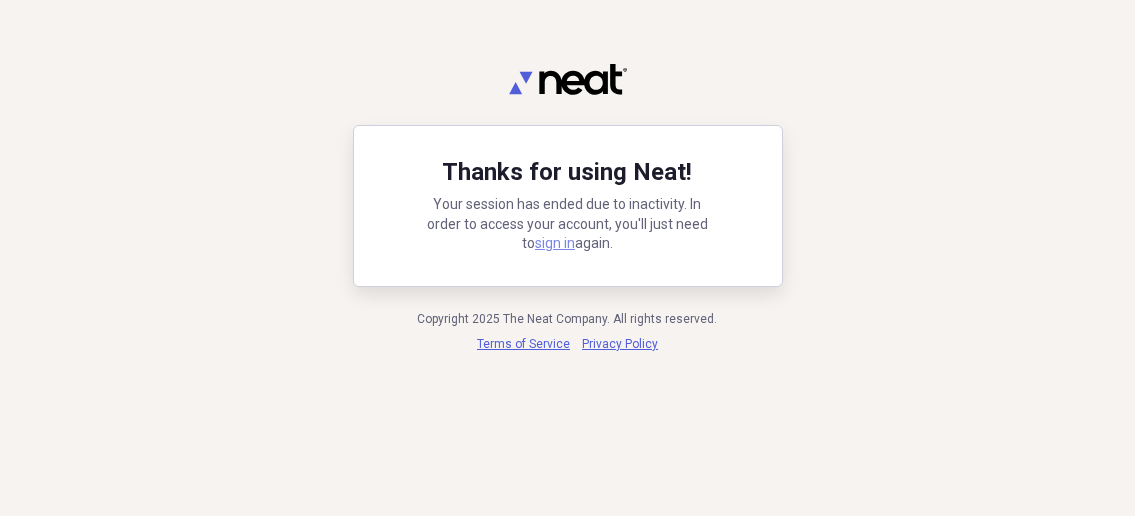 click on "sign in" at bounding box center [555, 243] 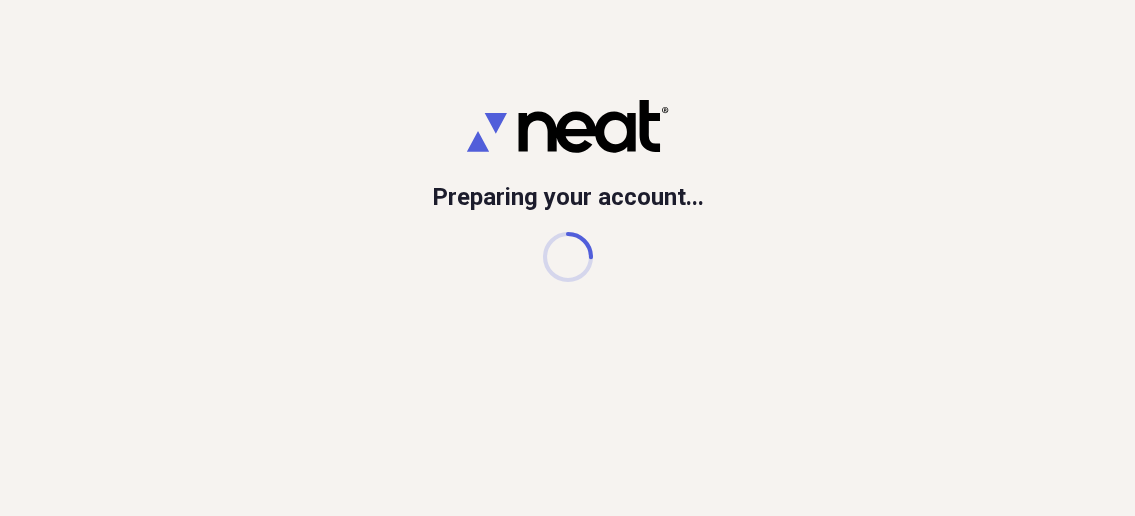 scroll, scrollTop: 0, scrollLeft: 0, axis: both 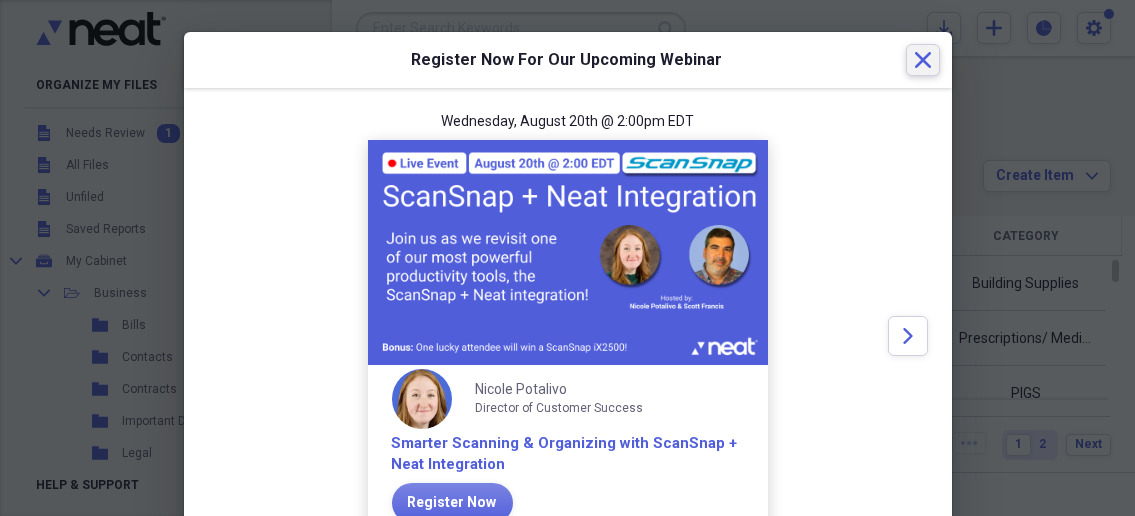 click on "Close" 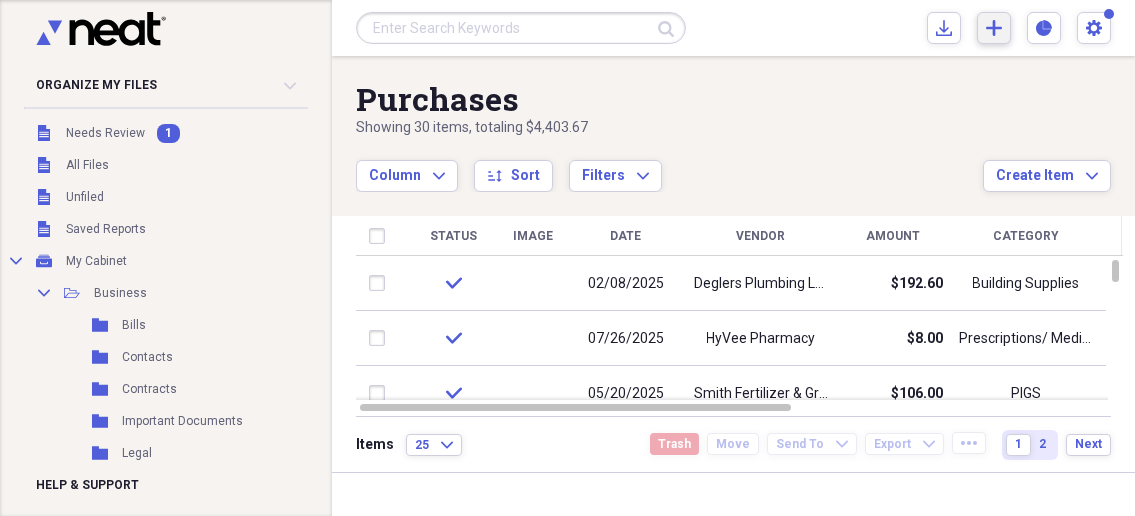 click on "Add" 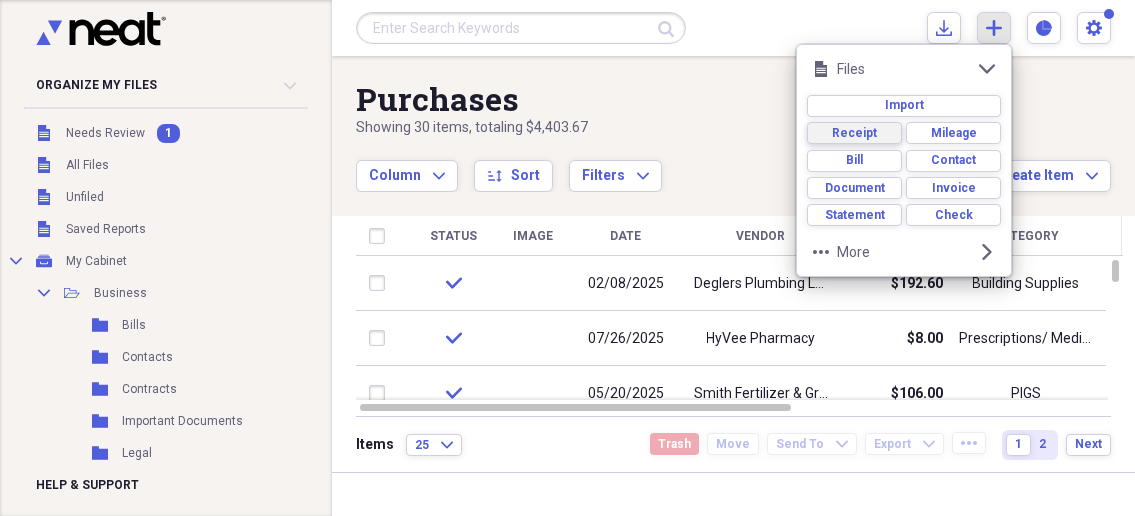click on "Receipt" at bounding box center [854, 133] 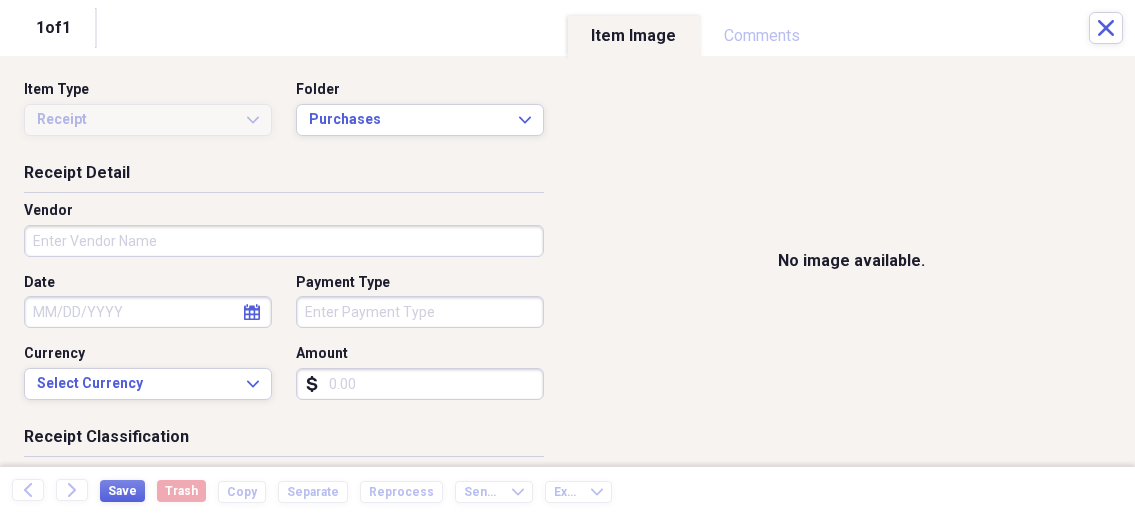 click on "Organize My Files 1 Collapse Unfiled Needs Review 1 Unfiled All Files Unfiled Unfiled Unfiled Saved Reports Collapse My Cabinet My Cabinet Add Folder Collapse Open Folder Business Add Folder Folder Bills Add Folder Folder Contacts Add Folder Folder Contracts Add Folder Folder Important Documents Add Folder Folder Legal Add Folder Folder Office Add Folder Folder Purchases Add Folder Expand Folder Taxes Add Folder Expand Folder Personal Add Folder Trash Trash Help & Support Submit Import Import Add Create Expand Reports Reports Settings Nathalee Expand Purchases Showing 30 items , totaling $4,403.67 Column Expand sort Sort Filters  Expand Create Item Expand Status Image Date Vendor Amount Category Product Source Billable Reimbursable check 02/08/2025 Deglers Plumbing LLC $192.60 Building Supplies Service Call check 07/26/2025 HyVee Pharmacy $8.00 Prescriptions/ Medicine Prescription / Medicine check 05/20/2025 Smith Fertilizer & Grain $106.00 PIGS Pig/ Feed check 04/03/2025 Red Shed $17.32 Meals/Restaurants 25" at bounding box center (567, 258) 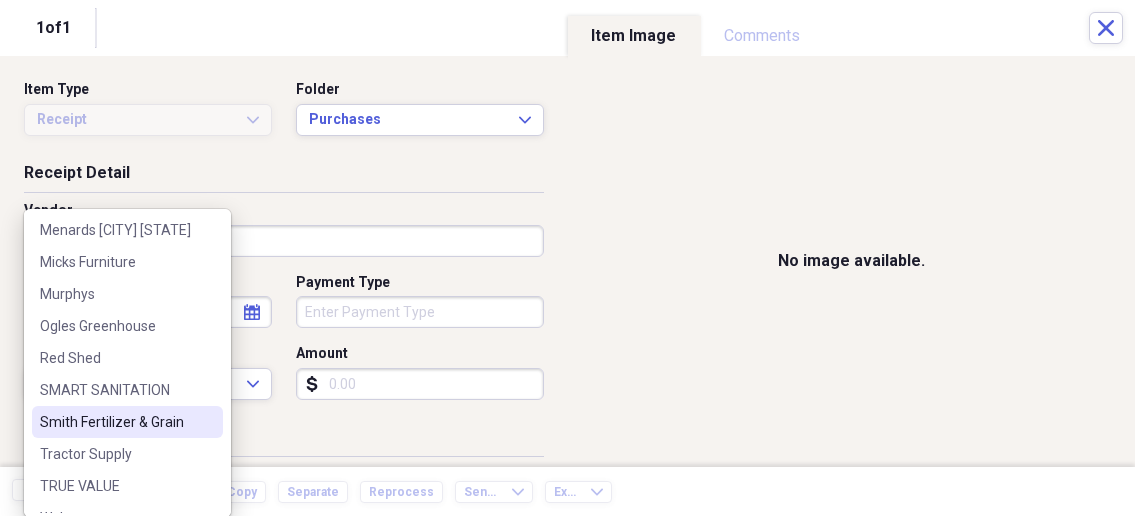 scroll, scrollTop: 283, scrollLeft: 0, axis: vertical 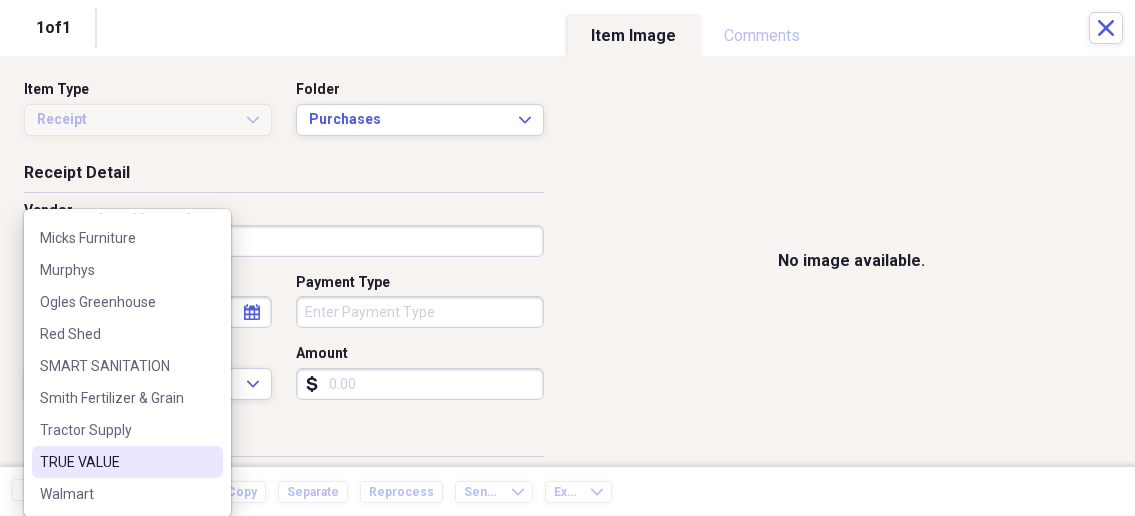 click on "TRUE VALUE" at bounding box center [115, 462] 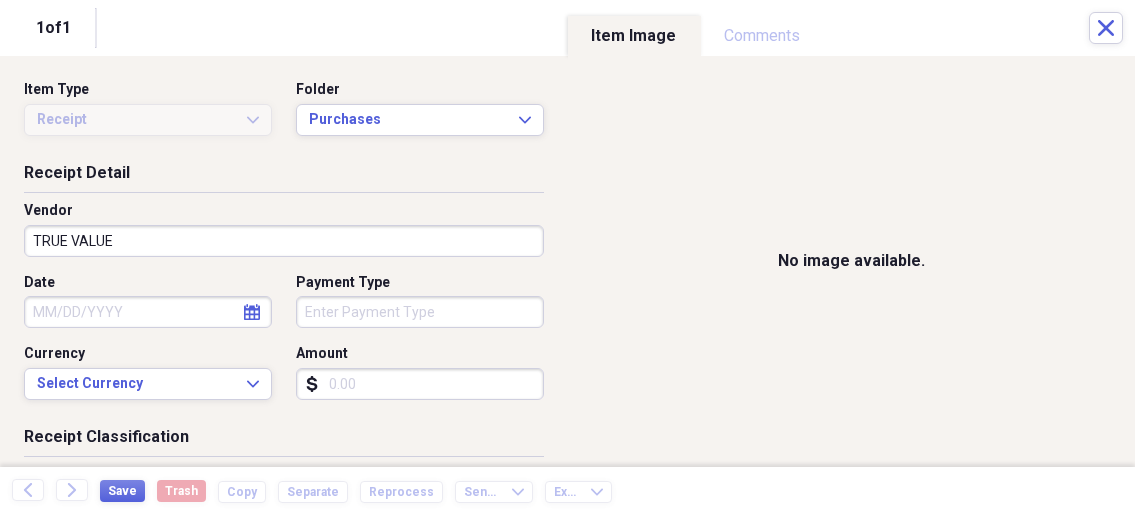 select on "7" 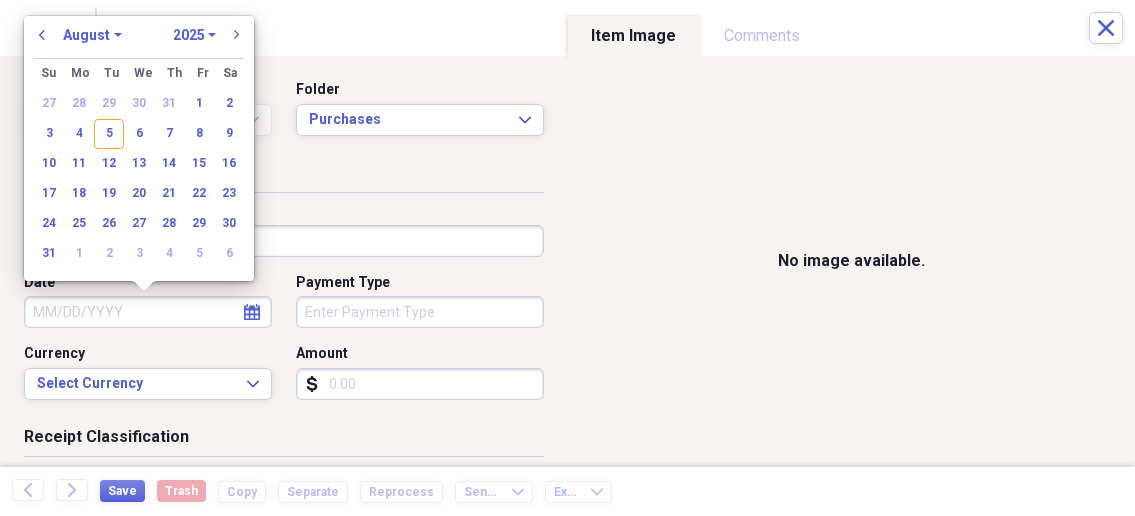 click on "Date" at bounding box center (148, 312) 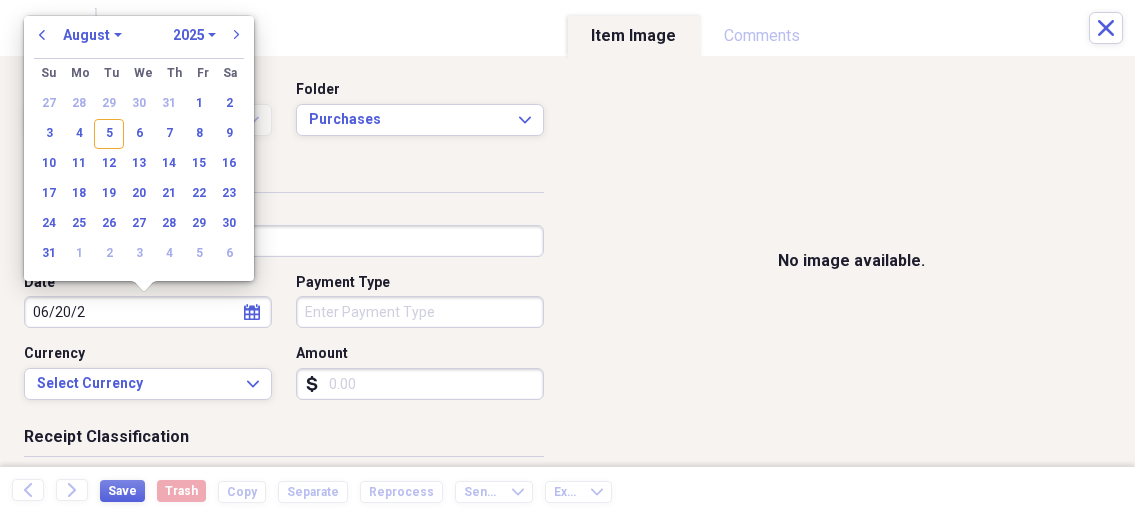 type on "06/20/20" 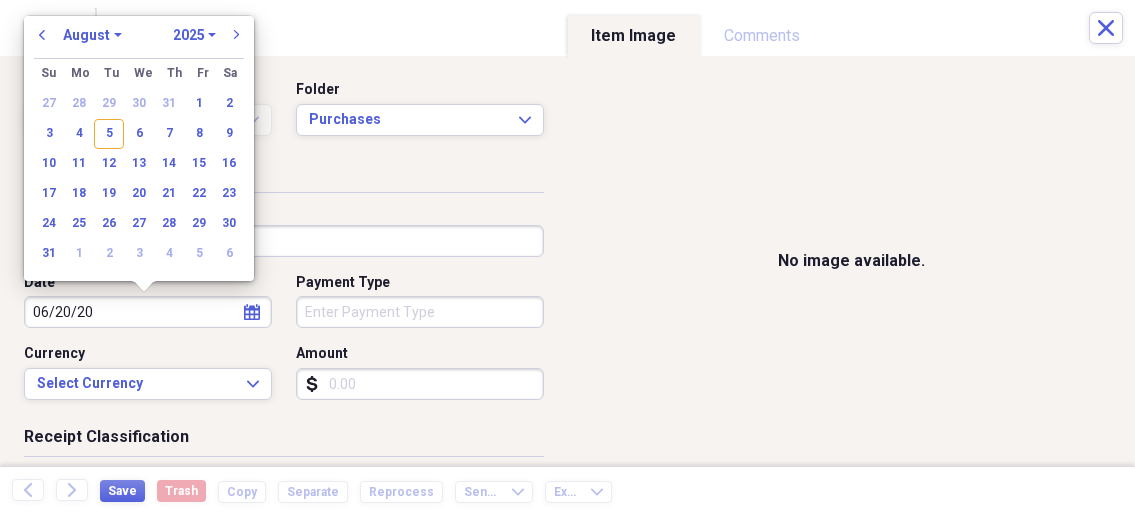 select on "5" 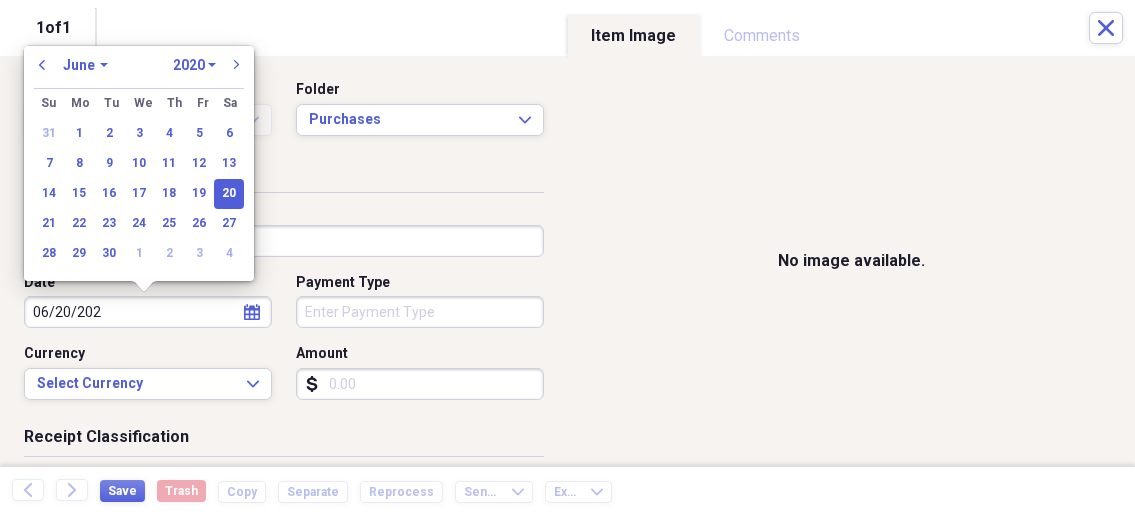 type on "06/20/2025" 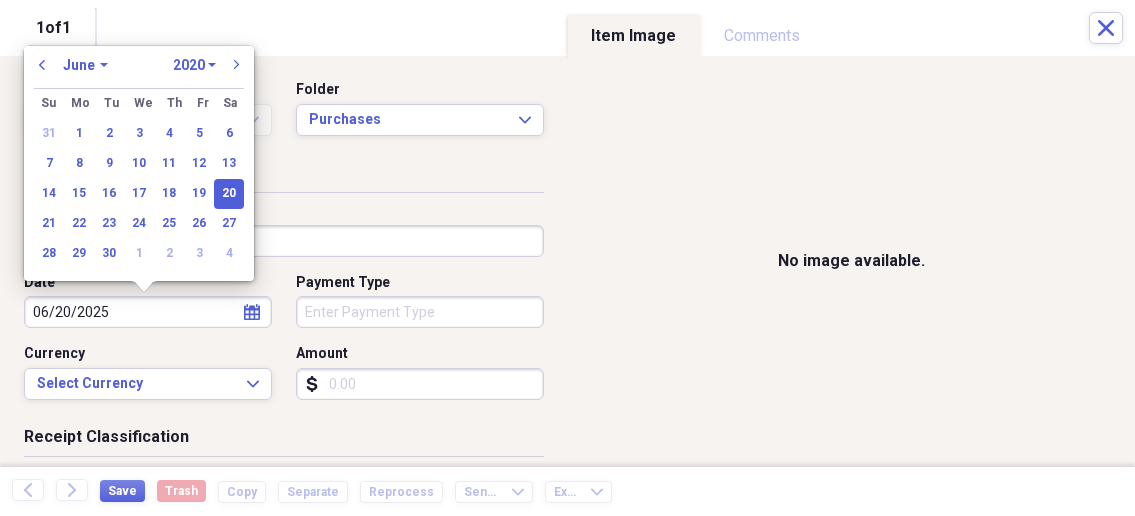 select on "2025" 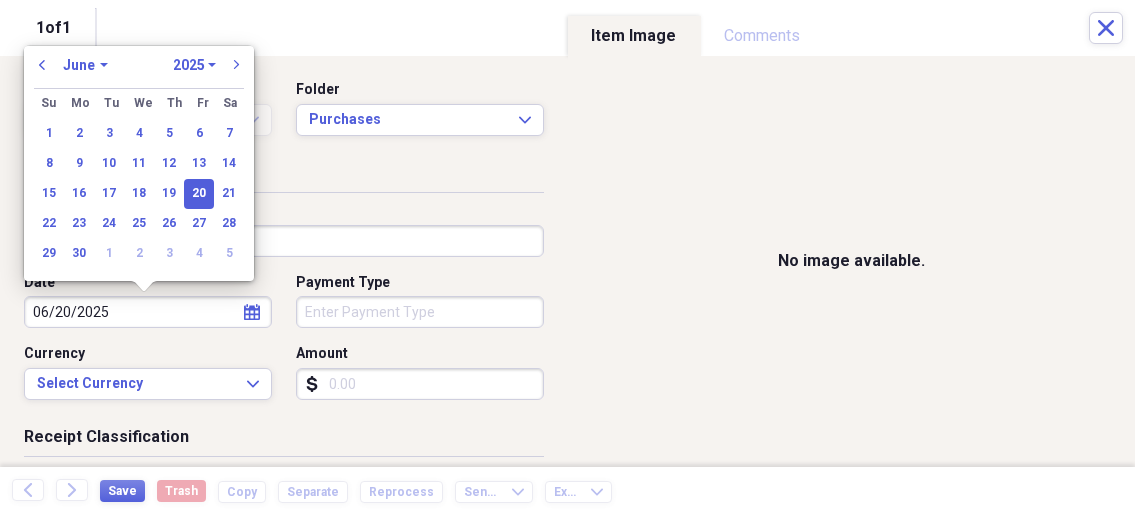 type on "06/20/2025" 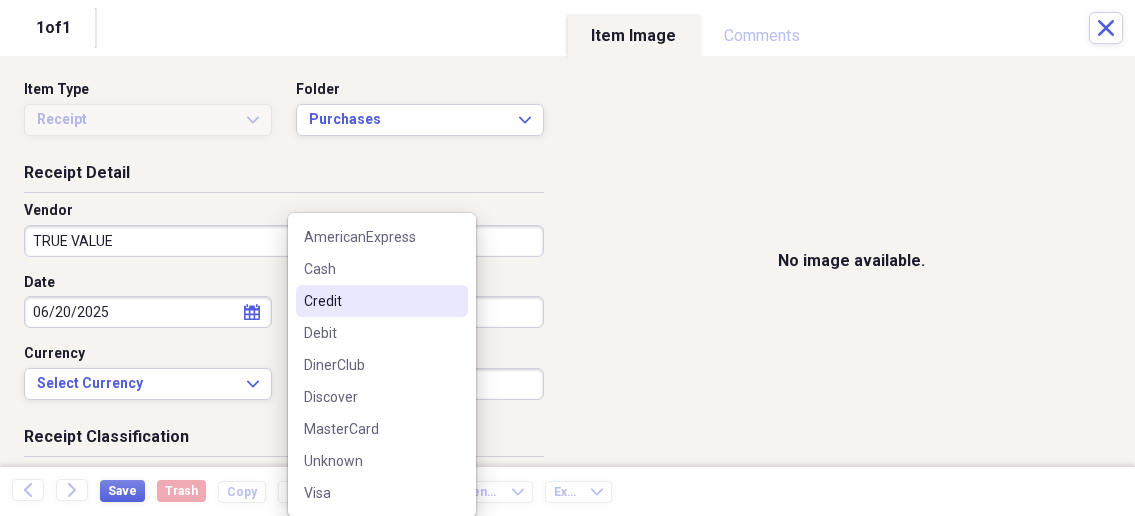 click on "Organize My Files 1 Collapse Unfiled Needs Review 1 Unfiled All Files Unfiled Unfiled Unfiled Saved Reports Collapse My Cabinet My Cabinet Add Folder Collapse Open Folder Business Add Folder Folder Bills Add Folder Folder Contacts Add Folder Folder Contracts Add Folder Folder Important Documents Add Folder Folder Legal Add Folder Folder Office Add Folder Folder Purchases Add Folder Expand Folder Taxes Add Folder Expand Folder Personal Add Folder Trash Trash Help & Support Submit Import Import Add Create Expand Reports Reports Settings Nathalee Expand Purchases Showing 30 items , totaling $4,403.67 Column Expand sort Sort Filters  Expand Create Item Expand Status Image Date Vendor Amount Category Product Source Billable Reimbursable check 02/08/2025 Deglers Plumbing LLC $192.60 Building Supplies Service Call check 07/26/2025 HyVee Pharmacy $8.00 Prescriptions/ Medicine Prescription / Medicine check 05/20/2025 Smith Fertilizer & Grain $106.00 PIGS Pig/ Feed check 04/03/2025 Red Shed $17.32 Meals/Restaurants 25" at bounding box center (567, 258) 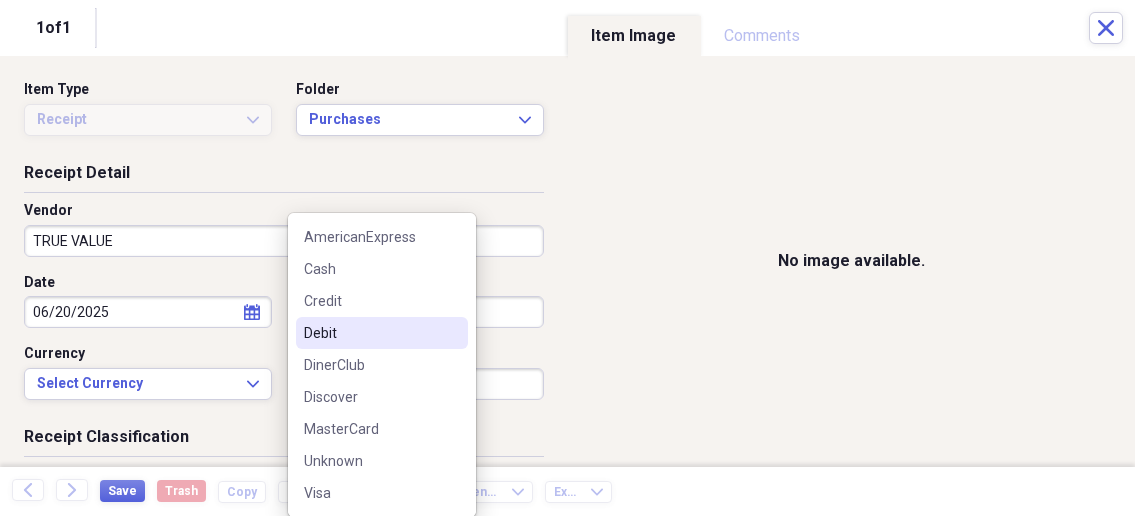 click on "Debit" at bounding box center (370, 333) 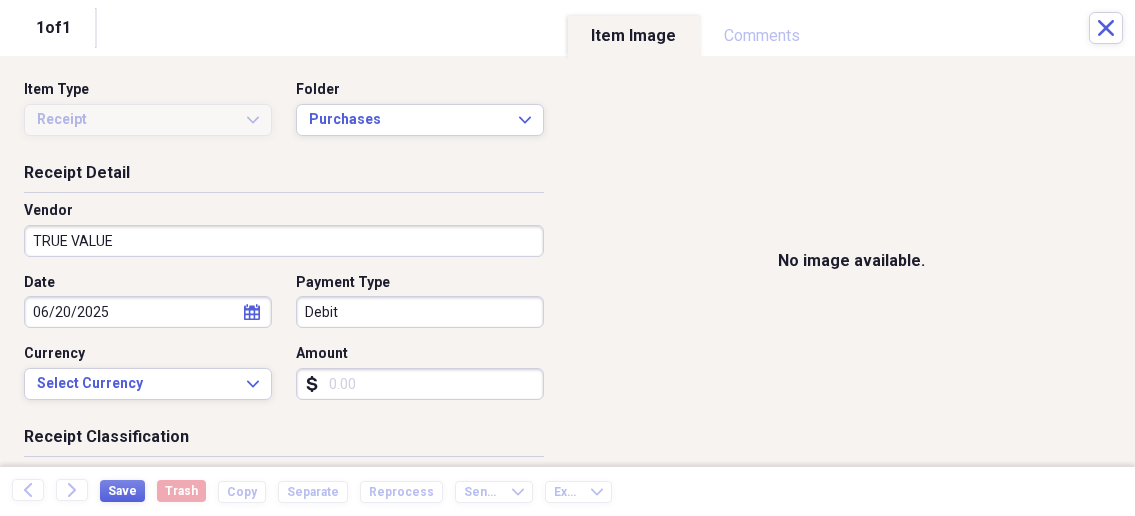 click on "Amount" at bounding box center [420, 384] 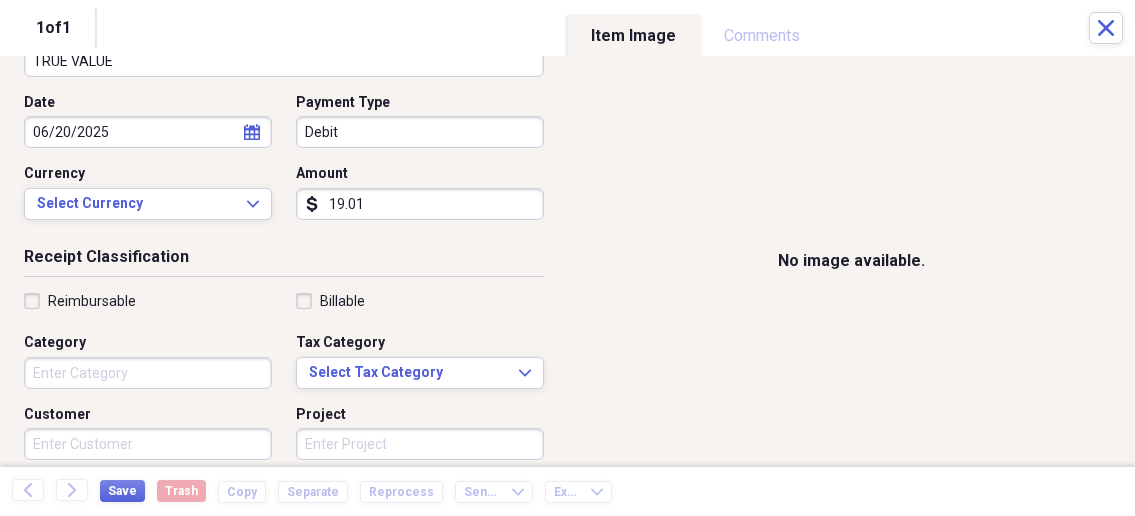 scroll, scrollTop: 214, scrollLeft: 0, axis: vertical 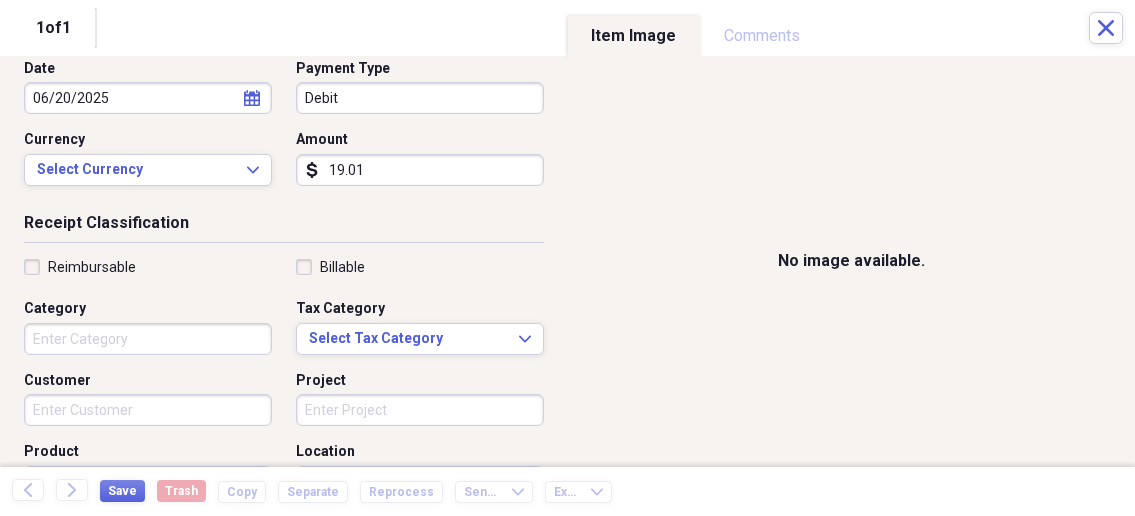 type on "19.01" 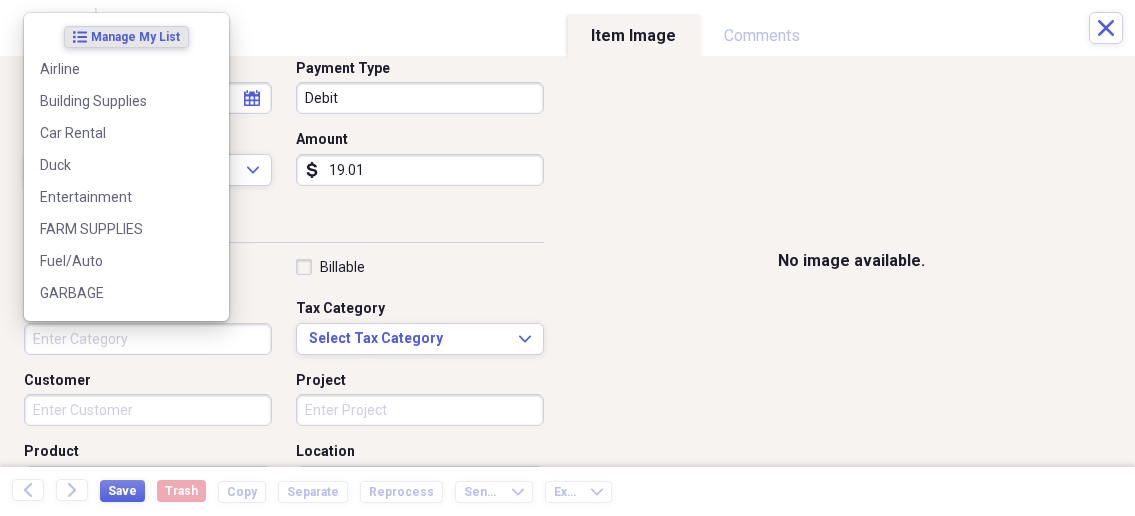 click on "Category" at bounding box center [148, 339] 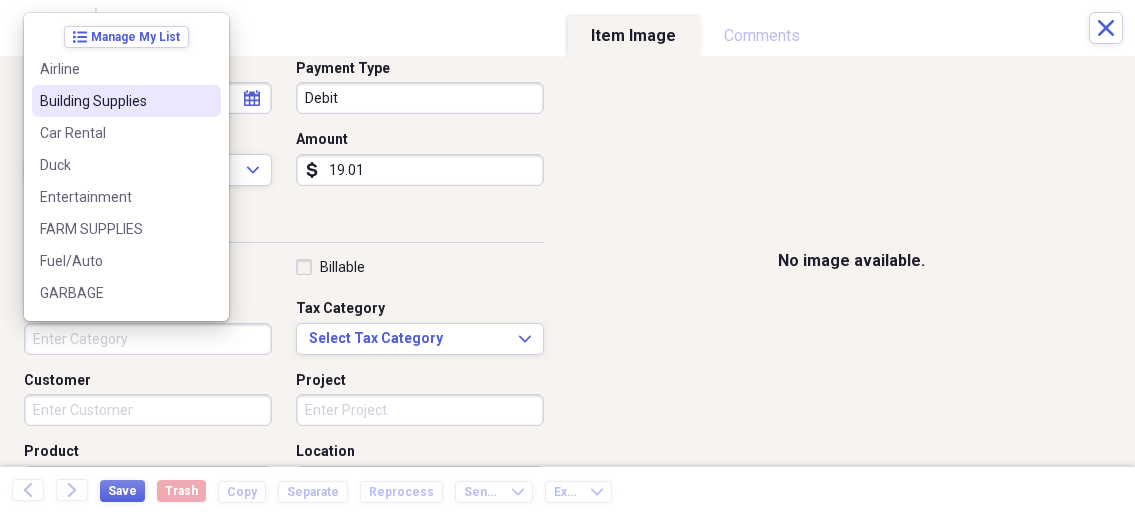 click on "Building Supplies" at bounding box center (114, 101) 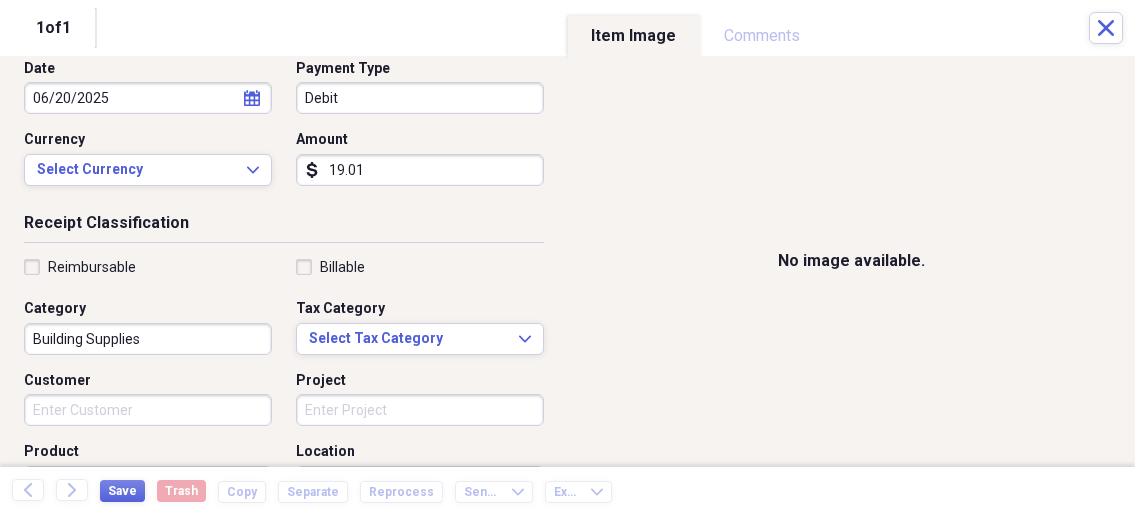 click on "Customer" at bounding box center (148, 410) 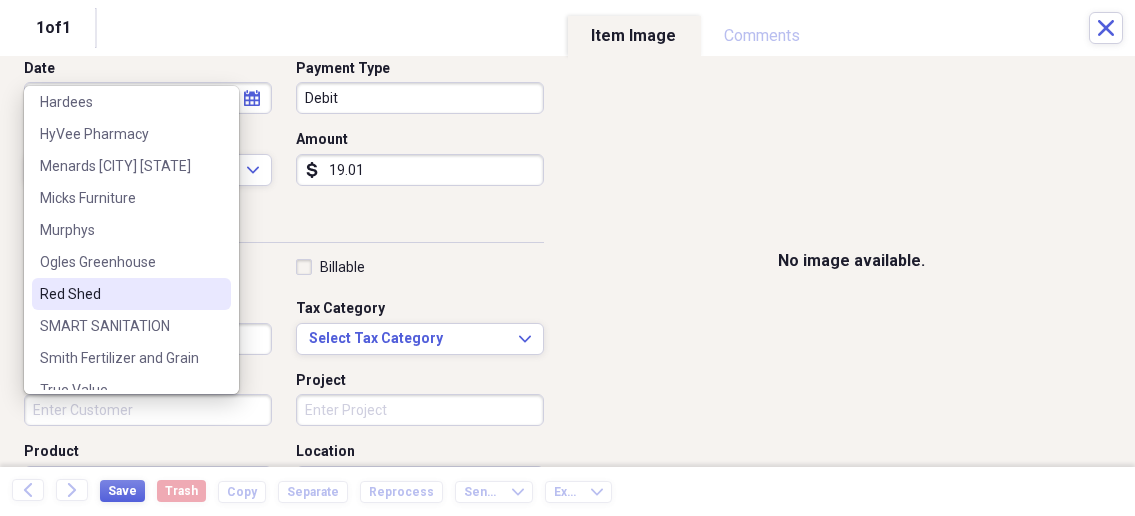 scroll, scrollTop: 214, scrollLeft: 0, axis: vertical 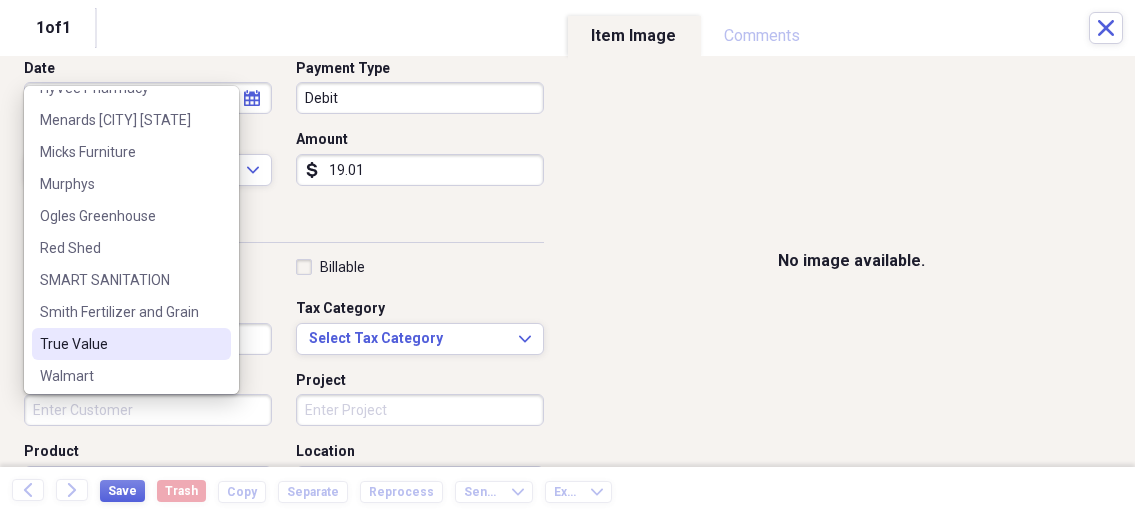 click on "True Value" at bounding box center [119, 344] 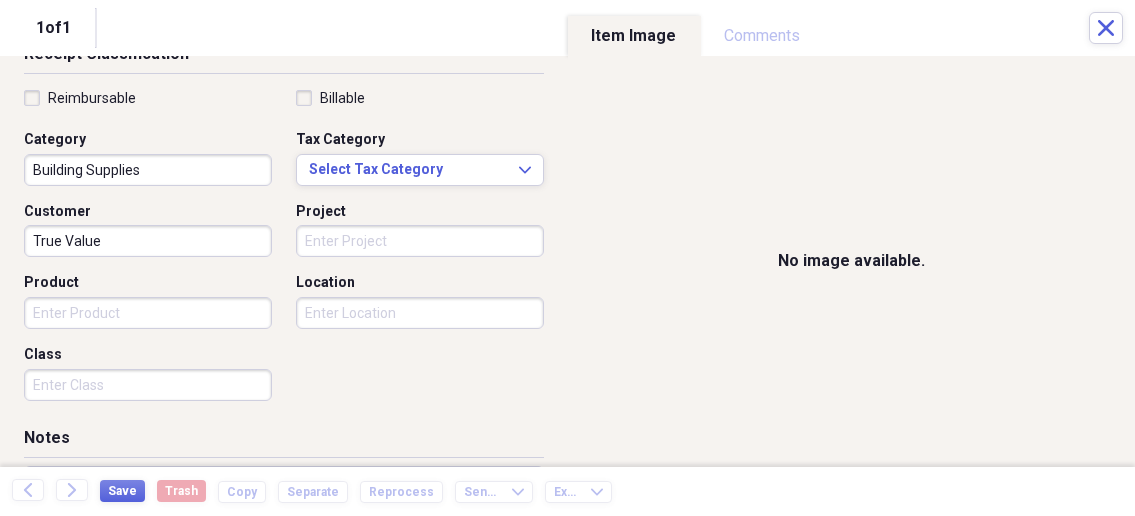 scroll, scrollTop: 428, scrollLeft: 0, axis: vertical 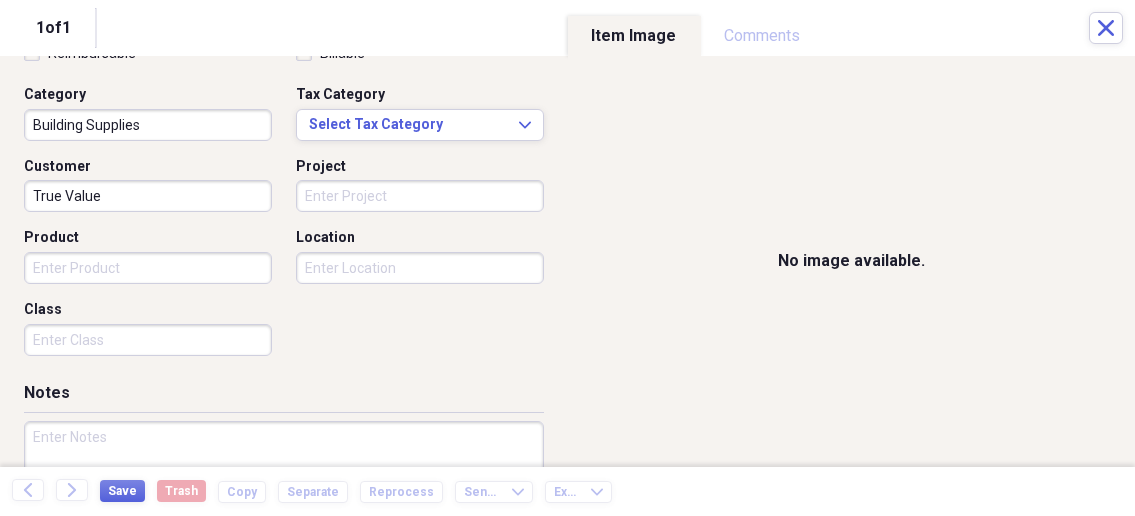 click on "Organize My Files 1 Collapse Unfiled Needs Review 1 Unfiled All Files Unfiled Unfiled Unfiled Saved Reports Collapse My Cabinet My Cabinet Add Folder Collapse Open Folder Business Add Folder Folder Bills Add Folder Folder Contacts Add Folder Folder Contracts Add Folder Folder Important Documents Add Folder Folder Legal Add Folder Folder Office Add Folder Folder Purchases Add Folder Expand Folder Taxes Add Folder Expand Folder Personal Add Folder Trash Trash Help & Support Submit Import Import Add Create Expand Reports Reports Settings Nathalee Expand Purchases Showing 30 items , totaling $4,403.67 Column Expand sort Sort Filters  Expand Create Item Expand Status Image Date Vendor Amount Category Product Source Billable Reimbursable check 02/08/2025 Deglers Plumbing LLC $192.60 Building Supplies Service Call check 07/26/2025 HyVee Pharmacy $8.00 Prescriptions/ Medicine Prescription / Medicine check 05/20/2025 Smith Fertilizer & Grain $106.00 PIGS Pig/ Feed check 04/03/2025 Red Shed $17.32 Meals/Restaurants 25" at bounding box center (567, 258) 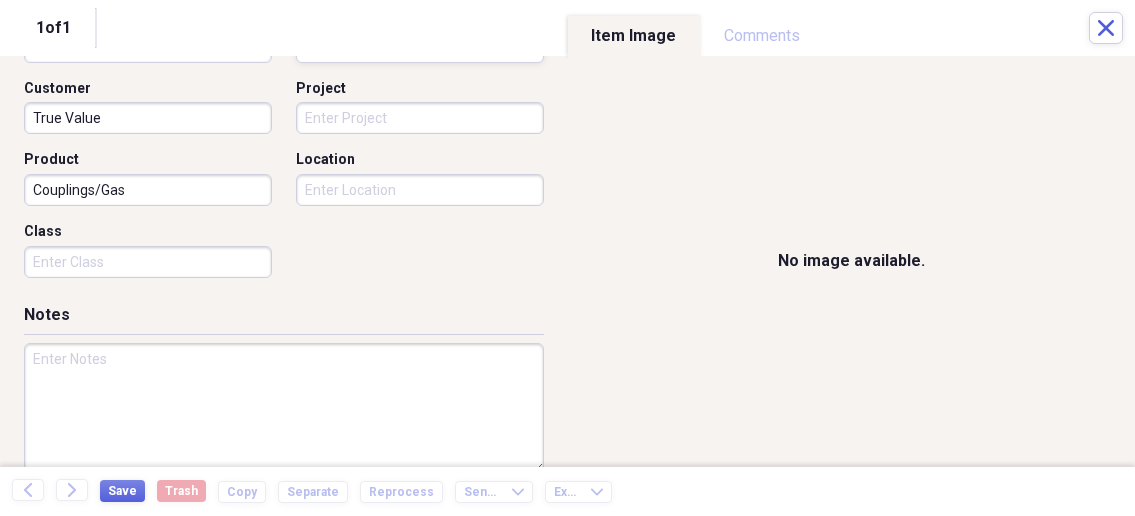 scroll, scrollTop: 535, scrollLeft: 0, axis: vertical 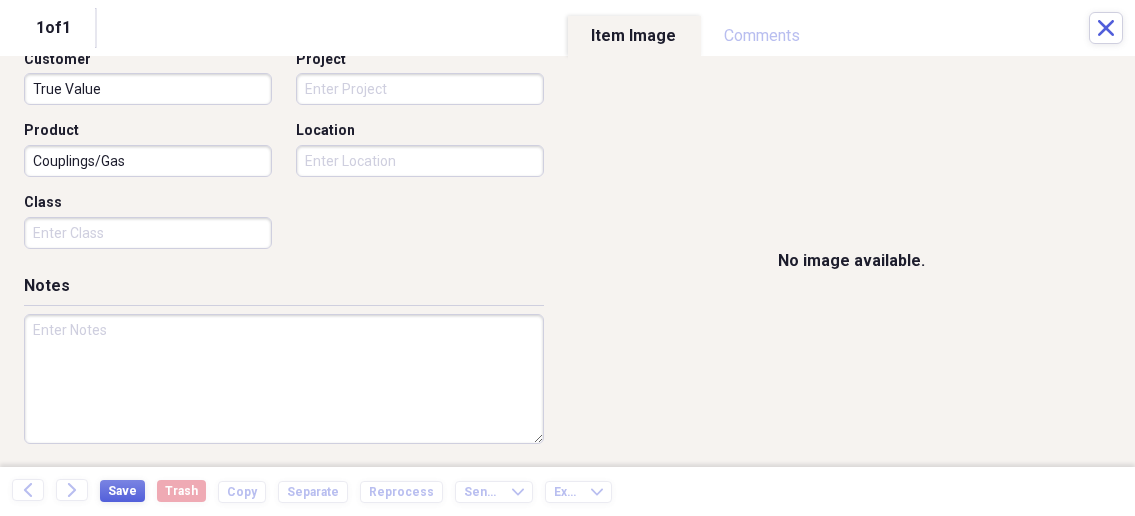 type on "Couplings/Gas" 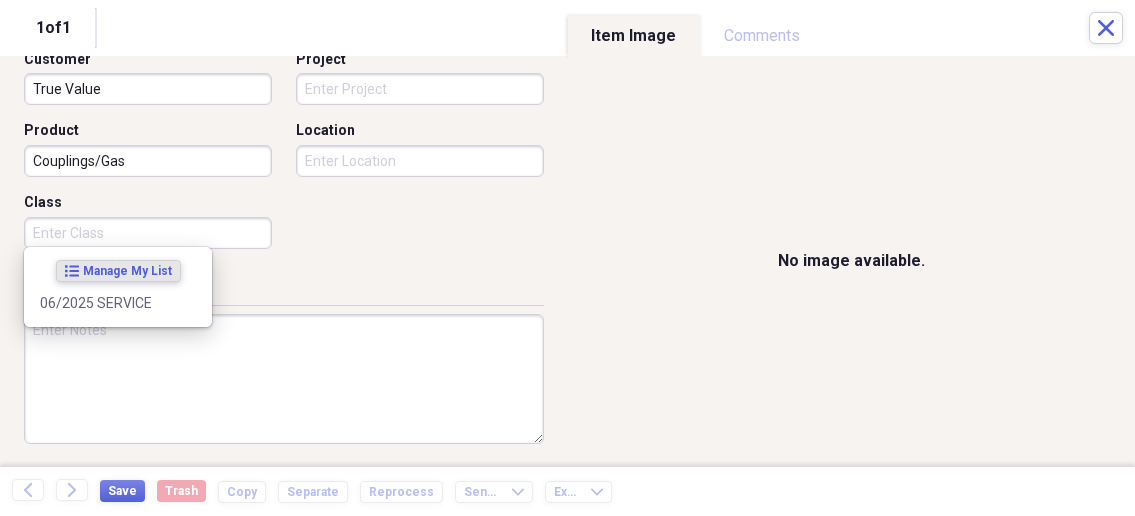 click on "Receipt Classification Reimbursable Billable Category Building Supplies Tax Category Select Tax Category Expand Customer True Value Project Product Couplings/Gas Location Class" at bounding box center [284, 83] 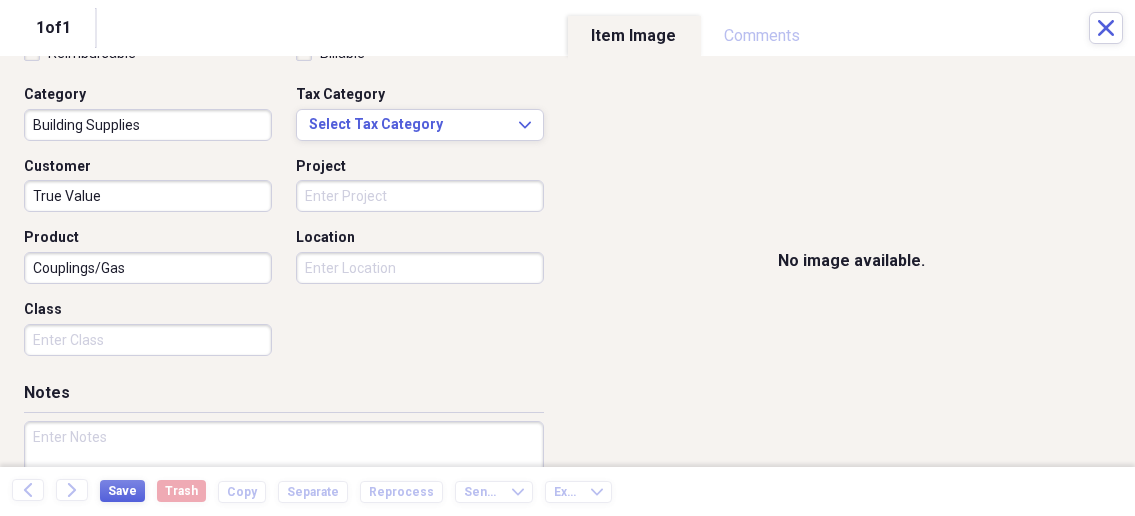 scroll, scrollTop: 535, scrollLeft: 0, axis: vertical 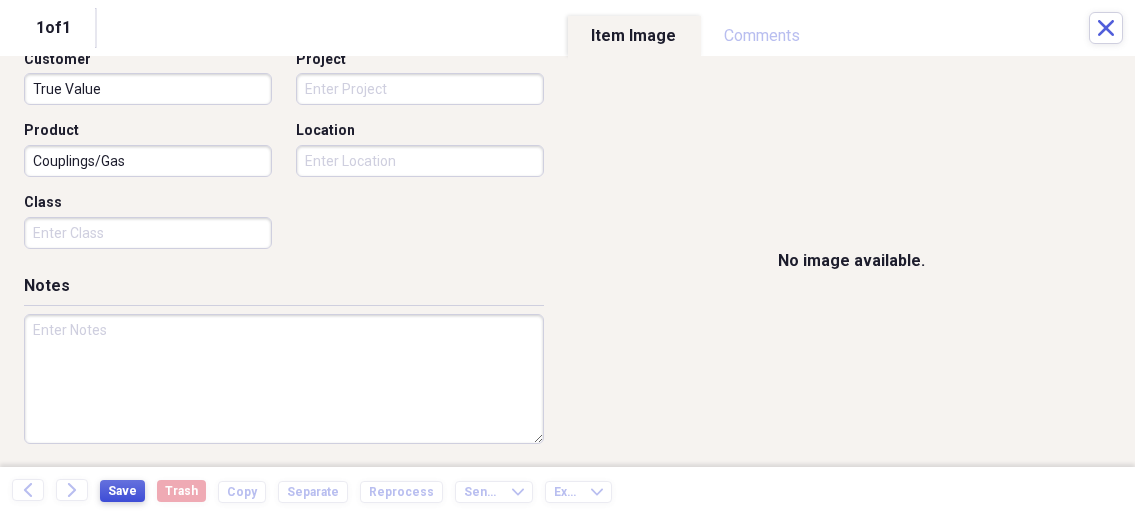 click on "Save" at bounding box center (122, 491) 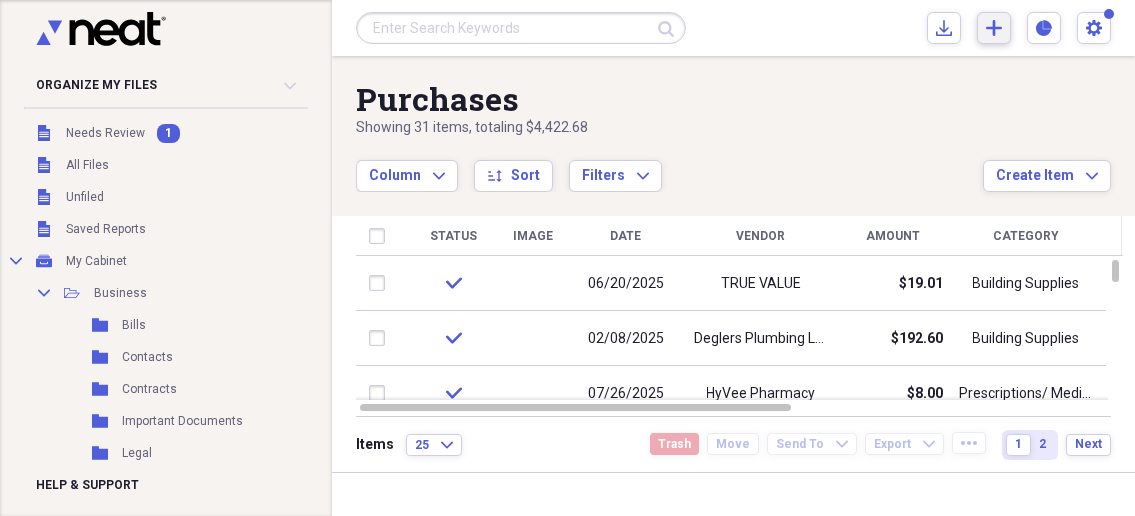 click on "Add" 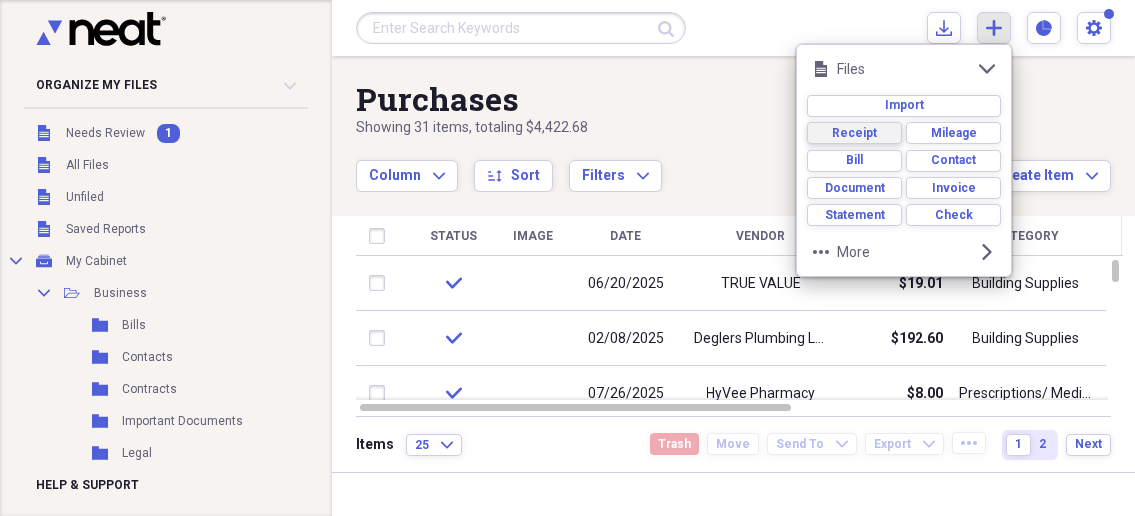 click on "Receipt" at bounding box center (854, 133) 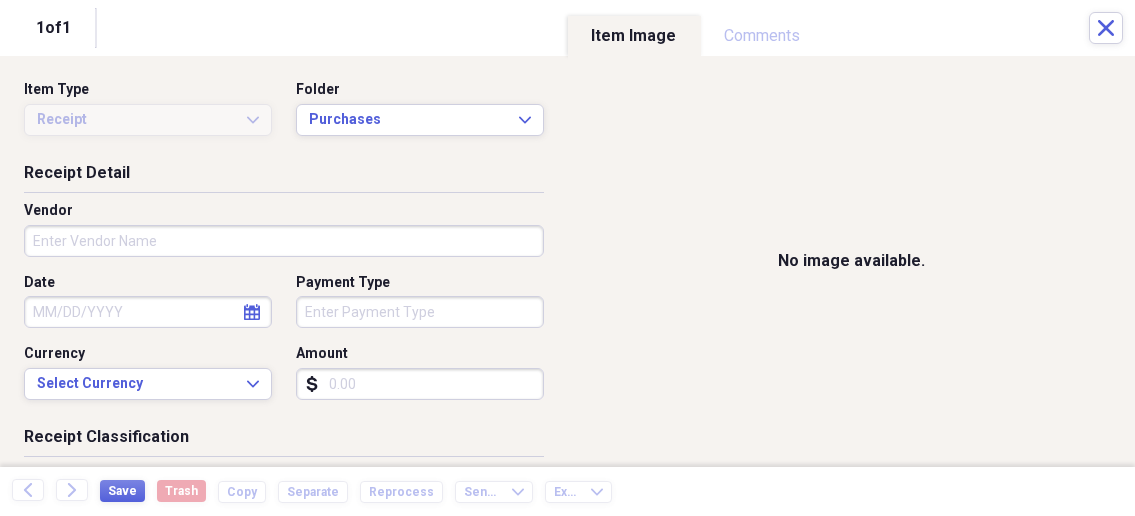 click on "Organize My Files 1 Collapse Unfiled Needs Review 1 Unfiled All Files Unfiled Unfiled Unfiled Saved Reports Collapse My Cabinet My Cabinet Add Folder Collapse Open Folder Business Add Folder Folder Bills Add Folder Folder Contacts Add Folder Folder Contracts Add Folder Folder Important Documents Add Folder Folder Legal Add Folder Folder Office Add Folder Folder Purchases Add Folder Expand Folder Taxes Add Folder Expand Folder Personal Add Folder Trash Trash Help & Support Submit Import Import Add Create Expand Reports Reports Settings Nathalee Expand Purchases Showing 31 items , totaling $4,422.68 Column Expand sort Sort Filters  Expand Create Item Expand Status Image Date Vendor Amount Category Product Source Billable Reimbursable check 06/20/2025 TRUE VALUE $19.01 Building Supplies Couplings/Gas check 02/08/2025 Deglers Plumbing LLC $192.60 Building Supplies Service Call check 07/26/2025 HyVee Pharmacy $8.00 Prescriptions/ Medicine Prescription / Medicine check 05/20/2025 Smith Fertilizer & Grain $106.00 25" at bounding box center [567, 258] 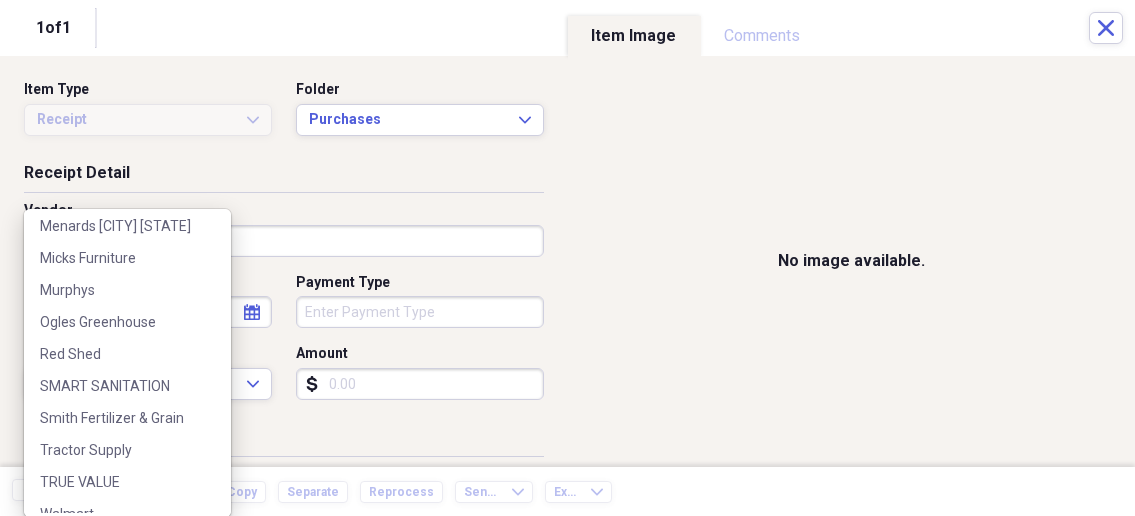 scroll, scrollTop: 315, scrollLeft: 0, axis: vertical 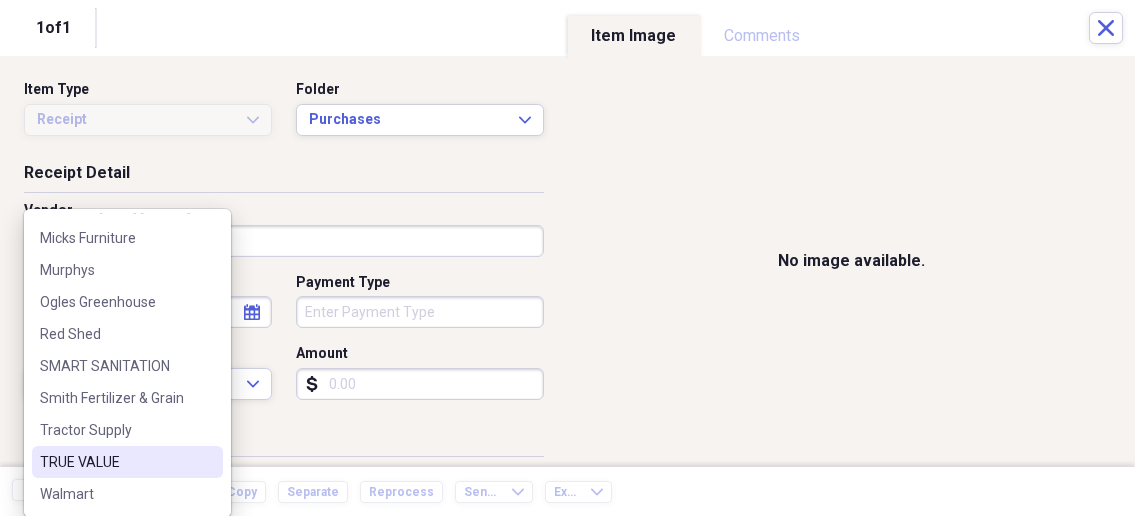 click on "TRUE VALUE" at bounding box center (115, 462) 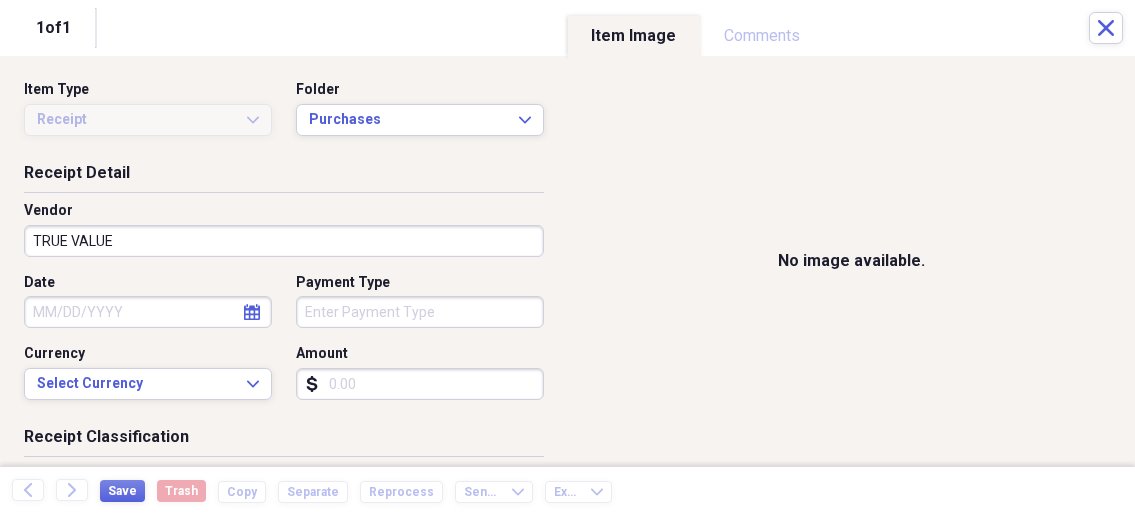 click on "Date" at bounding box center [148, 312] 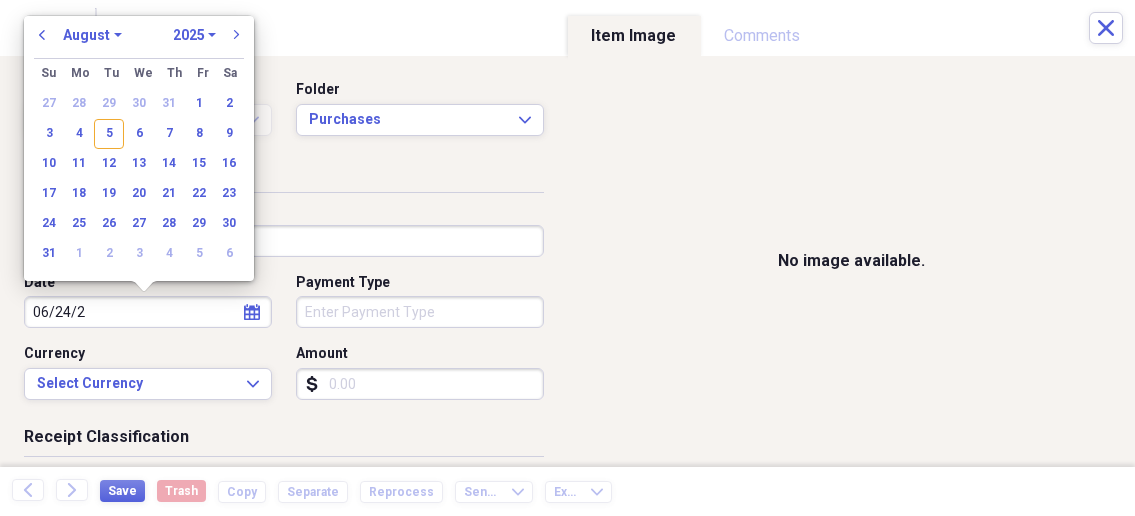 type on "06/24/20" 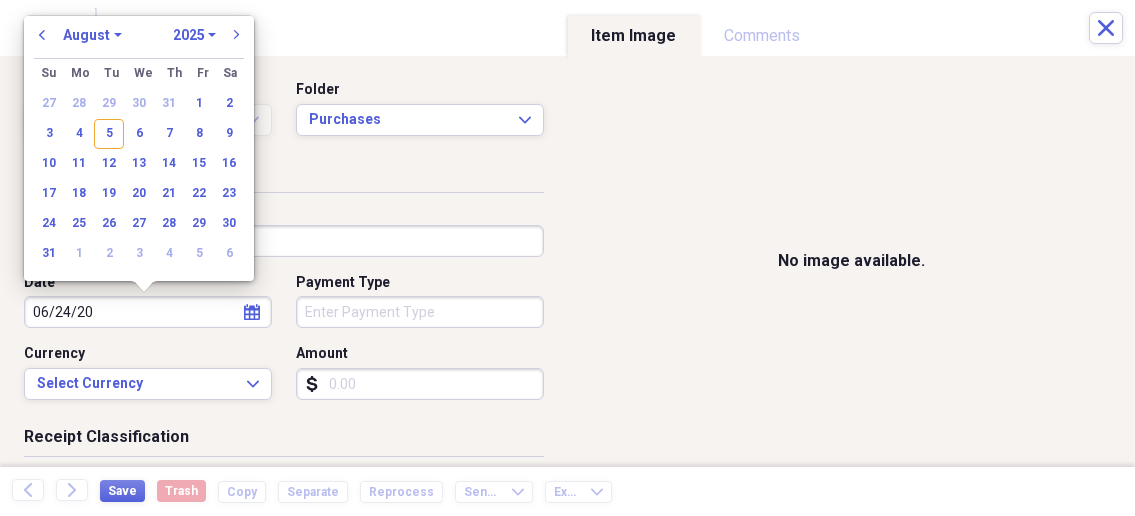 select on "5" 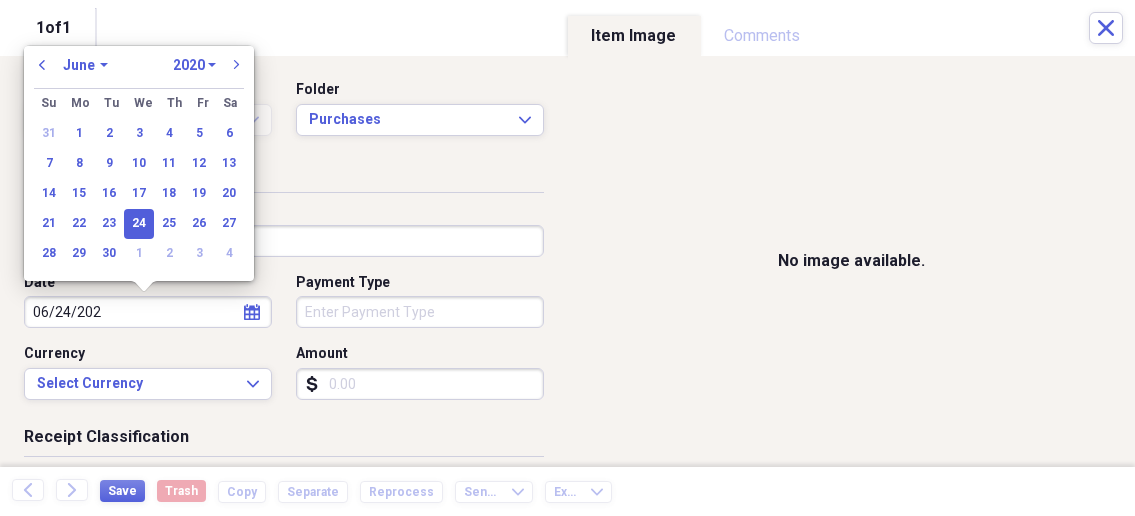 type on "06/24/2025" 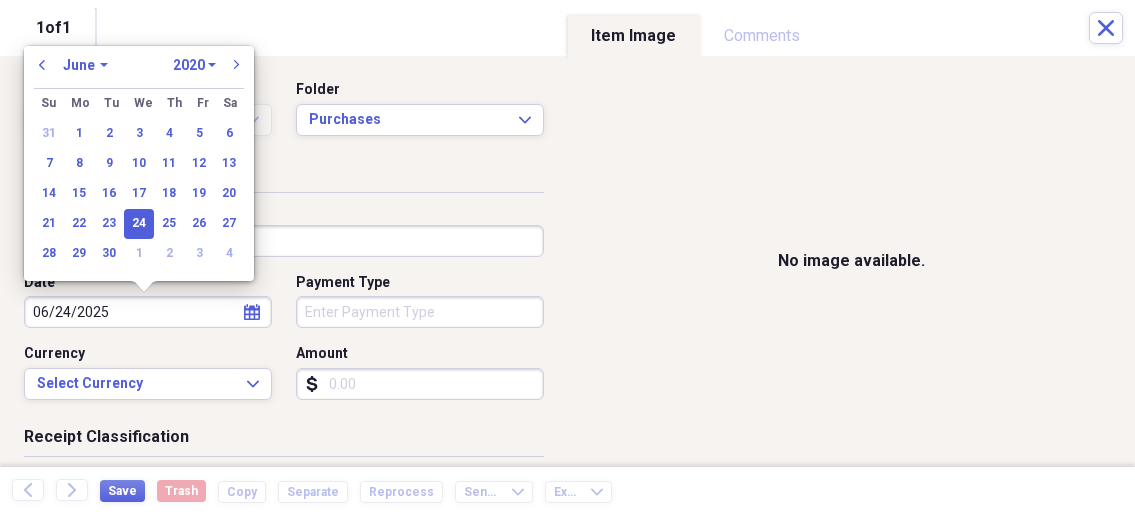 select on "2025" 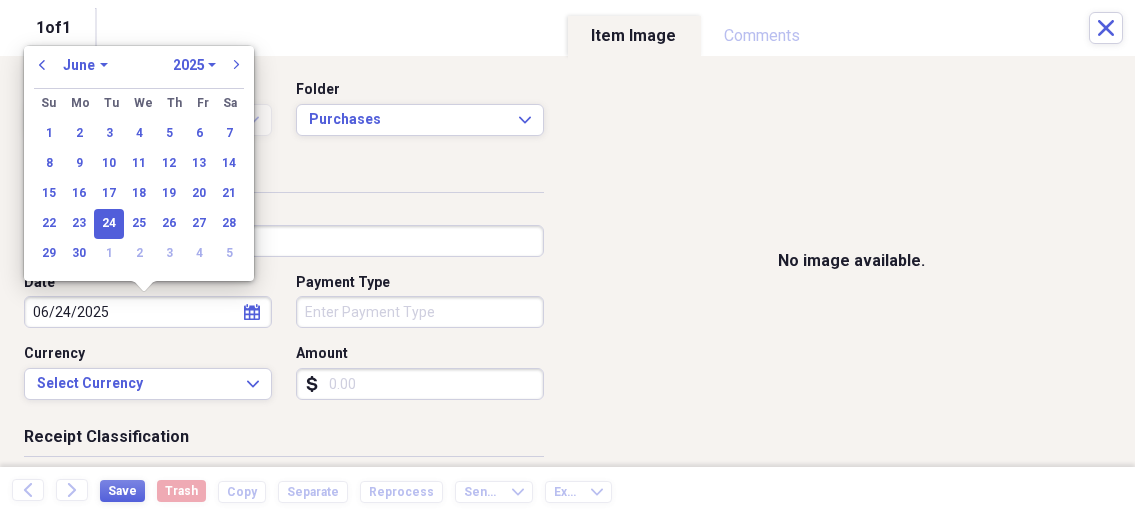 type on "06/24/2025" 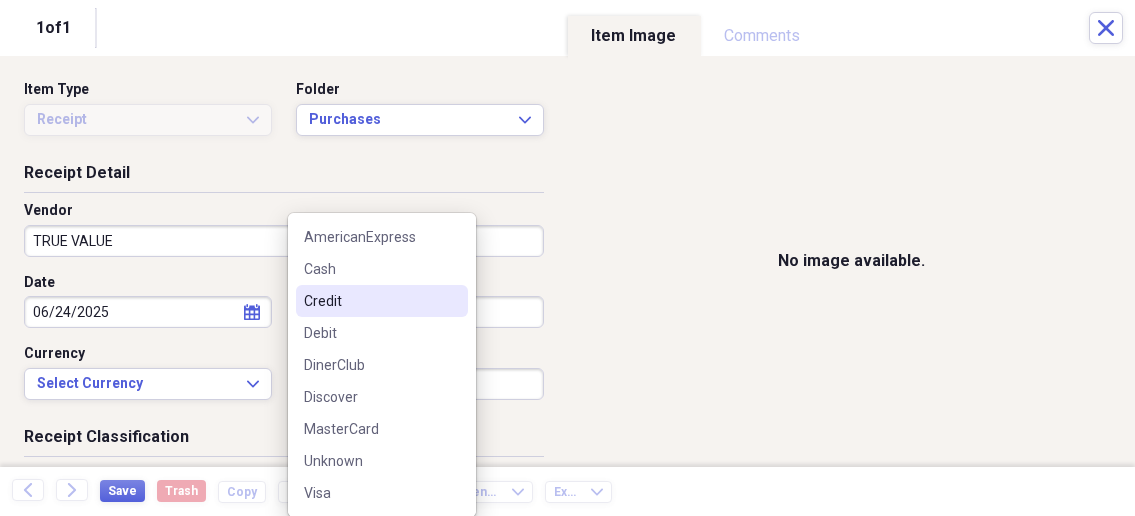 click on "Organize My Files 1 Collapse Unfiled Needs Review 1 Unfiled All Files Unfiled Unfiled Unfiled Saved Reports Collapse My Cabinet My Cabinet Add Folder Collapse Open Folder Business Add Folder Folder Bills Add Folder Folder Contacts Add Folder Folder Contracts Add Folder Folder Important Documents Add Folder Folder Legal Add Folder Folder Office Add Folder Folder Purchases Add Folder Expand Folder Taxes Add Folder Expand Folder Personal Add Folder Trash Trash Help & Support Submit Import Import Add Create Expand Reports Reports Settings Nathalee Expand Purchases Showing 31 items , totaling $4,422.68 Column Expand sort Sort Filters  Expand Create Item Expand Status Image Date Vendor Amount Category Product Source Billable Reimbursable check 06/20/2025 TRUE VALUE $19.01 Building Supplies Couplings/Gas check 02/08/2025 Deglers Plumbing LLC $192.60 Building Supplies Service Call check 07/26/2025 HyVee Pharmacy $8.00 Prescriptions/ Medicine Prescription / Medicine check 05/20/2025 Smith Fertilizer & Grain $106.00 25" at bounding box center [567, 258] 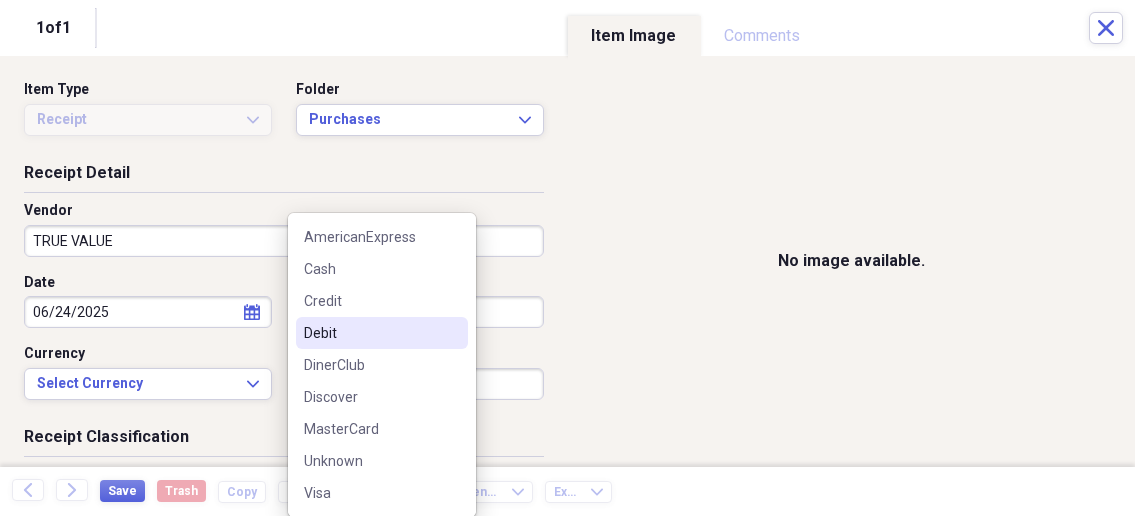 click on "Debit" at bounding box center [370, 333] 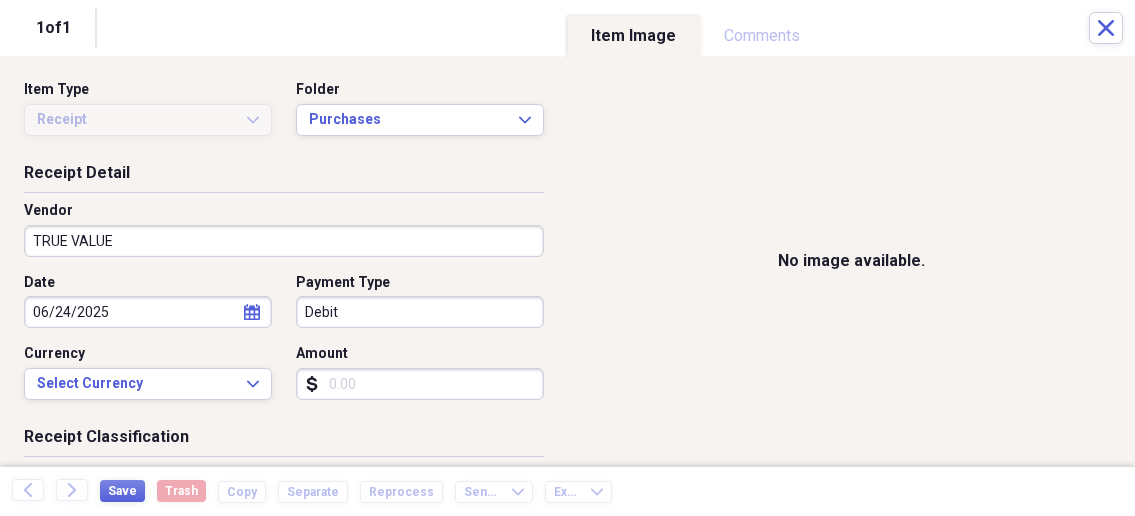 click on "Amount" at bounding box center [420, 384] 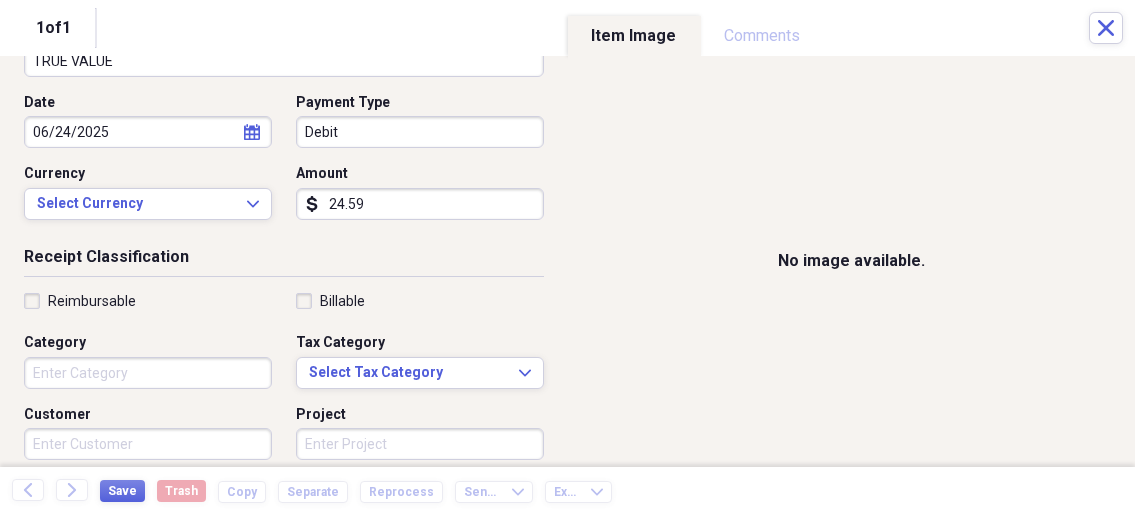 scroll, scrollTop: 214, scrollLeft: 0, axis: vertical 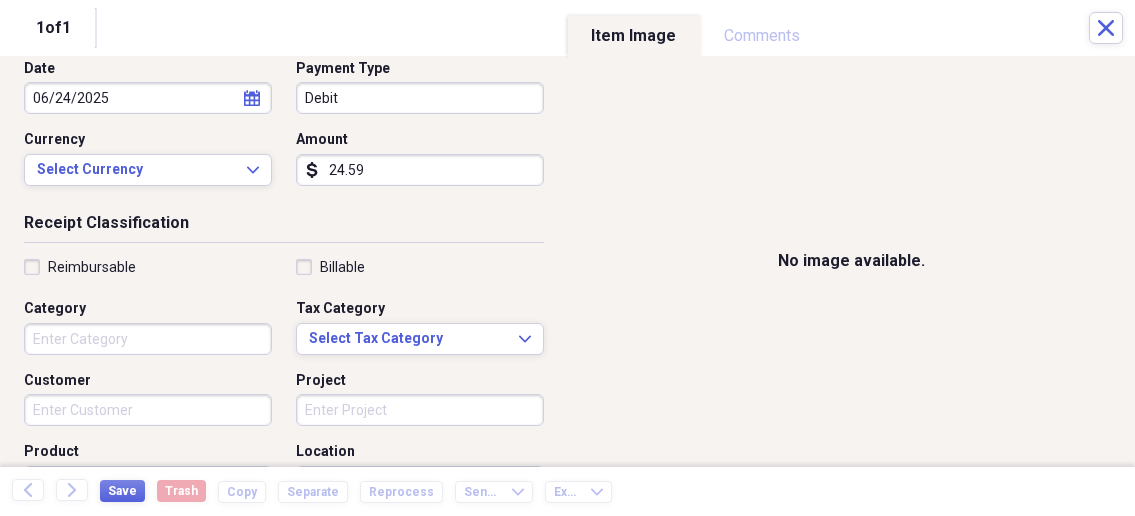 type on "24.59" 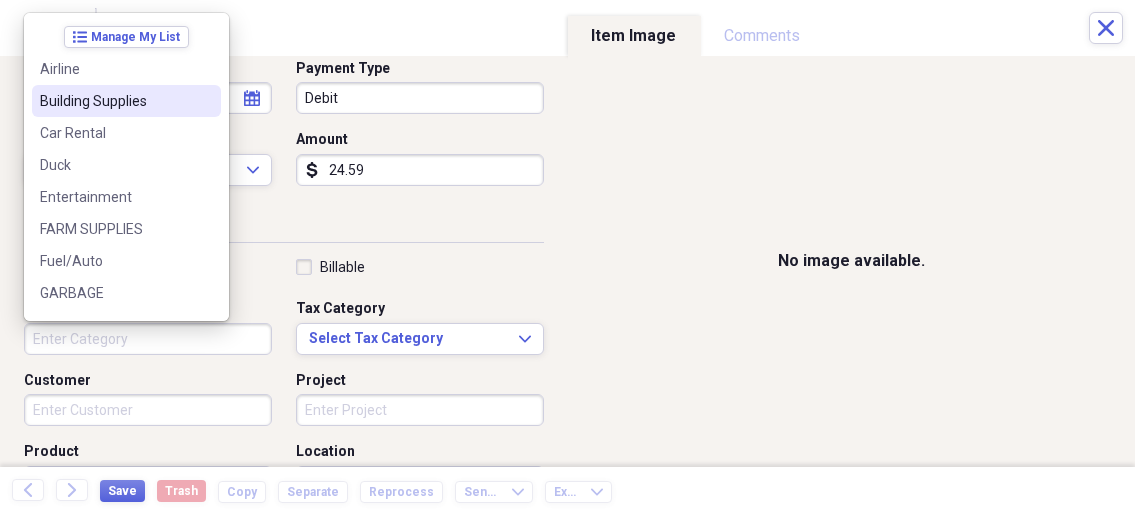 click on "Building Supplies" at bounding box center (114, 101) 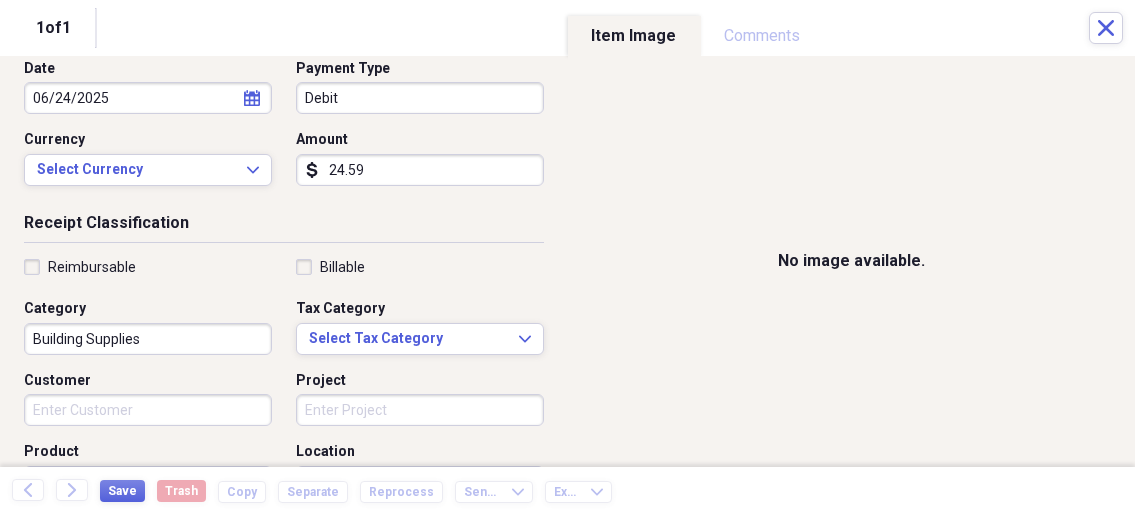 click on "Customer" at bounding box center [148, 410] 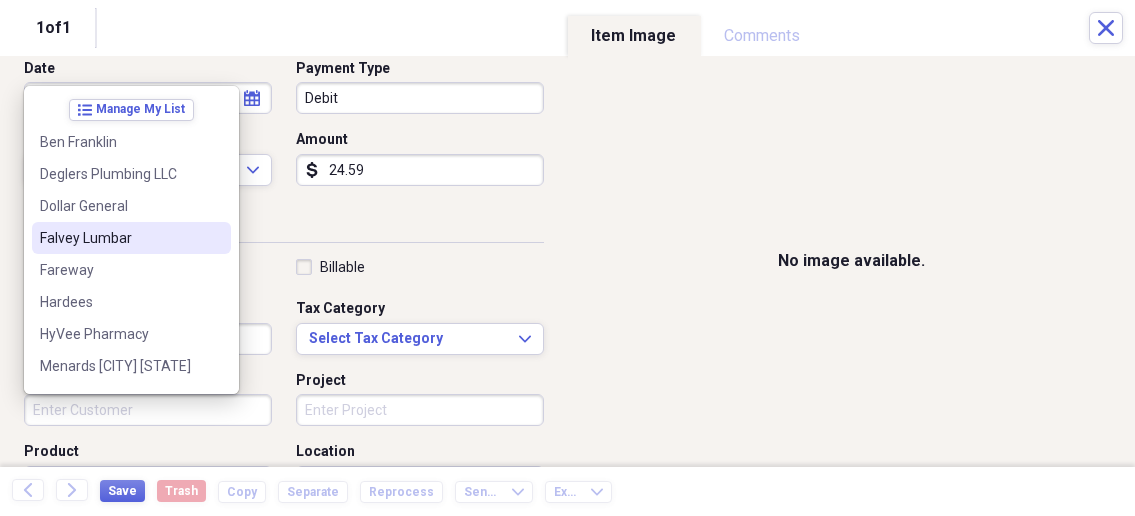 scroll, scrollTop: 214, scrollLeft: 0, axis: vertical 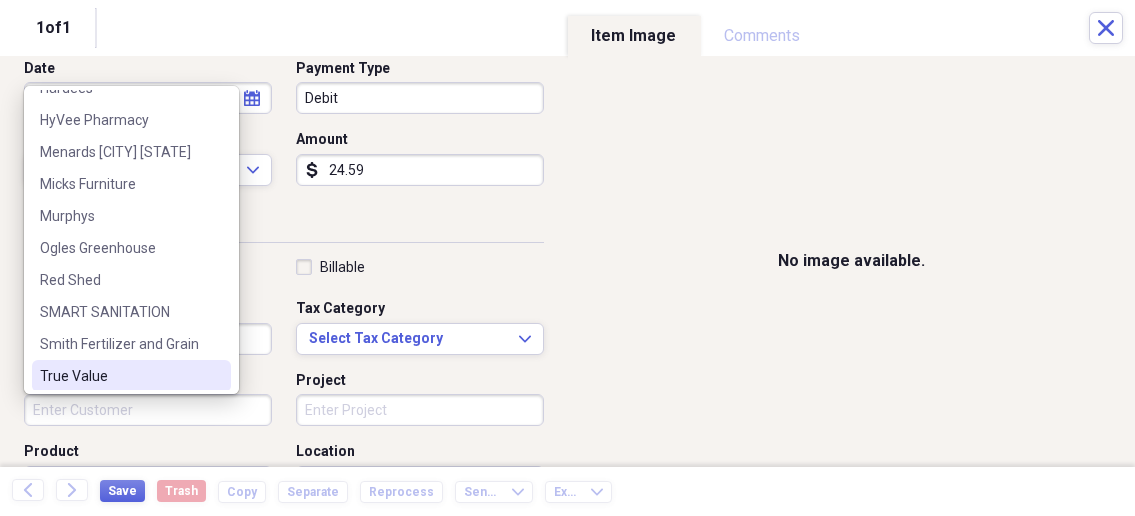click on "True Value" at bounding box center (131, 376) 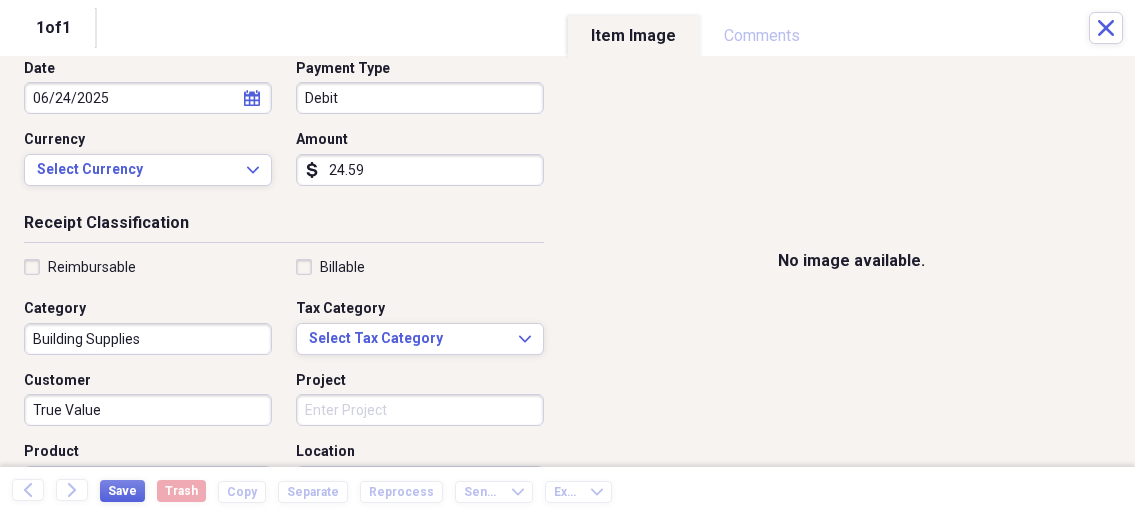 scroll, scrollTop: 321, scrollLeft: 0, axis: vertical 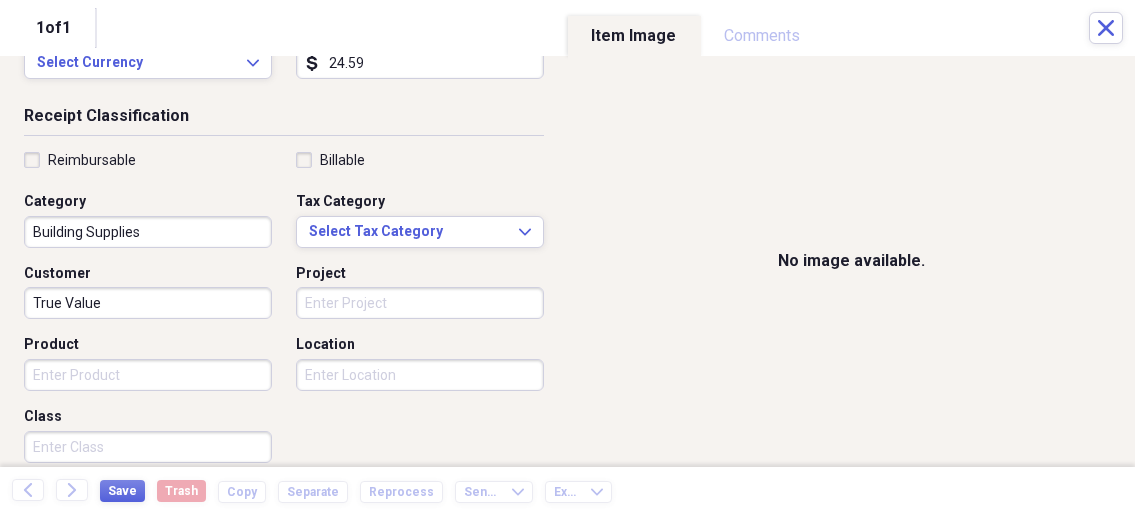 click on "Product" at bounding box center [148, 375] 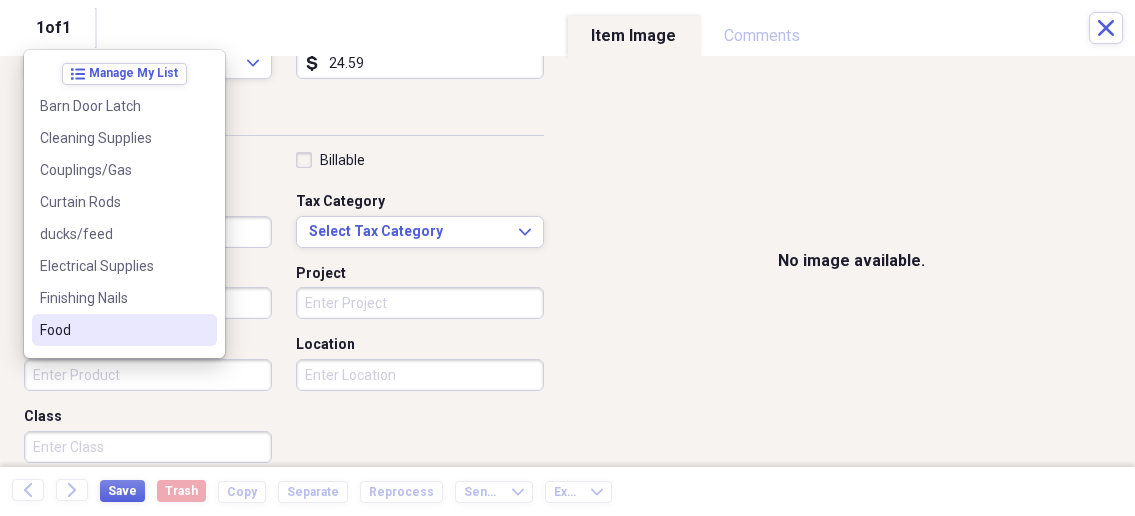 click on "Product" at bounding box center (148, 375) 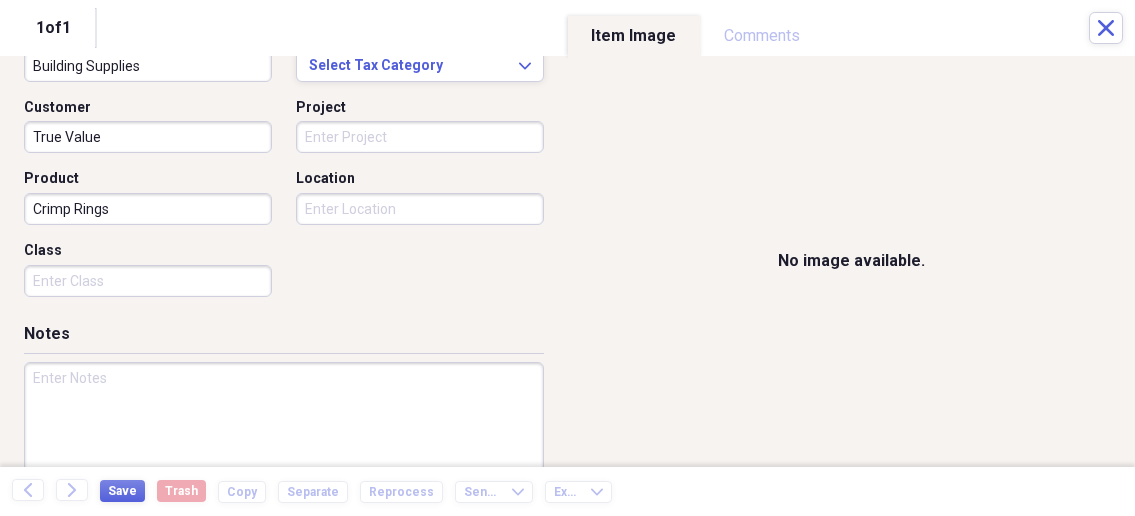 scroll, scrollTop: 535, scrollLeft: 0, axis: vertical 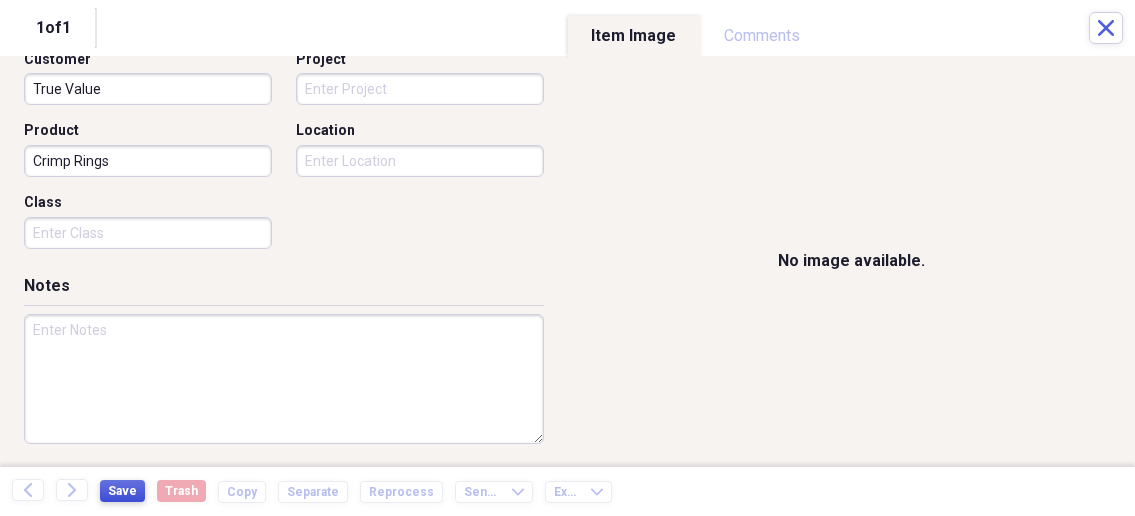 type on "Crimp Rings" 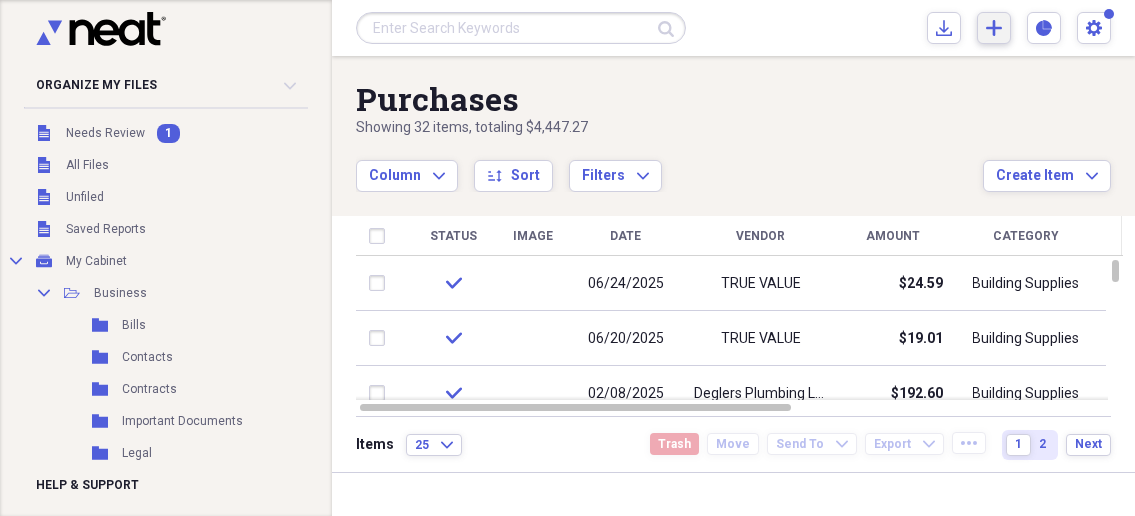 click on "Add Create Expand" at bounding box center (994, 28) 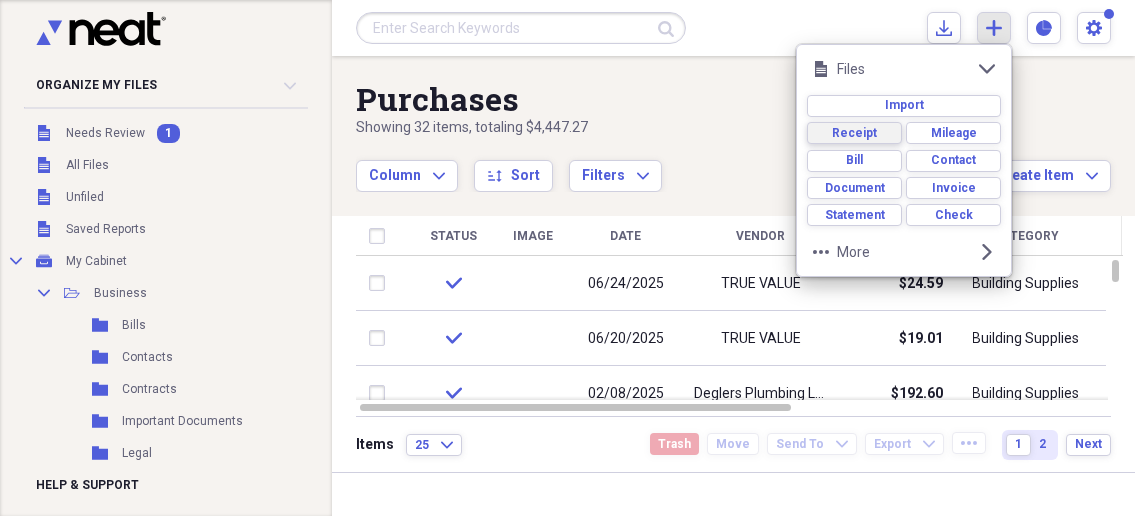 click on "Receipt" at bounding box center (854, 133) 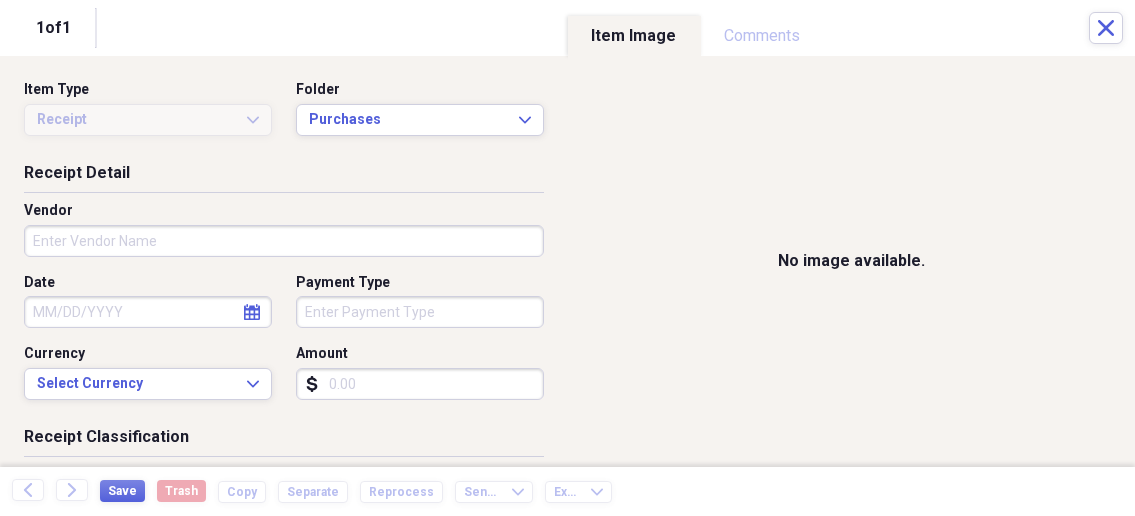 click on "Organize My Files 1 Collapse Unfiled Needs Review 1 Unfiled All Files Unfiled Unfiled Unfiled Saved Reports Collapse My Cabinet My Cabinet Add Folder Collapse Open Folder Business Add Folder Folder Bills Add Folder Folder Contacts Add Folder Folder Contracts Add Folder Folder Important Documents Add Folder Folder Legal Add Folder Folder Office Add Folder Folder Purchases Add Folder Expand Folder Taxes Add Folder Expand Folder Personal Add Folder Trash Trash Help & Support Submit Import Import Add Create Expand Reports Reports Settings Nathalee Expand Purchases Showing 32 items , totaling $4,447.27 Column Expand sort Sort Filters  Expand Create Item Expand Status Image Date Vendor Amount Category Product Source Billable Reimbursable check 06/24/2025 TRUE VALUE $24.59 Building Supplies Crimp Rings check 06/20/2025 TRUE VALUE $19.01 Building Supplies Couplings/Gas check 02/08/2025 Deglers Plumbing LLC $192.60 Building Supplies Service Call check 07/26/2025 HyVee Pharmacy $8.00 Prescriptions/ Medicine check PIGS" at bounding box center (567, 258) 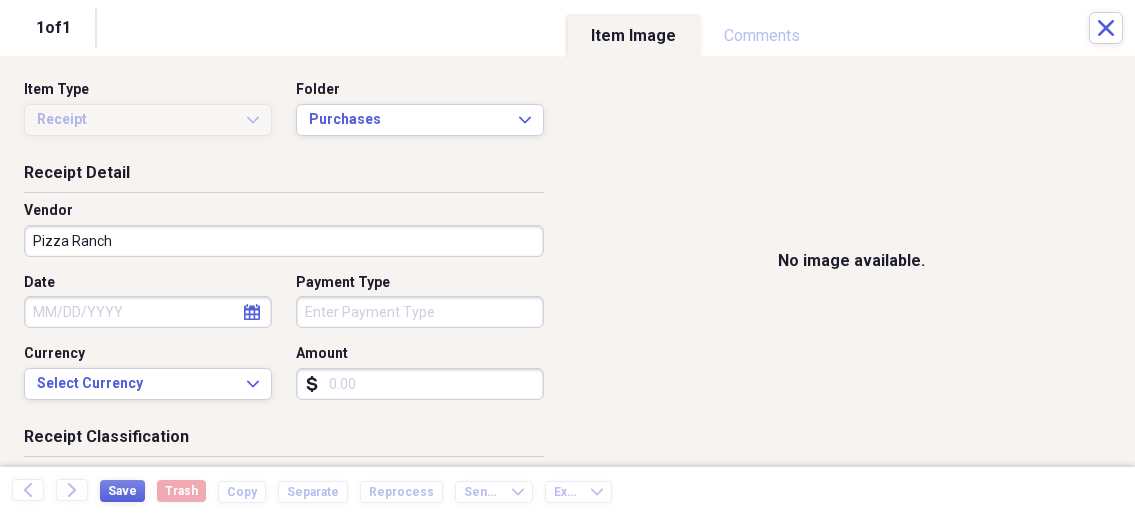 type on "Pizza Ranch" 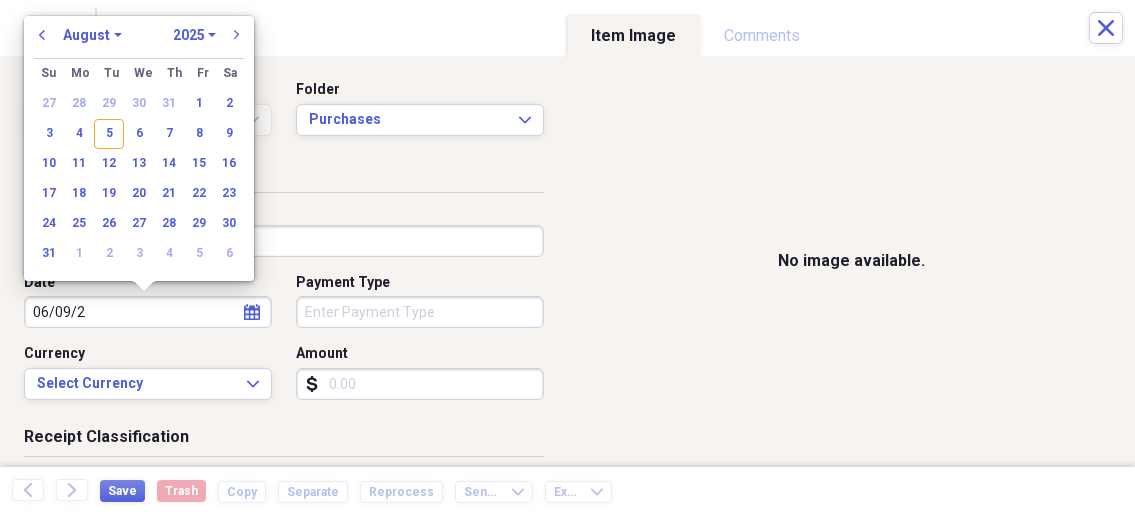 type on "06/09/20" 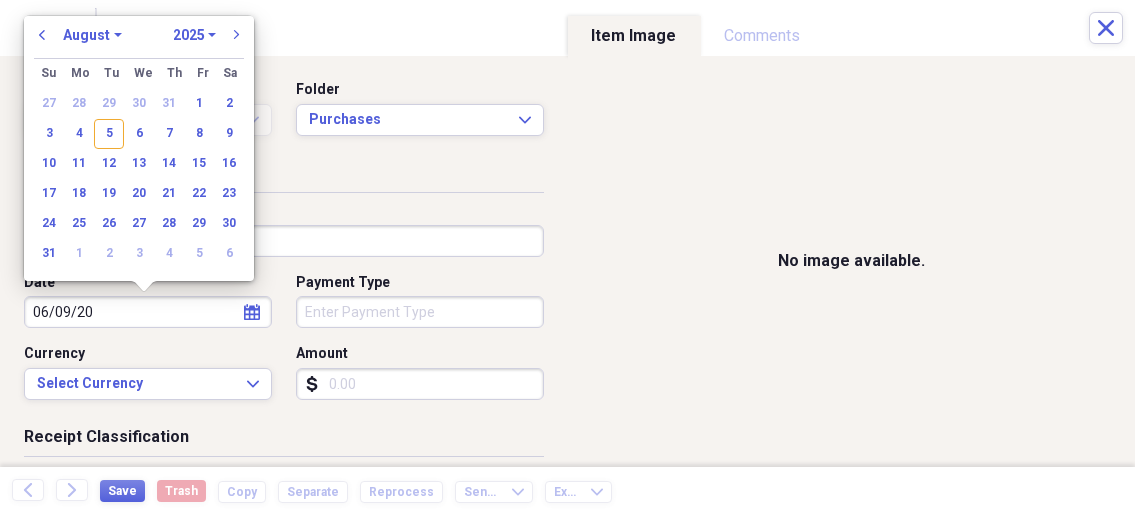 select on "5" 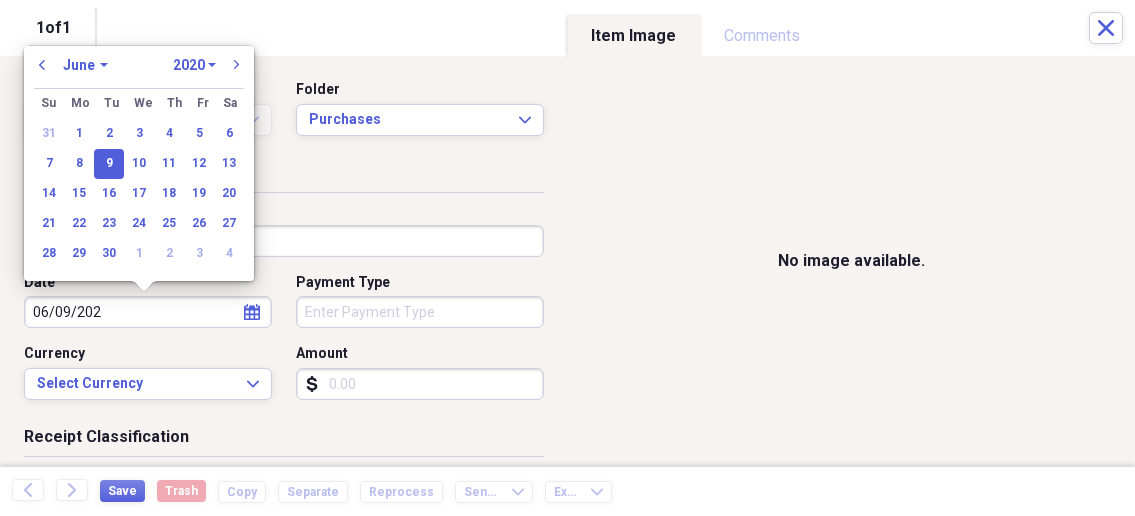 type on "06/09/2025" 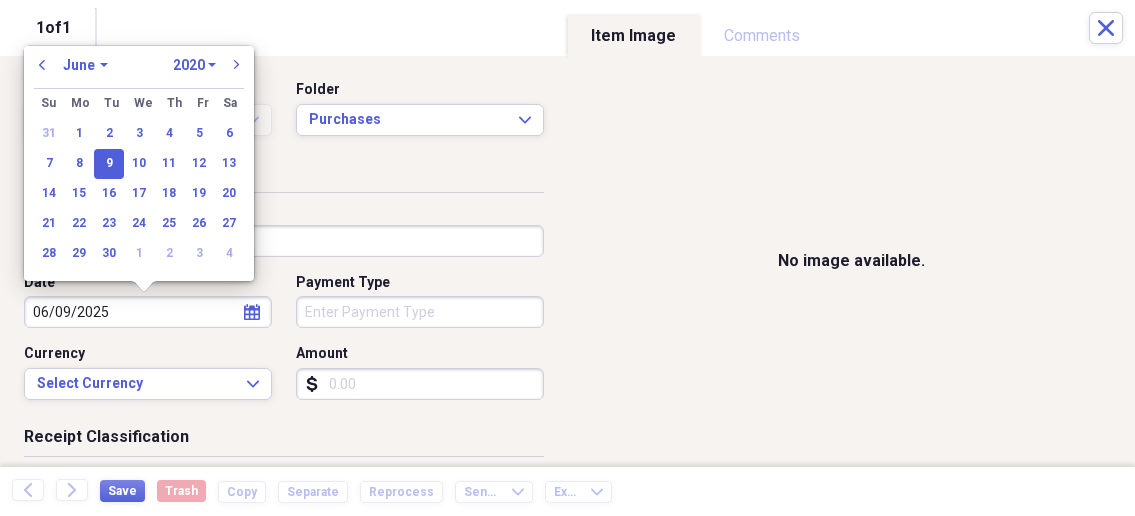 select on "2025" 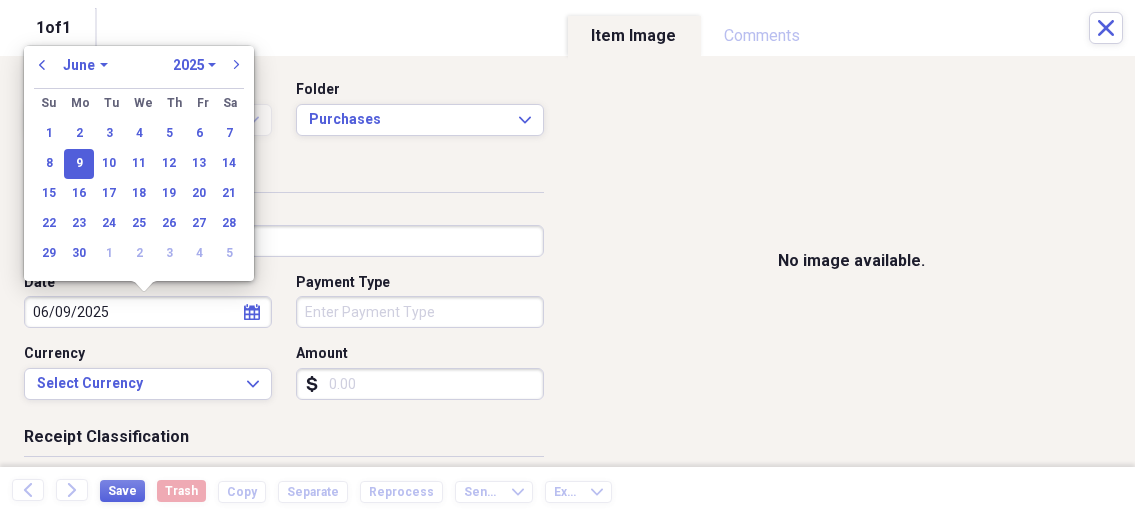 type on "06/09/2025" 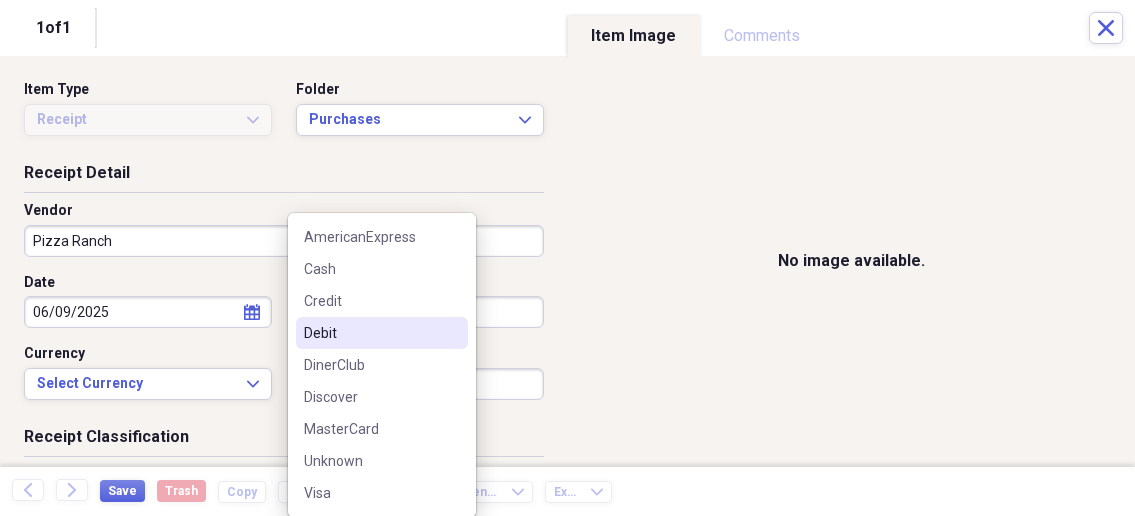 click on "Debit" at bounding box center [382, 333] 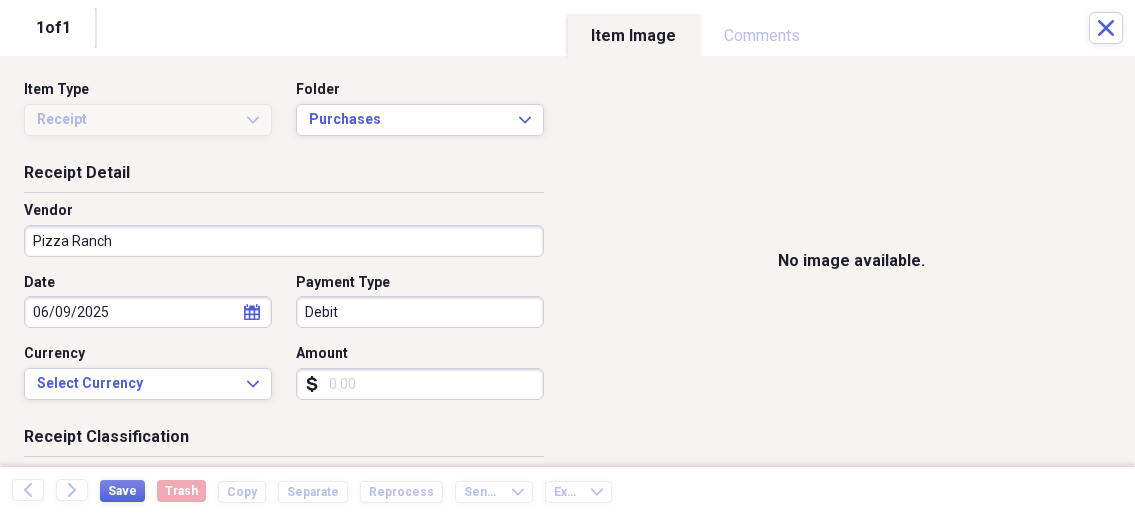 click on "Amount" at bounding box center [420, 384] 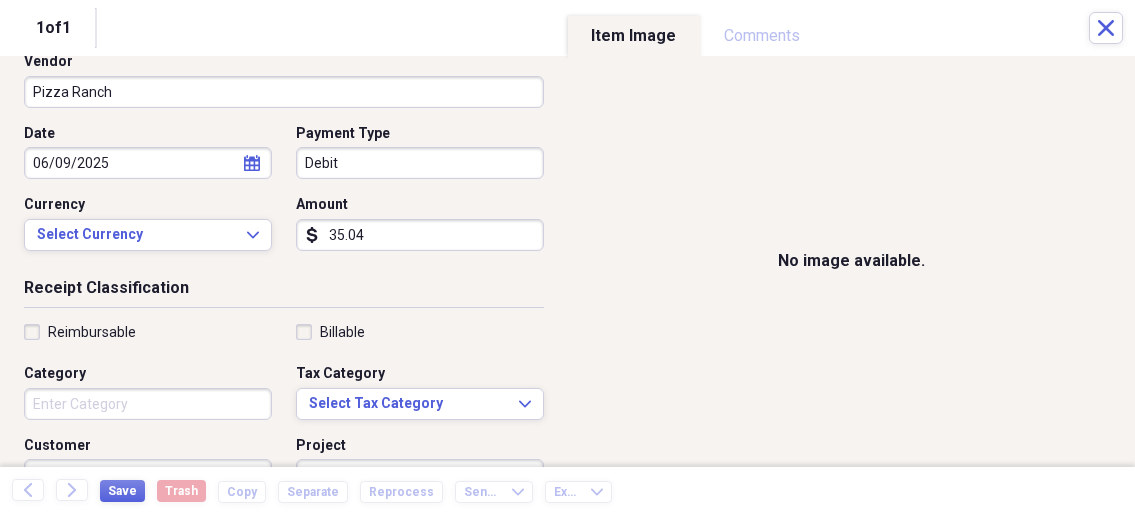 scroll, scrollTop: 214, scrollLeft: 0, axis: vertical 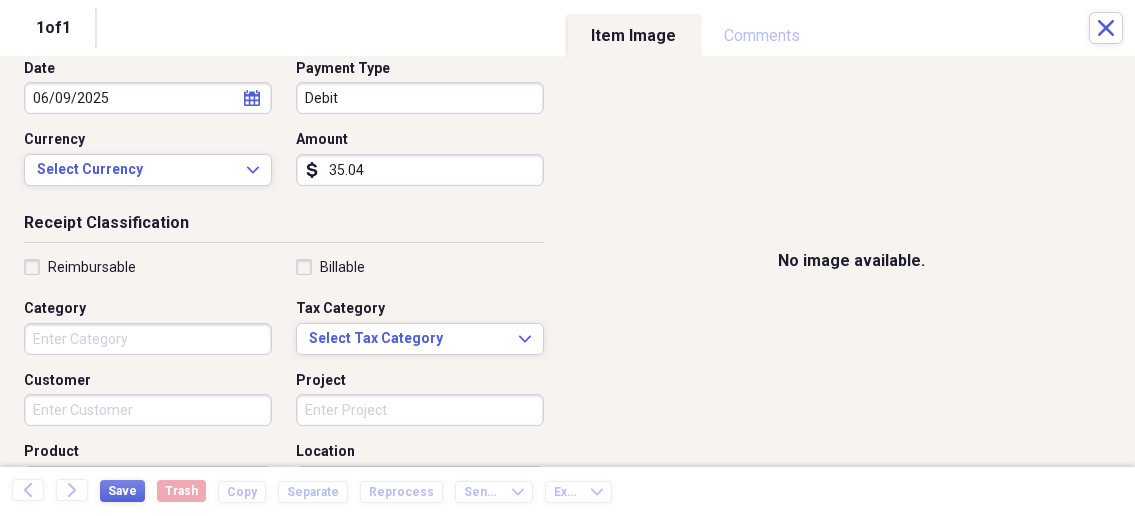 type on "35.04" 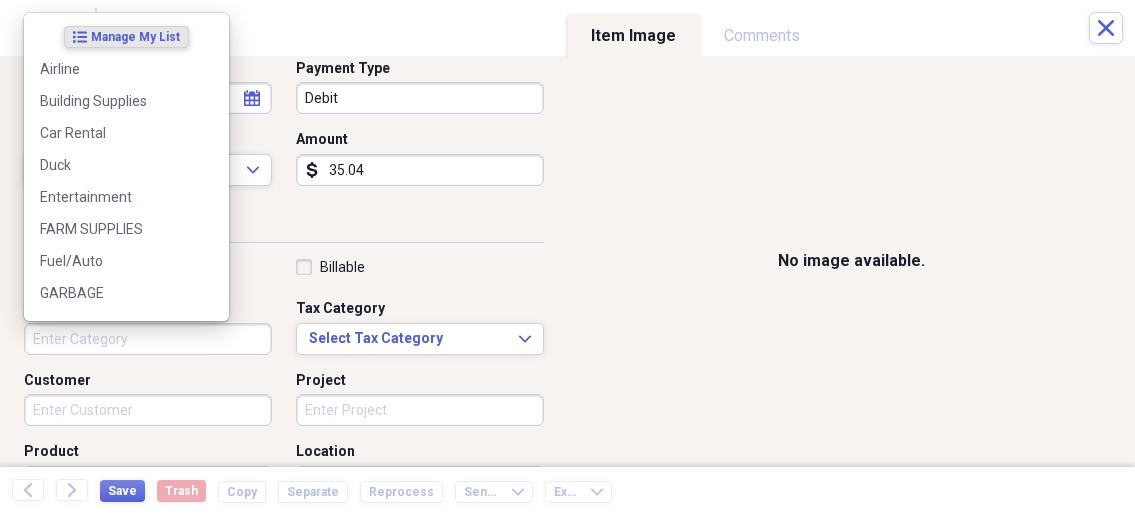 click on "Category" at bounding box center (148, 339) 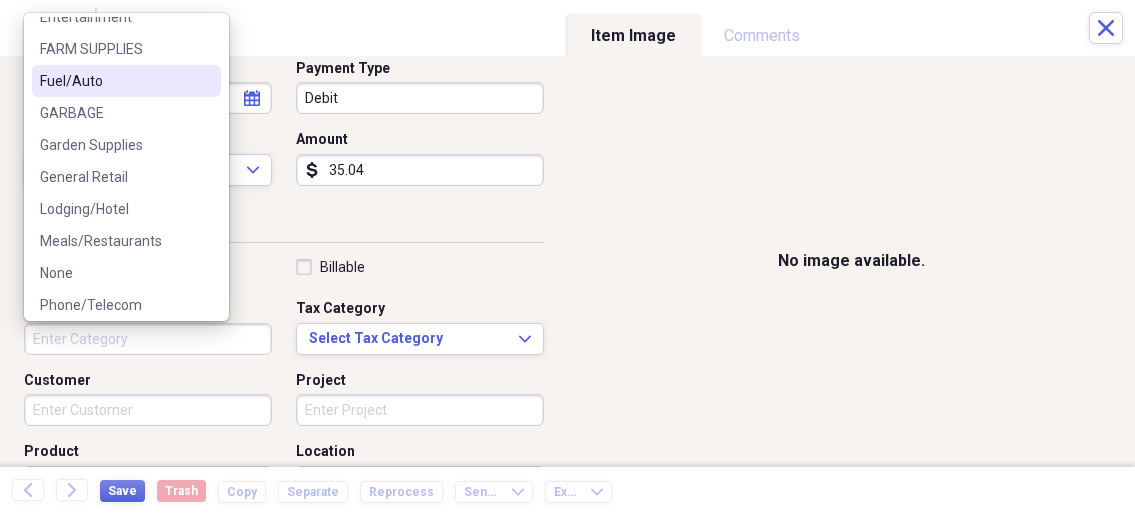 scroll, scrollTop: 214, scrollLeft: 0, axis: vertical 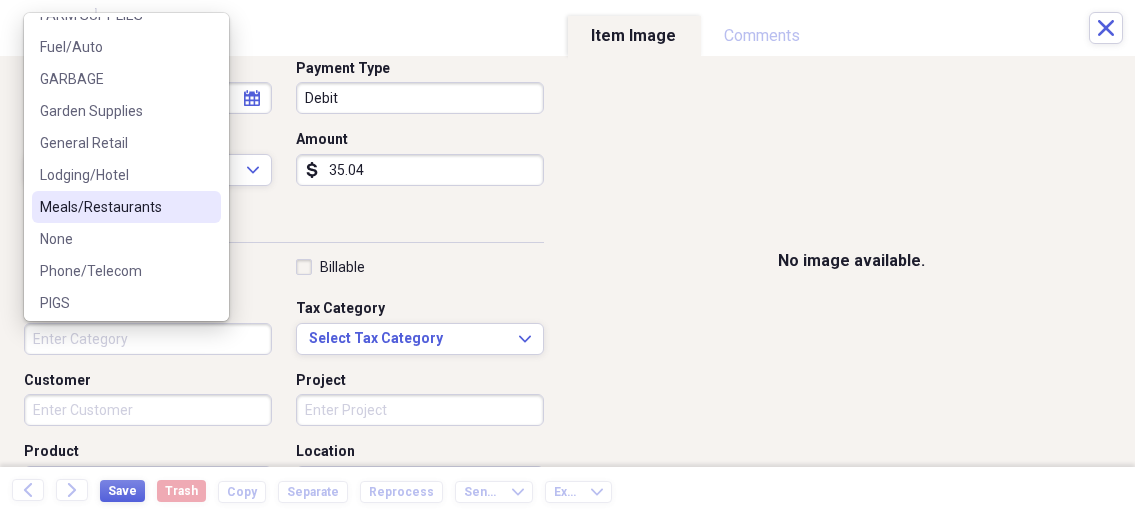click on "Meals/Restaurants" at bounding box center [114, 207] 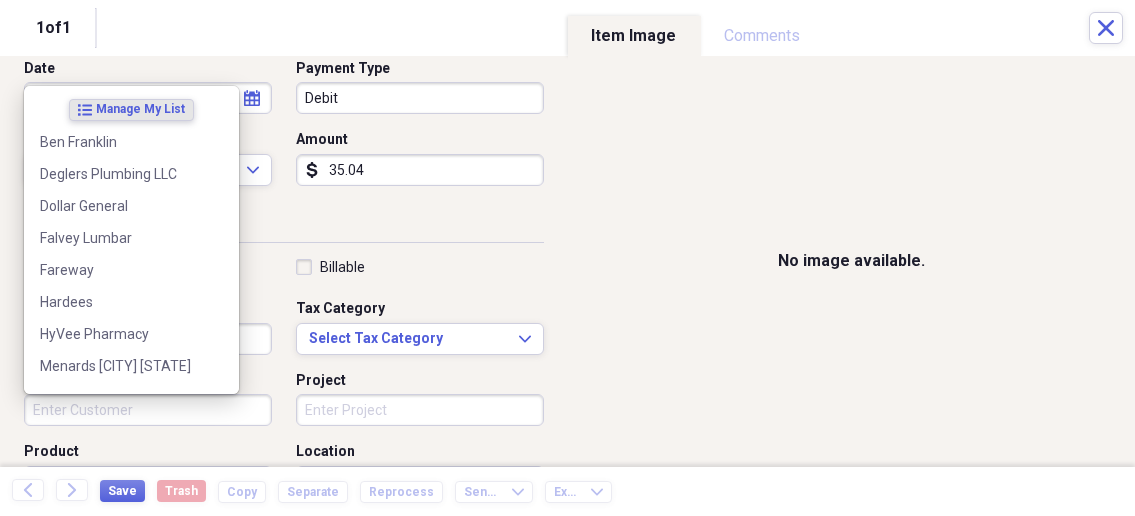 click on "Customer" at bounding box center [148, 410] 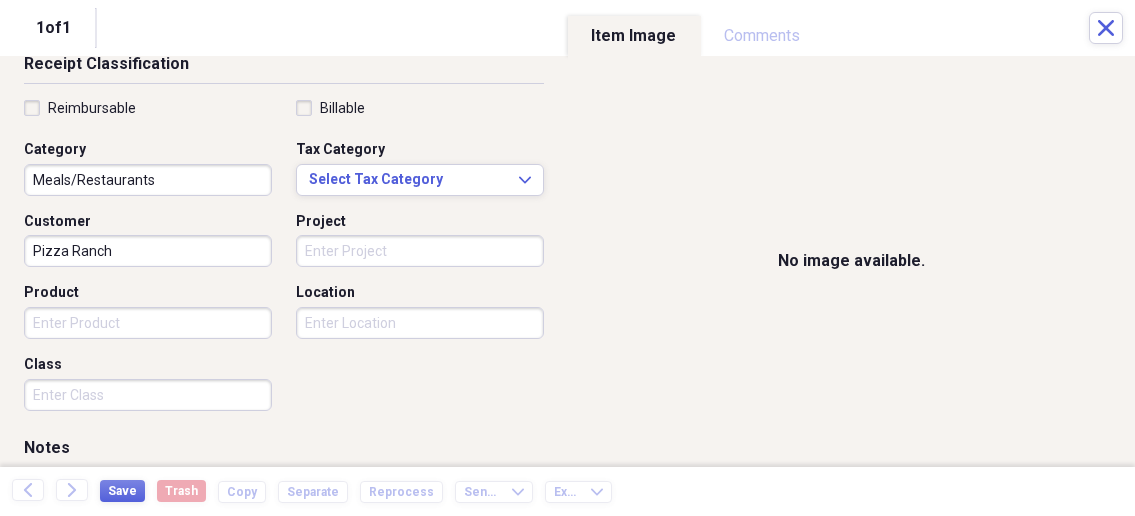 scroll, scrollTop: 428, scrollLeft: 0, axis: vertical 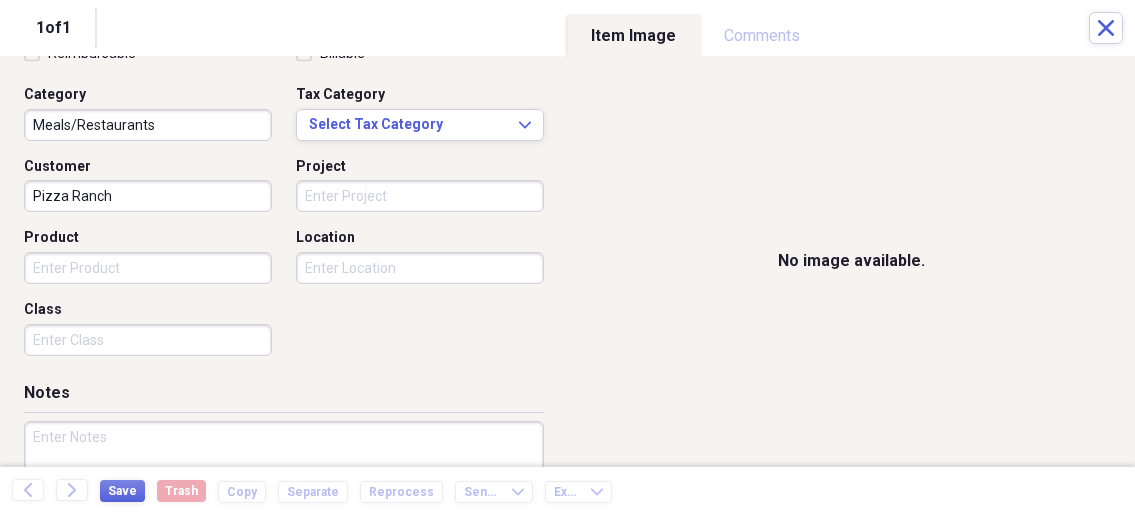type on "Pizza Ranch" 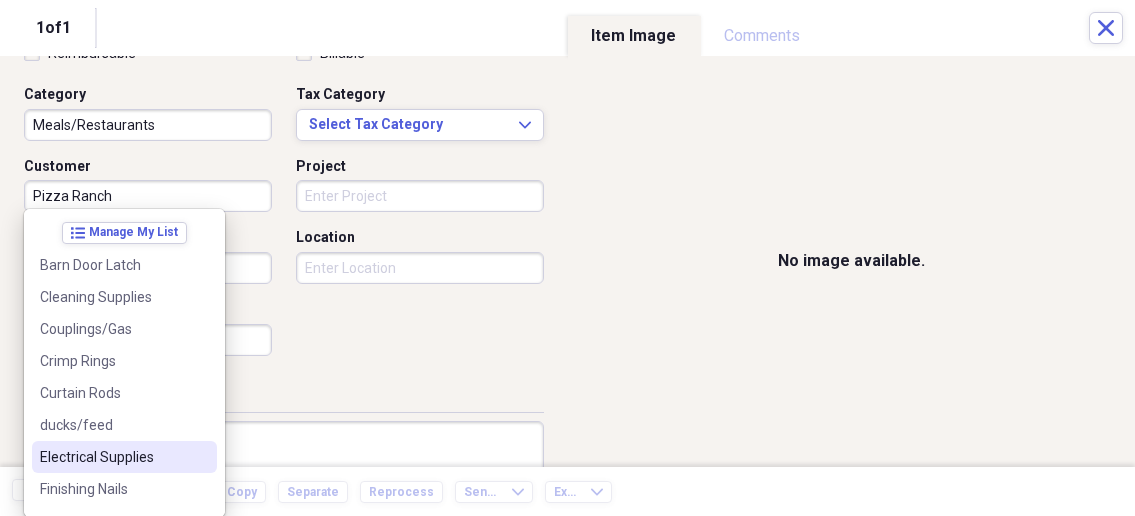 scroll, scrollTop: 107, scrollLeft: 0, axis: vertical 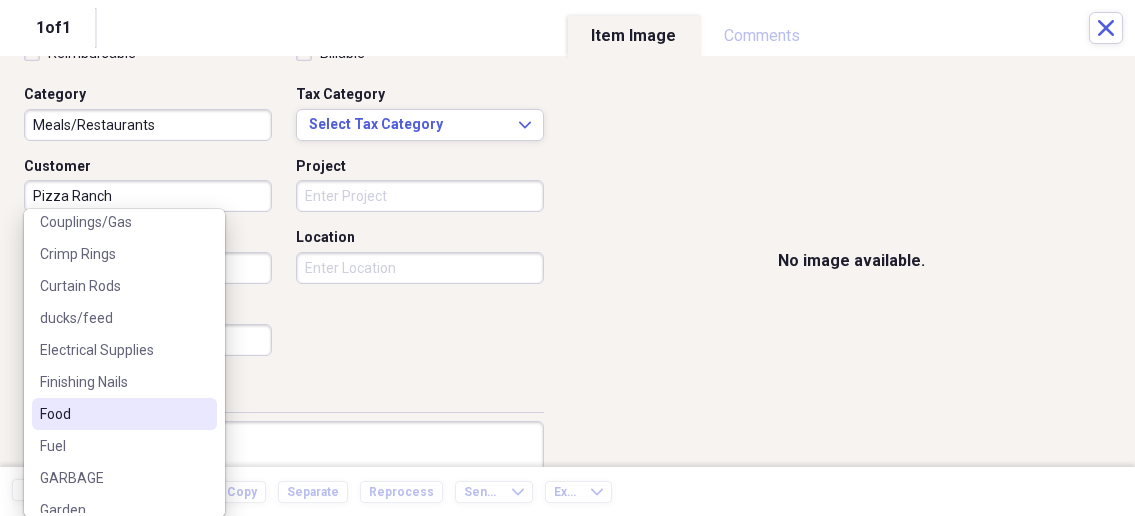 click on "Food" at bounding box center (112, 414) 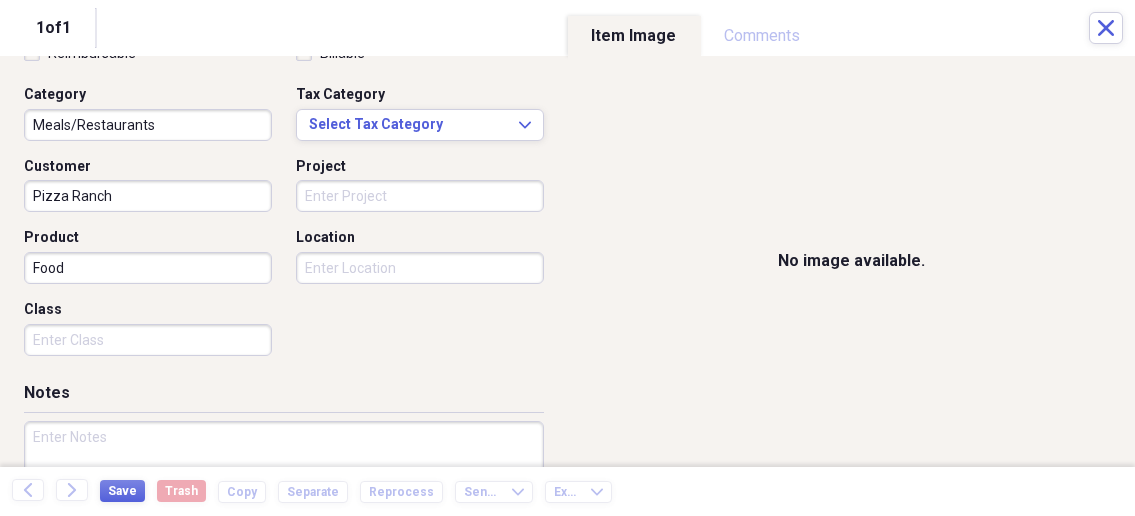 scroll, scrollTop: 535, scrollLeft: 0, axis: vertical 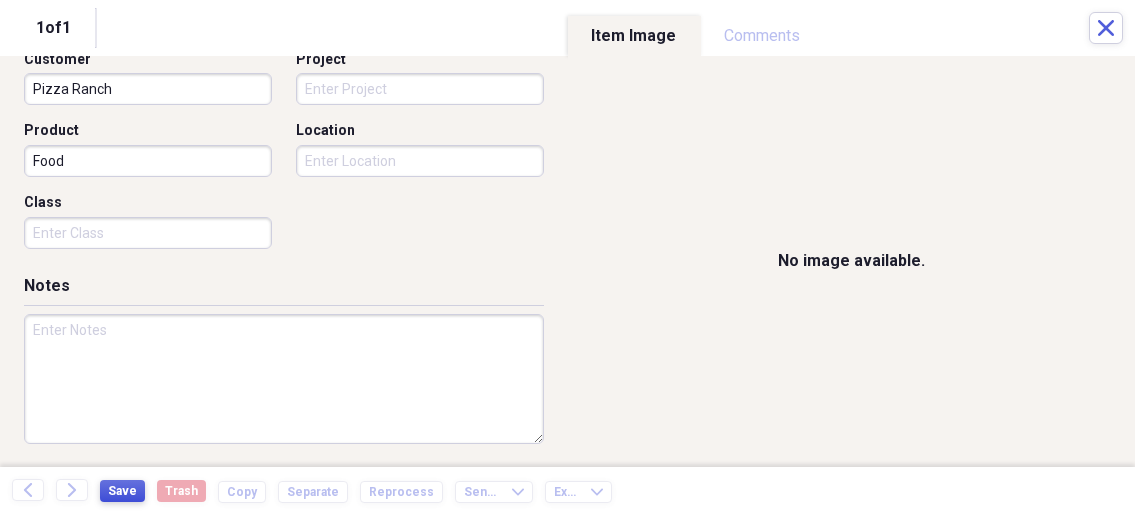 click on "Save" at bounding box center [122, 491] 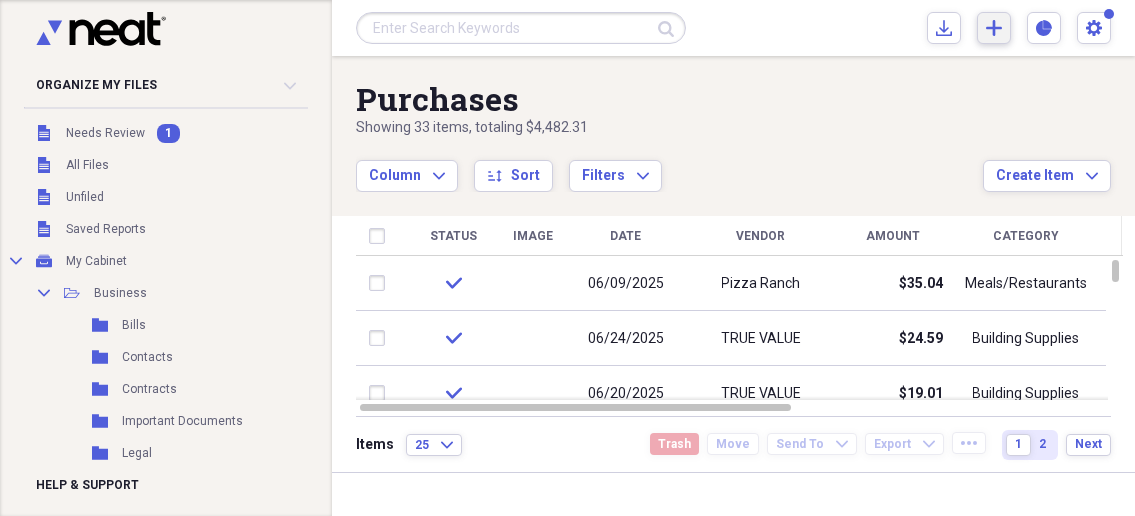 click on "Add Create Expand" at bounding box center [994, 28] 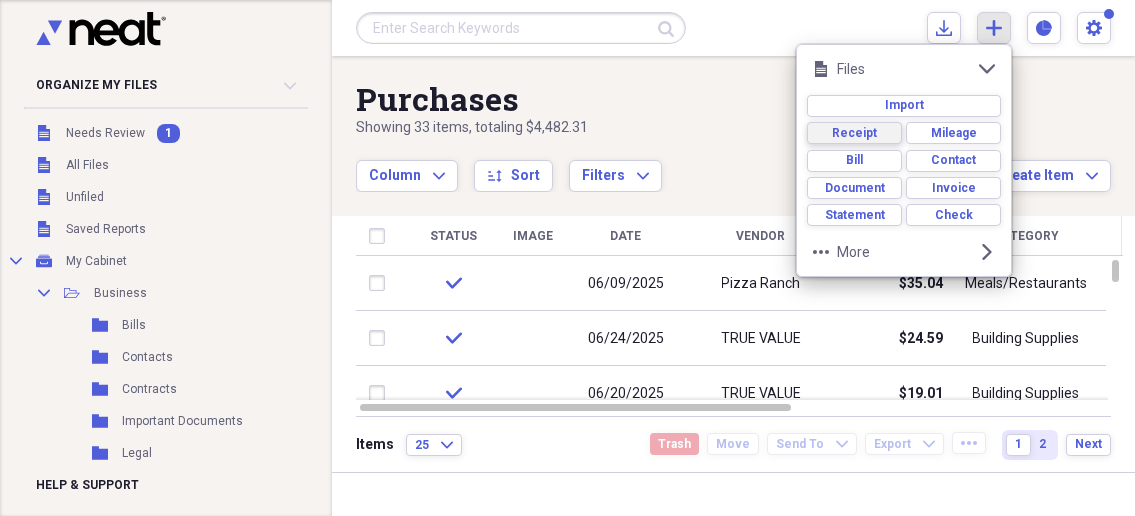 click on "Receipt" at bounding box center [854, 133] 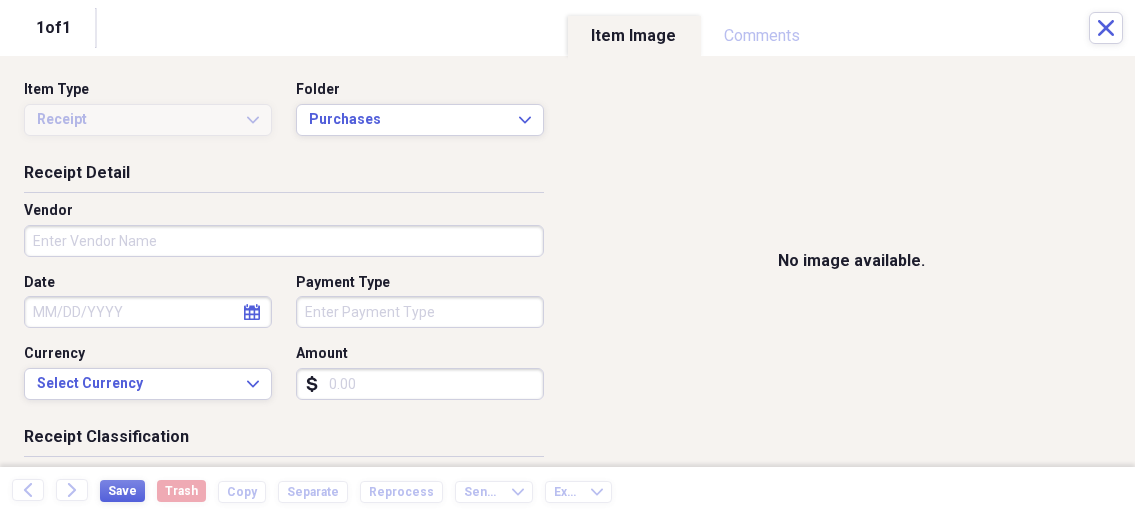 click on "Organize My Files 1 Collapse Unfiled Needs Review 1 Unfiled All Files Unfiled Unfiled Unfiled Saved Reports Collapse My Cabinet My Cabinet Add Folder Collapse Open Folder Business Add Folder Folder Bills Add Folder Folder Contacts Add Folder Folder Contracts Add Folder Folder Important Documents Add Folder Folder Legal Add Folder Folder Office Add Folder Folder Purchases Add Folder Expand Folder Taxes Add Folder Expand Folder Personal Add Folder Trash Trash Help & Support Submit Import Import Add Create Expand Reports Reports Settings Nathalee Expand Purchases Showing 33 items , totaling $4,482.31 Column Expand sort Sort Filters  Expand Create Item Expand Status Image Date Vendor Amount Category Product Source Billable Reimbursable check 06/09/2025 Pizza Ranch $35.04 Meals/Restaurants Food check 06/24/2025 TRUE VALUE $24.59 Building Supplies Crimp Rings check 06/20/2025 TRUE VALUE $19.01 Building Supplies Couplings/Gas check 02/08/2025 Deglers Plumbing LLC $192.60 Building Supplies Service Call check $8.00 25" at bounding box center [567, 258] 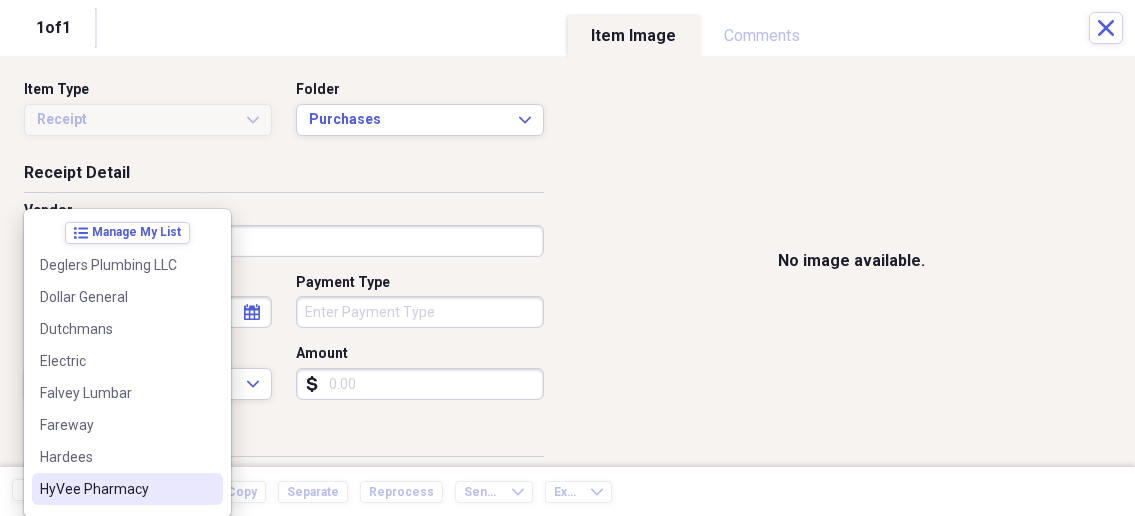 click on "[COMPANY] Pharmacy" at bounding box center [115, 489] 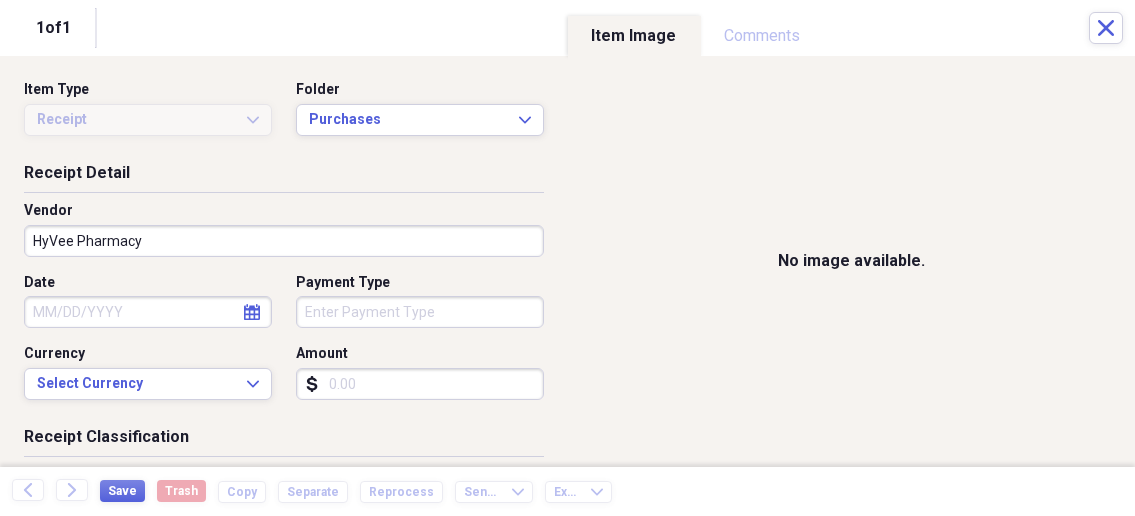 select on "7" 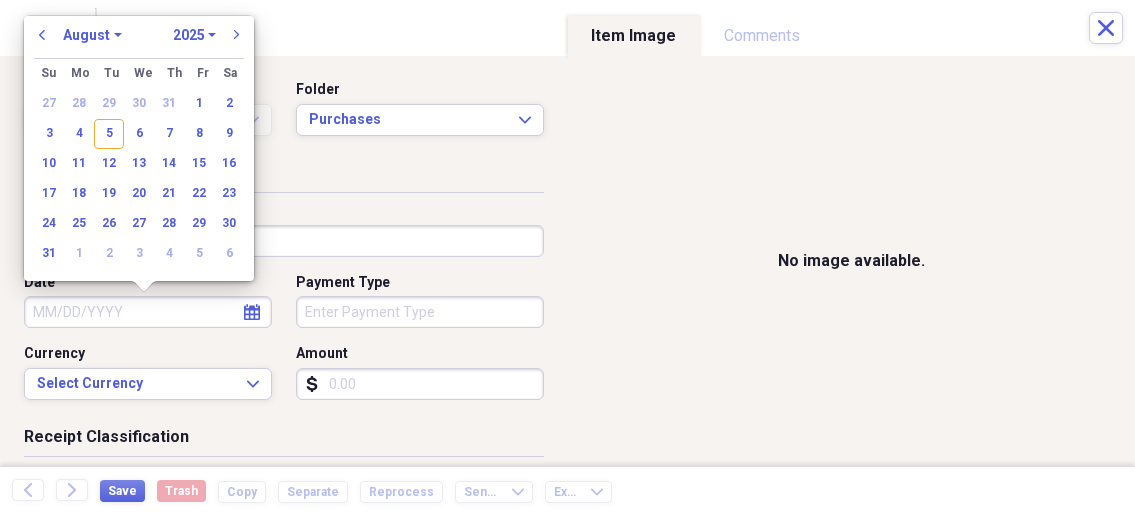 click on "Date" at bounding box center [148, 312] 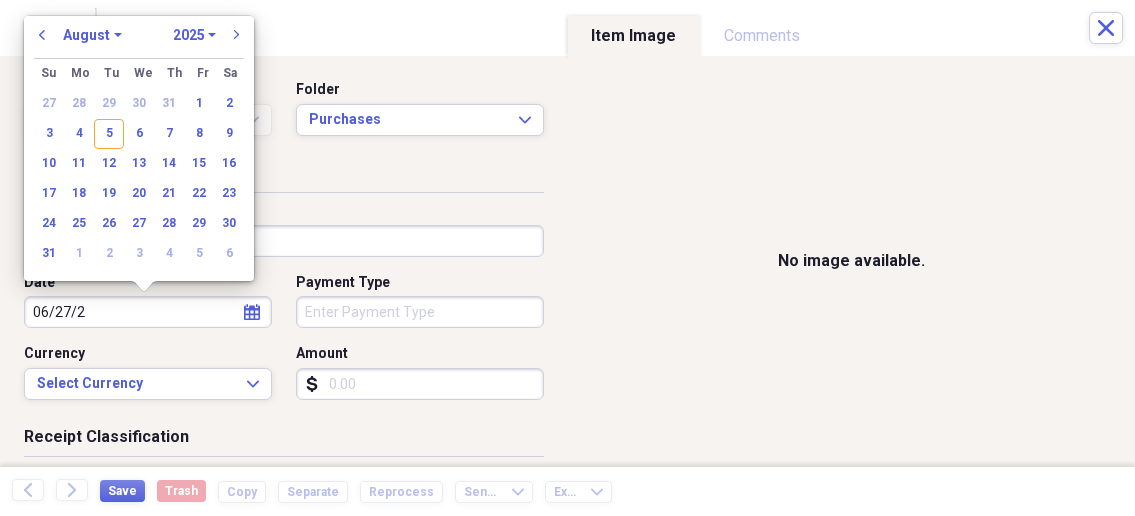 type on "06/27/20" 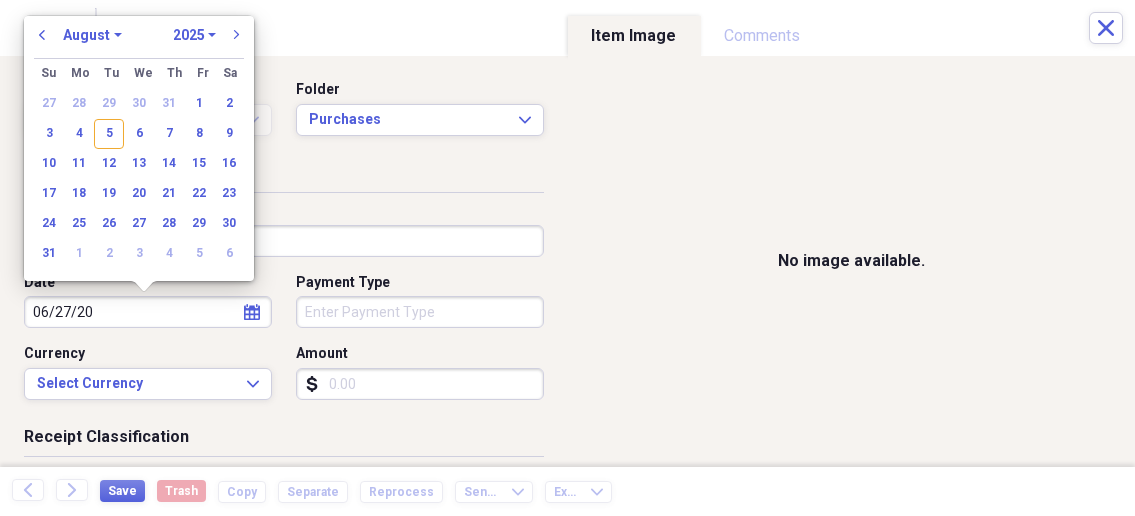 select on "5" 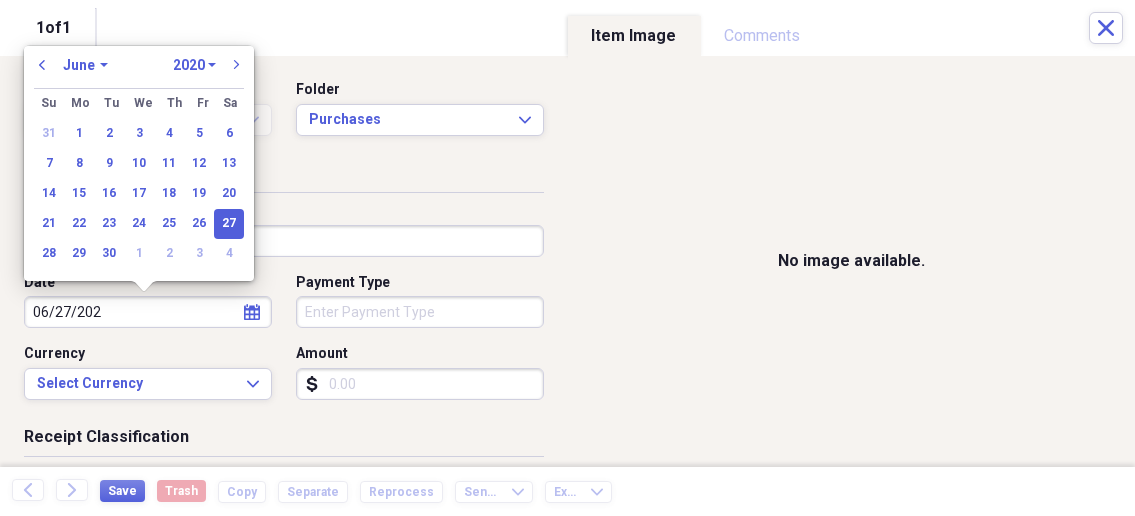 type on "06/27/2025" 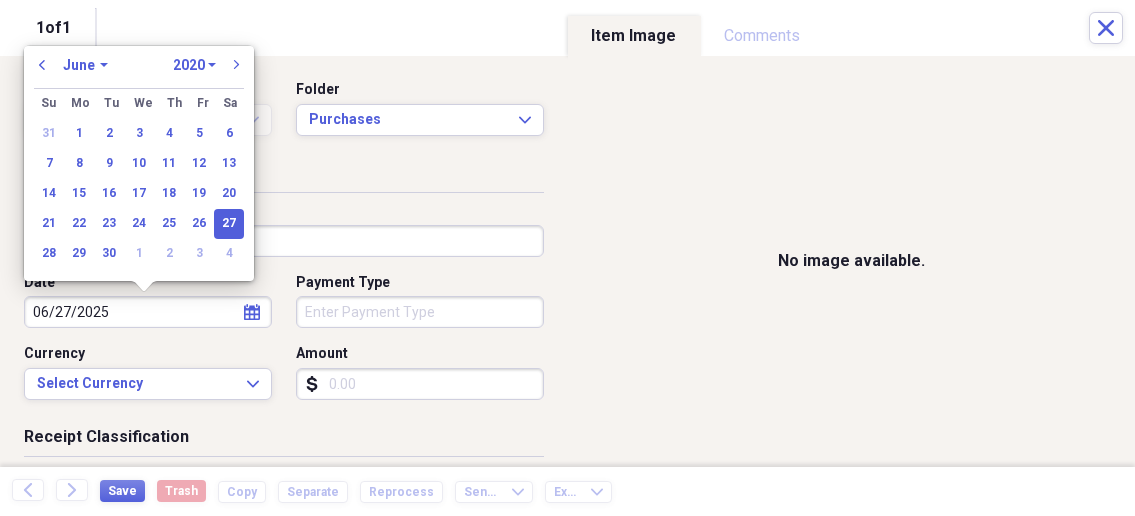 select on "2025" 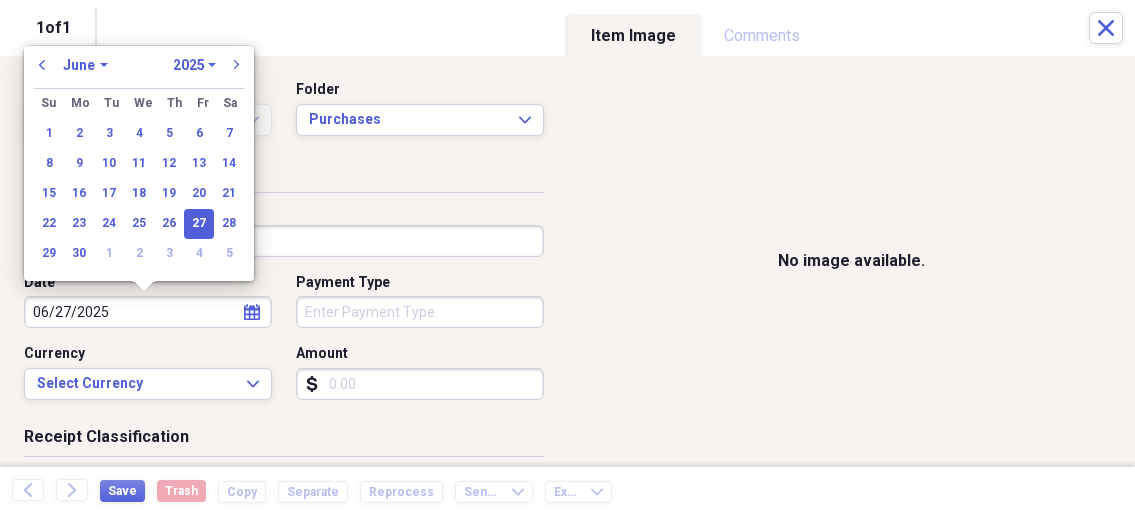 type on "06/27/2025" 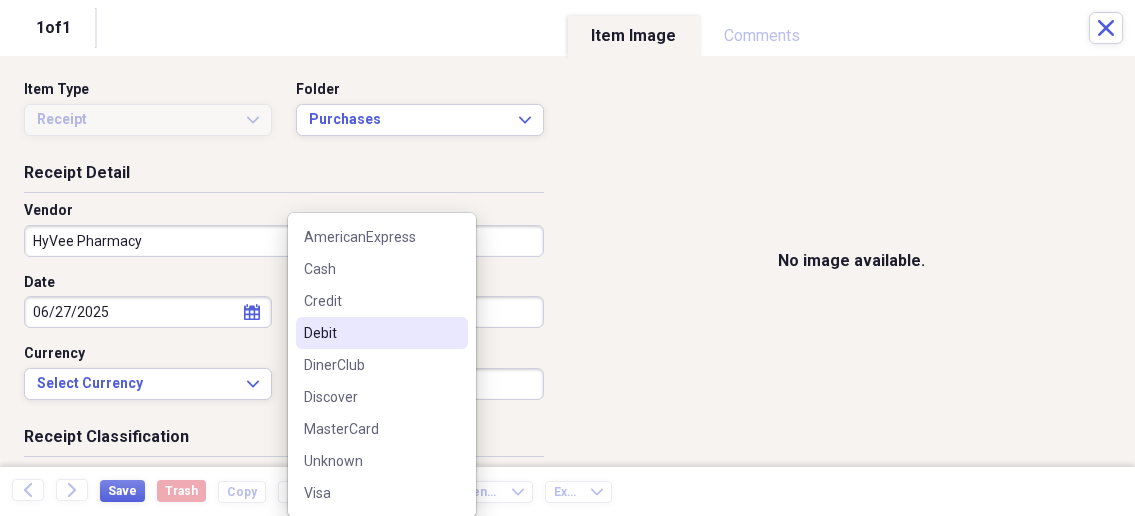 click on "Debit" at bounding box center [370, 333] 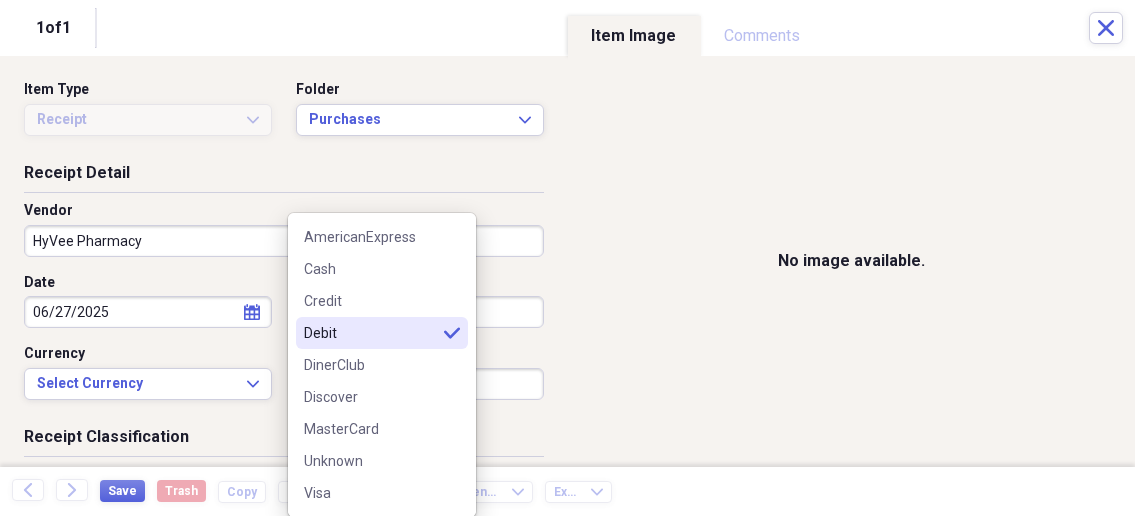 type on "Debit" 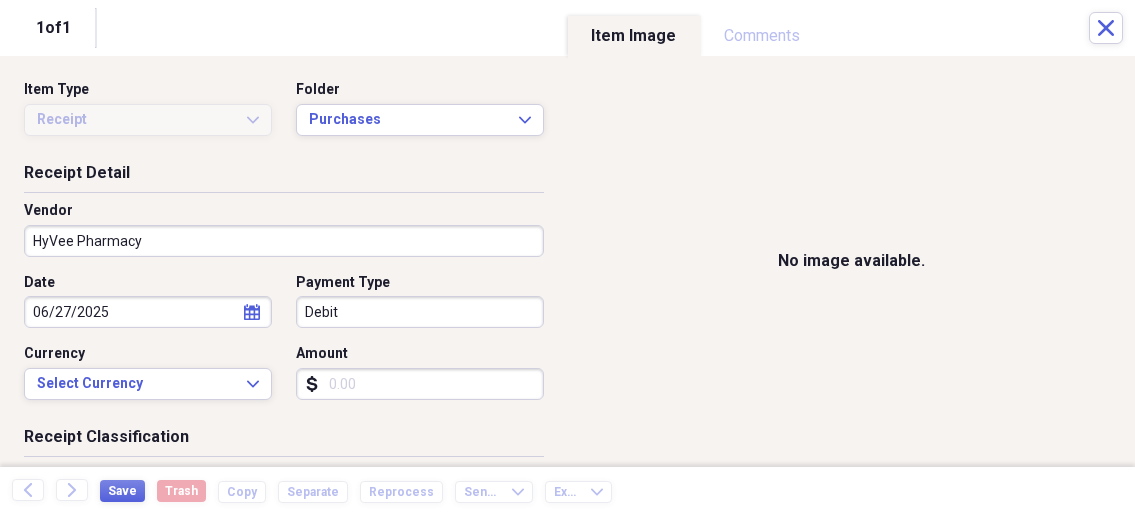 click on "Amount" at bounding box center [420, 384] 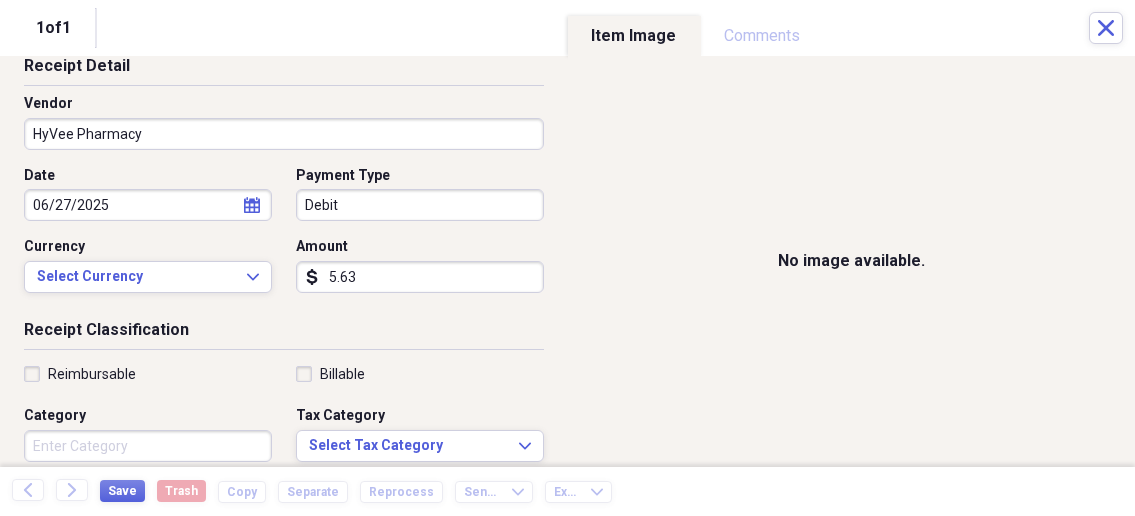 scroll, scrollTop: 214, scrollLeft: 0, axis: vertical 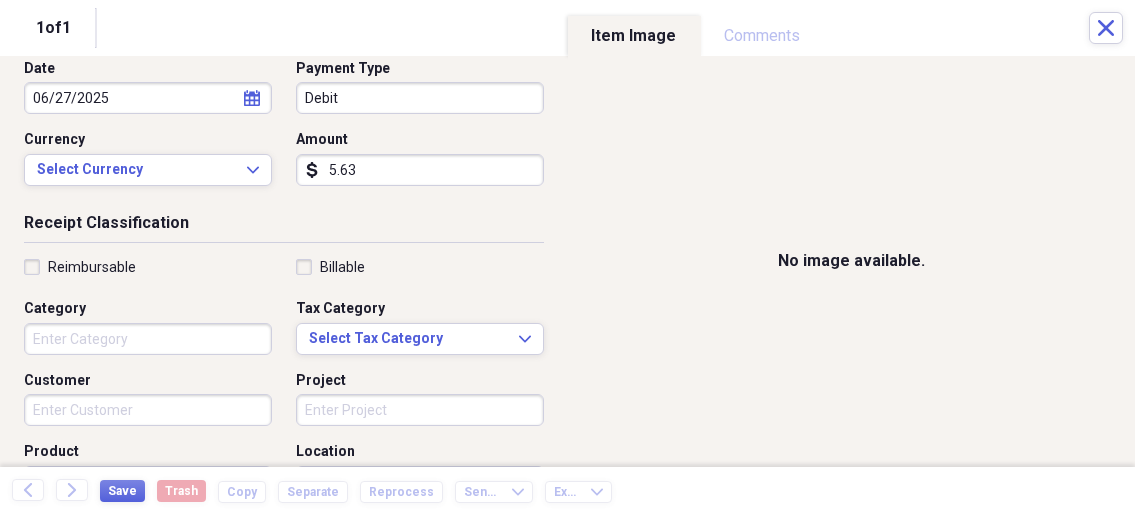 type on "5.63" 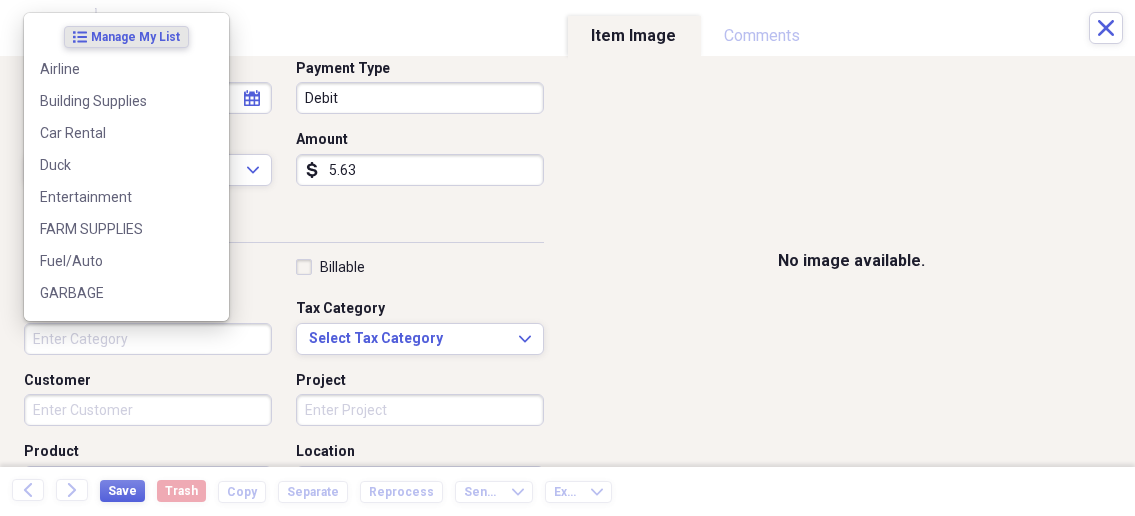 click on "Category" at bounding box center (148, 339) 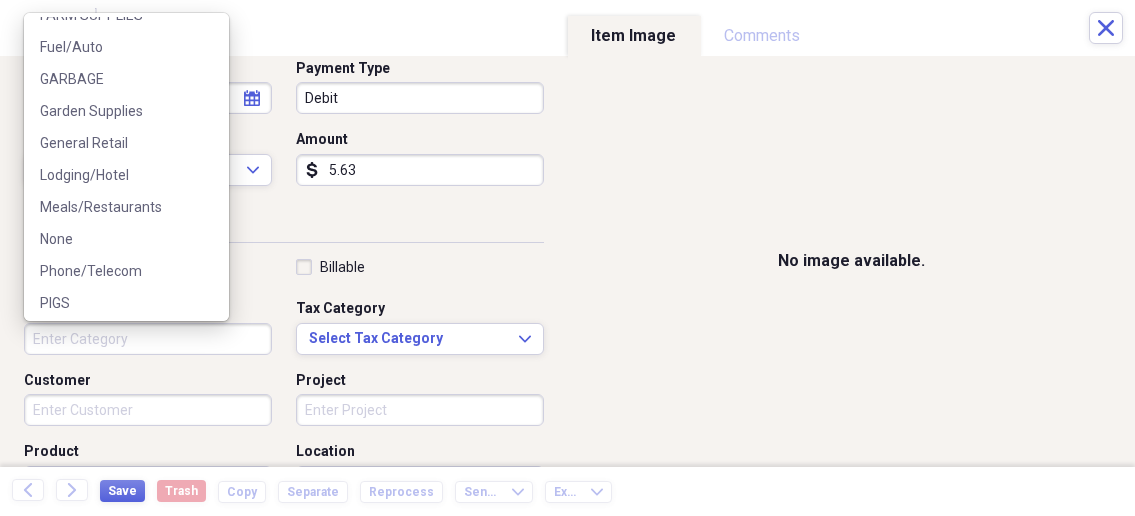 scroll, scrollTop: 321, scrollLeft: 0, axis: vertical 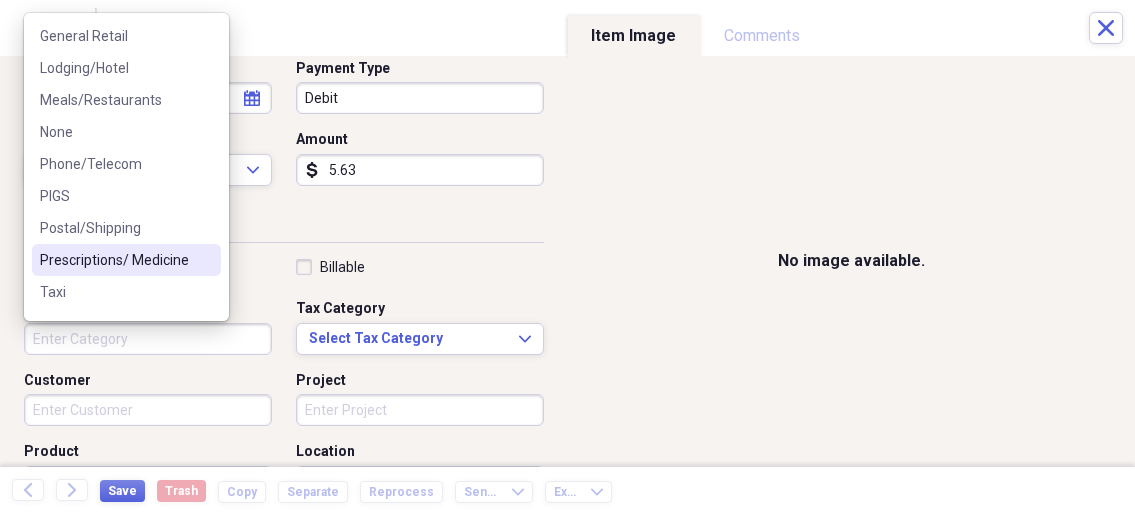 click on "Prescriptions/ Medicine" at bounding box center [114, 260] 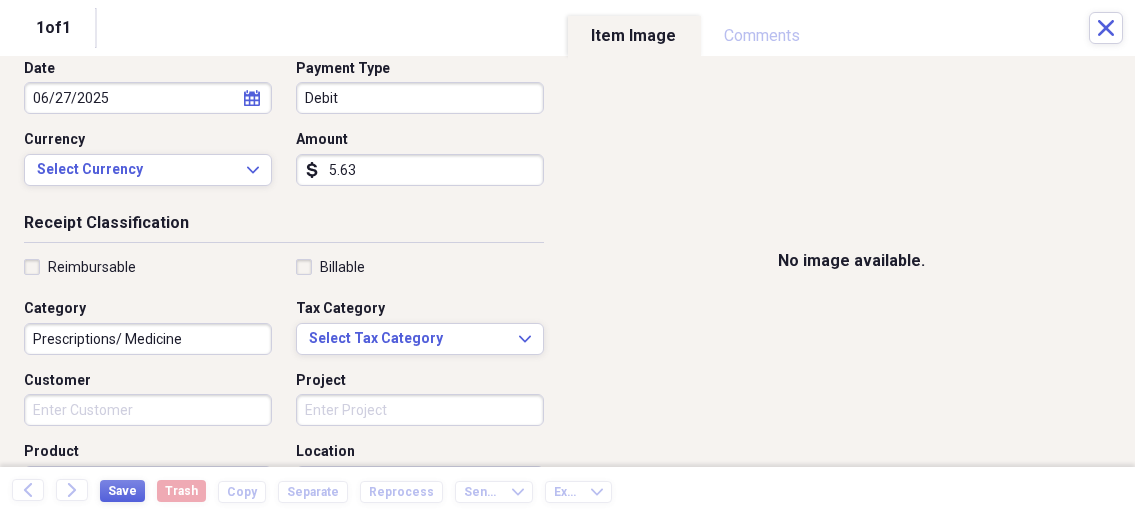 click on "Customer" at bounding box center (148, 410) 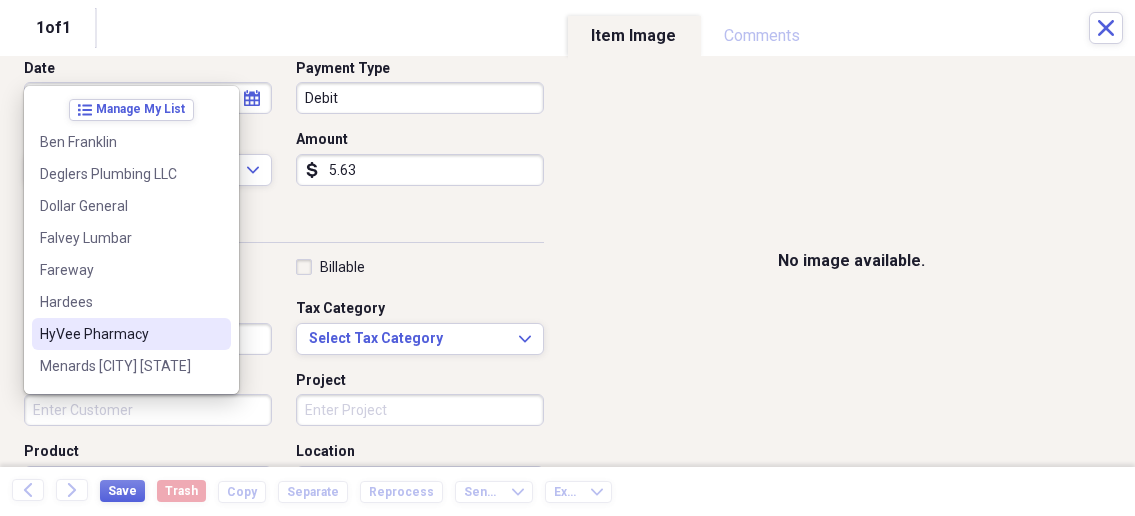 click on "[COMPANY] Pharmacy" at bounding box center [119, 334] 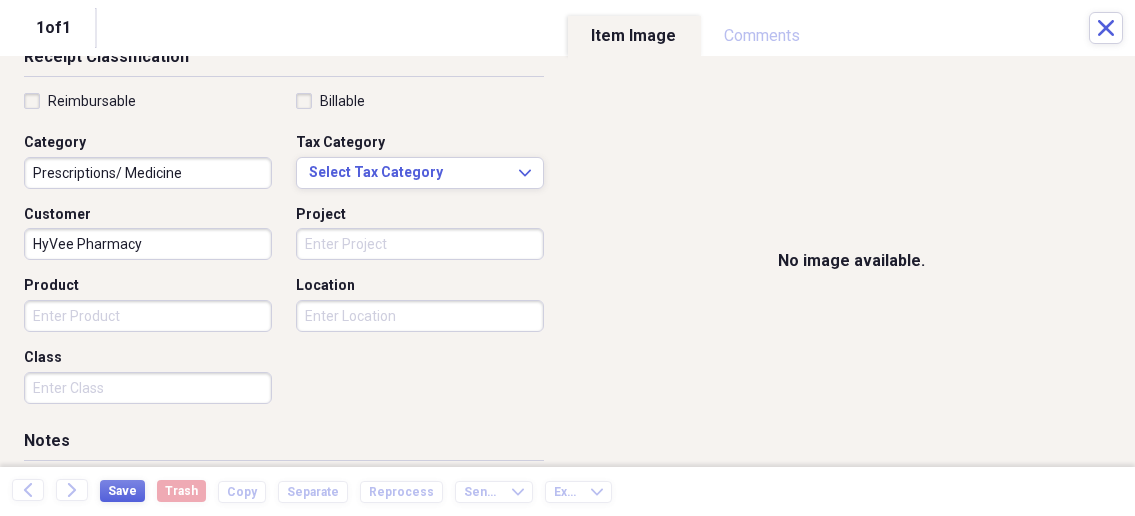 scroll, scrollTop: 428, scrollLeft: 0, axis: vertical 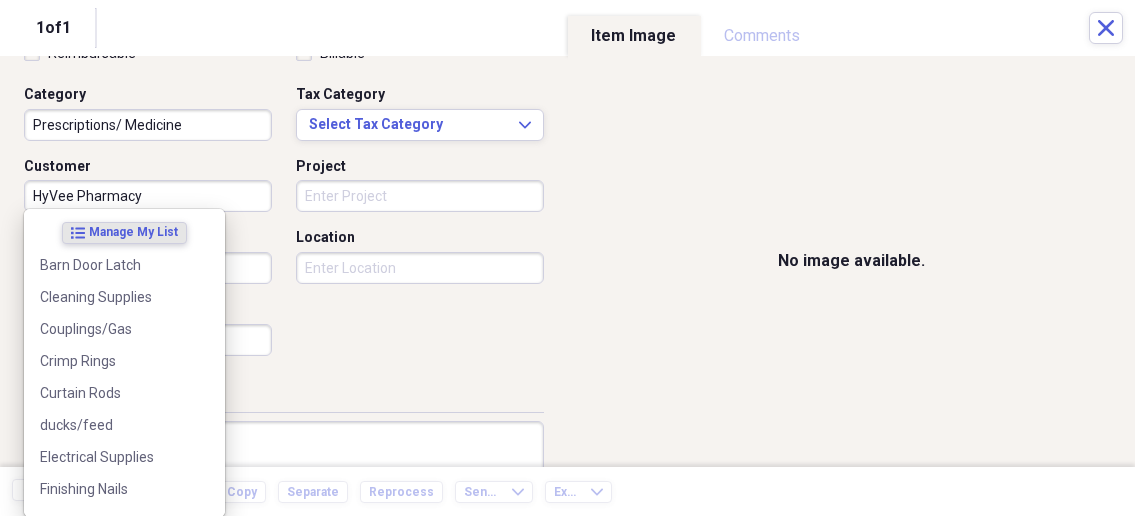 click on "Organize My Files 1 Collapse Unfiled Needs Review 1 Unfiled All Files Unfiled Unfiled Unfiled Saved Reports Collapse My Cabinet My Cabinet Add Folder Collapse Open Folder Business Add Folder Folder Bills Add Folder Folder Contacts Add Folder Folder Contracts Add Folder Folder Important Documents Add Folder Folder Legal Add Folder Folder Office Add Folder Folder Purchases Add Folder Expand Folder Taxes Add Folder Expand Folder Personal Add Folder Trash Trash Help & Support Submit Import Import Add Create Expand Reports Reports Settings Nathalee Expand Purchases Showing 33 items , totaling $4,482.31 Column Expand sort Sort Filters  Expand Create Item Expand Status Image Date Vendor Amount Category Product Source Billable Reimbursable check 06/09/2025 Pizza Ranch $35.04 Meals/Restaurants Food check 06/24/2025 TRUE VALUE $24.59 Building Supplies Crimp Rings check 06/20/2025 TRUE VALUE $19.01 Building Supplies Couplings/Gas check 02/08/2025 Deglers Plumbing LLC $192.60 Building Supplies Service Call check $8.00 25" at bounding box center [567, 258] 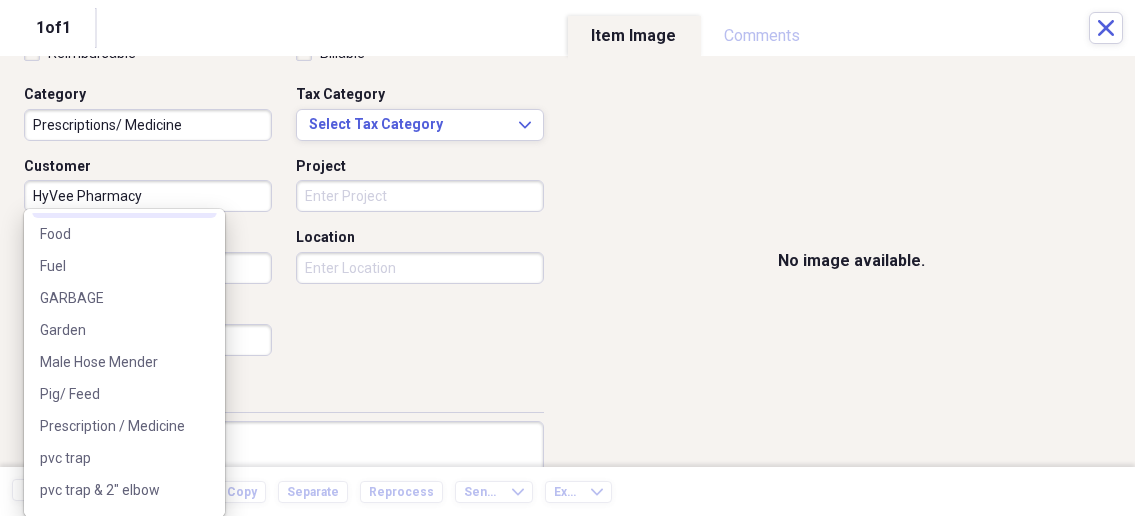 scroll, scrollTop: 321, scrollLeft: 0, axis: vertical 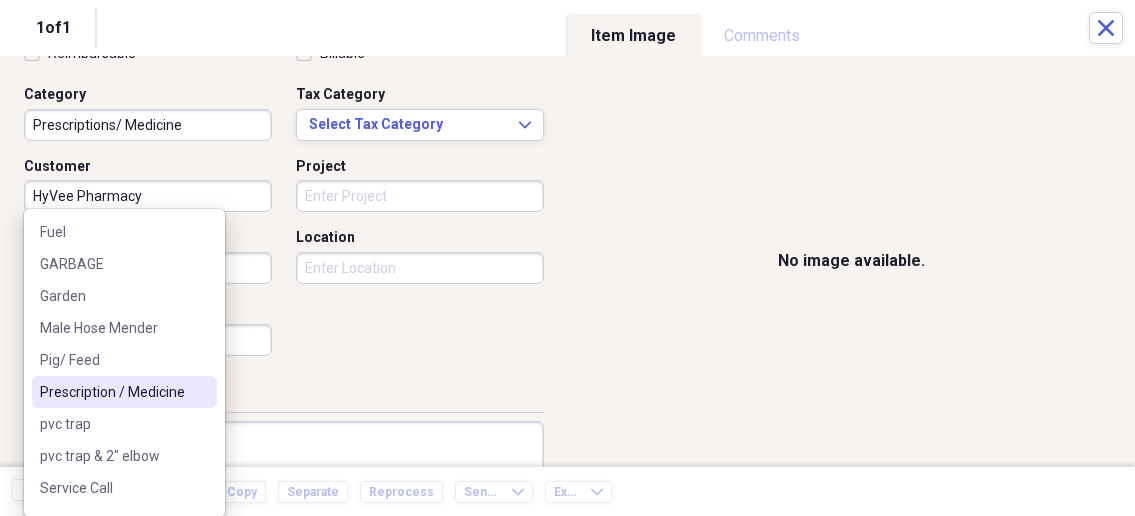 click on "Prescription / Medicine" at bounding box center [112, 392] 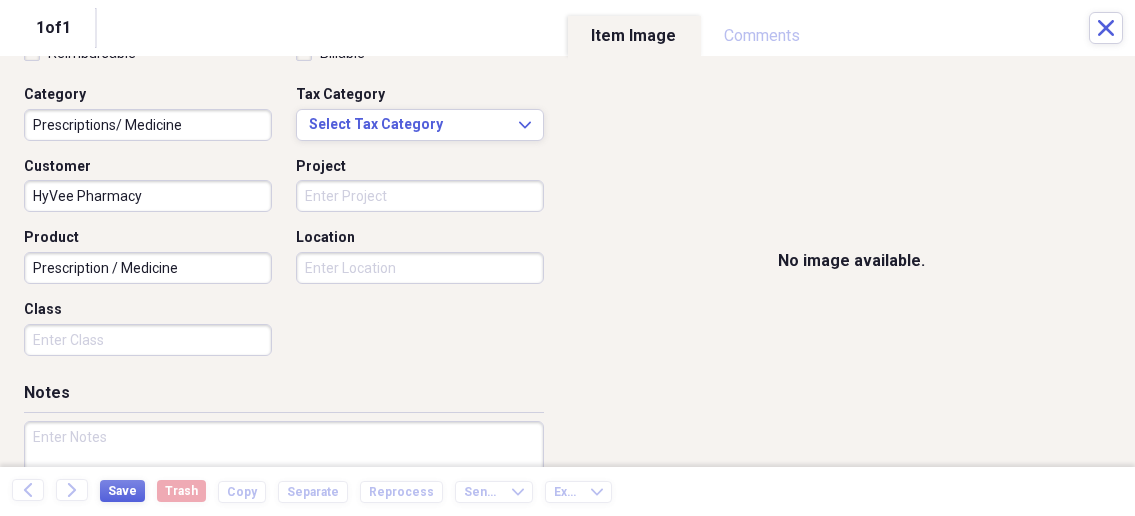 scroll, scrollTop: 535, scrollLeft: 0, axis: vertical 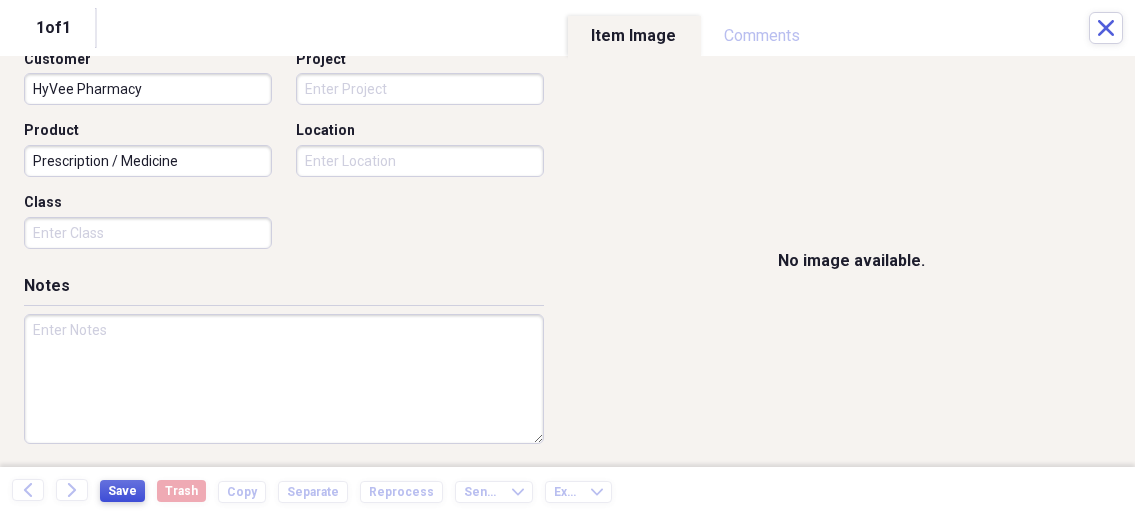click on "Save" at bounding box center [122, 491] 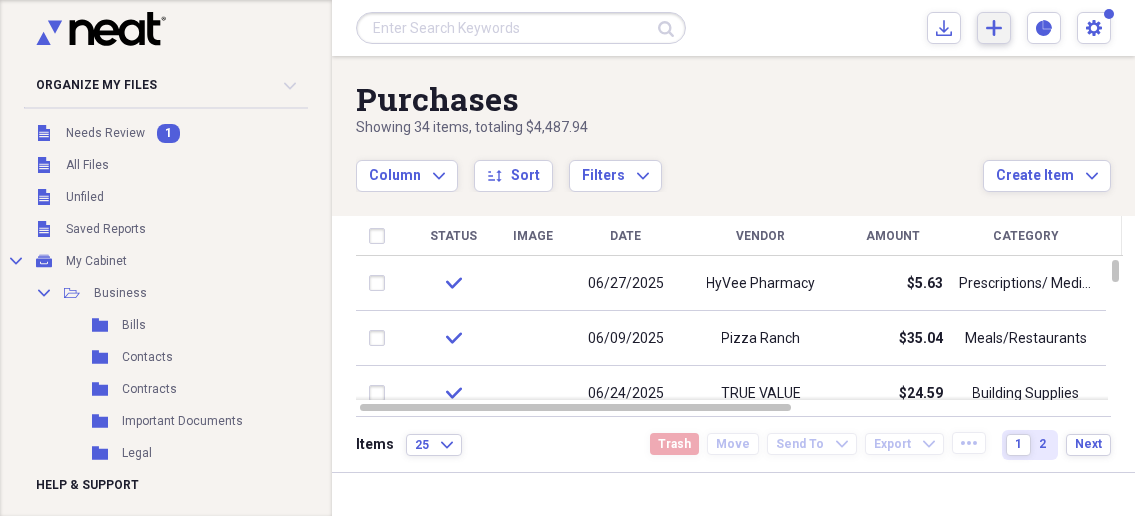 click 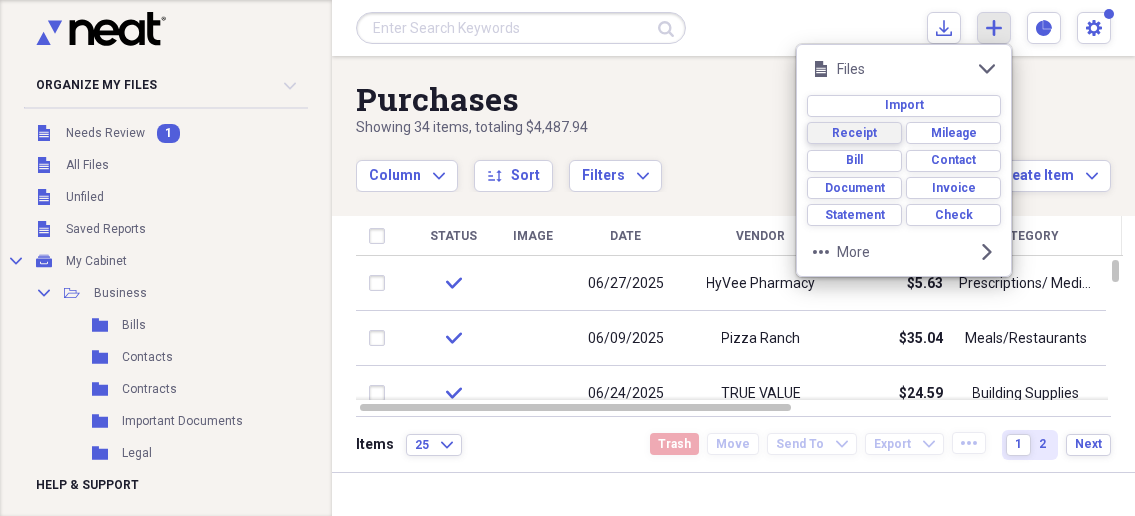 click on "Receipt" at bounding box center [854, 133] 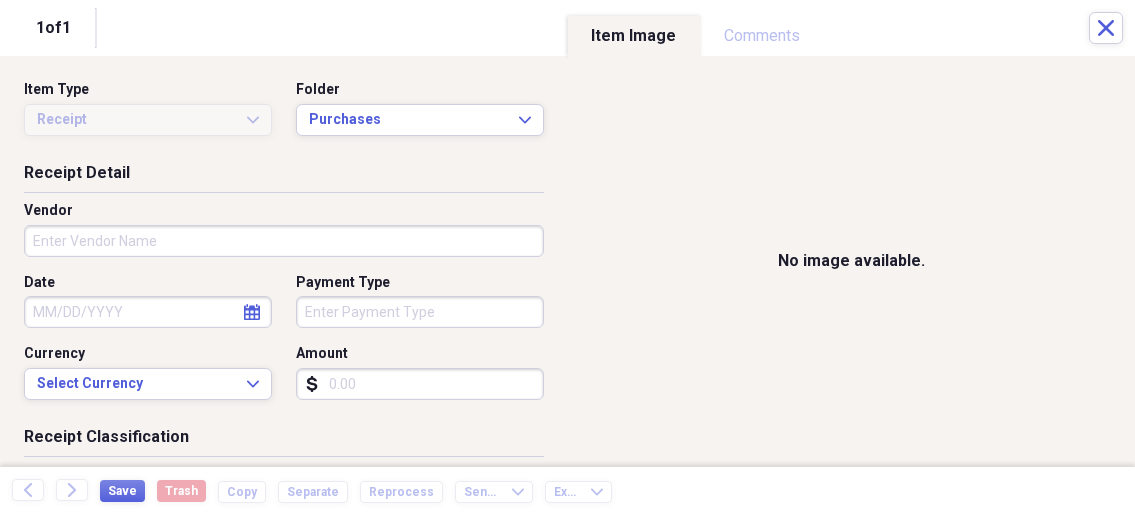 click on "Organize My Files 1 Collapse Unfiled Needs Review 1 Unfiled All Files Unfiled Unfiled Unfiled Saved Reports Collapse My Cabinet My Cabinet Add Folder Collapse Open Folder Business Add Folder Folder Bills Add Folder Folder Contacts Add Folder Folder Contracts Add Folder Folder Important Documents Add Folder Folder Legal Add Folder Folder Office Add Folder Folder Purchases Add Folder Expand Folder Taxes Add Folder Expand Folder Personal Add Folder Trash Trash Help & Support Submit Import Import Add Create Expand Reports Reports Settings Nathalee Expand Purchases Showing 34 items , totaling $4,487.94 Column Expand sort Sort Filters  Expand Create Item Expand Status Image Date Vendor Amount Category Product Source Billable Reimbursable check 06/27/2025 HyVee Pharmacy $5.63 Prescriptions/ Medicine Prescription / Medicine check 06/09/2025 Pizza Ranch $35.04 Meals/Restaurants Food check 06/24/2025 TRUE VALUE $24.59 Building Supplies Crimp Rings check 06/20/2025 TRUE VALUE $19.01 Building Supplies Couplings/Gas check" at bounding box center (567, 258) 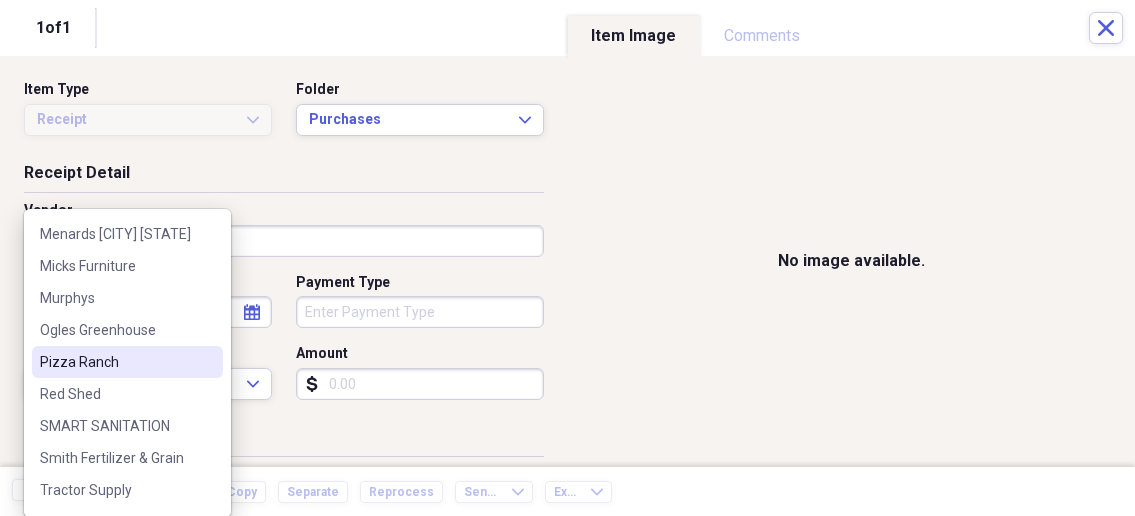 scroll, scrollTop: 321, scrollLeft: 0, axis: vertical 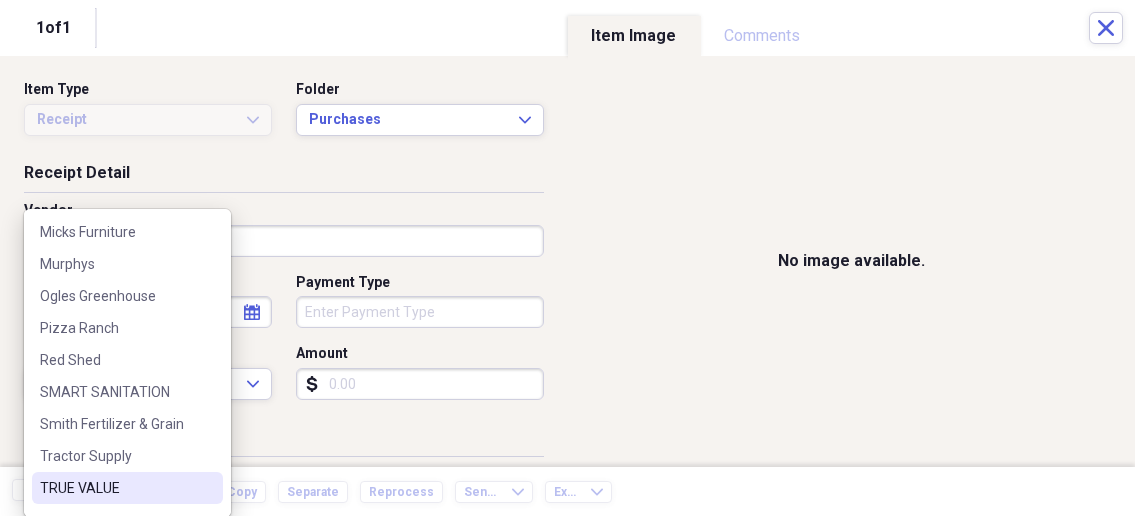 click on "TRUE VALUE" at bounding box center [127, 488] 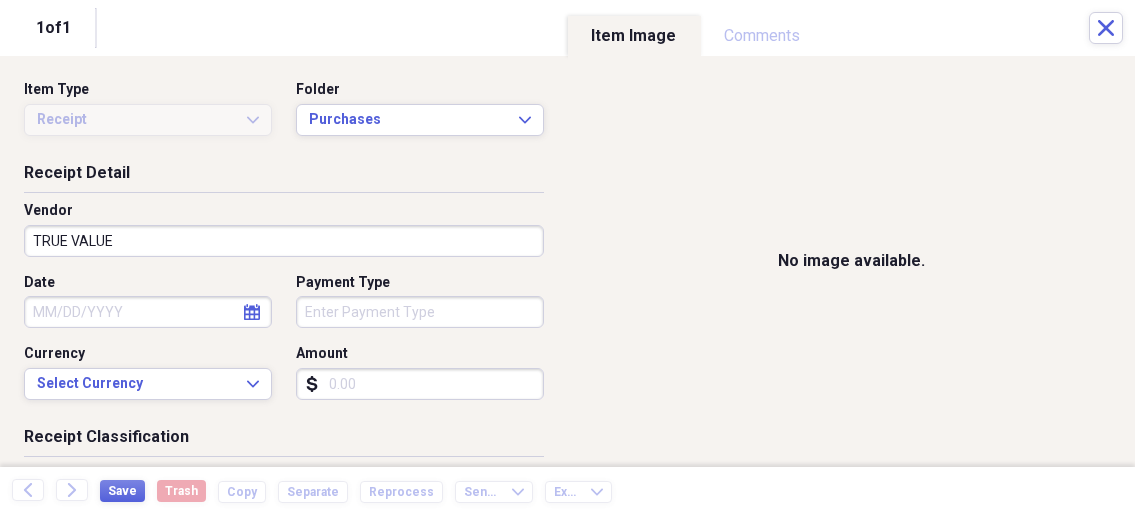 click on "Date" at bounding box center (148, 312) 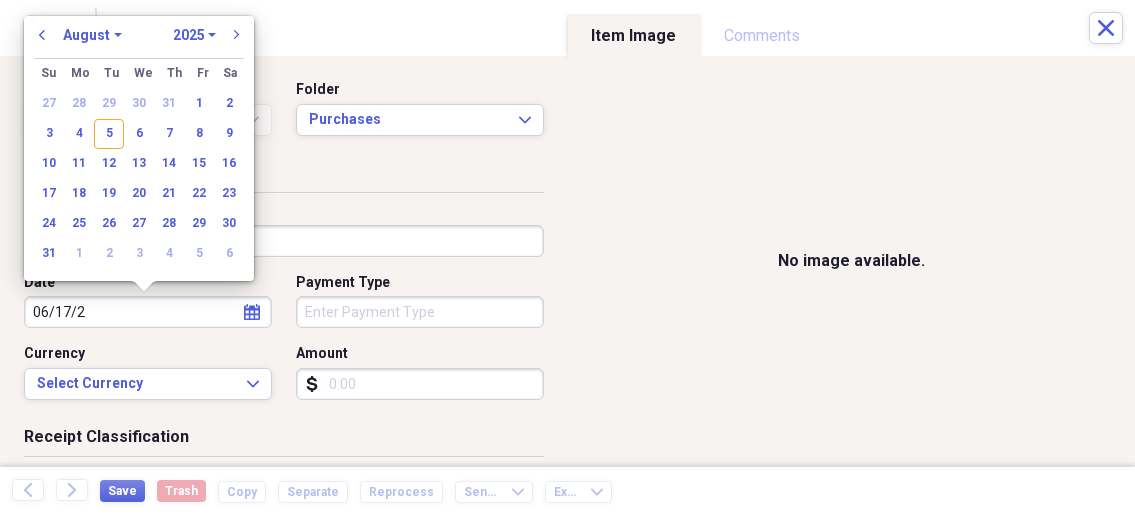 type on "06/17/20" 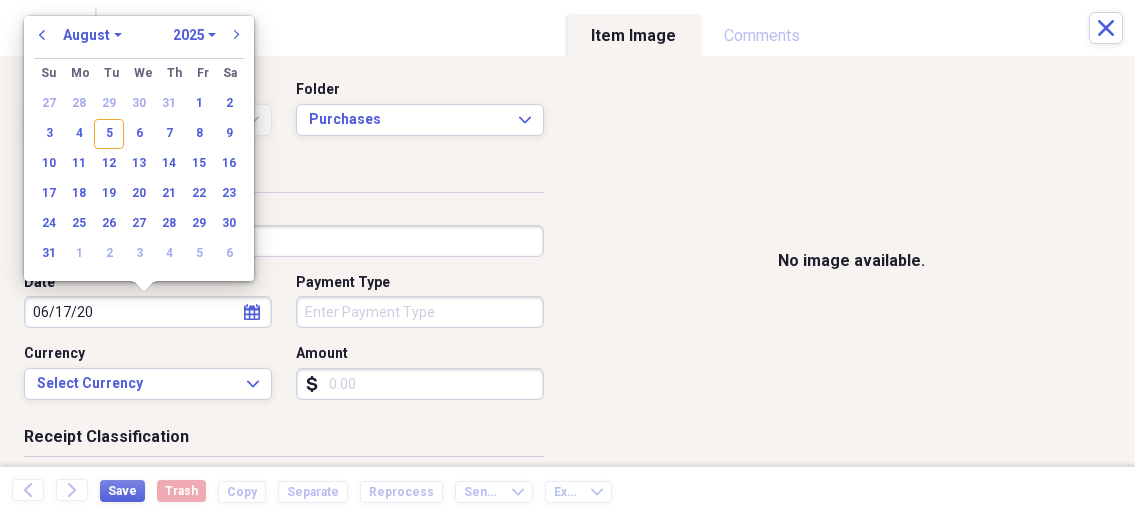 select on "5" 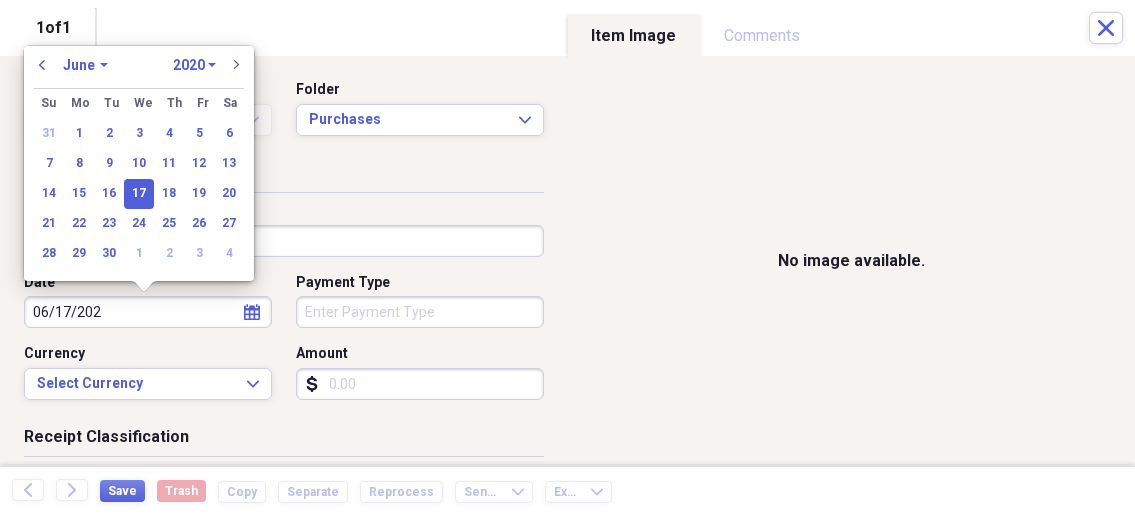 type on "06/17/2025" 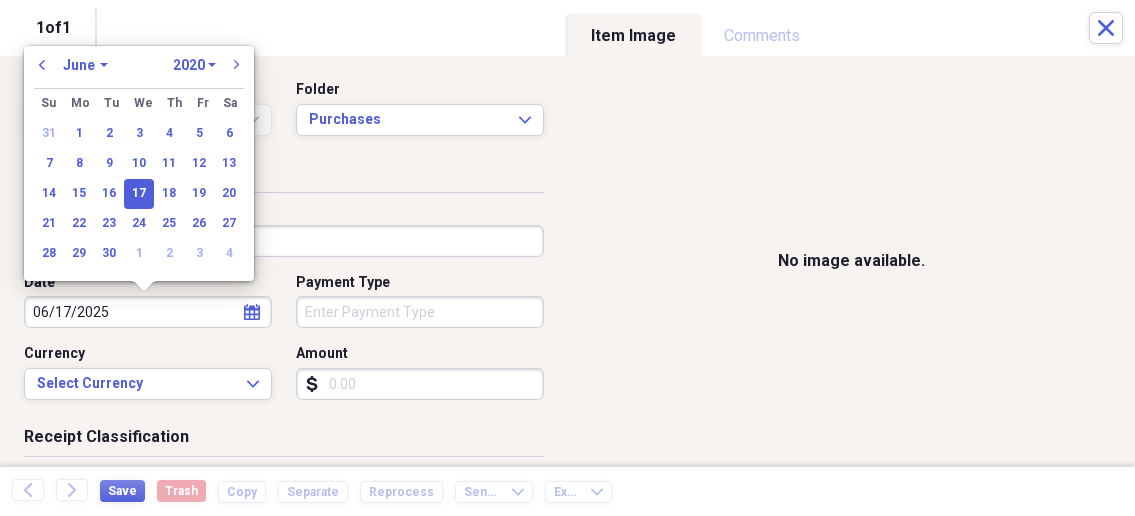 select on "2025" 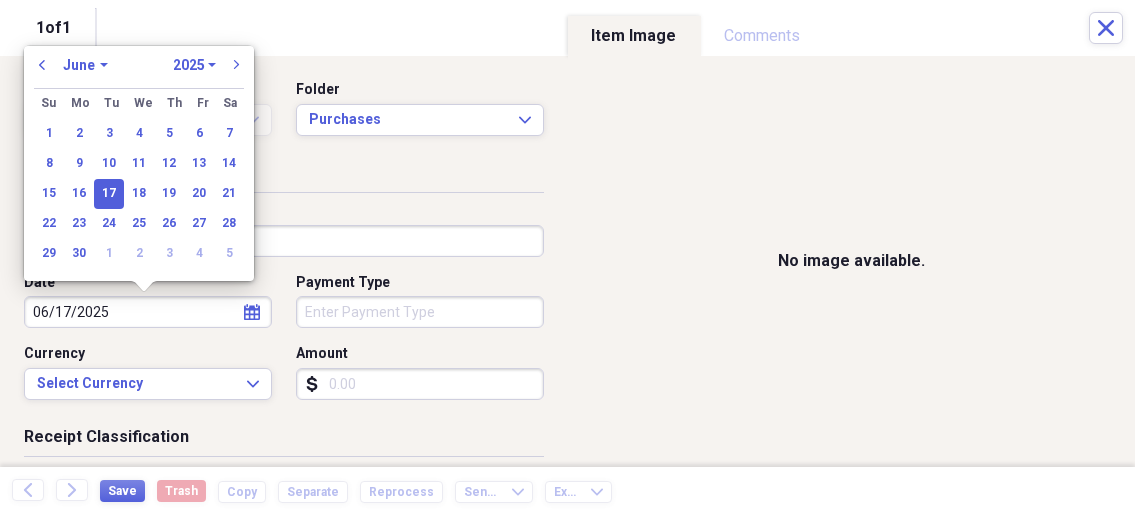 type on "06/17/2025" 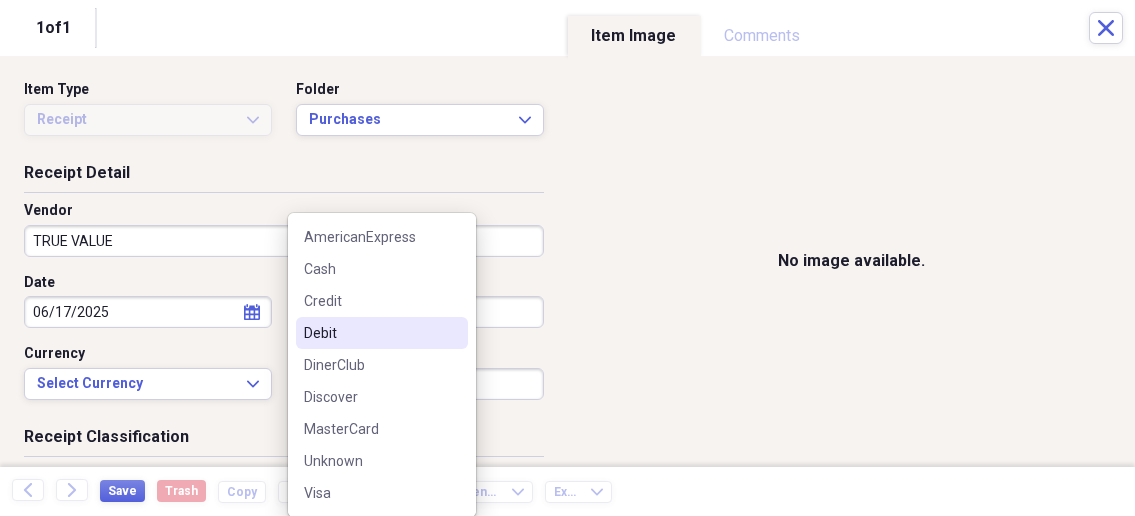 click on "Debit" at bounding box center (370, 333) 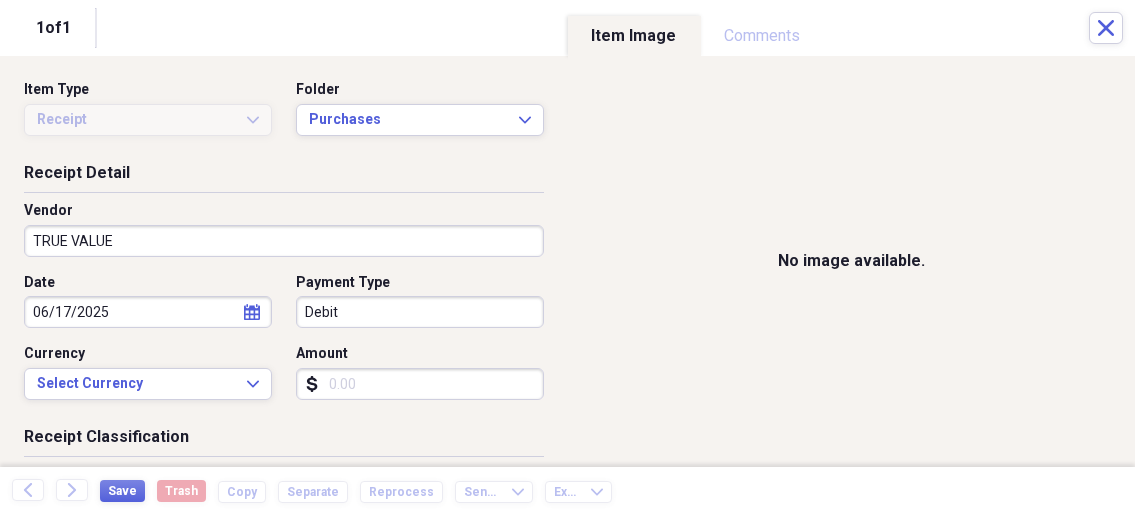click on "Amount" at bounding box center [420, 384] 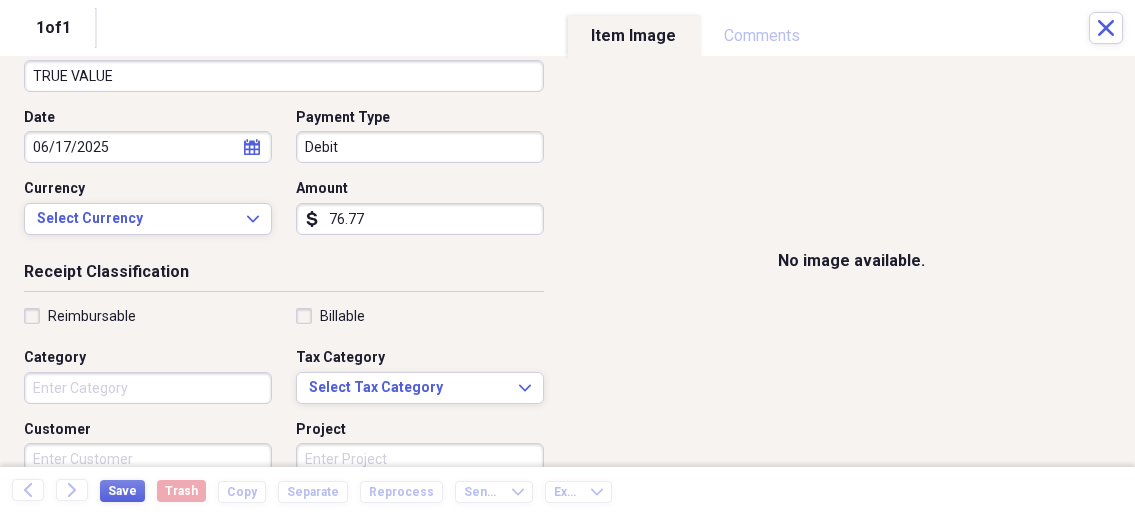 scroll, scrollTop: 214, scrollLeft: 0, axis: vertical 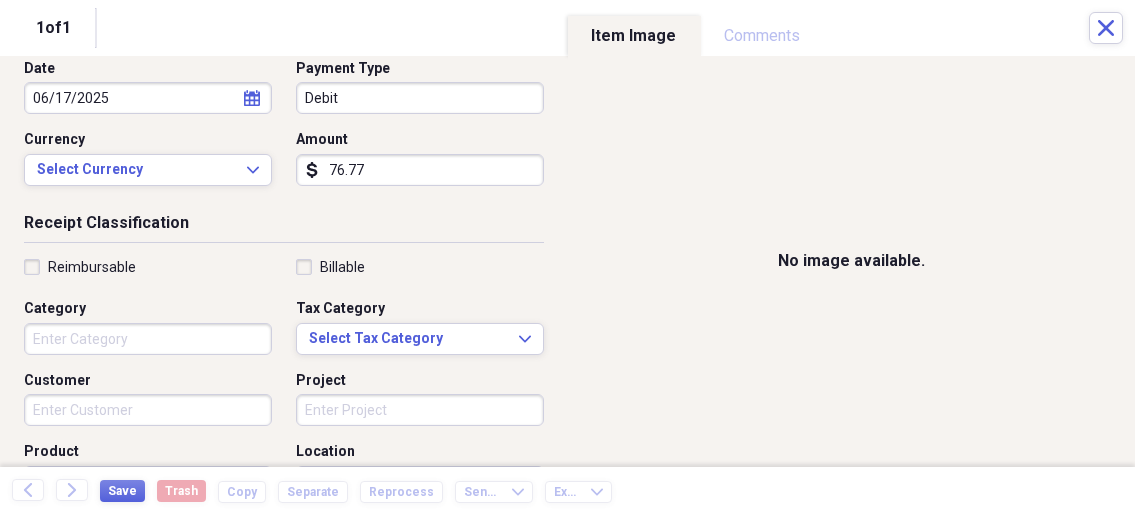 type on "76.77" 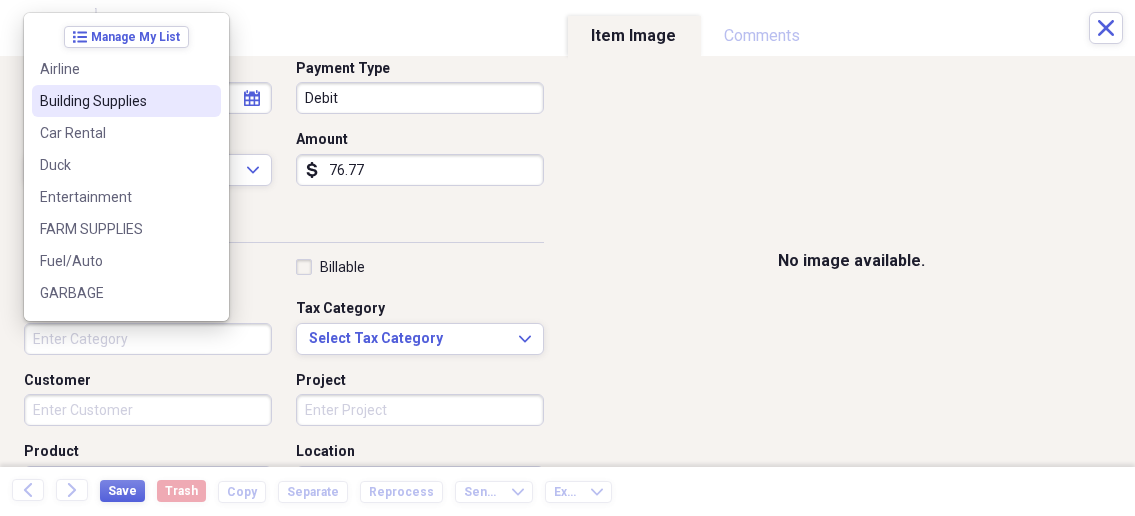 click on "Building Supplies" at bounding box center [114, 101] 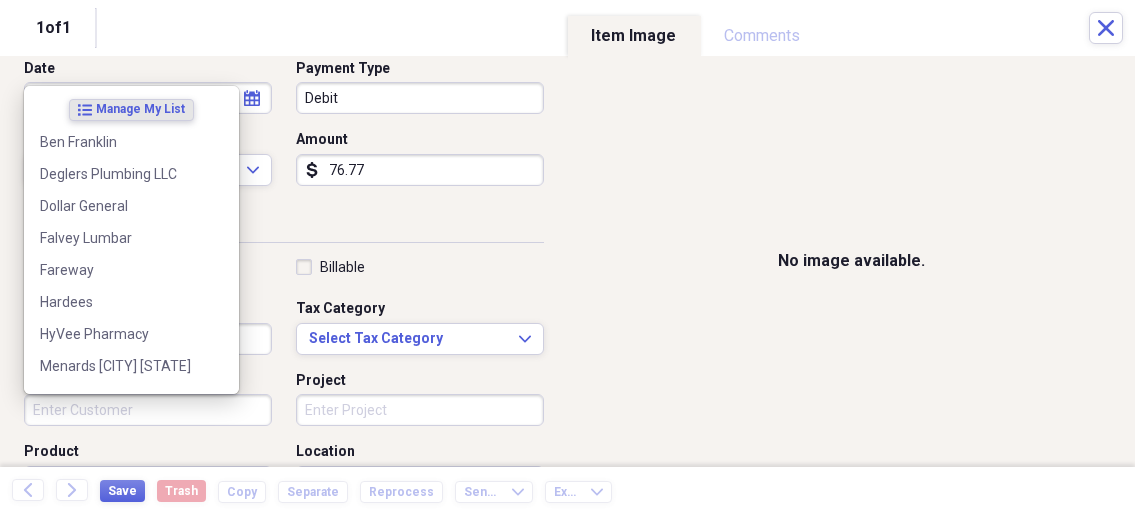 click on "Customer" at bounding box center [148, 410] 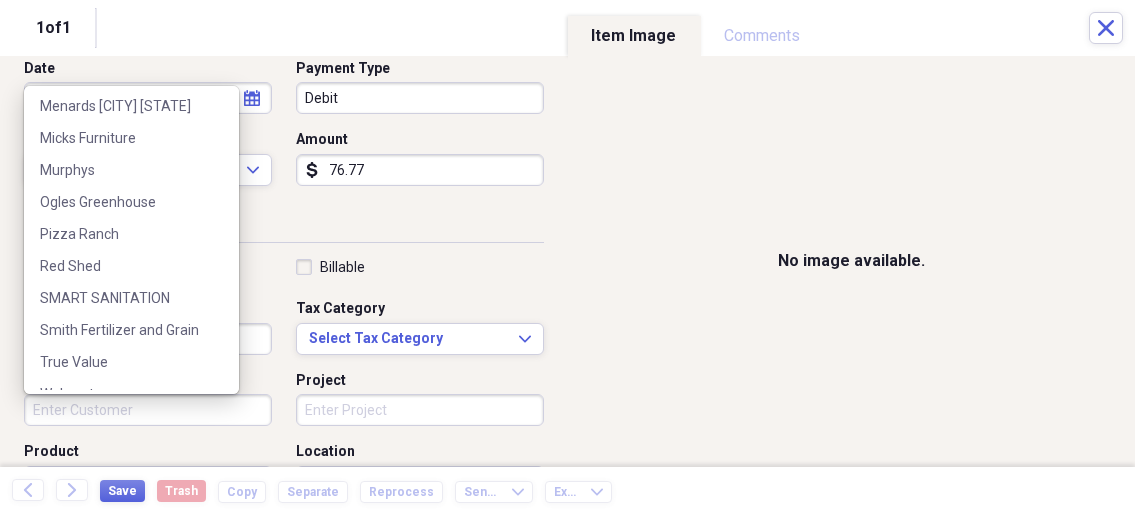 scroll, scrollTop: 283, scrollLeft: 0, axis: vertical 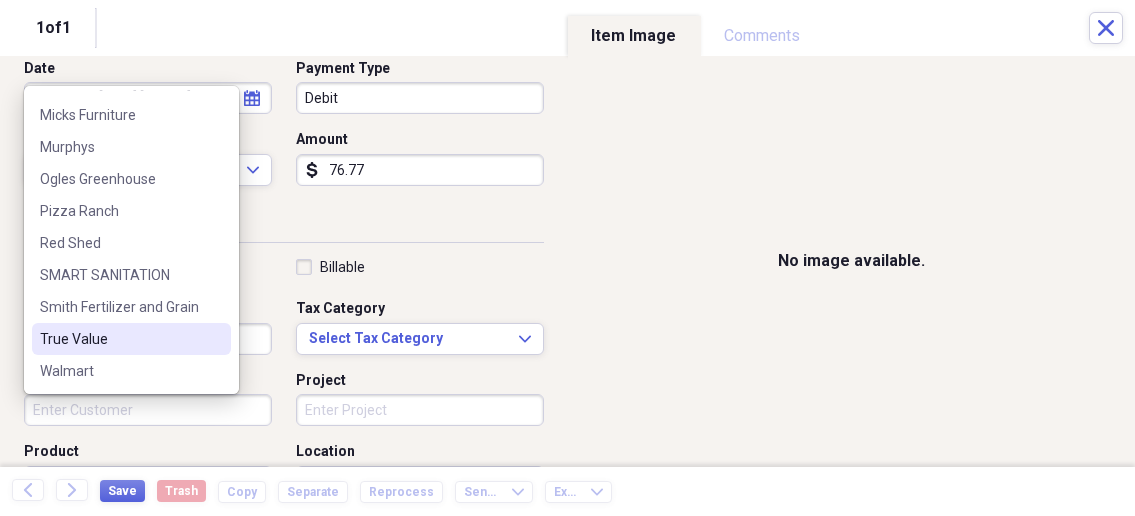 click on "True Value" at bounding box center (119, 339) 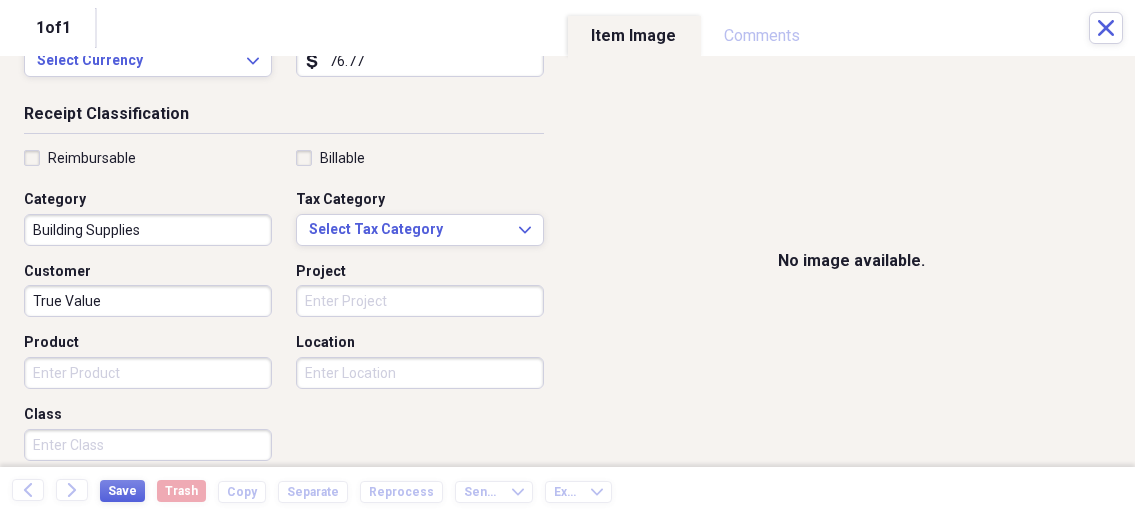 scroll, scrollTop: 428, scrollLeft: 0, axis: vertical 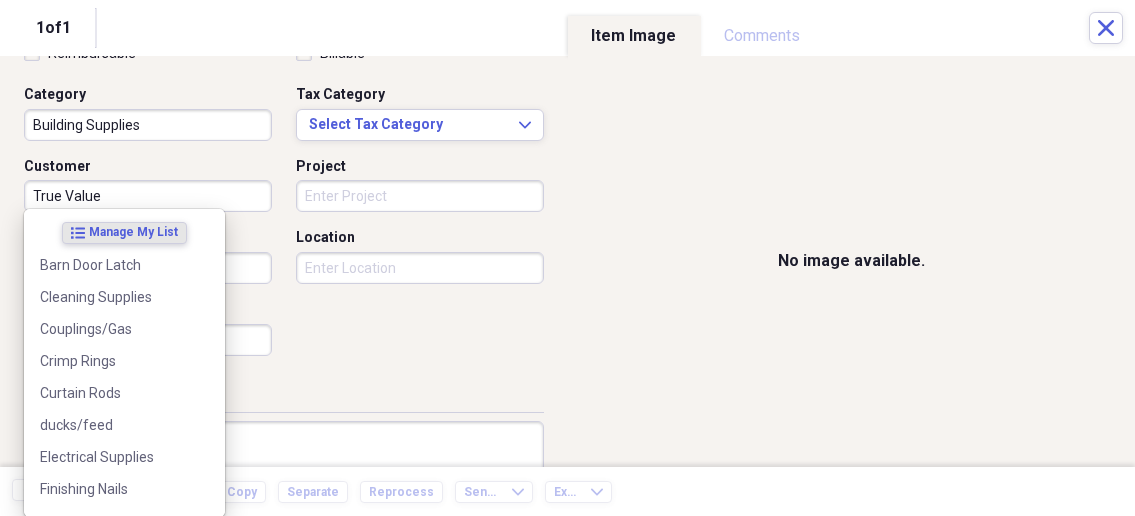 click on "Organize My Files 1 Collapse Unfiled Needs Review 1 Unfiled All Files Unfiled Unfiled Unfiled Saved Reports Collapse My Cabinet My Cabinet Add Folder Collapse Open Folder Business Add Folder Folder Bills Add Folder Folder Contacts Add Folder Folder Contracts Add Folder Folder Important Documents Add Folder Folder Legal Add Folder Folder Office Add Folder Folder Purchases Add Folder Expand Folder Taxes Add Folder Expand Folder Personal Add Folder Trash Trash Help & Support Submit Import Import Add Create Expand Reports Reports Settings Nathalee Expand Purchases Showing 34 items , totaling $4,487.94 Column Expand sort Sort Filters  Expand Create Item Expand Status Image Date Vendor Amount Category Product Source Billable Reimbursable check 06/27/2025 HyVee Pharmacy $5.63 Prescriptions/ Medicine Prescription / Medicine check 06/09/2025 Pizza Ranch $35.04 Meals/Restaurants Food check 06/24/2025 TRUE VALUE $24.59 Building Supplies Crimp Rings check 06/20/2025 TRUE VALUE $19.01 Building Supplies Couplings/Gas check" at bounding box center [567, 258] 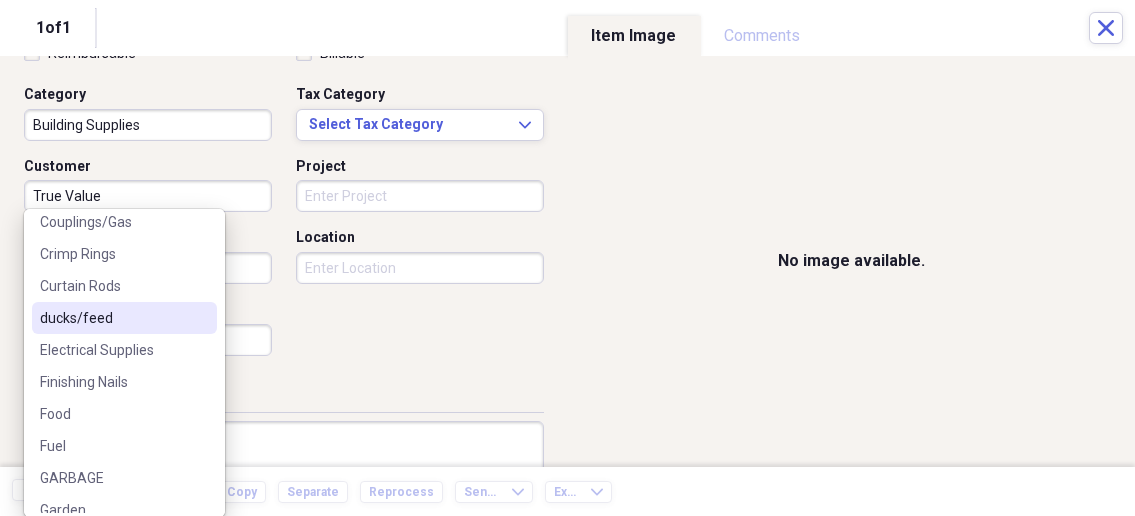 scroll, scrollTop: 214, scrollLeft: 0, axis: vertical 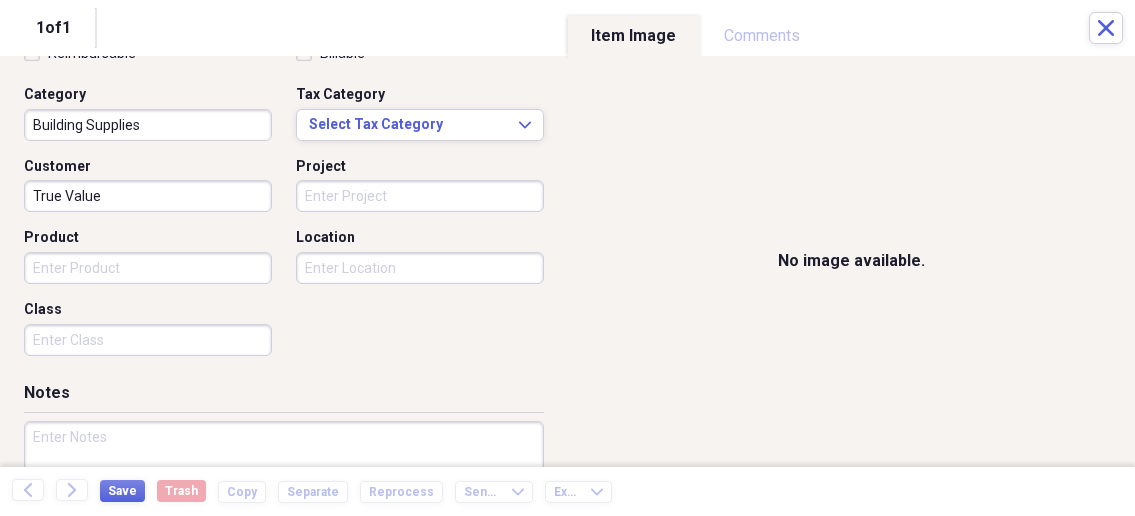click on "Reimbursable Billable Category Building Supplies Tax Category Select Tax Category Expand Customer True Value Project Product Location Class" at bounding box center [284, 204] 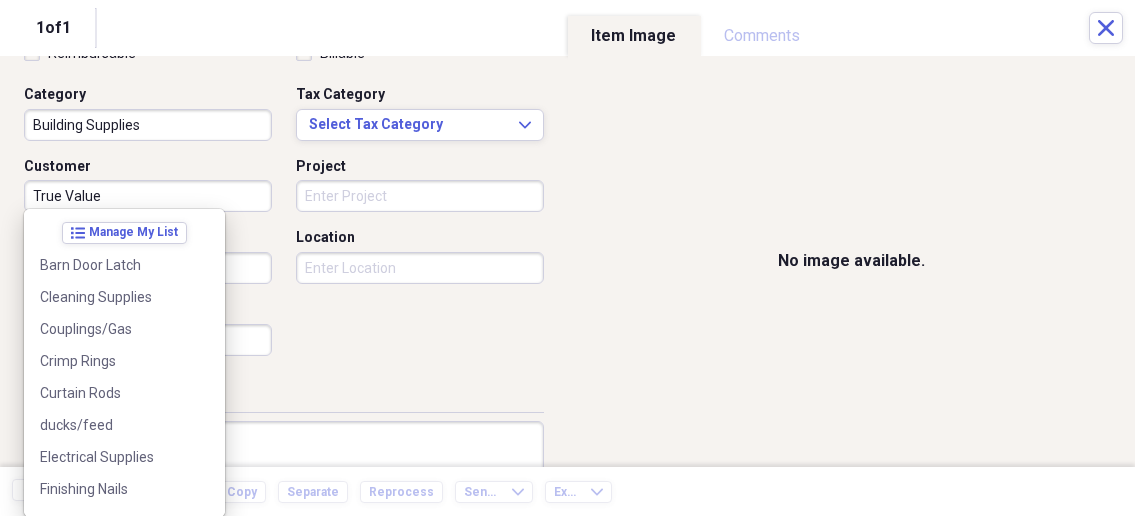 click on "Organize My Files 1 Collapse Unfiled Needs Review 1 Unfiled All Files Unfiled Unfiled Unfiled Saved Reports Collapse My Cabinet My Cabinet Add Folder Collapse Open Folder Business Add Folder Folder Bills Add Folder Folder Contacts Add Folder Folder Contracts Add Folder Folder Important Documents Add Folder Folder Legal Add Folder Folder Office Add Folder Folder Purchases Add Folder Expand Folder Taxes Add Folder Expand Folder Personal Add Folder Trash Trash Help & Support Submit Import Import Add Create Expand Reports Reports Settings Nathalee Expand Purchases Showing 34 items , totaling $4,487.94 Column Expand sort Sort Filters  Expand Create Item Expand Status Image Date Vendor Amount Category Product Source Billable Reimbursable check 06/27/2025 HyVee Pharmacy $5.63 Prescriptions/ Medicine Prescription / Medicine check 06/09/2025 Pizza Ranch $35.04 Meals/Restaurants Food check 06/24/2025 TRUE VALUE $24.59 Building Supplies Crimp Rings check 06/20/2025 TRUE VALUE $19.01 Building Supplies Couplings/Gas check" at bounding box center [567, 258] 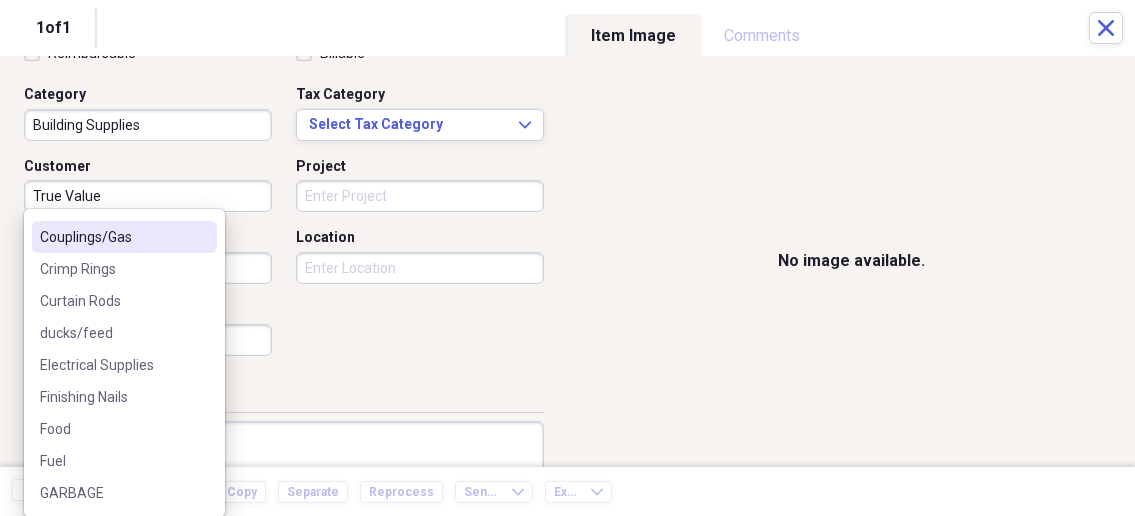 click on "Couplings/Gas" at bounding box center (112, 237) 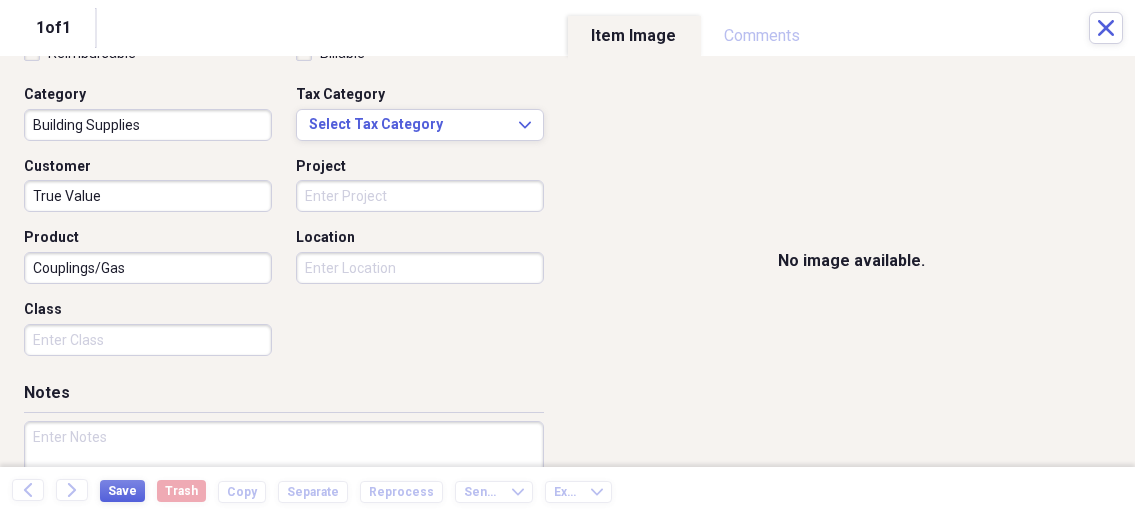 scroll, scrollTop: 535, scrollLeft: 0, axis: vertical 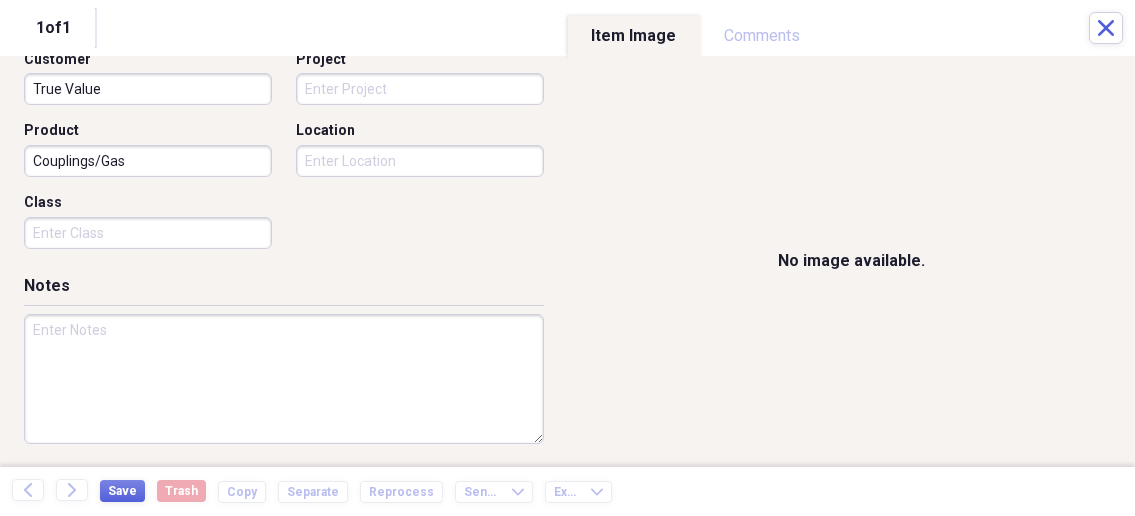 click on "Save Trash Copy Separate Reprocess" at bounding box center (277, 491) 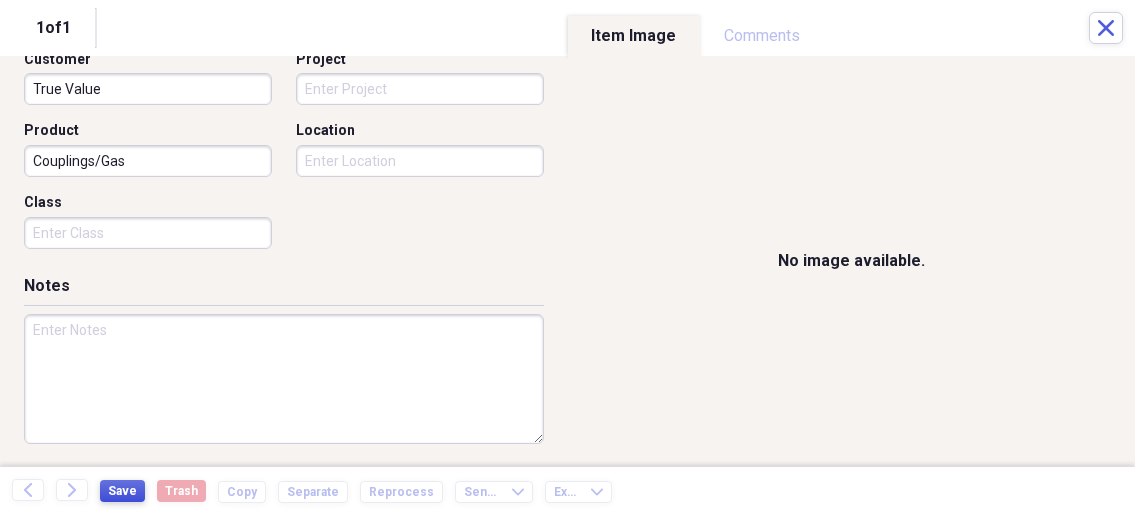click on "Save" at bounding box center (122, 491) 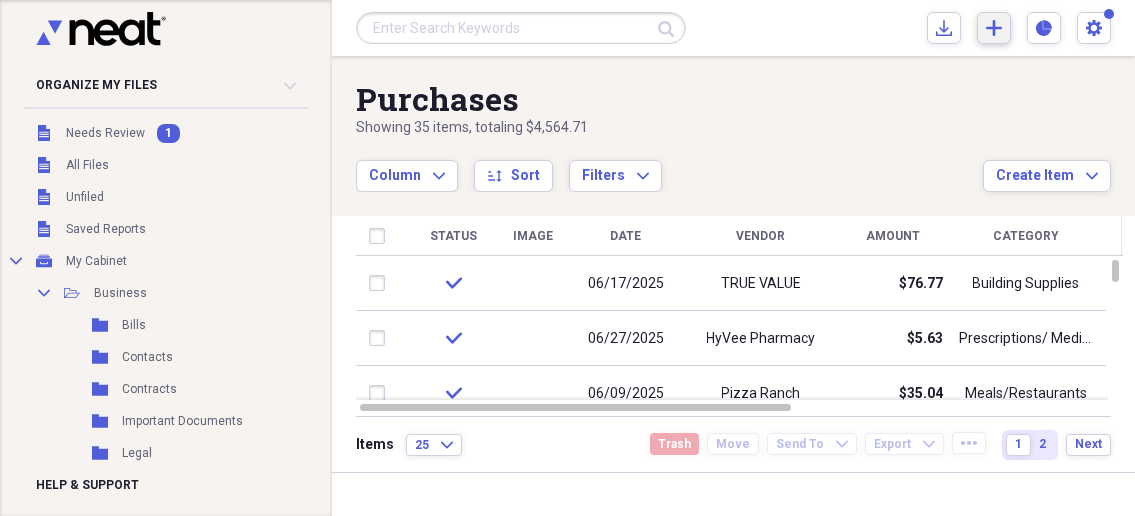 click on "Add" 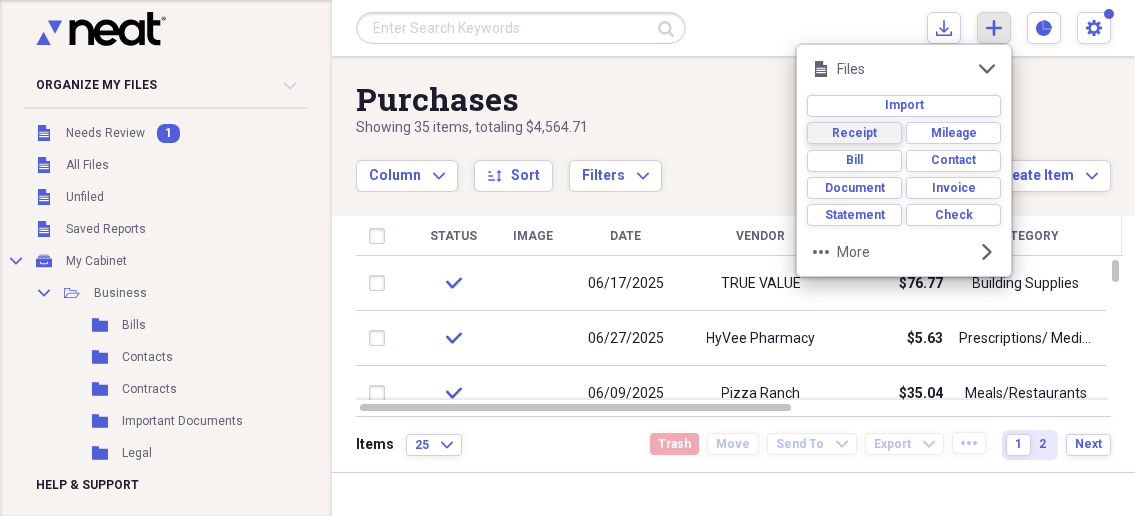 click on "Receipt" at bounding box center [854, 133] 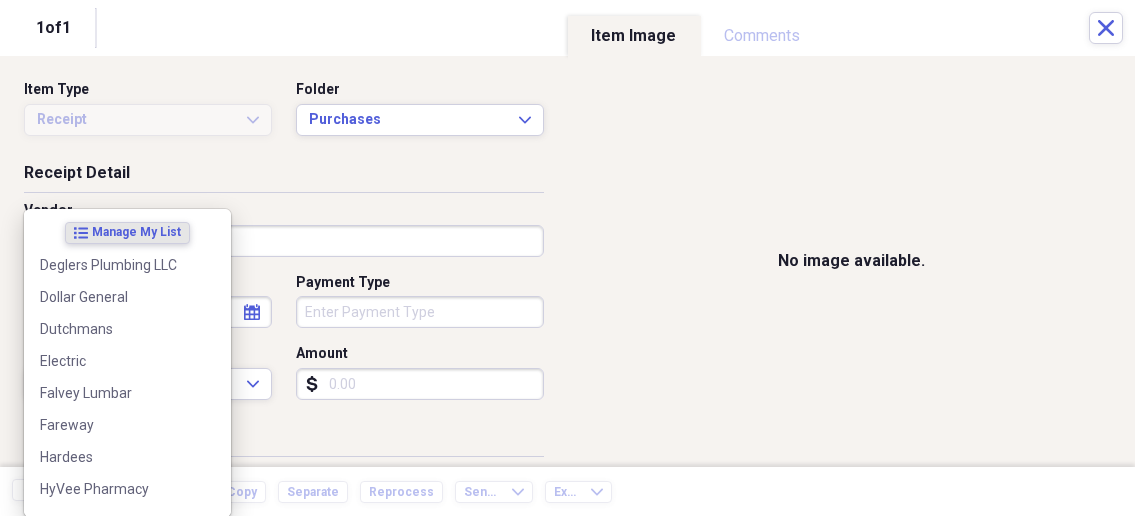 click on "Organize My Files 1 Collapse Unfiled Needs Review 1 Unfiled All Files Unfiled Unfiled Unfiled Saved Reports Collapse My Cabinet My Cabinet Add Folder Collapse Open Folder Business Add Folder Folder Bills Add Folder Folder Contacts Add Folder Folder Contracts Add Folder Folder Important Documents Add Folder Folder Legal Add Folder Folder Office Add Folder Folder Purchases Add Folder Expand Folder Taxes Add Folder Expand Folder Personal Add Folder Trash Trash Help & Support Submit Import Import Add Create Expand Reports Reports Settings Nathalee Expand Purchases Showing 35 items , totaling $4,564.71 Column Expand sort Sort Filters  Expand Create Item Expand Status Image Date Vendor Amount Category Product Source Billable Reimbursable check 06/17/2025 TRUE VALUE $76.77 Building Supplies Couplings/Gas check 06/27/2025 HyVee Pharmacy $5.63 Prescriptions/ Medicine Prescription / Medicine check 06/09/2025 Pizza Ranch $35.04 Meals/Restaurants Food check 06/24/2025 TRUE VALUE $24.59 Building Supplies Crimp Rings check" at bounding box center [567, 258] 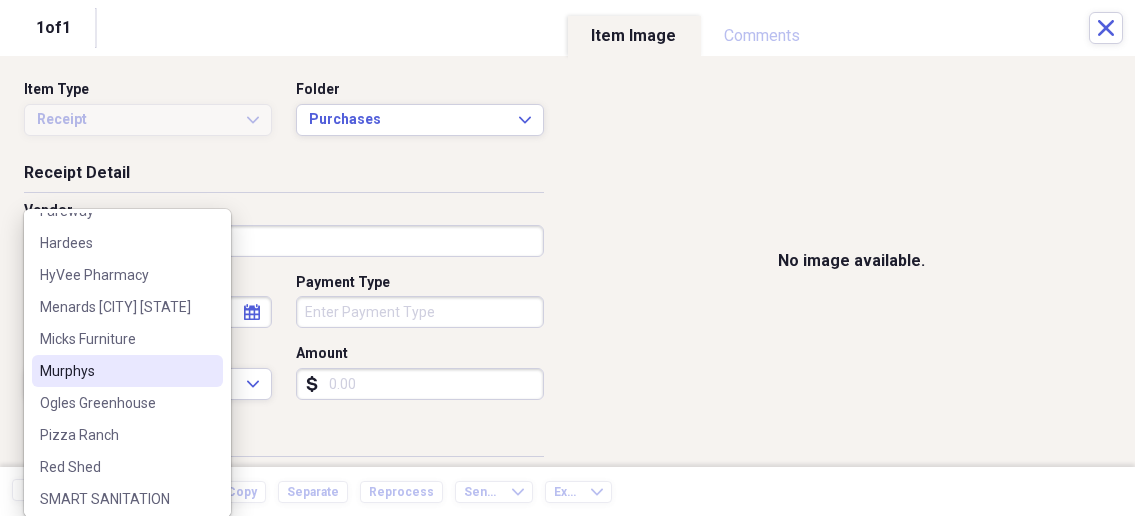 scroll, scrollTop: 321, scrollLeft: 0, axis: vertical 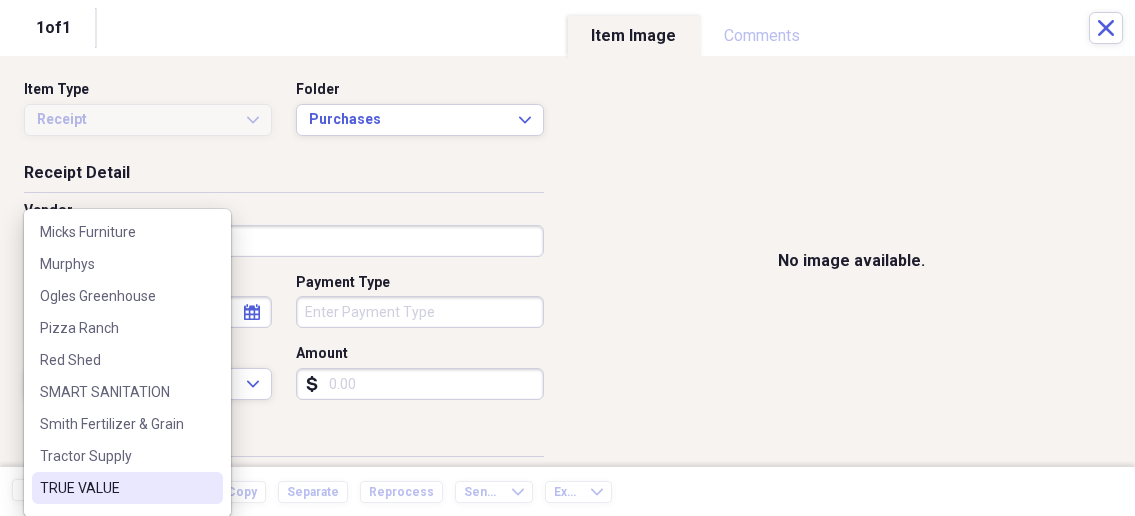 click on "TRUE VALUE" at bounding box center (127, 488) 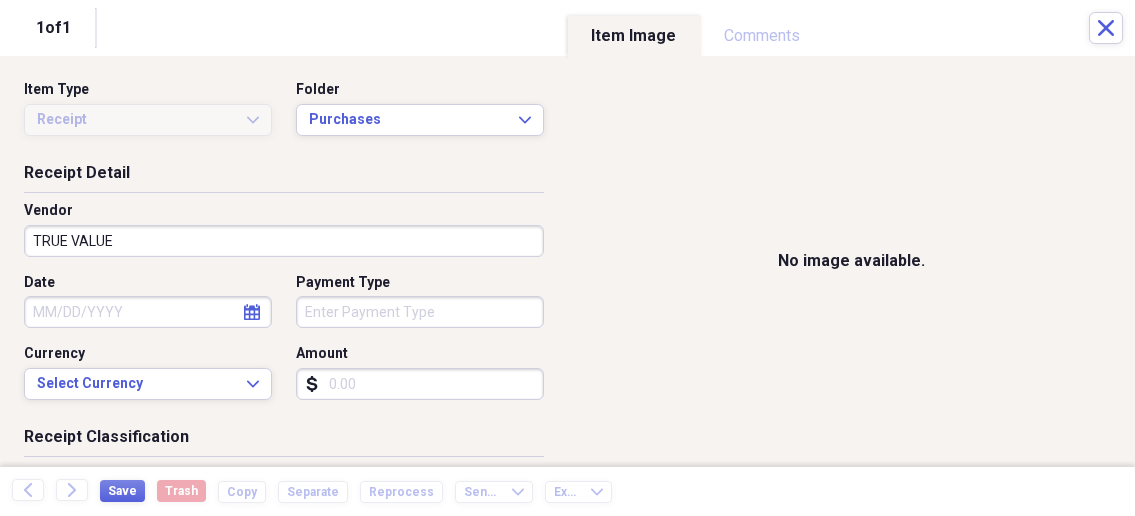 click on "Date" at bounding box center (148, 312) 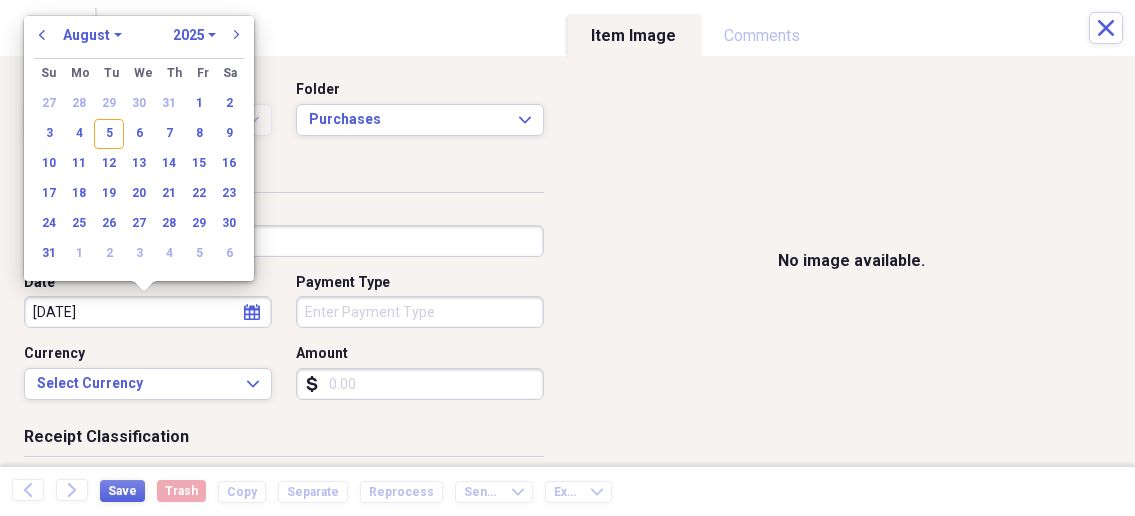 type on "06/08/20" 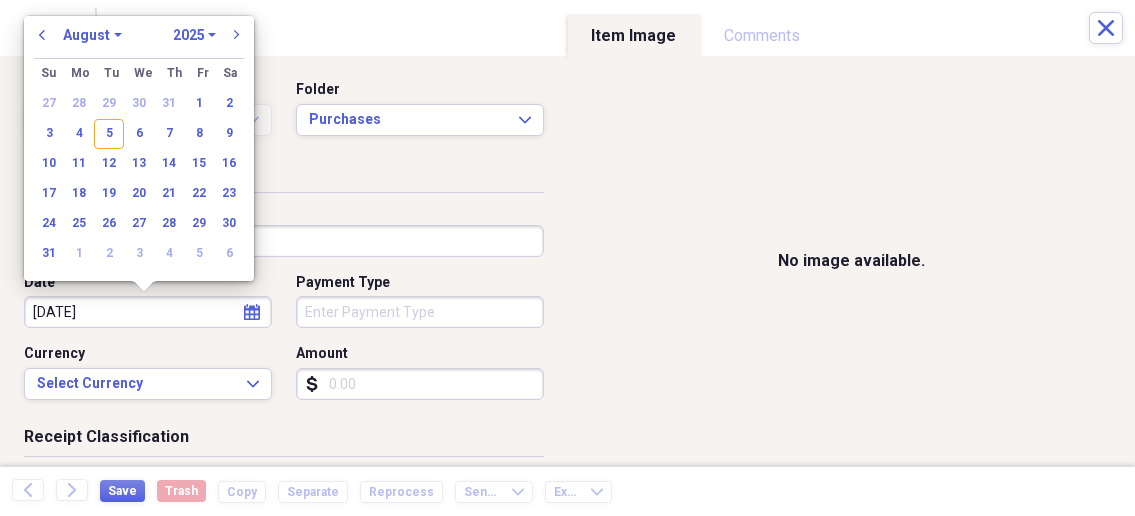 select on "5" 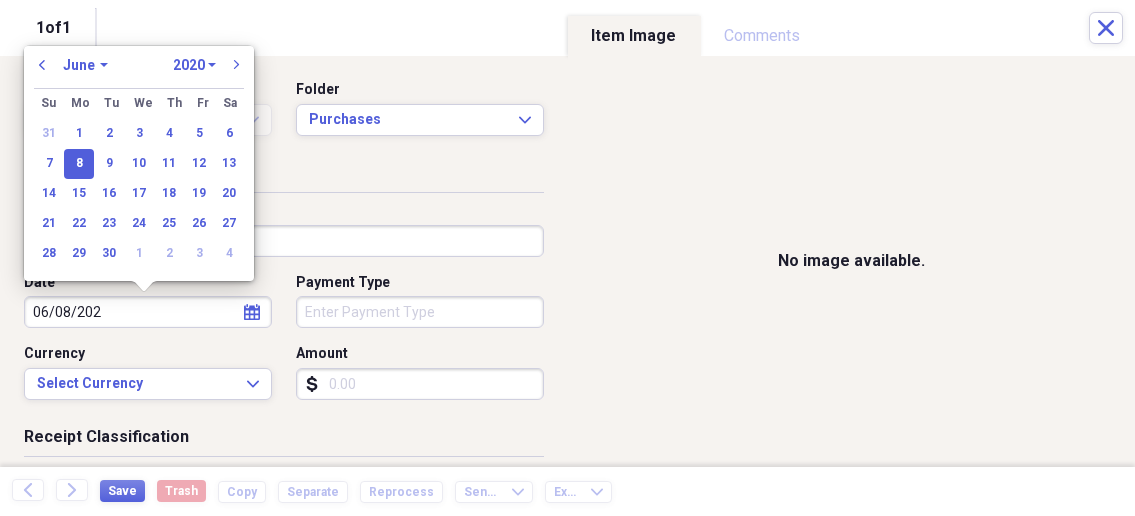 type on "06/08/2025" 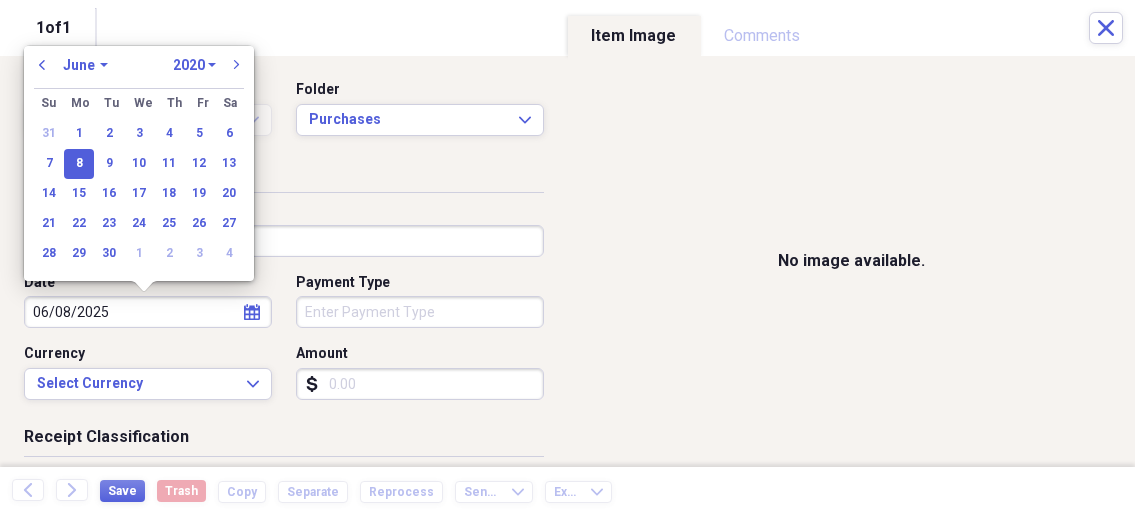 select on "2025" 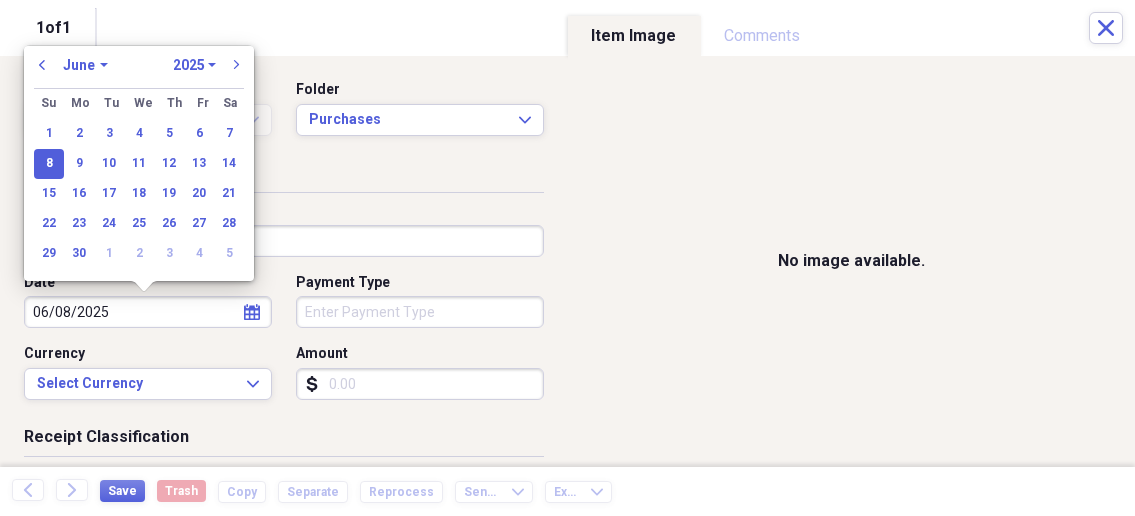 type on "06/08/2025" 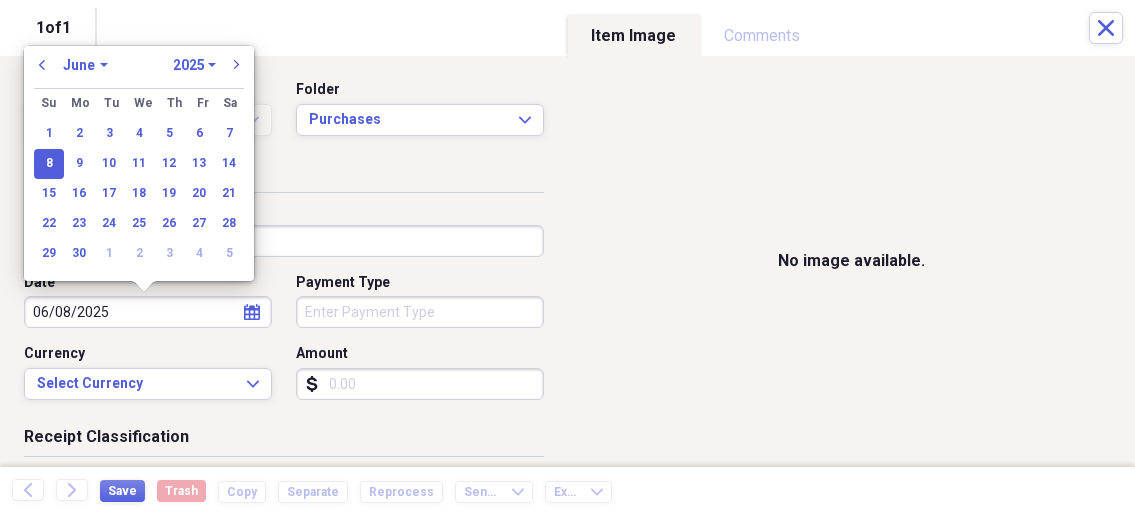 click on "Organize My Files 1 Collapse Unfiled Needs Review 1 Unfiled All Files Unfiled Unfiled Unfiled Saved Reports Collapse My Cabinet My Cabinet Add Folder Collapse Open Folder Business Add Folder Folder Bills Add Folder Folder Contacts Add Folder Folder Contracts Add Folder Folder Important Documents Add Folder Folder Legal Add Folder Folder Office Add Folder Folder Purchases Add Folder Expand Folder Taxes Add Folder Expand Folder Personal Add Folder Trash Trash Help & Support Submit Import Import Add Create Expand Reports Reports Settings Nathalee Expand Purchases Showing 35 items , totaling $4,564.71 Column Expand sort Sort Filters  Expand Create Item Expand Status Image Date Vendor Amount Category Product Source Billable Reimbursable check 06/17/2025 TRUE VALUE $76.77 Building Supplies Couplings/Gas check 06/27/2025 HyVee Pharmacy $5.63 Prescriptions/ Medicine Prescription / Medicine check 06/09/2025 Pizza Ranch $35.04 Meals/Restaurants Food check 06/24/2025 TRUE VALUE $24.59 Building Supplies Crimp Rings check" at bounding box center (567, 258) 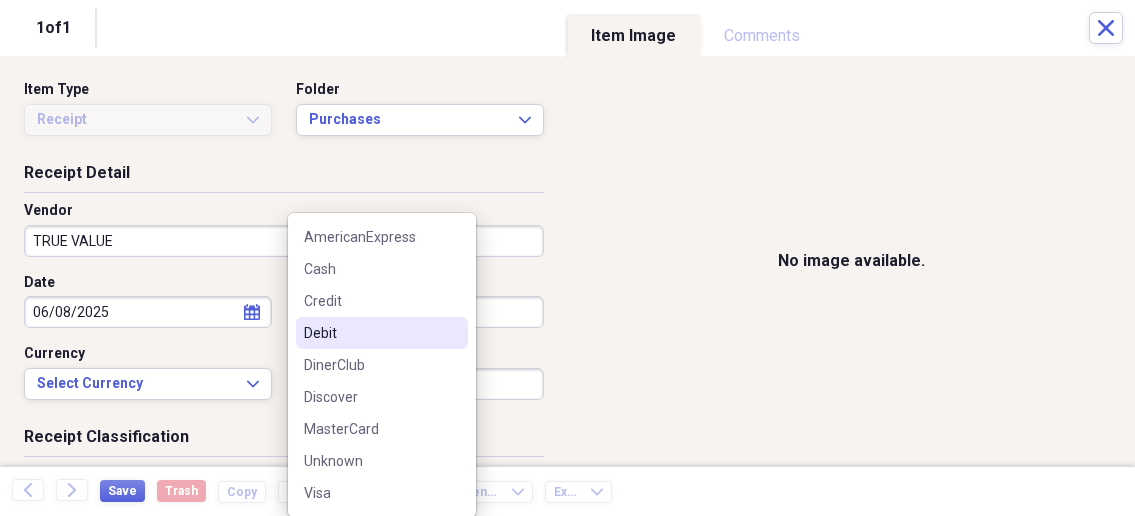 click on "Debit" at bounding box center (370, 333) 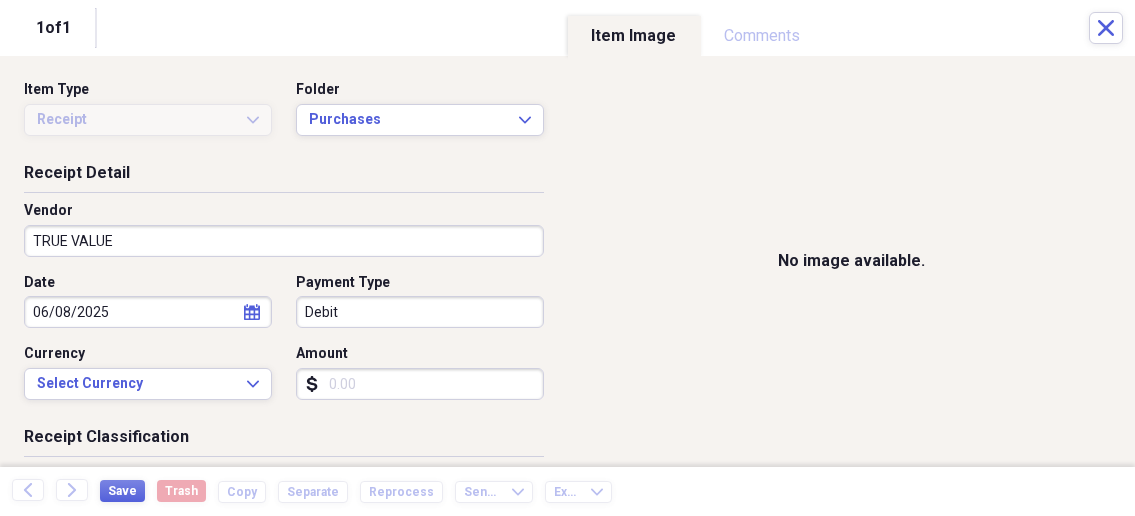 click on "Amount" at bounding box center [420, 384] 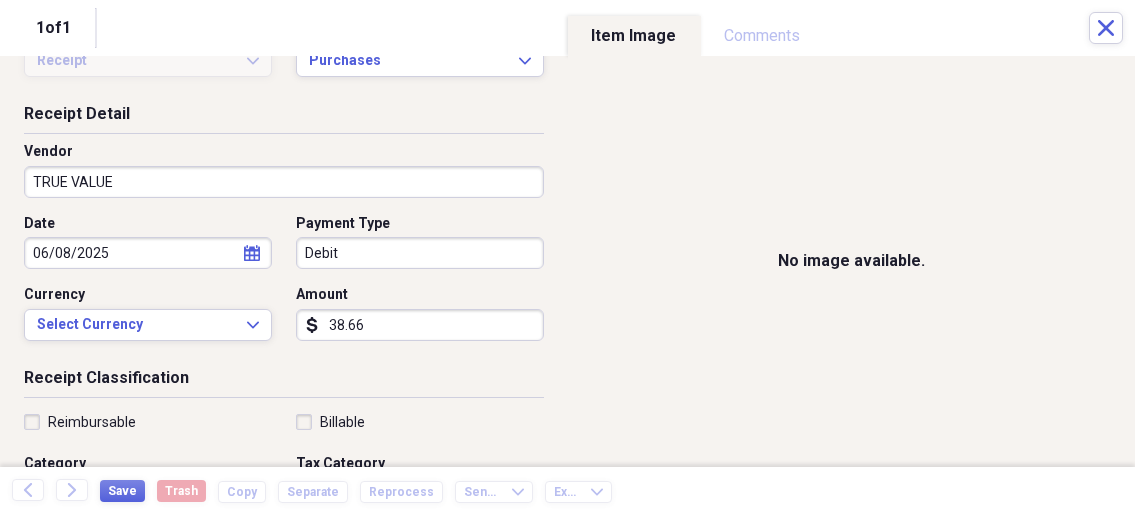 scroll, scrollTop: 107, scrollLeft: 0, axis: vertical 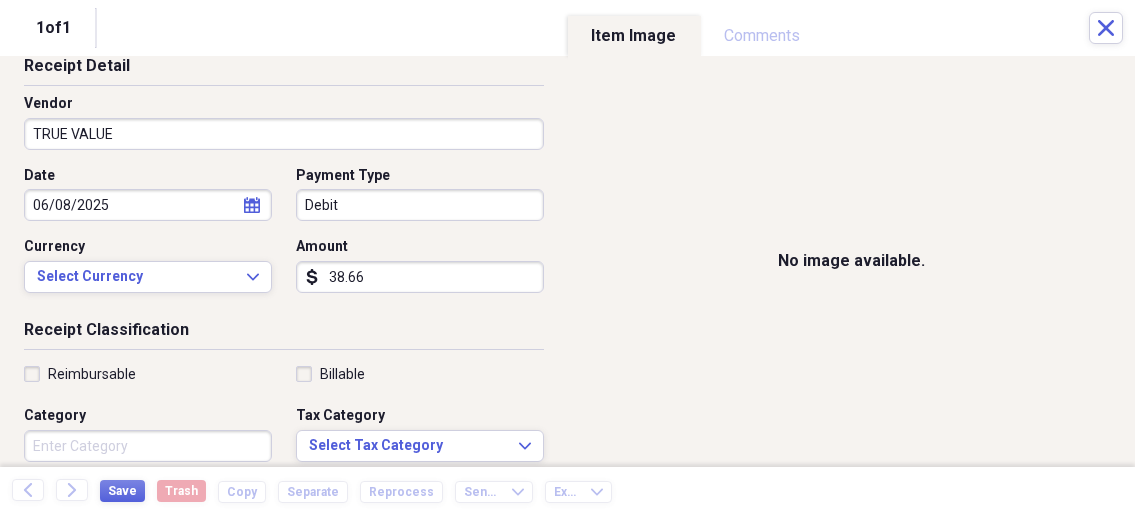 type on "38.66" 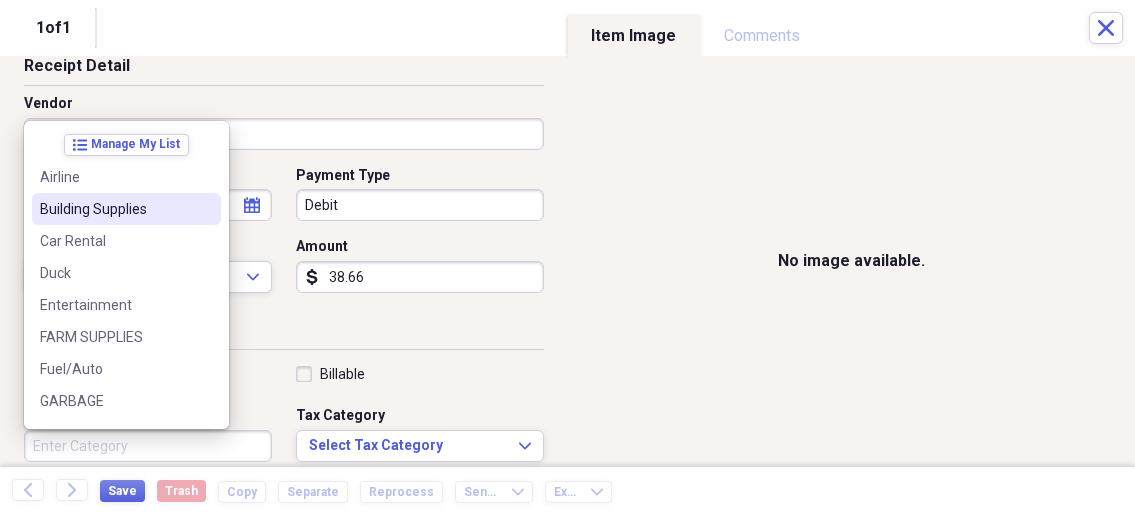 click on "Building Supplies" at bounding box center [114, 209] 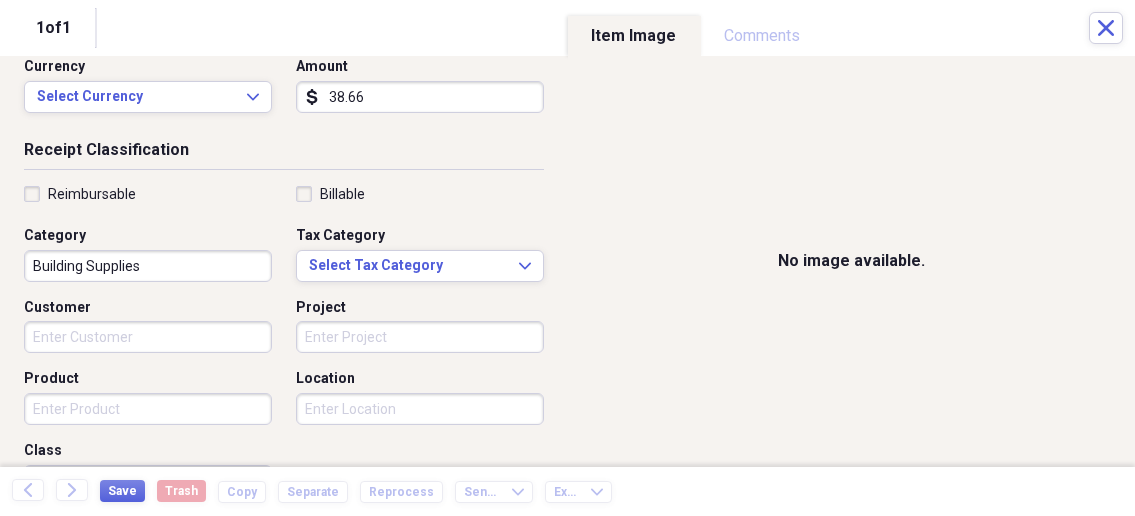 scroll, scrollTop: 321, scrollLeft: 0, axis: vertical 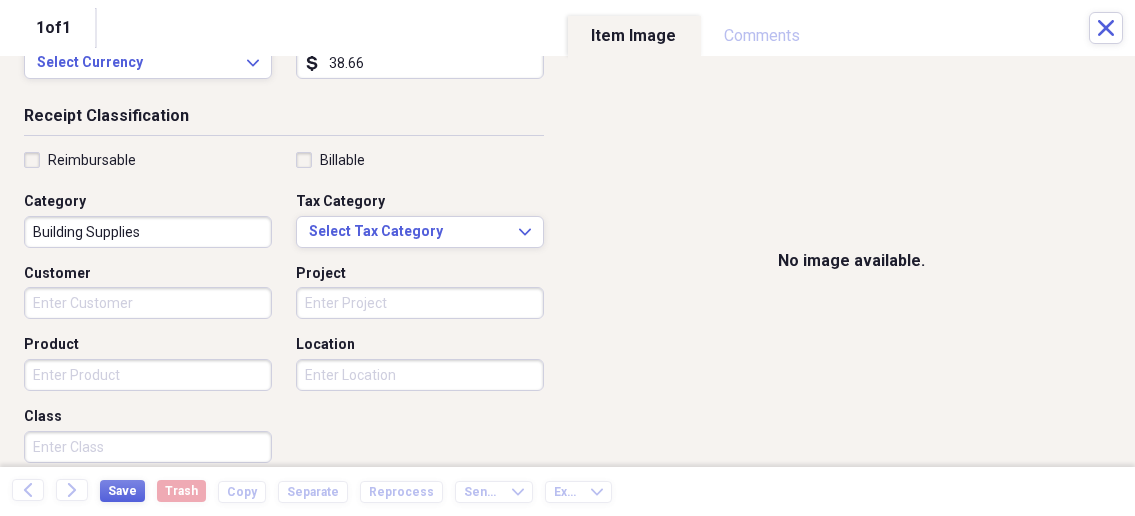 click on "Organize My Files 1 Collapse Unfiled Needs Review 1 Unfiled All Files Unfiled Unfiled Unfiled Saved Reports Collapse My Cabinet My Cabinet Add Folder Collapse Open Folder Business Add Folder Folder Bills Add Folder Folder Contacts Add Folder Folder Contracts Add Folder Folder Important Documents Add Folder Folder Legal Add Folder Folder Office Add Folder Folder Purchases Add Folder Expand Folder Taxes Add Folder Expand Folder Personal Add Folder Trash Trash Help & Support Submit Import Import Add Create Expand Reports Reports Settings Nathalee Expand Purchases Showing 35 items , totaling $4,564.71 Column Expand sort Sort Filters  Expand Create Item Expand Status Image Date Vendor Amount Category Product Source Billable Reimbursable check 06/17/2025 TRUE VALUE $76.77 Building Supplies Couplings/Gas check 06/27/2025 HyVee Pharmacy $5.63 Prescriptions/ Medicine Prescription / Medicine check 06/09/2025 Pizza Ranch $35.04 Meals/Restaurants Food check 06/24/2025 TRUE VALUE $24.59 Building Supplies Crimp Rings check" at bounding box center (567, 258) 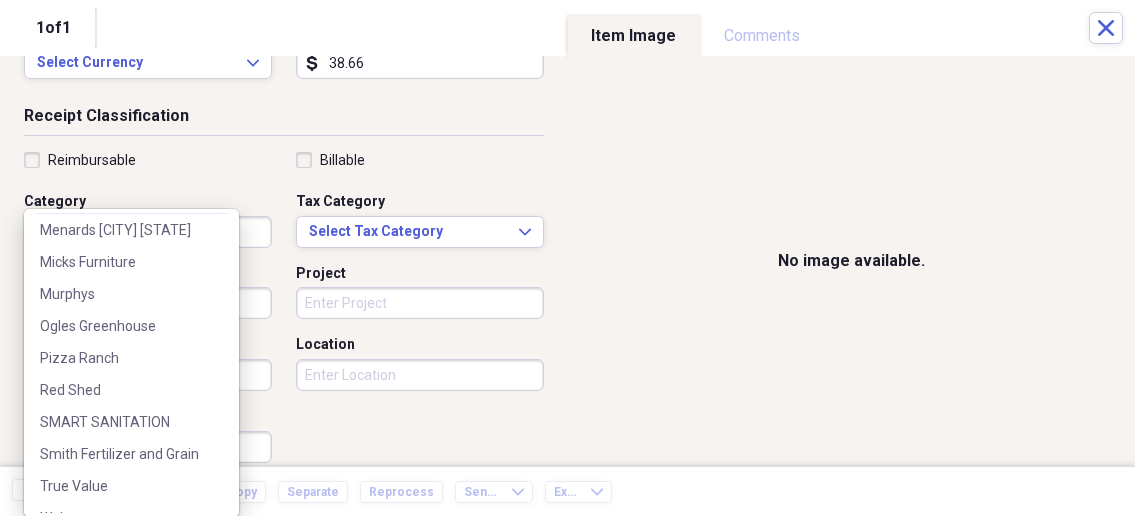 scroll, scrollTop: 283, scrollLeft: 0, axis: vertical 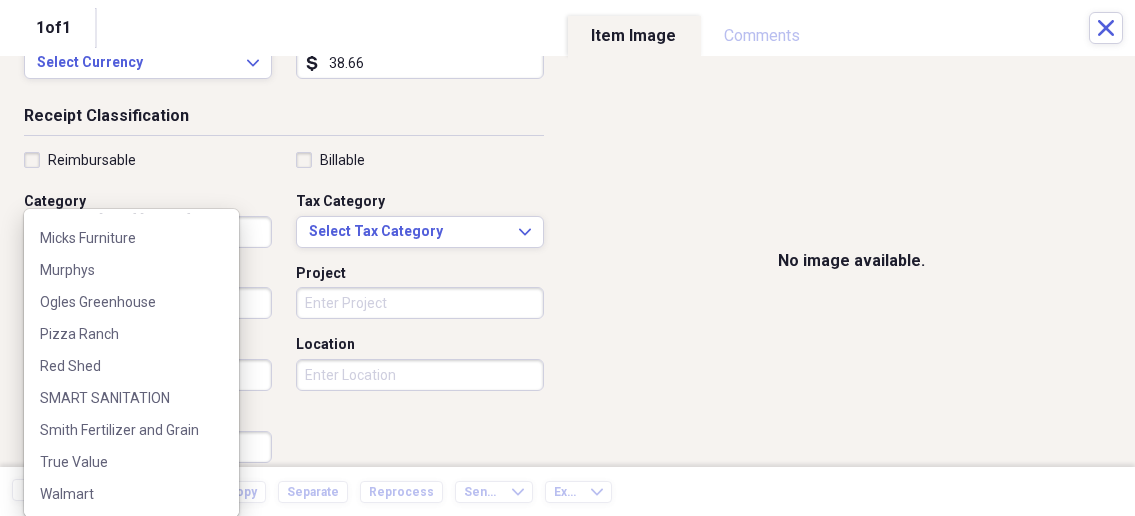 click on "True Value" at bounding box center (119, 462) 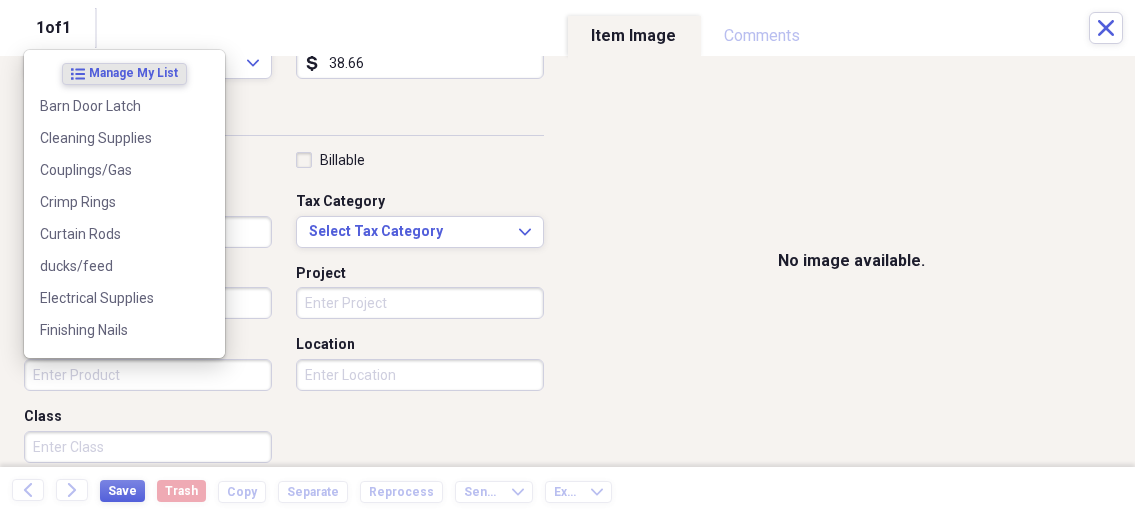click on "Product" at bounding box center (148, 375) 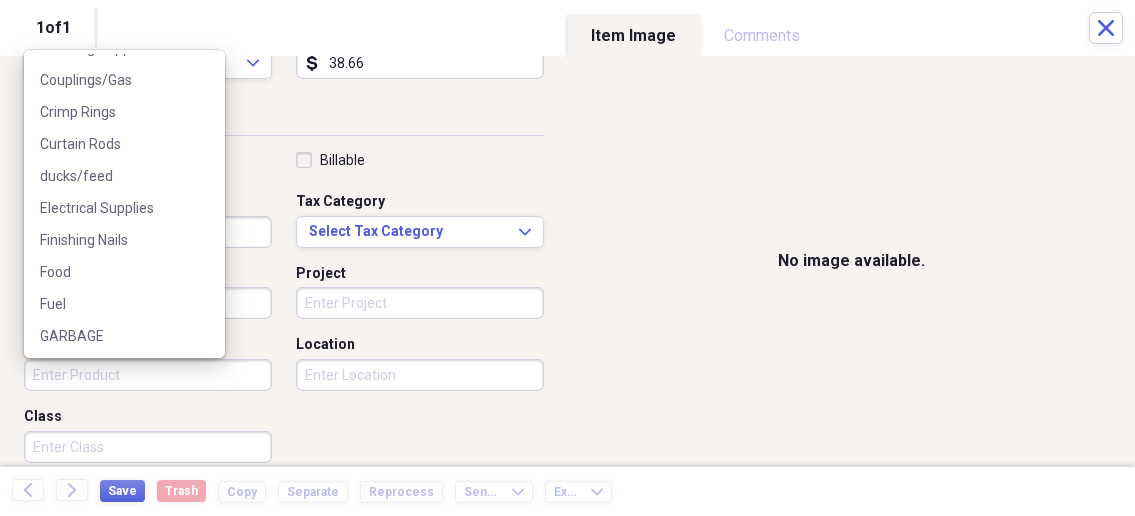 scroll, scrollTop: 0, scrollLeft: 0, axis: both 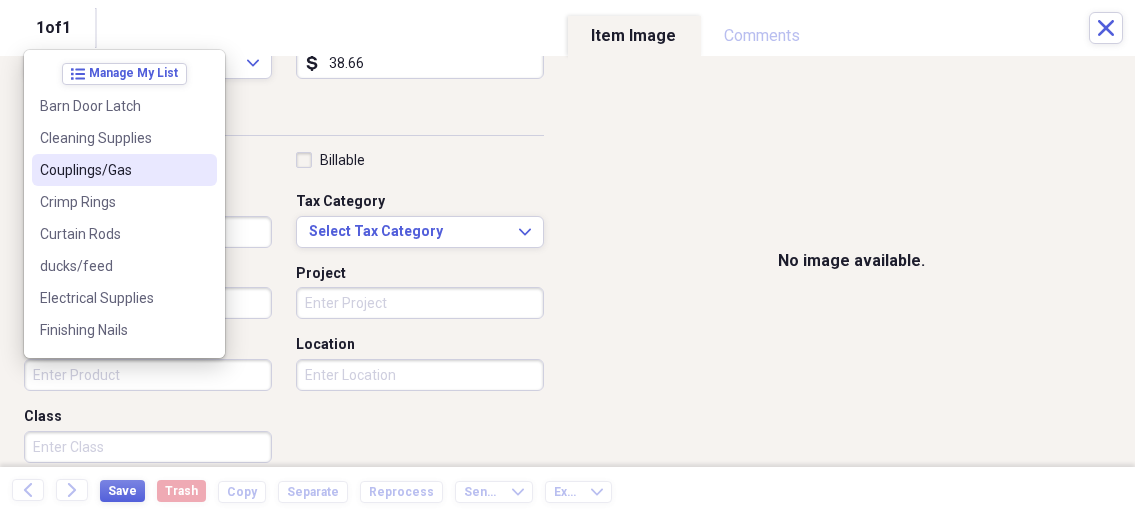 click on "Couplings/Gas" at bounding box center (124, 170) 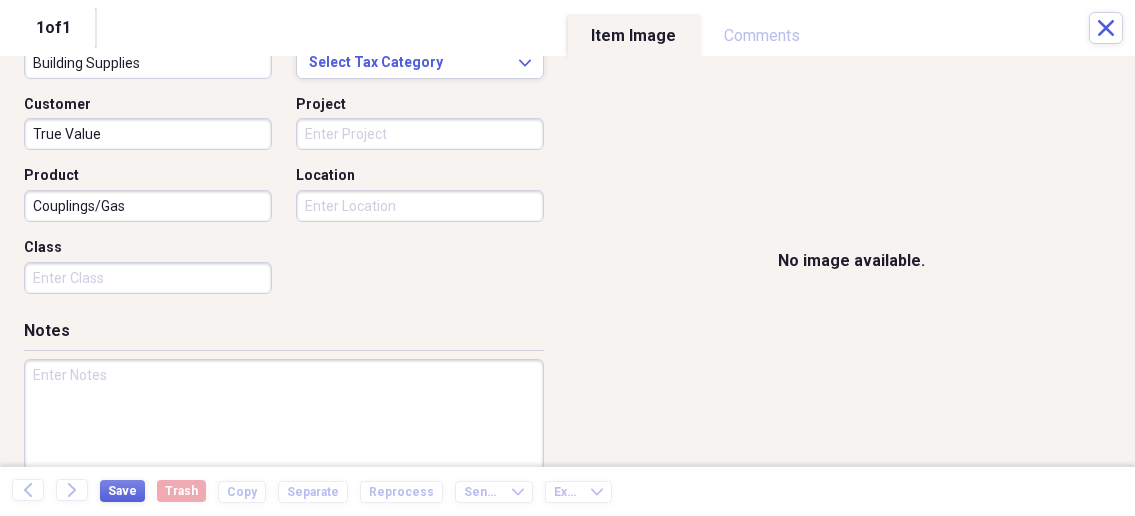 scroll, scrollTop: 535, scrollLeft: 0, axis: vertical 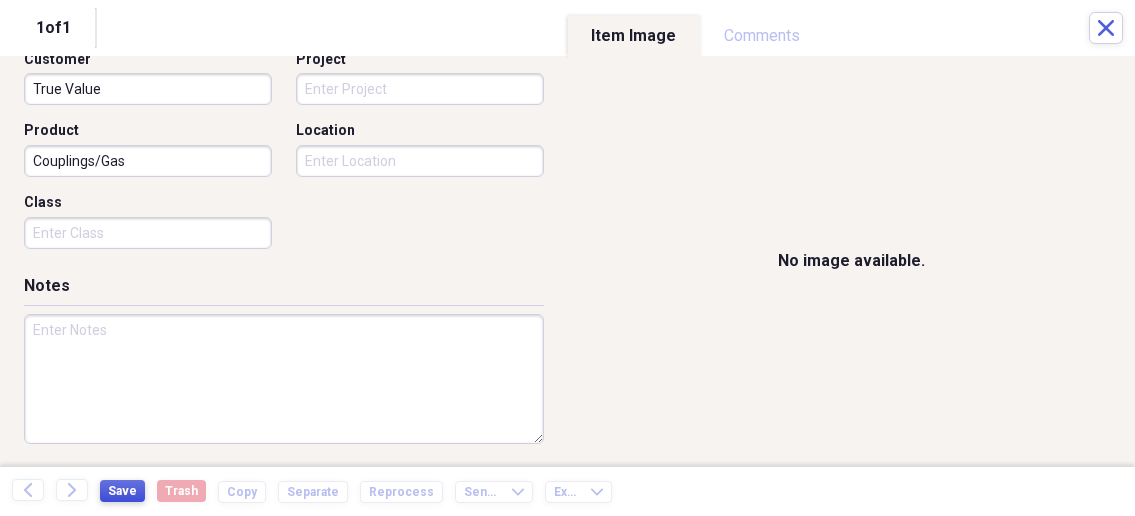 click on "Save" at bounding box center [122, 491] 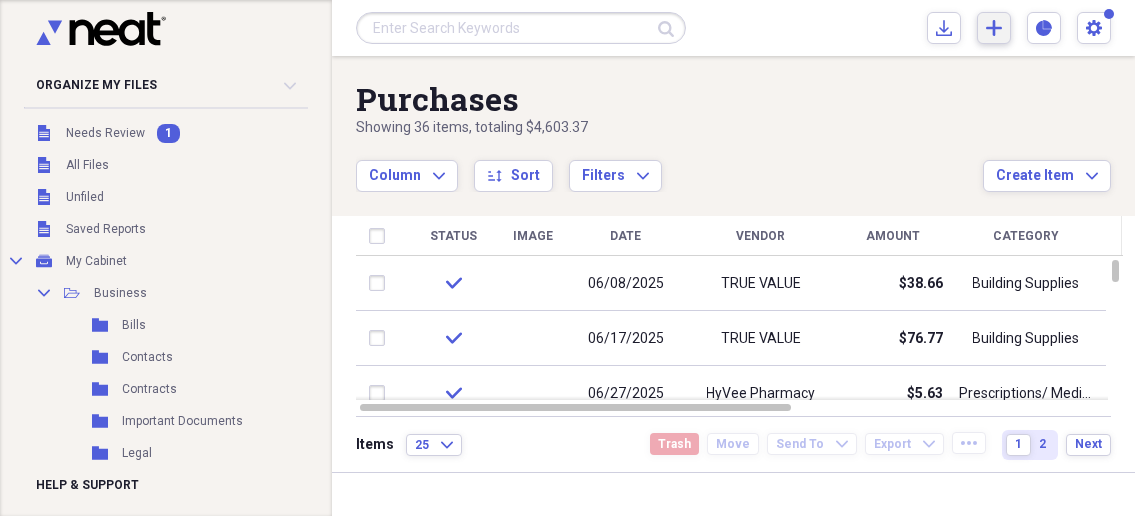 click 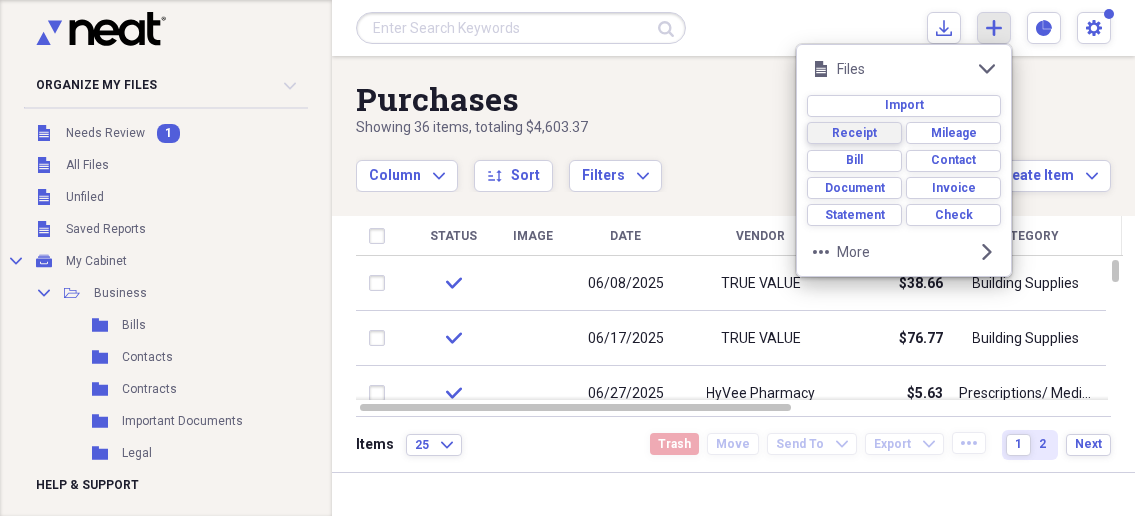click on "Receipt" at bounding box center [854, 133] 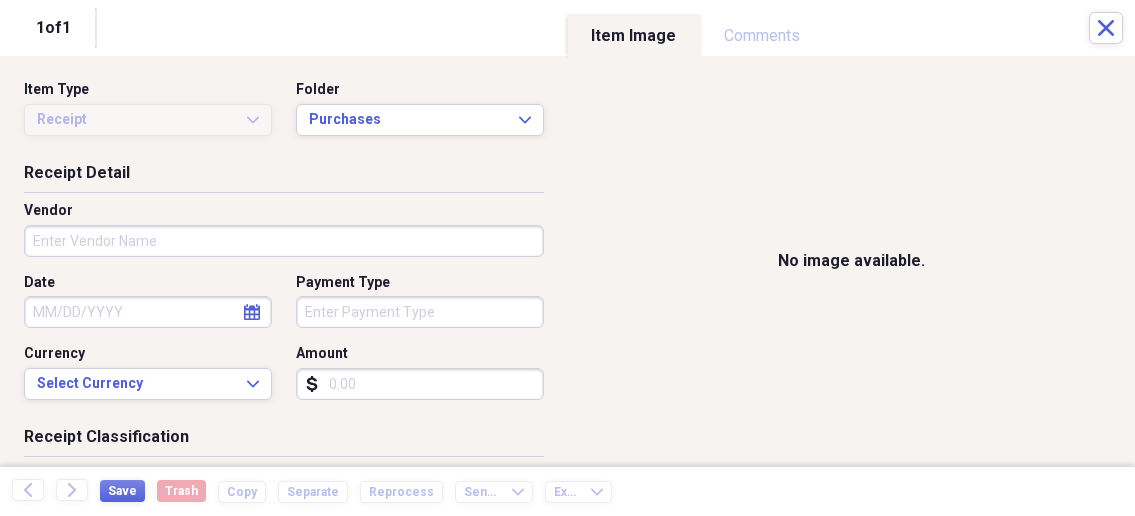 click on "Organize My Files 1 Collapse Unfiled Needs Review 1 Unfiled All Files Unfiled Unfiled Unfiled Saved Reports Collapse My Cabinet My Cabinet Add Folder Collapse Open Folder Business Add Folder Folder Bills Add Folder Folder Contacts Add Folder Folder Contracts Add Folder Folder Important Documents Add Folder Folder Legal Add Folder Folder Office Add Folder Folder Purchases Add Folder Expand Folder Taxes Add Folder Expand Folder Personal Add Folder Trash Trash Help & Support Submit Import Import Add Create Expand Reports Reports Settings Nathalee Expand Purchases Showing 36 items , totaling $4,603.37 Column Expand sort Sort Filters  Expand Create Item Expand Status Image Date Vendor Amount Category Product Source Billable Reimbursable check 06/08/2025 TRUE VALUE $38.66 Building Supplies Couplings/Gas check 06/17/2025 TRUE VALUE $76.77 Building Supplies Couplings/Gas check 06/27/2025 HyVee Pharmacy $5.63 Prescriptions/ Medicine Prescription / Medicine check 06/09/2025 Pizza Ranch $35.04 Meals/Restaurants Food 25" at bounding box center [567, 258] 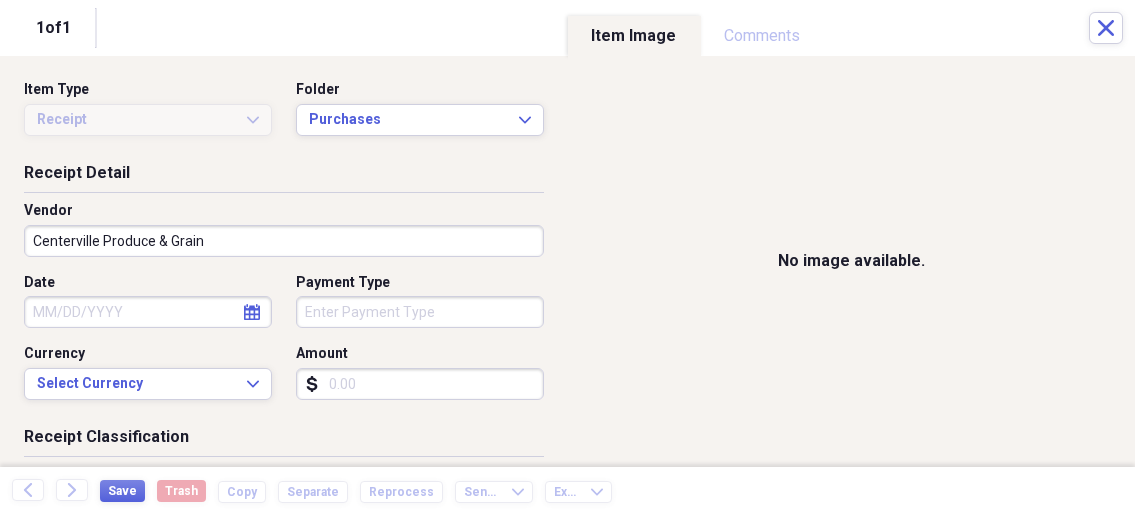 type on "Centerville Produce & Grain" 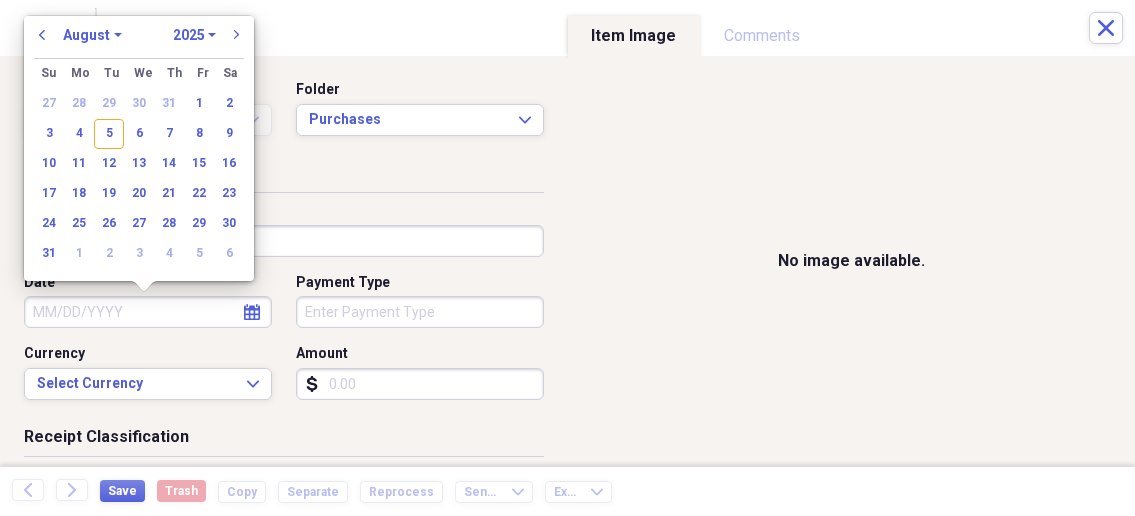 click on "Date" at bounding box center (148, 312) 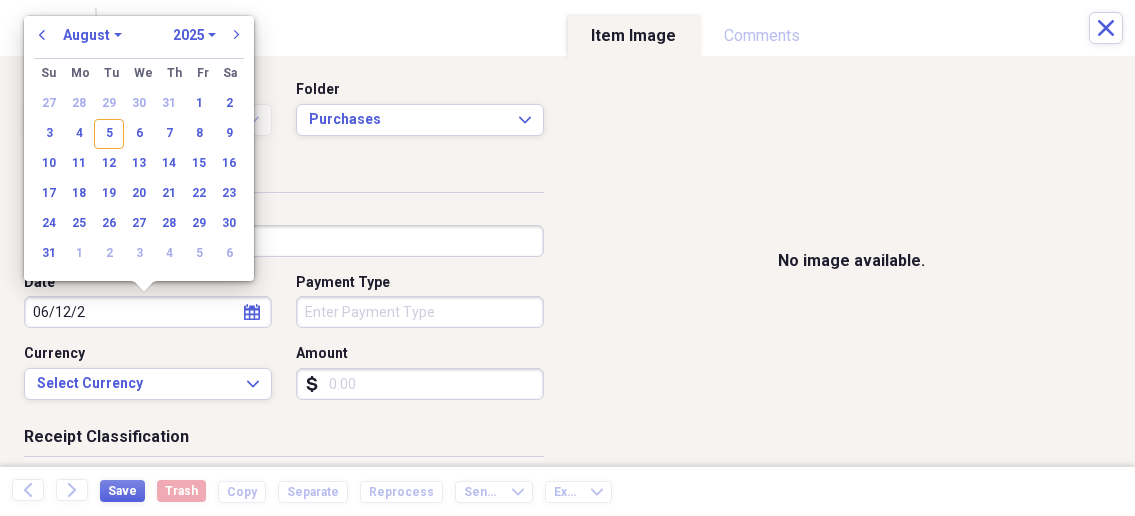 type on "06/12/20" 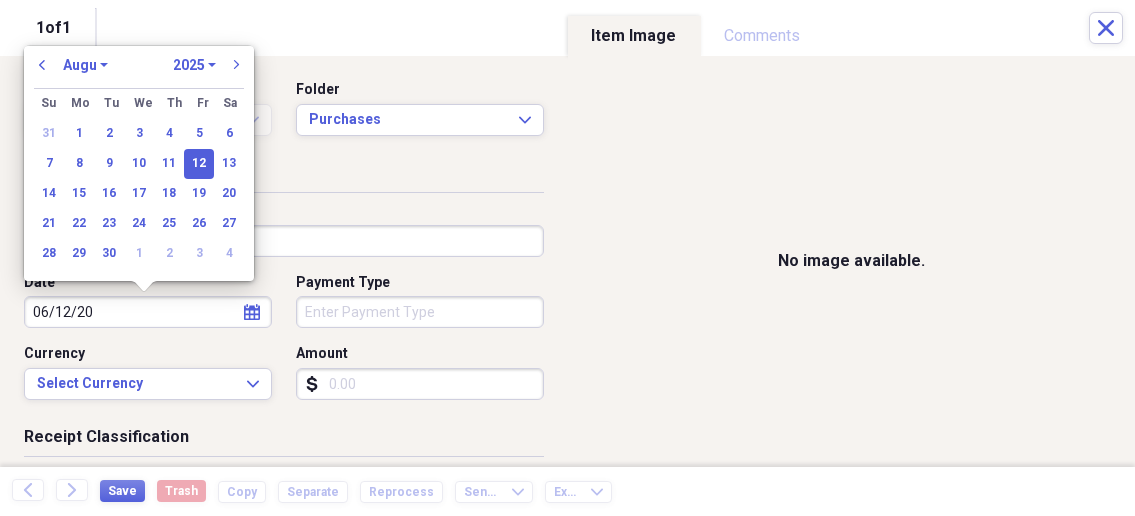 select on "5" 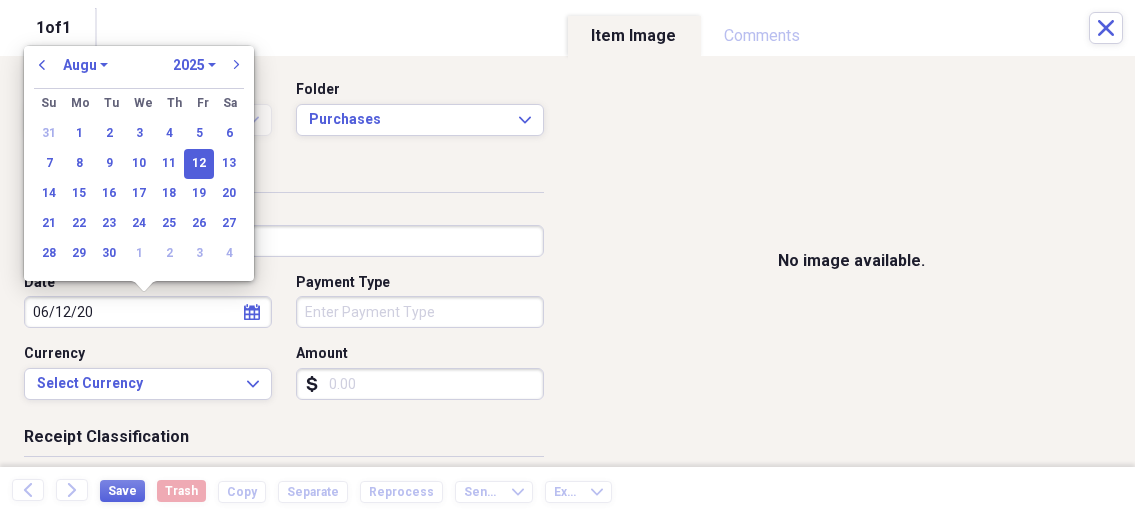select on "2020" 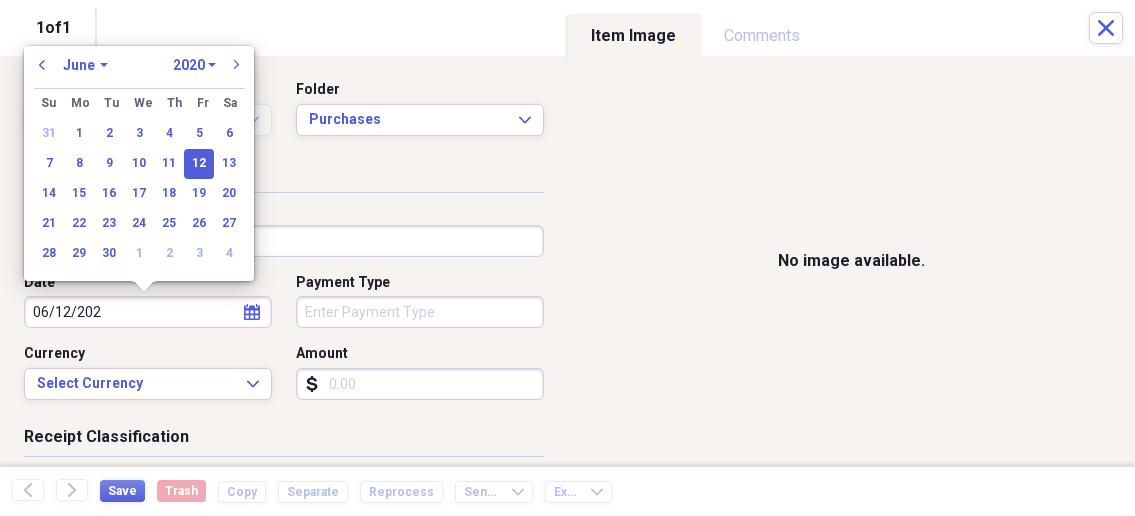 type on "06/12/2025" 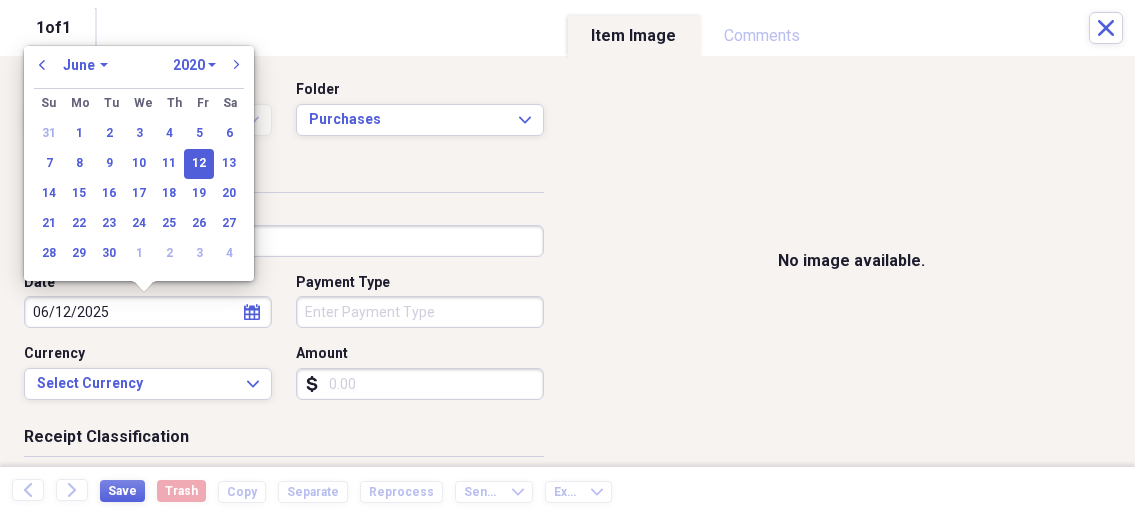 select on "2025" 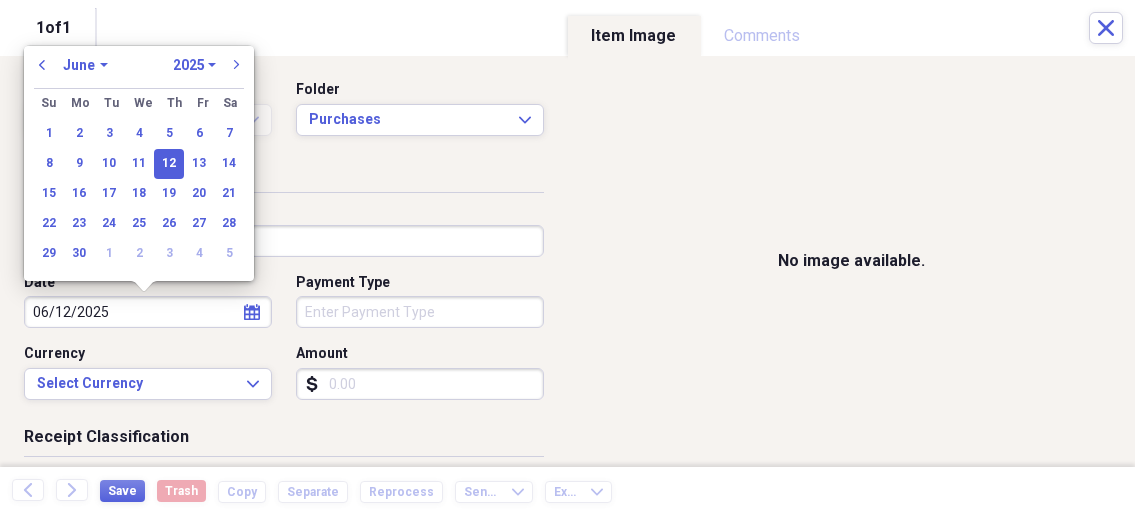 type on "06/12/2025" 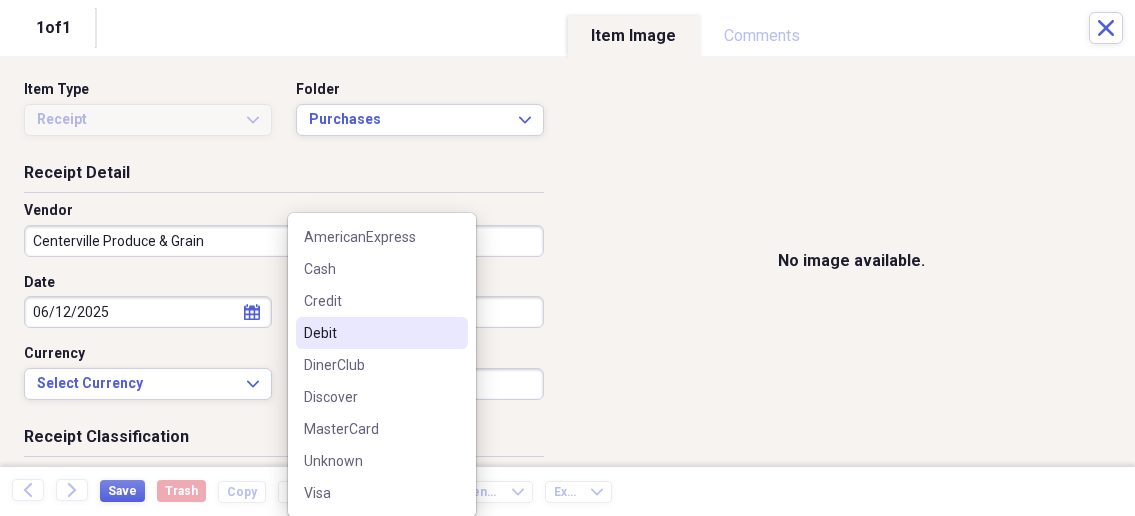 click on "Debit" at bounding box center (382, 333) 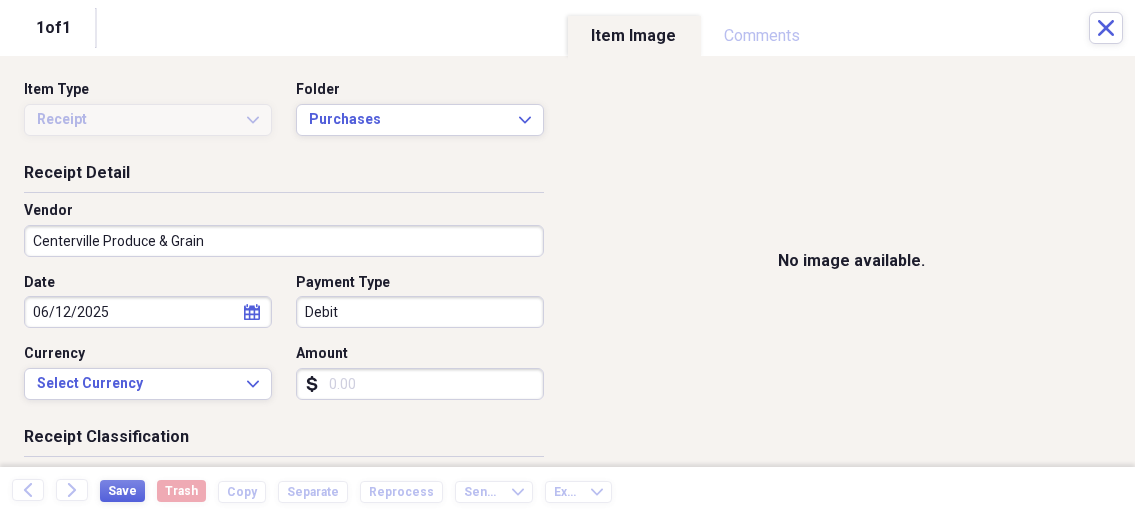 click on "Amount" at bounding box center (420, 384) 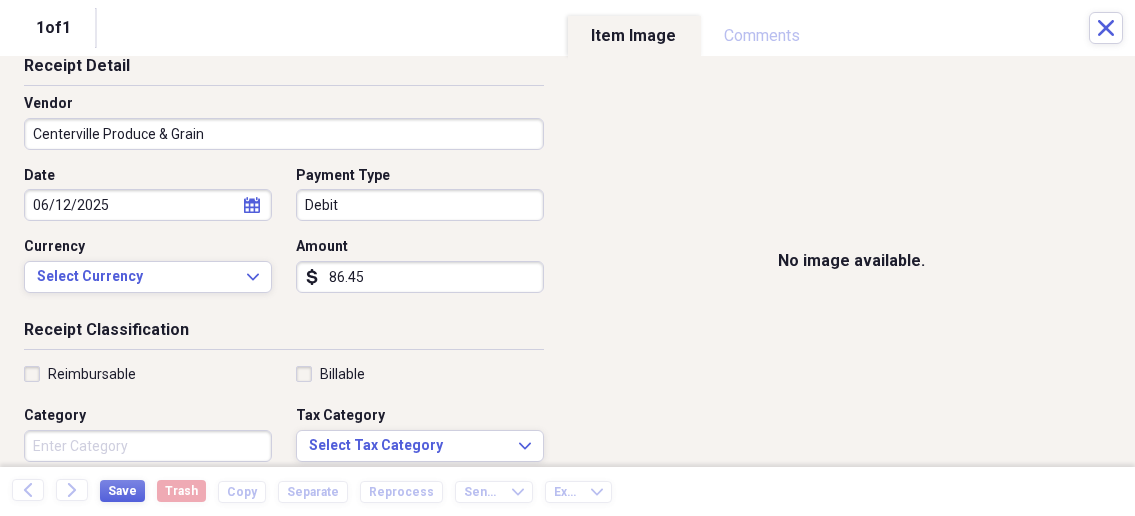 scroll, scrollTop: 214, scrollLeft: 0, axis: vertical 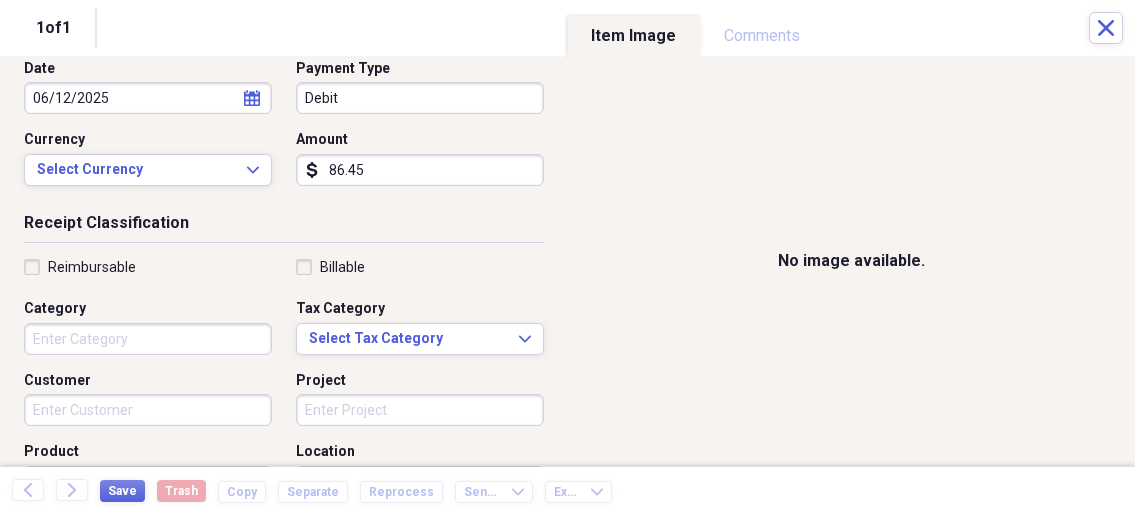 type on "86.45" 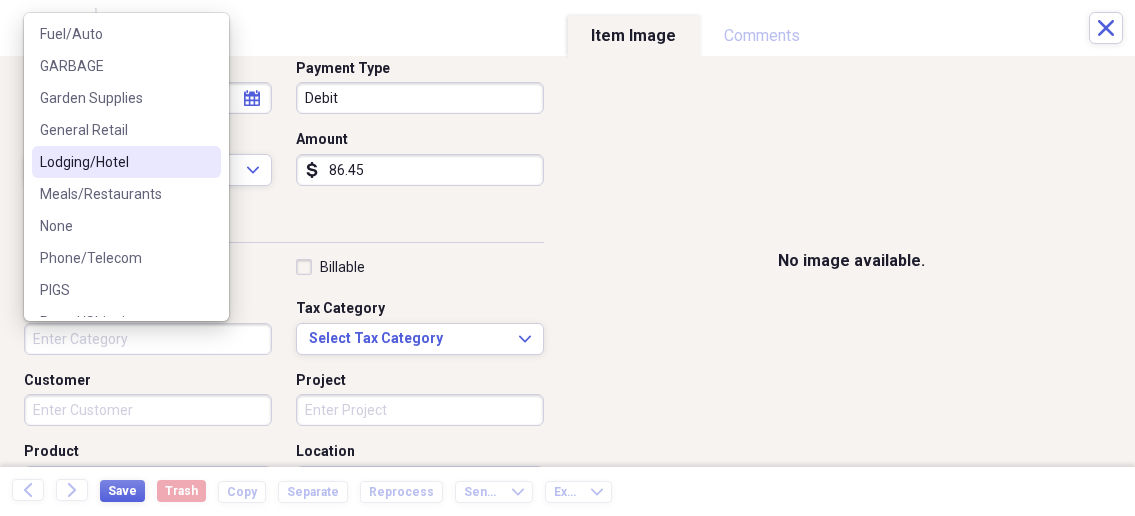 scroll, scrollTop: 272, scrollLeft: 0, axis: vertical 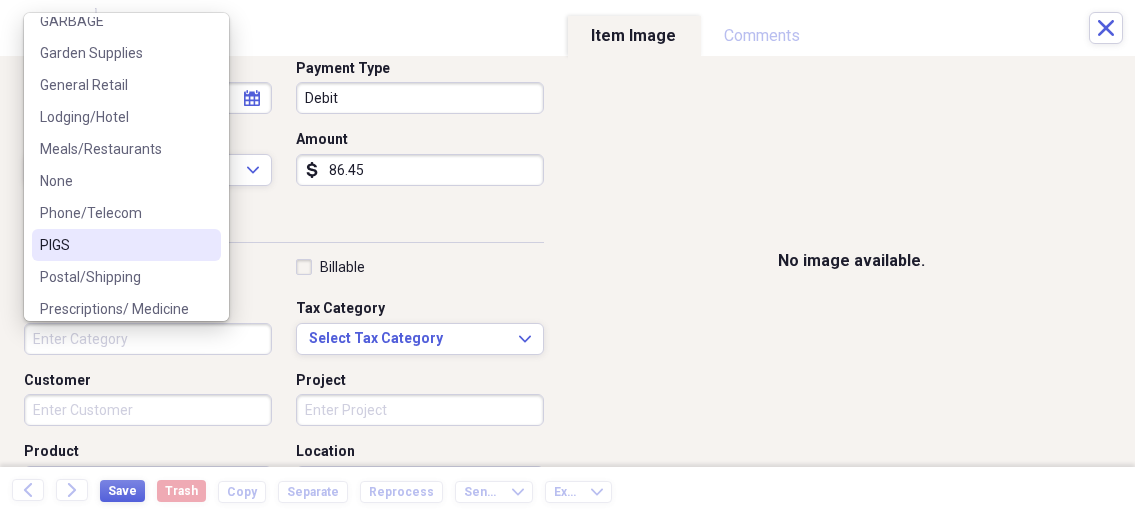 click on "PIGS" at bounding box center [126, 245] 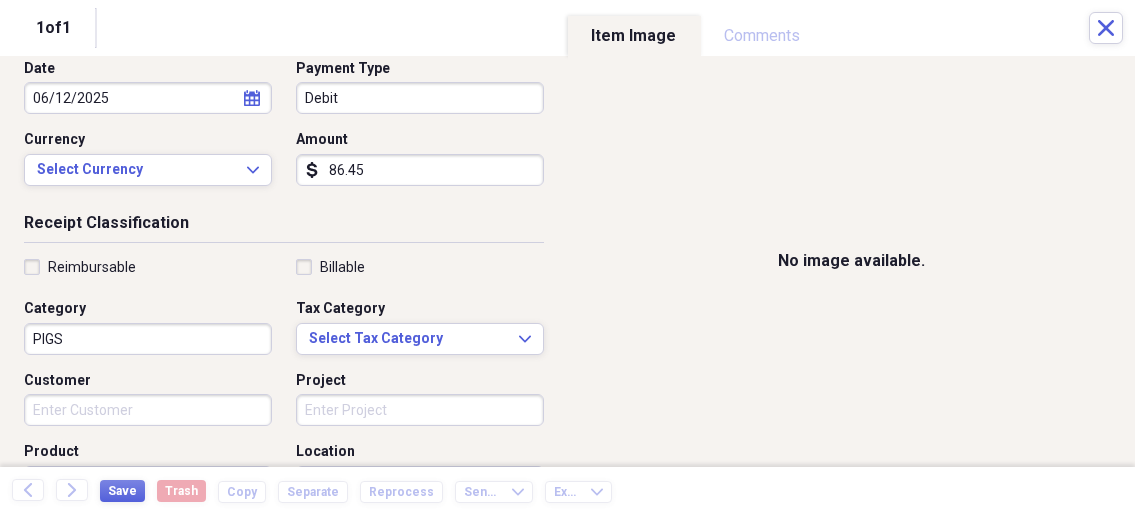 click on "Customer" at bounding box center [148, 410] 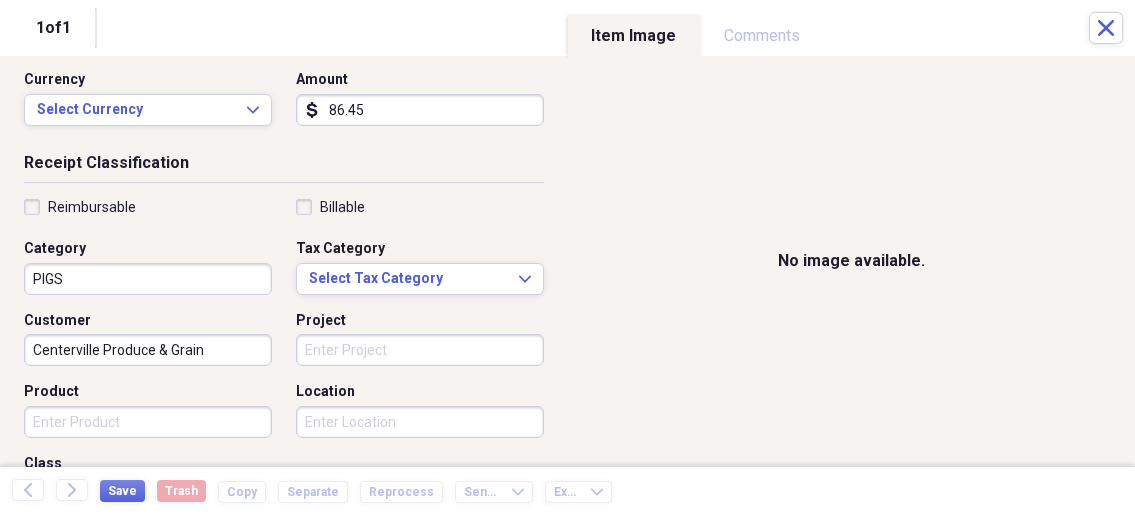 scroll, scrollTop: 321, scrollLeft: 0, axis: vertical 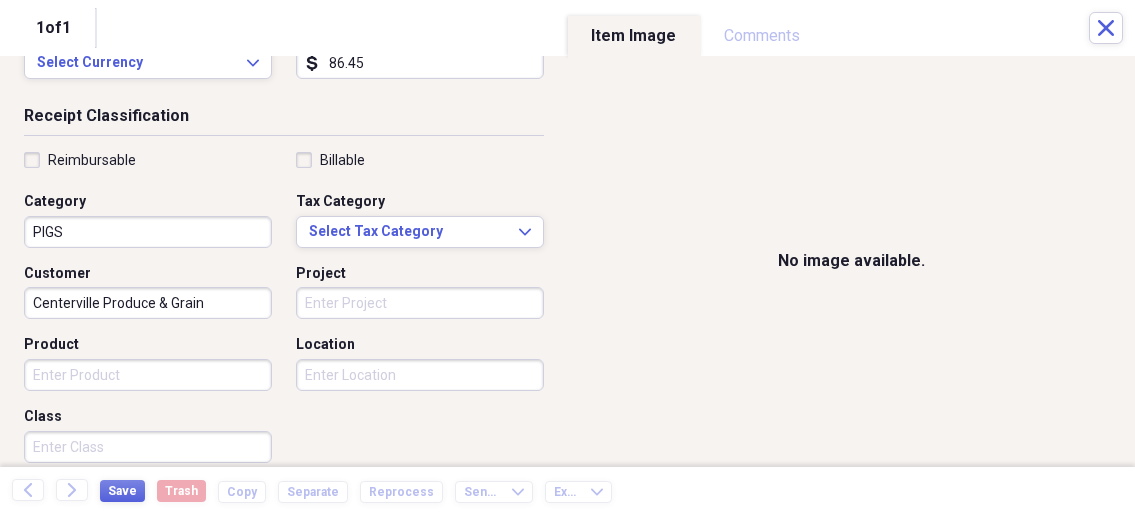 type on "Centerville Produce & Grain" 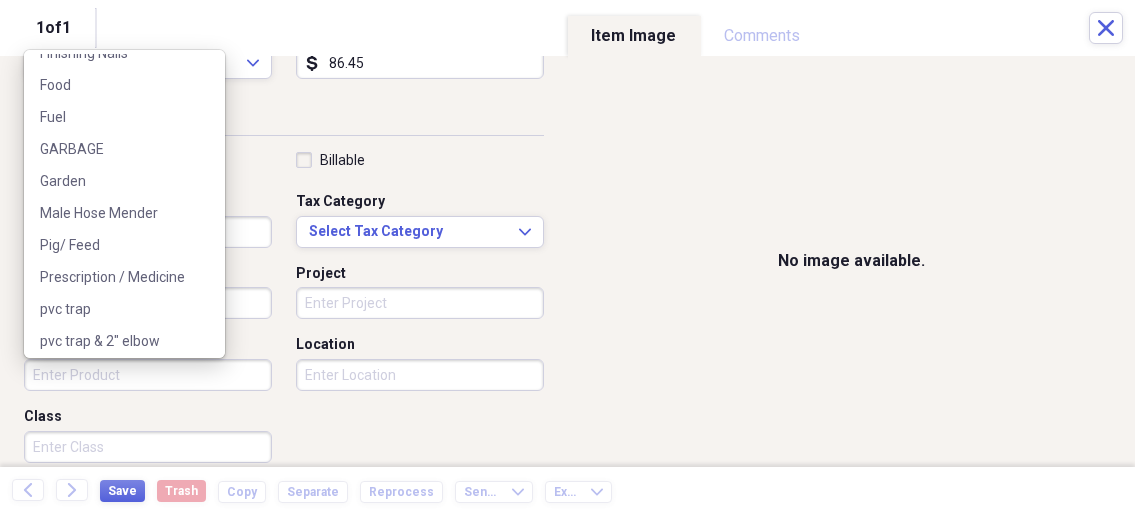 scroll, scrollTop: 321, scrollLeft: 0, axis: vertical 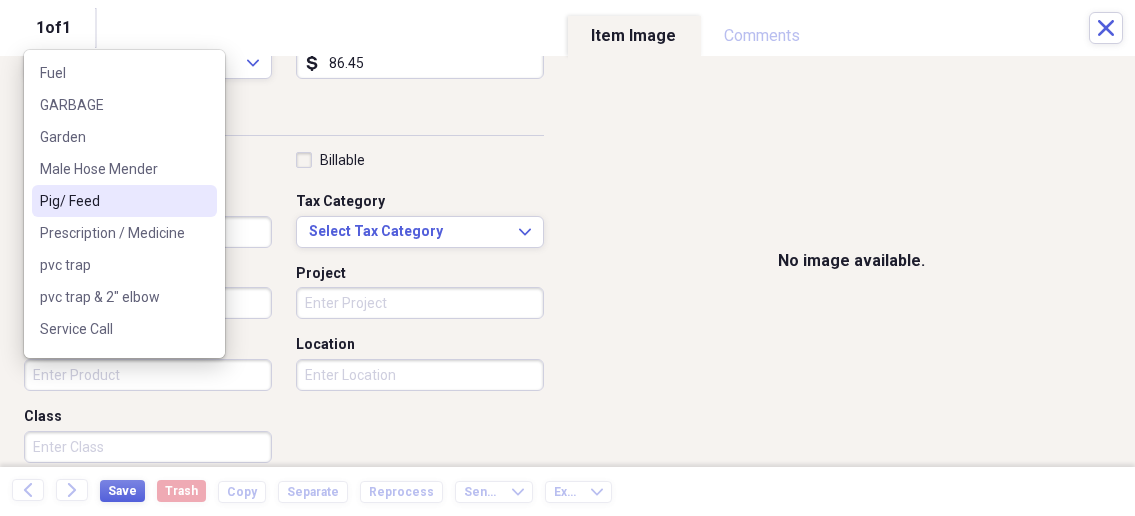 click on "Pig/ Feed" at bounding box center (112, 201) 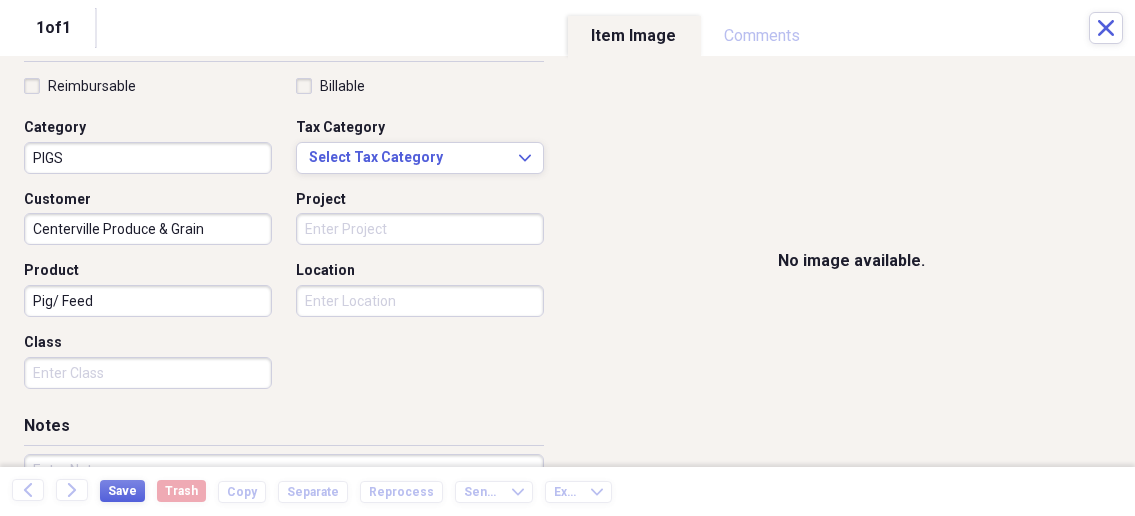 scroll, scrollTop: 428, scrollLeft: 0, axis: vertical 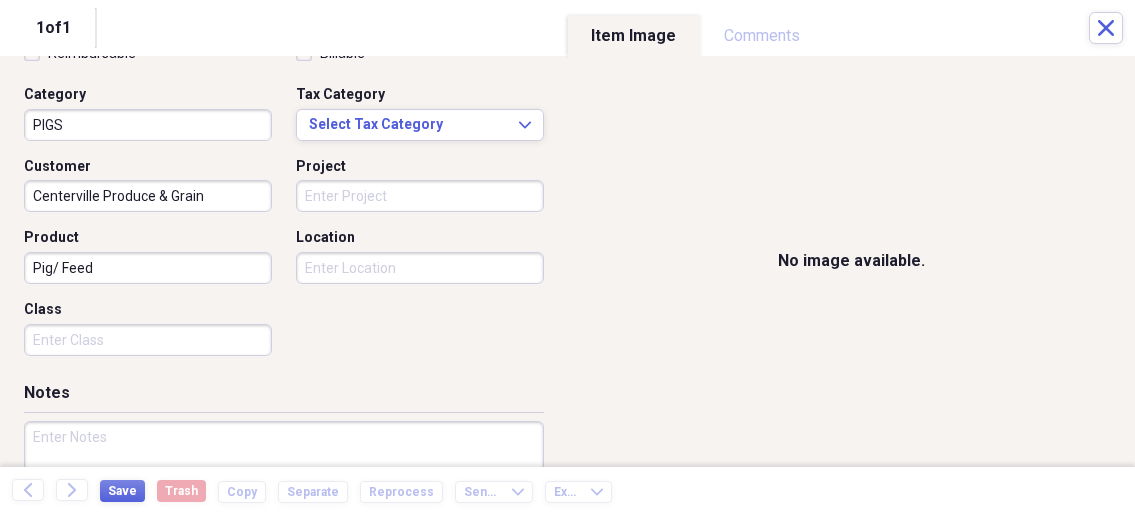 click at bounding box center (284, 486) 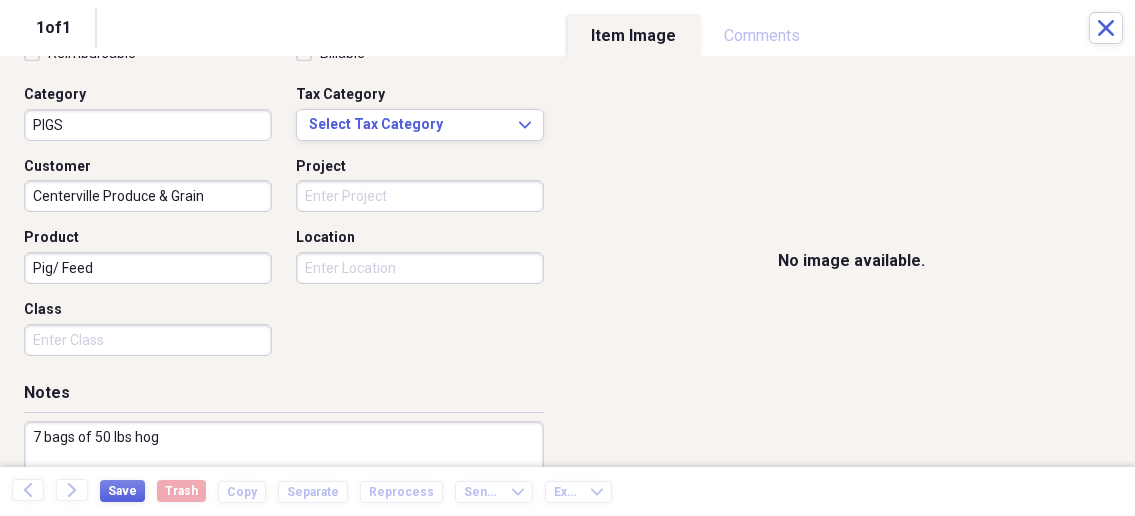 click on "No image available." at bounding box center (852, 261) 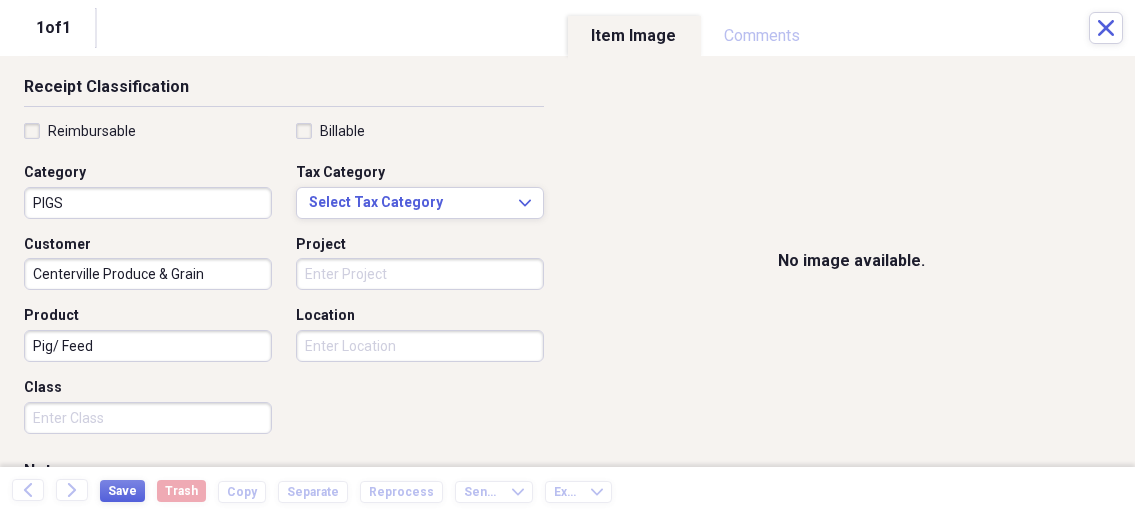 scroll, scrollTop: 214, scrollLeft: 0, axis: vertical 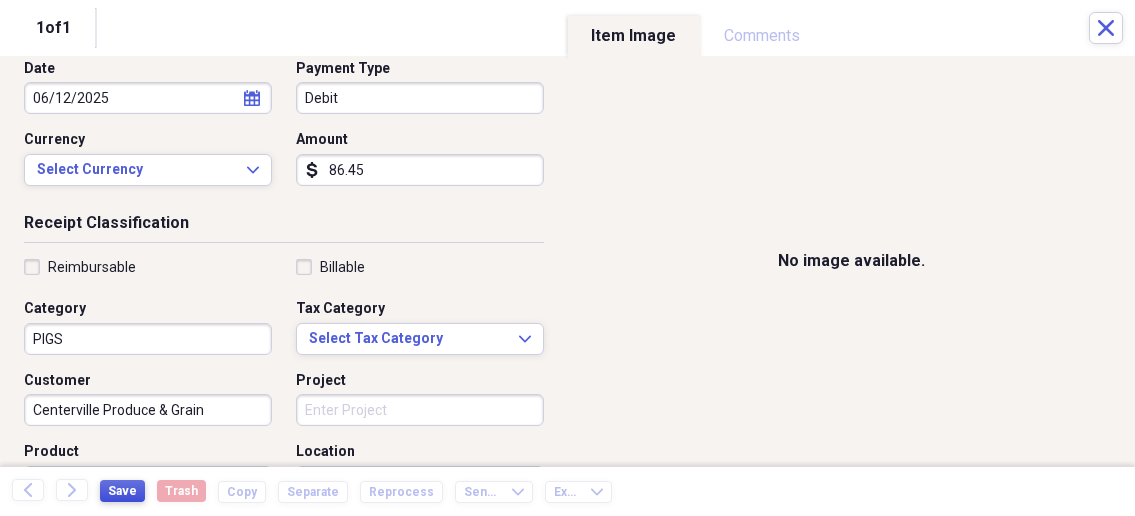 type on "7 bags of 50 lbs hog feed" 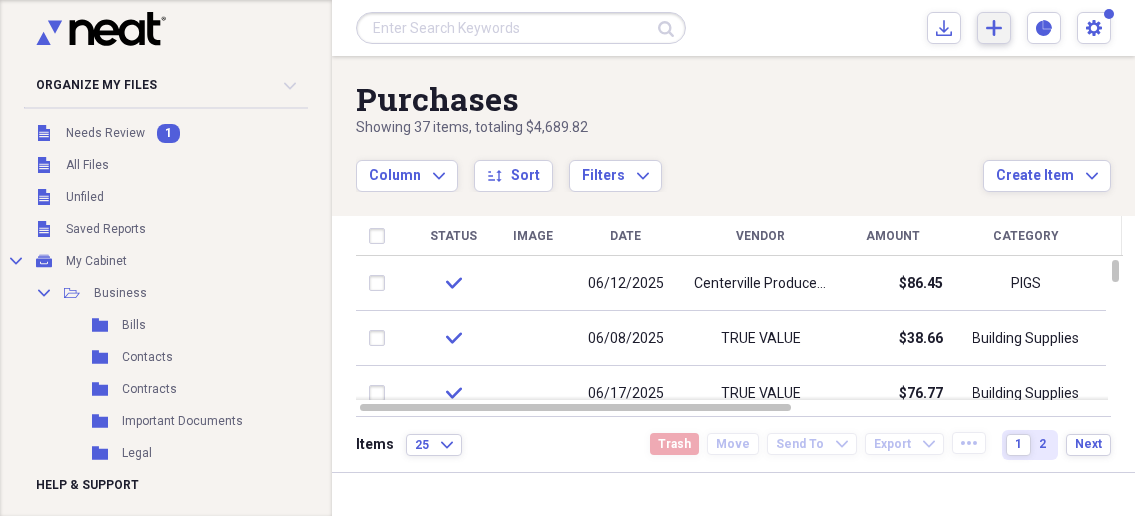 click on "Add" 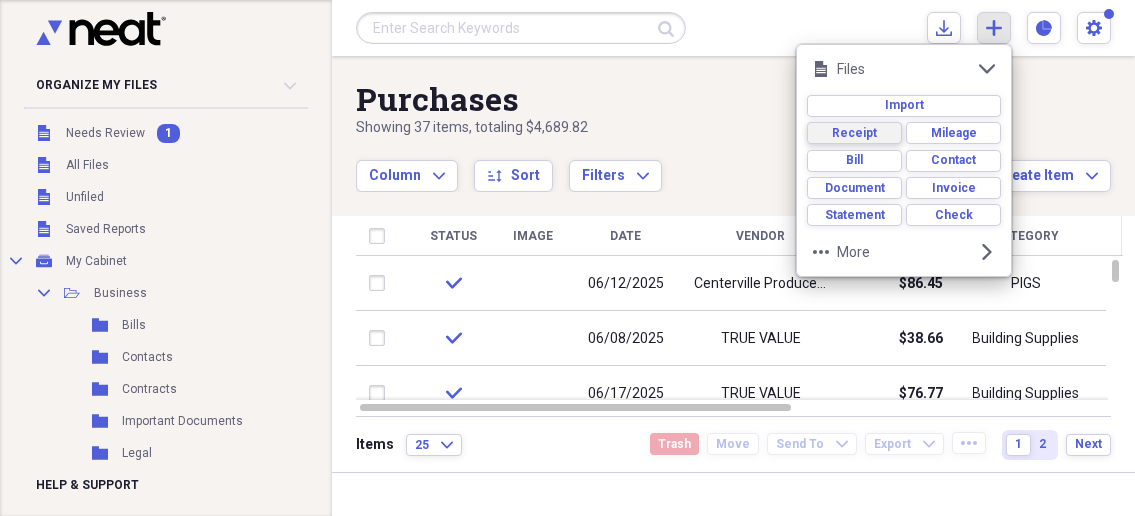 click on "Receipt" at bounding box center [854, 133] 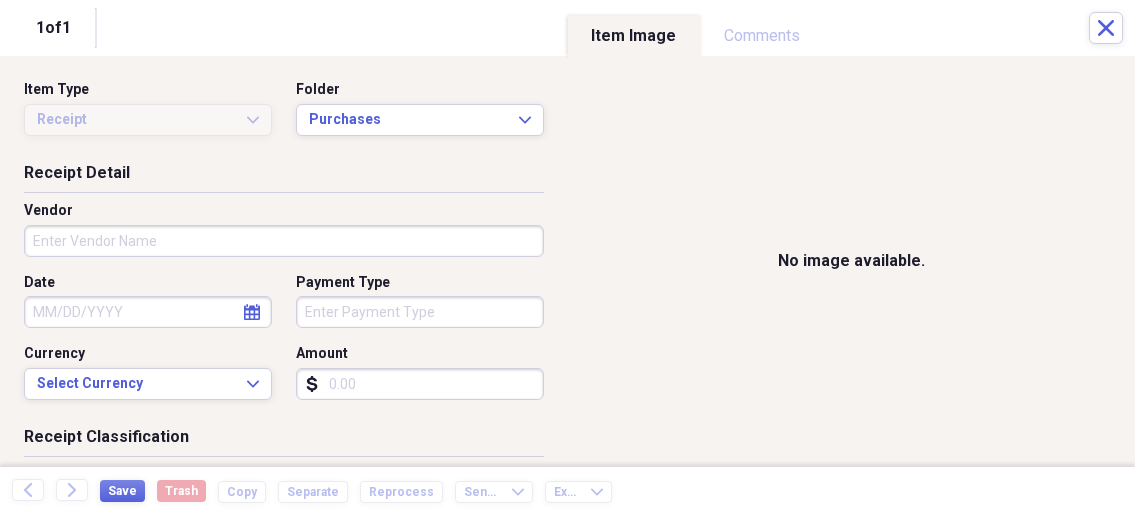 click on "Organize My Files 1 Collapse Unfiled Needs Review 1 Unfiled All Files Unfiled Unfiled Unfiled Saved Reports Collapse My Cabinet My Cabinet Add Folder Collapse Open Folder Business Add Folder Folder Bills Add Folder Folder Contacts Add Folder Folder Contracts Add Folder Folder Important Documents Add Folder Folder Legal Add Folder Folder Office Add Folder Folder Purchases Add Folder Expand Folder Taxes Add Folder Expand Folder Personal Add Folder Trash Trash Help & Support Submit Import Import Add Create Expand Reports Reports Settings Nathalee Expand Purchases Showing 37 items , totaling $4,689.82 Column Expand sort Sort Filters  Expand Create Item Expand Status Image Date Vendor Amount Category Product Source Billable Reimbursable check 06/12/2025 Centerville Produce & Grain $86.45 PIGS Pig/ Feed check 06/08/2025 TRUE VALUE $38.66 Building Supplies Couplings/Gas check 06/17/2025 TRUE VALUE $76.77 Building Supplies Couplings/Gas check 06/27/2025 HyVee Pharmacy $5.63 Prescriptions/ Medicine check 06/09/2025 25" at bounding box center (567, 258) 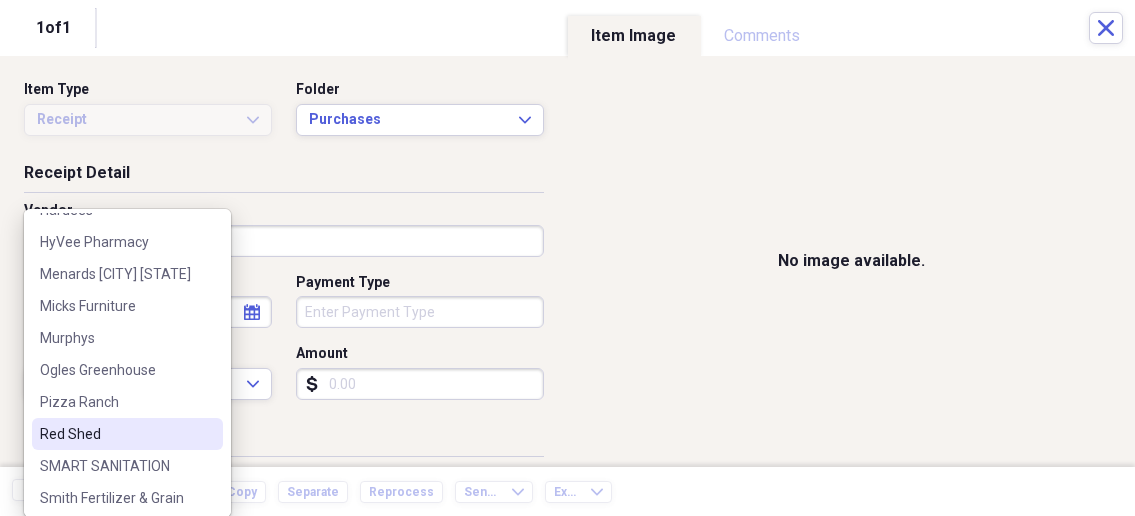 scroll, scrollTop: 214, scrollLeft: 0, axis: vertical 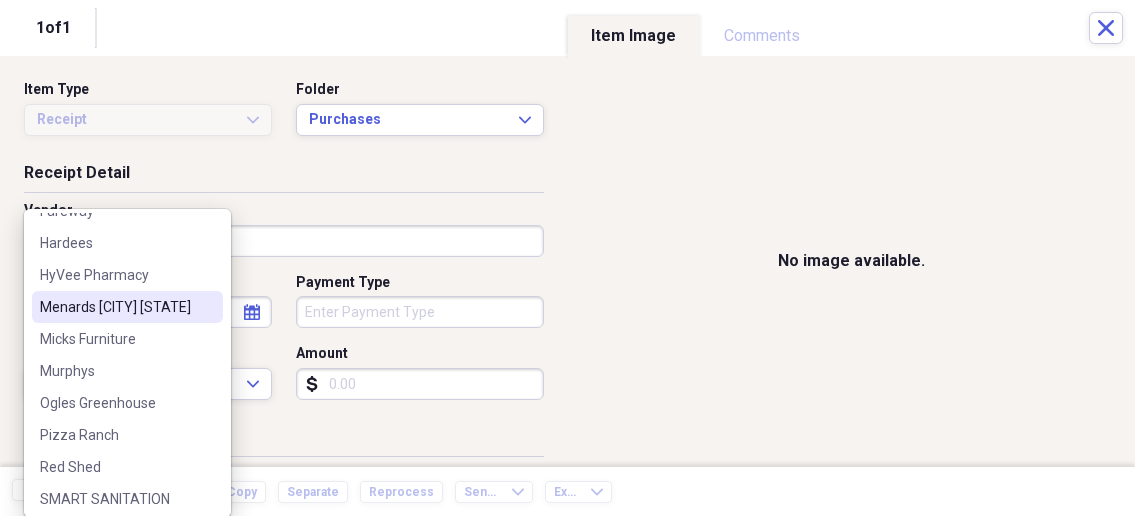 click on "[COMPANY] [CITY] [STATE]" at bounding box center [115, 307] 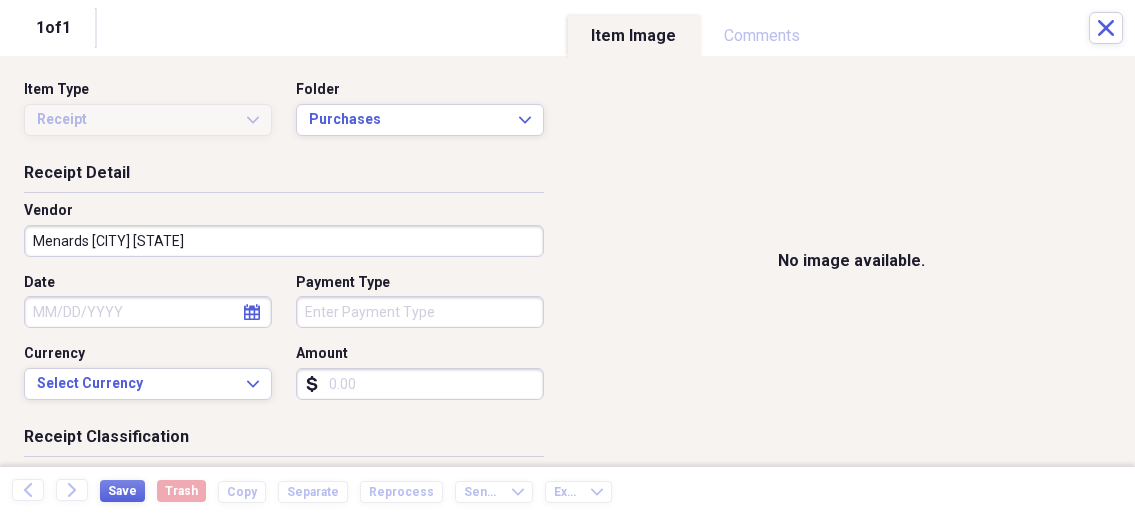 click on "Date" at bounding box center [148, 312] 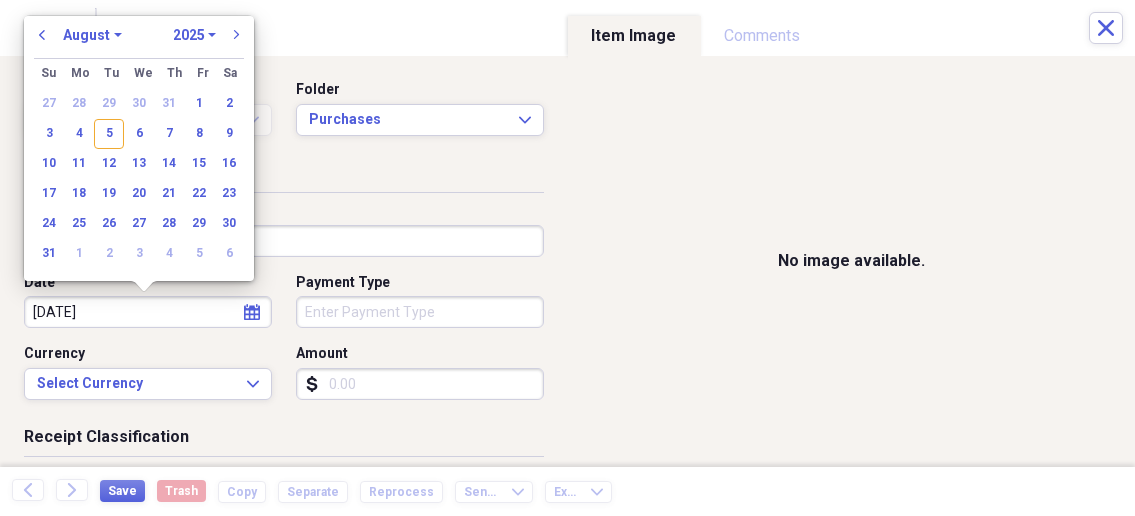 type on "04/05/20" 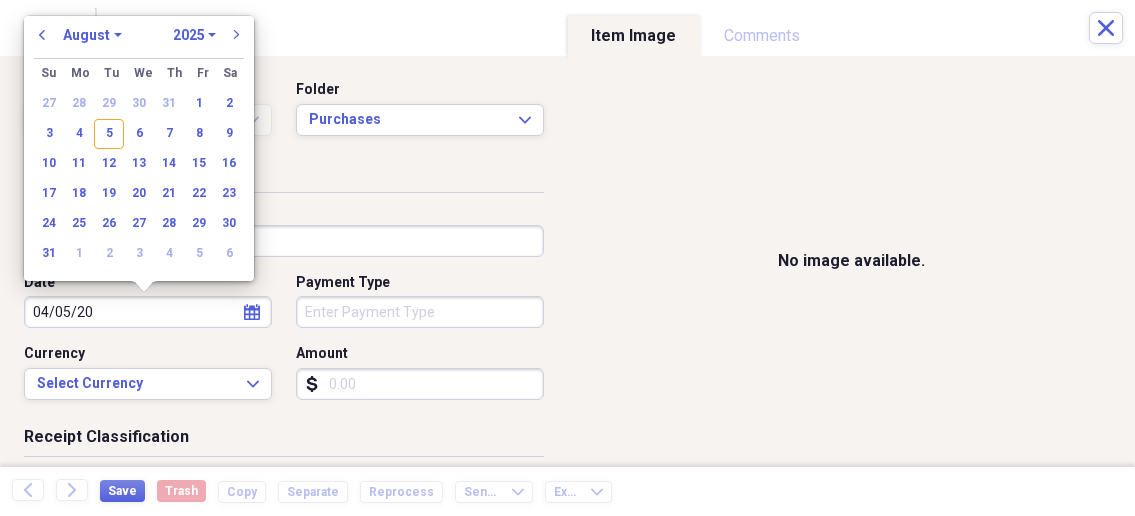 select on "3" 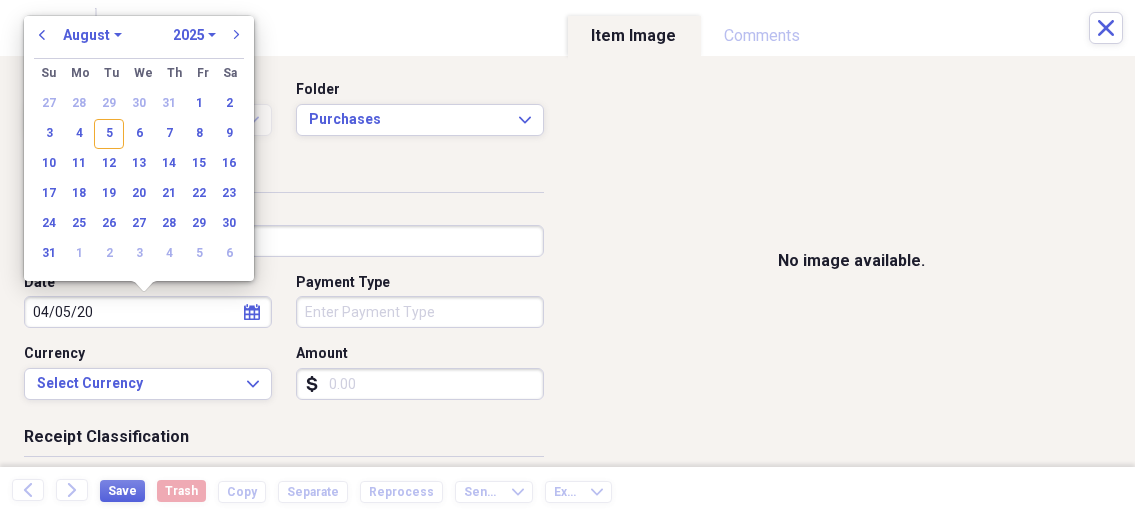 select on "2020" 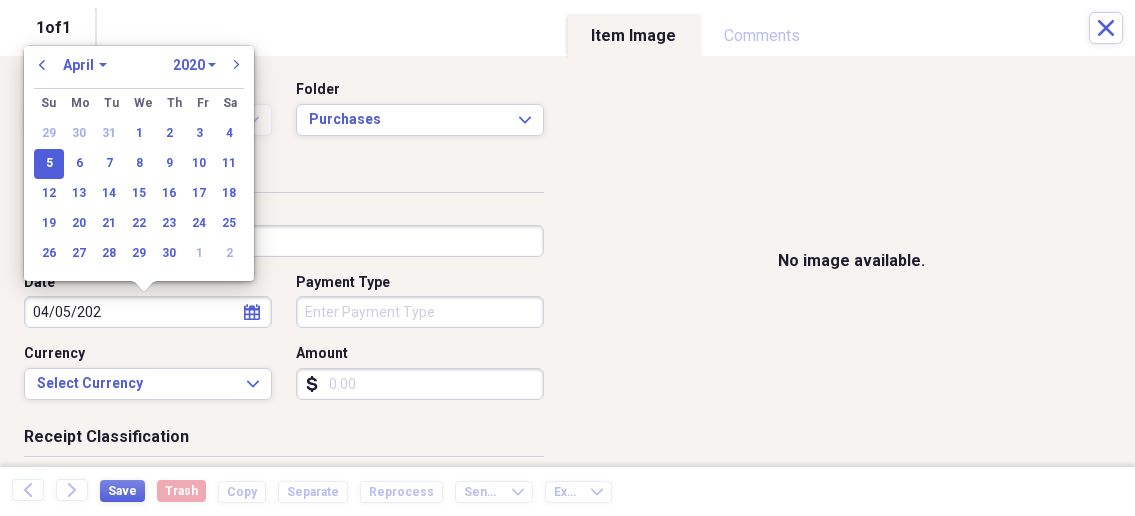type on "04/05/2025" 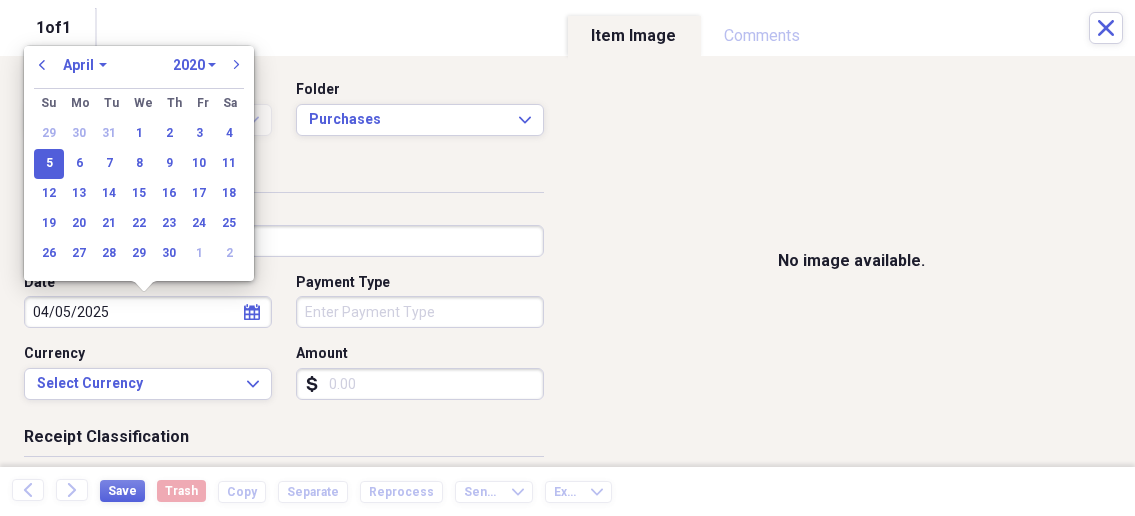 select on "2025" 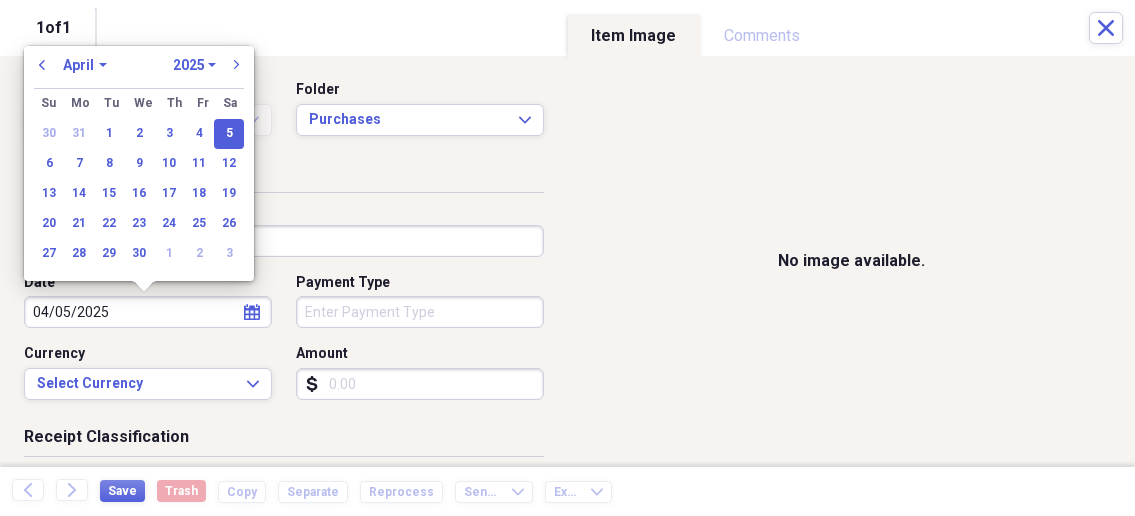 type on "04/05/2025" 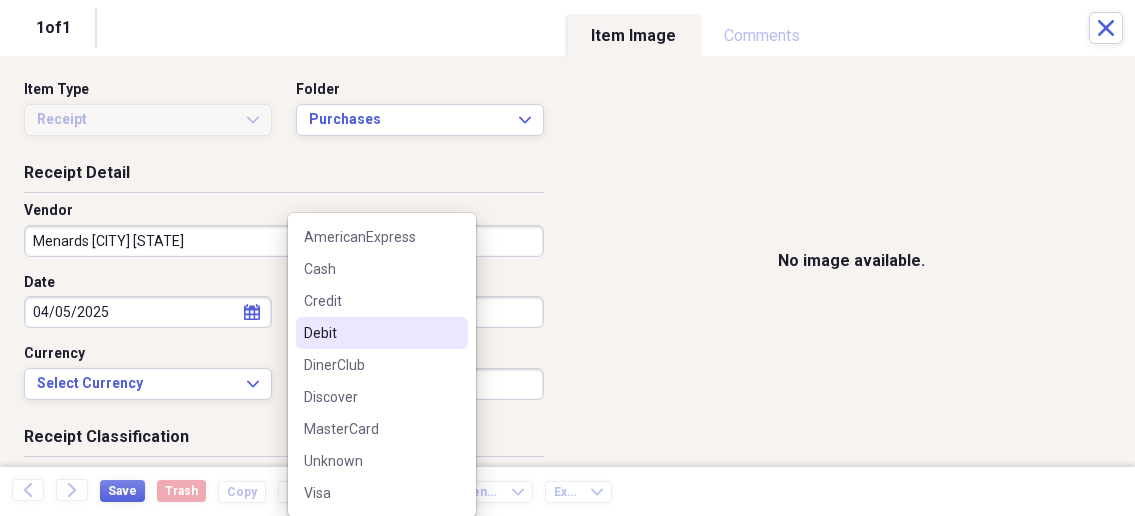click on "Debit" at bounding box center [382, 333] 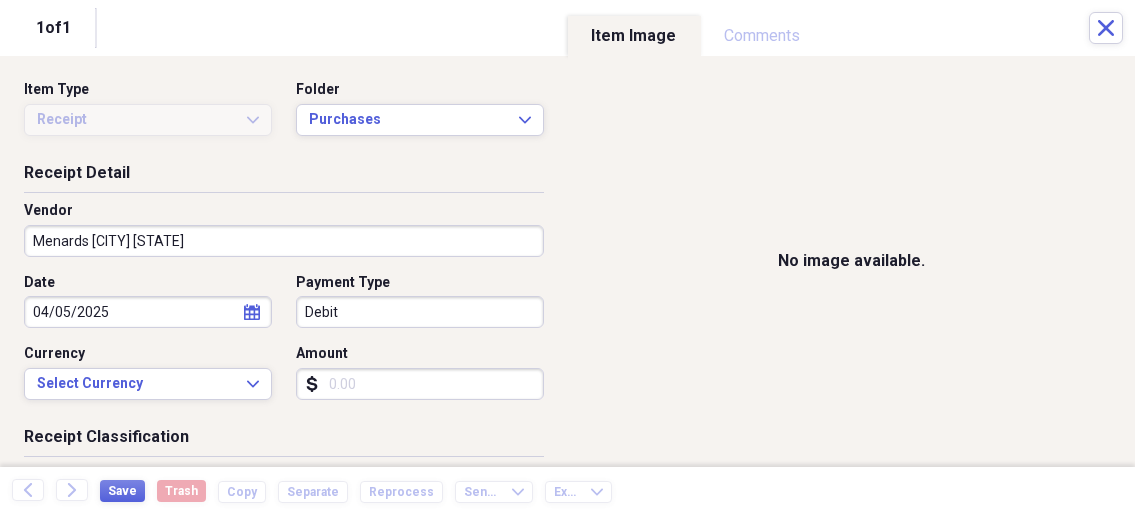 click on "Amount" at bounding box center [420, 384] 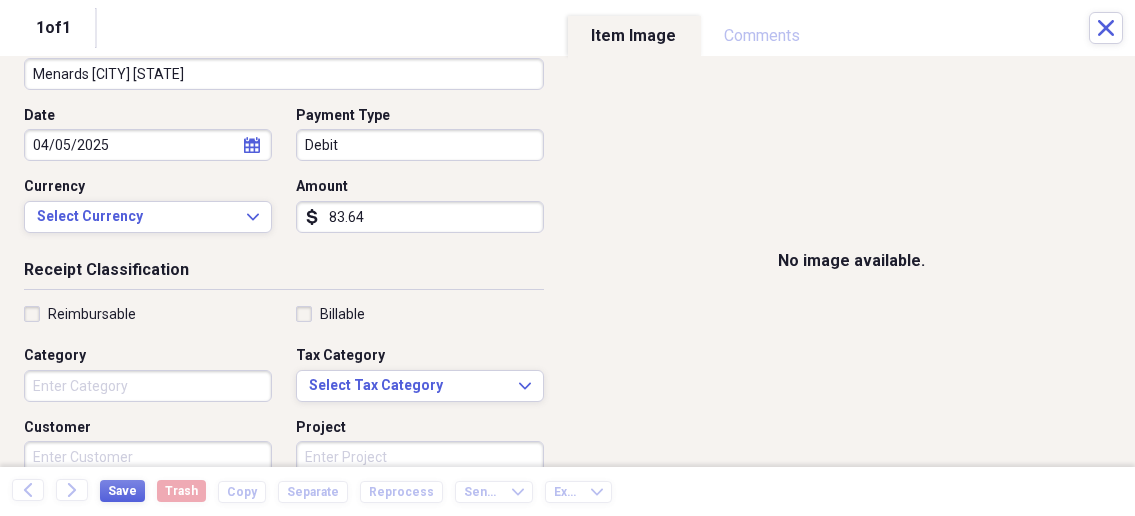 scroll, scrollTop: 214, scrollLeft: 0, axis: vertical 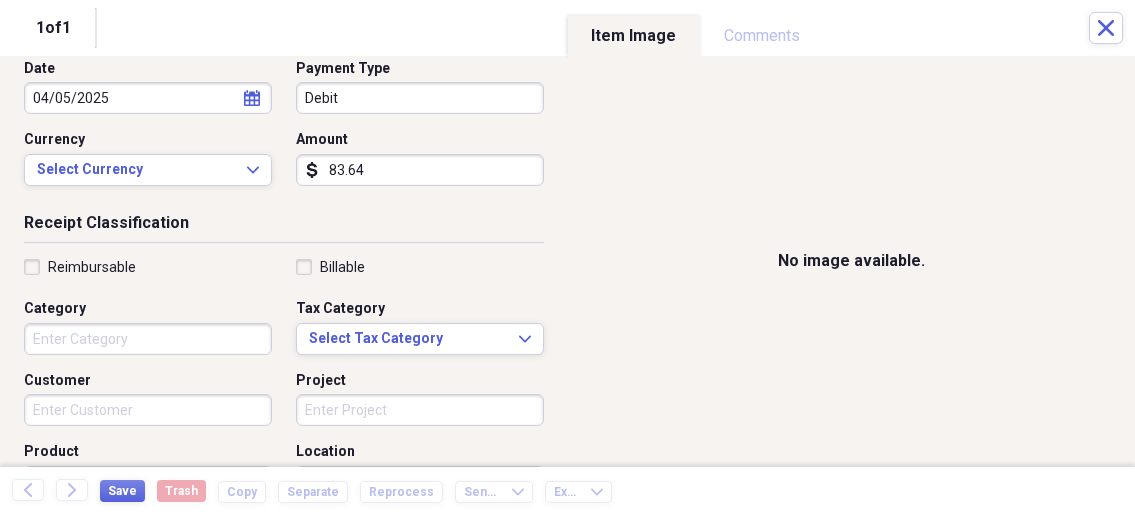 type on "83.64" 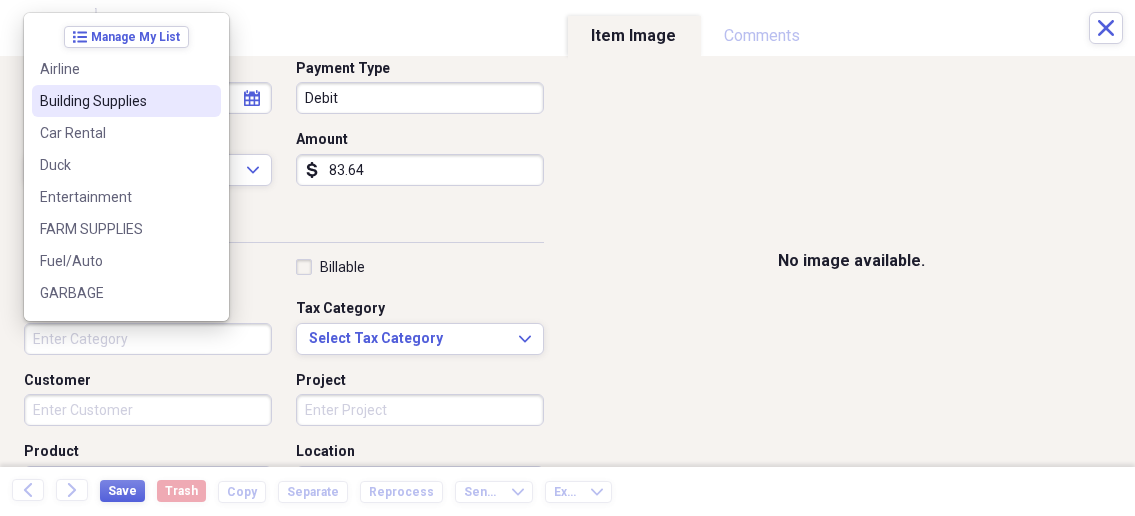 click on "Building Supplies" at bounding box center (114, 101) 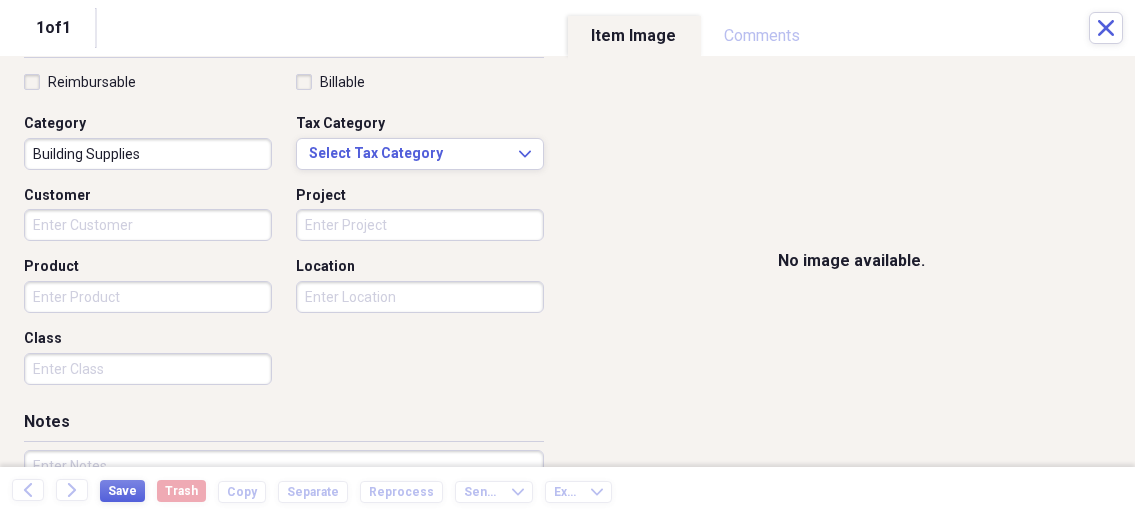scroll, scrollTop: 428, scrollLeft: 0, axis: vertical 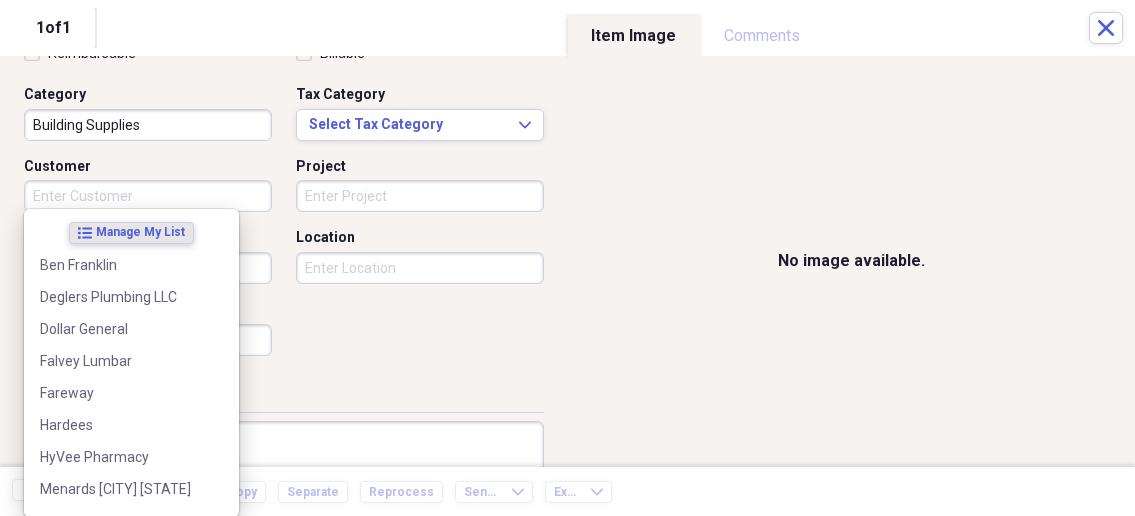 click on "Customer" at bounding box center [148, 196] 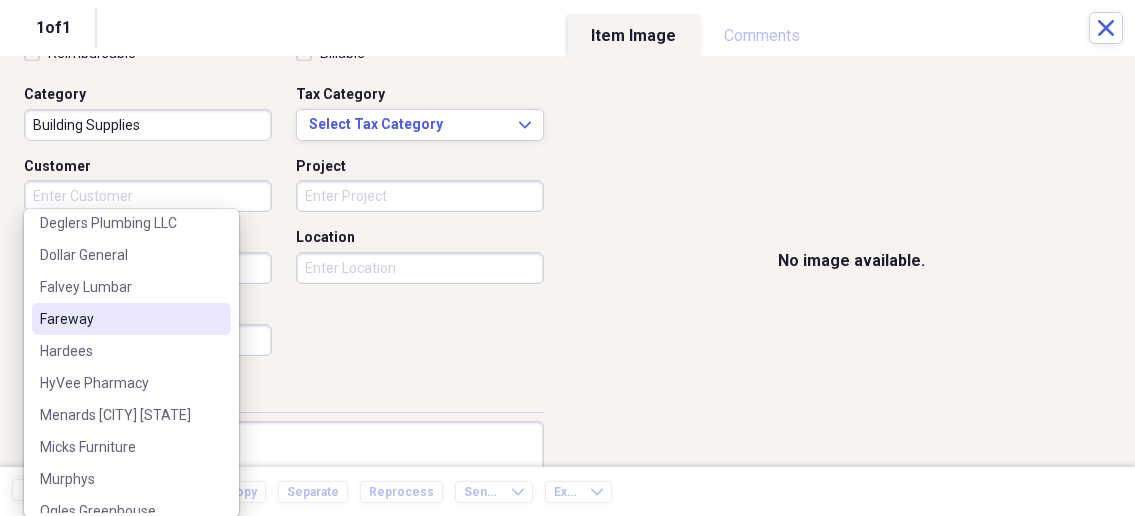 scroll, scrollTop: 107, scrollLeft: 0, axis: vertical 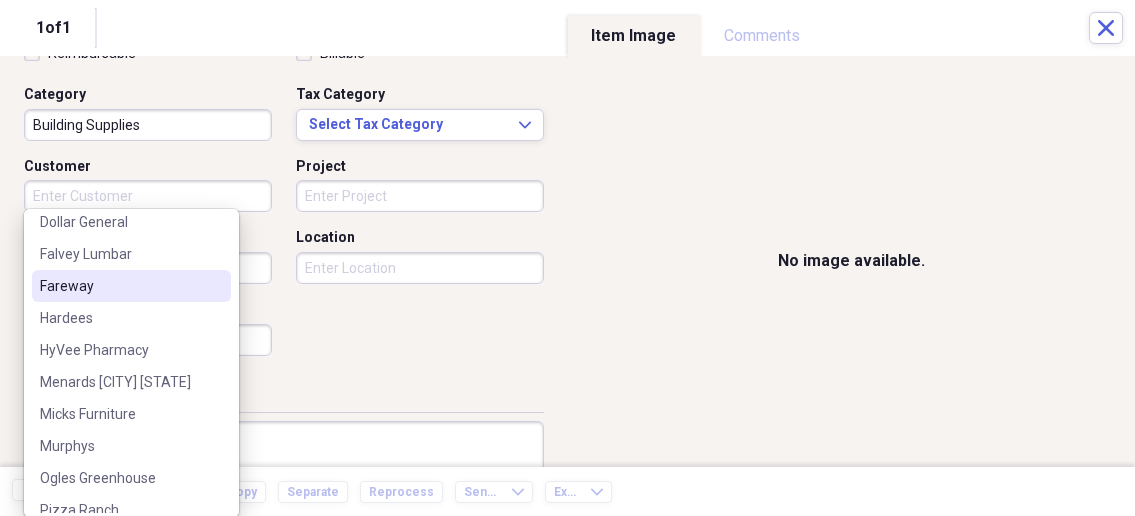 click on "[COMPANY] [CITY] [STATE]" at bounding box center (119, 382) 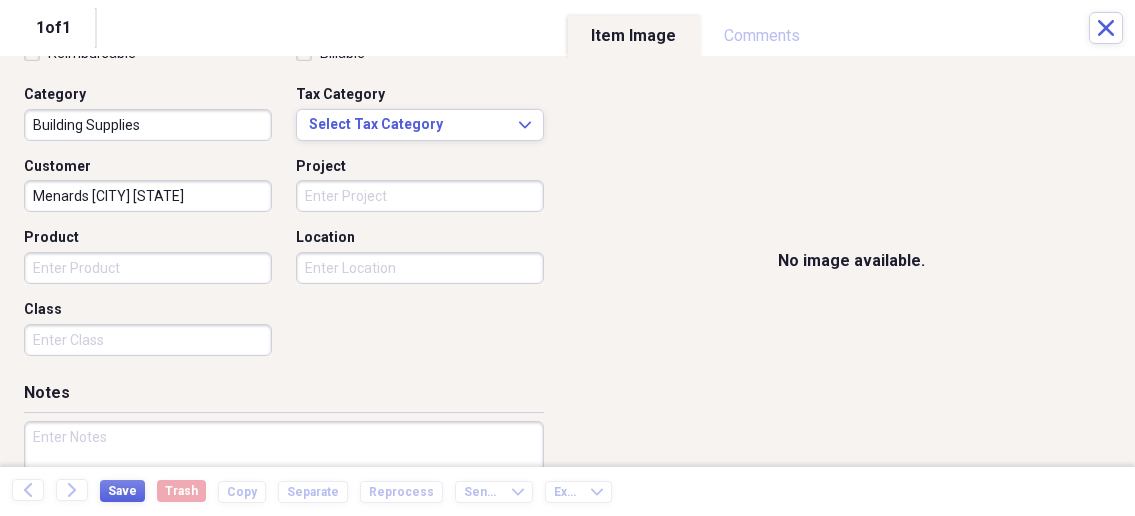 click on "Organize My Files 1 Collapse Unfiled Needs Review 1 Unfiled All Files Unfiled Unfiled Unfiled Saved Reports Collapse My Cabinet My Cabinet Add Folder Collapse Open Folder Business Add Folder Folder Bills Add Folder Folder Contacts Add Folder Folder Contracts Add Folder Folder Important Documents Add Folder Folder Legal Add Folder Folder Office Add Folder Folder Purchases Add Folder Expand Folder Taxes Add Folder Expand Folder Personal Add Folder Trash Trash Help & Support Submit Import Import Add Create Expand Reports Reports Settings Nathalee Expand Purchases Showing 37 items , totaling $4,689.82 Column Expand sort Sort Filters  Expand Create Item Expand Status Image Date Vendor Amount Category Product Source Billable Reimbursable check 06/12/2025 Centerville Produce & Grain $86.45 PIGS Pig/ Feed check 06/08/2025 TRUE VALUE $38.66 Building Supplies Couplings/Gas check 06/17/2025 TRUE VALUE $76.77 Building Supplies Couplings/Gas check 06/27/2025 HyVee Pharmacy $5.63 Prescriptions/ Medicine check 06/09/2025 25" at bounding box center (567, 258) 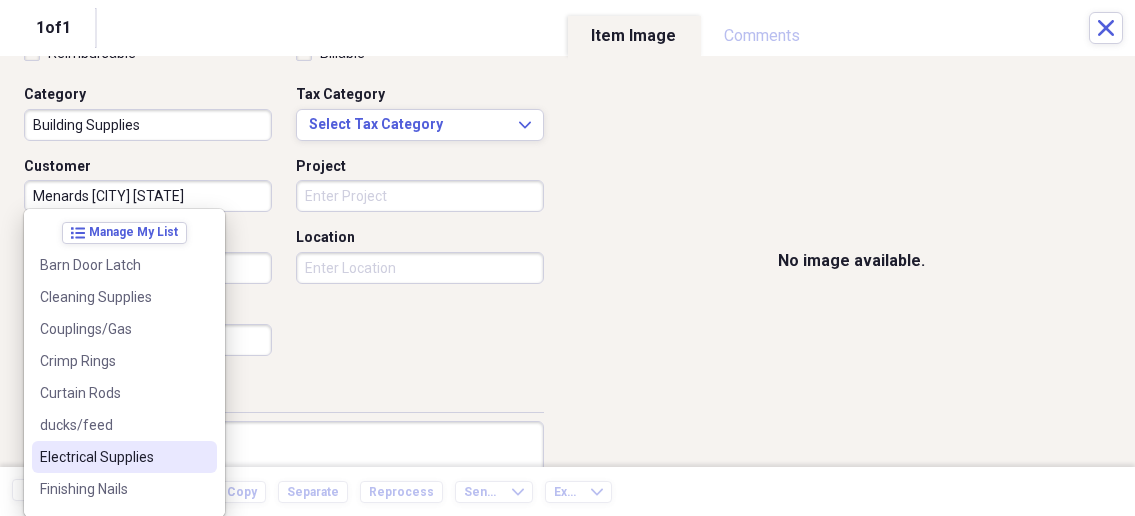 click on "Electrical Supplies" at bounding box center (112, 457) 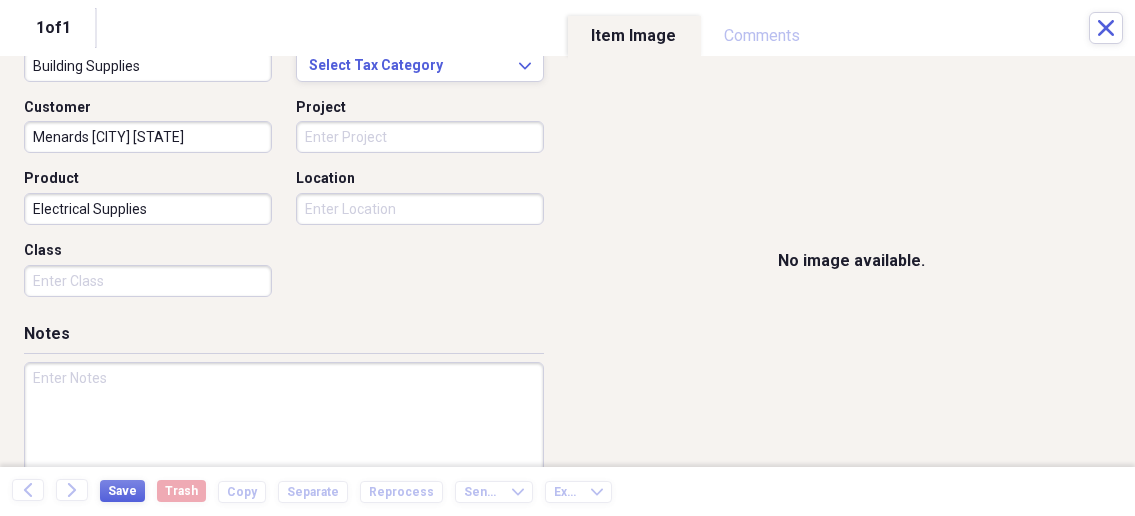 scroll, scrollTop: 535, scrollLeft: 0, axis: vertical 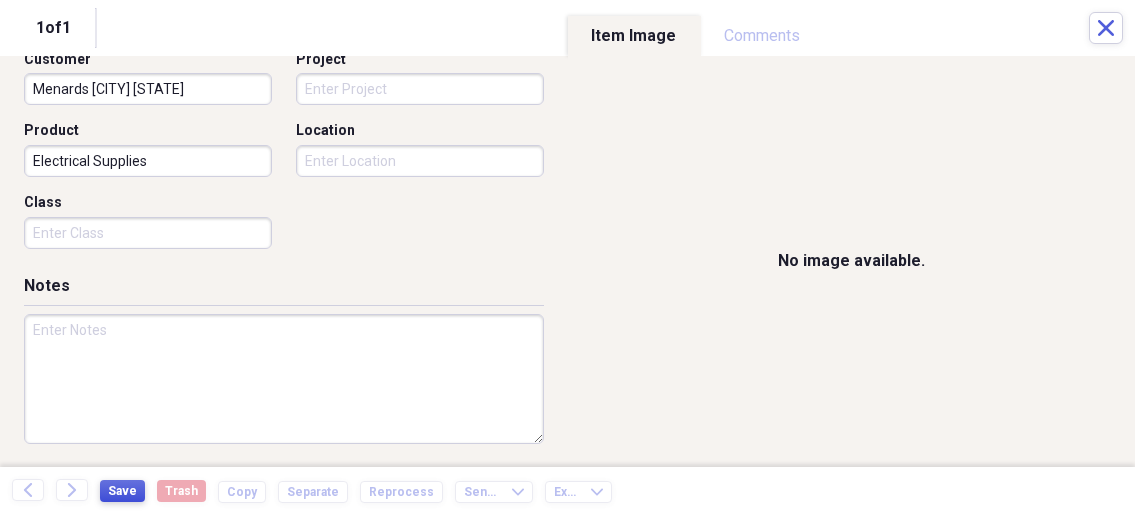 click on "Save" at bounding box center (122, 491) 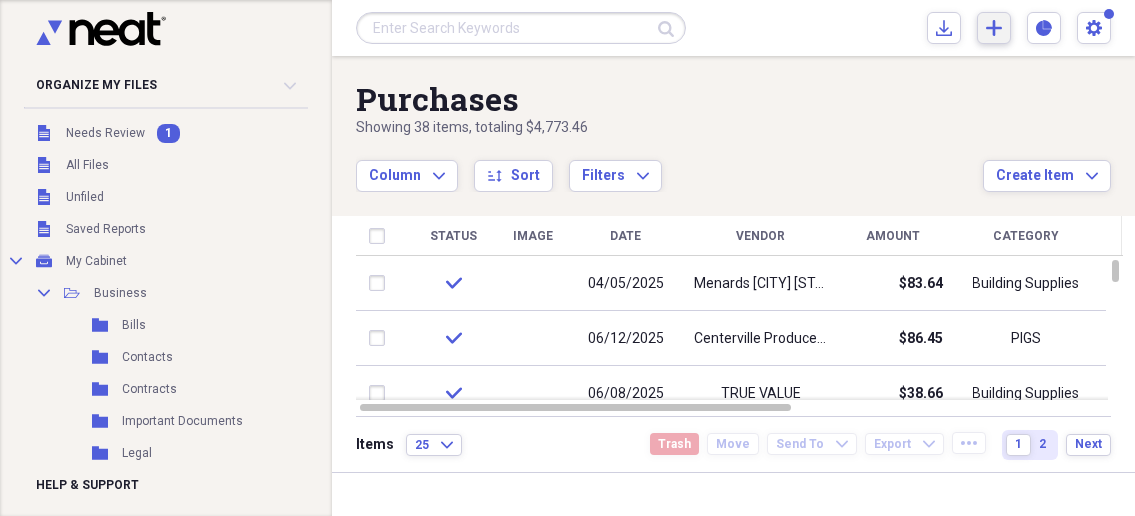 click on "Add" 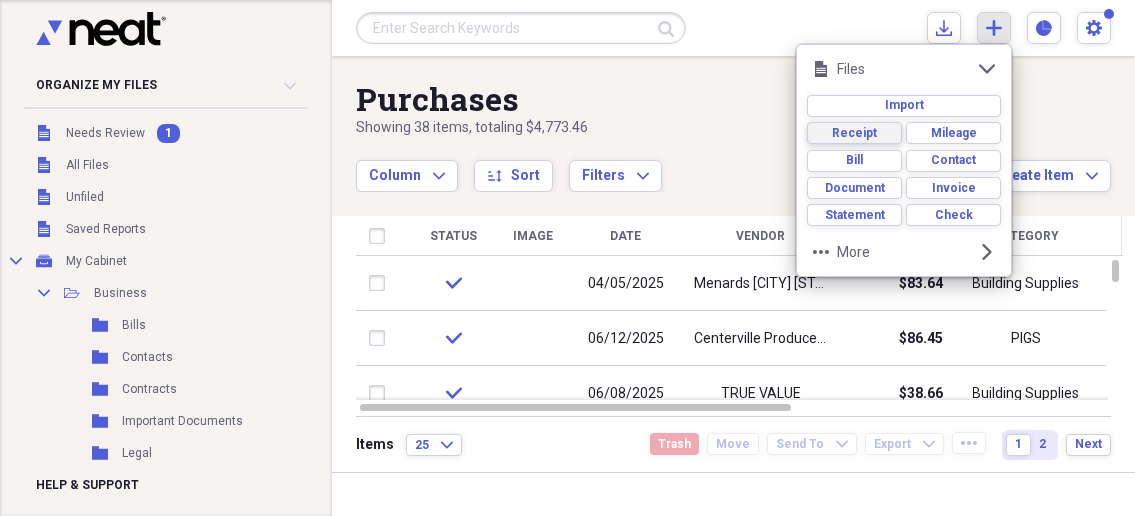 click on "Receipt" at bounding box center (854, 133) 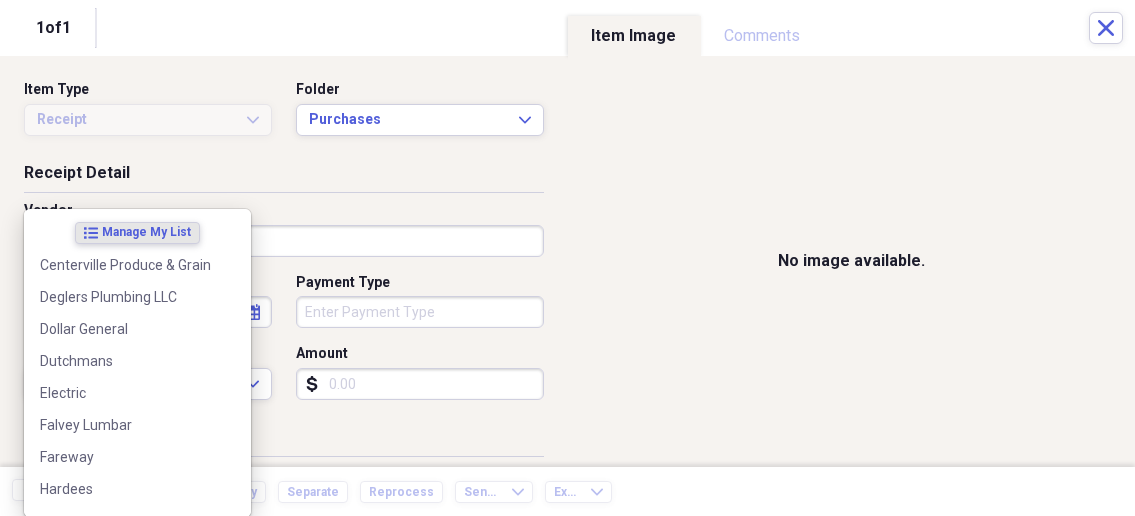 click on "Vendor" at bounding box center (284, 241) 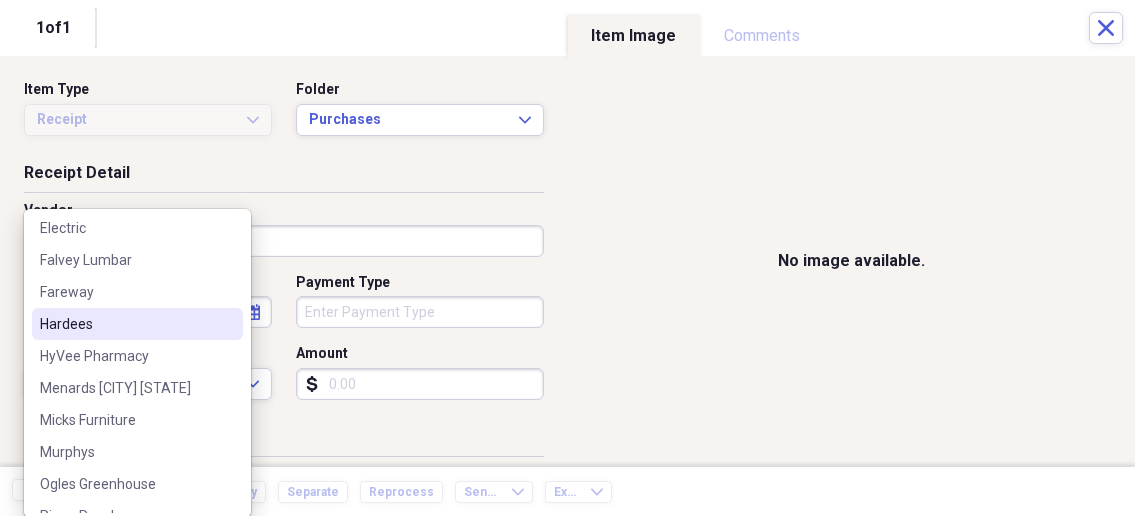 scroll, scrollTop: 214, scrollLeft: 0, axis: vertical 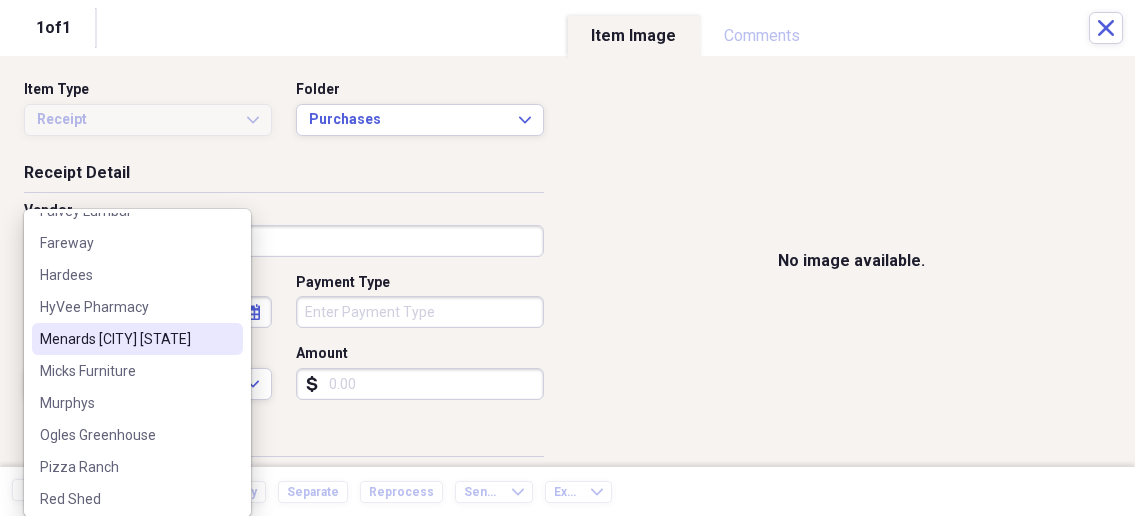 click on "[COMPANY] [CITY] [STATE]" at bounding box center (125, 339) 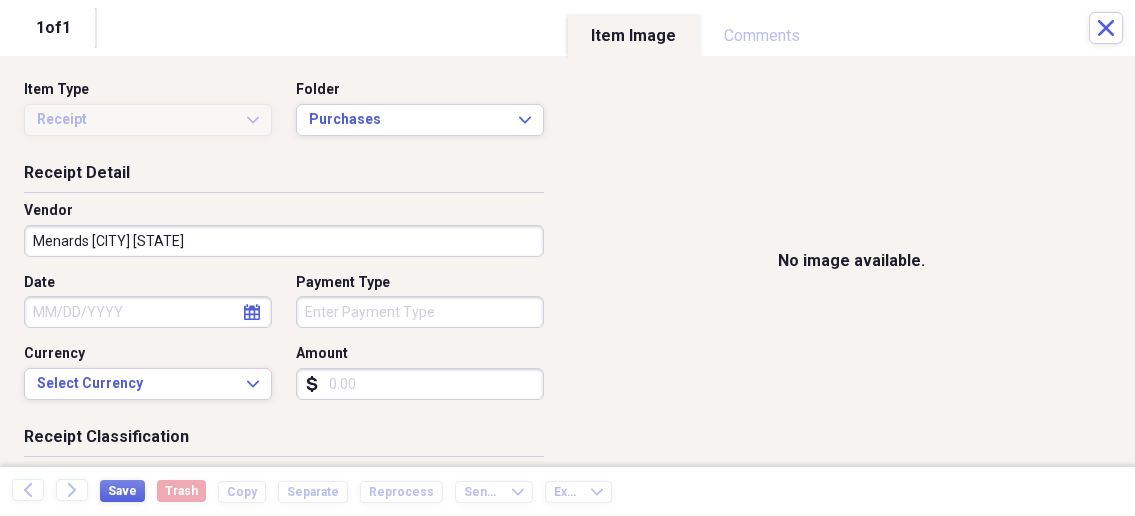 select on "7" 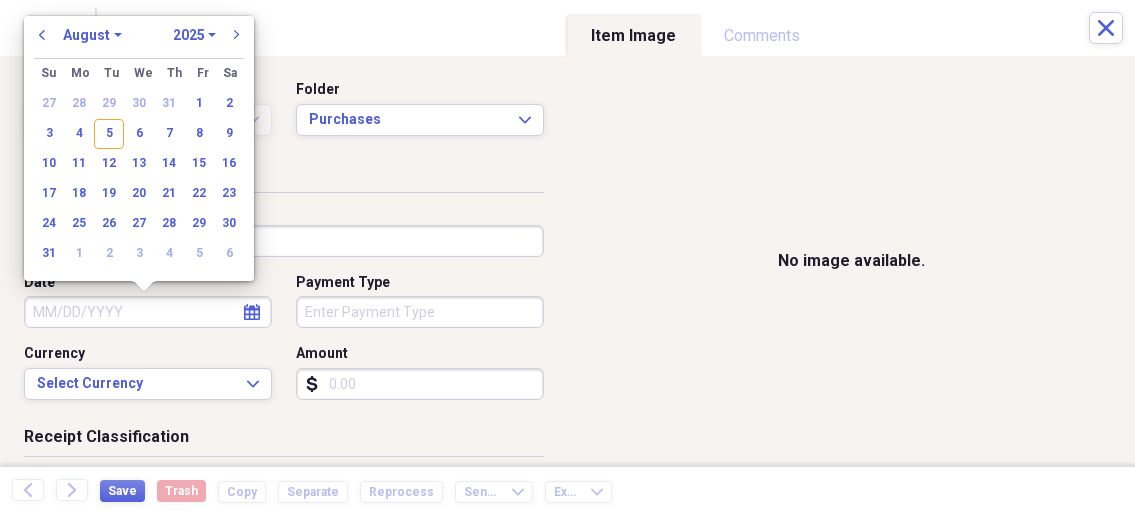 click on "Date" at bounding box center [148, 312] 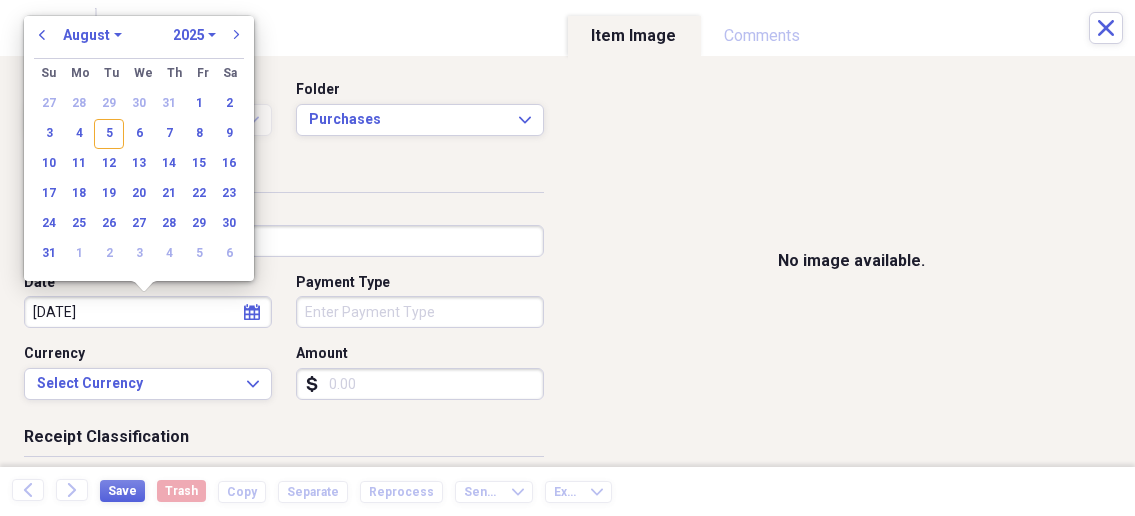 type on "04/05/20" 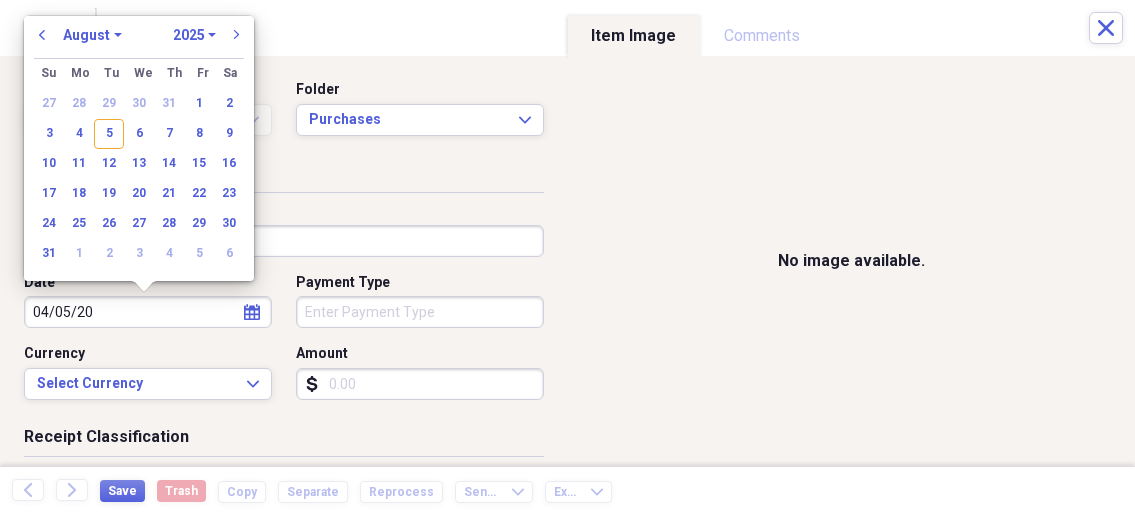select on "3" 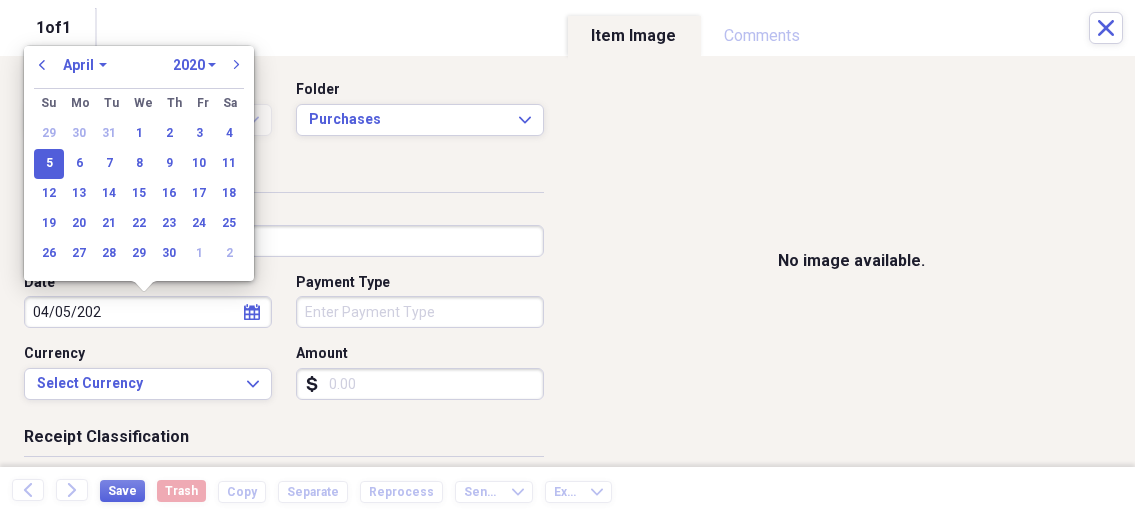 type on "04/05/2025" 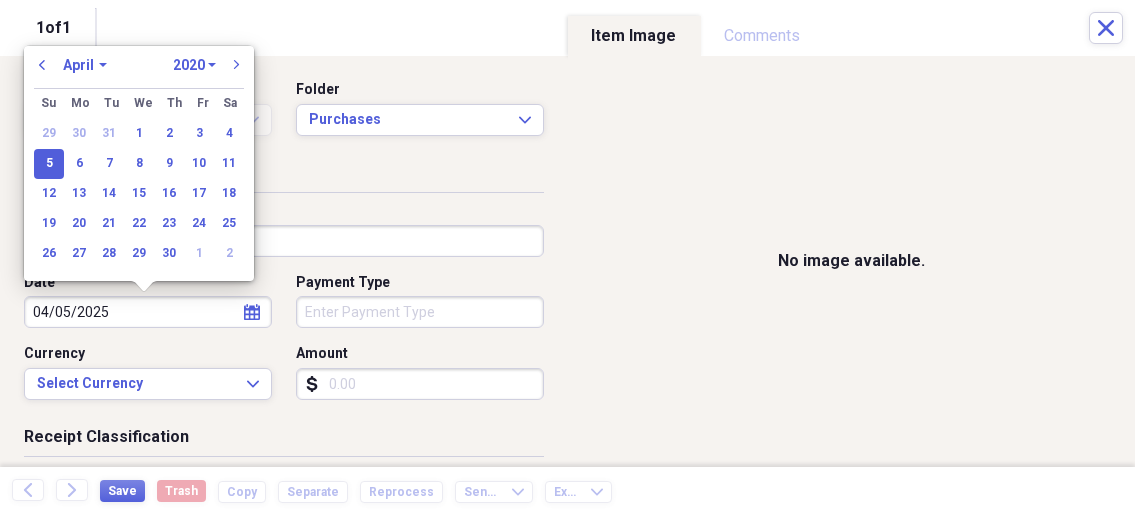 select on "2025" 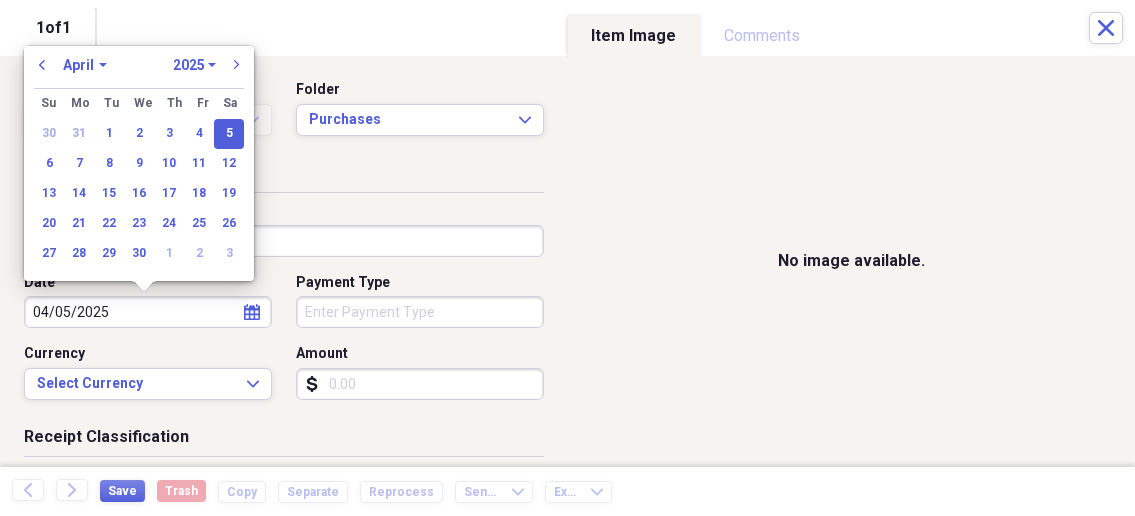type on "04/05/2025" 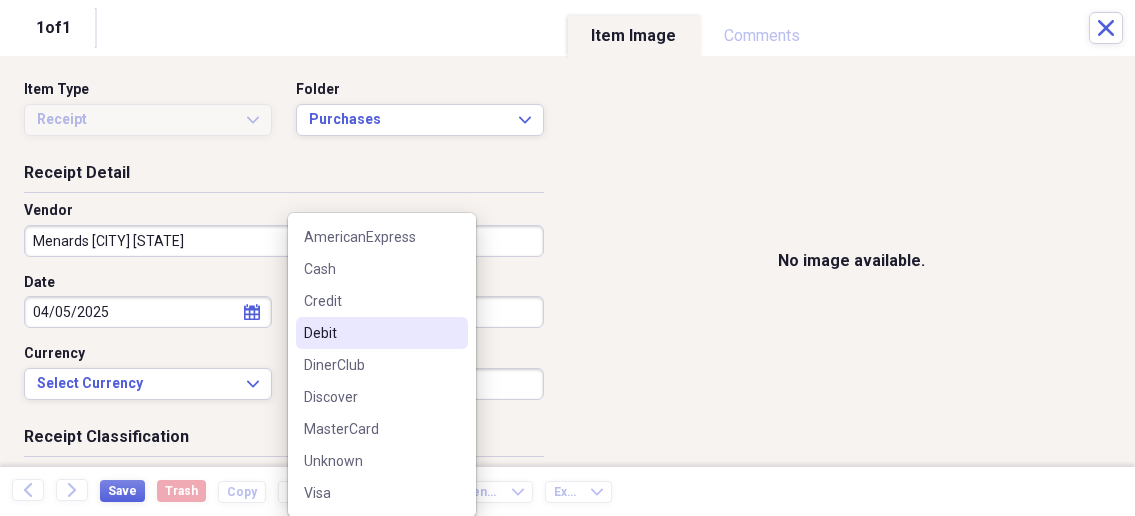click on "Debit" at bounding box center [370, 333] 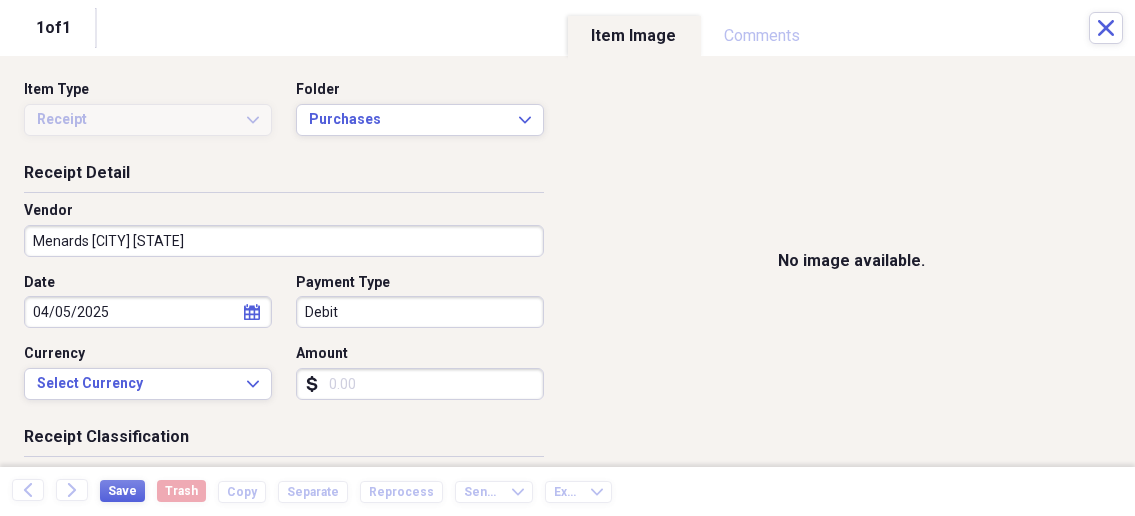 click on "Amount" at bounding box center (420, 384) 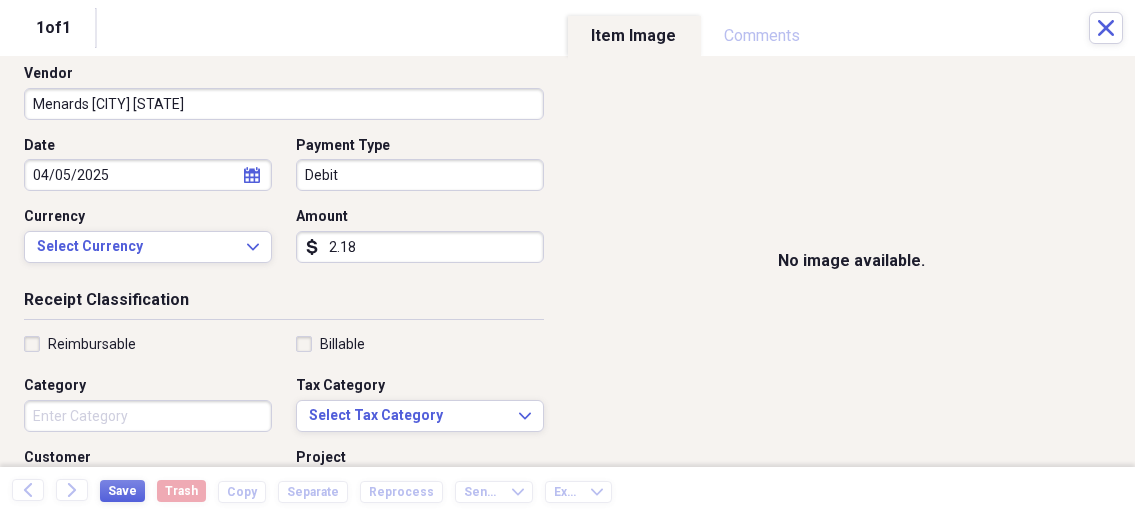 scroll, scrollTop: 214, scrollLeft: 0, axis: vertical 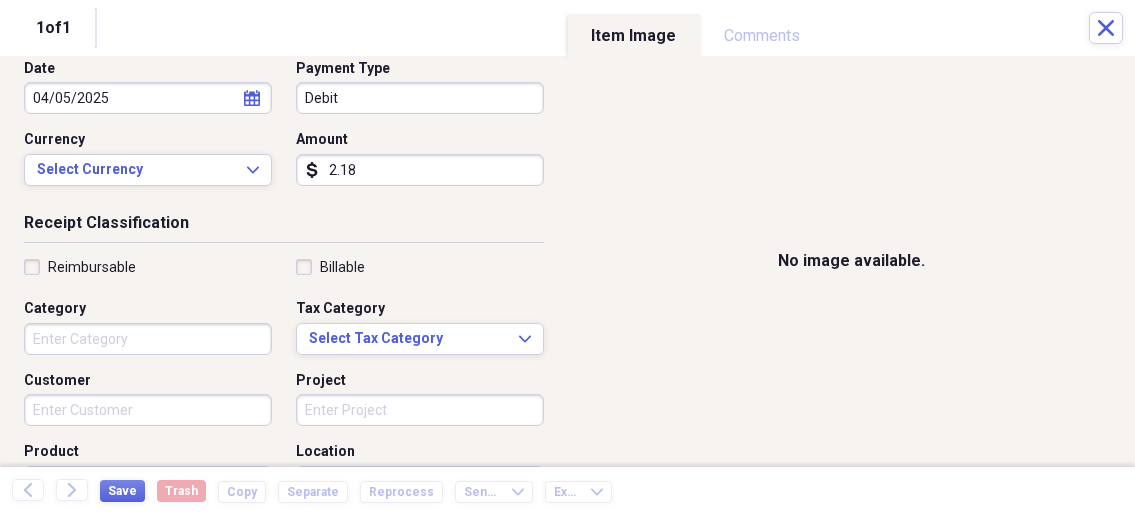 type on "2.18" 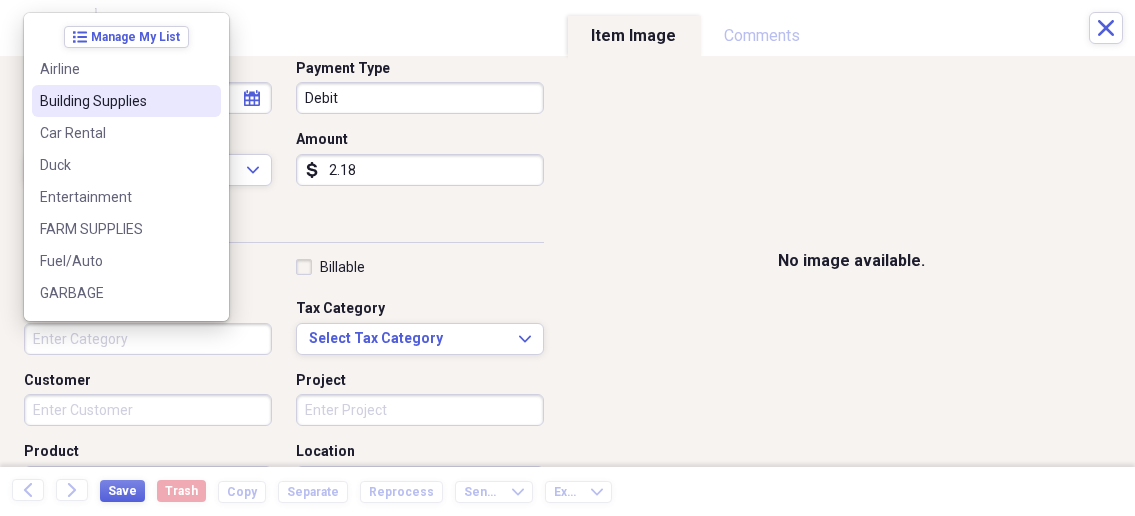 click on "Building Supplies" at bounding box center [114, 101] 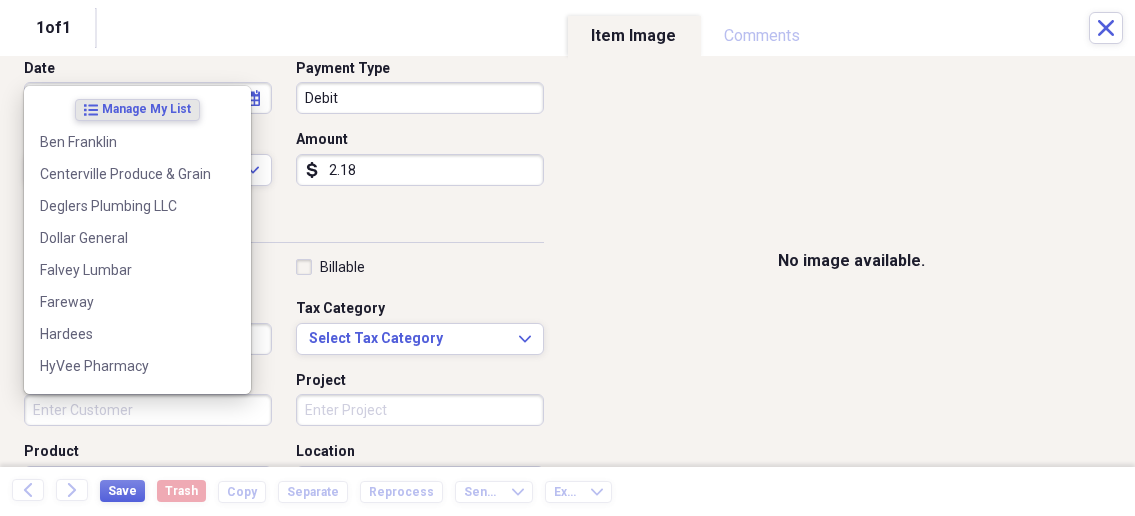 click on "Customer" at bounding box center (148, 410) 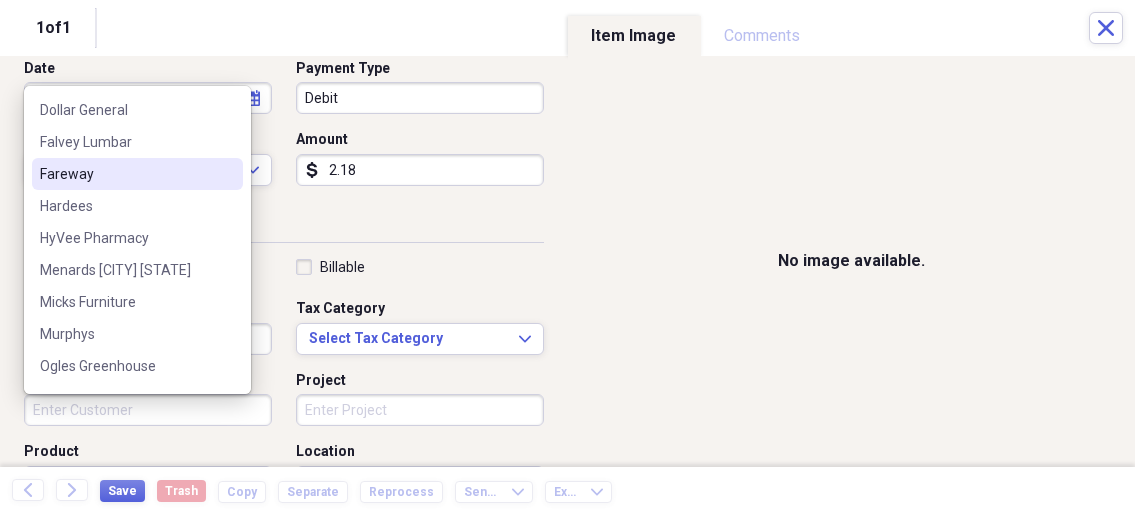 scroll, scrollTop: 214, scrollLeft: 0, axis: vertical 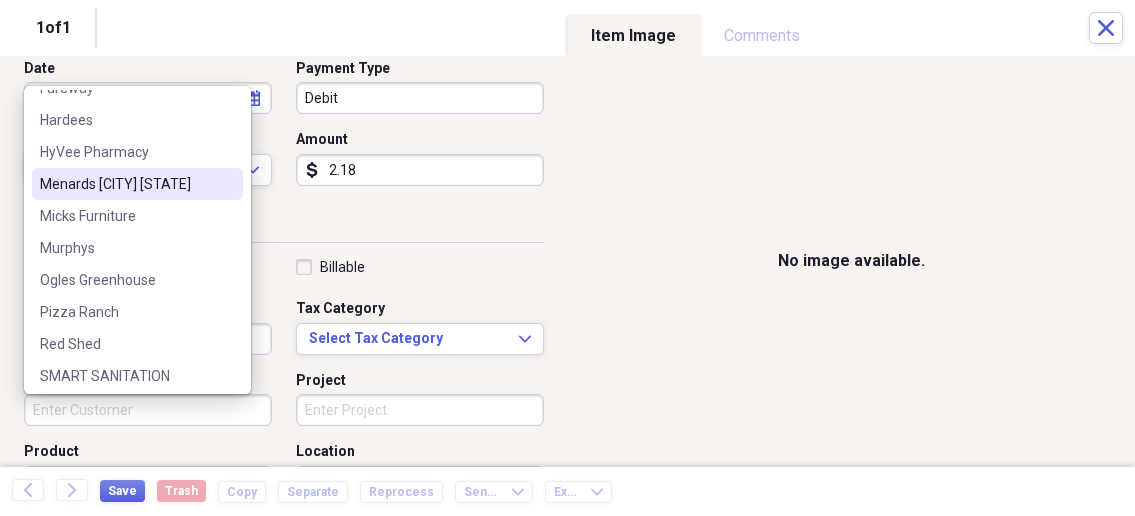 click on "[COMPANY] [CITY] [STATE]" at bounding box center [125, 184] 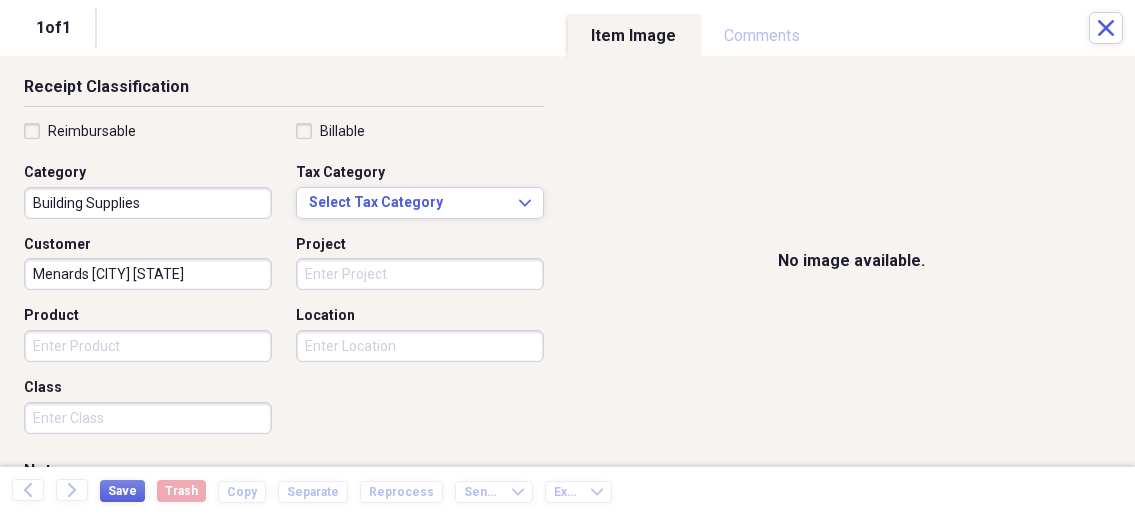 scroll, scrollTop: 428, scrollLeft: 0, axis: vertical 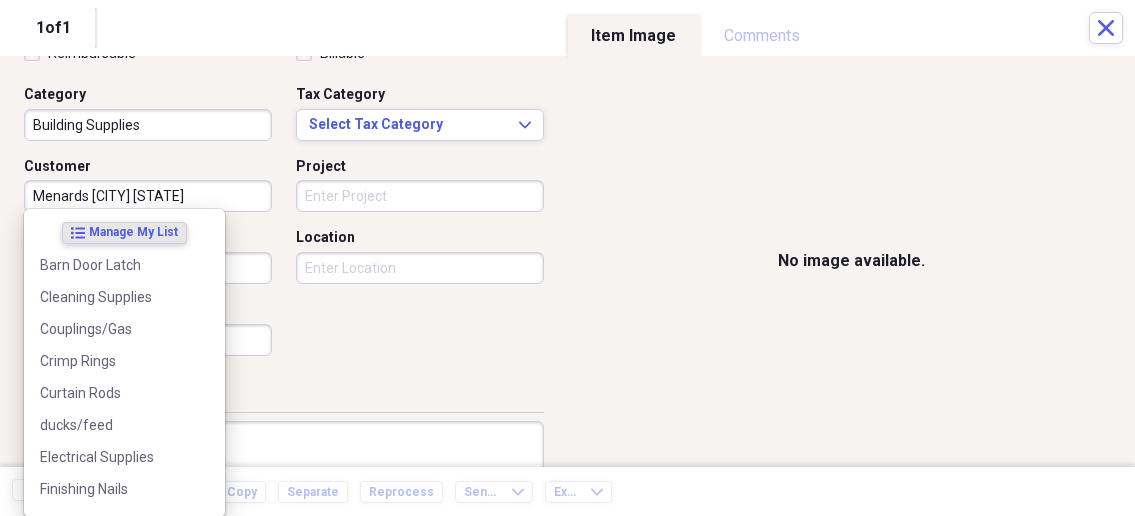 click on "Organize My Files 1 Collapse Unfiled Needs Review 1 Unfiled All Files Unfiled Unfiled Unfiled Saved Reports Collapse My Cabinet My Cabinet Add Folder Collapse Open Folder Business Add Folder Folder Bills Add Folder Folder Contacts Add Folder Folder Contracts Add Folder Folder Important Documents Add Folder Folder Legal Add Folder Folder Office Add Folder Folder Purchases Add Folder Expand Folder Taxes Add Folder Expand Folder Personal Add Folder Trash Trash Help & Support Submit Import Import Add Create Expand Reports Reports Settings Nathalee Expand Purchases Showing 38 items , totaling $4,773.46 Column Expand sort Sort Filters  Expand Create Item Expand Status Image Date Vendor Amount Category Product Source Billable Reimbursable check 04/05/2025 Menards Ottumwa Iowa $83.64 Building Supplies Electrical Supplies check 06/12/2025 Centerville Produce & Grain $86.45 PIGS Pig/ Feed check 06/08/2025 TRUE VALUE $38.66 Building Supplies Couplings/Gas check 06/17/2025 TRUE VALUE $76.77 Building Supplies check $5.63" at bounding box center (567, 258) 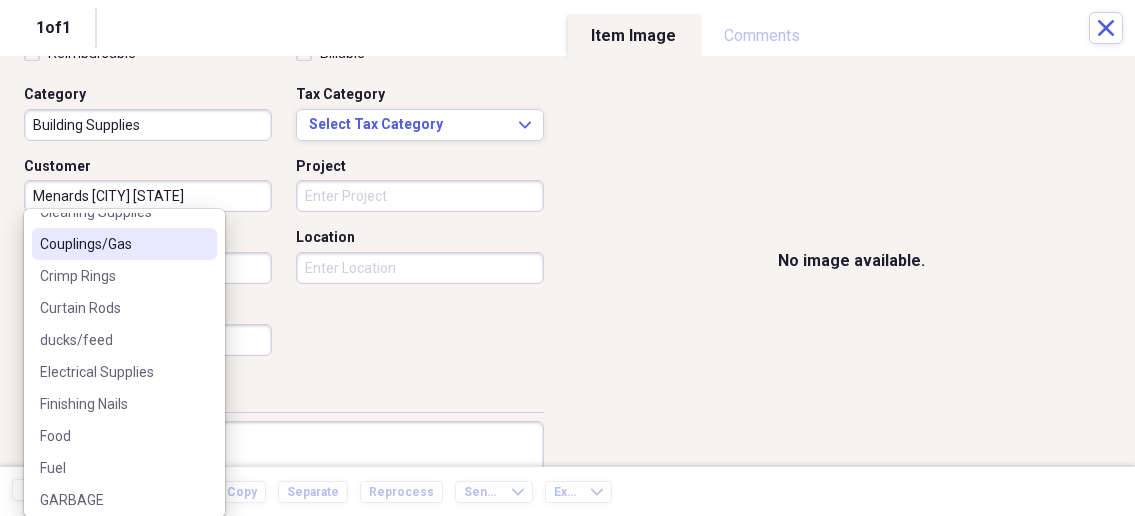 scroll, scrollTop: 107, scrollLeft: 0, axis: vertical 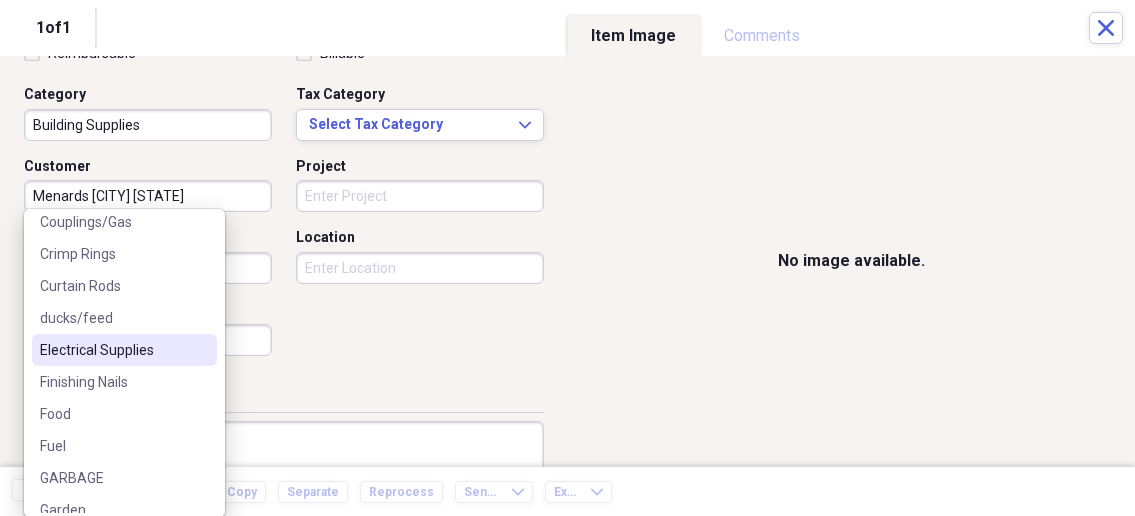 click on "Electrical Supplies" at bounding box center [124, 350] 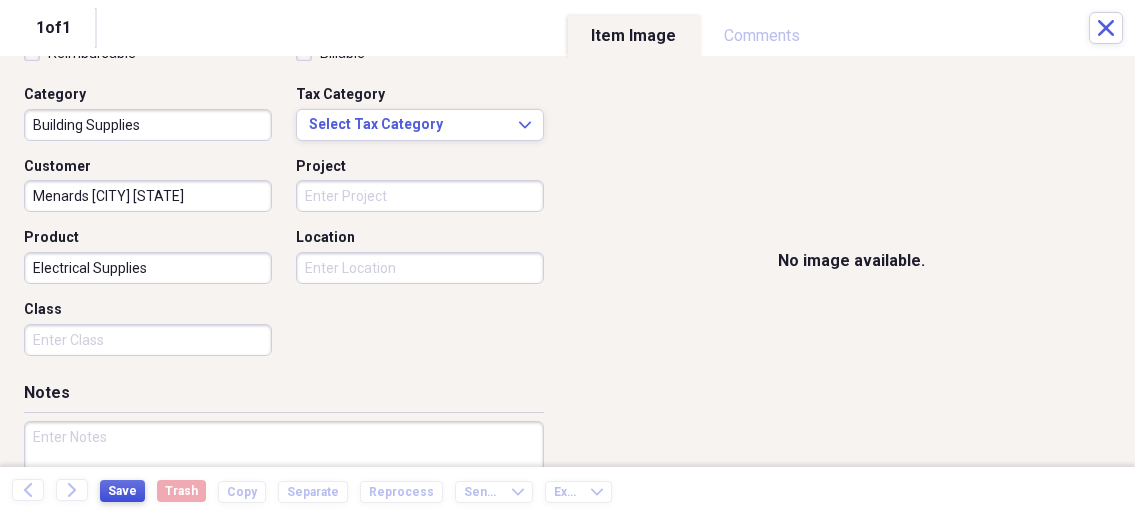 click on "Save" at bounding box center (122, 491) 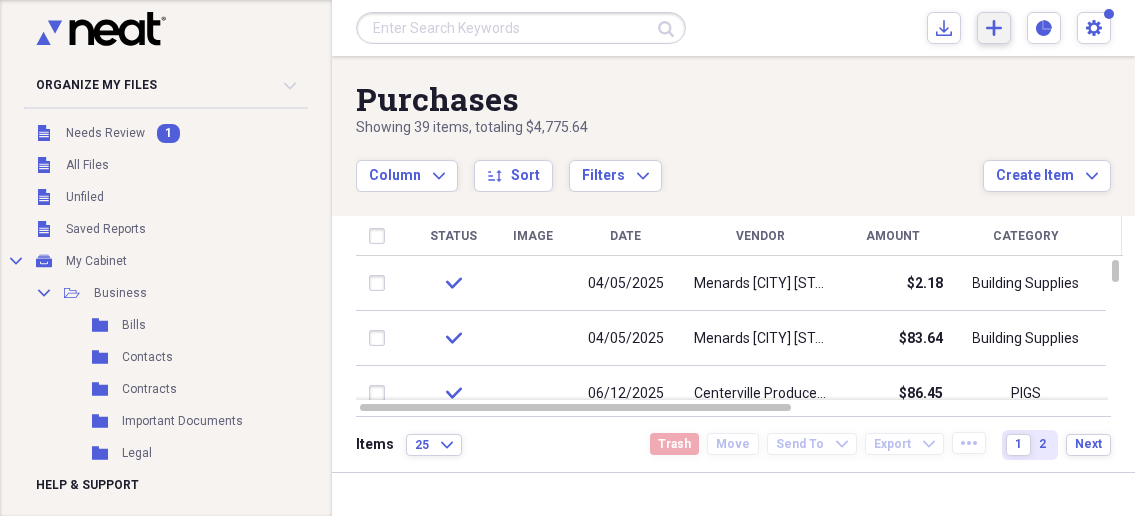 click on "Add" 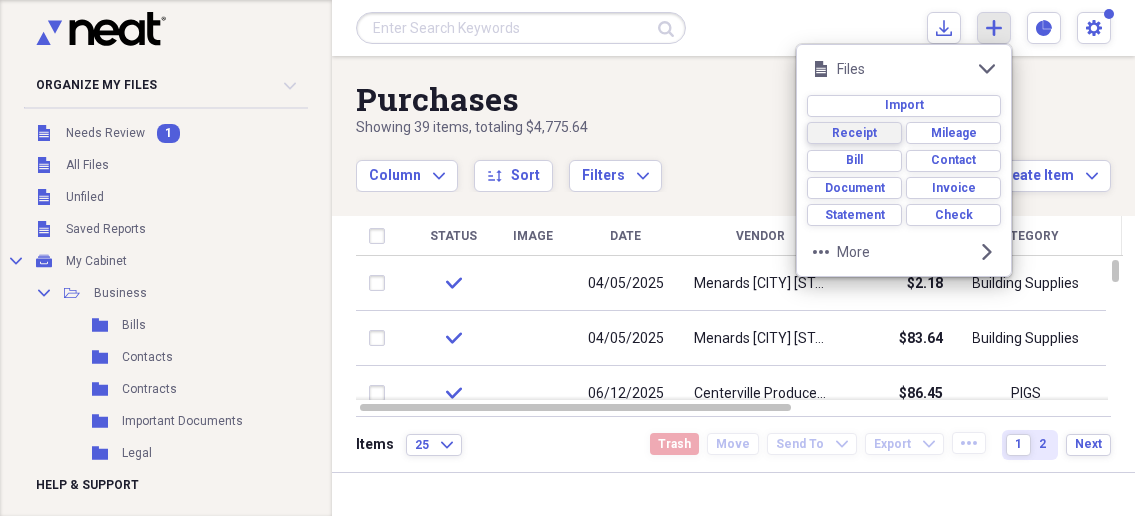 click on "Receipt" at bounding box center [854, 133] 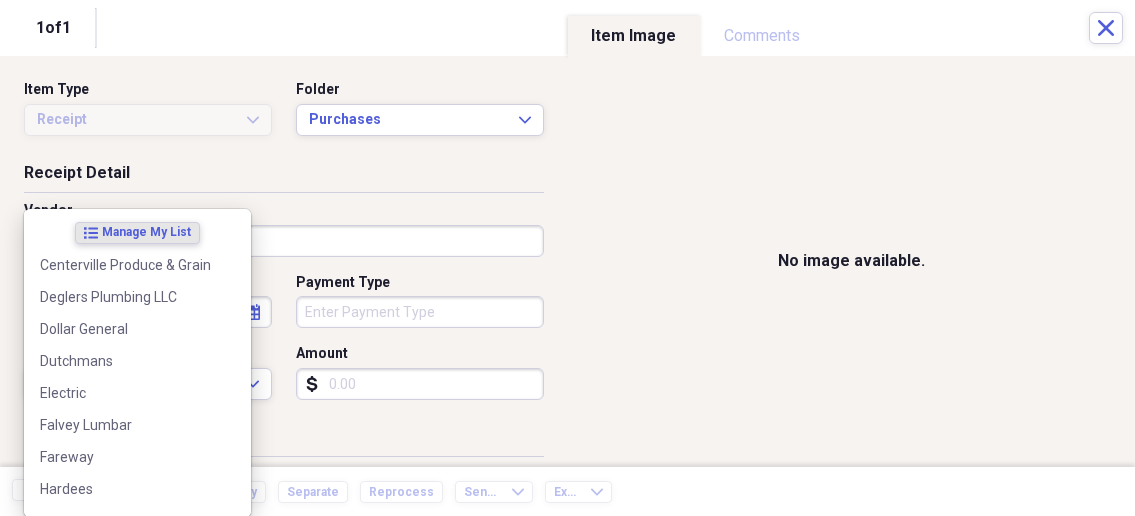 click on "Vendor" at bounding box center [284, 241] 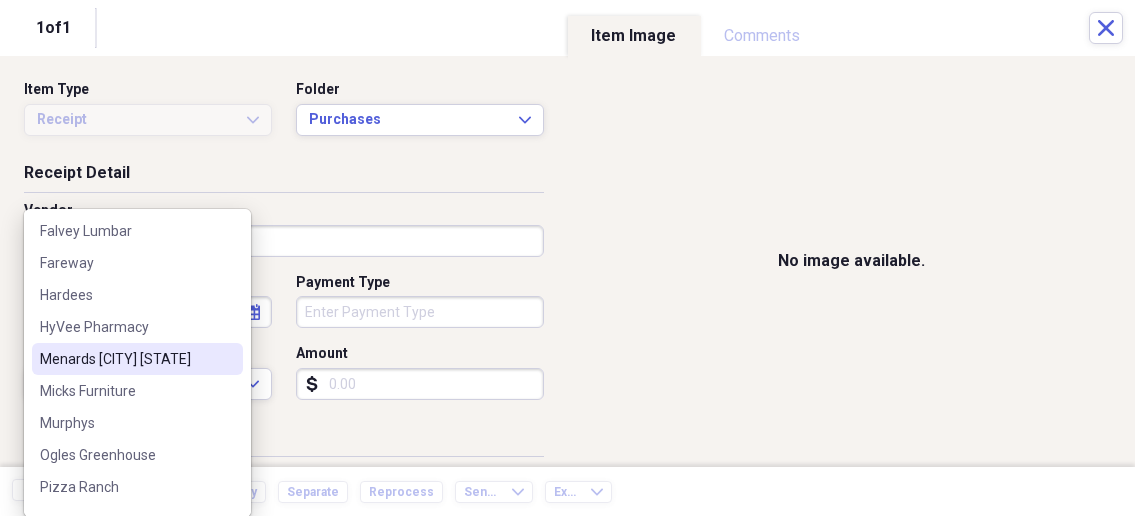 scroll, scrollTop: 214, scrollLeft: 0, axis: vertical 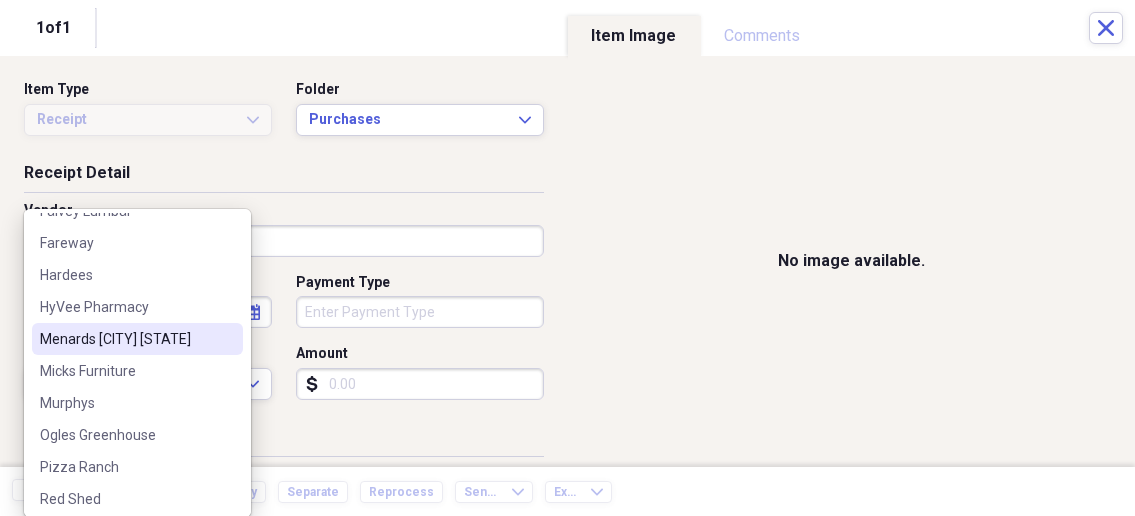 click on "[COMPANY] [CITY] [STATE]" at bounding box center (125, 339) 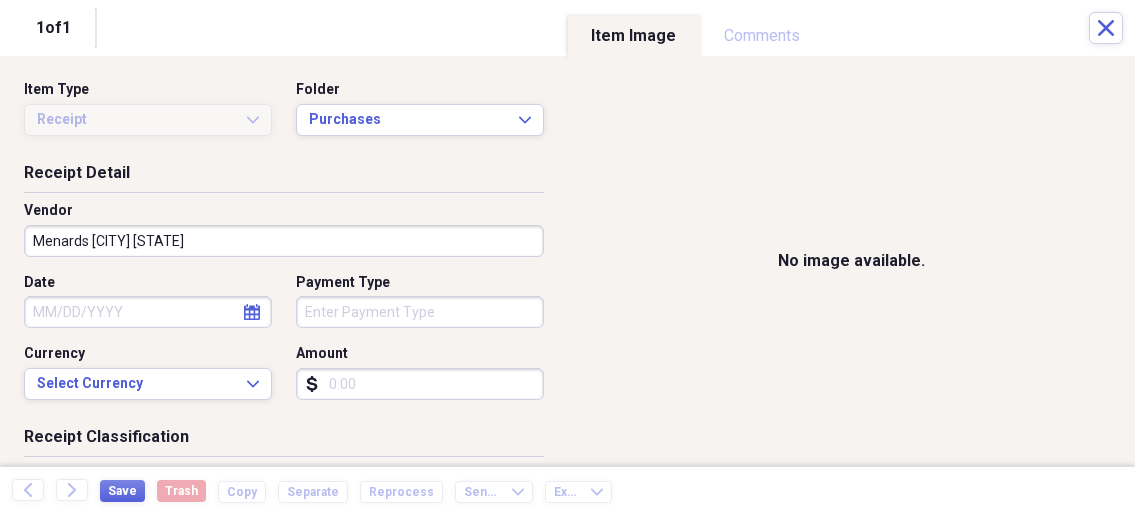 select on "7" 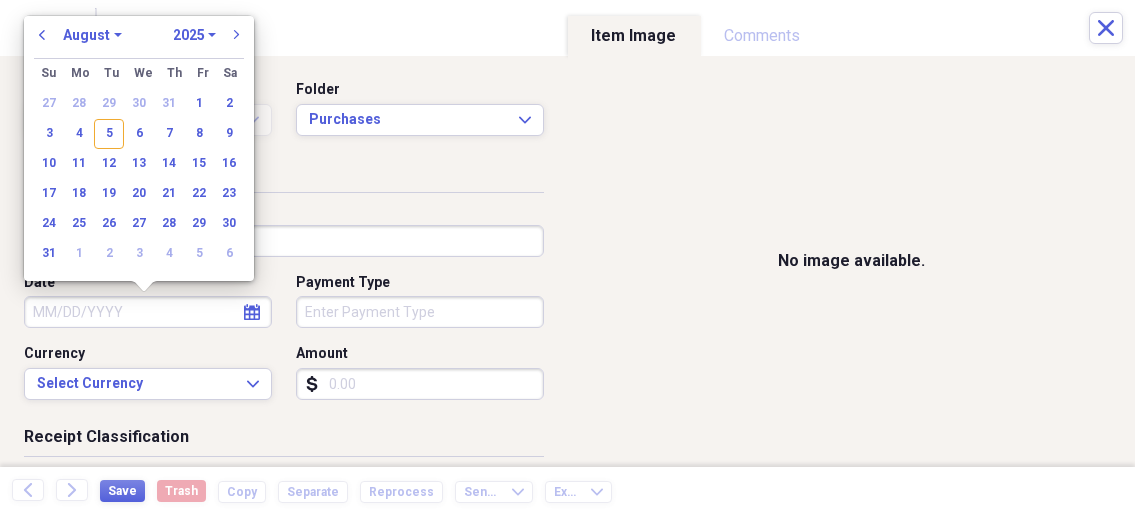 click on "Date" at bounding box center (148, 312) 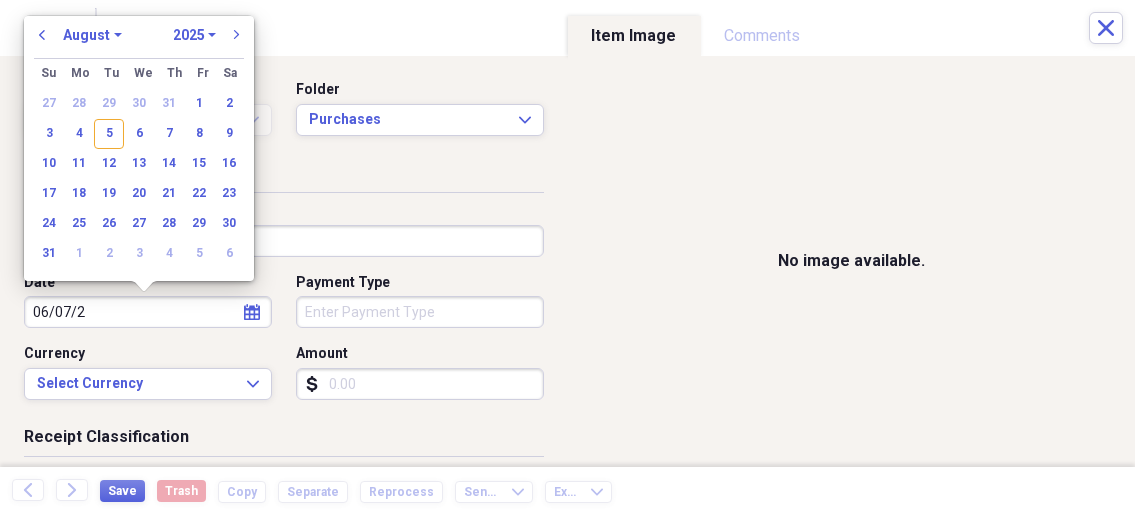 type on "[DATE]" 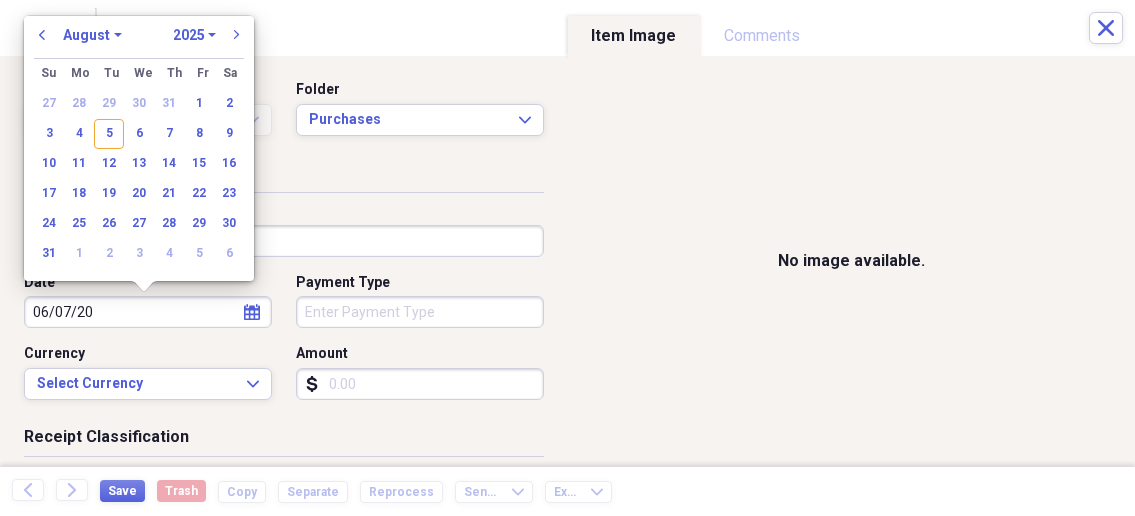select on "5" 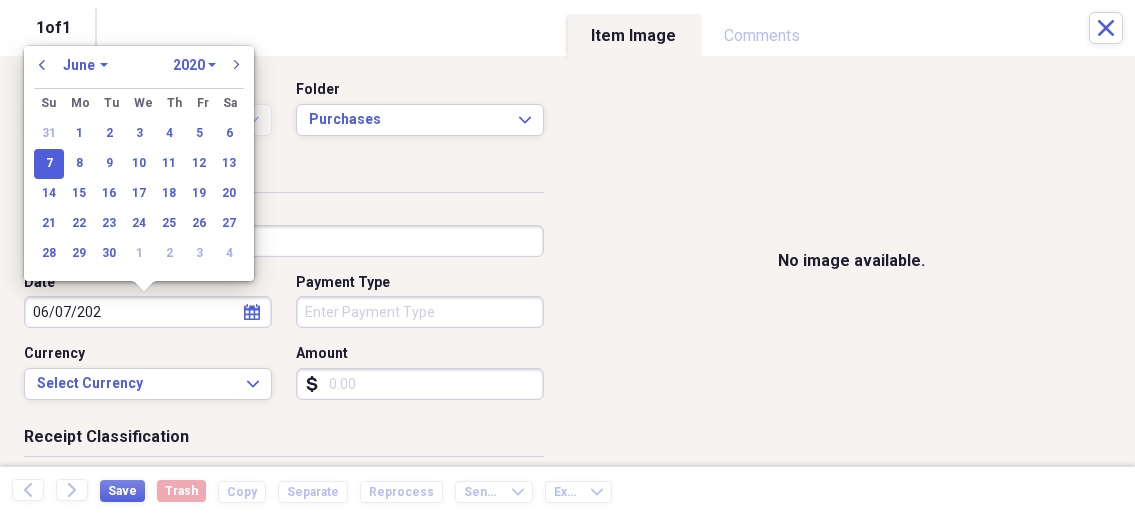 type on "06/07/2025" 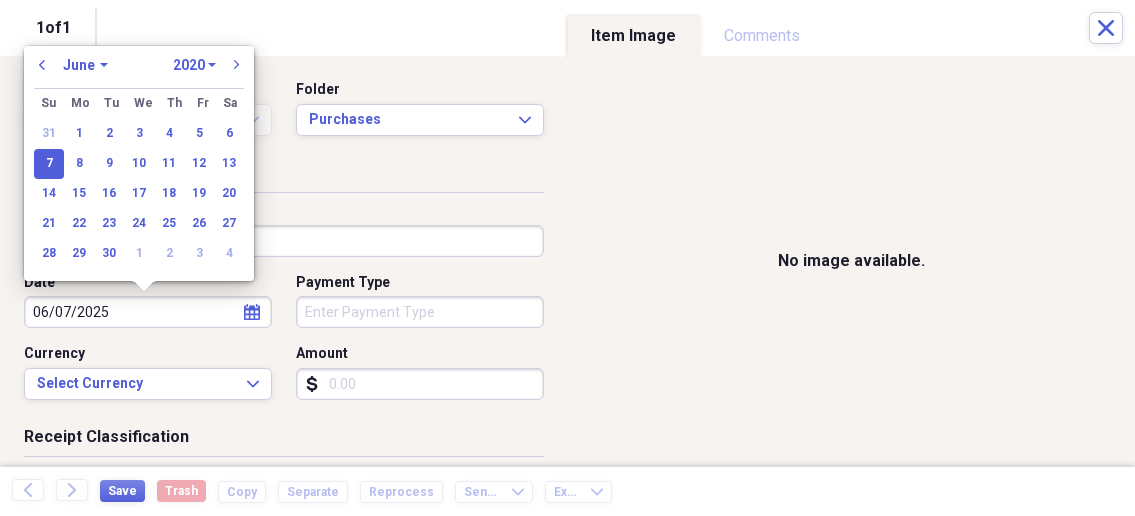 select on "2025" 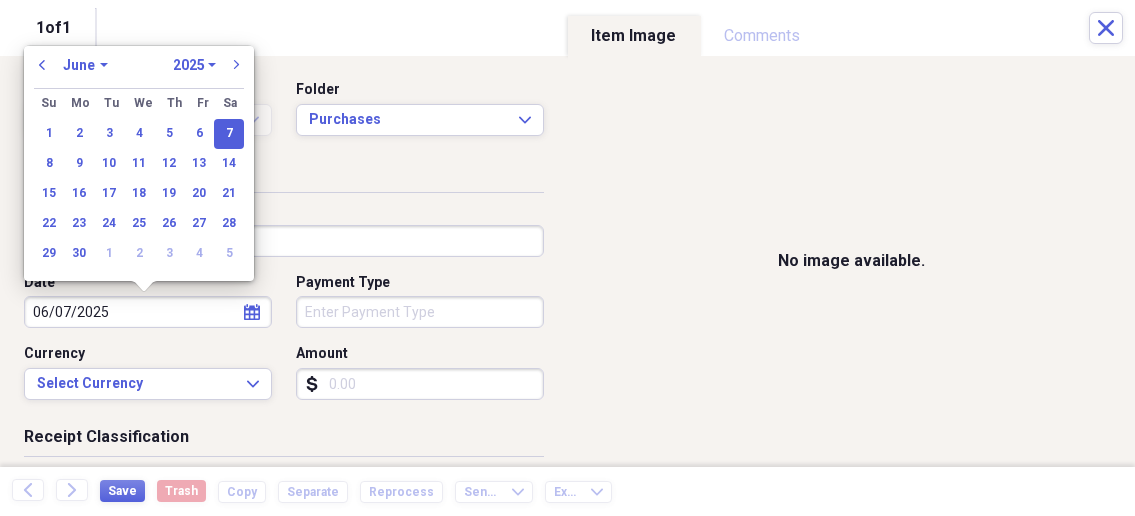 type on "06/07/2025" 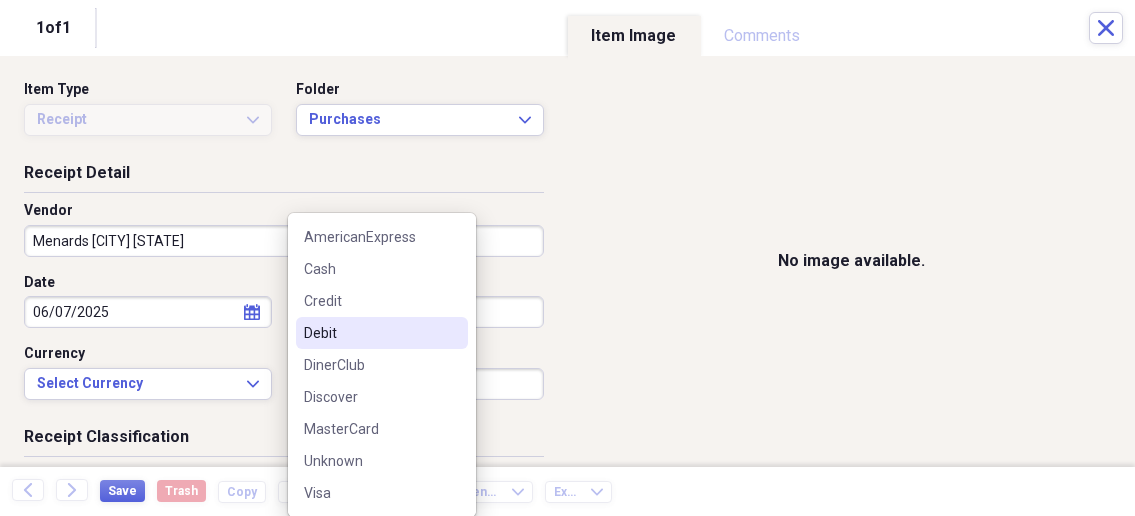 click on "Debit" at bounding box center (382, 333) 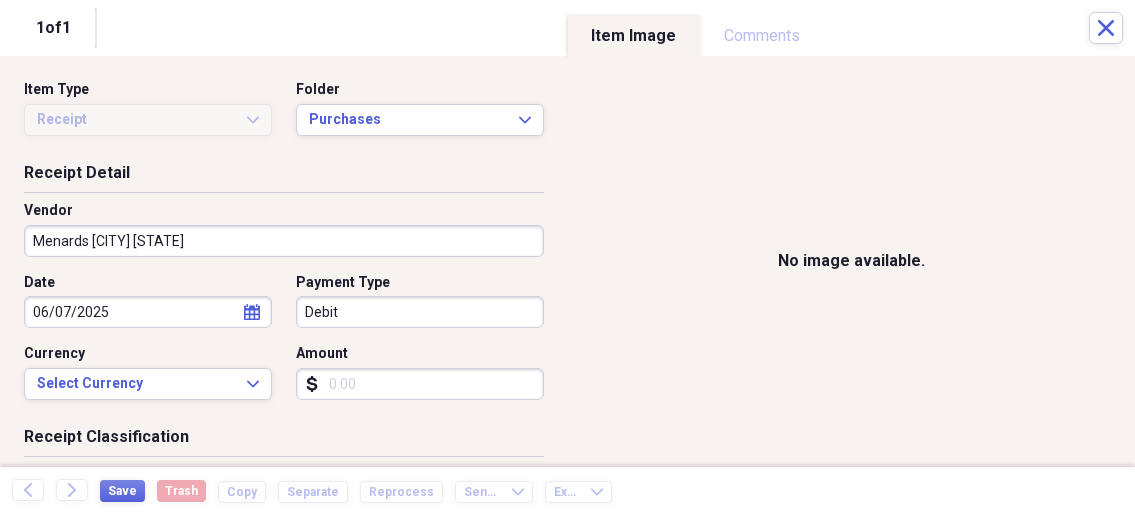 click on "Amount" at bounding box center (420, 384) 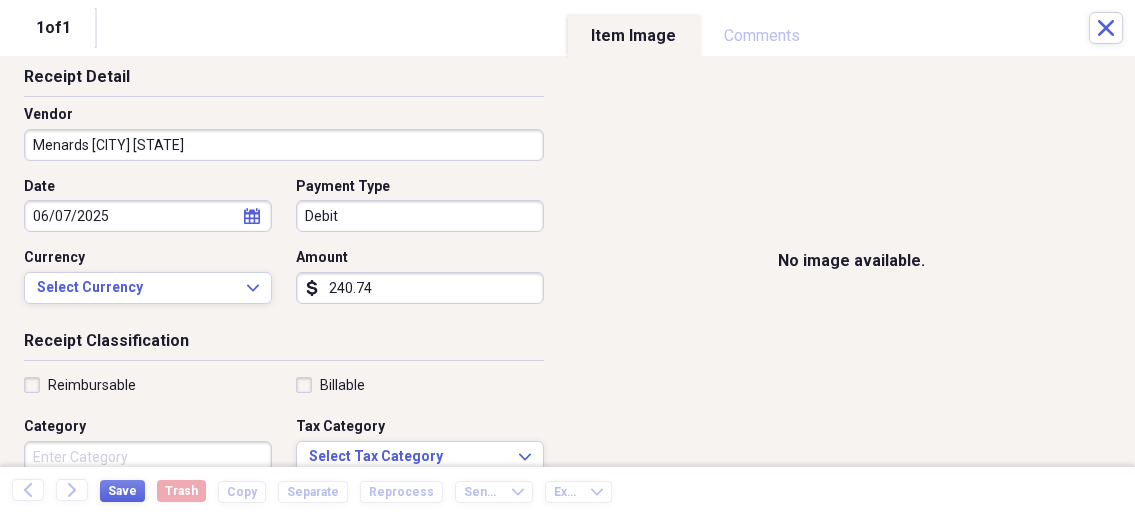 scroll, scrollTop: 214, scrollLeft: 0, axis: vertical 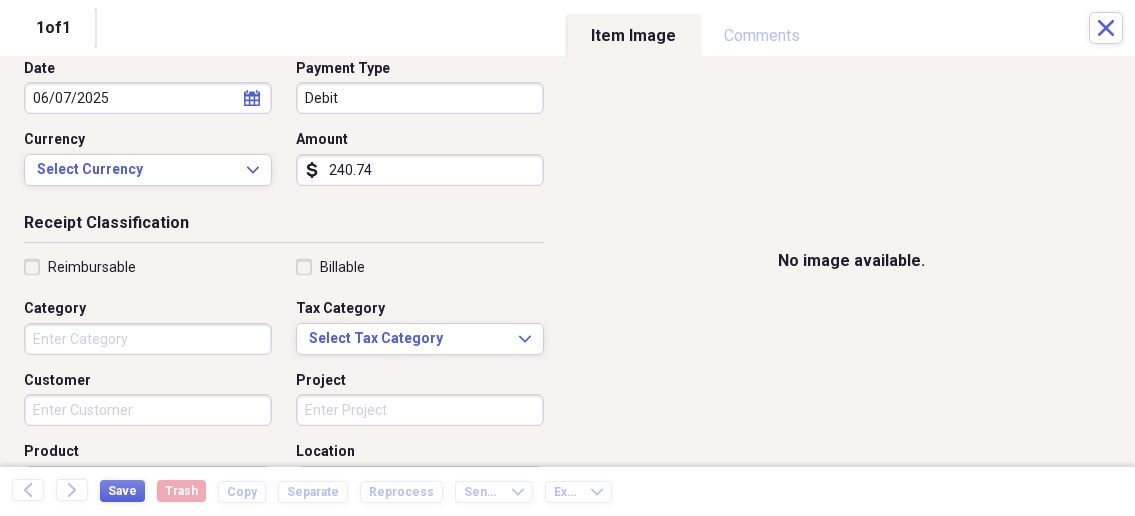 type on "240.74" 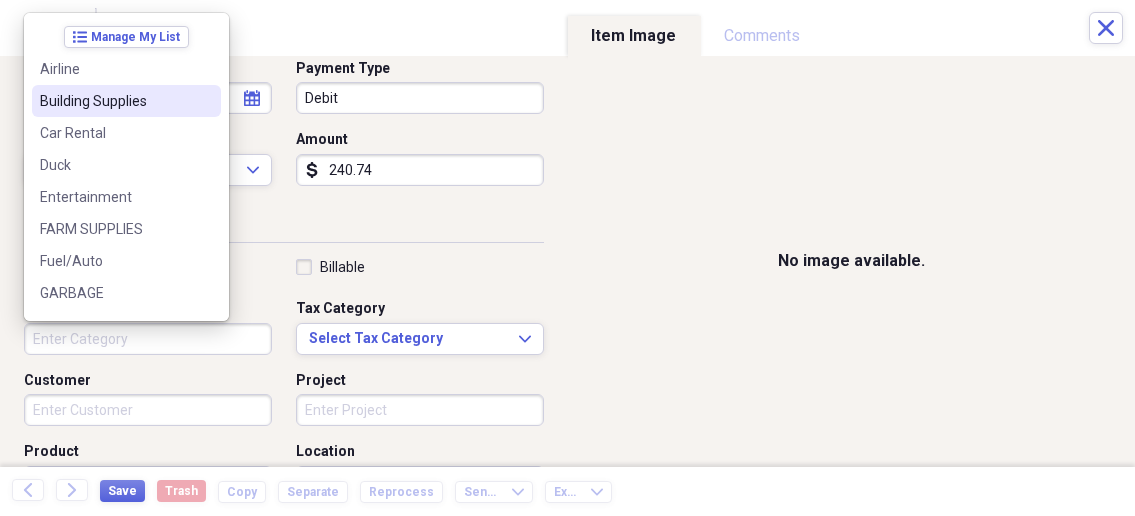 click on "Building Supplies" at bounding box center [126, 101] 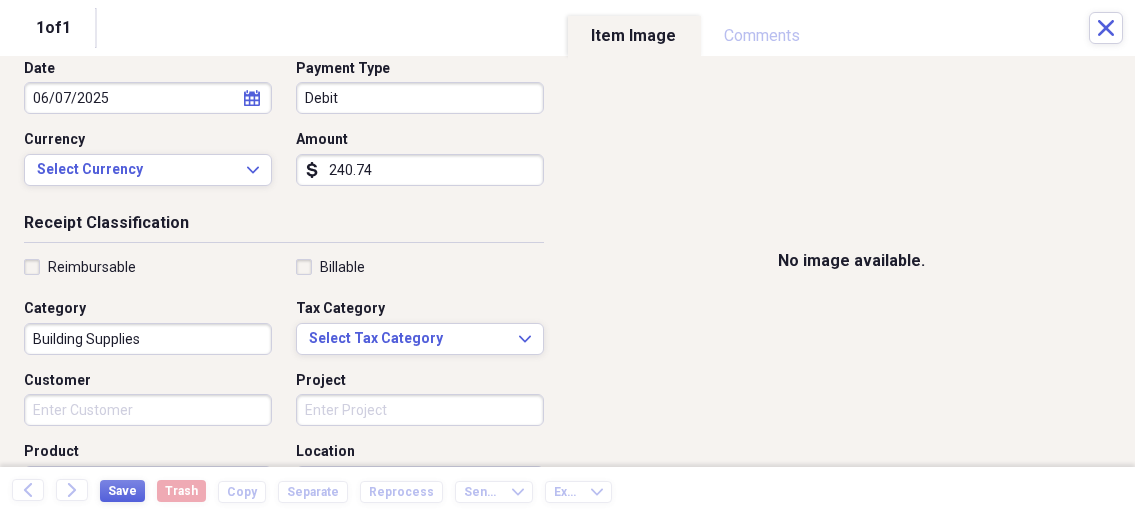 click on "Customer" at bounding box center [148, 410] 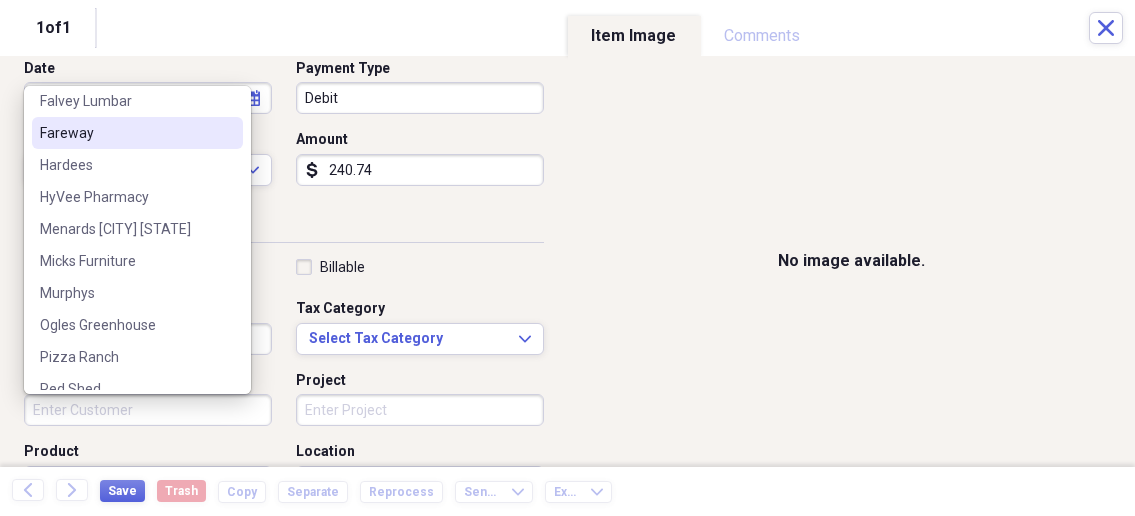 scroll, scrollTop: 214, scrollLeft: 0, axis: vertical 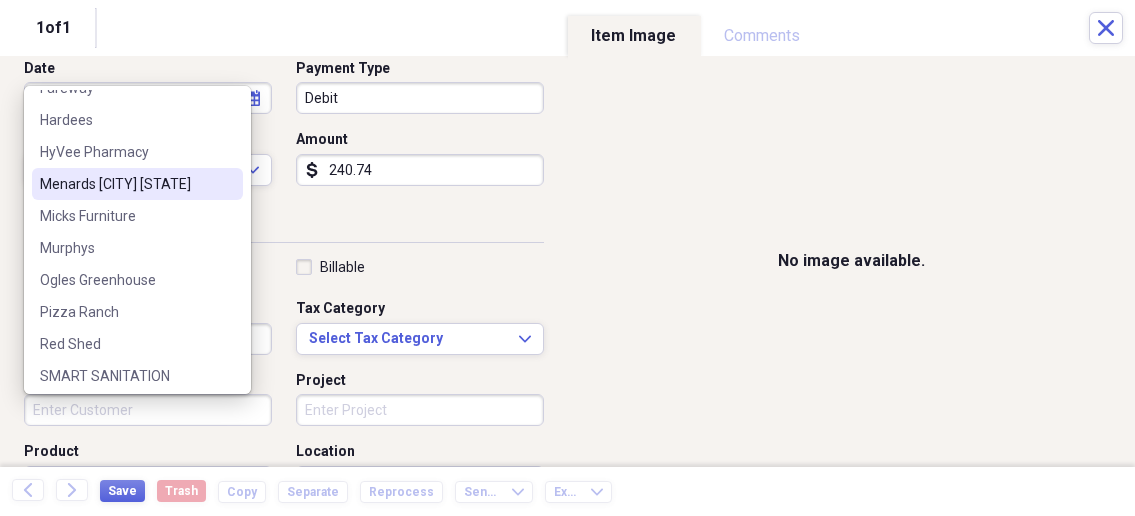 click on "[COMPANY] [CITY] [STATE]" at bounding box center [125, 184] 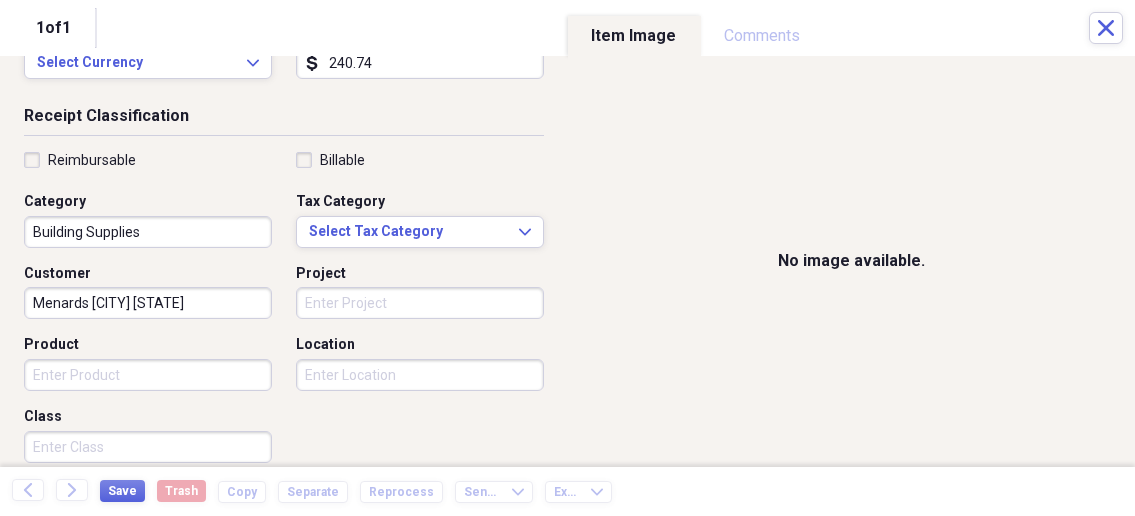 scroll, scrollTop: 428, scrollLeft: 0, axis: vertical 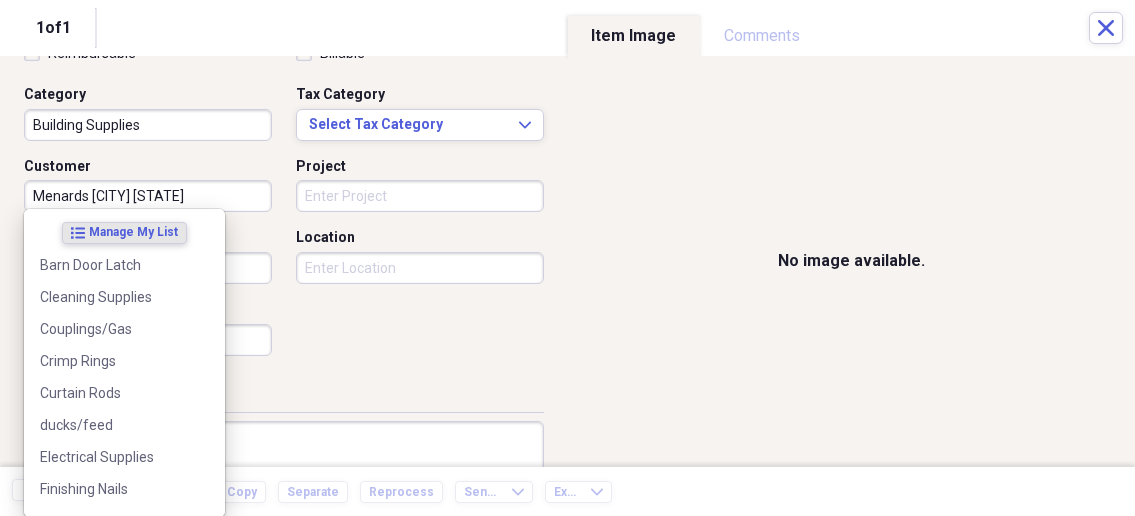 click on "Organize My Files 1 Collapse Unfiled Needs Review 1 Unfiled All Files Unfiled Unfiled Unfiled Saved Reports Collapse My Cabinet My Cabinet Add Folder Collapse Open Folder Business Add Folder Folder Bills Add Folder Folder Contacts Add Folder Folder Contracts Add Folder Folder Important Documents Add Folder Folder Legal Add Folder Folder Office Add Folder Folder Purchases Add Folder Expand Folder Taxes Add Folder Expand Folder Personal Add Folder Trash Trash Help & Support Submit Import Import Add Create Expand Reports Reports Settings Nathalee Expand Purchases Showing 39 items , totaling $4,775.64 Column Expand sort Sort Filters  Expand Create Item Expand Status Image Date Vendor Amount Category Product Source Billable Reimbursable check 04/05/2025 Menards Ottumwa Iowa $2.18 Building Supplies Electrical Supplies check 04/05/2025 Menards Ottumwa Iowa $83.64 Building Supplies Electrical Supplies check 06/12/2025 Centerville Produce & Grain $86.45 PIGS Pig/ Feed check 06/08/2025 TRUE VALUE $38.66 Couplings/Gas 1" at bounding box center (567, 258) 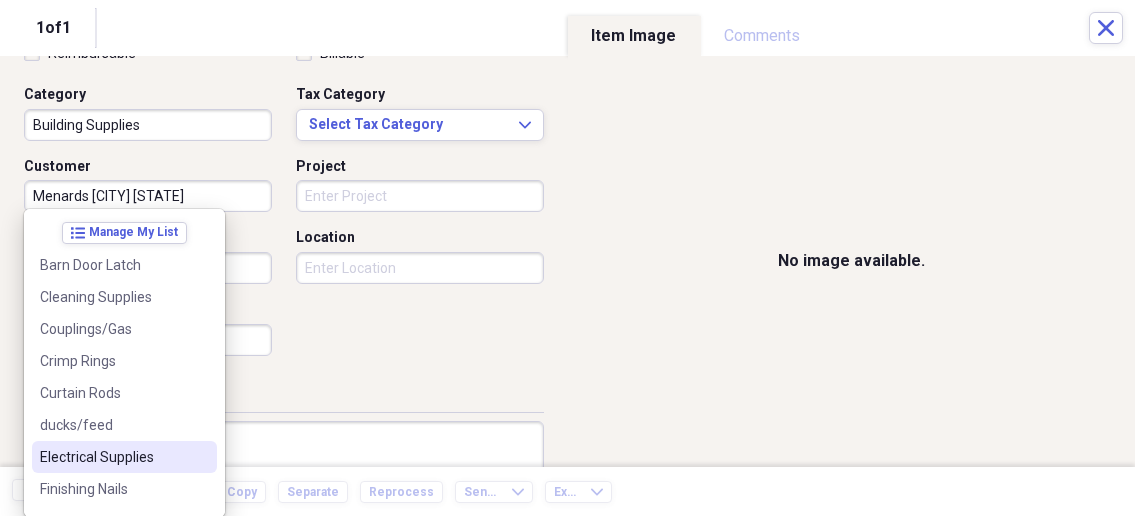 click on "Electrical Supplies" at bounding box center [112, 457] 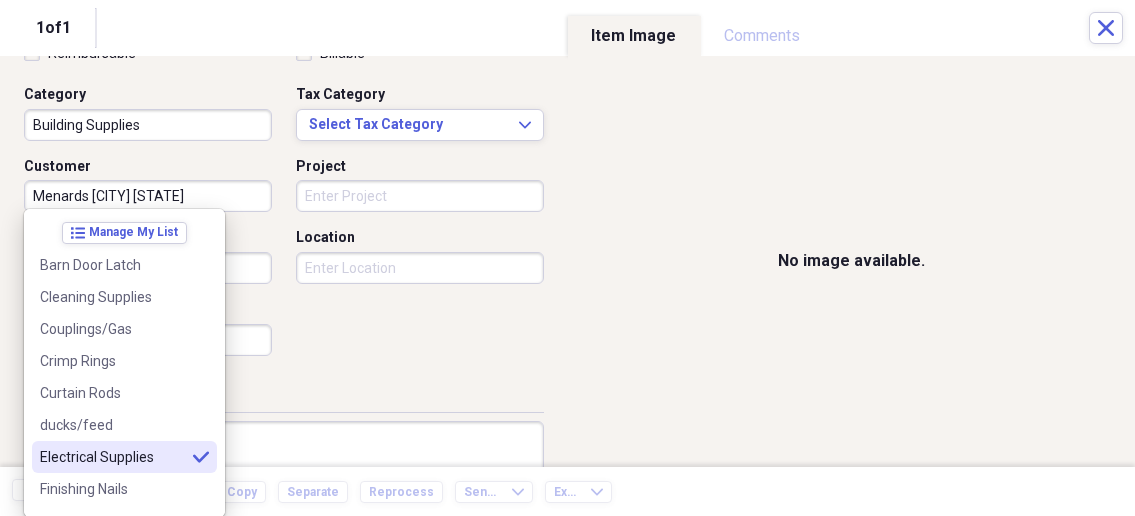 type on "Electrical Supplies" 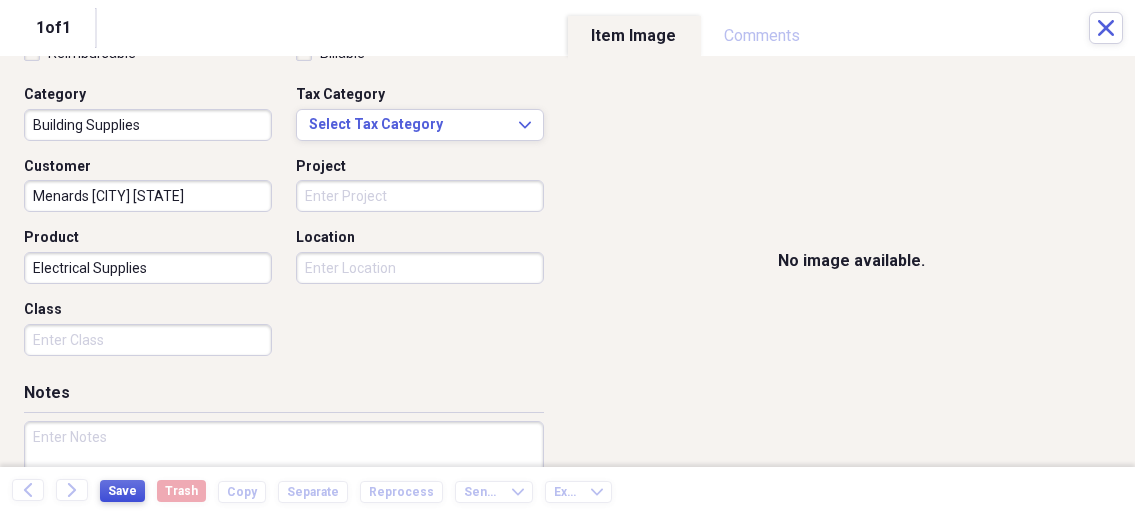 click on "Save" at bounding box center [122, 491] 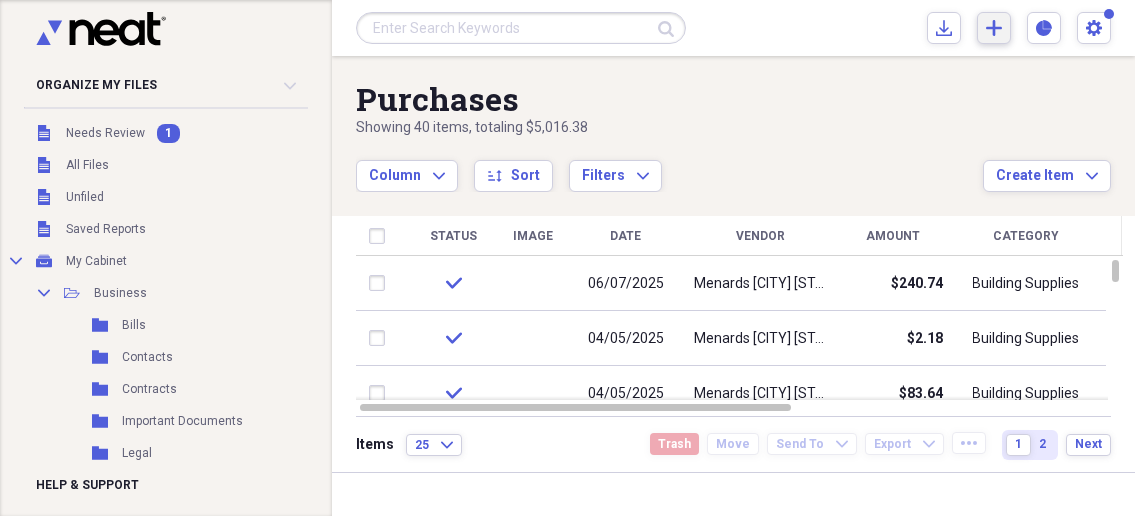 click on "Add" 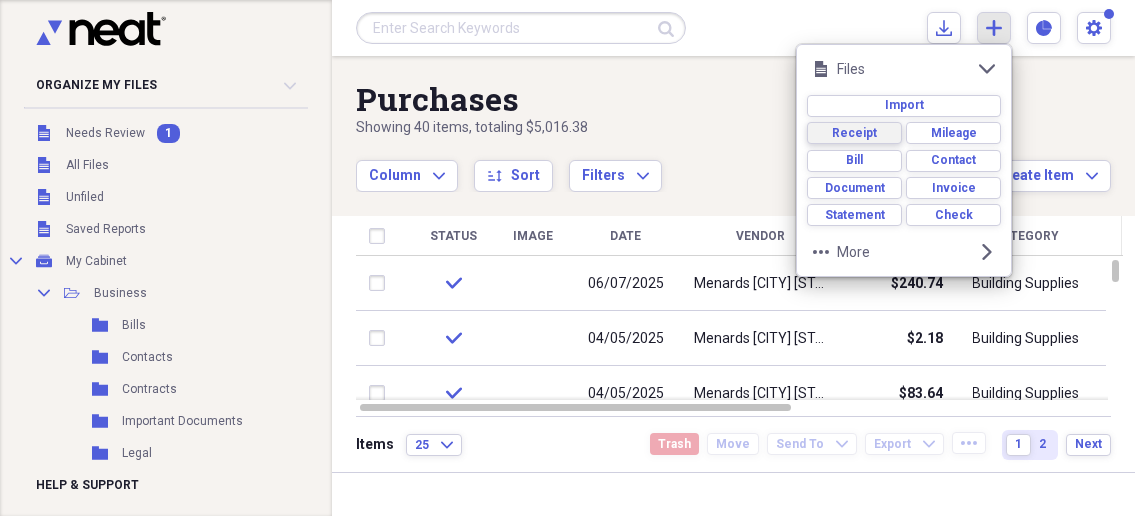 click on "Receipt" at bounding box center [854, 133] 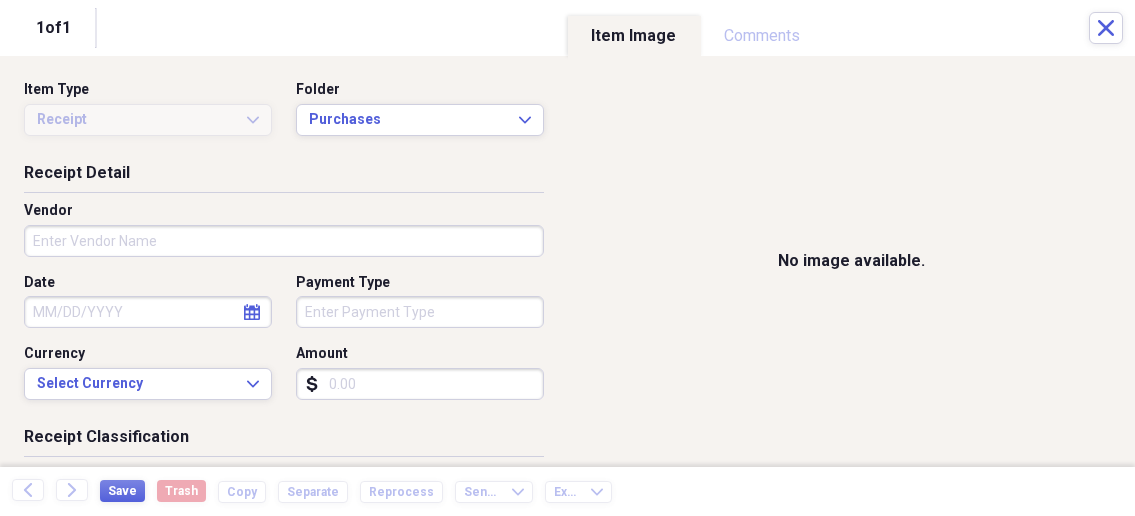 click on "Organize My Files 1 Collapse Unfiled Needs Review 1 Unfiled All Files Unfiled Unfiled Unfiled Saved Reports Collapse My Cabinet My Cabinet Add Folder Collapse Open Folder Business Add Folder Folder Bills Add Folder Folder Contacts Add Folder Folder Contracts Add Folder Folder Important Documents Add Folder Folder Legal Add Folder Folder Office Add Folder Folder Purchases Add Folder Expand Folder Taxes Add Folder Expand Folder Personal Add Folder Trash Trash Help & Support Submit Import Import Add Create Expand Reports Reports Settings Nathalee Expand Purchases Showing 40 items , totaling $5,016.38 Column Expand sort Sort Filters  Expand Create Item Expand Status Image Date Vendor Amount Category Product Source Billable Reimbursable check 06/07/2025 Menards Ottumwa Iowa $240.74 Building Supplies Electrical Supplies check 04/05/2025 Menards Ottumwa Iowa $2.18 Building Supplies Electrical Supplies check 04/05/2025 Menards Ottumwa Iowa $83.64 Building Supplies Electrical Supplies check 06/12/2025 $86.45 PIGS 25 1" at bounding box center (567, 258) 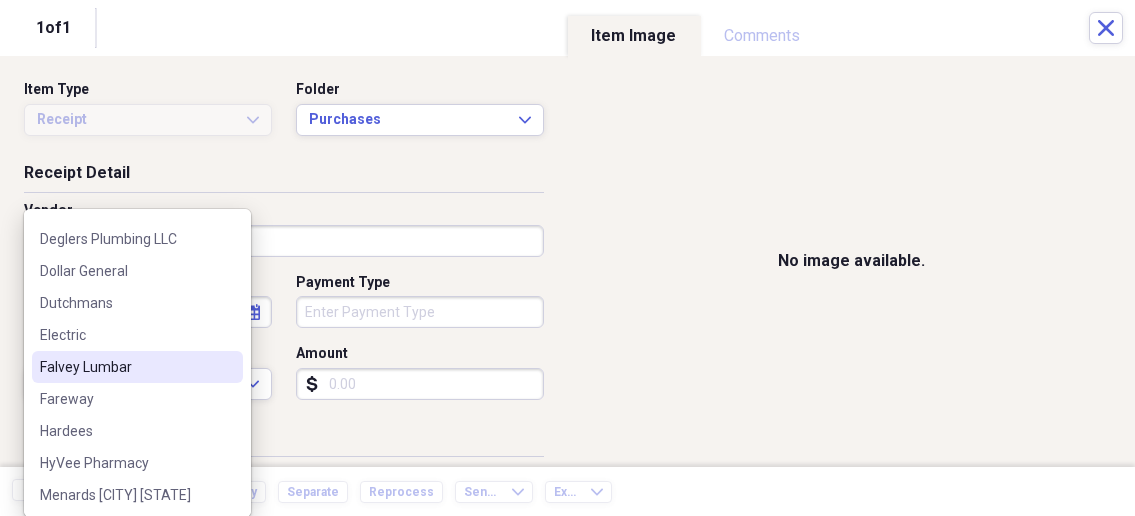 scroll, scrollTop: 107, scrollLeft: 0, axis: vertical 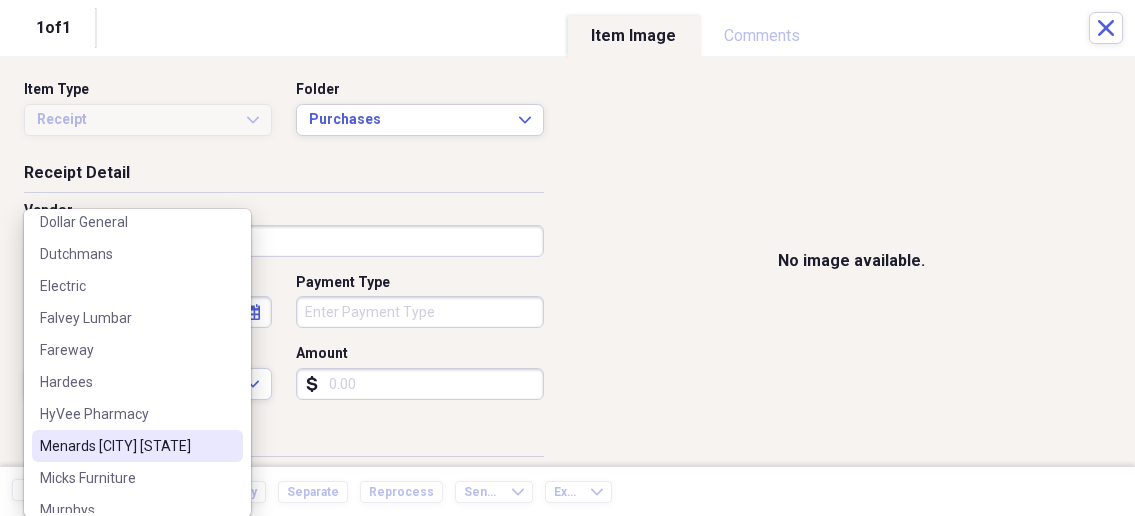 click on "[COMPANY] [CITY] [STATE]" at bounding box center [137, 446] 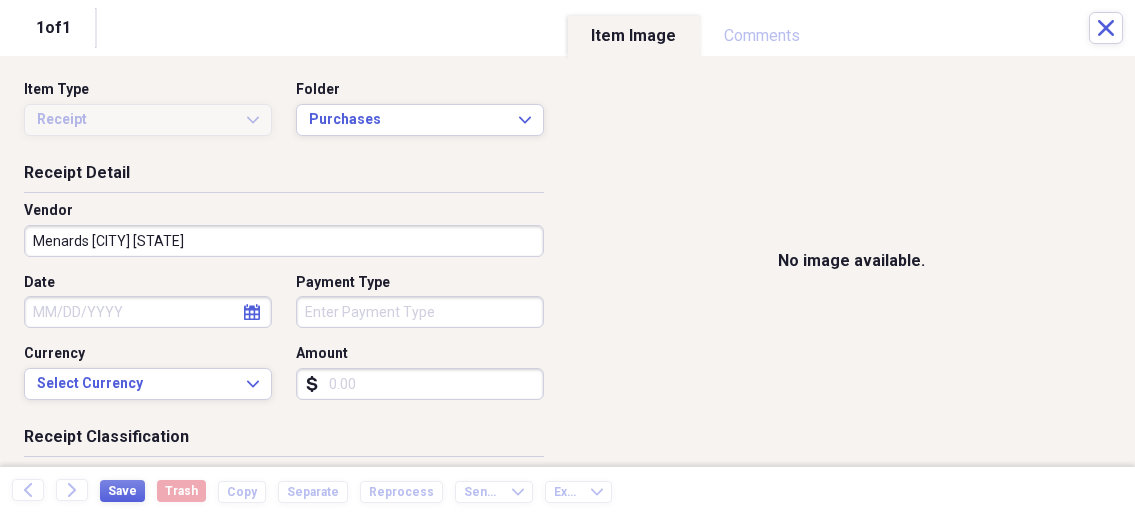 select on "7" 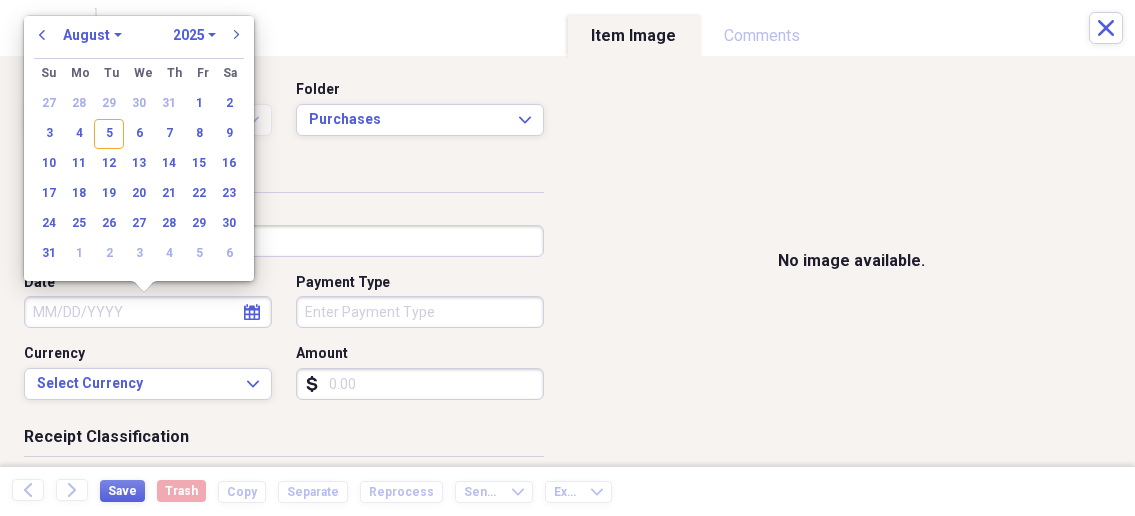 click on "Date" at bounding box center [148, 312] 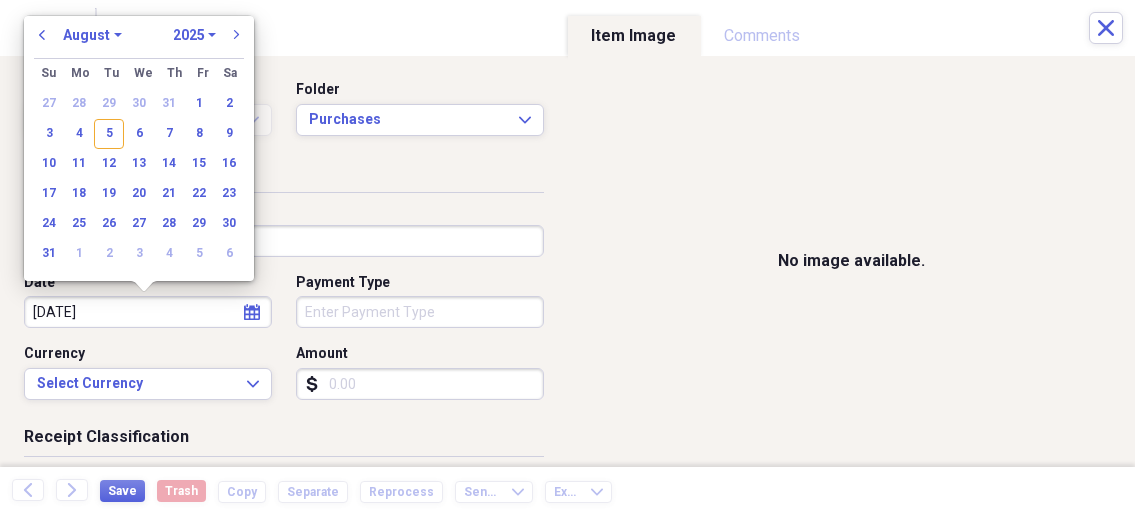 type on "04/05/20" 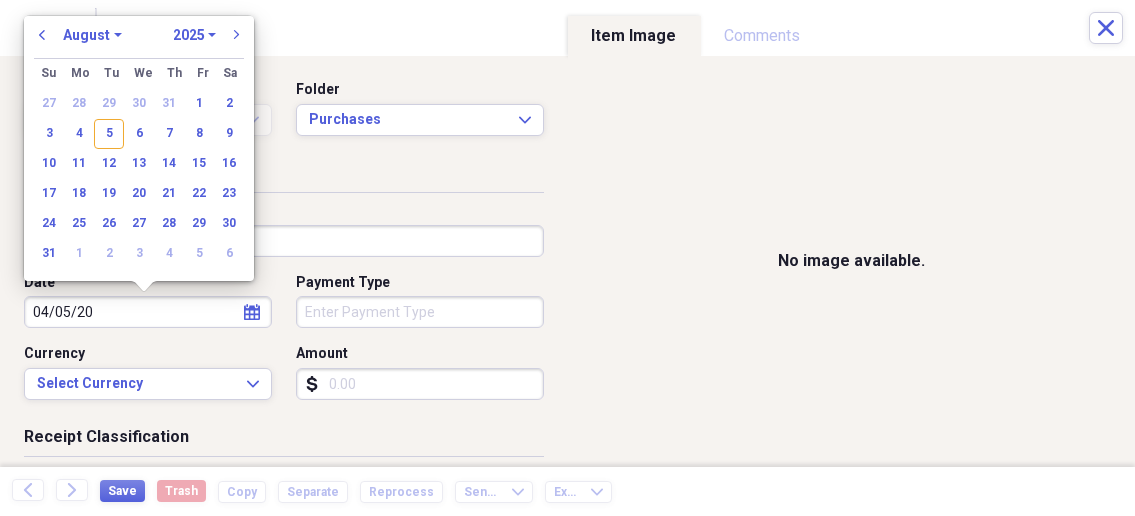 select on "3" 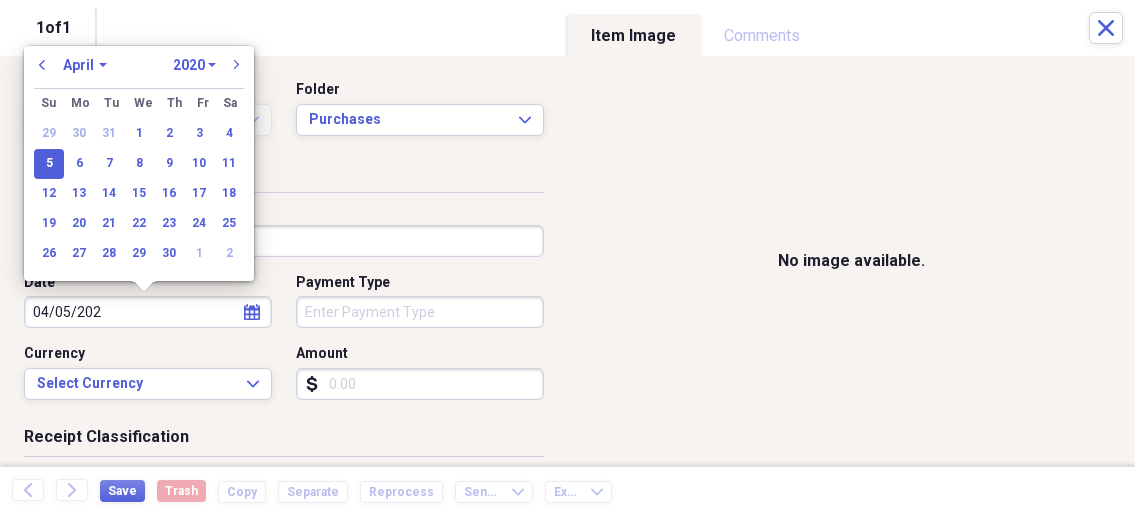 type on "04/05/2025" 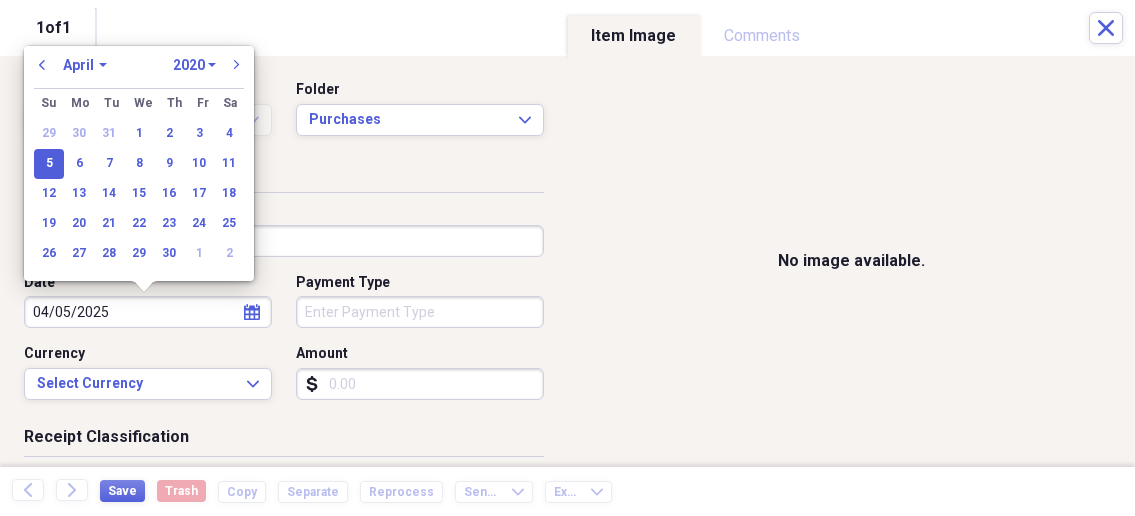 select on "2025" 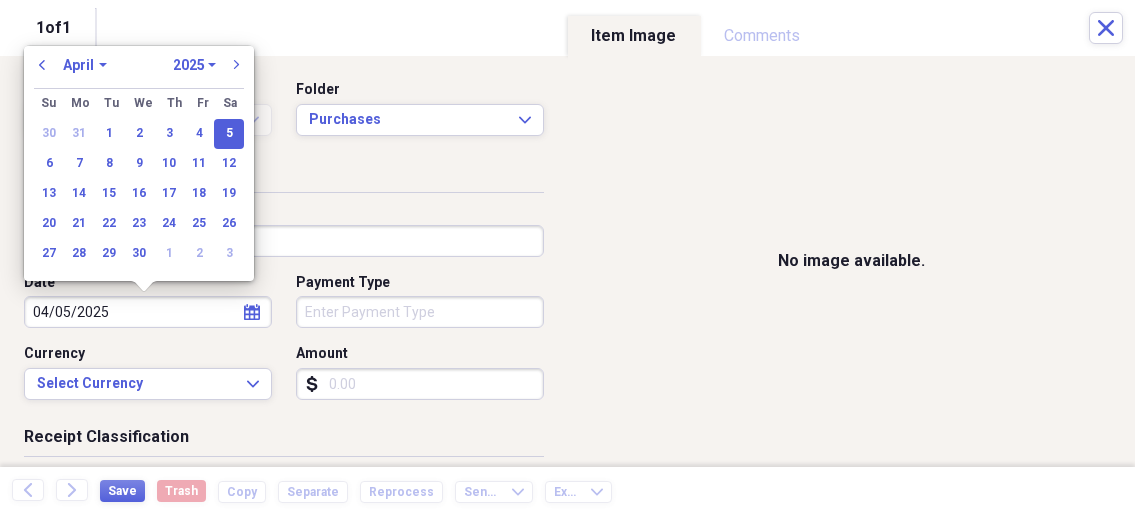 type on "04/05/2025" 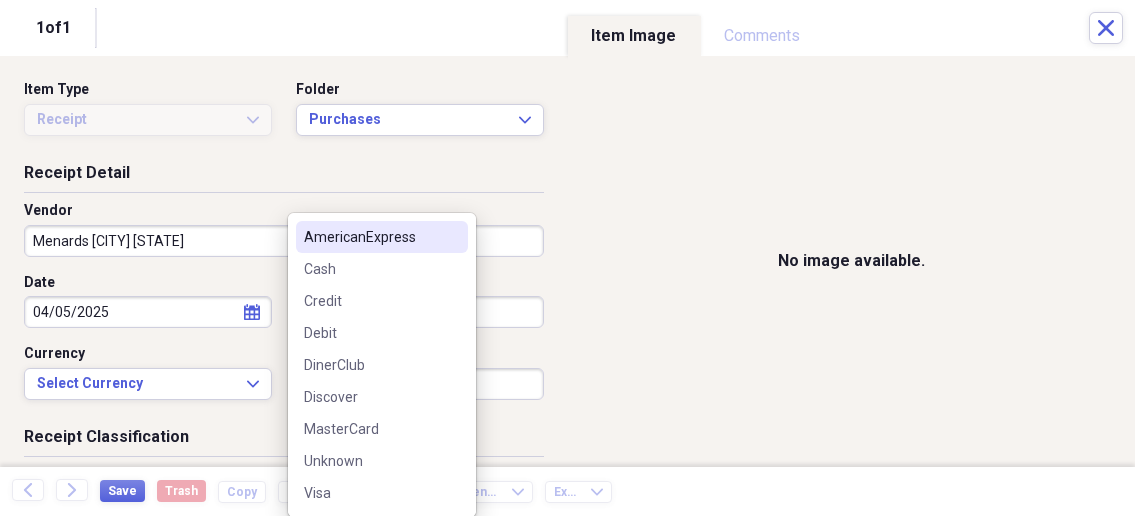 click on "Organize My Files 1 Collapse Unfiled Needs Review 1 Unfiled All Files Unfiled Unfiled Unfiled Saved Reports Collapse My Cabinet My Cabinet Add Folder Collapse Open Folder Business Add Folder Folder Bills Add Folder Folder Contacts Add Folder Folder Contracts Add Folder Folder Important Documents Add Folder Folder Legal Add Folder Folder Office Add Folder Folder Purchases Add Folder Expand Folder Taxes Add Folder Expand Folder Personal Add Folder Trash Trash Help & Support Submit Import Import Add Create Expand Reports Reports Settings Nathalee Expand Purchases Showing 40 items , totaling $5,016.38 Column Expand sort Sort Filters  Expand Create Item Expand Status Image Date Vendor Amount Category Product Source Billable Reimbursable check 06/07/2025 Menards Ottumwa Iowa $240.74 Building Supplies Electrical Supplies check 04/05/2025 Menards Ottumwa Iowa $2.18 Building Supplies Electrical Supplies check 04/05/2025 Menards Ottumwa Iowa $83.64 Building Supplies Electrical Supplies check 06/12/2025 $86.45 PIGS 25 1" at bounding box center (567, 258) 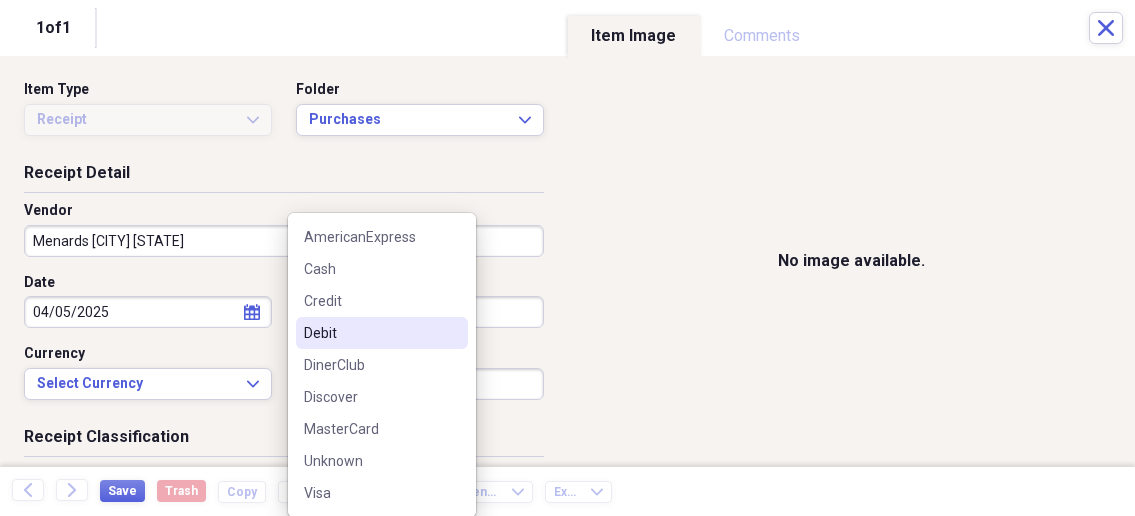 click on "Debit" at bounding box center [370, 333] 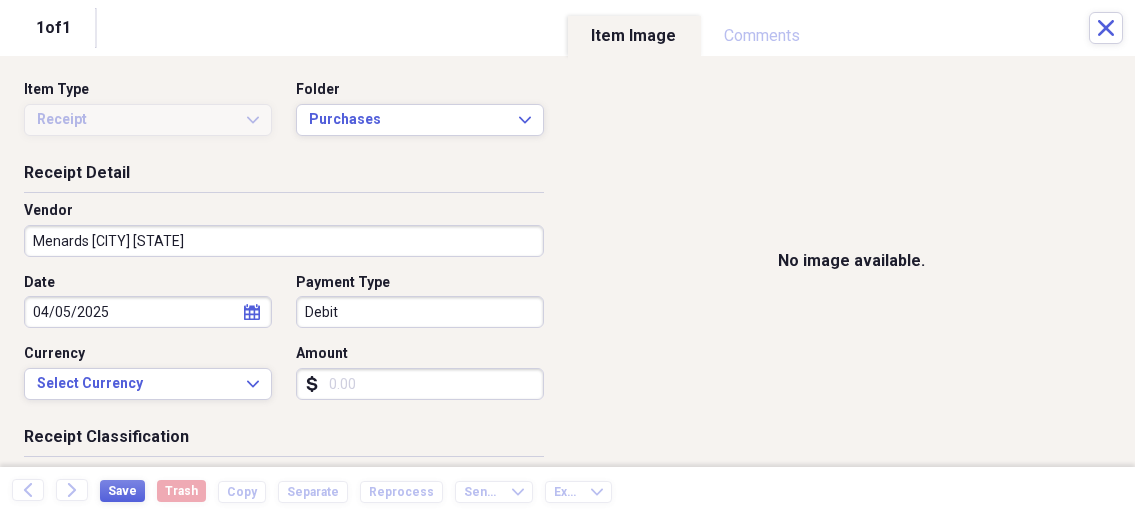click on "Amount" at bounding box center [420, 384] 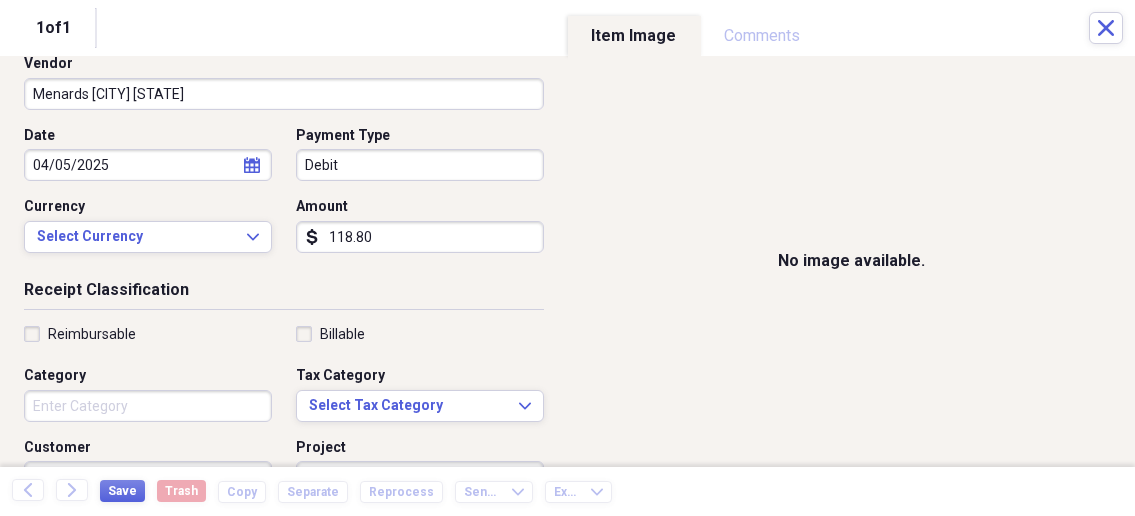 scroll, scrollTop: 214, scrollLeft: 0, axis: vertical 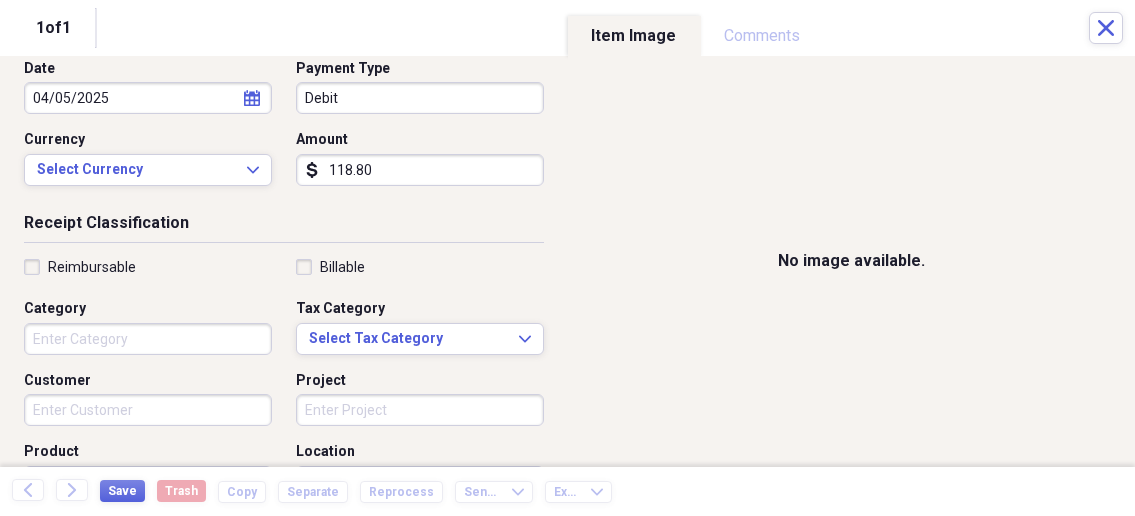 type on "118.80" 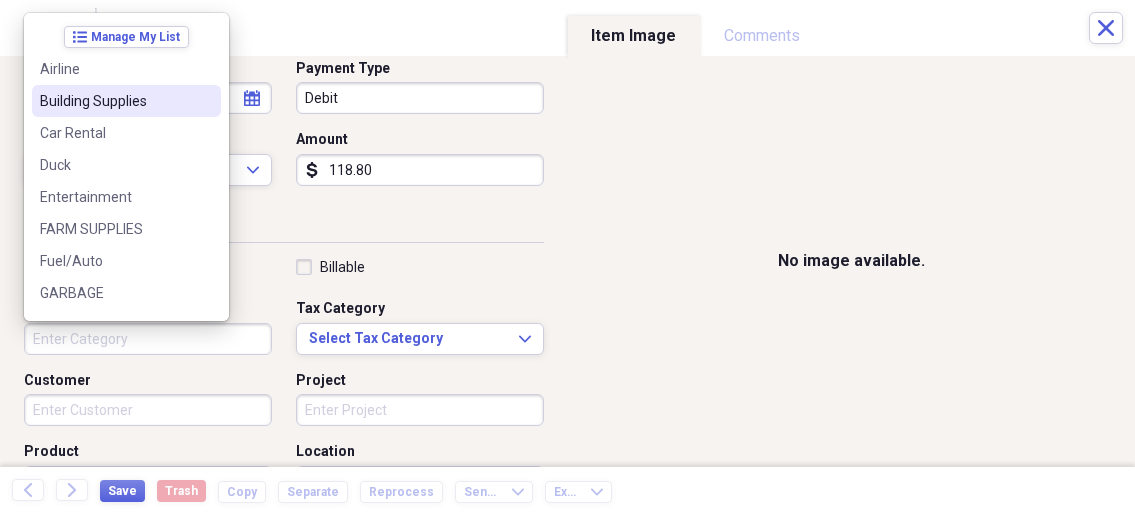click on "Building Supplies" at bounding box center (114, 101) 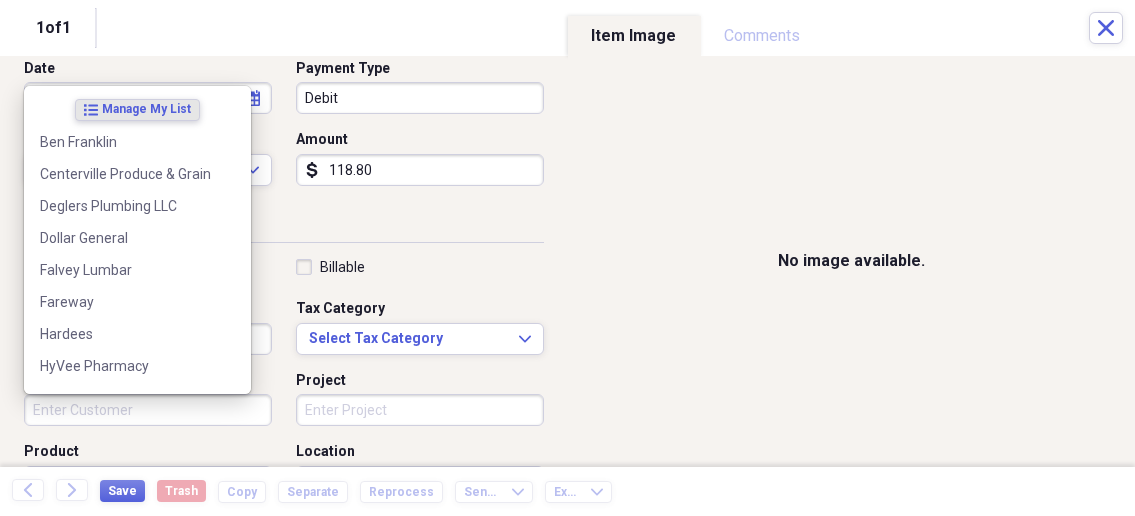 click on "Customer" at bounding box center [148, 410] 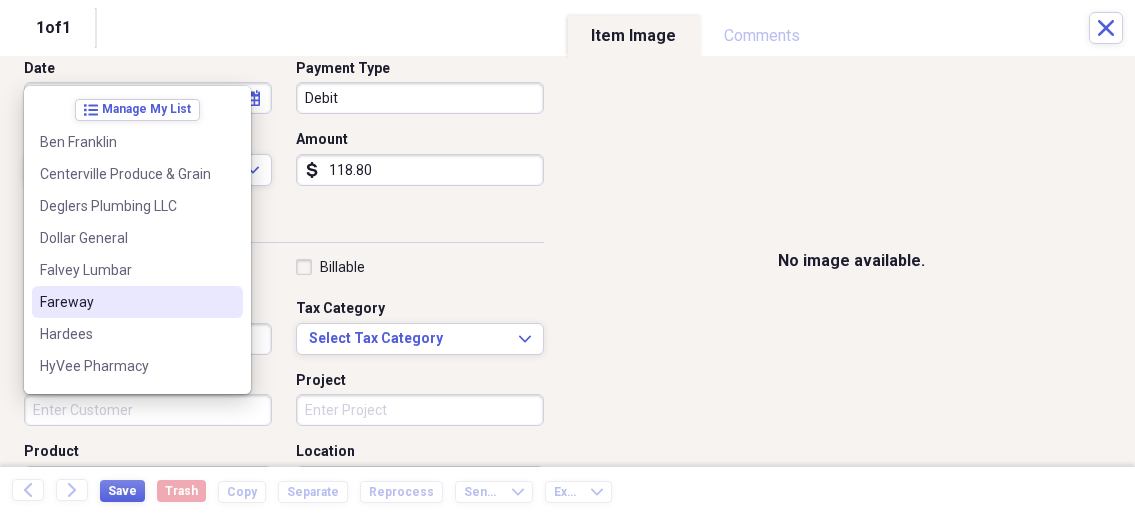 scroll, scrollTop: 107, scrollLeft: 0, axis: vertical 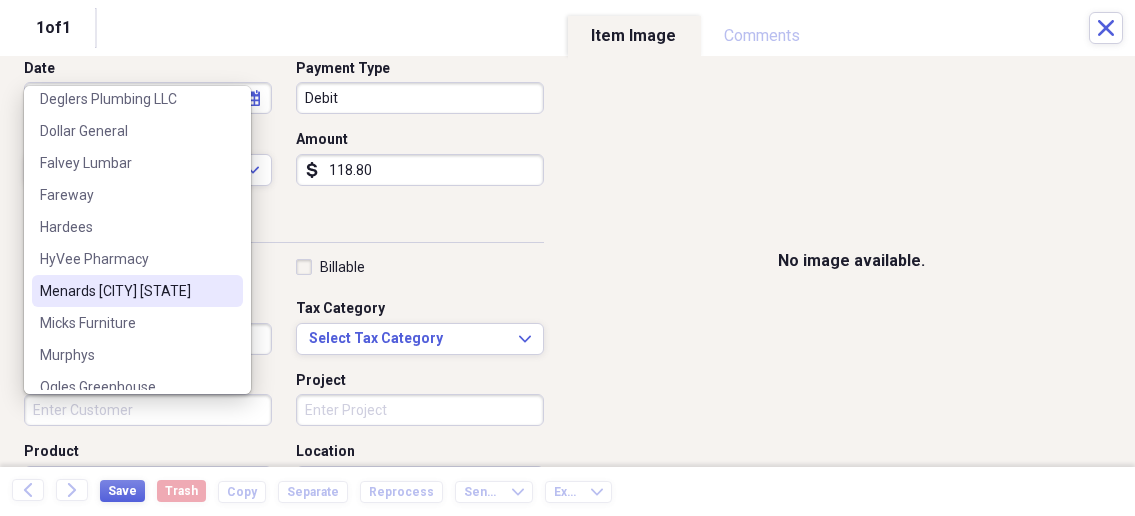 click on "[COMPANY] [CITY] [STATE]" at bounding box center [137, 291] 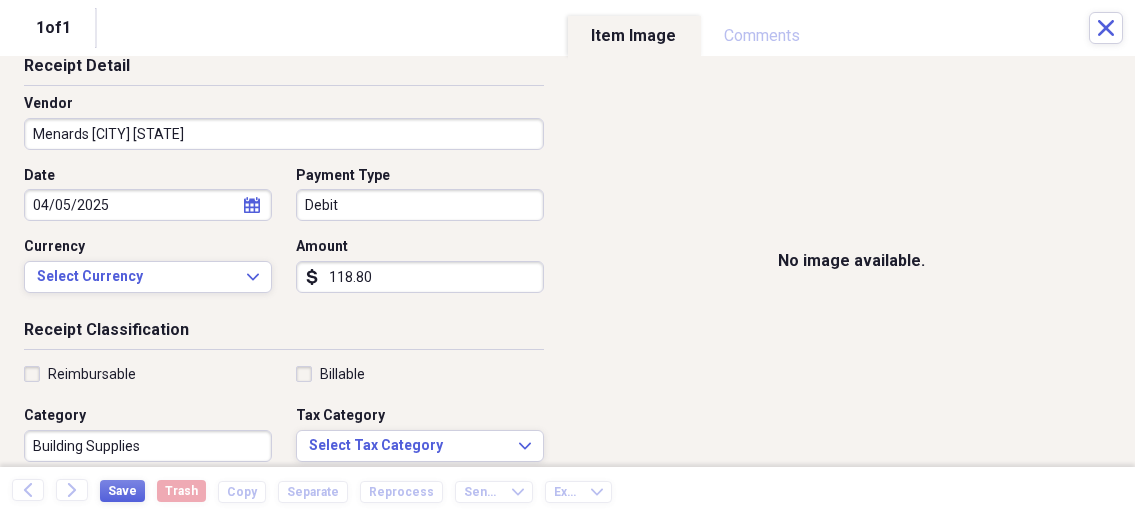 scroll, scrollTop: 321, scrollLeft: 0, axis: vertical 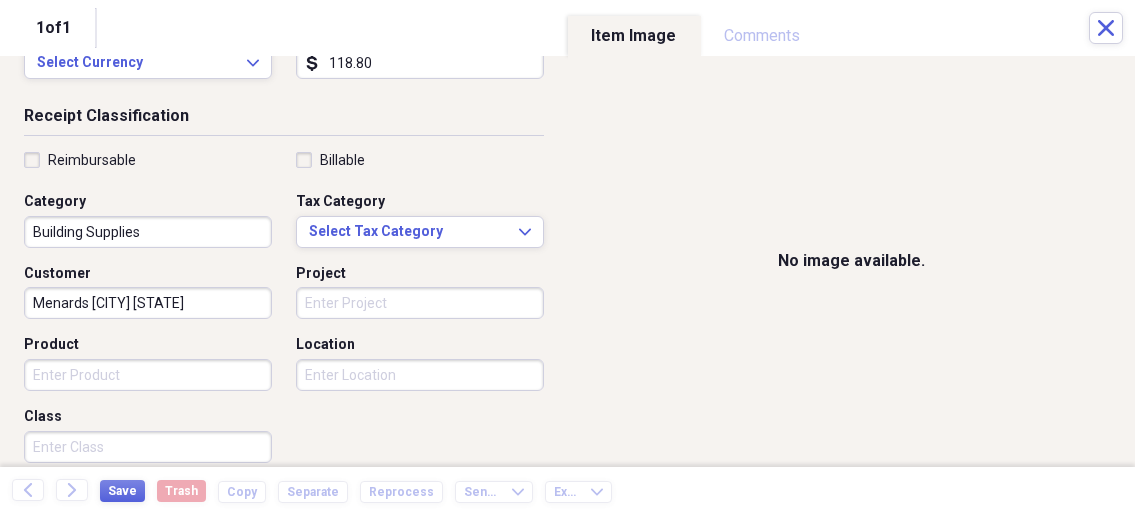click on "Product" at bounding box center [148, 375] 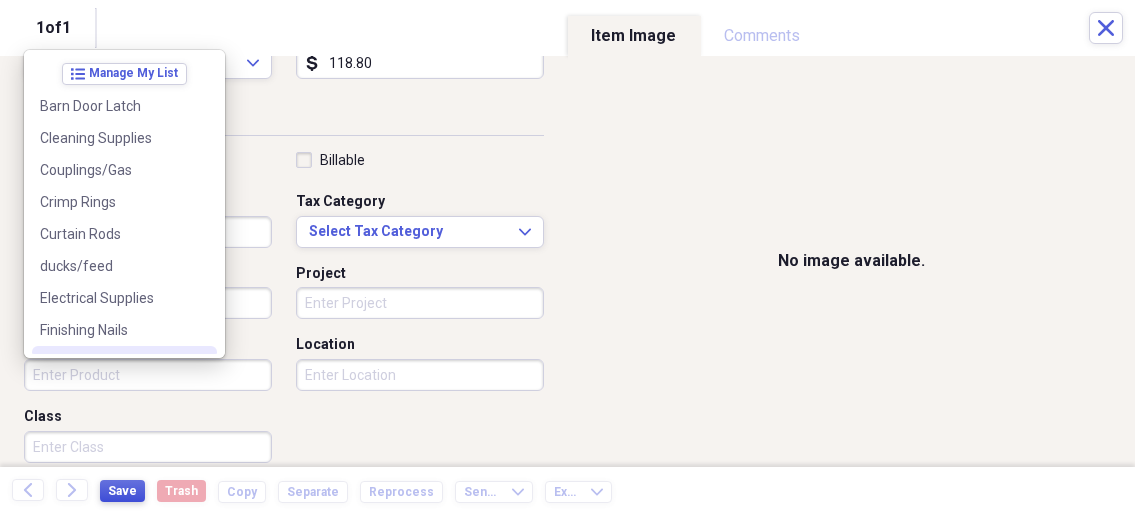 click on "Save" at bounding box center (122, 491) 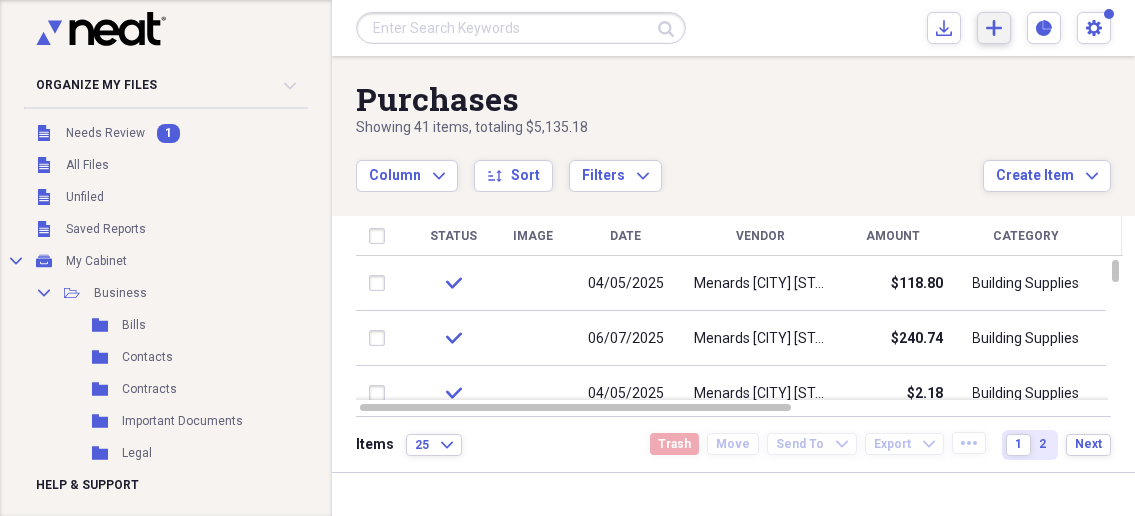 click on "Add Create Expand" at bounding box center [994, 28] 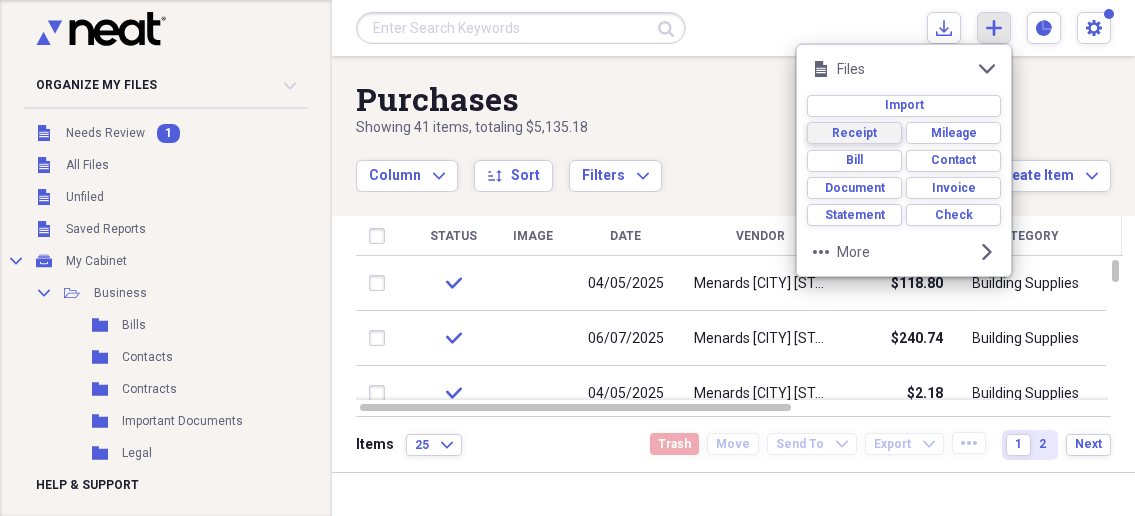 click on "Receipt" at bounding box center [854, 133] 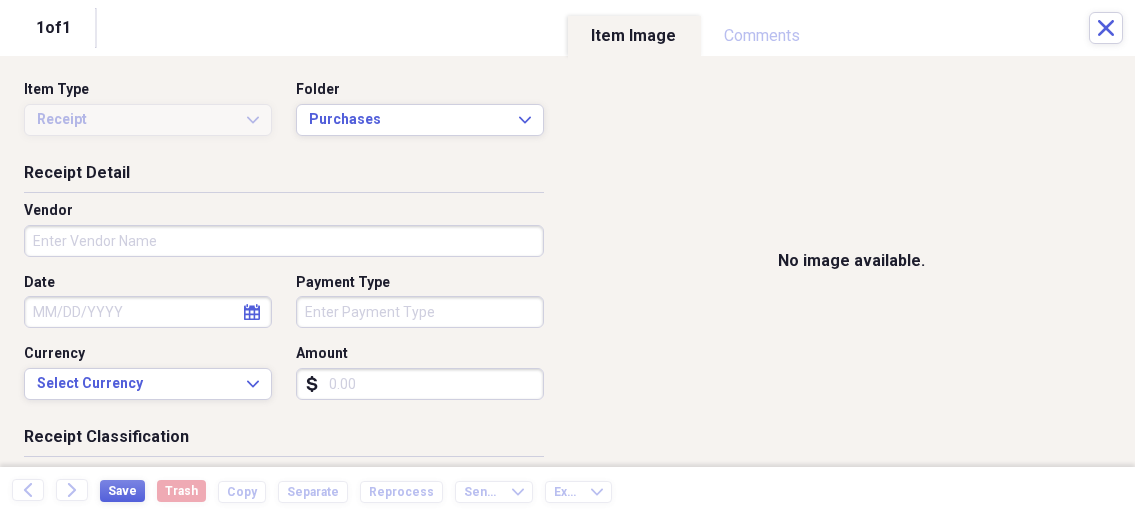 click on "Organize My Files 1 Collapse Unfiled Needs Review 1 Unfiled All Files Unfiled Unfiled Unfiled Saved Reports Collapse My Cabinet My Cabinet Add Folder Collapse Open Folder Business Add Folder Folder Bills Add Folder Folder Contacts Add Folder Folder Contracts Add Folder Folder Important Documents Add Folder Folder Legal Add Folder Folder Office Add Folder Folder Purchases Add Folder Expand Folder Taxes Add Folder Expand Folder Personal Add Folder Trash Trash Help & Support Submit Import Import Add Create Expand Reports Reports Settings Nathalee Expand Purchases Showing 41 items , totaling $5,135.18 Column Expand sort Sort Filters  Expand Create Item Expand Status Image Date Vendor Amount Category Product Source Billable Reimbursable check 04/05/2025 Menards Ottumwa Iowa $118.80 Building Supplies check 06/07/2025 Menards Ottumwa Iowa $240.74 Building Supplies Electrical Supplies check 04/05/2025 Menards Ottumwa Iowa $2.18 Building Supplies Electrical Supplies check 04/05/2025 Menards Ottumwa Iowa $83.64 check 1" at bounding box center [567, 258] 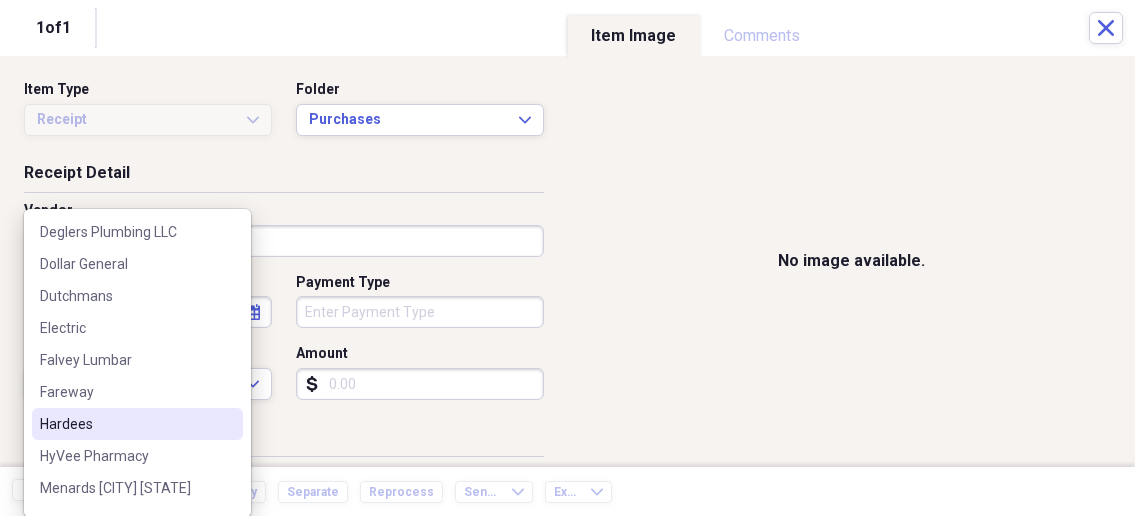 scroll, scrollTop: 107, scrollLeft: 0, axis: vertical 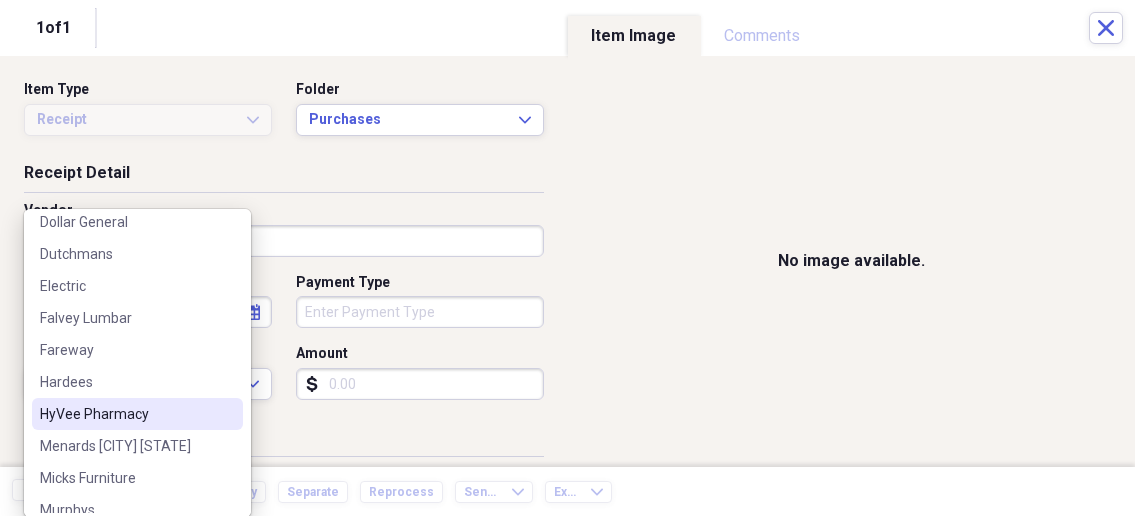 click on "[COMPANY] Pharmacy" at bounding box center [125, 414] 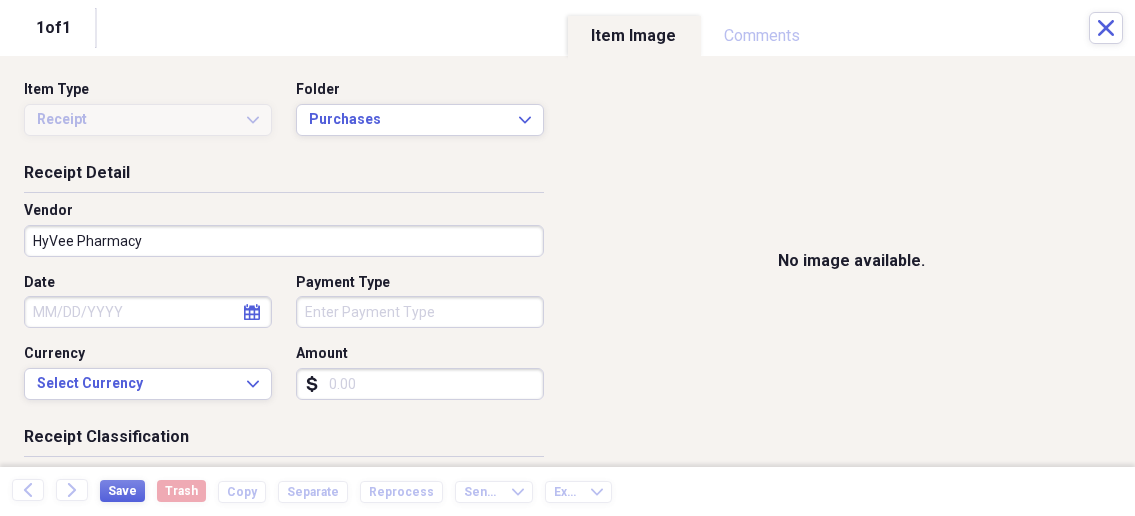 click on "Date" at bounding box center (148, 312) 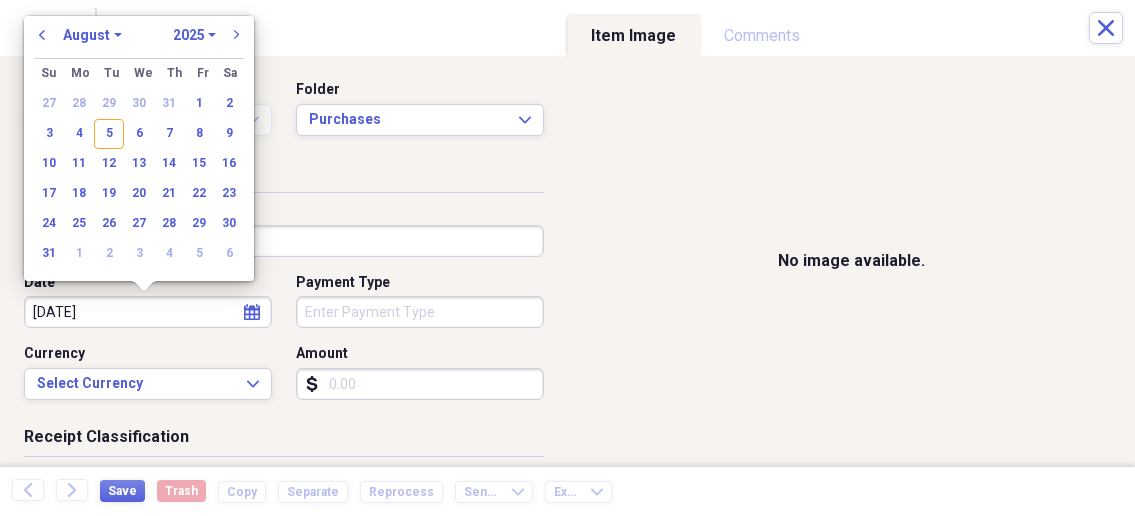 type on "04/15/20" 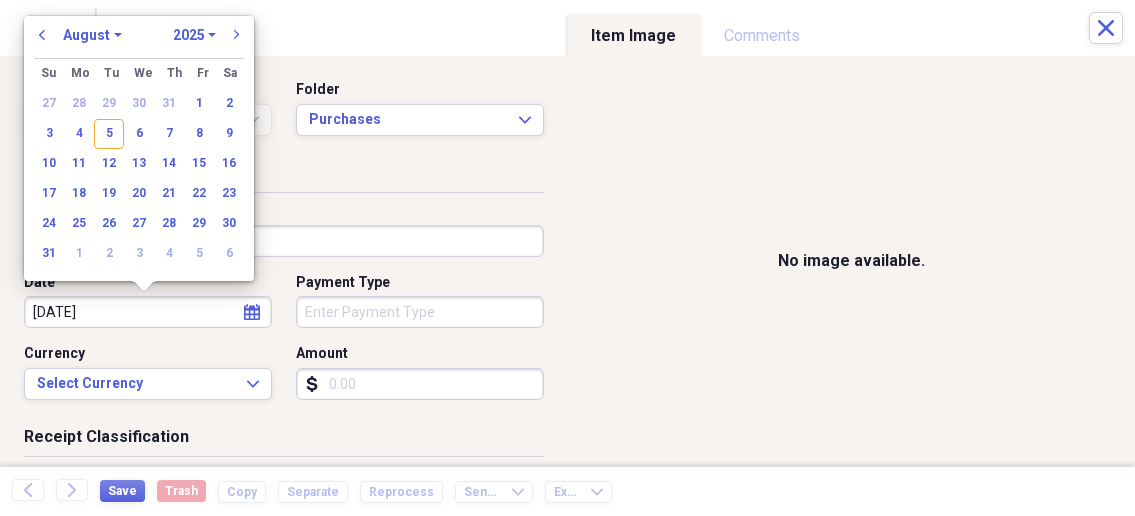 select on "3" 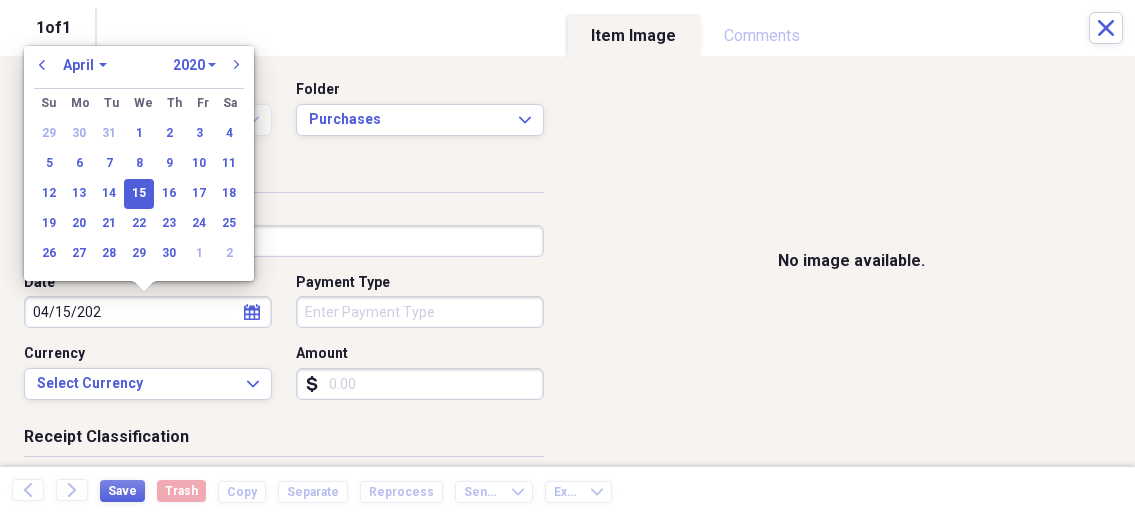 type on "04/15/2025" 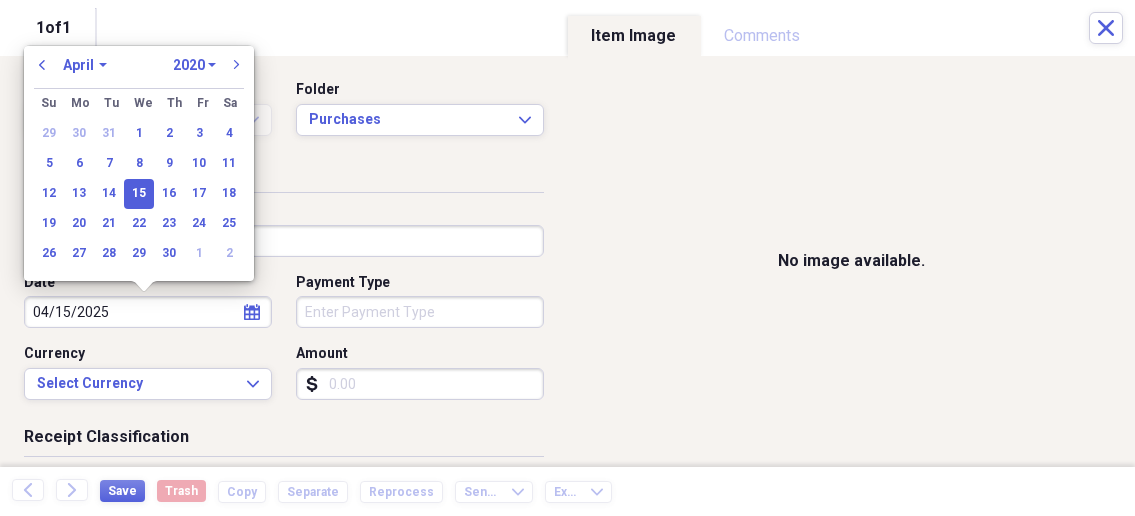 select on "2025" 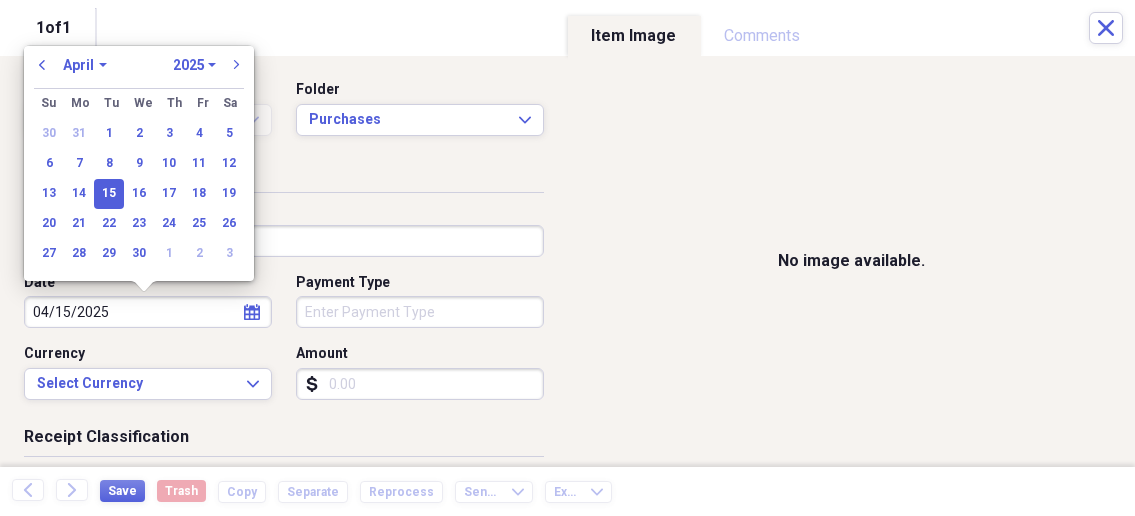 type on "04/15/2025" 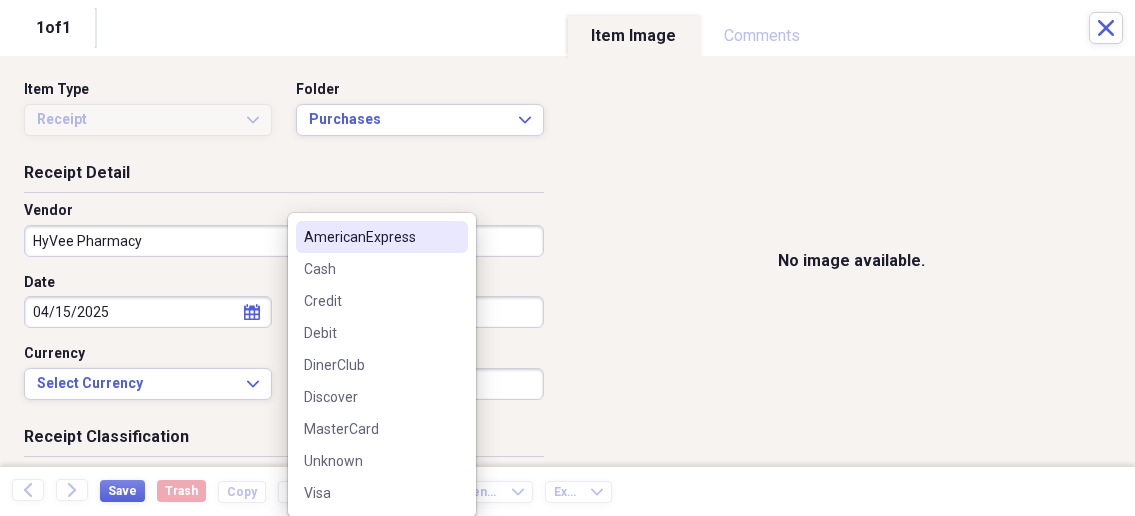 click on "Organize My Files 1 Collapse Unfiled Needs Review 1 Unfiled All Files Unfiled Unfiled Unfiled Saved Reports Collapse My Cabinet My Cabinet Add Folder Collapse Open Folder Business Add Folder Folder Bills Add Folder Folder Contacts Add Folder Folder Contracts Add Folder Folder Important Documents Add Folder Folder Legal Add Folder Folder Office Add Folder Folder Purchases Add Folder Expand Folder Taxes Add Folder Expand Folder Personal Add Folder Trash Trash Help & Support Submit Import Import Add Create Expand Reports Reports Settings Nathalee Expand Purchases Showing 41 items , totaling $5,135.18 Column Expand sort Sort Filters  Expand Create Item Expand Status Image Date Vendor Amount Category Product Source Billable Reimbursable check 04/05/2025 Menards Ottumwa Iowa $118.80 Building Supplies check 06/07/2025 Menards Ottumwa Iowa $240.74 Building Supplies Electrical Supplies check 04/05/2025 Menards Ottumwa Iowa $2.18 Building Supplies Electrical Supplies check 04/05/2025 Menards Ottumwa Iowa $83.64 check 1" at bounding box center (567, 258) 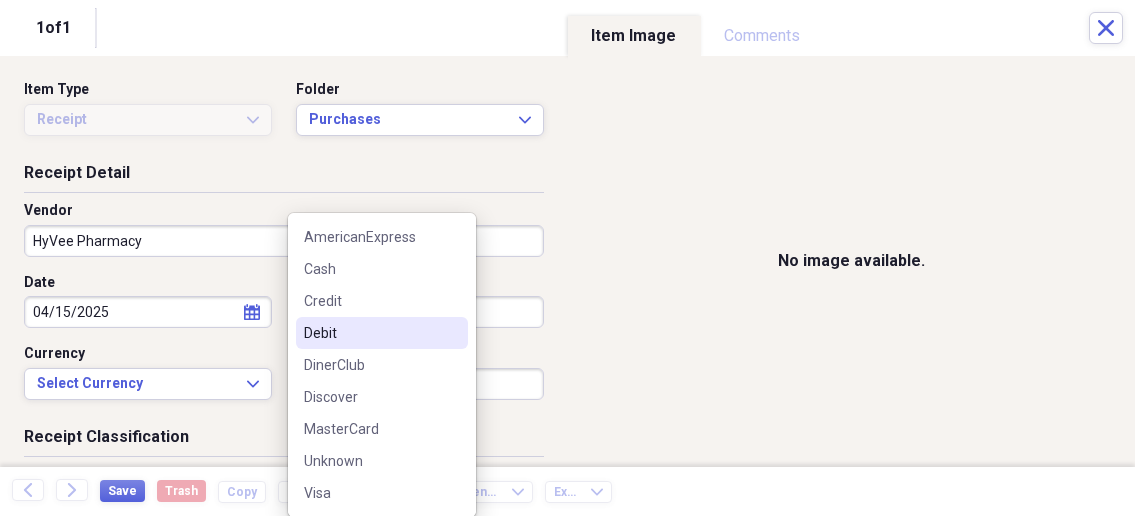 click on "Debit" at bounding box center (370, 333) 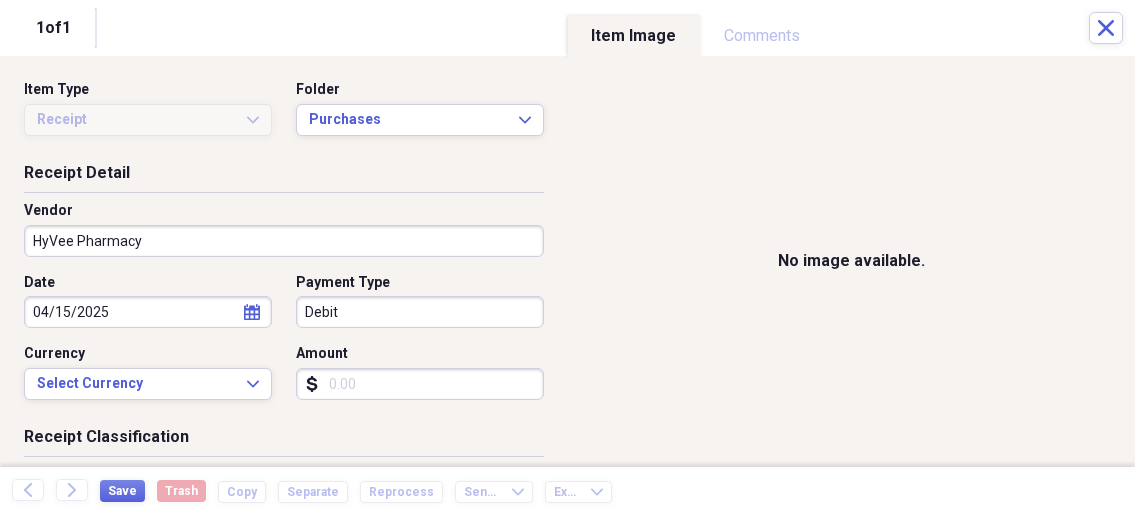 click on "Amount" at bounding box center (420, 384) 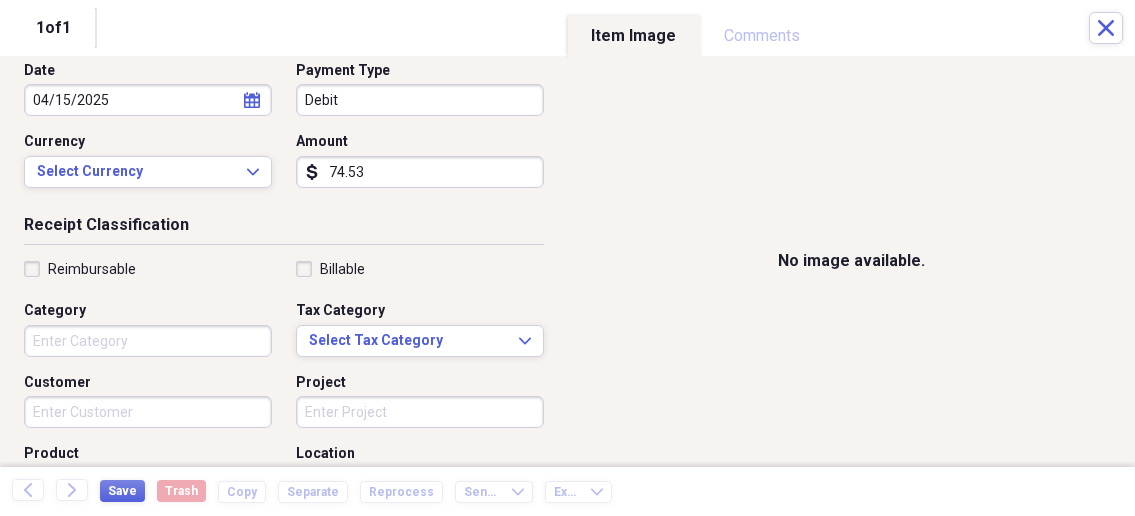 scroll, scrollTop: 214, scrollLeft: 0, axis: vertical 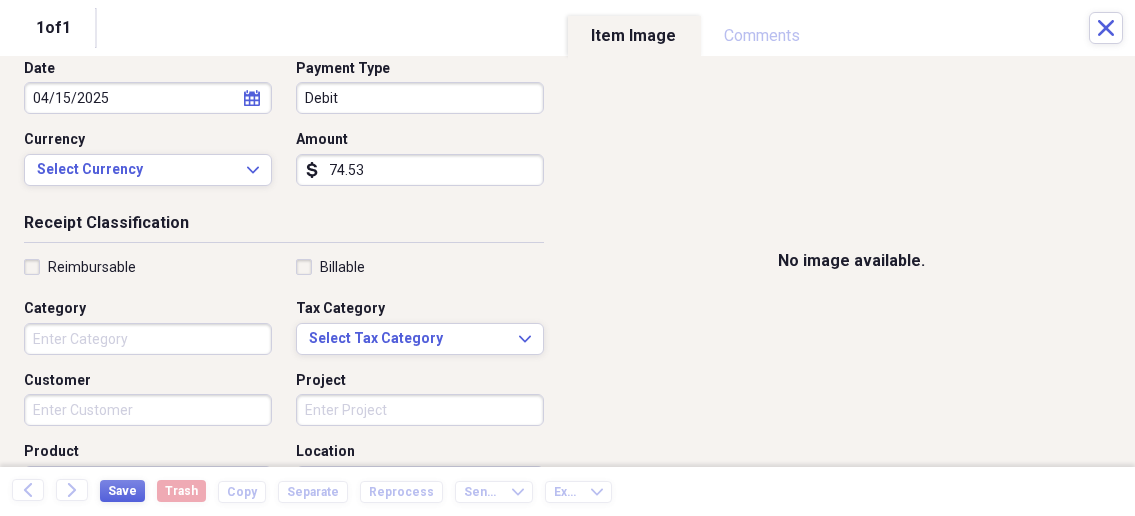 type on "74.53" 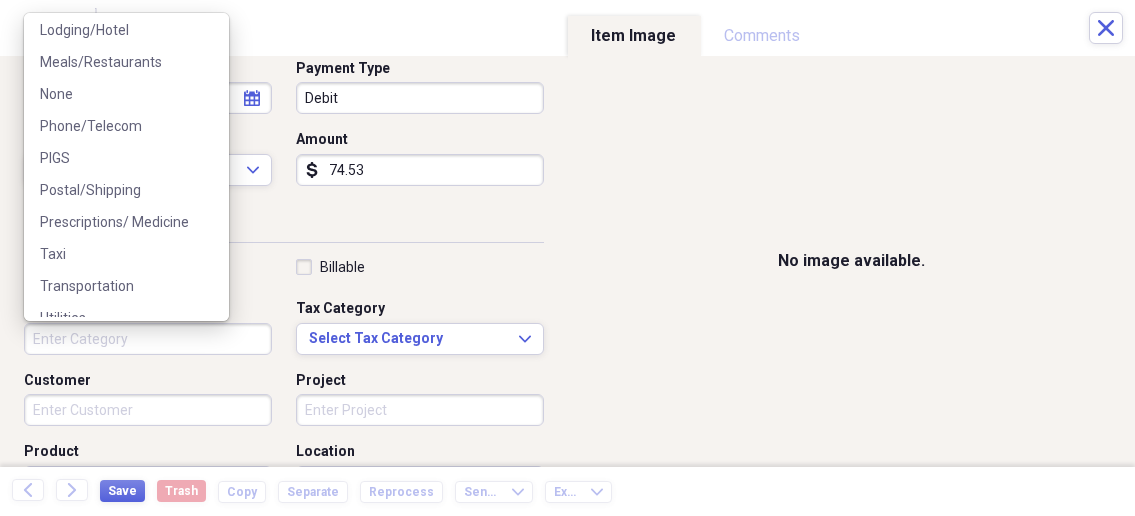 scroll, scrollTop: 380, scrollLeft: 0, axis: vertical 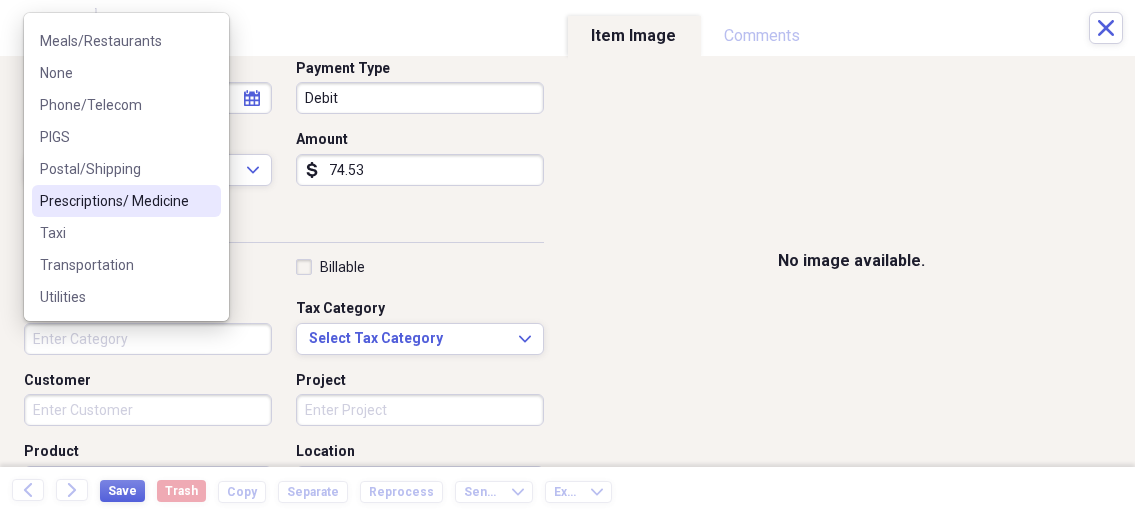 click on "Prescriptions/ Medicine" at bounding box center [126, 201] 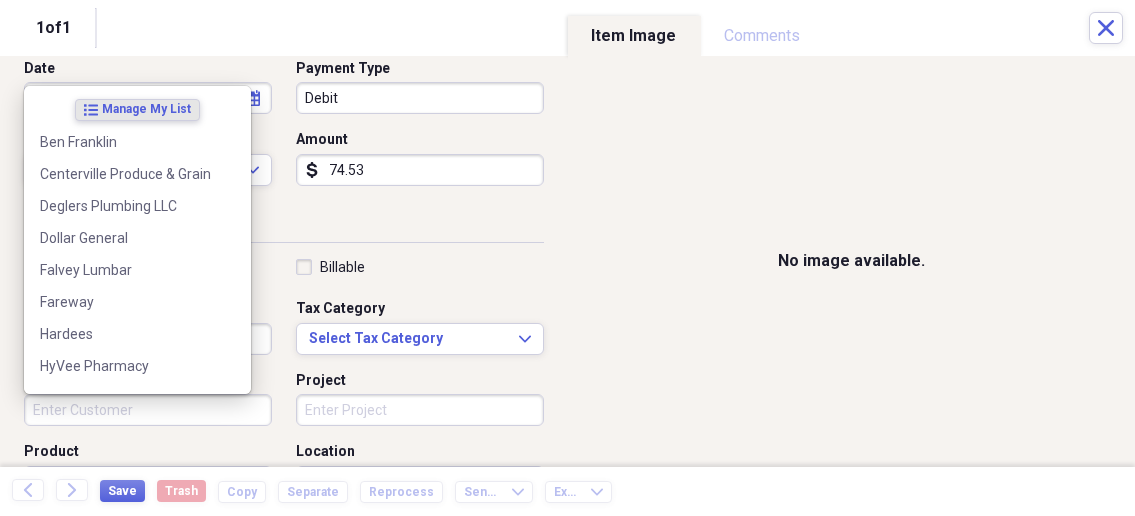 click on "Customer" at bounding box center [148, 410] 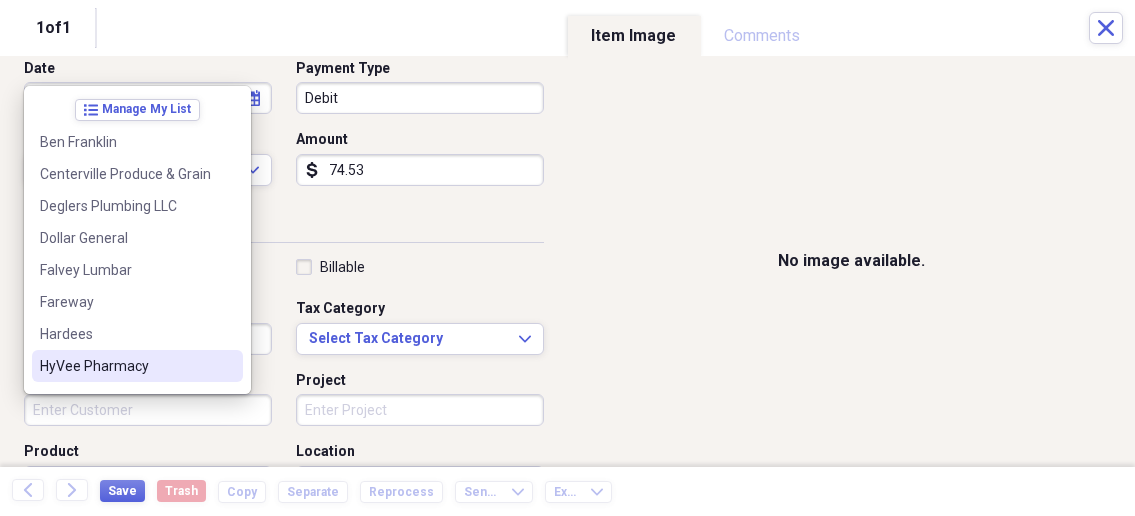 click on "[COMPANY] Pharmacy" at bounding box center [125, 366] 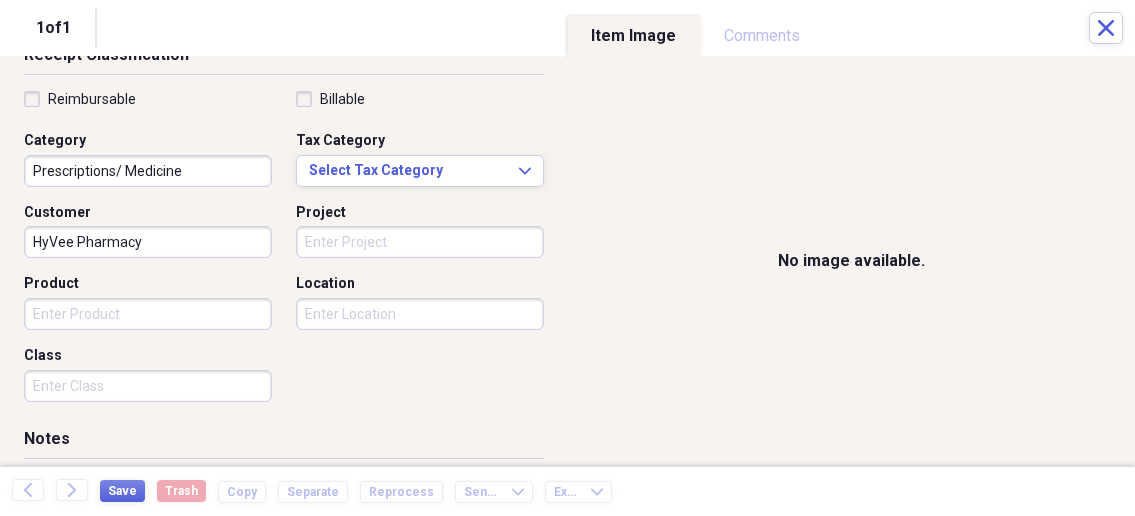 scroll, scrollTop: 428, scrollLeft: 0, axis: vertical 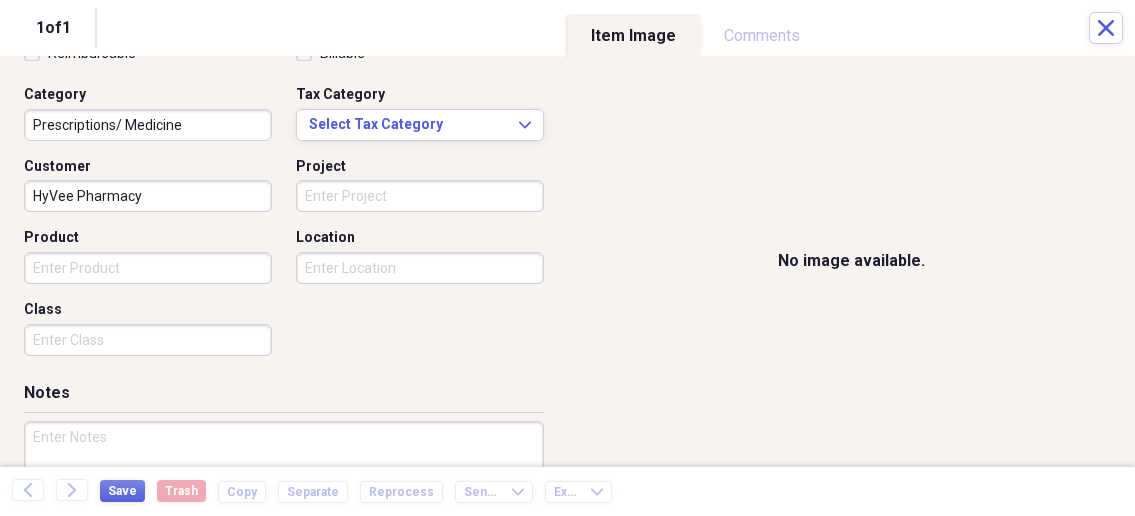 click on "Organize My Files 1 Collapse Unfiled Needs Review 1 Unfiled All Files Unfiled Unfiled Unfiled Saved Reports Collapse My Cabinet My Cabinet Add Folder Collapse Open Folder Business Add Folder Folder Bills Add Folder Folder Contacts Add Folder Folder Contracts Add Folder Folder Important Documents Add Folder Folder Legal Add Folder Folder Office Add Folder Folder Purchases Add Folder Expand Folder Taxes Add Folder Expand Folder Personal Add Folder Trash Trash Help & Support Submit Import Import Add Create Expand Reports Reports Settings Nathalee Expand Purchases Showing 41 items , totaling $5,135.18 Column Expand sort Sort Filters  Expand Create Item Expand Status Image Date Vendor Amount Category Product Source Billable Reimbursable check 04/05/2025 Menards Ottumwa Iowa $118.80 Building Supplies check 06/07/2025 Menards Ottumwa Iowa $240.74 Building Supplies Electrical Supplies check 04/05/2025 Menards Ottumwa Iowa $2.18 Building Supplies Electrical Supplies check 04/05/2025 Menards Ottumwa Iowa $83.64 check 1" at bounding box center [567, 258] 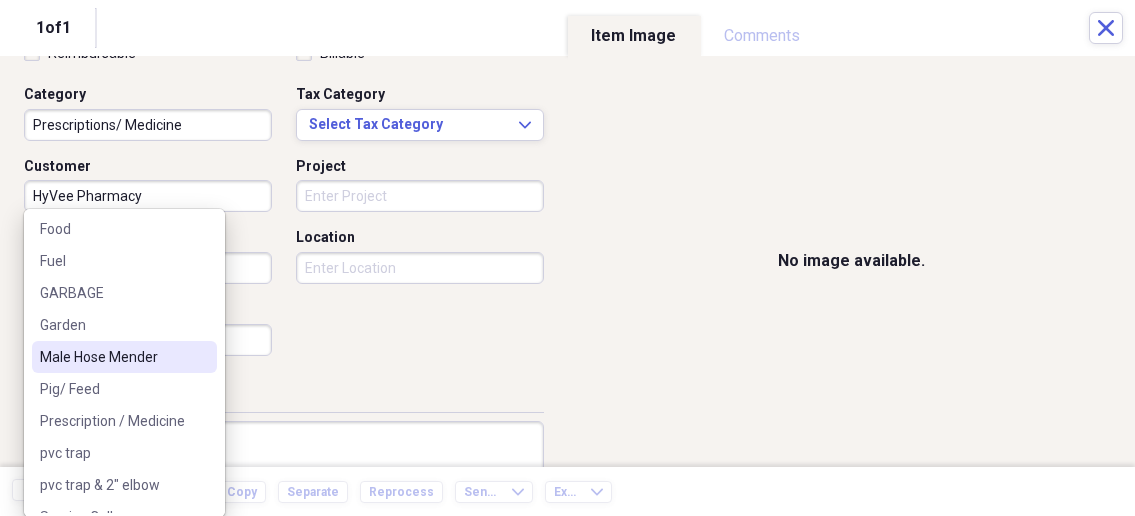 scroll, scrollTop: 321, scrollLeft: 0, axis: vertical 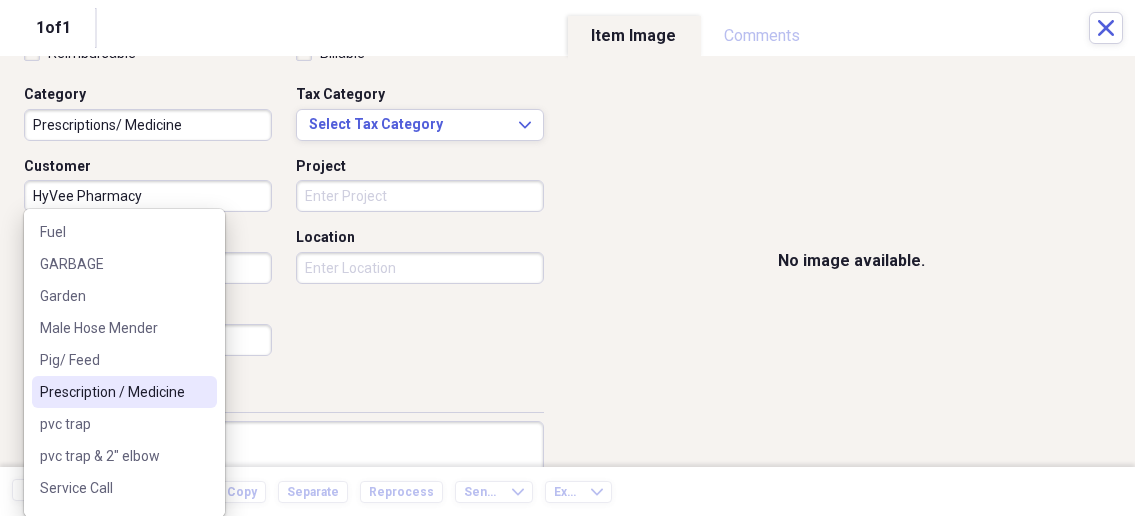 click on "Prescription / Medicine" at bounding box center [112, 392] 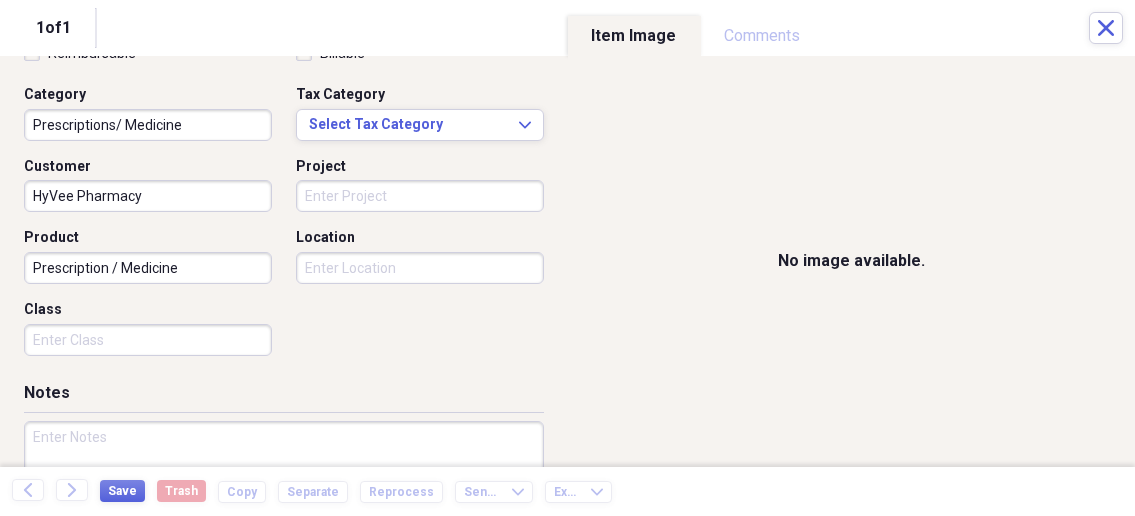 scroll, scrollTop: 535, scrollLeft: 0, axis: vertical 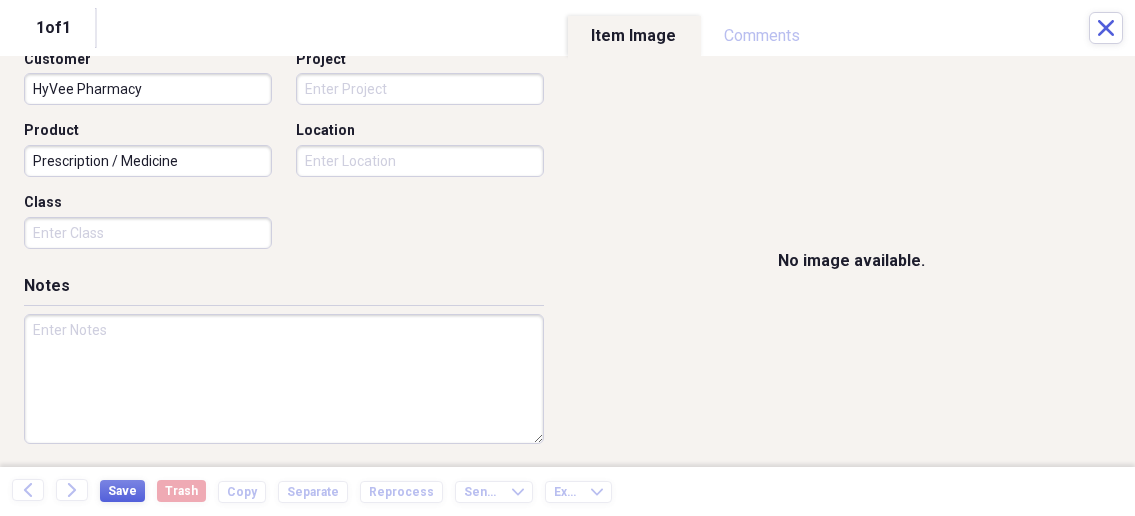 click at bounding box center [284, 379] 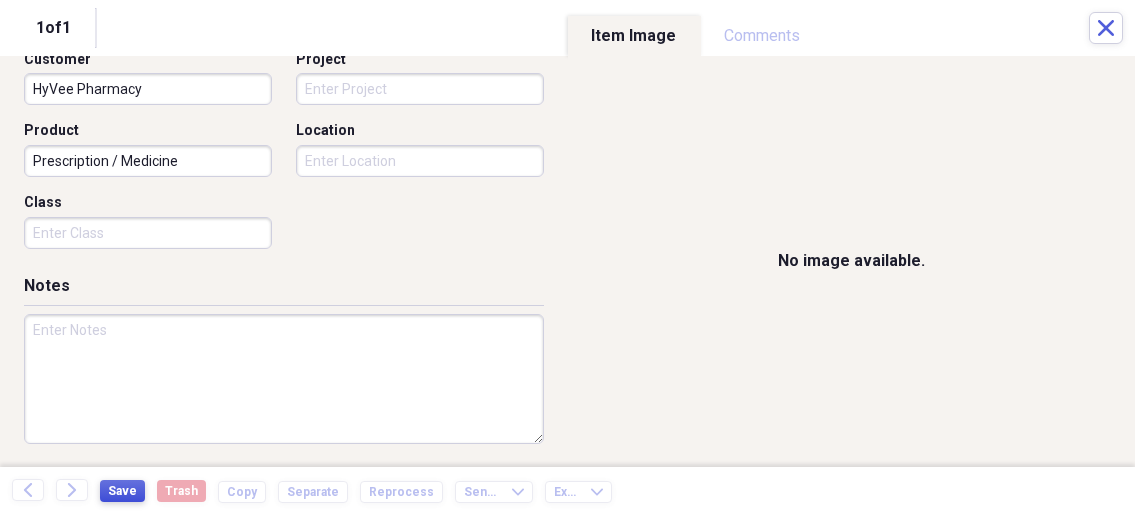 click on "Save" at bounding box center [122, 491] 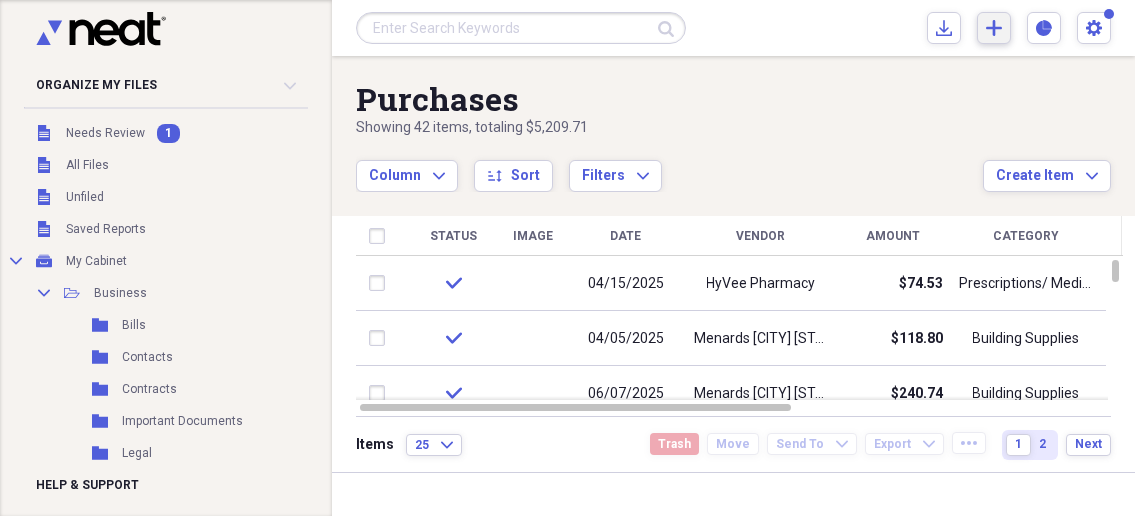 click on "Add Create Expand" at bounding box center (994, 28) 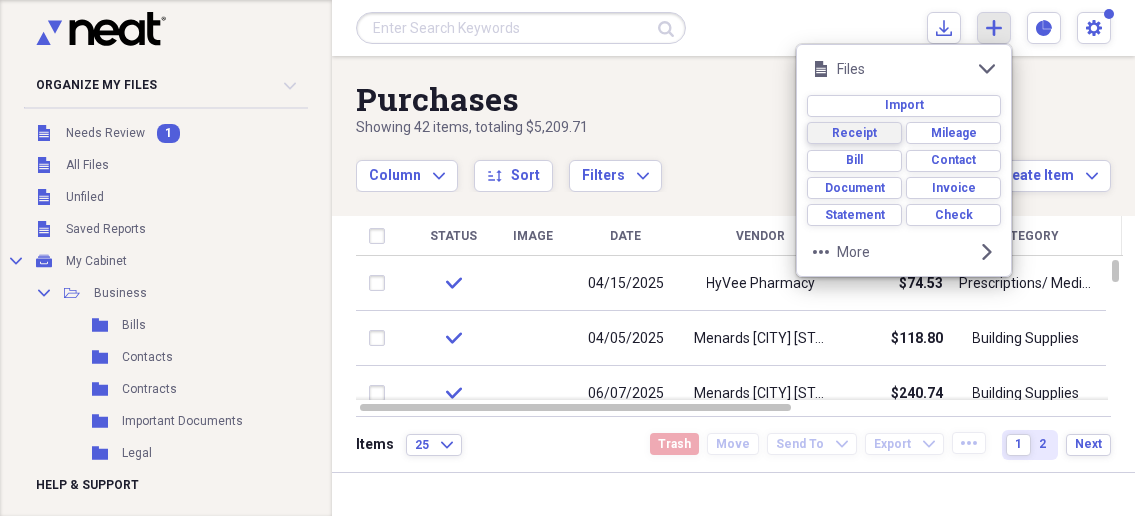 click on "Receipt" at bounding box center [854, 133] 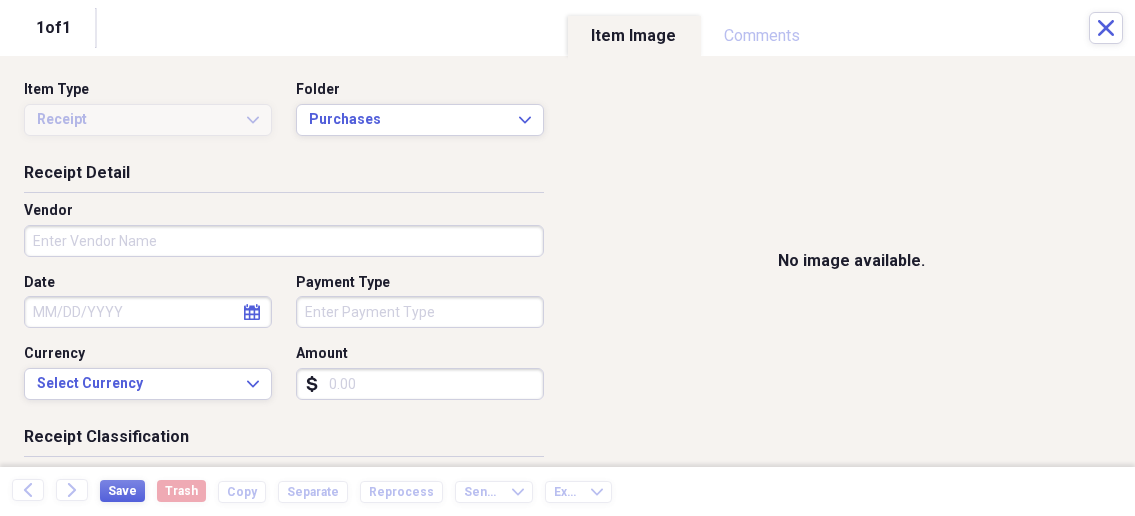click on "Vendor" at bounding box center (284, 241) 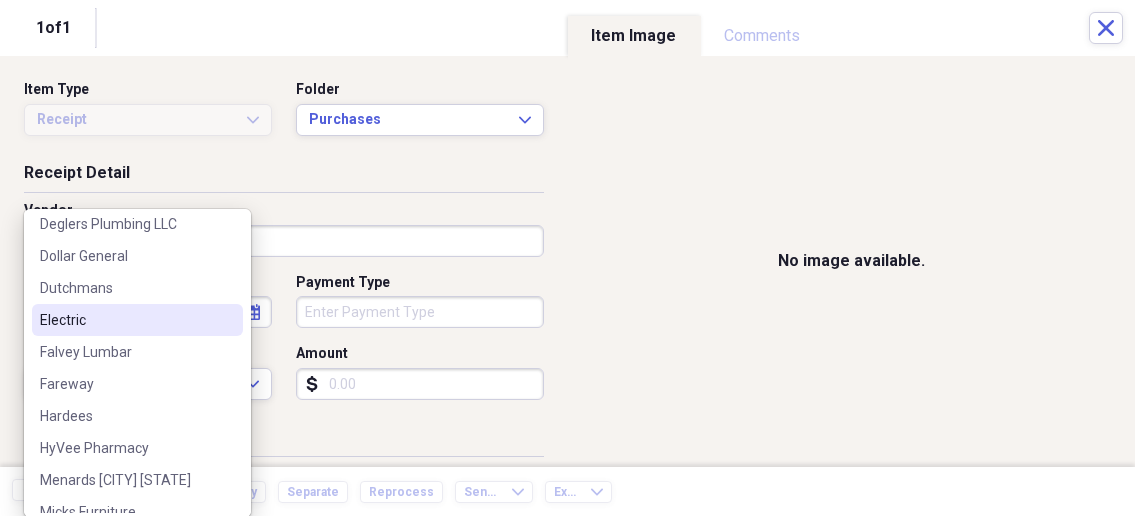 scroll, scrollTop: 107, scrollLeft: 0, axis: vertical 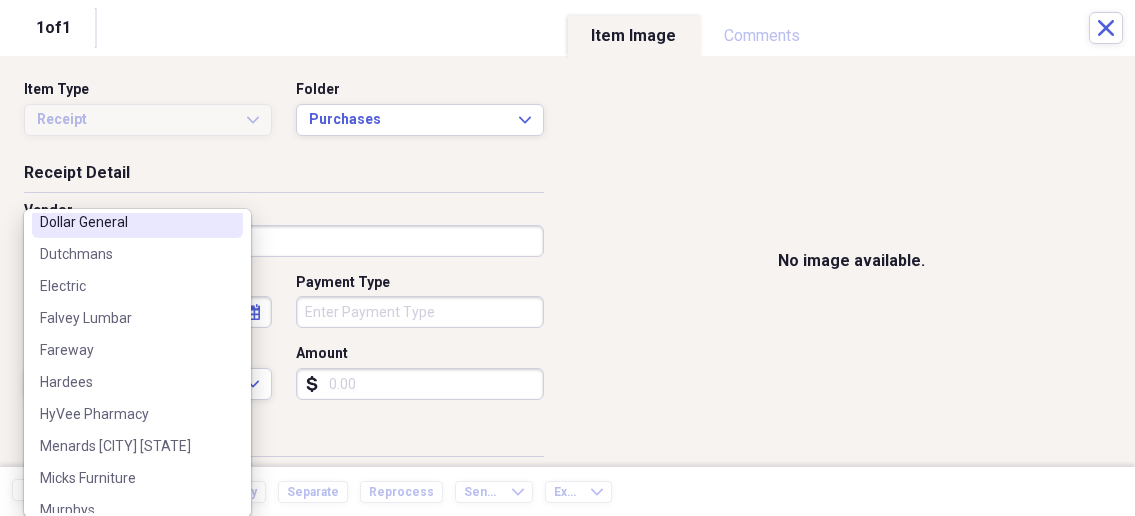click on "Receipt Detail" at bounding box center [284, 177] 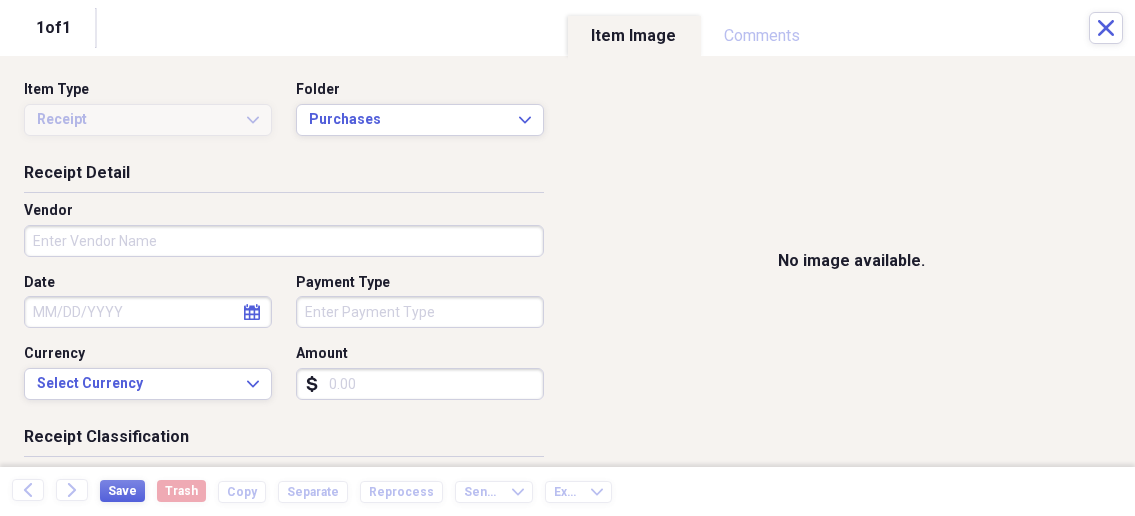 click on "Organize My Files 1 Collapse Unfiled Needs Review 1 Unfiled All Files Unfiled Unfiled Unfiled Saved Reports Collapse My Cabinet My Cabinet Add Folder Collapse Open Folder Business Add Folder Folder Bills Add Folder Folder Contacts Add Folder Folder Contracts Add Folder Folder Important Documents Add Folder Folder Legal Add Folder Folder Office Add Folder Folder Purchases Add Folder Expand Folder Taxes Add Folder Expand Folder Personal Add Folder Trash Trash Help & Support Submit Import Import Add Create Expand Reports Reports Settings Nathalee Expand Purchases Showing 42 items , totaling $5,209.71 Column Expand sort Sort Filters  Expand Create Item Expand Status Image Date Vendor Amount Category Product Source Billable Reimbursable check 04/15/2025 HyVee Pharmacy $74.53 Prescriptions/ Medicine Prescription / Medicine check 04/05/2025 Menards Ottumwa Iowa $118.80 Building Supplies check 06/07/2025 Menards Ottumwa Iowa $240.74 Building Supplies Electrical Supplies check 04/05/2025 Menards Ottumwa Iowa $2.18 25" at bounding box center [567, 258] 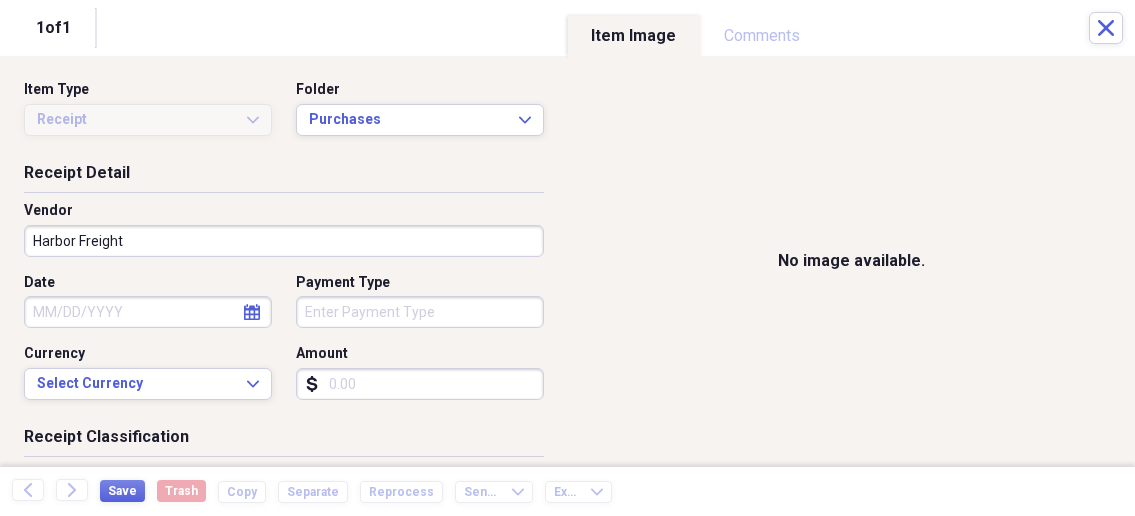type on "Harbor Freight" 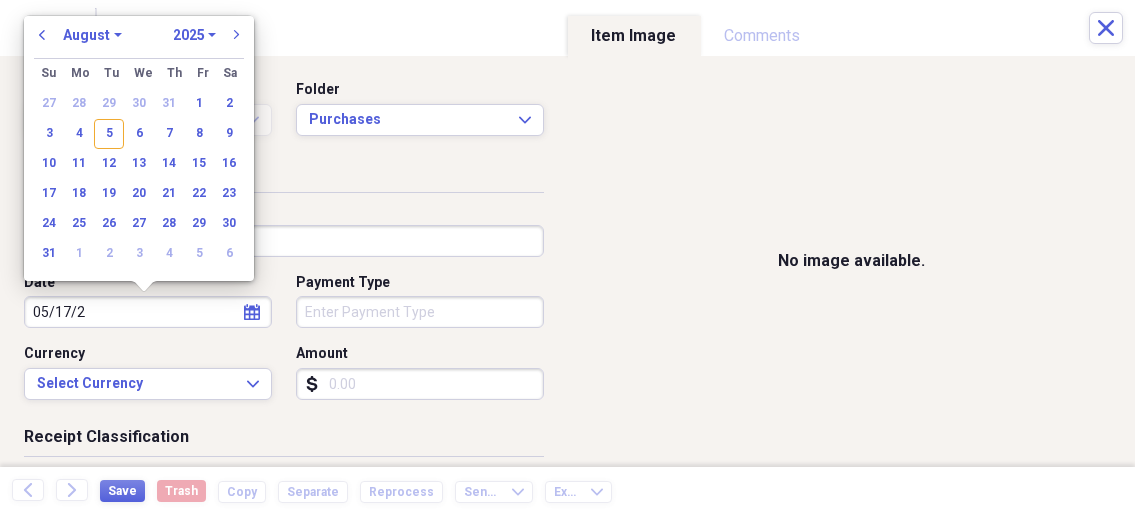 type on "05/17/20" 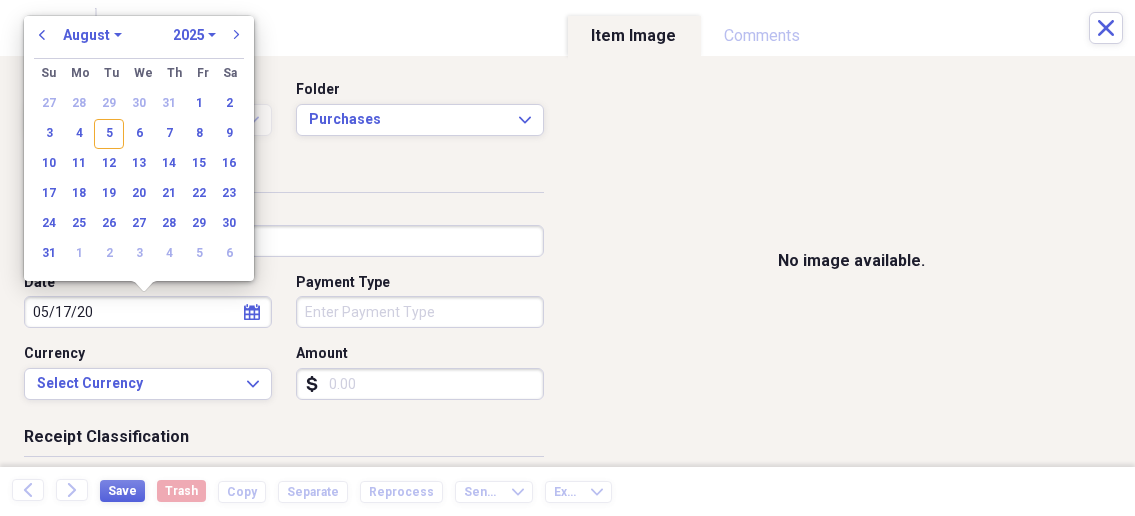 select on "4" 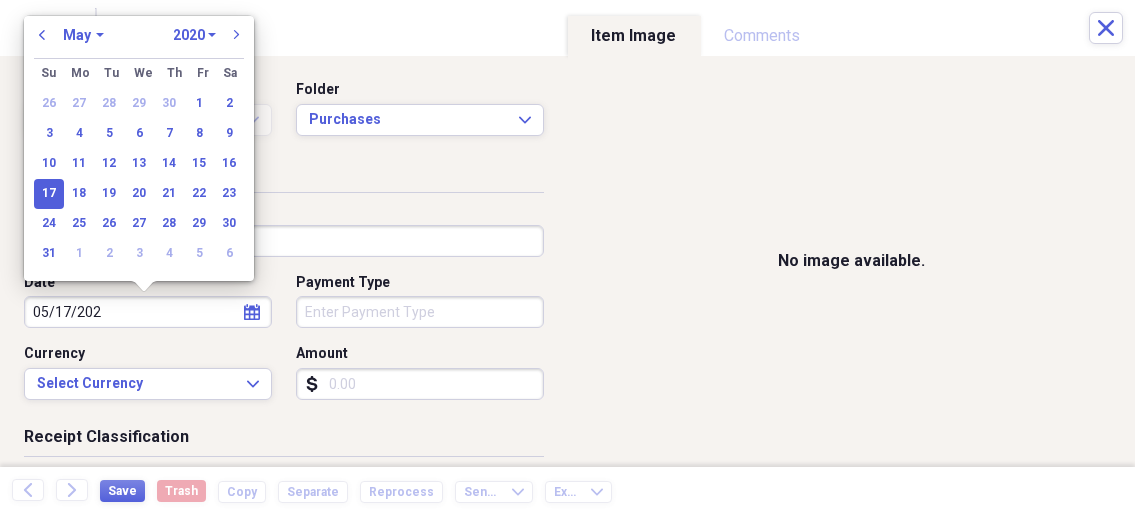 type on "05/17/2025" 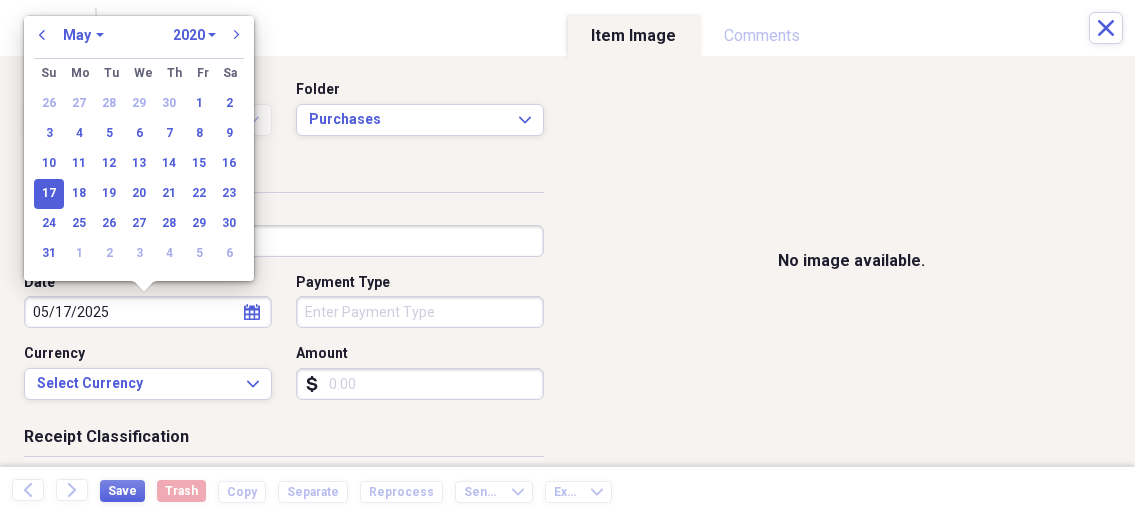 select on "2025" 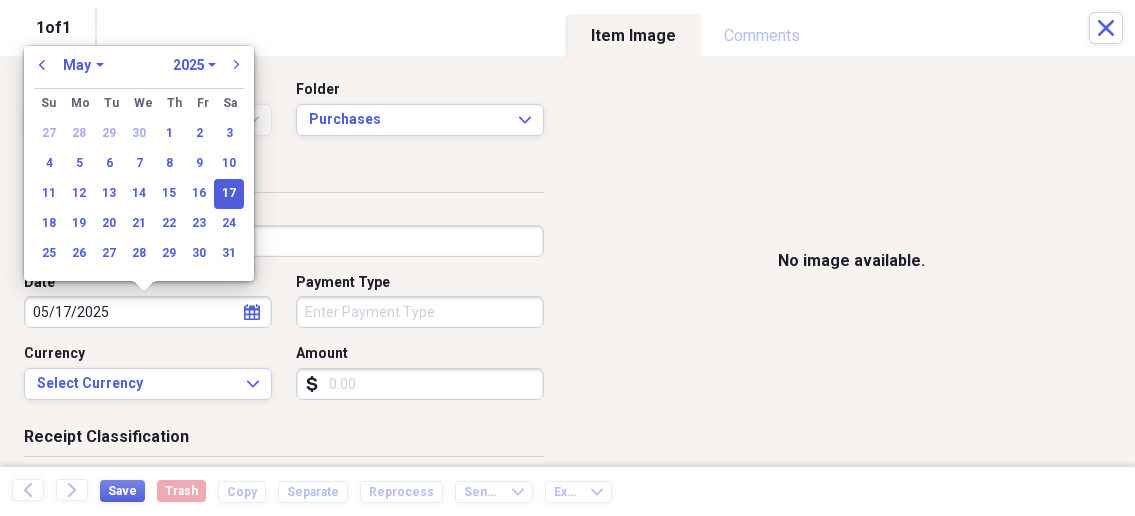 type on "05/17/2025" 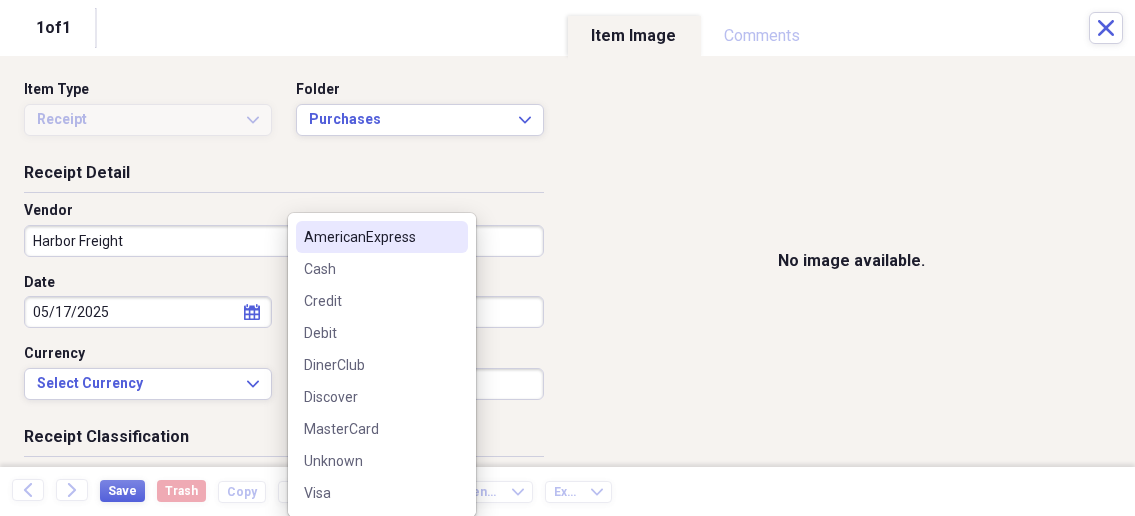 click on "Organize My Files 1 Collapse Unfiled Needs Review 1 Unfiled All Files Unfiled Unfiled Unfiled Saved Reports Collapse My Cabinet My Cabinet Add Folder Collapse Open Folder Business Add Folder Folder Bills Add Folder Folder Contacts Add Folder Folder Contracts Add Folder Folder Important Documents Add Folder Folder Legal Add Folder Folder Office Add Folder Folder Purchases Add Folder Expand Folder Taxes Add Folder Expand Folder Personal Add Folder Trash Trash Help & Support Submit Import Import Add Create Expand Reports Reports Settings Nathalee Expand Purchases Showing 42 items , totaling $5,209.71 Column Expand sort Sort Filters  Expand Create Item Expand Status Image Date Vendor Amount Category Product Source Billable Reimbursable check 04/15/2025 HyVee Pharmacy $74.53 Prescriptions/ Medicine Prescription / Medicine check 04/05/2025 Menards Ottumwa Iowa $118.80 Building Supplies check 06/07/2025 Menards Ottumwa Iowa $240.74 Building Supplies Electrical Supplies check 04/05/2025 Menards Ottumwa Iowa $2.18 25" at bounding box center [567, 258] 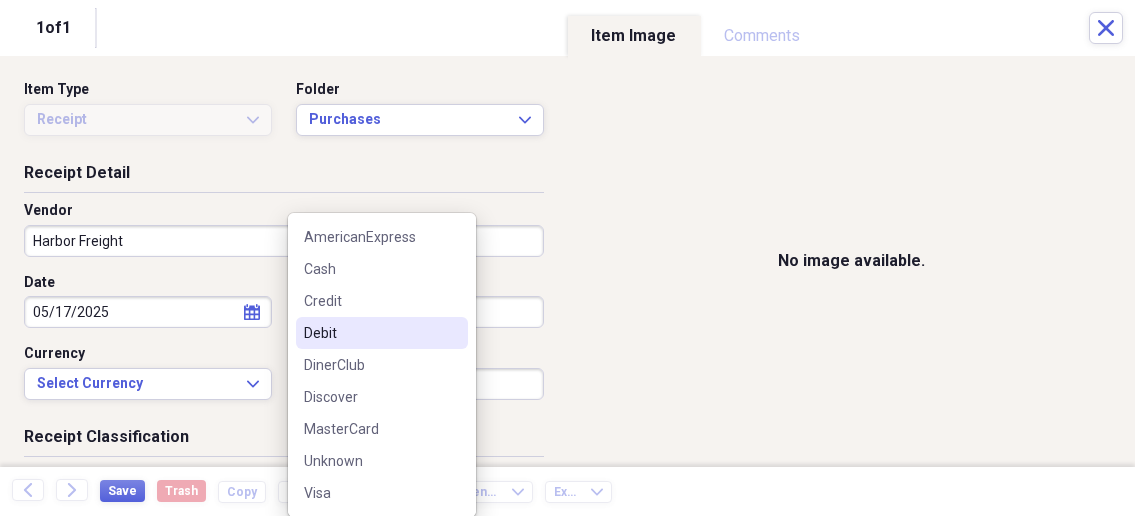 click on "Debit" at bounding box center [370, 333] 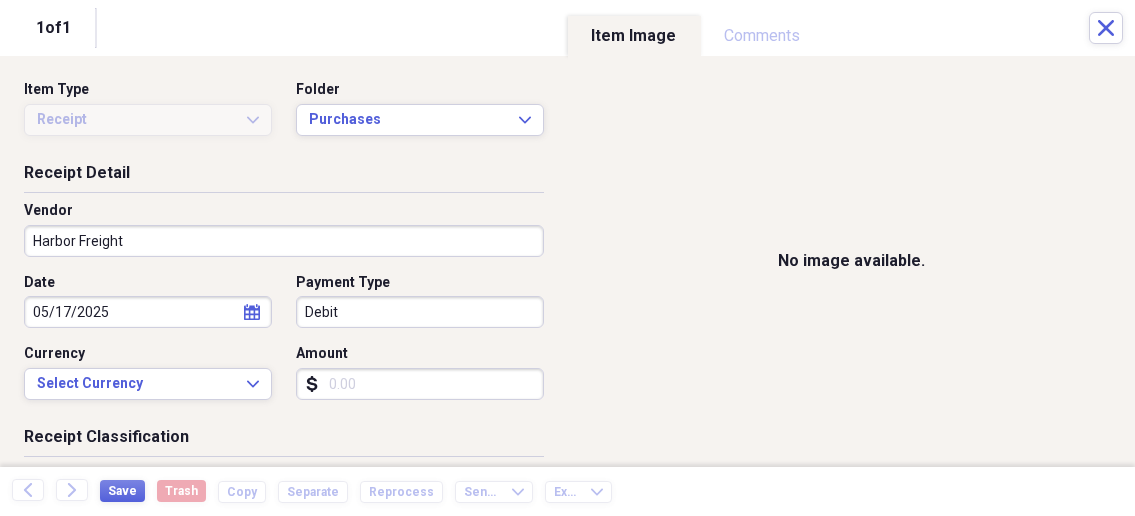 click on "Amount" at bounding box center [420, 384] 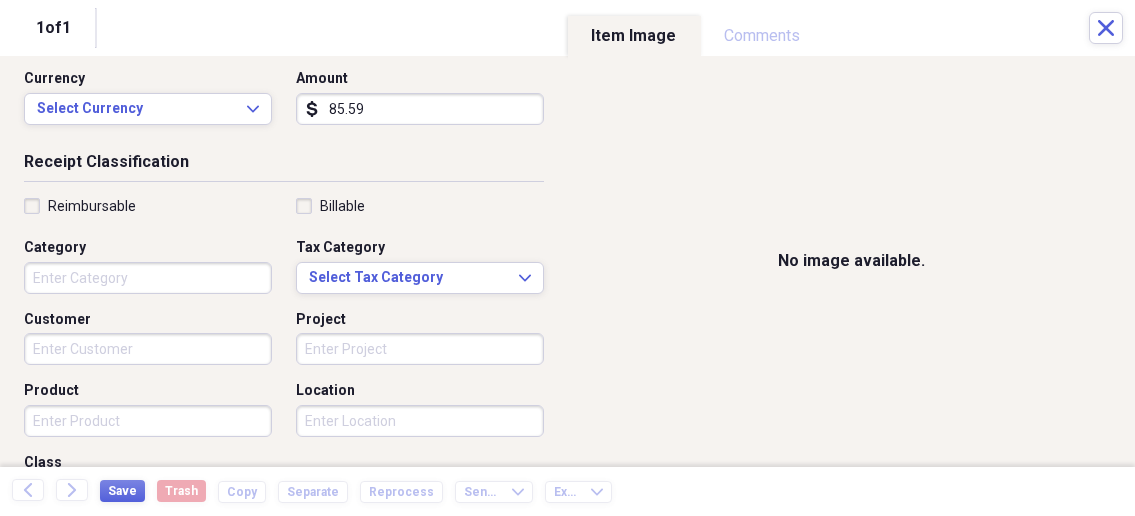 scroll, scrollTop: 321, scrollLeft: 0, axis: vertical 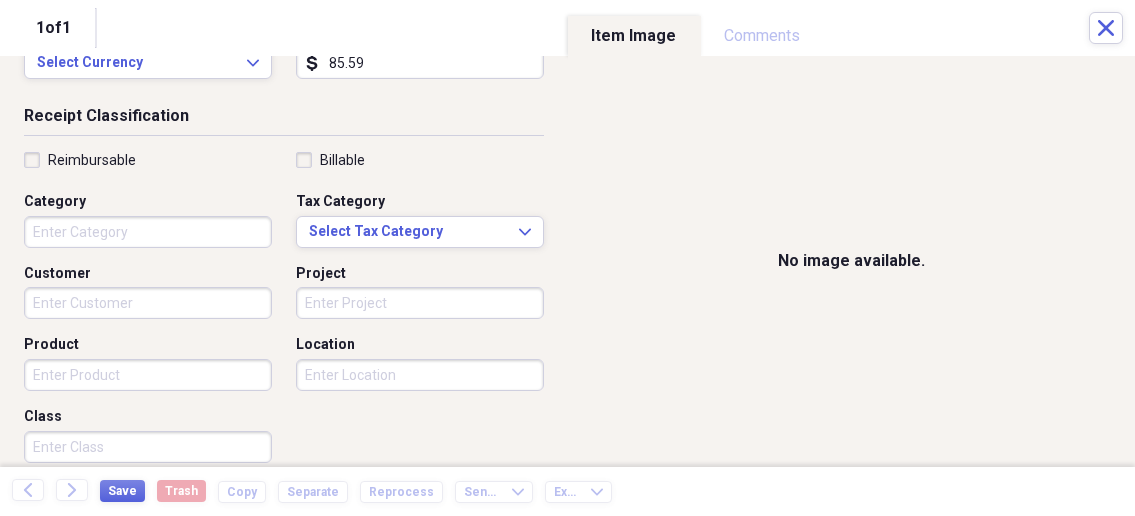 type on "85.59" 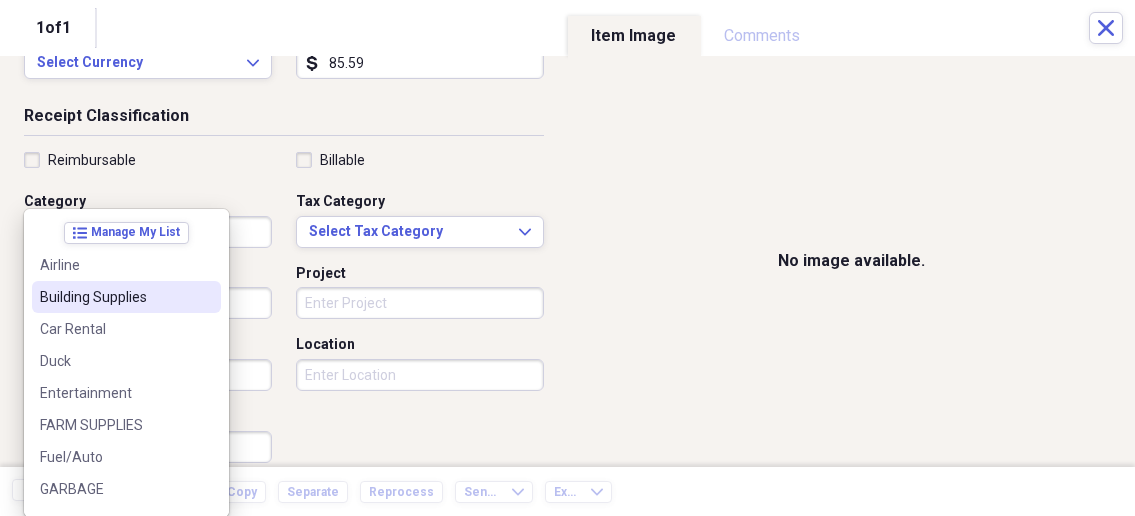 click on "Building Supplies" at bounding box center (114, 297) 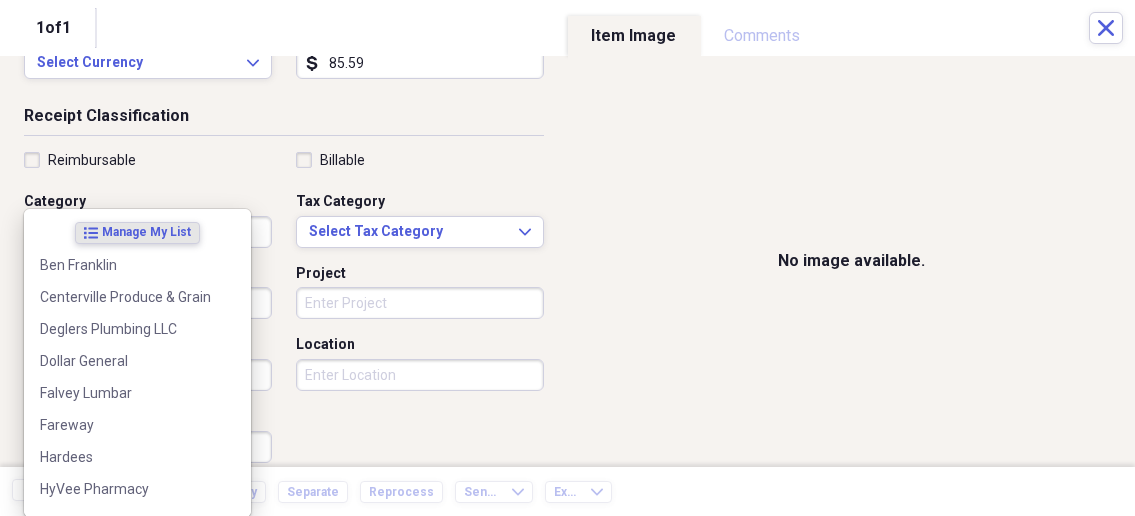 click on "Organize My Files 1 Collapse Unfiled Needs Review 1 Unfiled All Files Unfiled Unfiled Unfiled Saved Reports Collapse My Cabinet My Cabinet Add Folder Collapse Open Folder Business Add Folder Folder Bills Add Folder Folder Contacts Add Folder Folder Contracts Add Folder Folder Important Documents Add Folder Folder Legal Add Folder Folder Office Add Folder Folder Purchases Add Folder Expand Folder Taxes Add Folder Expand Folder Personal Add Folder Trash Trash Help & Support Submit Import Import Add Create Expand Reports Reports Settings Nathalee Expand Purchases Showing 42 items , totaling $5,209.71 Column Expand sort Sort Filters  Expand Create Item Expand Status Image Date Vendor Amount Category Product Source Billable Reimbursable check 04/15/2025 HyVee Pharmacy $74.53 Prescriptions/ Medicine Prescription / Medicine check 04/05/2025 Menards Ottumwa Iowa $118.80 Building Supplies check 06/07/2025 Menards Ottumwa Iowa $240.74 Building Supplies Electrical Supplies check 04/05/2025 Menards Ottumwa Iowa $2.18 25" at bounding box center [567, 258] 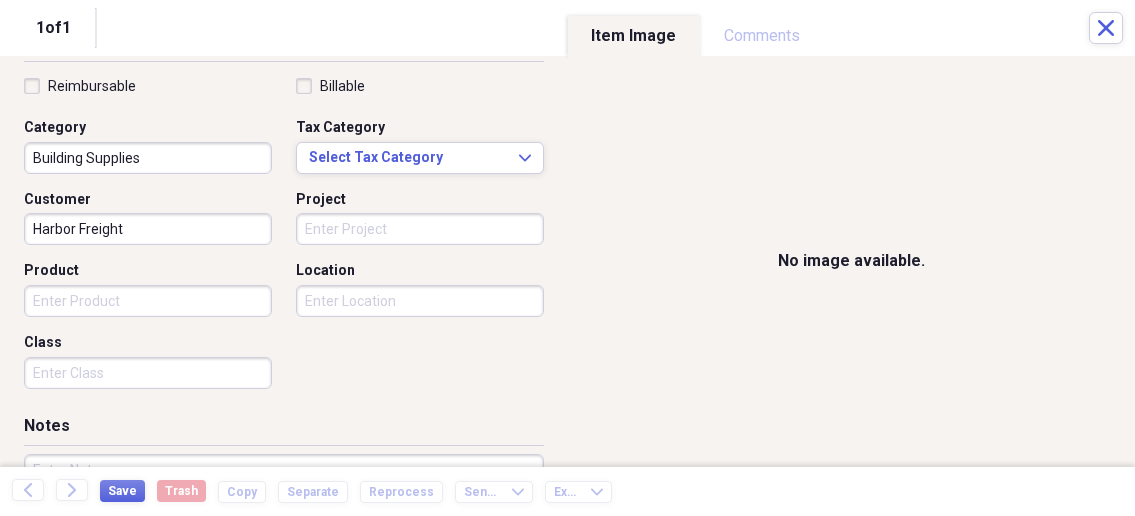 scroll, scrollTop: 428, scrollLeft: 0, axis: vertical 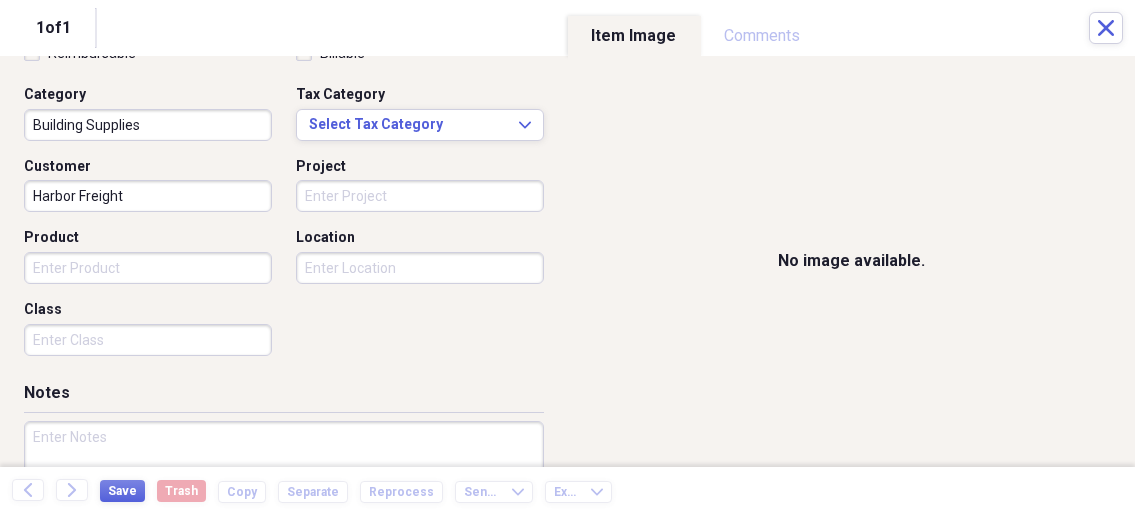 type on "Harbor Freight" 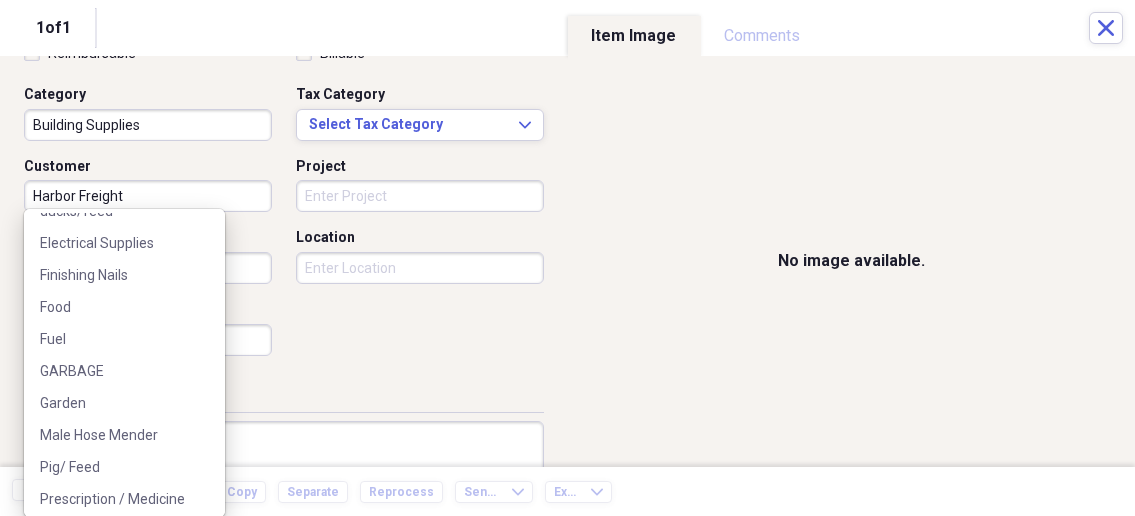 scroll, scrollTop: 321, scrollLeft: 0, axis: vertical 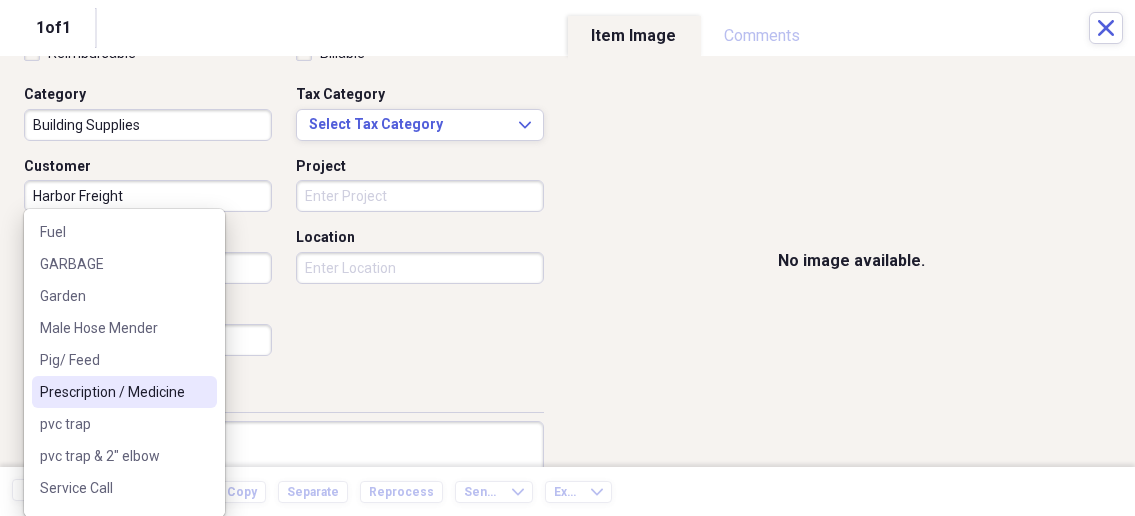 click on "Notes" at bounding box center (284, 397) 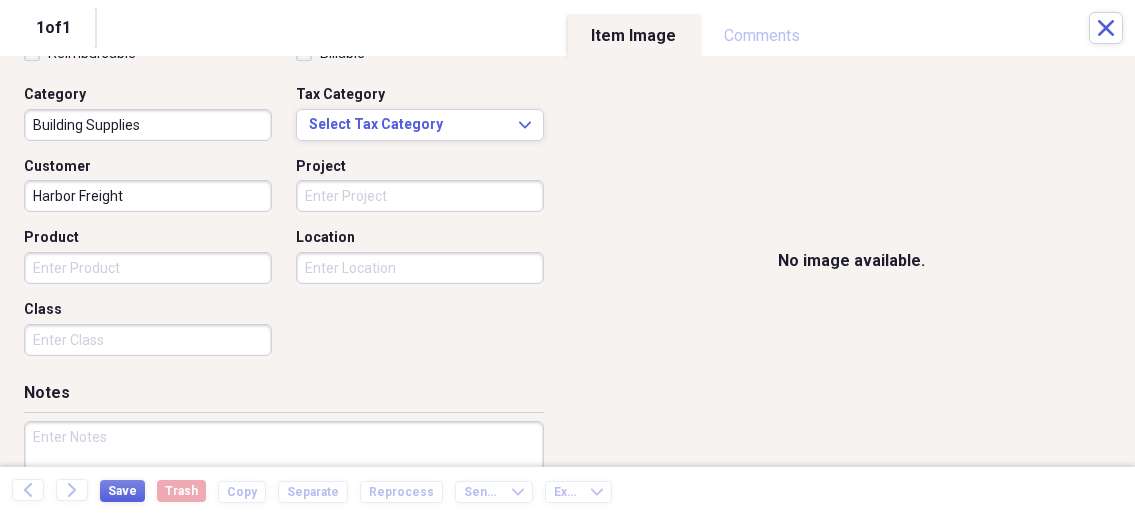 click at bounding box center [284, 486] 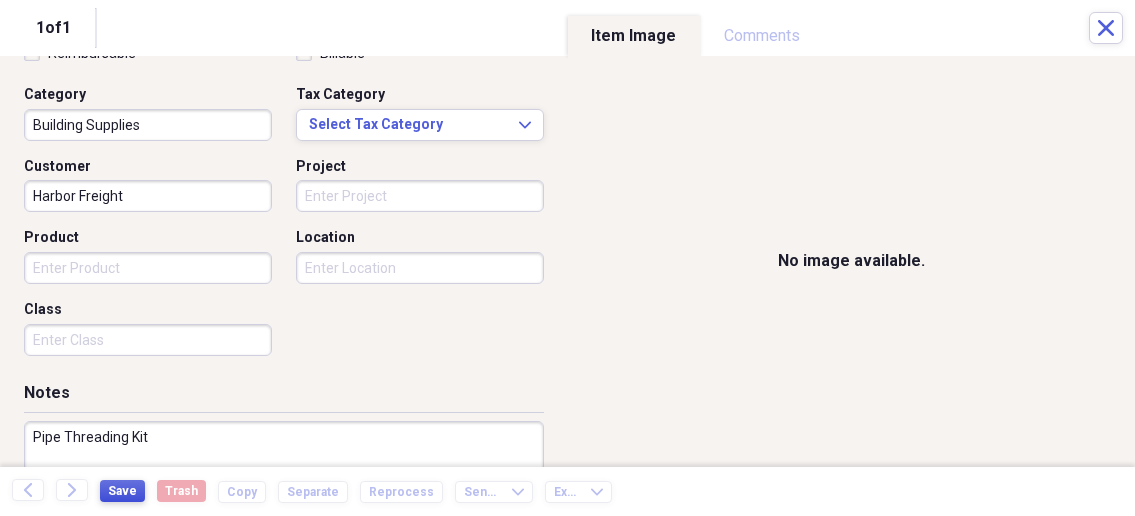 type on "Pipe Threading Kit" 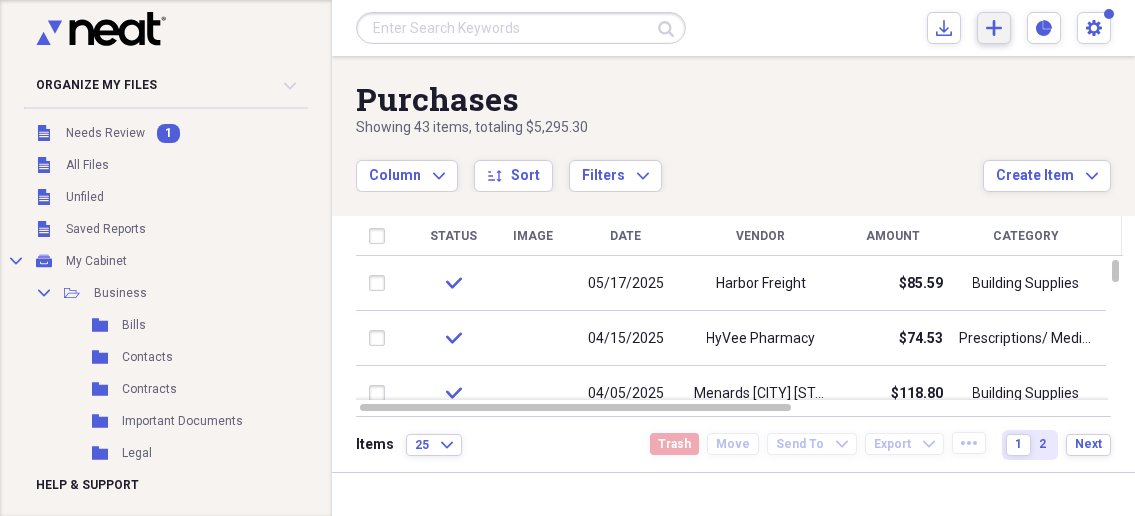 click on "Add" 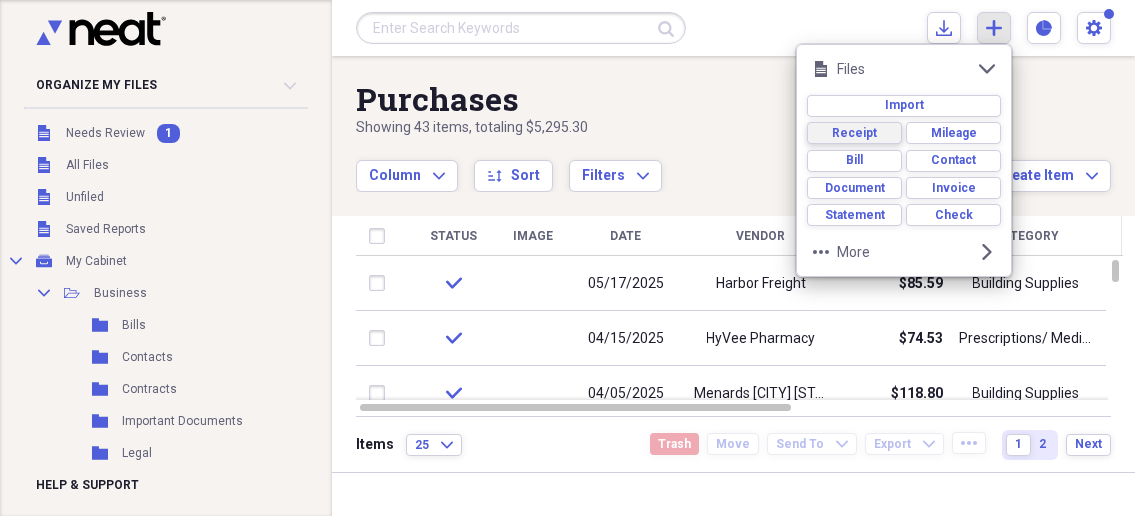 click on "Receipt" at bounding box center [854, 133] 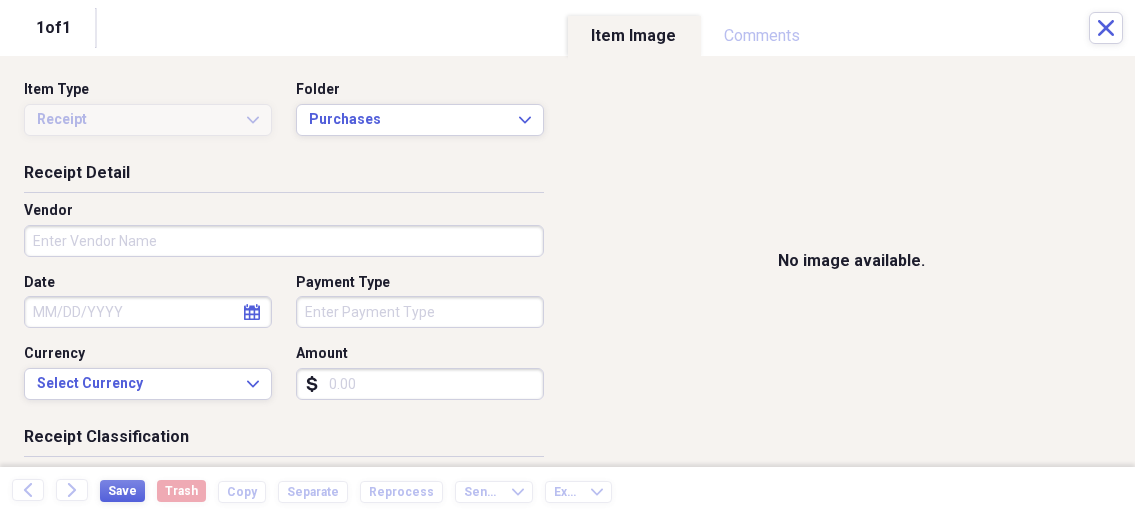 click on "Organize My Files 1 Collapse Unfiled Needs Review 1 Unfiled All Files Unfiled Unfiled Unfiled Saved Reports Collapse My Cabinet My Cabinet Add Folder Collapse Open Folder Business Add Folder Folder Bills Add Folder Folder Contacts Add Folder Folder Contracts Add Folder Folder Important Documents Add Folder Folder Legal Add Folder Folder Office Add Folder Folder Purchases Add Folder Expand Folder Taxes Add Folder Expand Folder Personal Add Folder Trash Trash Help & Support Submit Import Import Add Create Expand Reports Reports Settings Nathalee Expand Purchases Showing 43 items , totaling $5,295.30 Column Expand sort Sort Filters  Expand Create Item Expand Status Image Date Vendor Amount Category Product Source Billable Reimbursable check 05/17/2025 Harbor Freight $85.59 Building Supplies check 04/15/2025 HyVee Pharmacy $74.53 Prescriptions/ Medicine Prescription / Medicine check 04/05/2025 Menards Ottumwa Iowa $118.80 Building Supplies check 06/07/2025 Menards Ottumwa Iowa $240.74 Building Supplies check 25 1" at bounding box center (567, 258) 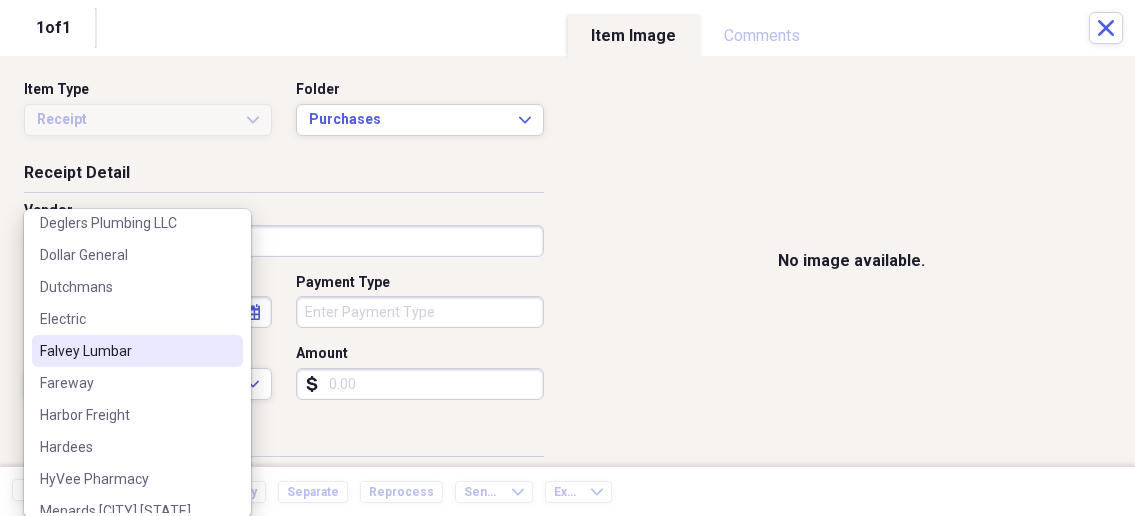 scroll, scrollTop: 107, scrollLeft: 0, axis: vertical 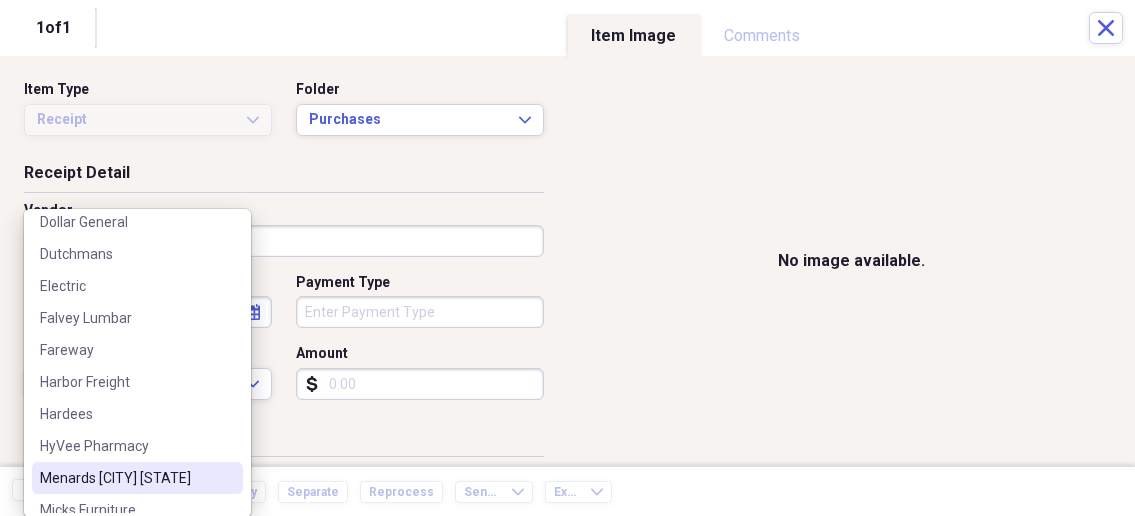 click on "[COMPANY] [CITY] [STATE]" at bounding box center [125, 478] 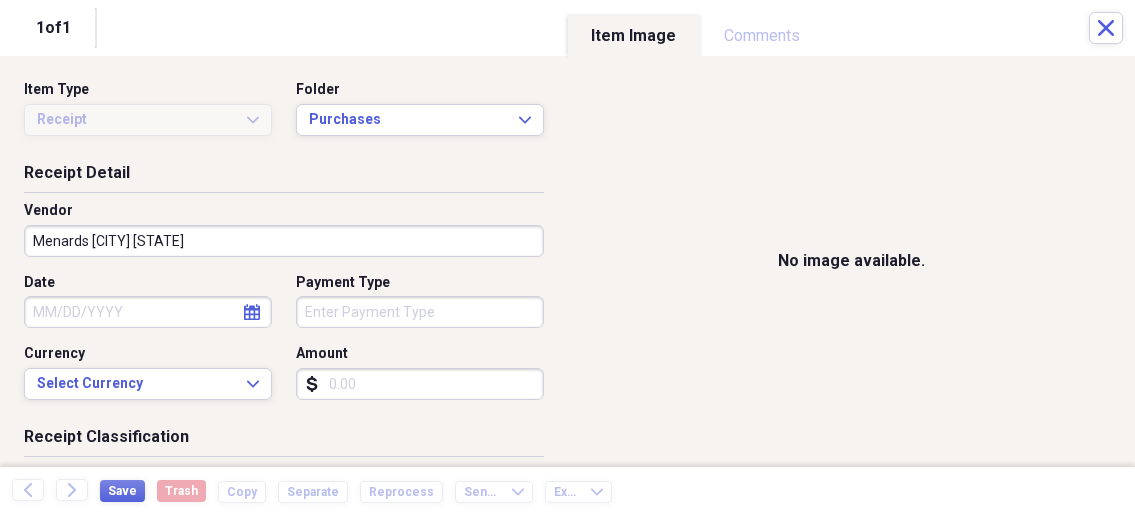 select on "7" 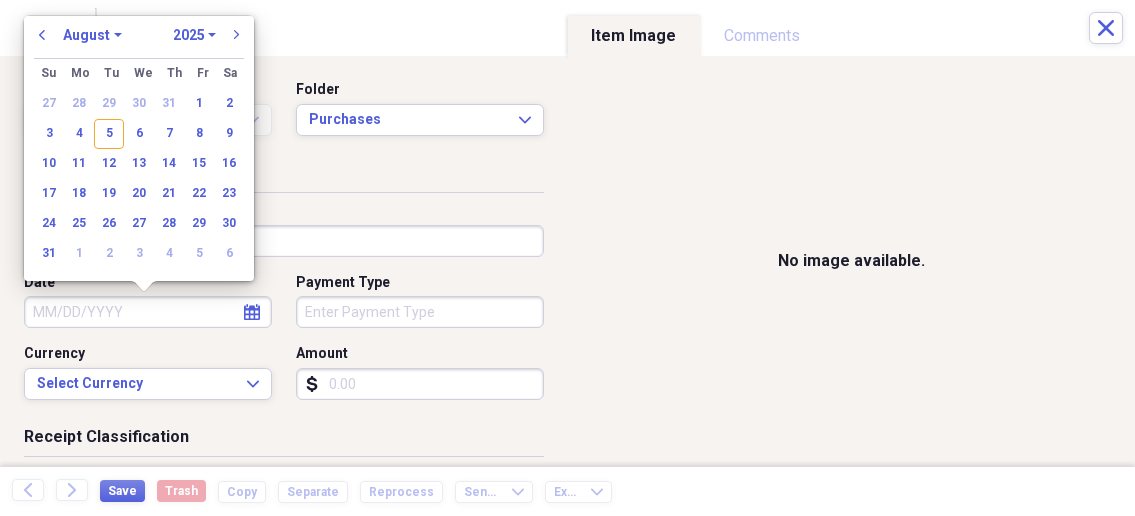 click on "Date" at bounding box center (148, 312) 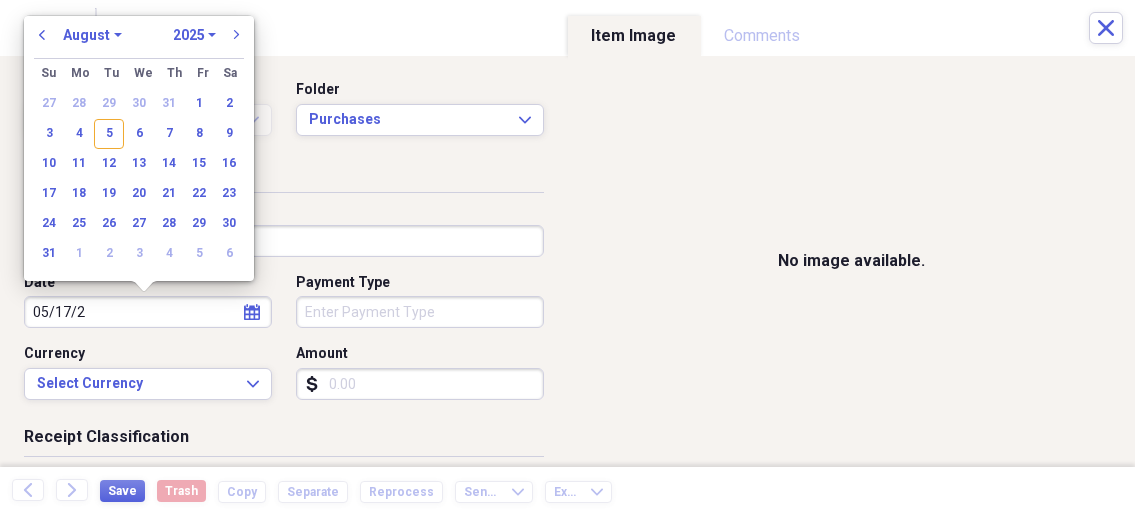 type on "05/17/20" 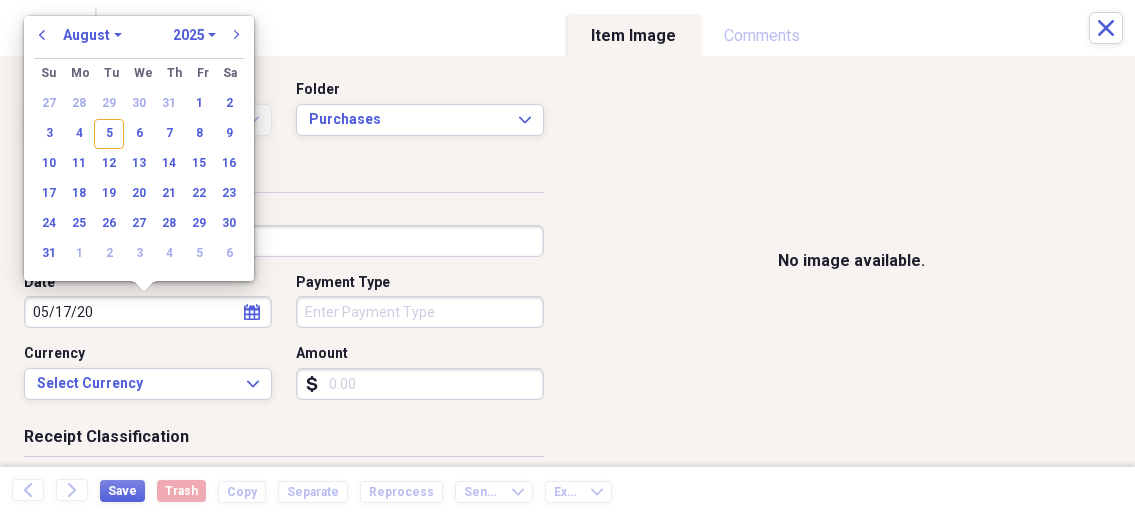 select on "4" 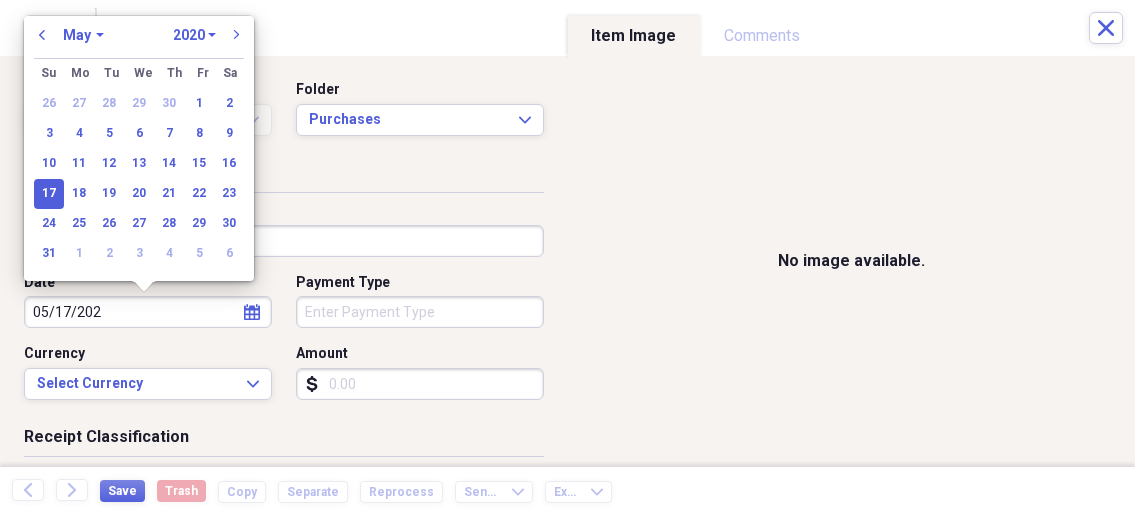type on "05/17/2025" 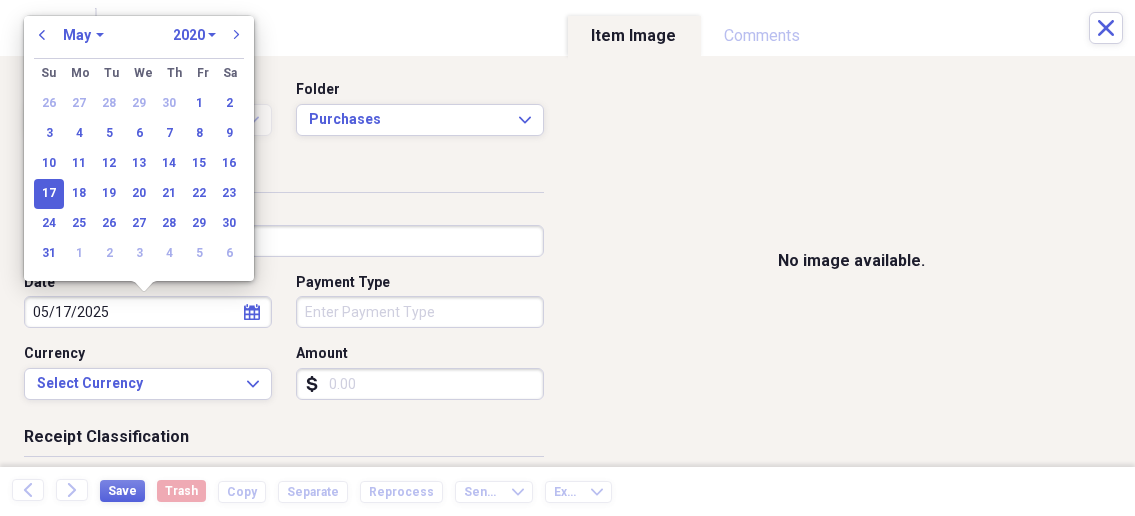 select on "2025" 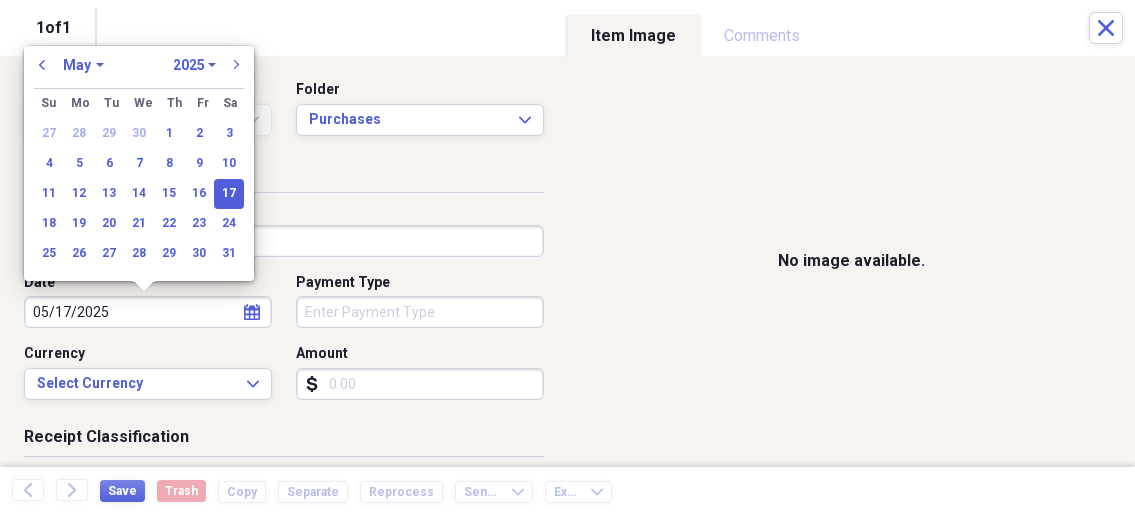 type on "05/17/2025" 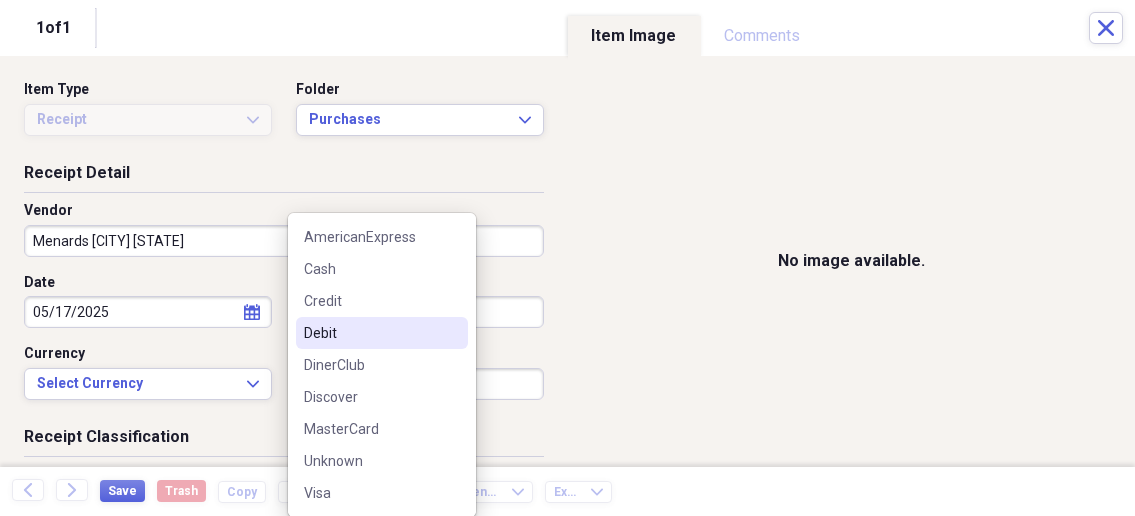 click on "Debit" at bounding box center (370, 333) 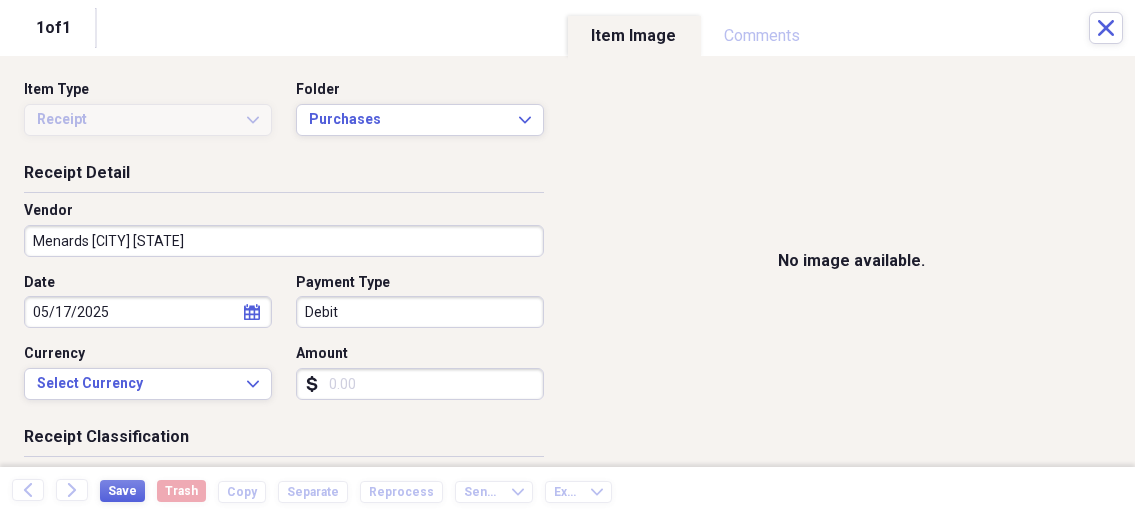 click on "Amount" at bounding box center (420, 384) 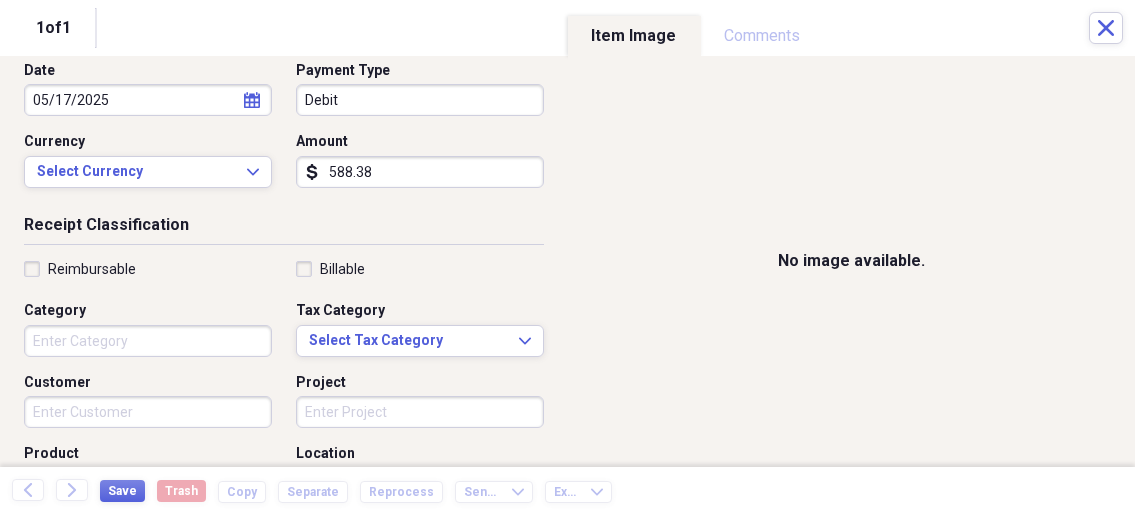 scroll, scrollTop: 214, scrollLeft: 0, axis: vertical 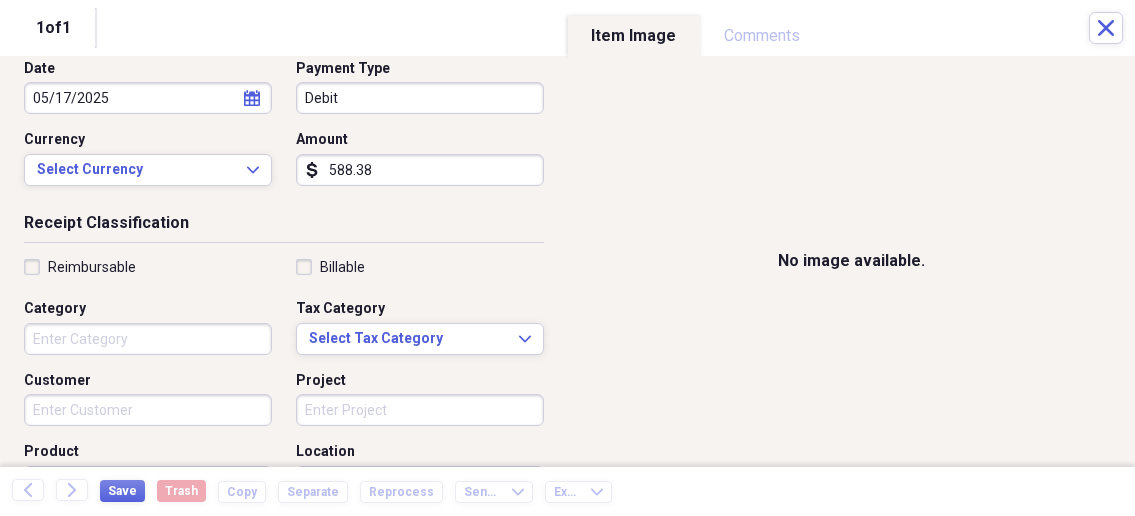type on "588.38" 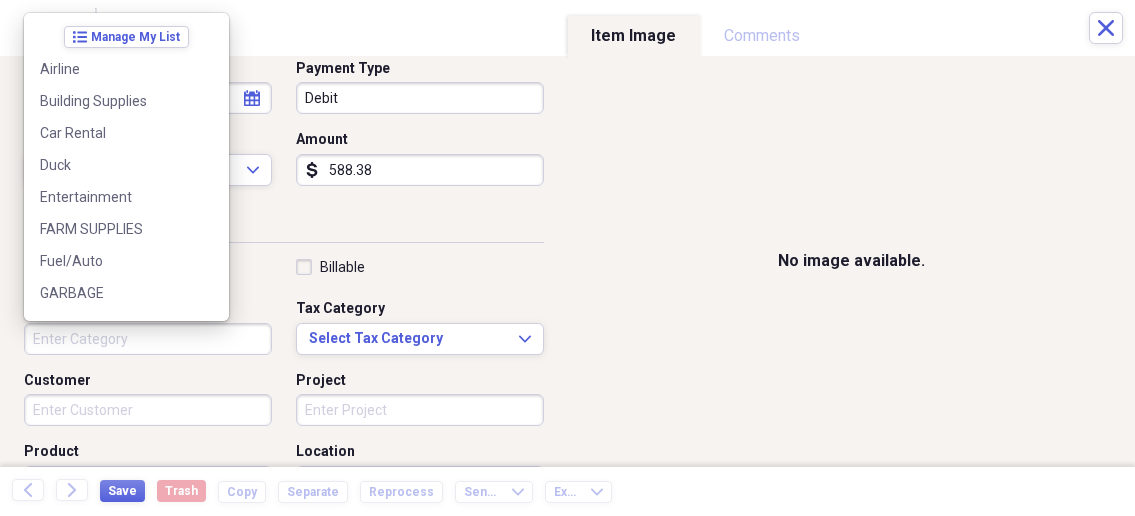 scroll, scrollTop: 0, scrollLeft: 0, axis: both 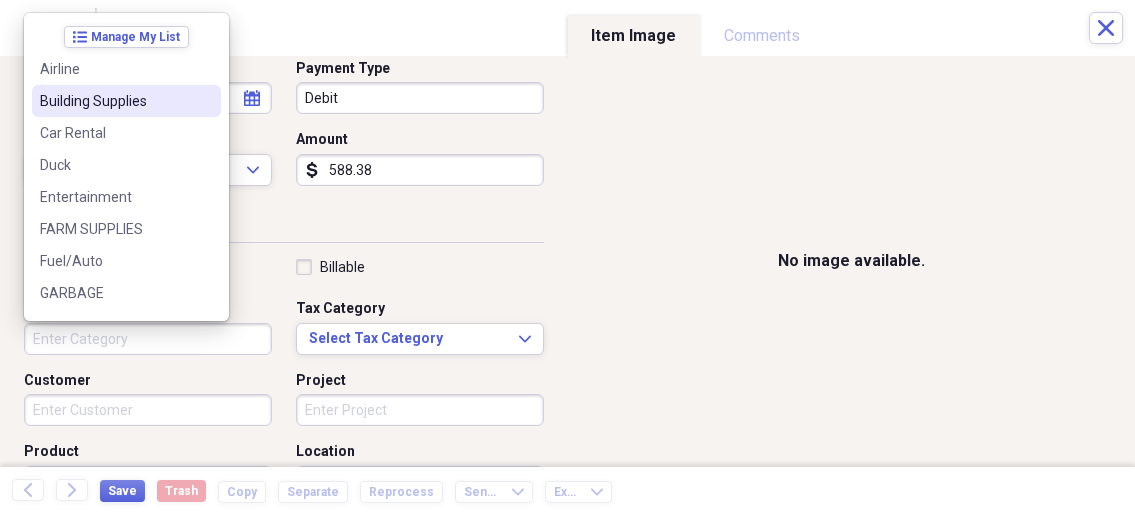 click on "Building Supplies" at bounding box center (126, 101) 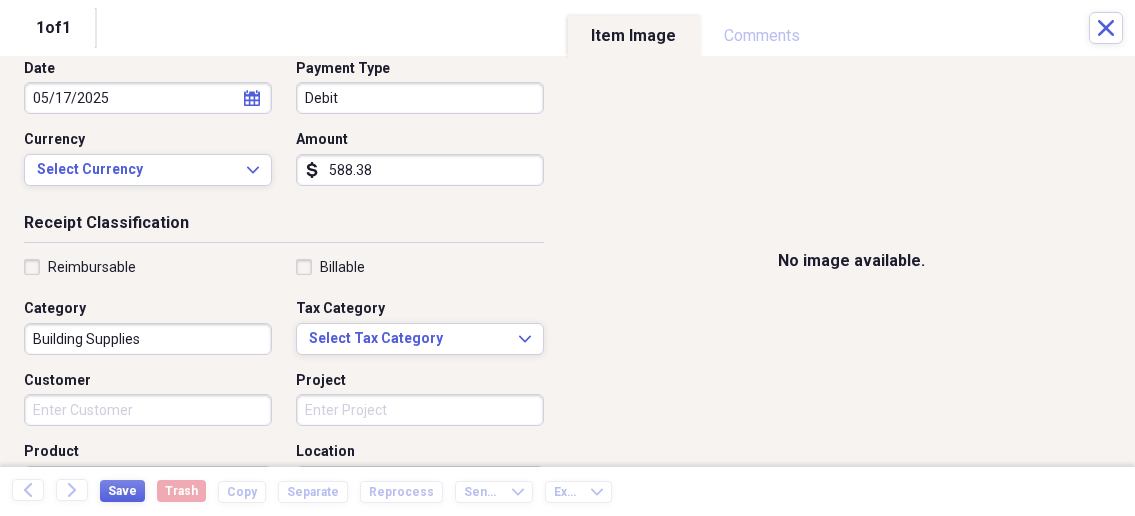 click on "Customer" at bounding box center [148, 410] 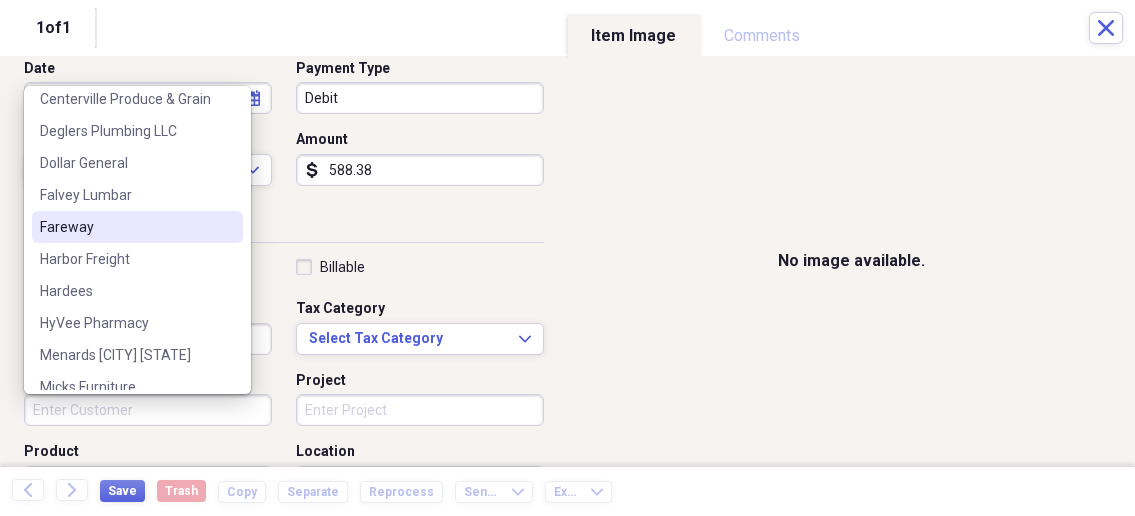 scroll, scrollTop: 107, scrollLeft: 0, axis: vertical 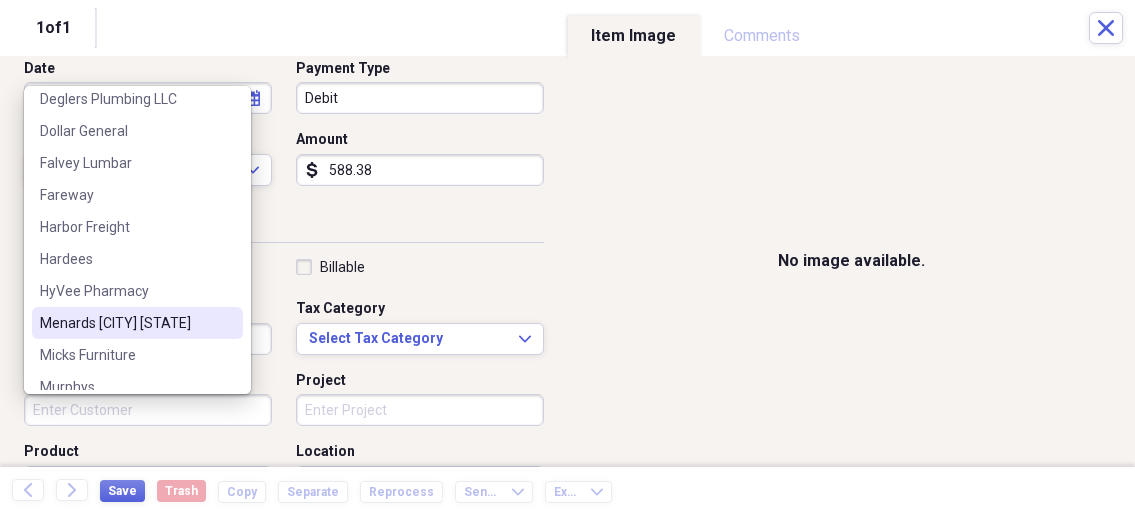 click on "[COMPANY] [CITY] [STATE]" at bounding box center (125, 323) 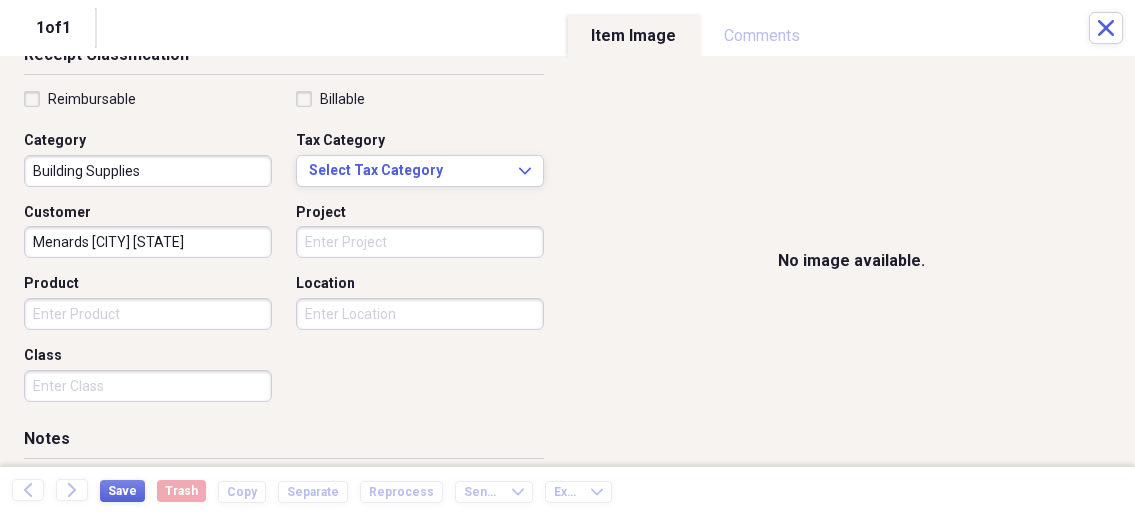 scroll, scrollTop: 428, scrollLeft: 0, axis: vertical 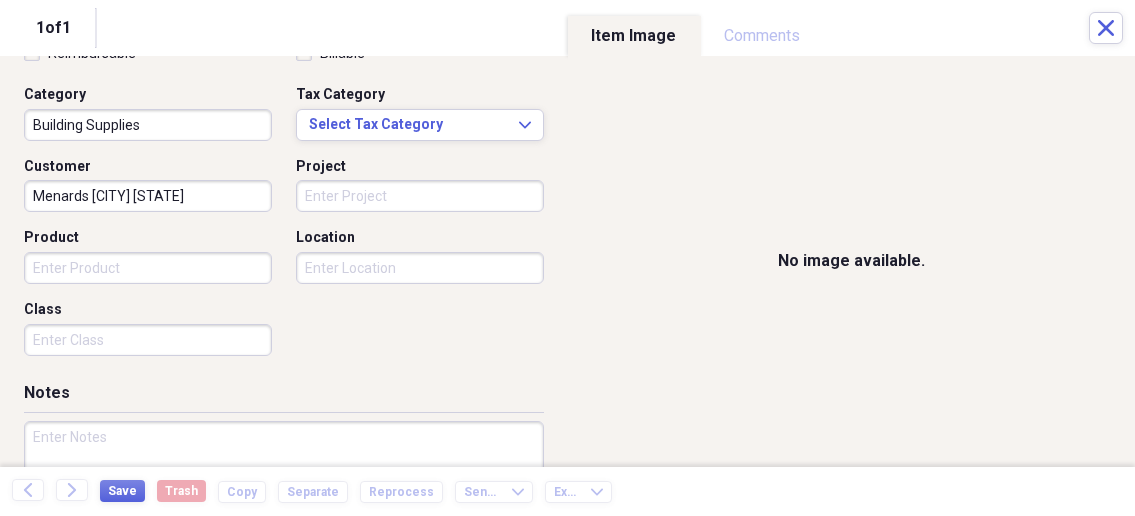 click on "Organize My Files 1 Collapse Unfiled Needs Review 1 Unfiled All Files Unfiled Unfiled Unfiled Saved Reports Collapse My Cabinet My Cabinet Add Folder Collapse Open Folder Business Add Folder Folder Bills Add Folder Folder Contacts Add Folder Folder Contracts Add Folder Folder Important Documents Add Folder Folder Legal Add Folder Folder Office Add Folder Folder Purchases Add Folder Expand Folder Taxes Add Folder Expand Folder Personal Add Folder Trash Trash Help & Support Submit Import Import Add Create Expand Reports Reports Settings Nathalee Expand Purchases Showing 43 items , totaling $5,295.30 Column Expand sort Sort Filters  Expand Create Item Expand Status Image Date Vendor Amount Category Product Source Billable Reimbursable check 05/17/2025 Harbor Freight $85.59 Building Supplies check 04/15/2025 HyVee Pharmacy $74.53 Prescriptions/ Medicine Prescription / Medicine check 04/05/2025 Menards Ottumwa Iowa $118.80 Building Supplies check 06/07/2025 Menards Ottumwa Iowa $240.74 Building Supplies check 25 1" at bounding box center (567, 258) 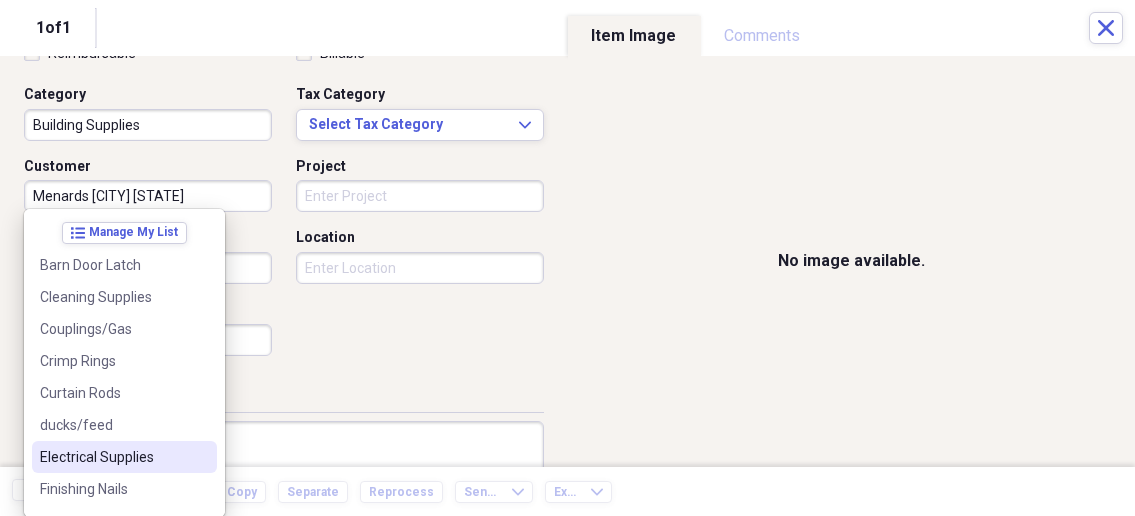 click on "Electrical Supplies" at bounding box center (112, 457) 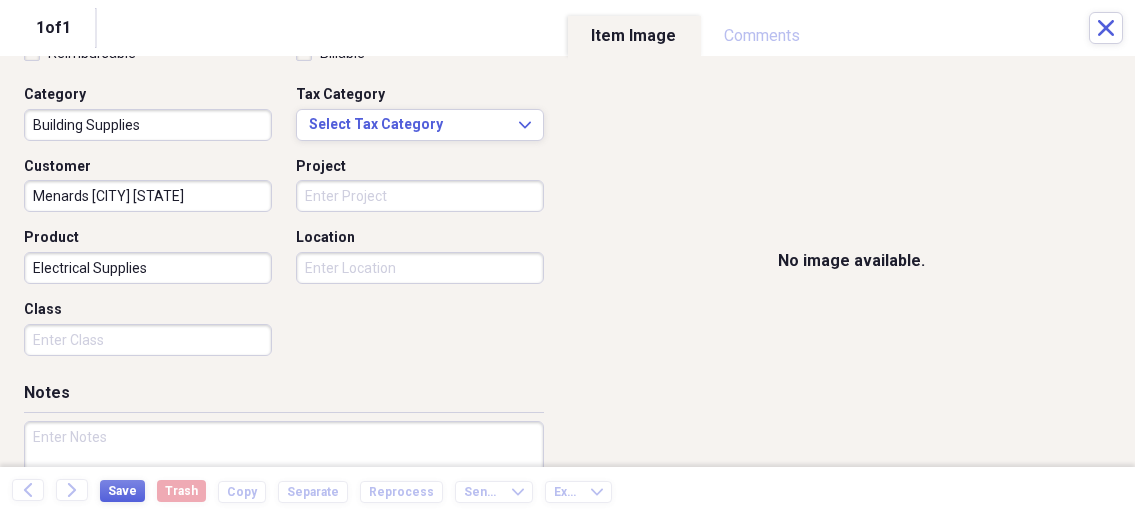 scroll, scrollTop: 535, scrollLeft: 0, axis: vertical 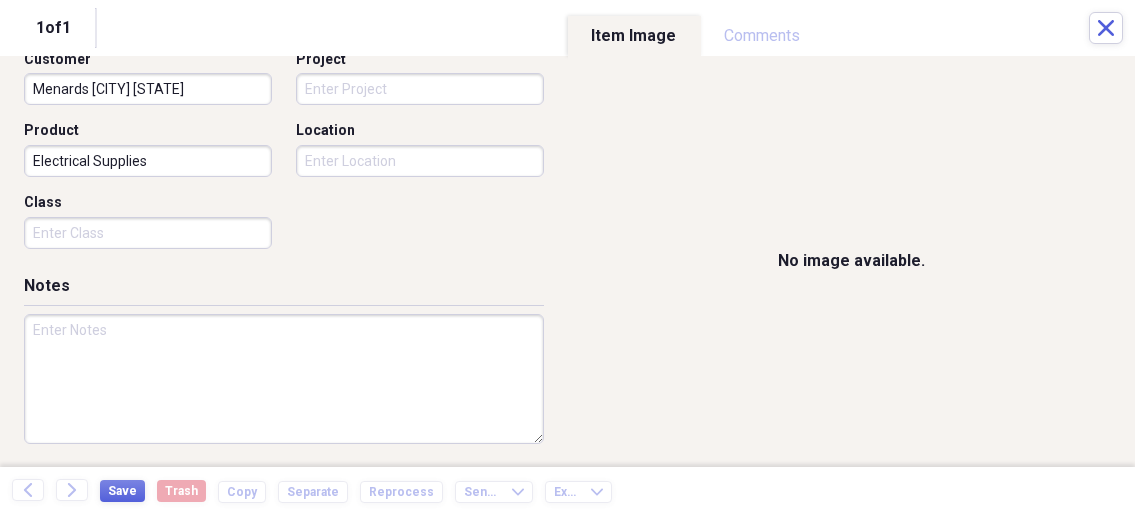 click at bounding box center [284, 379] 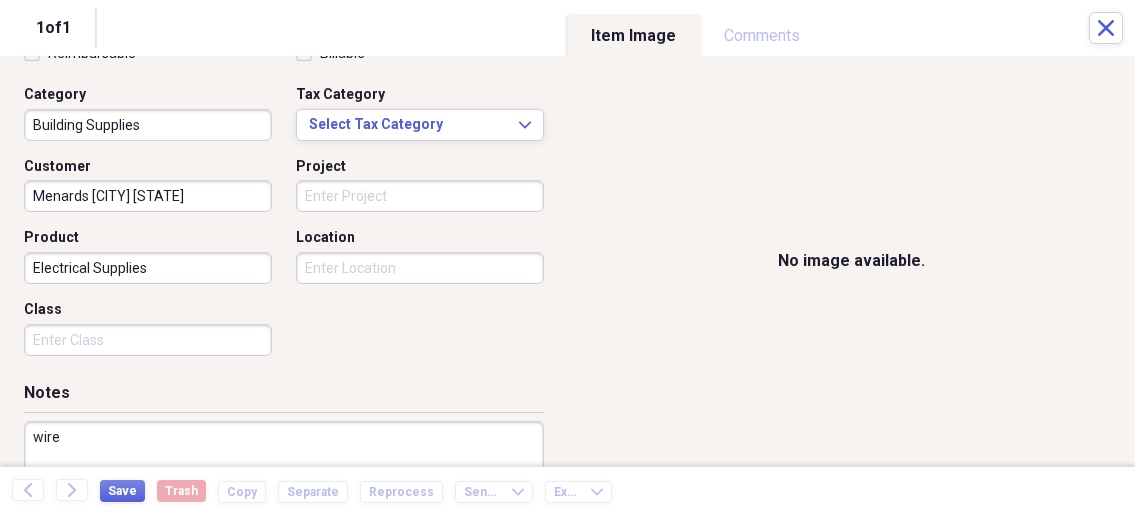 scroll, scrollTop: 535, scrollLeft: 0, axis: vertical 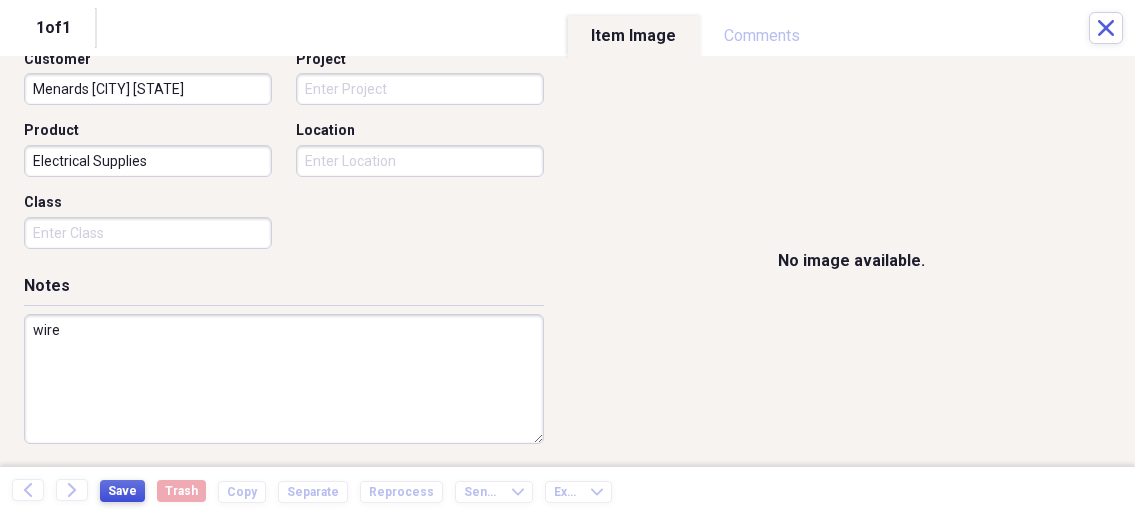type on "wire" 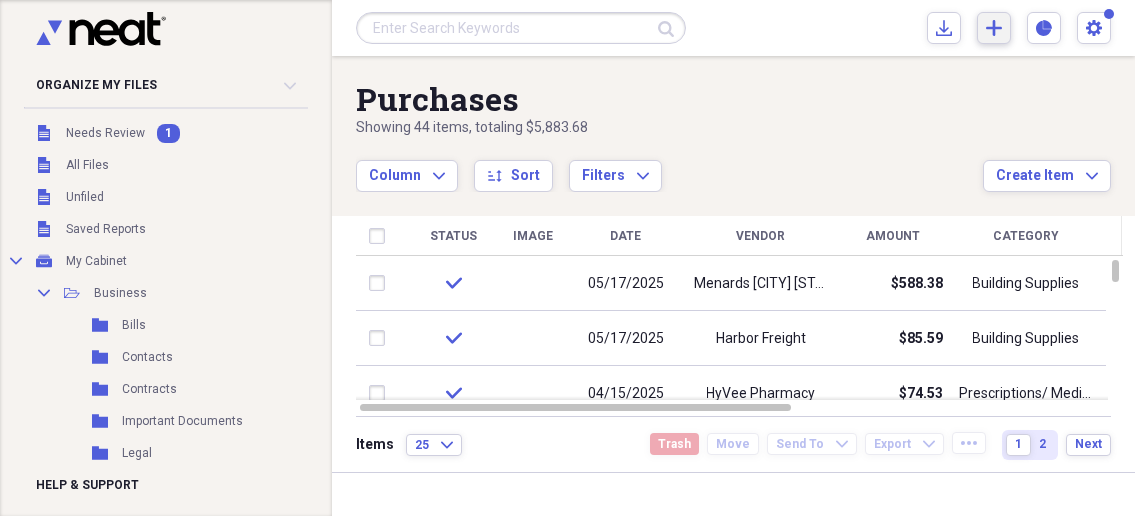 click 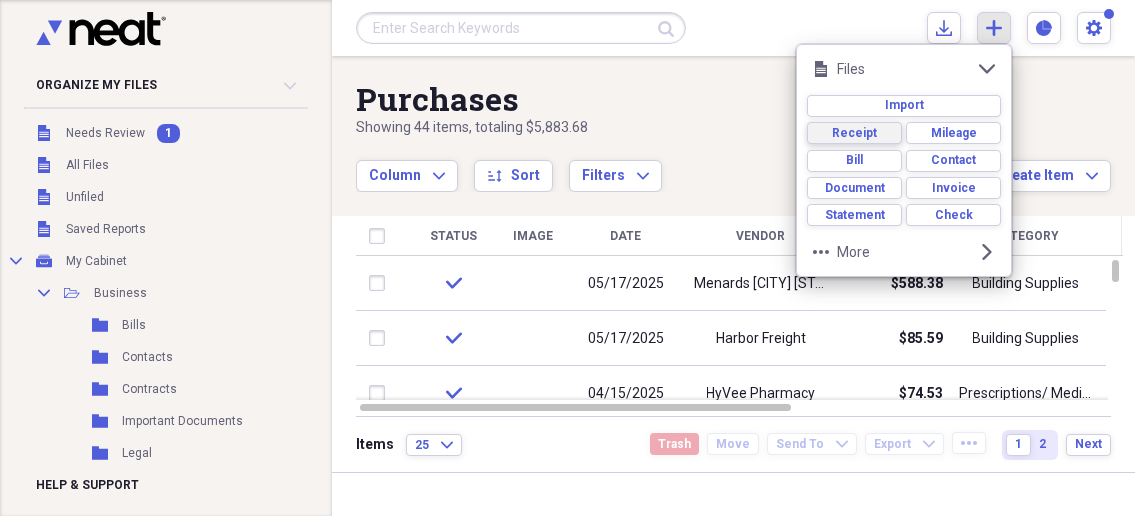click on "Receipt" at bounding box center [854, 133] 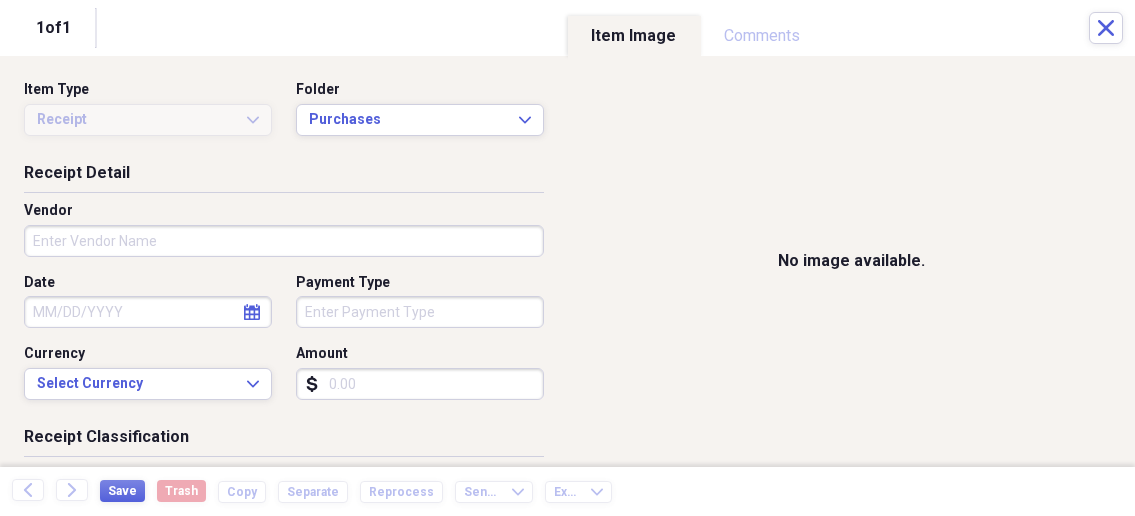click on "Organize My Files 1 Collapse Unfiled Needs Review 1 Unfiled All Files Unfiled Unfiled Unfiled Saved Reports Collapse My Cabinet My Cabinet Add Folder Collapse Open Folder Business Add Folder Folder Bills Add Folder Folder Contacts Add Folder Folder Contracts Add Folder Folder Important Documents Add Folder Folder Legal Add Folder Folder Office Add Folder Folder Purchases Add Folder Expand Folder Taxes Add Folder Expand Folder Personal Add Folder Trash Trash Help & Support Submit Import Import Add Create Expand Reports Reports Settings Nathalee Expand Purchases Showing 44 items , totaling $5,883.68 Column Expand sort Sort Filters  Expand Create Item Expand Status Image Date Vendor Amount Category Product Source Billable Reimbursable check 05/17/2025 Menards Ottumwa Iowa $588.38 Building Supplies Electrical Supplies check 05/17/2025 Harbor Freight $85.59 Building Supplies check 04/15/2025 HyVee Pharmacy $74.53 Prescriptions/ Medicine Prescription / Medicine check 04/05/2025 Menards Ottumwa Iowa $118.80 check 25" at bounding box center [567, 258] 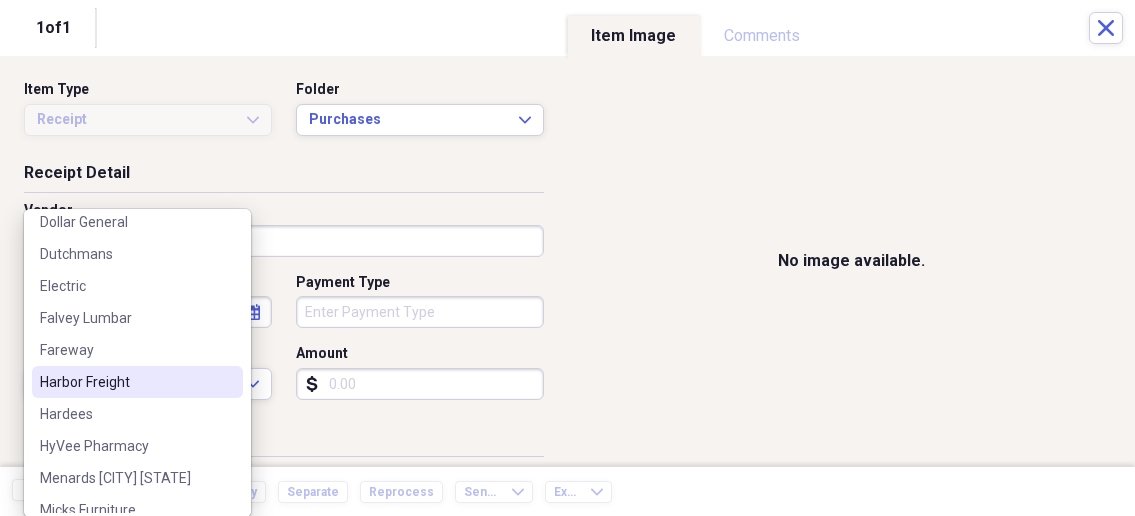 scroll, scrollTop: 214, scrollLeft: 0, axis: vertical 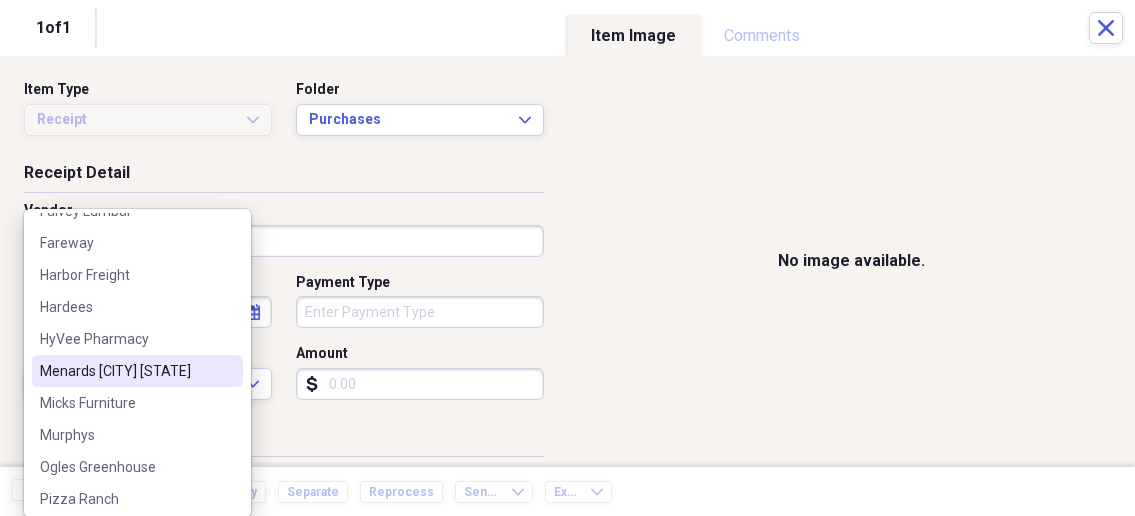 click on "[COMPANY] [CITY] [STATE]" at bounding box center [125, 371] 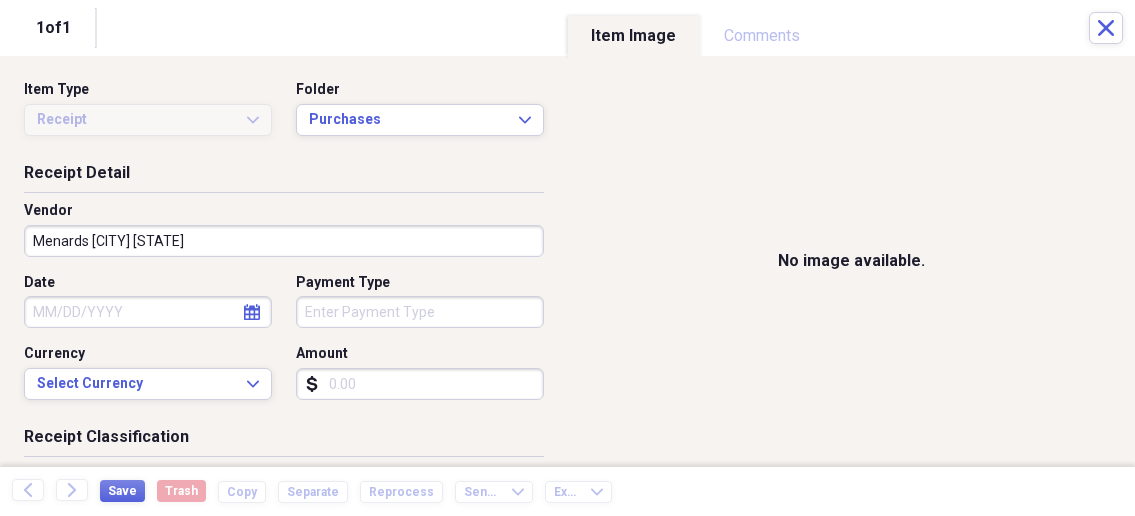 click on "Date" at bounding box center [148, 312] 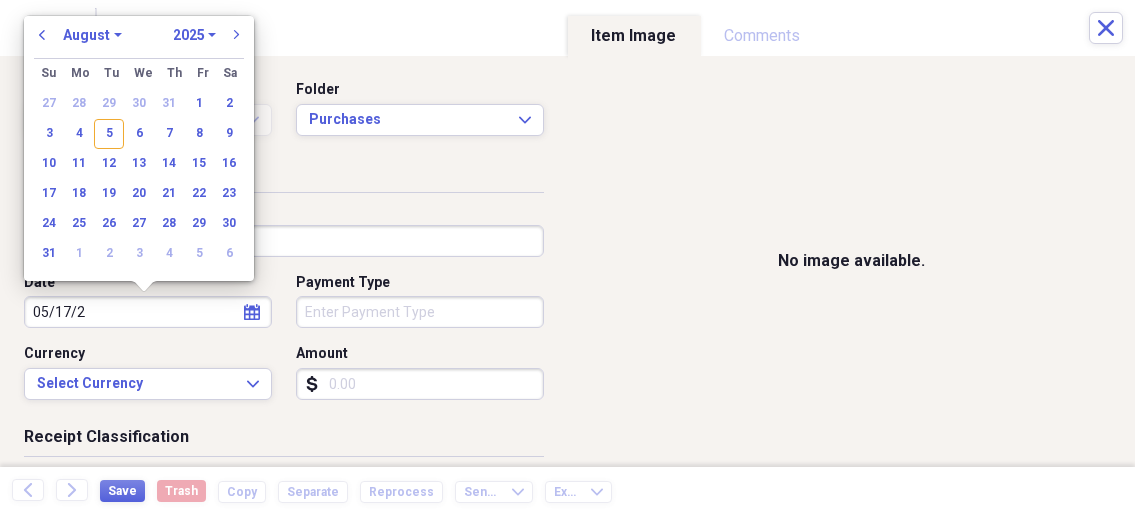 type 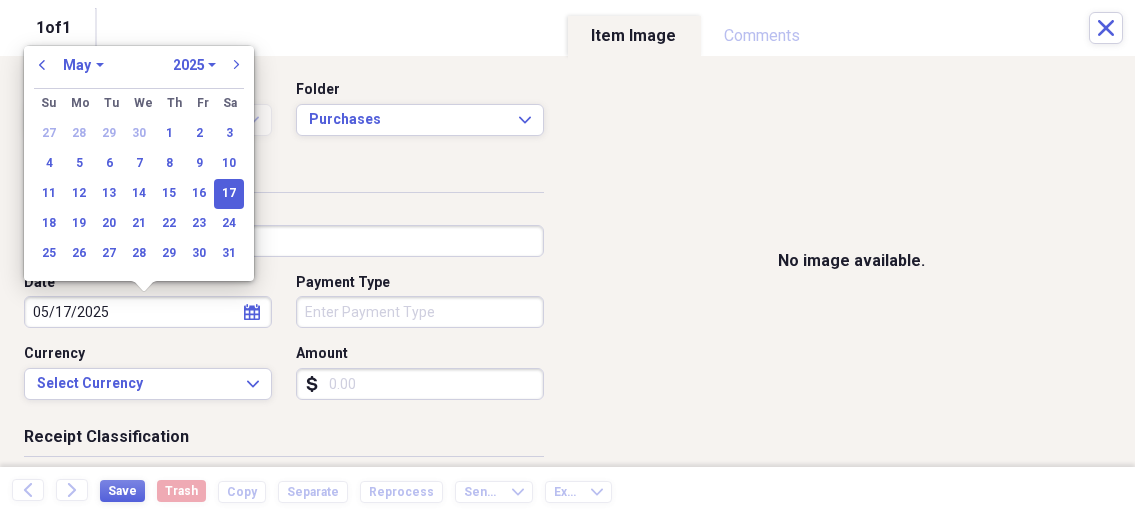 click on "Organize My Files 1 Collapse Unfiled Needs Review 1 Unfiled All Files Unfiled Unfiled Unfiled Saved Reports Collapse My Cabinet My Cabinet Add Folder Collapse Open Folder Business Add Folder Folder Bills Add Folder Folder Contacts Add Folder Folder Contracts Add Folder Folder Important Documents Add Folder Folder Legal Add Folder Folder Office Add Folder Folder Purchases Add Folder Expand Folder Taxes Add Folder Expand Folder Personal Add Folder Trash Trash Help & Support Submit Import Import Add Create Expand Reports Reports Settings Nathalee Expand Purchases Showing 44 items , totaling $5,883.68 Column Expand sort Sort Filters  Expand Create Item Expand Status Image Date Vendor Amount Category Product Source Billable Reimbursable check 05/17/2025 Menards Ottumwa Iowa $588.38 Building Supplies Electrical Supplies check 05/17/2025 Harbor Freight $85.59 Building Supplies check 04/15/2025 HyVee Pharmacy $74.53 Prescriptions/ Medicine Prescription / Medicine check 04/05/2025 Menards Ottumwa Iowa $118.80 check 25" at bounding box center [567, 258] 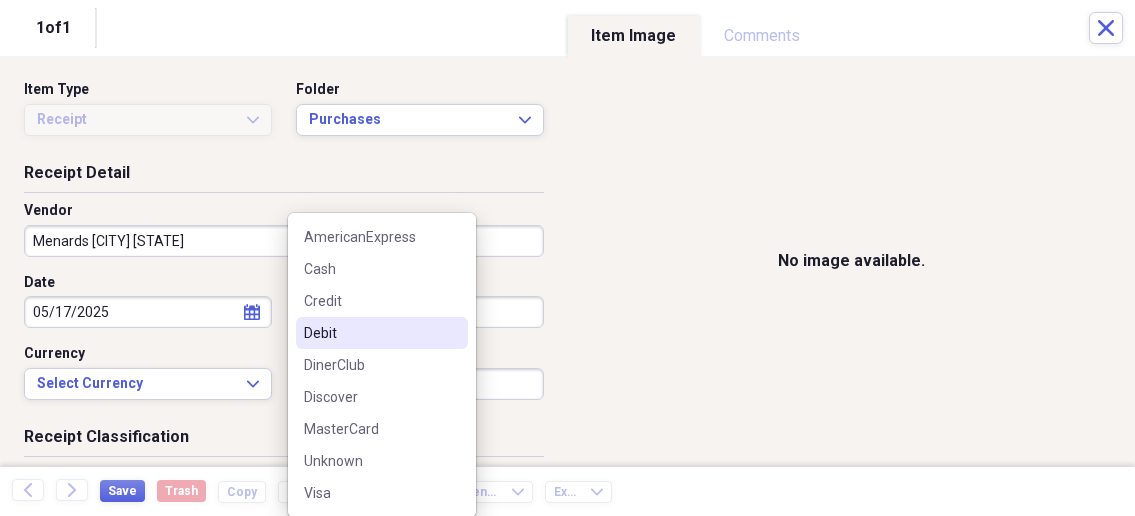 click on "Debit" at bounding box center [370, 333] 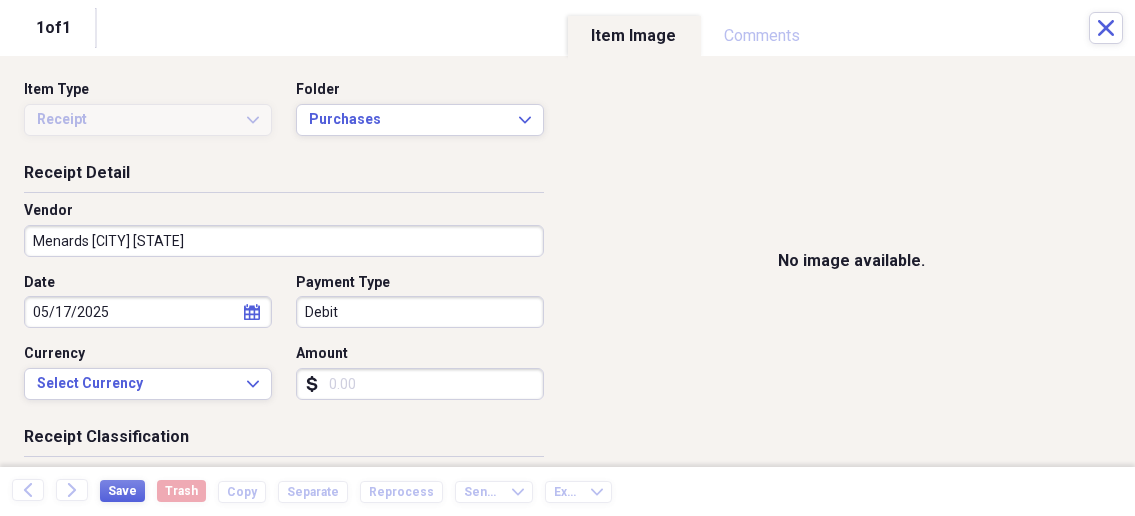 click on "Amount" at bounding box center (420, 384) 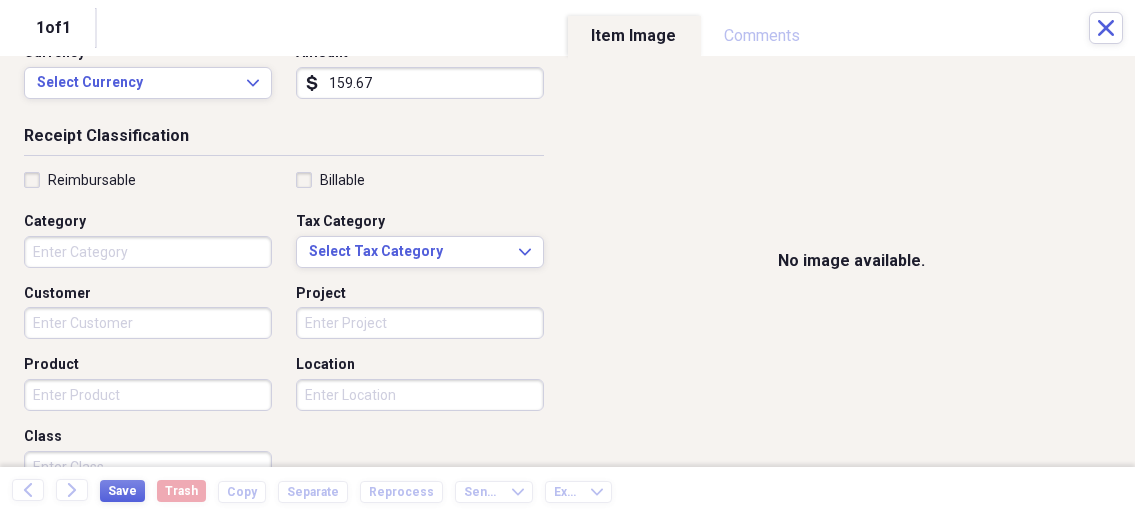scroll, scrollTop: 321, scrollLeft: 0, axis: vertical 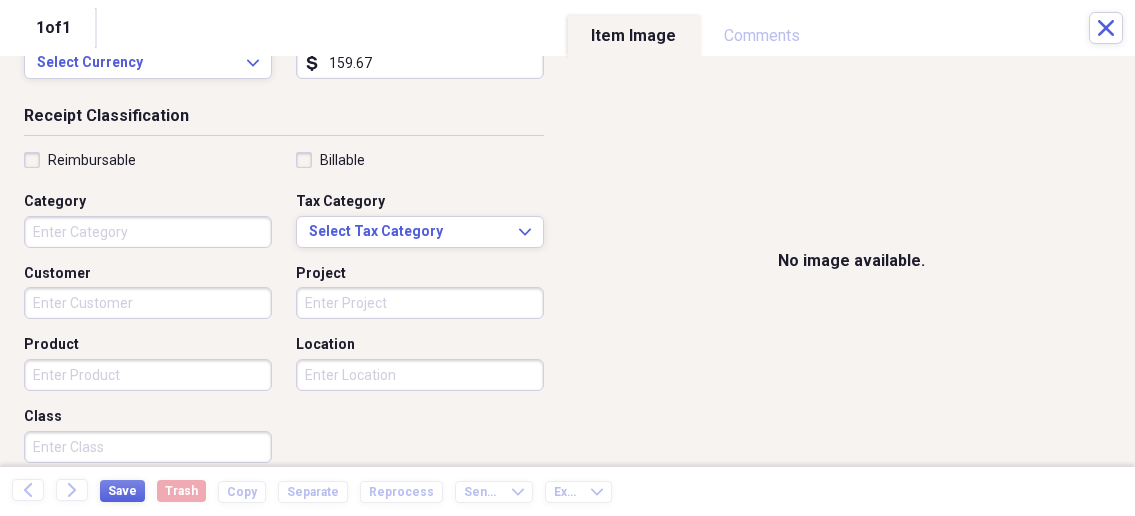 click on "Organize My Files 1 Collapse Unfiled Needs Review 1 Unfiled All Files Unfiled Unfiled Unfiled Saved Reports Collapse My Cabinet My Cabinet Add Folder Collapse Open Folder Business Add Folder Folder Bills Add Folder Folder Contacts Add Folder Folder Contracts Add Folder Folder Important Documents Add Folder Folder Legal Add Folder Folder Office Add Folder Folder Purchases Add Folder Expand Folder Taxes Add Folder Expand Folder Personal Add Folder Trash Trash Help & Support Submit Import Import Add Create Expand Reports Reports Settings Nathalee Expand Purchases Showing 44 items , totaling $5,883.68 Column Expand sort Sort Filters  Expand Create Item Expand Status Image Date Vendor Amount Category Product Source Billable Reimbursable check 05/17/2025 Menards Ottumwa Iowa $588.38 Building Supplies Electrical Supplies check 05/17/2025 Harbor Freight $85.59 Building Supplies check 04/15/2025 HyVee Pharmacy $74.53 Prescriptions/ Medicine Prescription / Medicine check 04/05/2025 Menards Ottumwa Iowa $118.80 check 25" at bounding box center (567, 258) 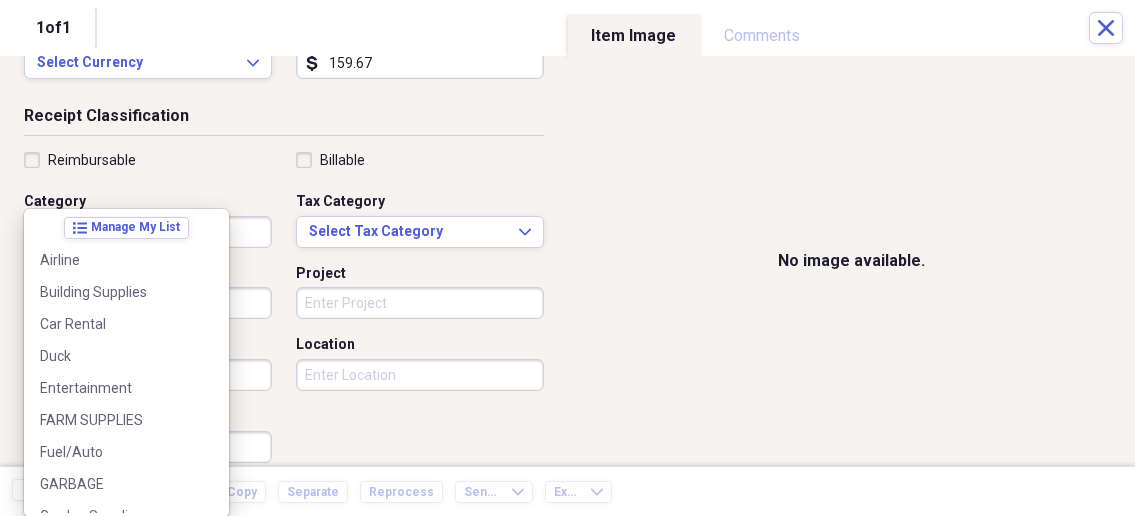 scroll, scrollTop: 0, scrollLeft: 0, axis: both 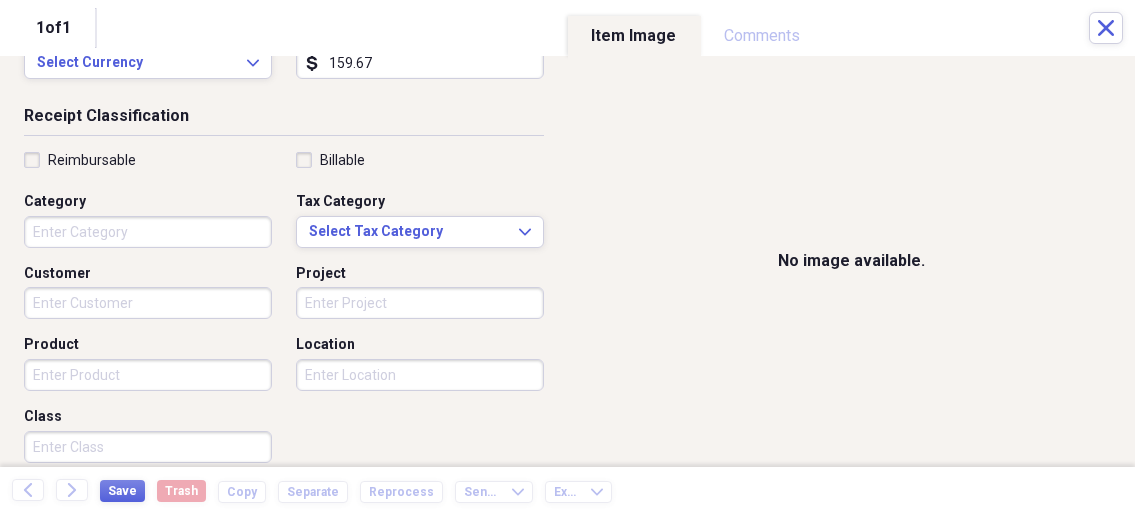 click on "Class" at bounding box center [154, 435] 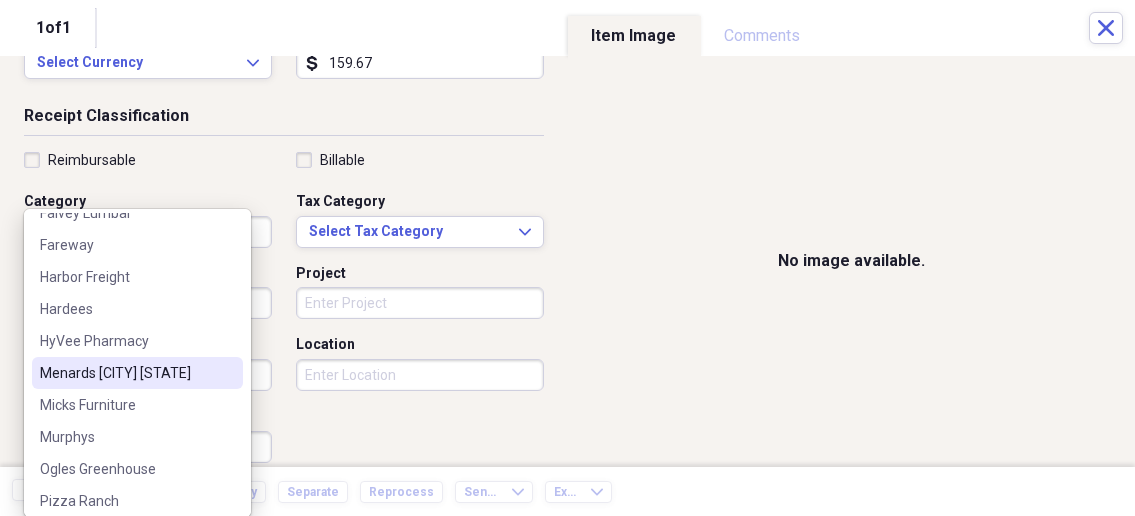 scroll, scrollTop: 214, scrollLeft: 0, axis: vertical 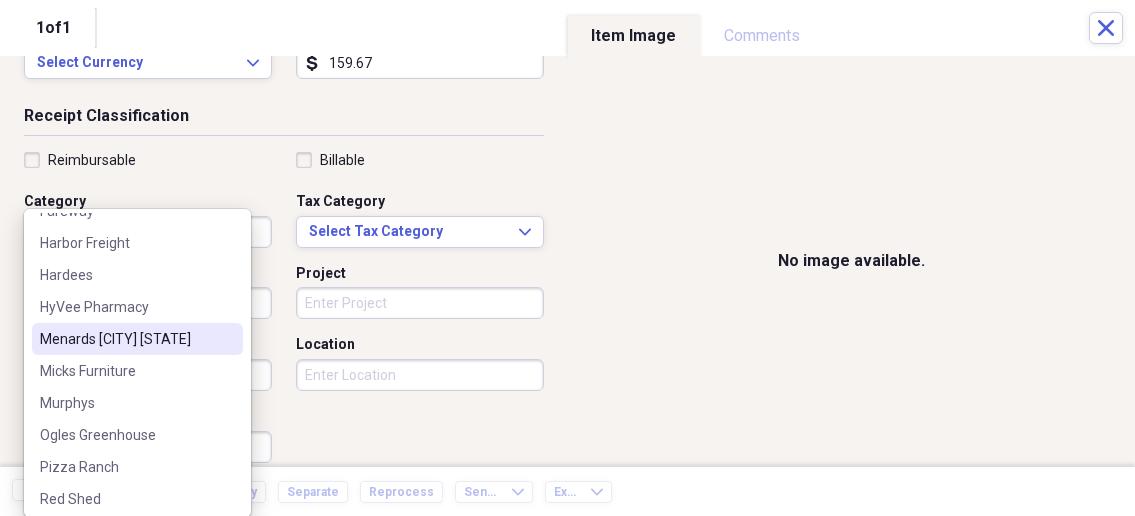 click on "[COMPANY] [CITY] [STATE]" at bounding box center (125, 339) 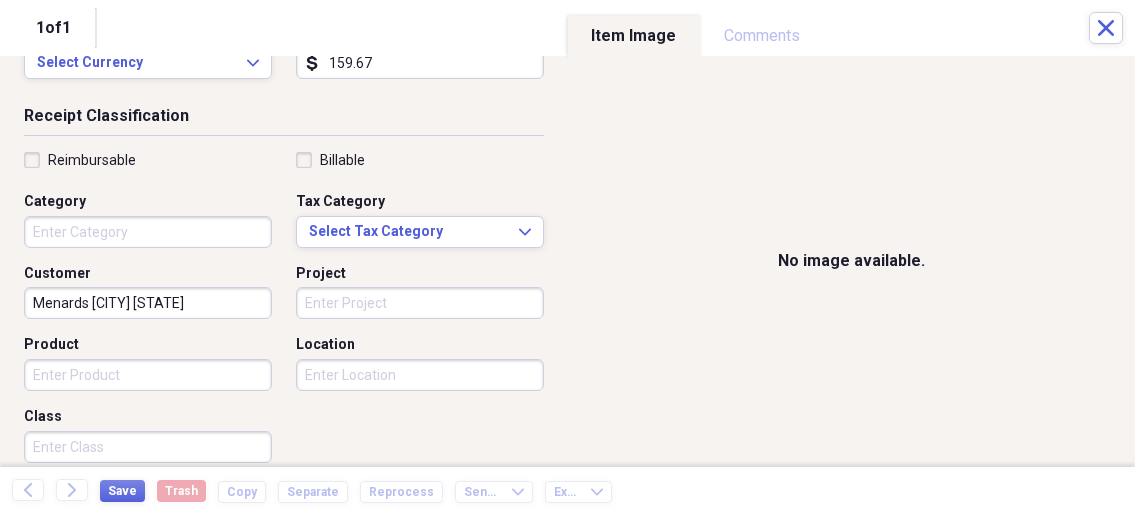click on "Organize My Files 1 Collapse Unfiled Needs Review 1 Unfiled All Files Unfiled Unfiled Unfiled Saved Reports Collapse My Cabinet My Cabinet Add Folder Collapse Open Folder Business Add Folder Folder Bills Add Folder Folder Contacts Add Folder Folder Contracts Add Folder Folder Important Documents Add Folder Folder Legal Add Folder Folder Office Add Folder Folder Purchases Add Folder Expand Folder Taxes Add Folder Expand Folder Personal Add Folder Trash Trash Help & Support Submit Import Import Add Create Expand Reports Reports Settings Nathalee Expand Purchases Showing 44 items , totaling $5,883.68 Column Expand sort Sort Filters  Expand Create Item Expand Status Image Date Vendor Amount Category Product Source Billable Reimbursable check 05/17/2025 Menards Ottumwa Iowa $588.38 Building Supplies Electrical Supplies check 05/17/2025 Harbor Freight $85.59 Building Supplies check 04/15/2025 HyVee Pharmacy $74.53 Prescriptions/ Medicine Prescription / Medicine check 04/05/2025 Menards Ottumwa Iowa $118.80 check 25" at bounding box center [567, 258] 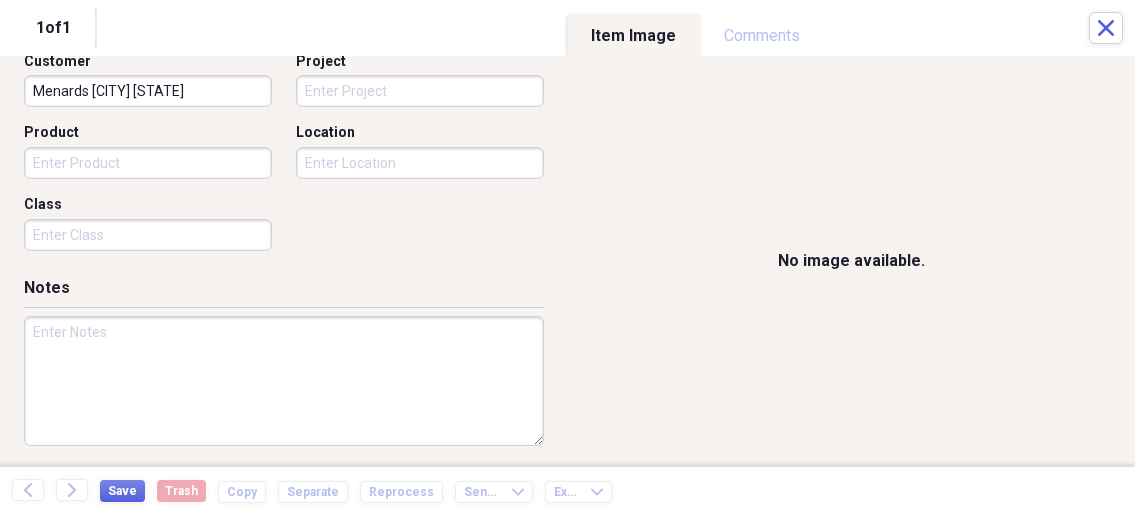 scroll, scrollTop: 535, scrollLeft: 0, axis: vertical 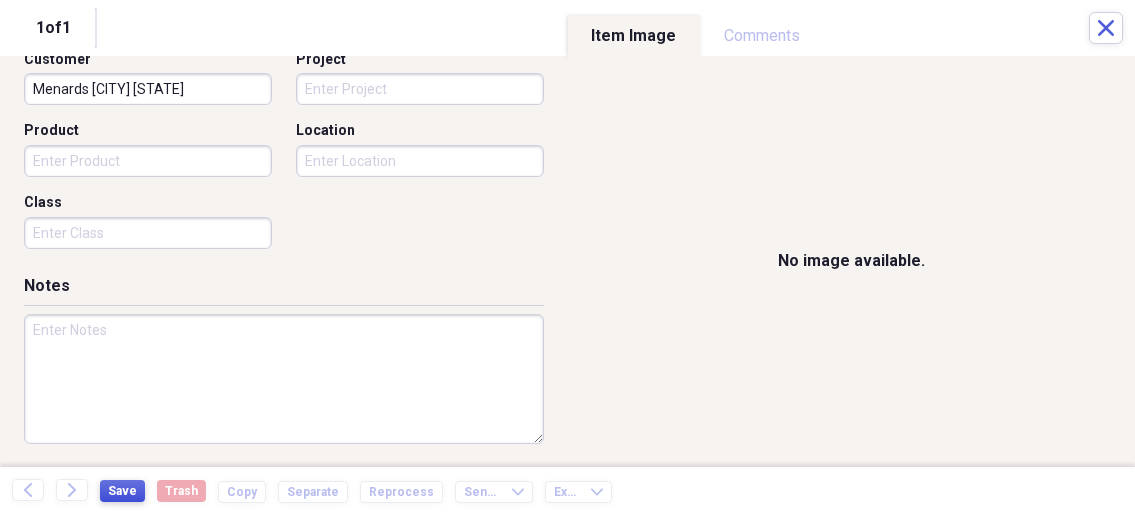 click on "Save" at bounding box center [122, 491] 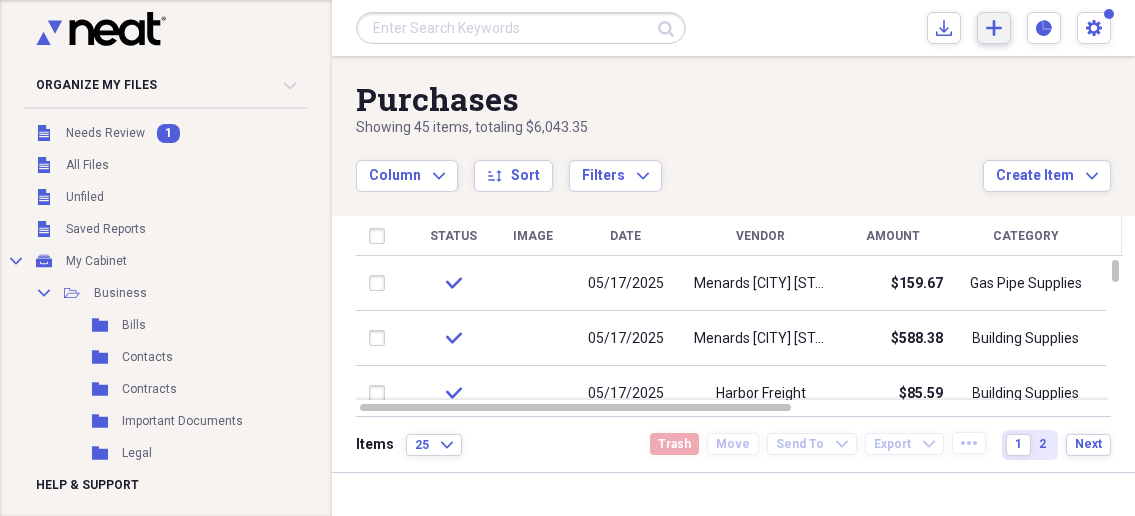 click on "Add" 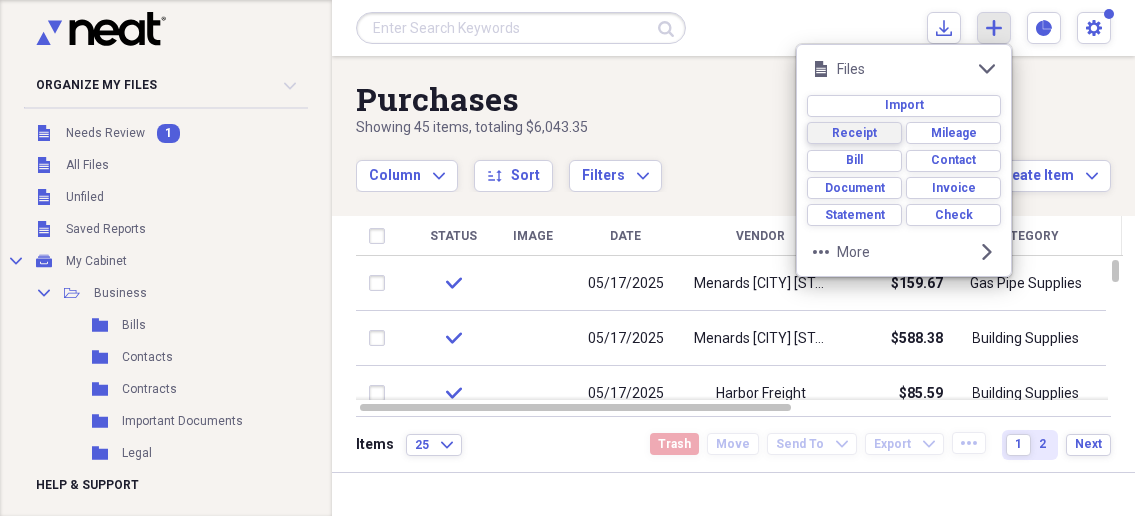 click on "Receipt" at bounding box center [854, 133] 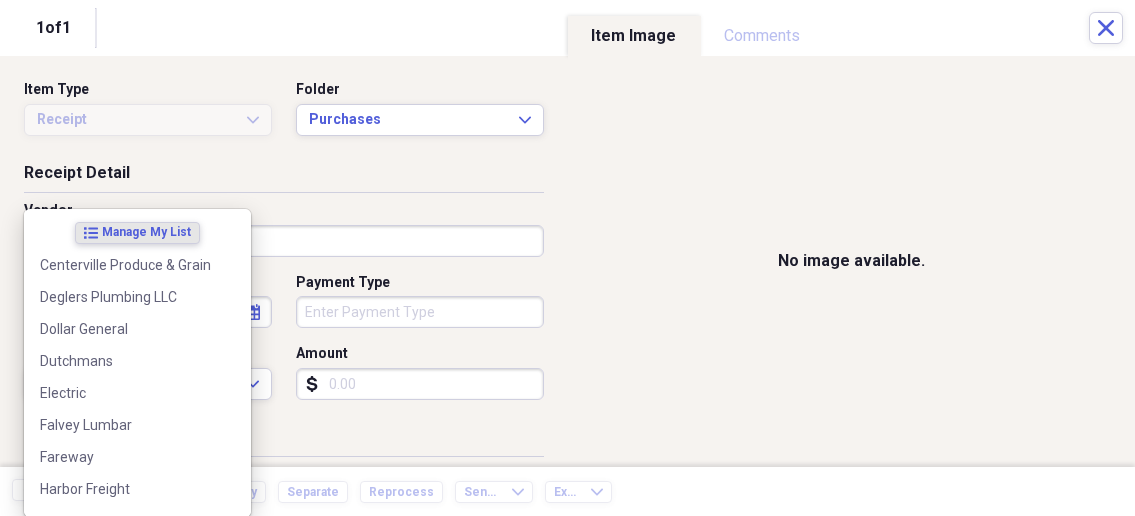 click on "Organize My Files 1 Collapse Unfiled Needs Review 1 Unfiled All Files Unfiled Unfiled Unfiled Saved Reports Collapse My Cabinet My Cabinet Add Folder Collapse Open Folder Business Add Folder Folder Bills Add Folder Folder Contacts Add Folder Folder Contracts Add Folder Folder Important Documents Add Folder Folder Legal Add Folder Folder Office Add Folder Folder Purchases Add Folder Expand Folder Taxes Add Folder Expand Folder Personal Add Folder Trash Trash Help & Support Submit Import Import Add Create Expand Reports Reports Settings Nathalee Expand Purchases Showing 45 items , totaling $6,043.35 Column Expand sort Sort Filters  Expand Create Item Expand Status Image Date Vendor Amount Category Product Source Billable Reimbursable check 05/17/2025 Menards Ottumwa Iowa $159.67 Gas Pipe Supplies check 05/17/2025 Menards Ottumwa Iowa $588.38 Building Supplies Electrical Supplies check 05/17/2025 Harbor Freight $85.59 Building Supplies check 04/15/2025 HyVee Pharmacy $74.53 Prescriptions/ Medicine check $118.80" at bounding box center [567, 258] 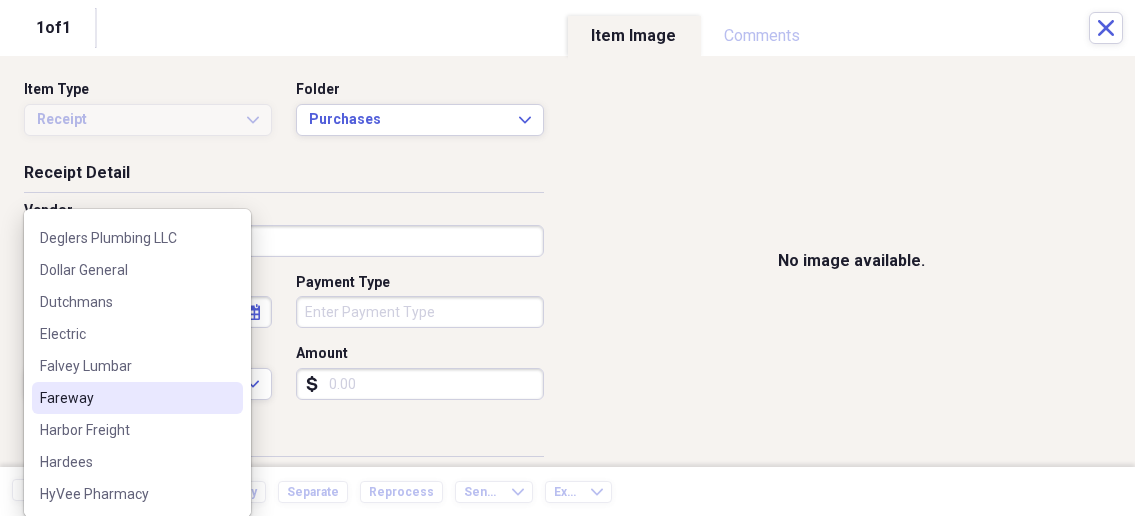 scroll, scrollTop: 214, scrollLeft: 0, axis: vertical 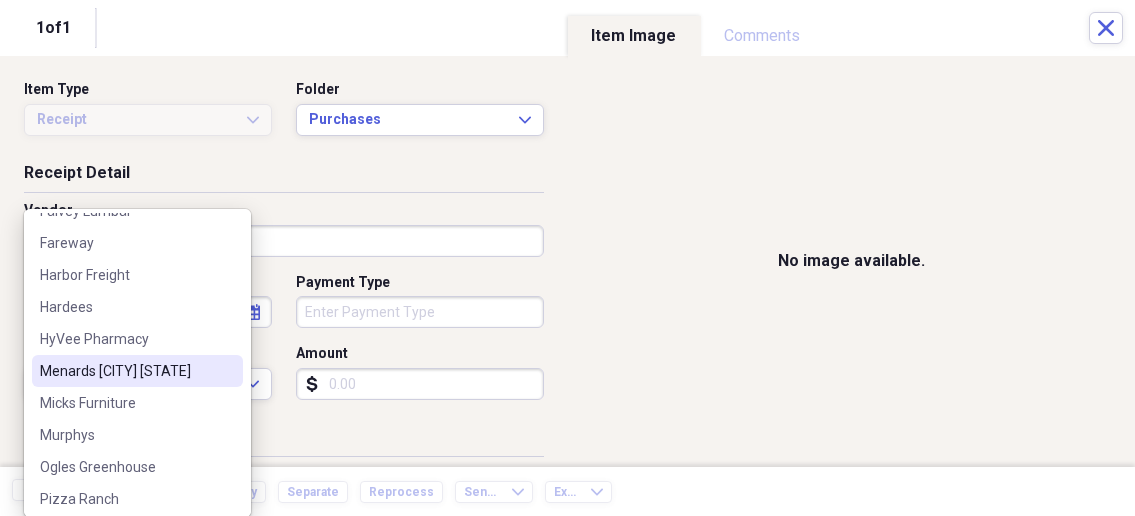 click on "[COMPANY] [CITY] [STATE]" at bounding box center (125, 371) 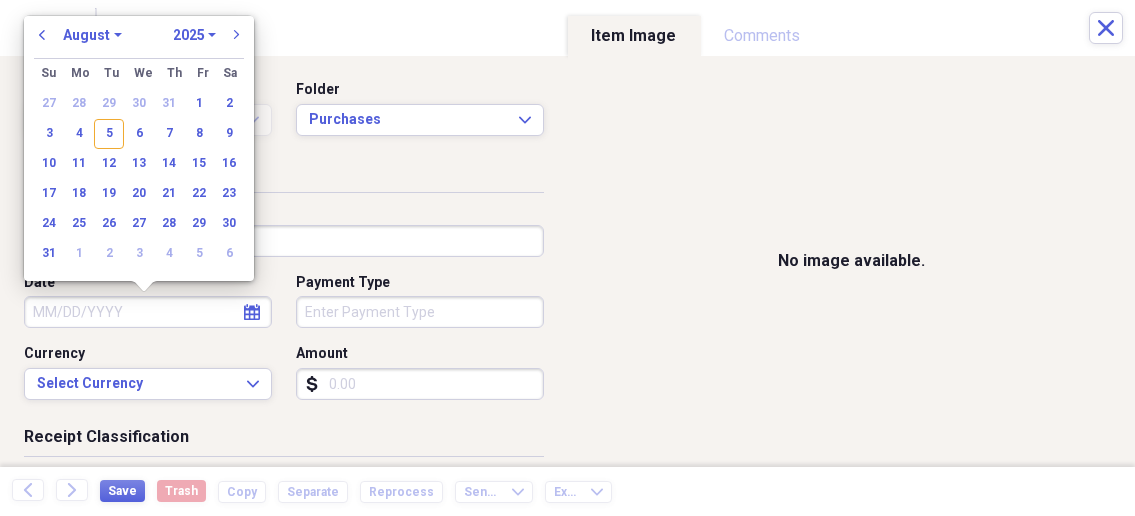 click on "Date" at bounding box center (148, 312) 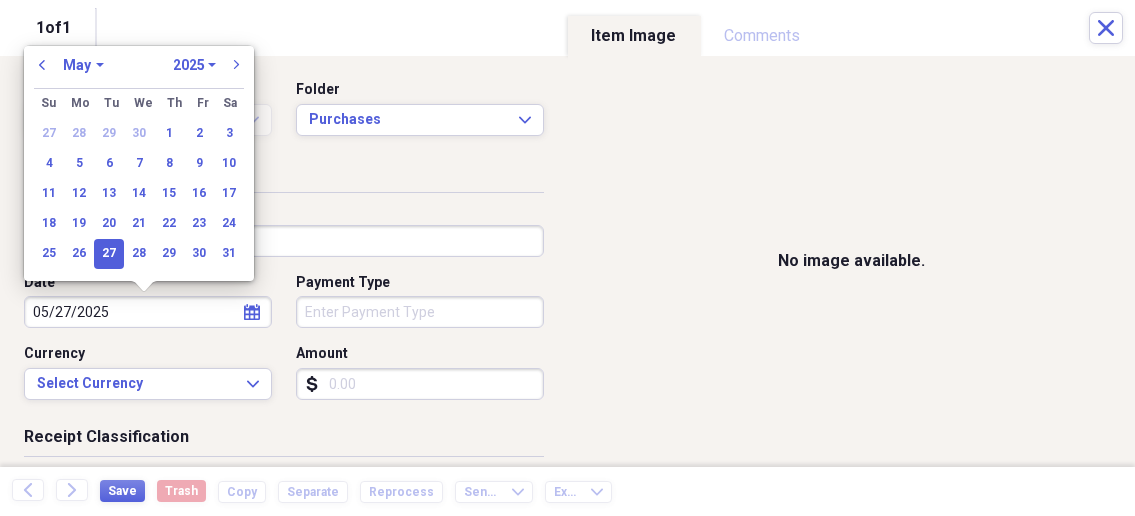 click on "Organize My Files 1 Collapse Unfiled Needs Review 1 Unfiled All Files Unfiled Unfiled Unfiled Saved Reports Collapse My Cabinet My Cabinet Add Folder Collapse Open Folder Business Add Folder Folder Bills Add Folder Folder Contacts Add Folder Folder Contracts Add Folder Folder Important Documents Add Folder Folder Legal Add Folder Folder Office Add Folder Folder Purchases Add Folder Expand Folder Taxes Add Folder Expand Folder Personal Add Folder Trash Trash Help & Support Submit Import Import Add Create Expand Reports Reports Settings Nathalee Expand Purchases Showing 45 items , totaling $6,043.35 Column Expand sort Sort Filters  Expand Create Item Expand Status Image Date Vendor Amount Category Product Source Billable Reimbursable check 05/17/2025 Menards Ottumwa Iowa $159.67 Gas Pipe Supplies check 05/17/2025 Menards Ottumwa Iowa $588.38 Building Supplies Electrical Supplies check 05/17/2025 Harbor Freight $85.59 Building Supplies check 04/15/2025 HyVee Pharmacy $74.53 Prescriptions/ Medicine check $118.80" at bounding box center (567, 258) 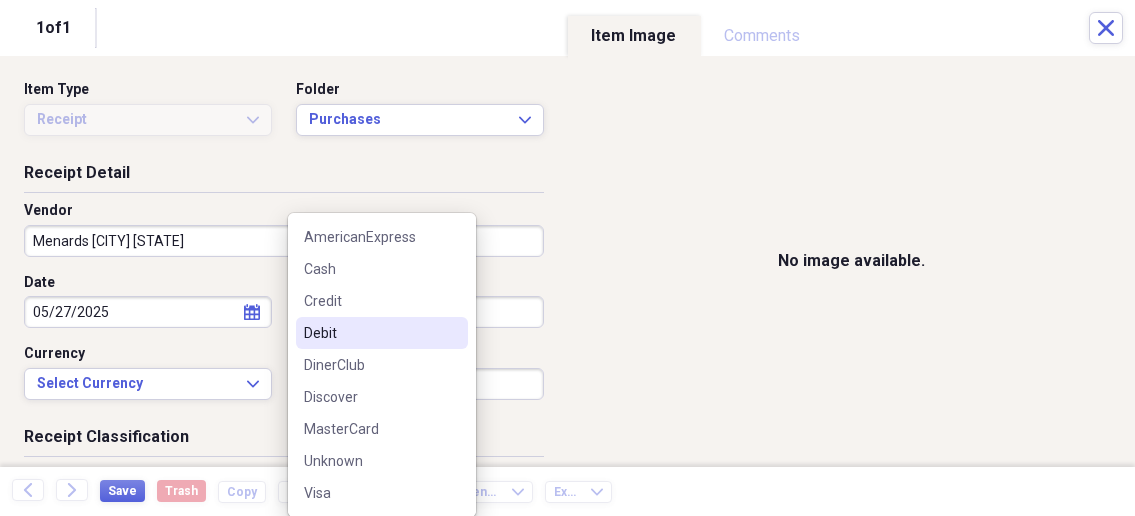 click on "Debit" at bounding box center (370, 333) 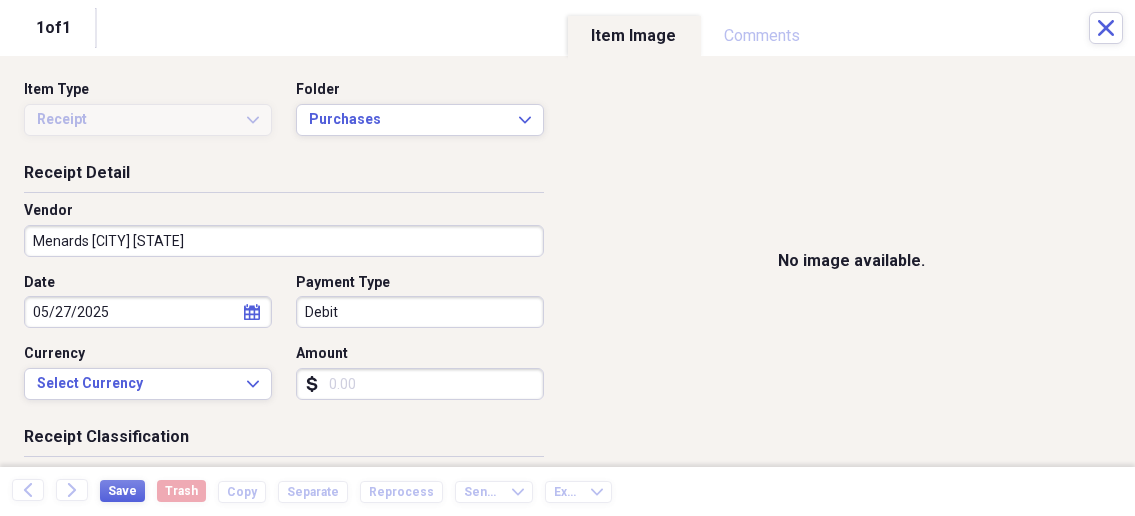 click on "Amount" at bounding box center [420, 384] 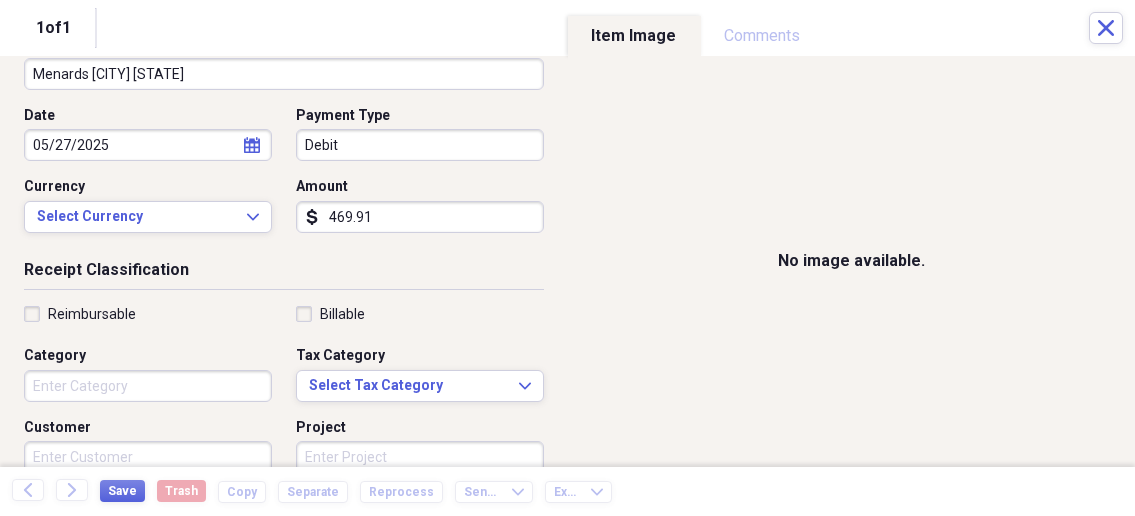 scroll, scrollTop: 214, scrollLeft: 0, axis: vertical 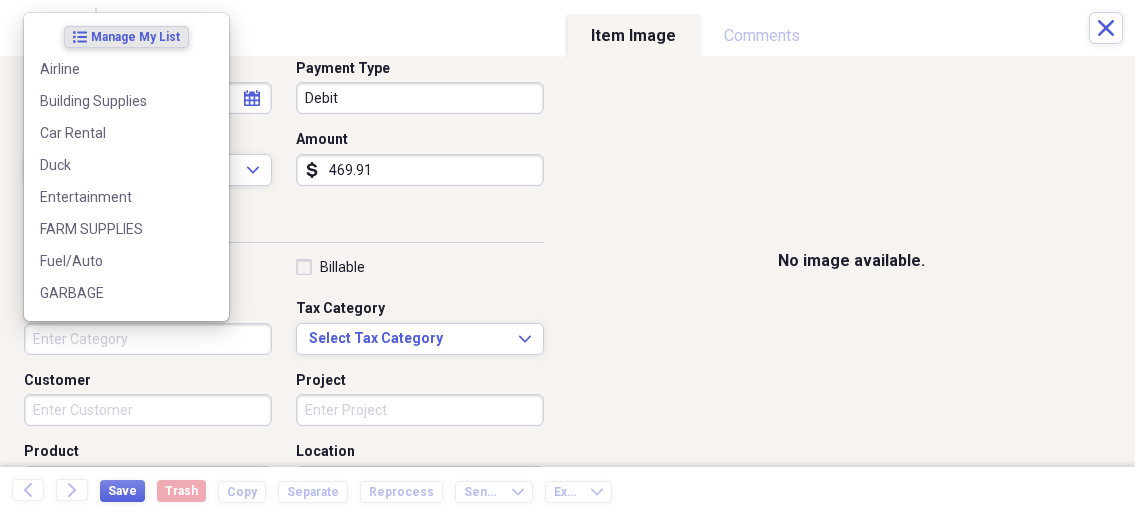 click on "Category" at bounding box center (148, 339) 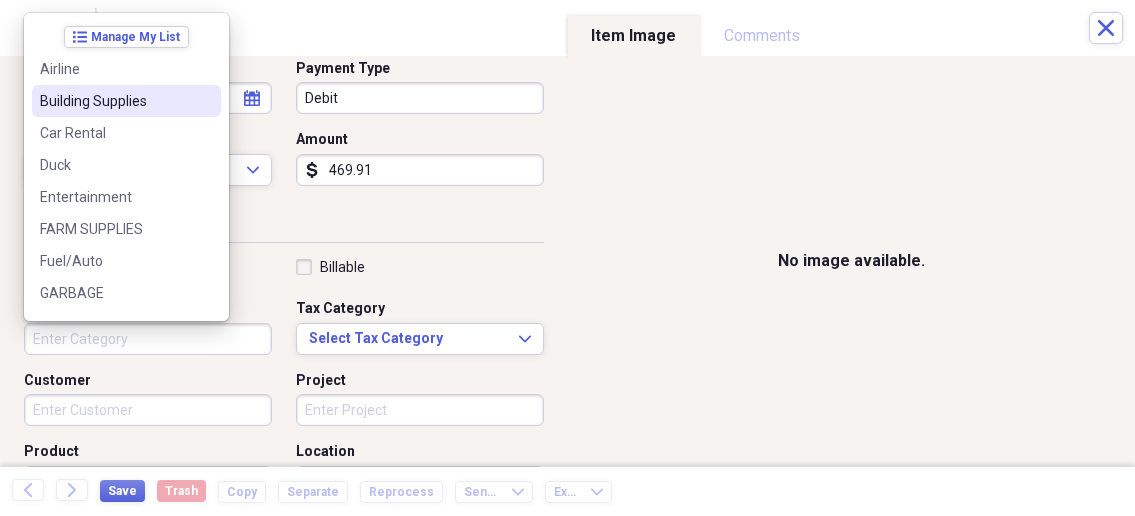 click on "Building Supplies" at bounding box center [126, 101] 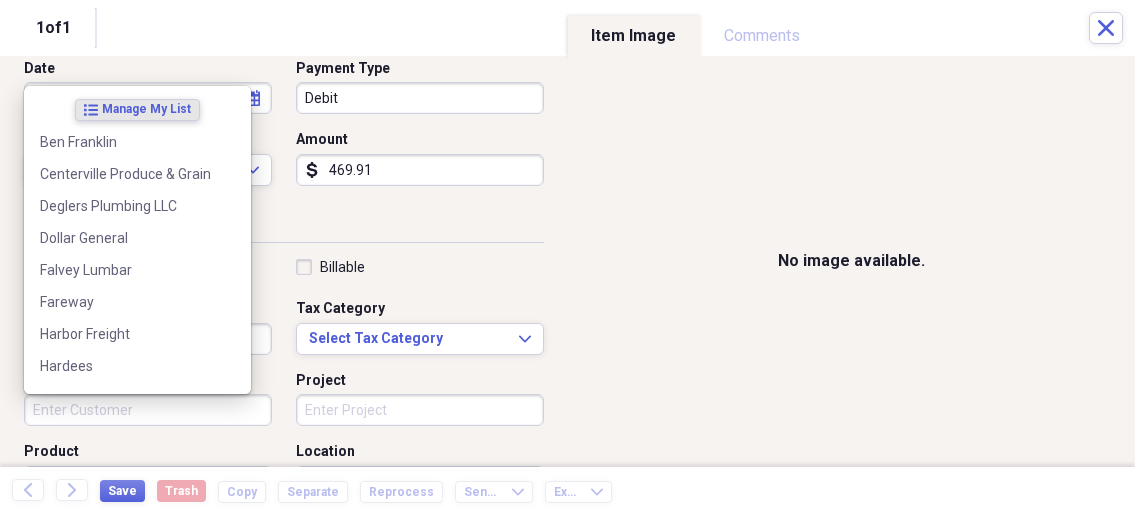 click on "Customer" at bounding box center (148, 410) 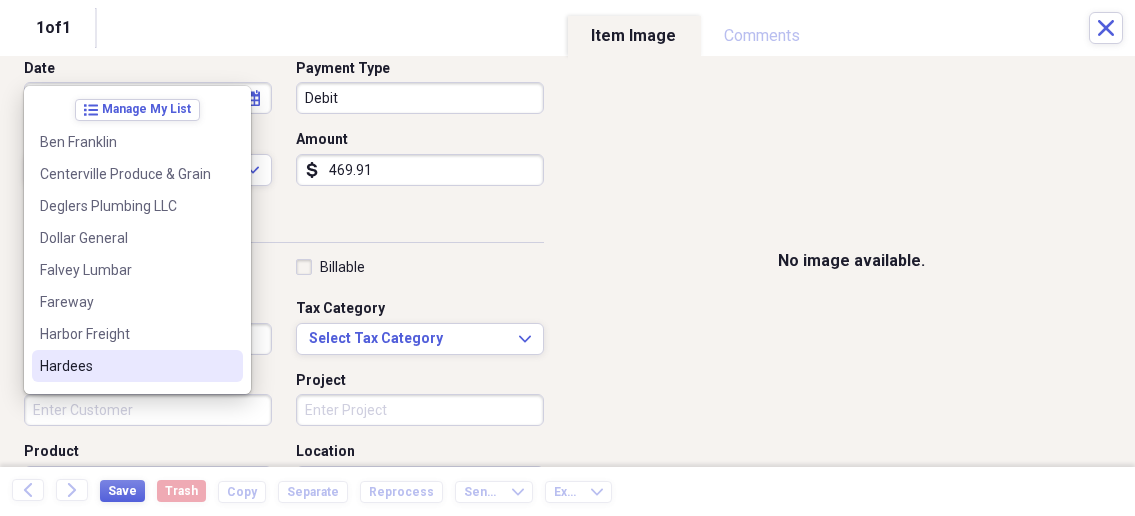 scroll, scrollTop: 107, scrollLeft: 0, axis: vertical 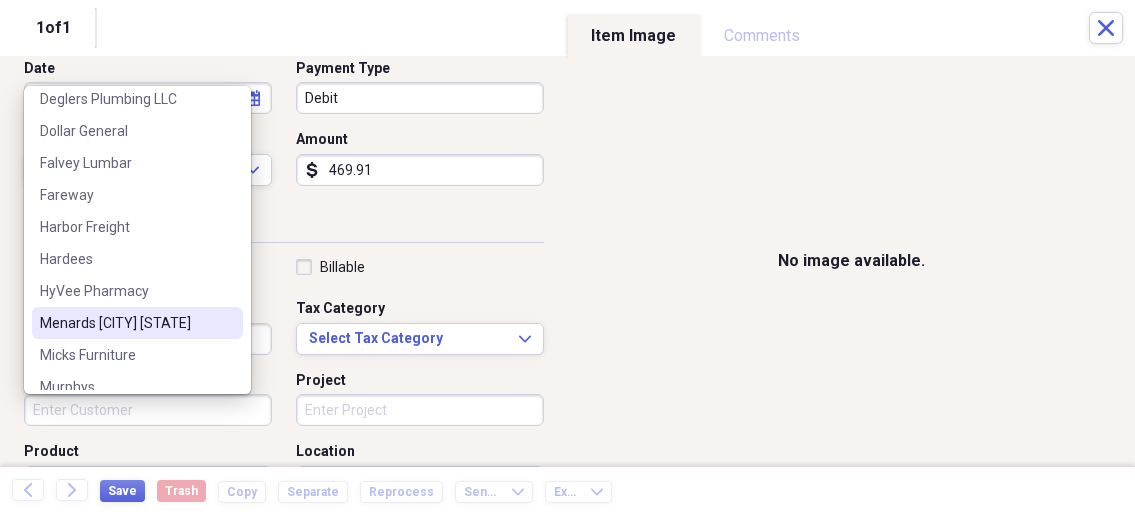 click on "[COMPANY] [CITY] [STATE]" at bounding box center (125, 323) 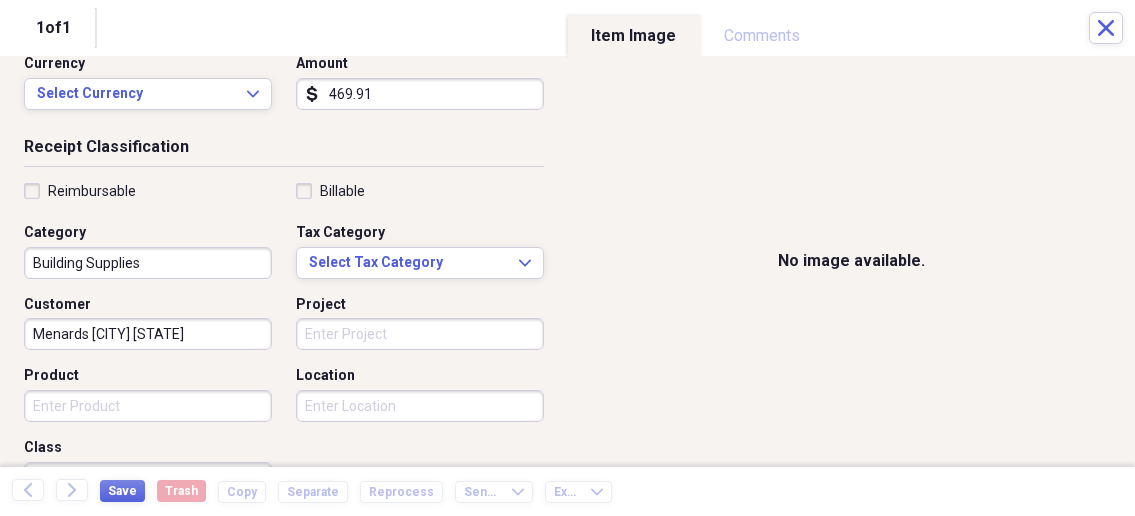 scroll, scrollTop: 321, scrollLeft: 0, axis: vertical 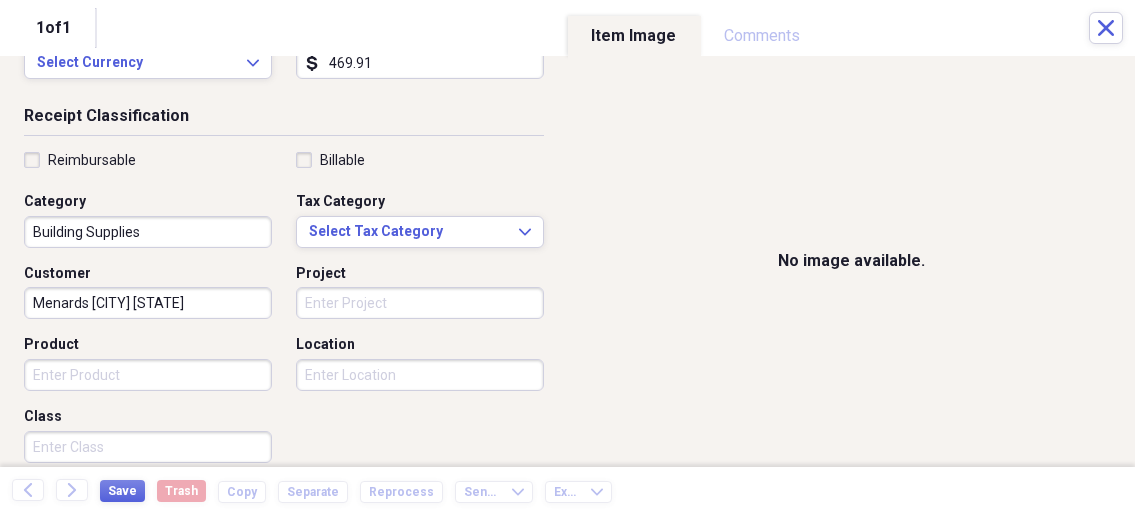 click on "Product" at bounding box center [148, 375] 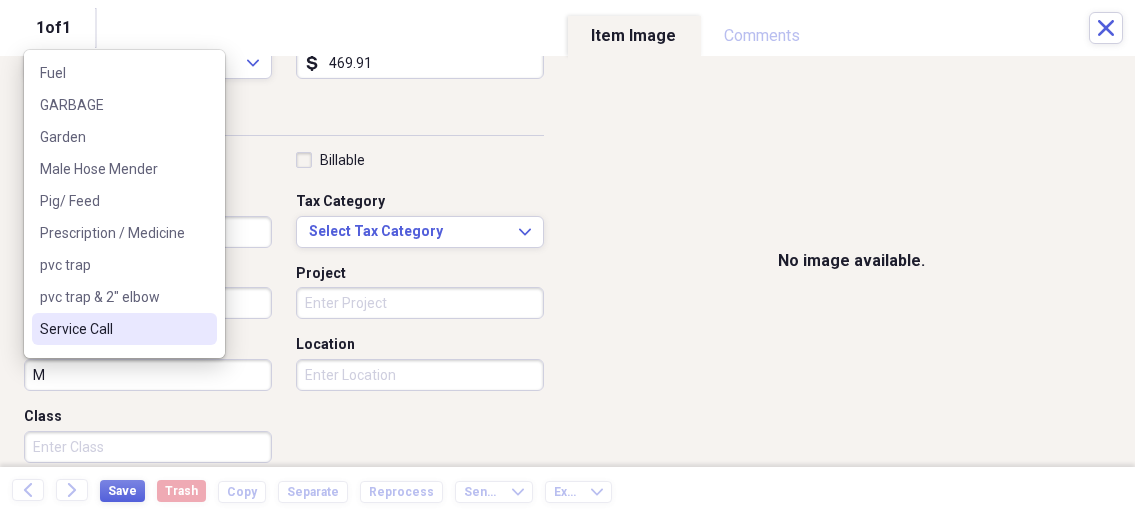 scroll, scrollTop: 0, scrollLeft: 0, axis: both 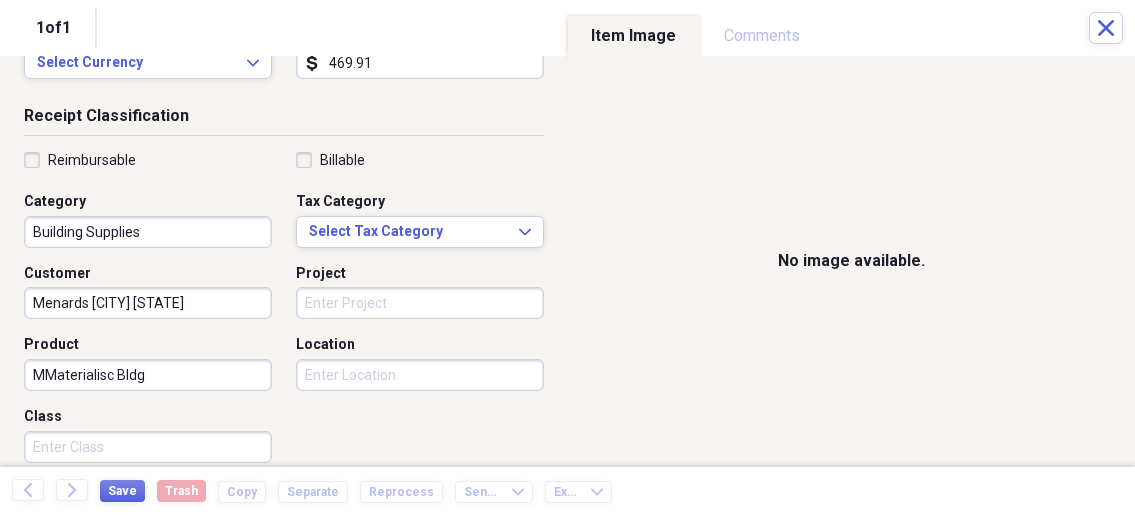 drag, startPoint x: 195, startPoint y: 372, endPoint x: 10, endPoint y: 374, distance: 185.0108 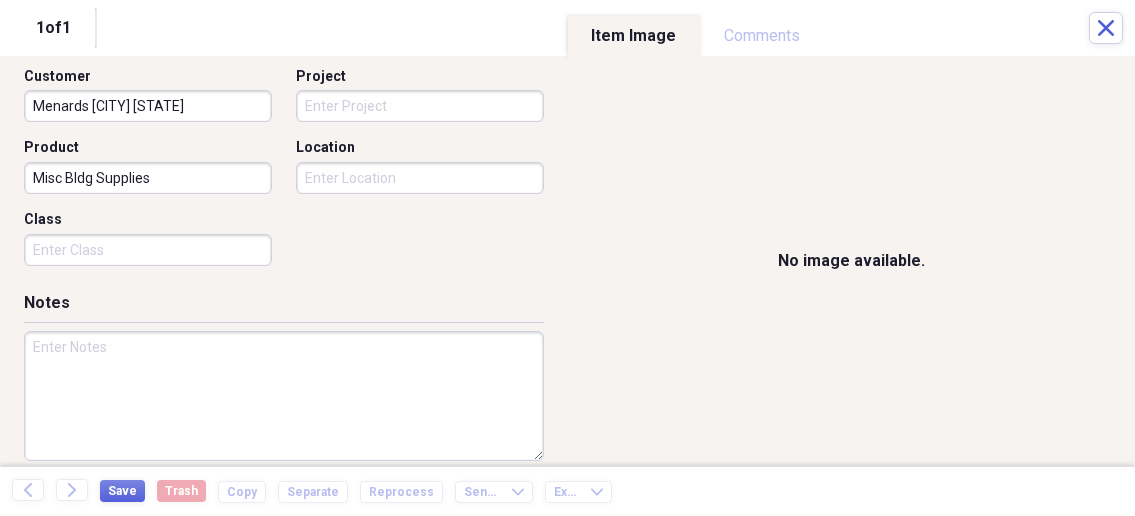 scroll, scrollTop: 535, scrollLeft: 0, axis: vertical 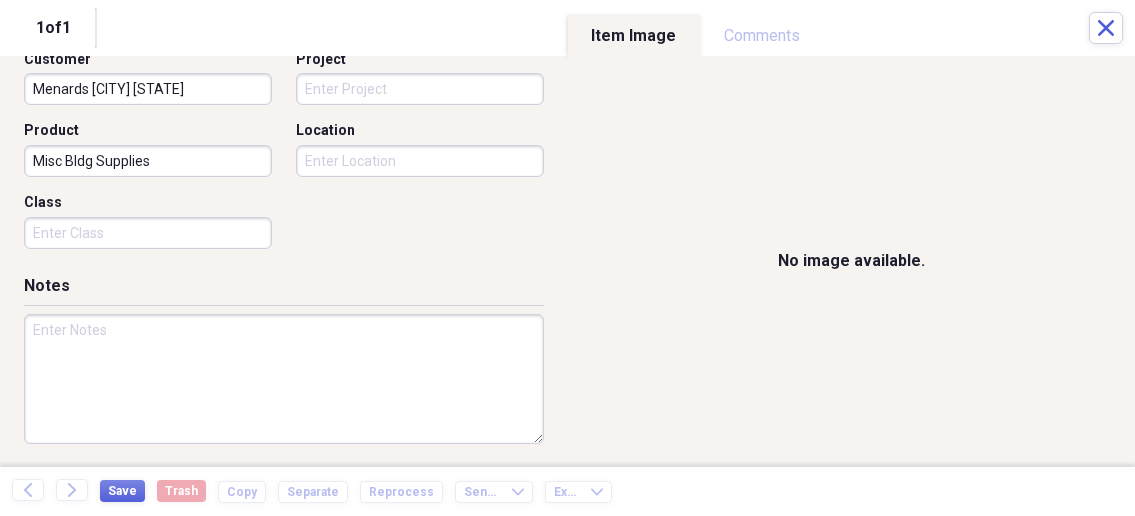 click at bounding box center [284, 379] 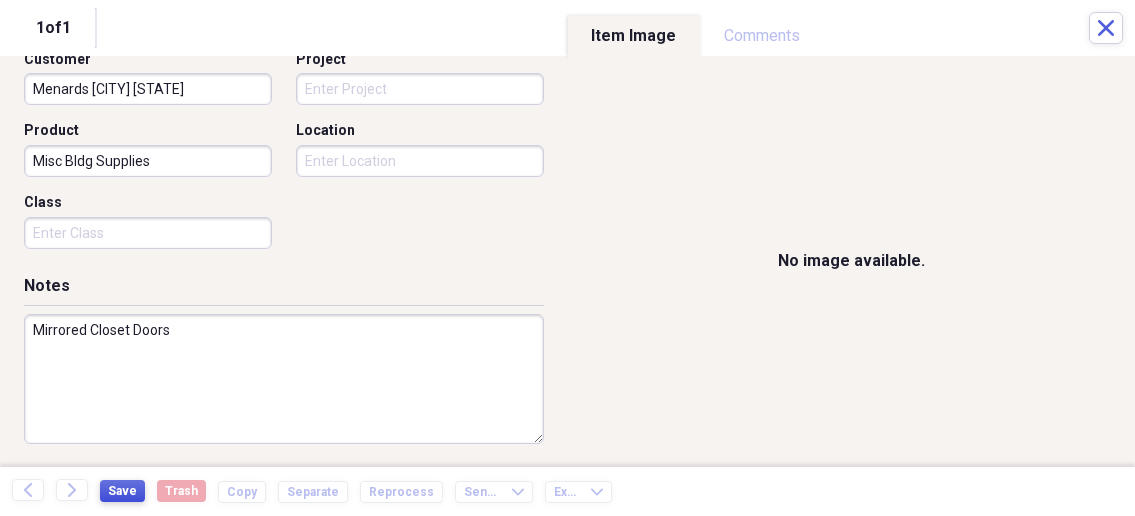 click on "Save" at bounding box center [122, 491] 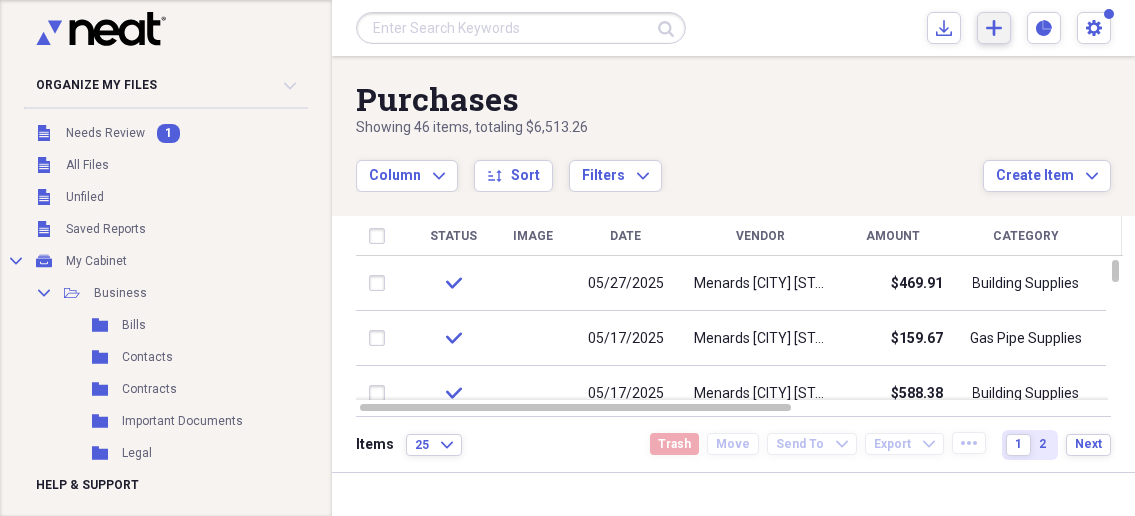 click on "Add Create Expand" at bounding box center (994, 28) 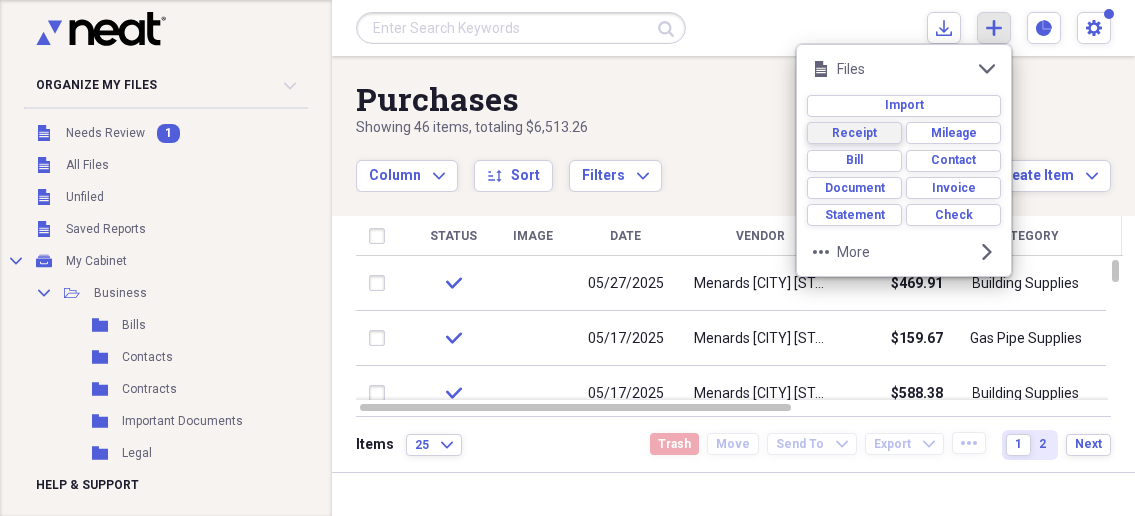 click on "Receipt" at bounding box center (854, 133) 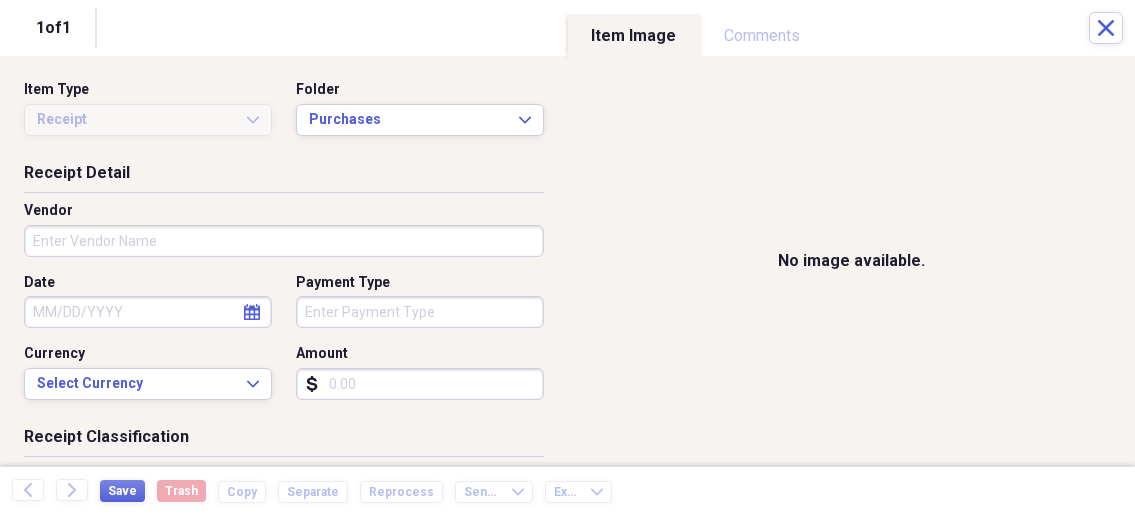click on "Organize My Files 1 Collapse Unfiled Needs Review 1 Unfiled All Files Unfiled Unfiled Unfiled Saved Reports Collapse My Cabinet My Cabinet Add Folder Collapse Open Folder Business Add Folder Folder Bills Add Folder Folder Contacts Add Folder Folder Contracts Add Folder Folder Important Documents Add Folder Folder Legal Add Folder Folder Office Add Folder Folder Purchases Add Folder Expand Folder Taxes Add Folder Expand Folder Personal Add Folder Trash Trash Help & Support Submit Import Import Add Create Expand Reports Reports Settings Nathalee Expand Purchases Showing 46 items , totaling $6,513.26 Column Expand sort Sort Filters  Expand Create Item Expand Status Image Date Vendor Amount Category Product Source Billable Reimbursable check 05/27/2025 Menards Ottumwa Iowa $469.91 Building Supplies Misc Bldg Supplies check 05/17/2025 Menards Ottumwa Iowa $159.67 Gas Pipe Supplies check 05/17/2025 Menards Ottumwa Iowa $588.38 Building Supplies Electrical Supplies check 05/17/2025 Harbor Freight $85.59 check $74.53" at bounding box center (567, 258) 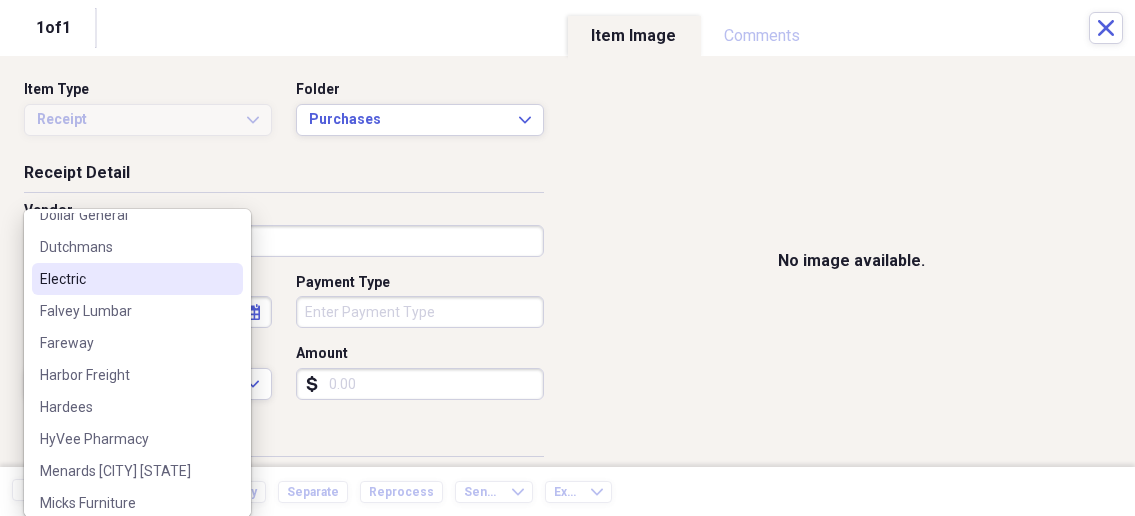 scroll, scrollTop: 214, scrollLeft: 0, axis: vertical 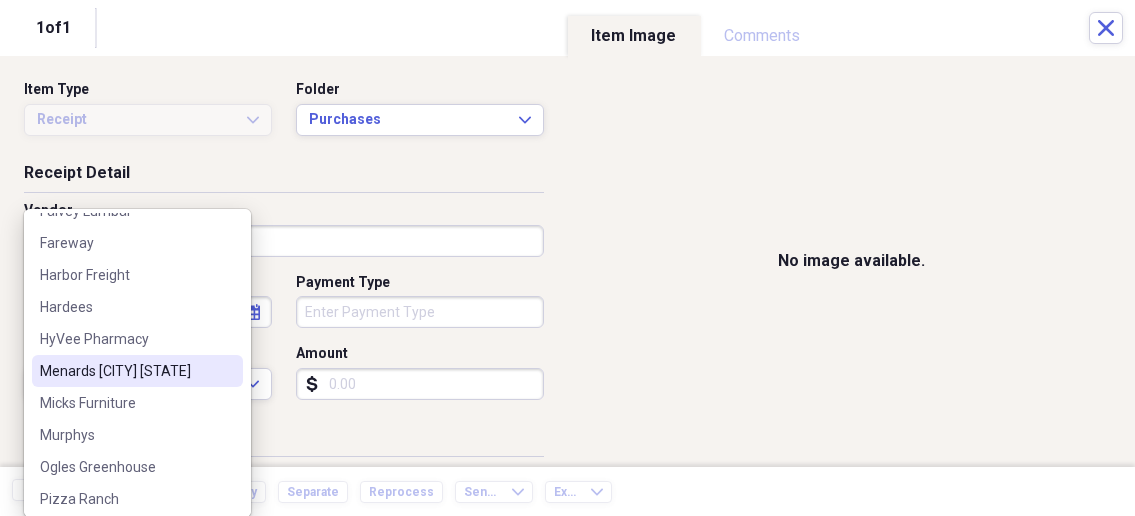 click on "[COMPANY] [CITY] [STATE]" at bounding box center [125, 371] 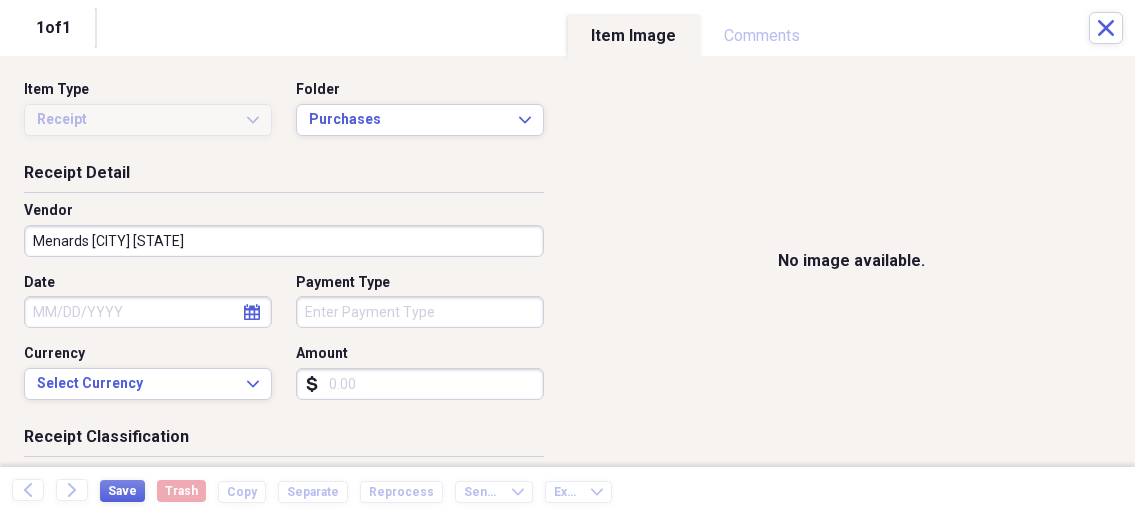 click on "Date" at bounding box center (148, 312) 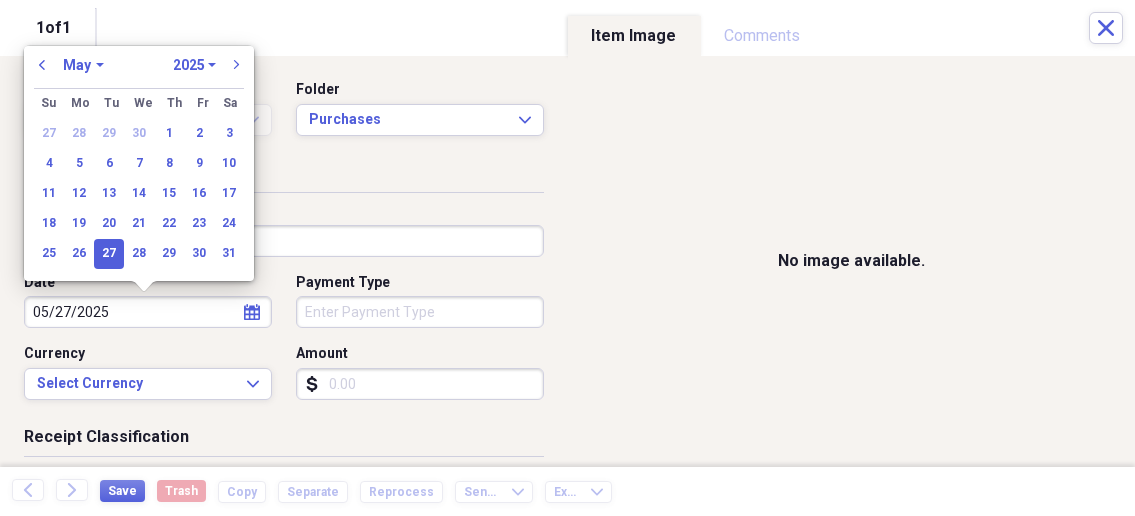 click on "Organize My Files 1 Collapse Unfiled Needs Review 1 Unfiled All Files Unfiled Unfiled Unfiled Saved Reports Collapse My Cabinet My Cabinet Add Folder Collapse Open Folder Business Add Folder Folder Bills Add Folder Folder Contacts Add Folder Folder Contracts Add Folder Folder Important Documents Add Folder Folder Legal Add Folder Folder Office Add Folder Folder Purchases Add Folder Expand Folder Taxes Add Folder Expand Folder Personal Add Folder Trash Trash Help & Support Submit Import Import Add Create Expand Reports Reports Settings Nathalee Expand Purchases Showing 46 items , totaling $6,513.26 Column Expand sort Sort Filters  Expand Create Item Expand Status Image Date Vendor Amount Category Product Source Billable Reimbursable check 05/27/2025 Menards Ottumwa Iowa $469.91 Building Supplies Misc Bldg Supplies check 05/17/2025 Menards Ottumwa Iowa $159.67 Gas Pipe Supplies check 05/17/2025 Menards Ottumwa Iowa $588.38 Building Supplies Electrical Supplies check 05/17/2025 Harbor Freight $85.59 check $74.53" at bounding box center (567, 258) 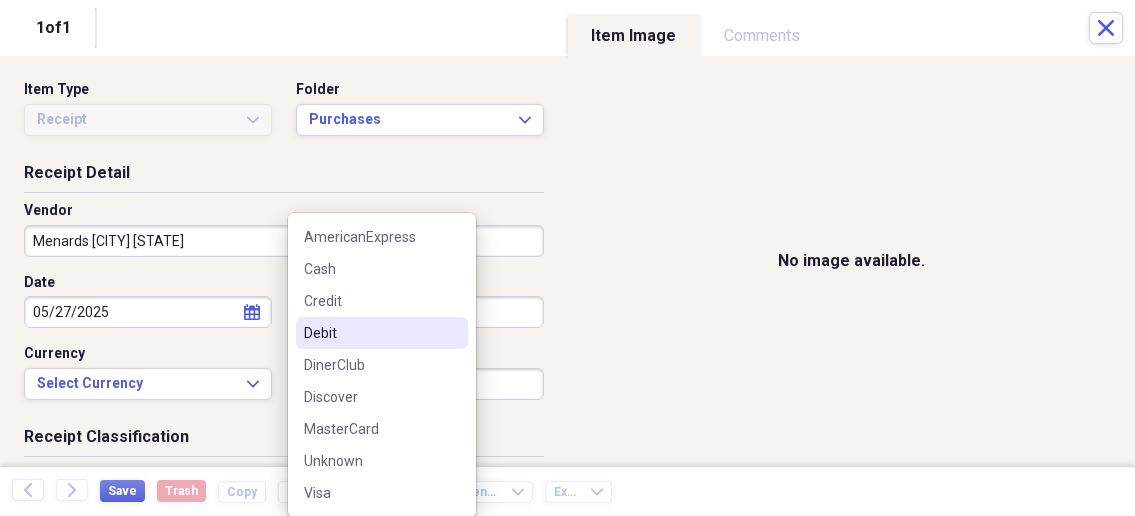 click on "Debit" at bounding box center [370, 333] 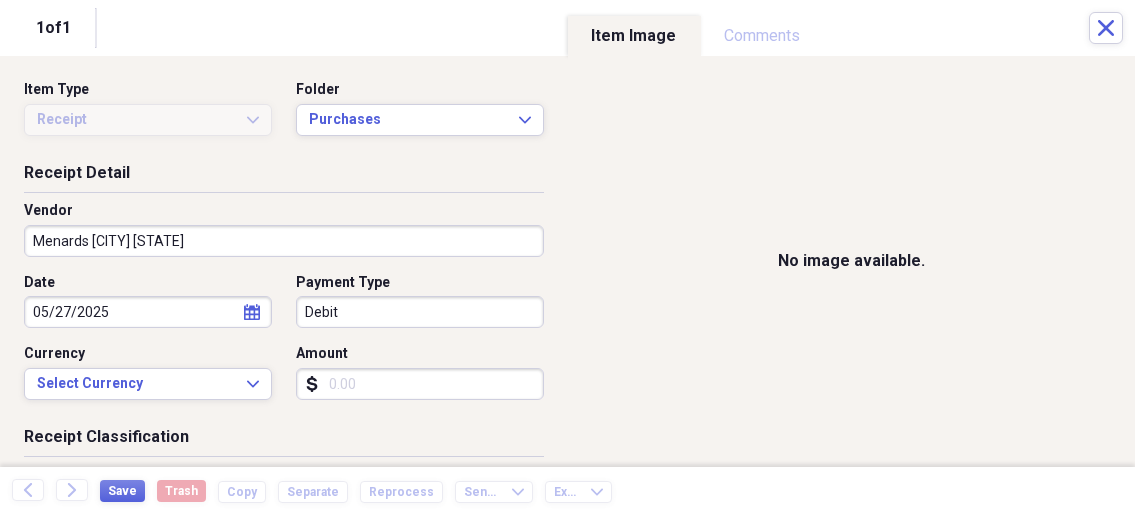 click on "Amount" at bounding box center (420, 384) 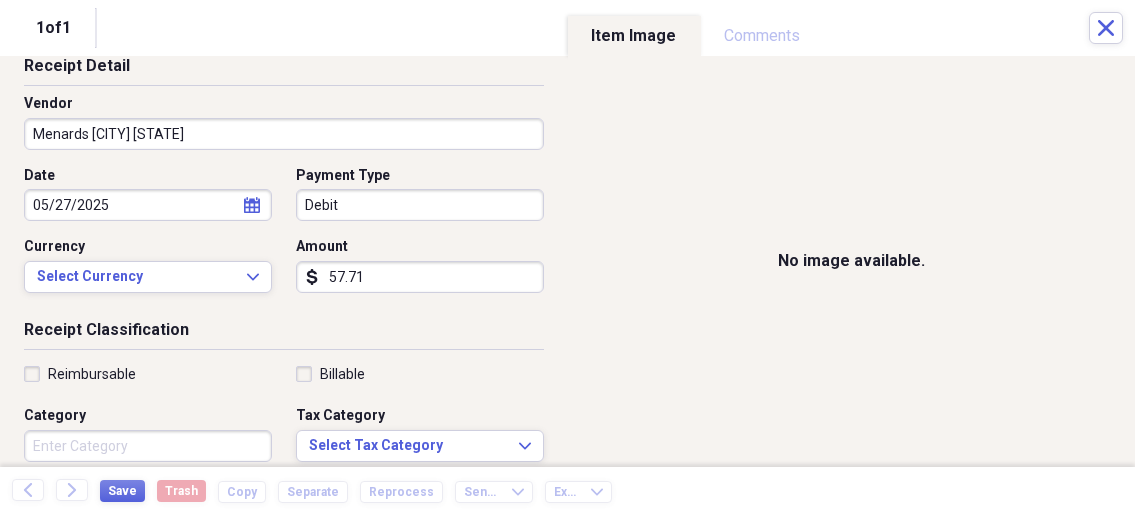 scroll, scrollTop: 214, scrollLeft: 0, axis: vertical 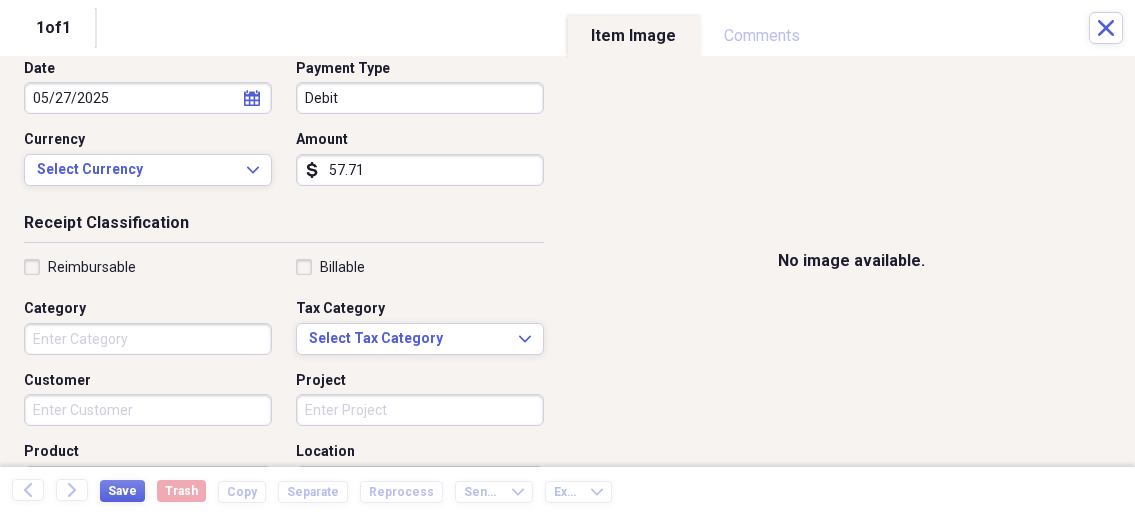 click on "Category" at bounding box center (148, 339) 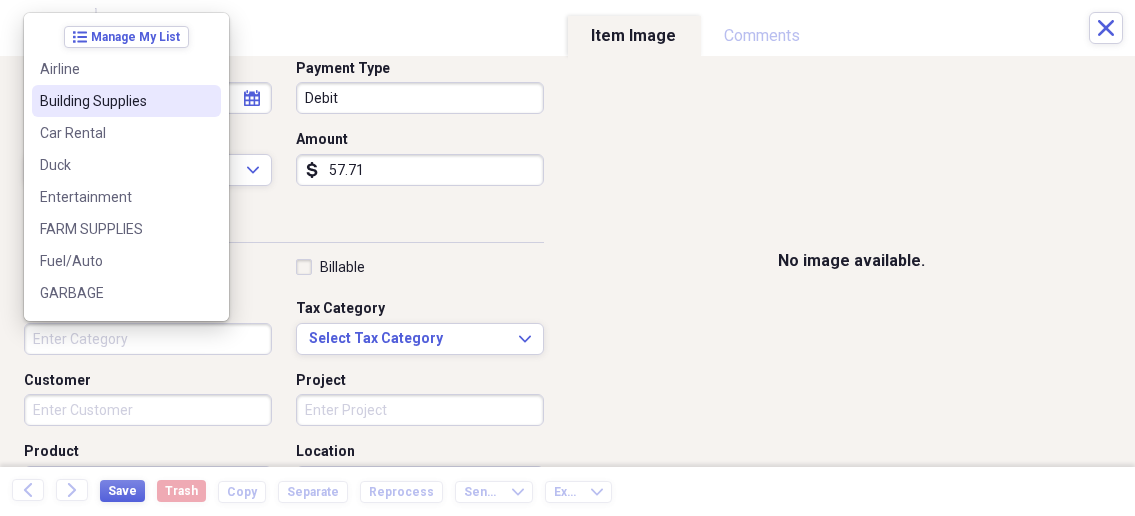 click on "Building Supplies" at bounding box center (126, 101) 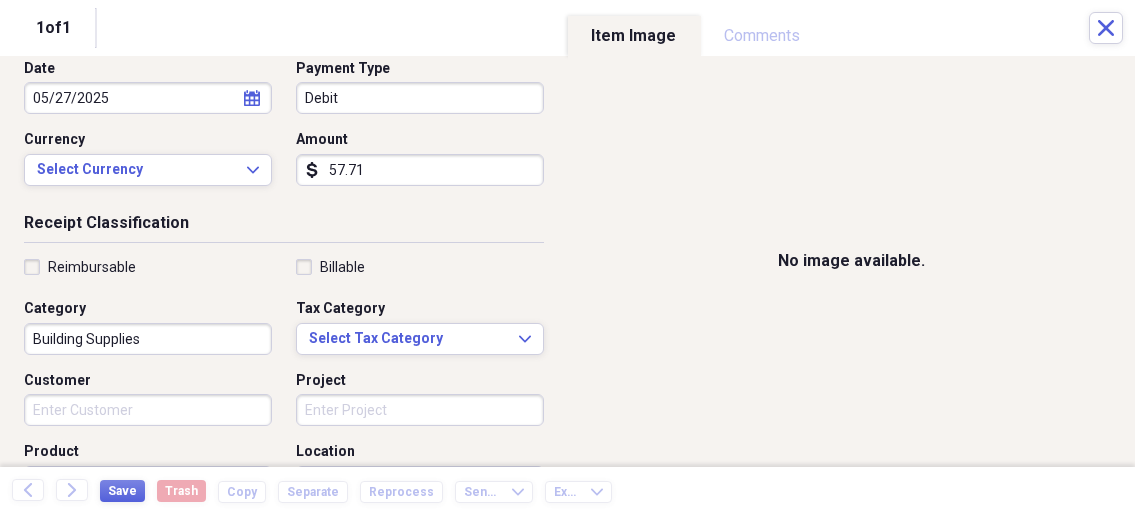 click on "Customer" at bounding box center (148, 410) 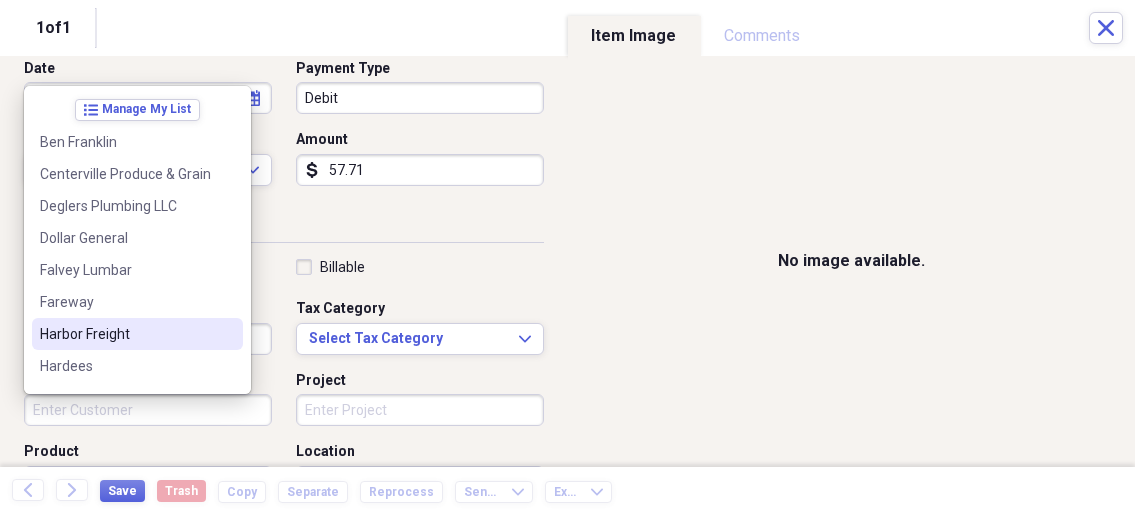 scroll, scrollTop: 214, scrollLeft: 0, axis: vertical 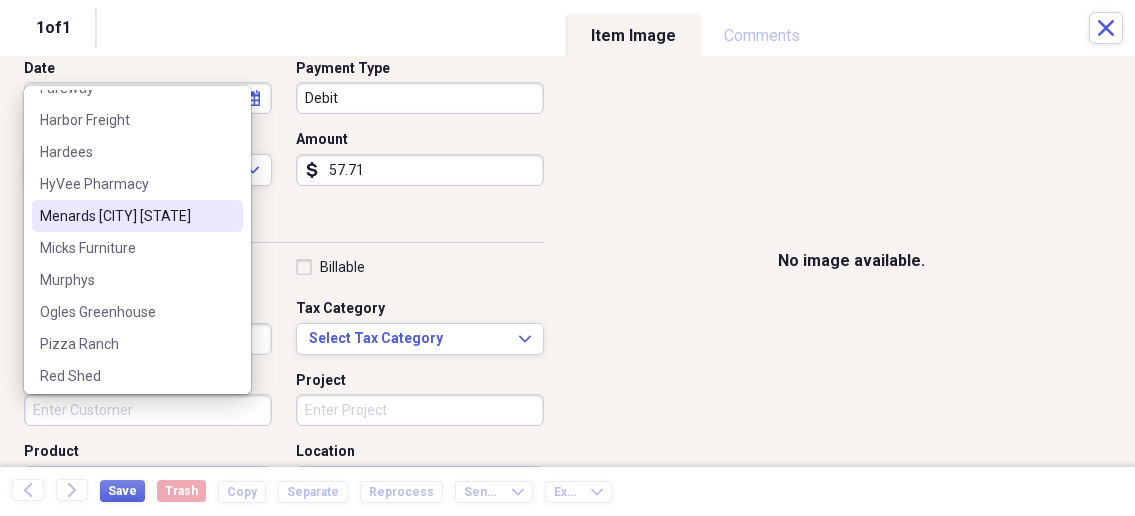 click on "[COMPANY] [CITY] [STATE]" at bounding box center (125, 216) 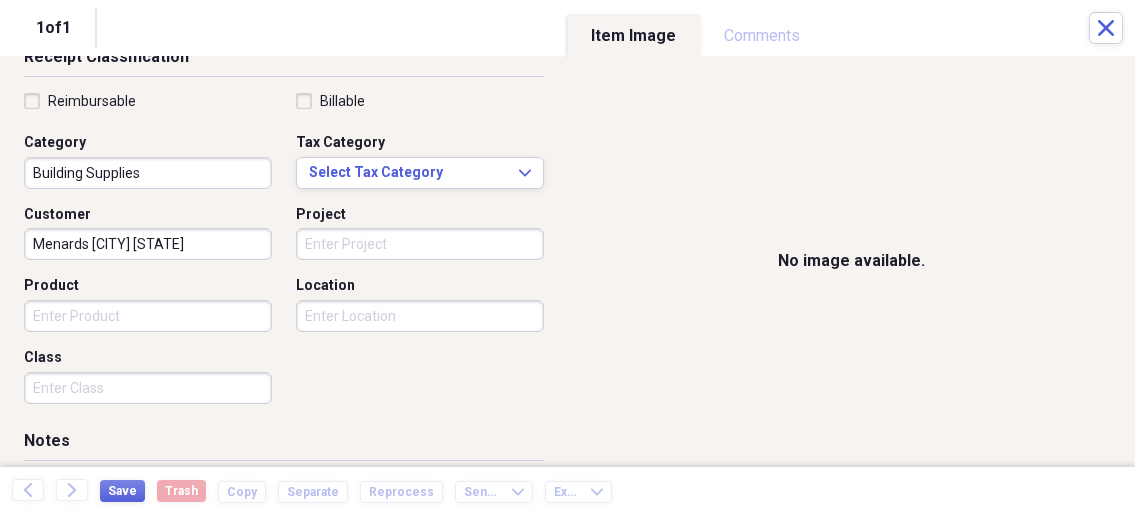 scroll, scrollTop: 428, scrollLeft: 0, axis: vertical 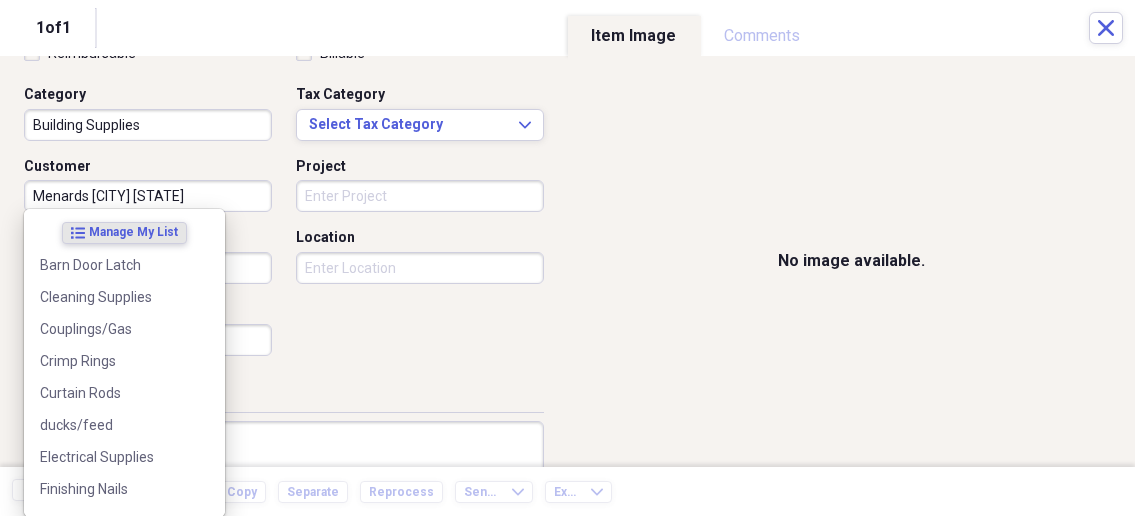 click on "Organize My Files 1 Collapse Unfiled Needs Review 1 Unfiled All Files Unfiled Unfiled Unfiled Saved Reports Collapse My Cabinet My Cabinet Add Folder Collapse Open Folder Business Add Folder Folder Bills Add Folder Folder Contacts Add Folder Folder Contracts Add Folder Folder Important Documents Add Folder Folder Legal Add Folder Folder Office Add Folder Folder Purchases Add Folder Expand Folder Taxes Add Folder Expand Folder Personal Add Folder Trash Trash Help & Support Submit Import Import Add Create Expand Reports Reports Settings Nathalee Expand Purchases Showing 46 items , totaling $6,513.26 Column Expand sort Sort Filters  Expand Create Item Expand Status Image Date Vendor Amount Category Product Source Billable Reimbursable check 05/27/2025 Menards Ottumwa Iowa $469.91 Building Supplies Misc Bldg Supplies check 05/17/2025 Menards Ottumwa Iowa $159.67 Gas Pipe Supplies check 05/17/2025 Menards Ottumwa Iowa $588.38 Building Supplies Electrical Supplies check 05/17/2025 Harbor Freight $85.59 check $74.53" at bounding box center [567, 258] 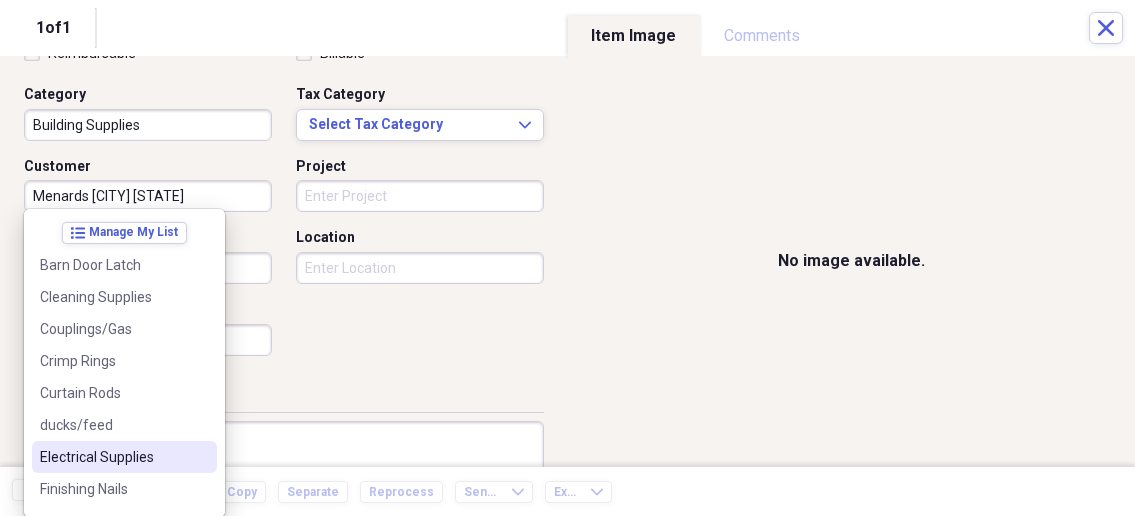 click on "Electrical Supplies" at bounding box center (124, 457) 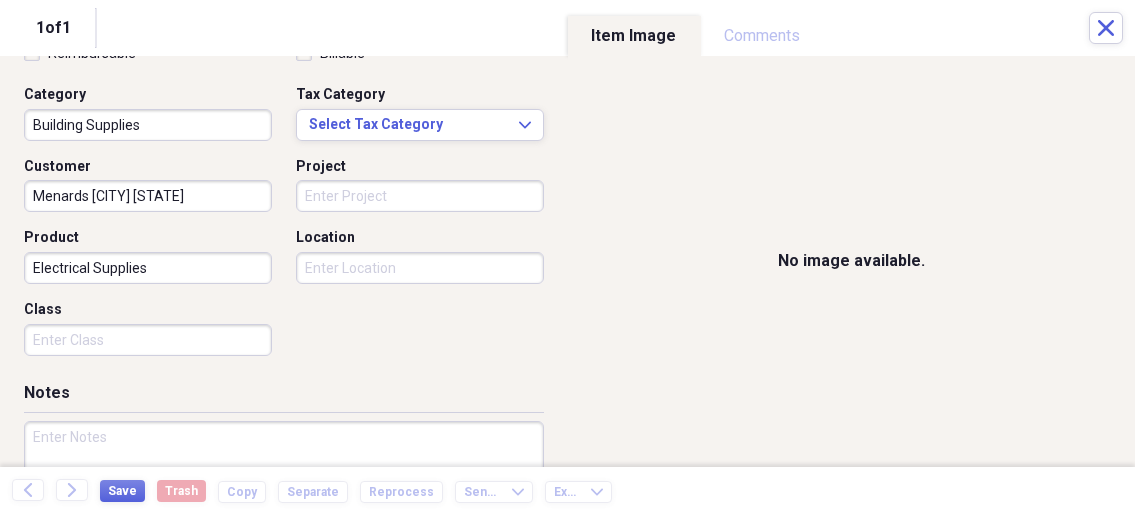 drag, startPoint x: 135, startPoint y: 260, endPoint x: -5, endPoint y: 252, distance: 140.22838 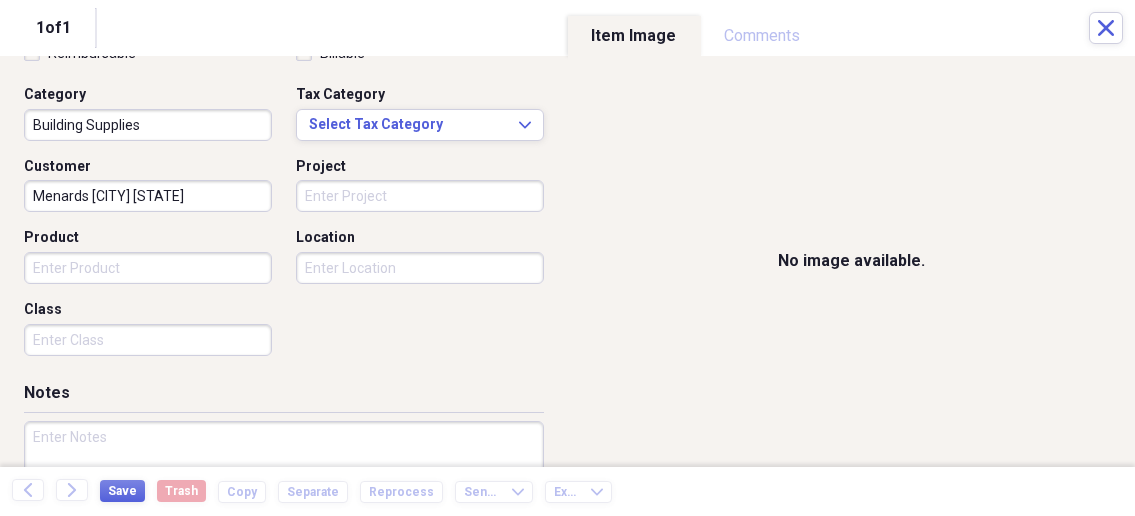 click on "Product" at bounding box center (148, 268) 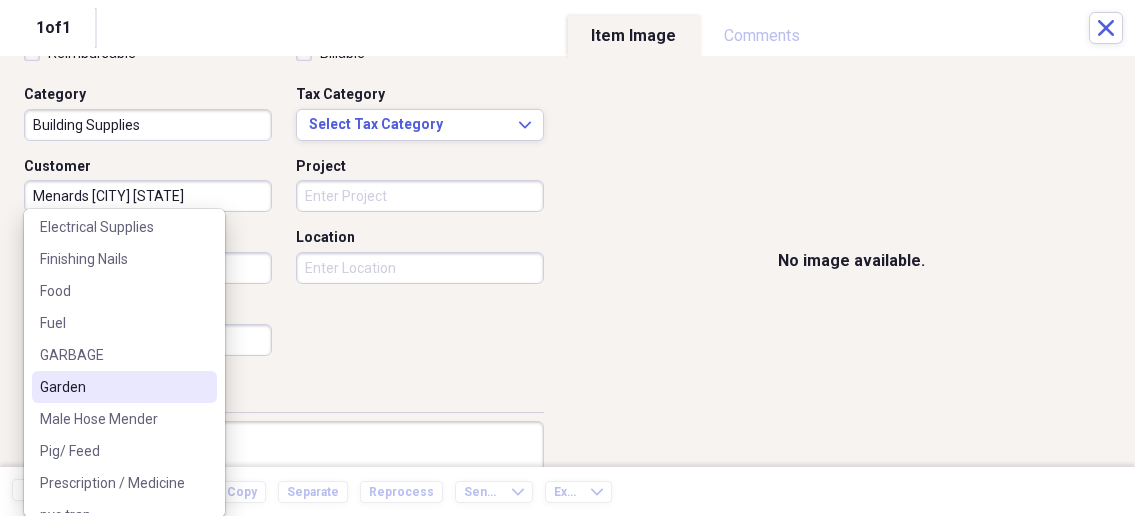 scroll, scrollTop: 197, scrollLeft: 0, axis: vertical 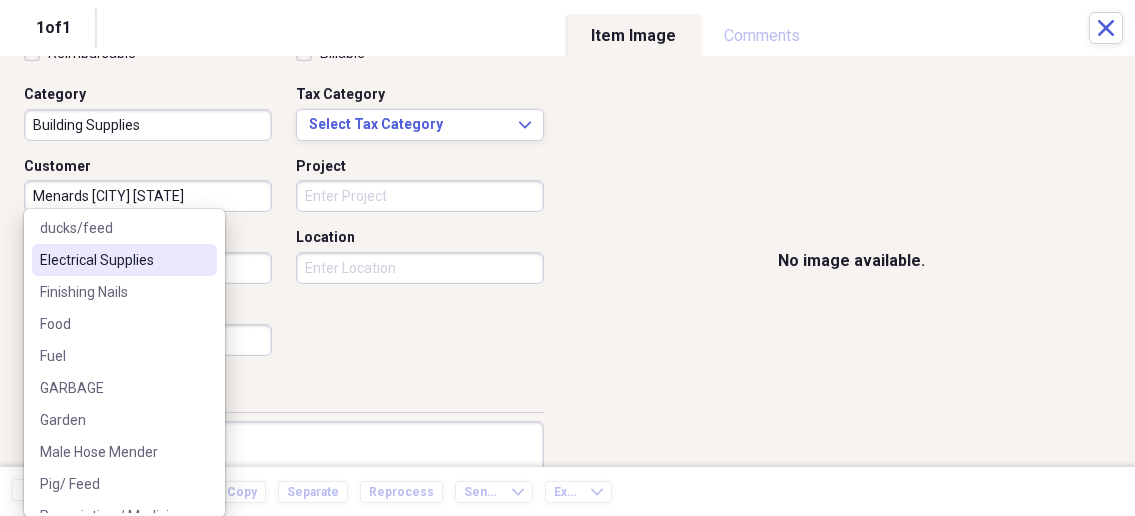 click on "Electrical Supplies" at bounding box center (124, 260) 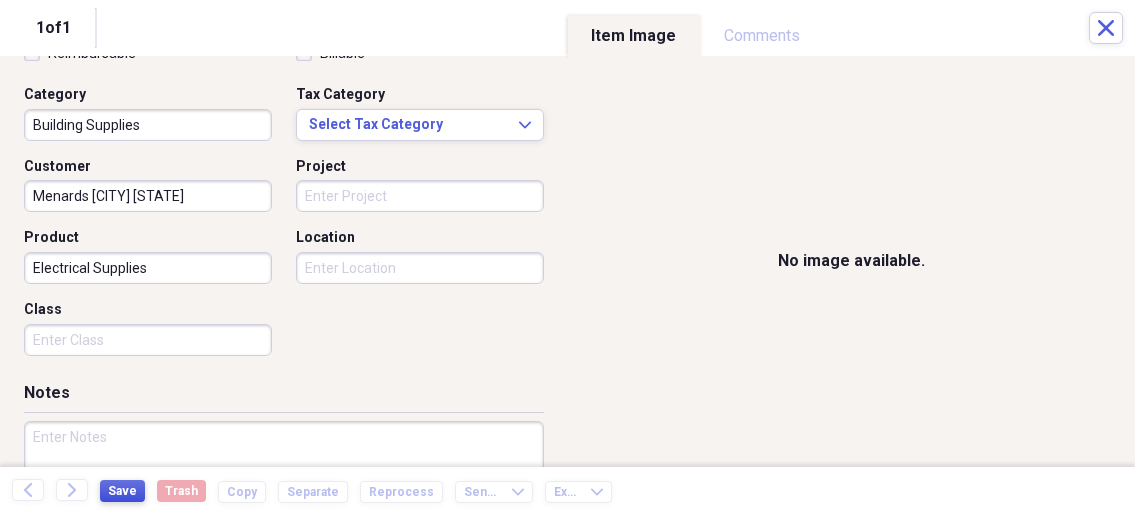 click on "Save" at bounding box center [122, 491] 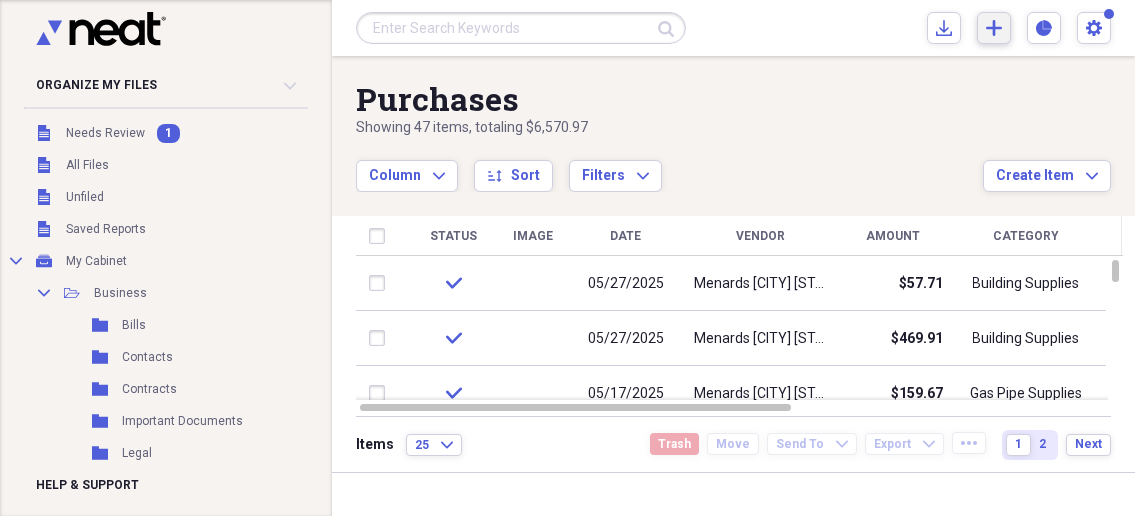 click 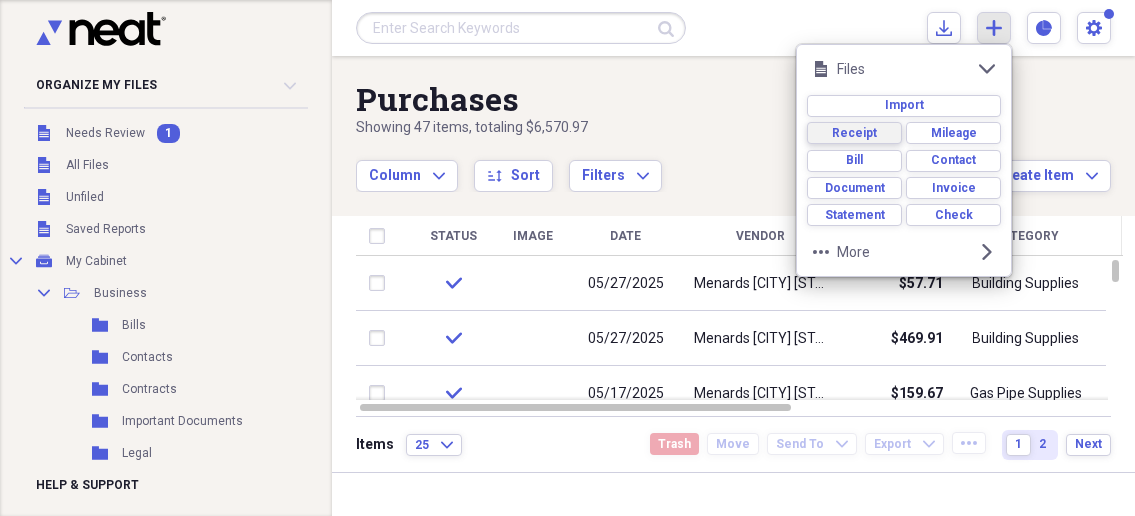 click on "Receipt" at bounding box center [854, 133] 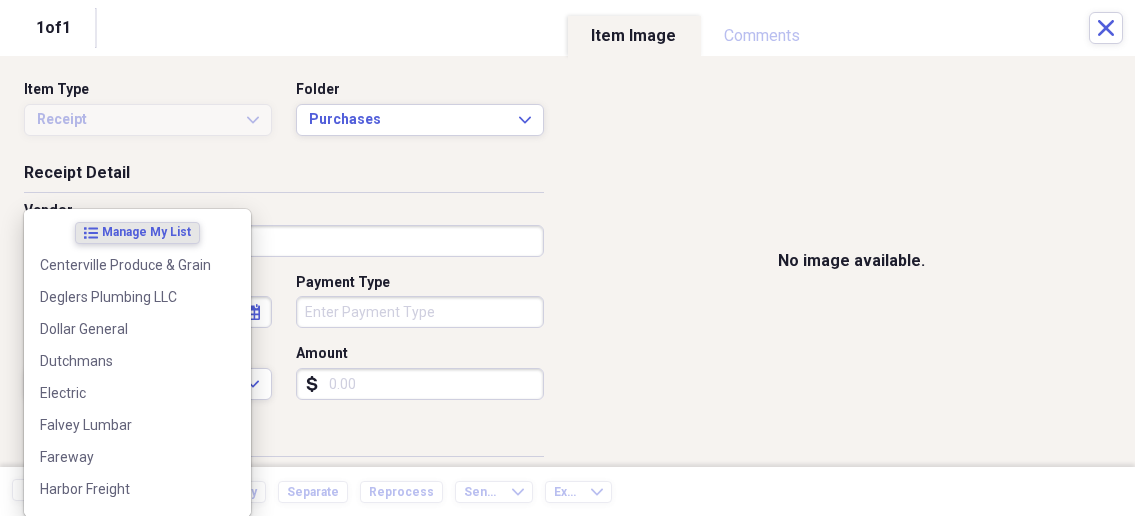click on "Organize My Files 1 Collapse Unfiled Needs Review 1 Unfiled All Files Unfiled Unfiled Unfiled Saved Reports Collapse My Cabinet My Cabinet Add Folder Collapse Open Folder Business Add Folder Folder Bills Add Folder Folder Contacts Add Folder Folder Contracts Add Folder Folder Important Documents Add Folder Folder Legal Add Folder Folder Office Add Folder Folder Purchases Add Folder Expand Folder Taxes Add Folder Expand Folder Personal Add Folder Trash Trash Help & Support Submit Import Import Add Create Expand Reports Reports Settings Nathalee Expand Purchases Showing 47 items , totaling $6,570.97 Column Expand sort Sort Filters  Expand Create Item Expand Status Image Date Vendor Amount Category Product Source Billable Reimbursable check 05/27/2025 Menards Ottumwa Iowa $57.71 Building Supplies Electrical Supplies check 05/27/2025 Menards Ottumwa Iowa $469.91 Building Supplies Misc Bldg Supplies check 05/17/2025 Menards Ottumwa Iowa $159.67 Gas Pipe Supplies check 05/17/2025 Menards Ottumwa Iowa $588.38 check" at bounding box center (567, 258) 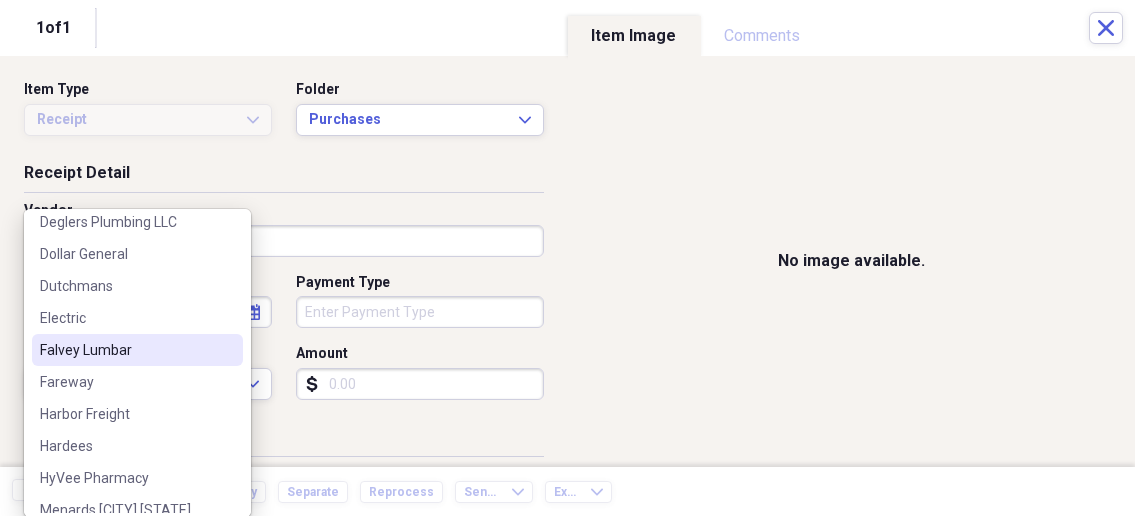 scroll, scrollTop: 107, scrollLeft: 0, axis: vertical 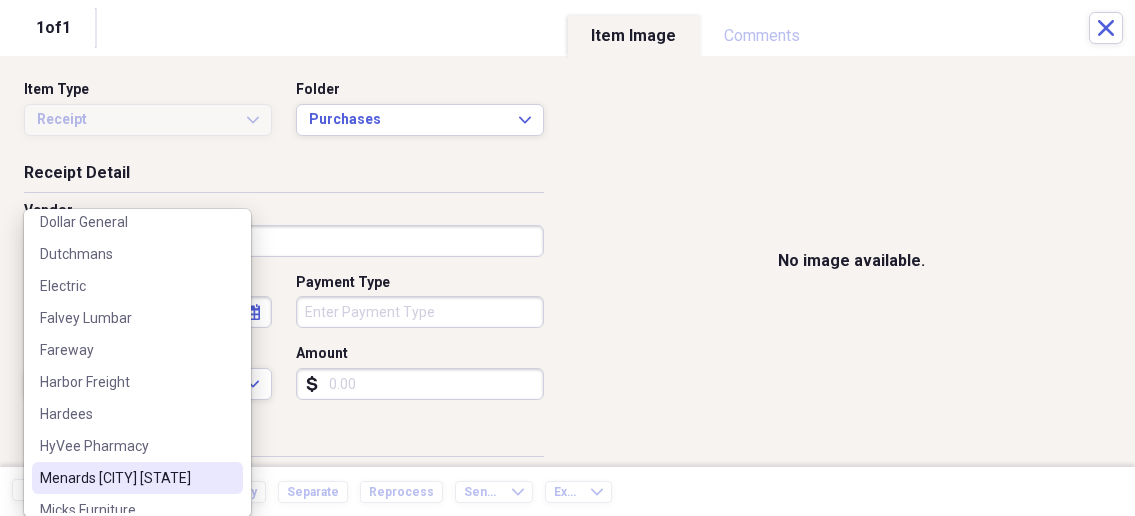 click on "[COMPANY] [CITY] [STATE]" at bounding box center (125, 478) 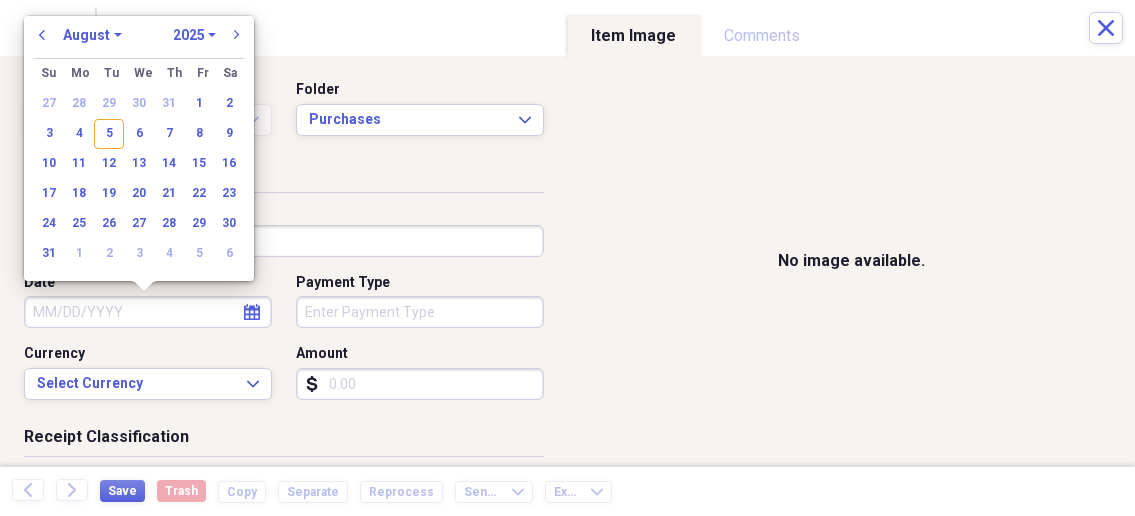 click on "Date" at bounding box center [148, 312] 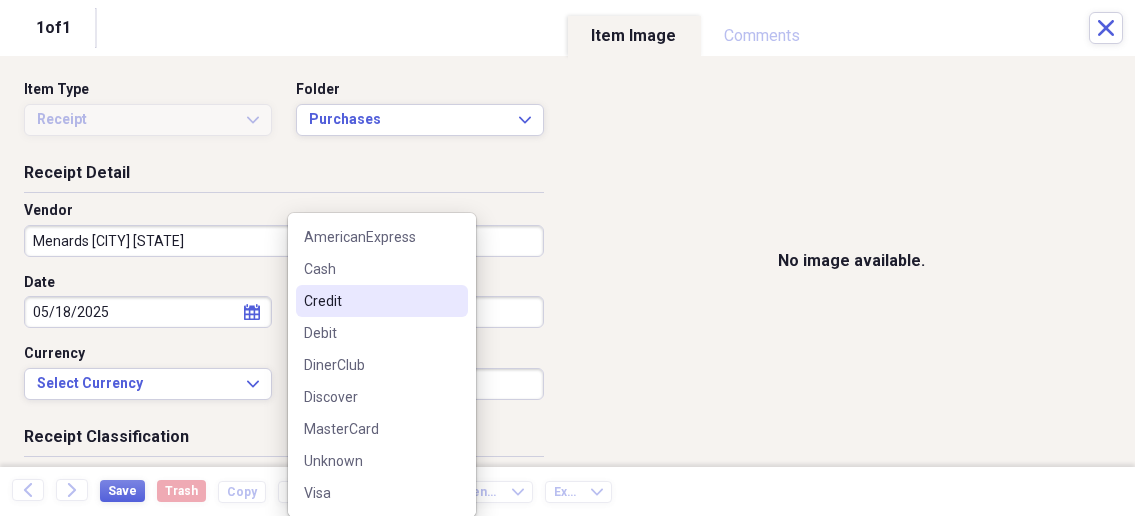 click on "Organize My Files 1 Collapse Unfiled Needs Review 1 Unfiled All Files Unfiled Unfiled Unfiled Saved Reports Collapse My Cabinet My Cabinet Add Folder Collapse Open Folder Business Add Folder Folder Bills Add Folder Folder Contacts Add Folder Folder Contracts Add Folder Folder Important Documents Add Folder Folder Legal Add Folder Folder Office Add Folder Folder Purchases Add Folder Expand Folder Taxes Add Folder Expand Folder Personal Add Folder Trash Trash Help & Support Submit Import Import Add Create Expand Reports Reports Settings Nathalee Expand Purchases Showing 47 items , totaling $6,570.97 Column Expand sort Sort Filters  Expand Create Item Expand Status Image Date Vendor Amount Category Product Source Billable Reimbursable check 05/27/2025 Menards Ottumwa Iowa $57.71 Building Supplies Electrical Supplies check 05/27/2025 Menards Ottumwa Iowa $469.91 Building Supplies Misc Bldg Supplies check 05/17/2025 Menards Ottumwa Iowa $159.67 Gas Pipe Supplies check 05/17/2025 Menards Ottumwa Iowa $588.38 check" at bounding box center (567, 258) 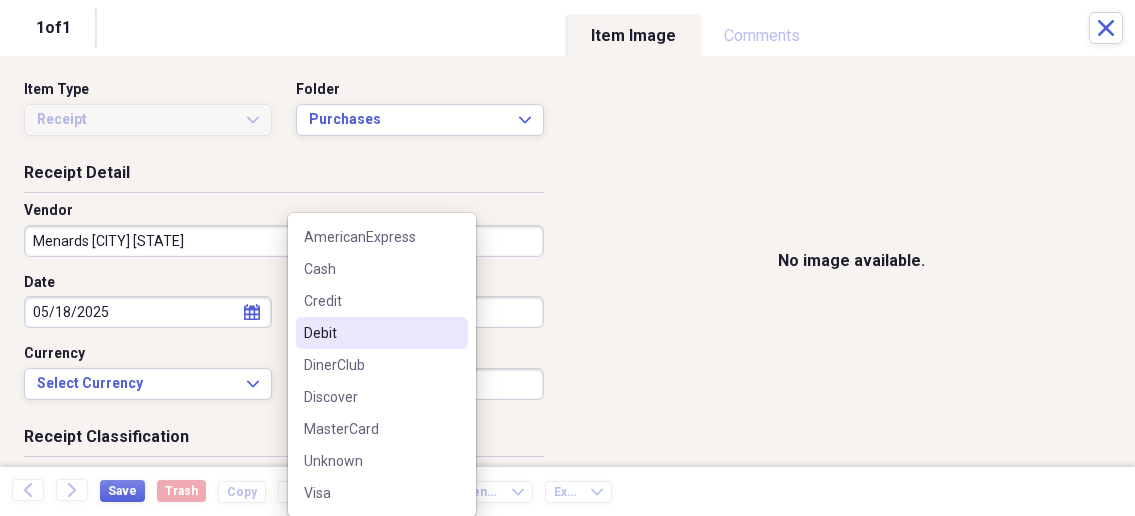 click on "Debit" at bounding box center [370, 333] 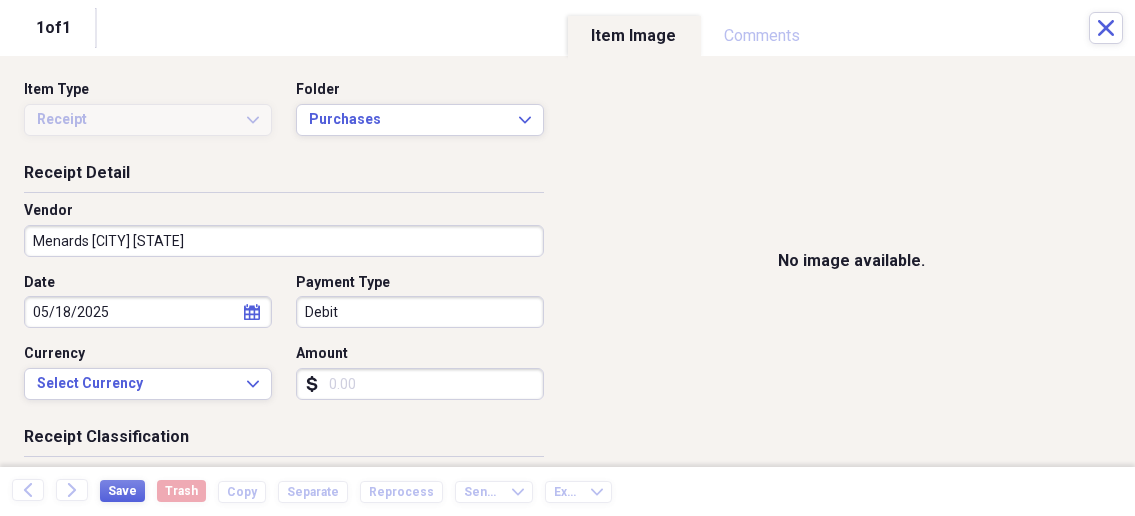 click on "Amount" at bounding box center [420, 384] 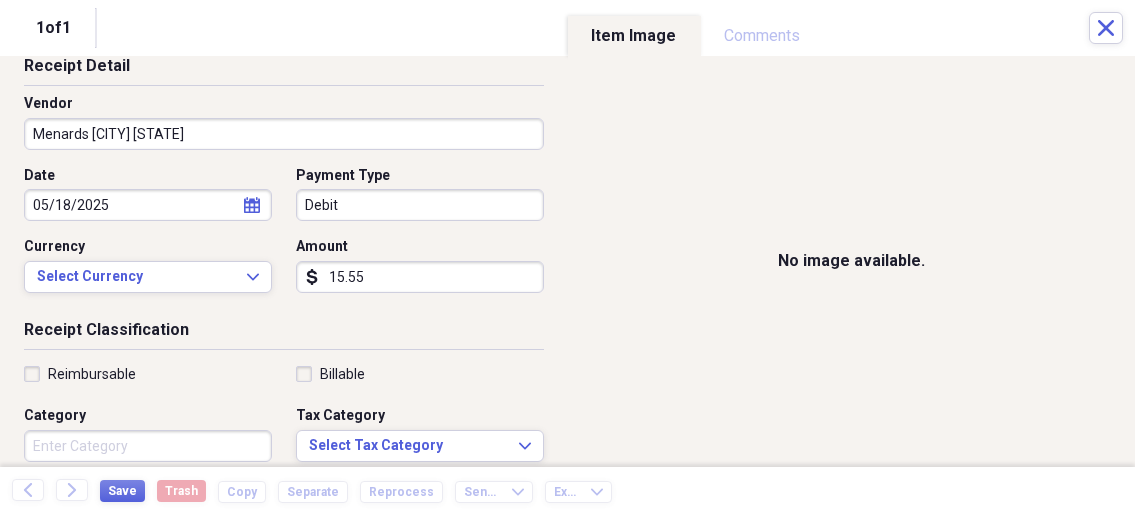 scroll, scrollTop: 214, scrollLeft: 0, axis: vertical 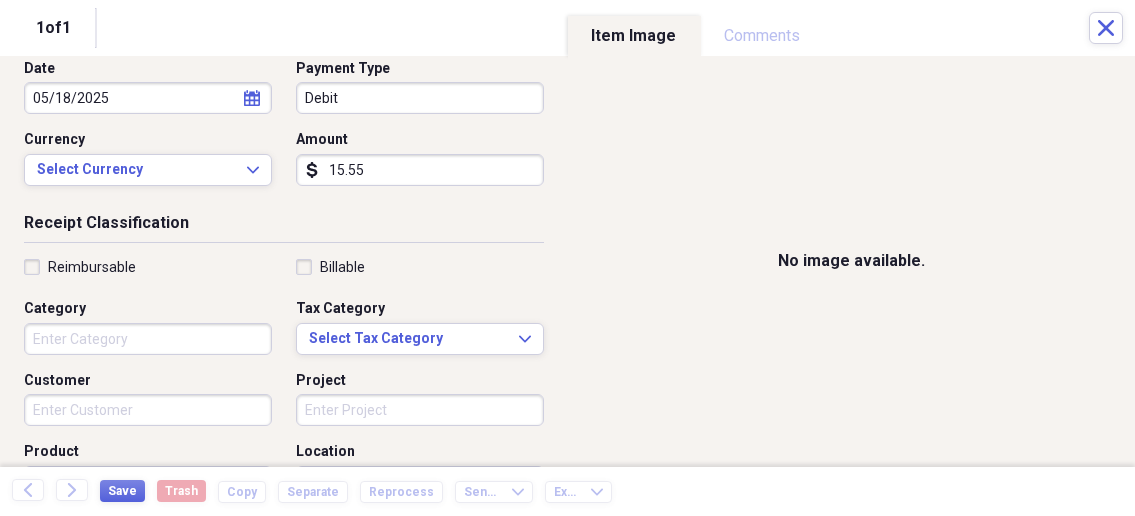 click on "Category" at bounding box center [148, 339] 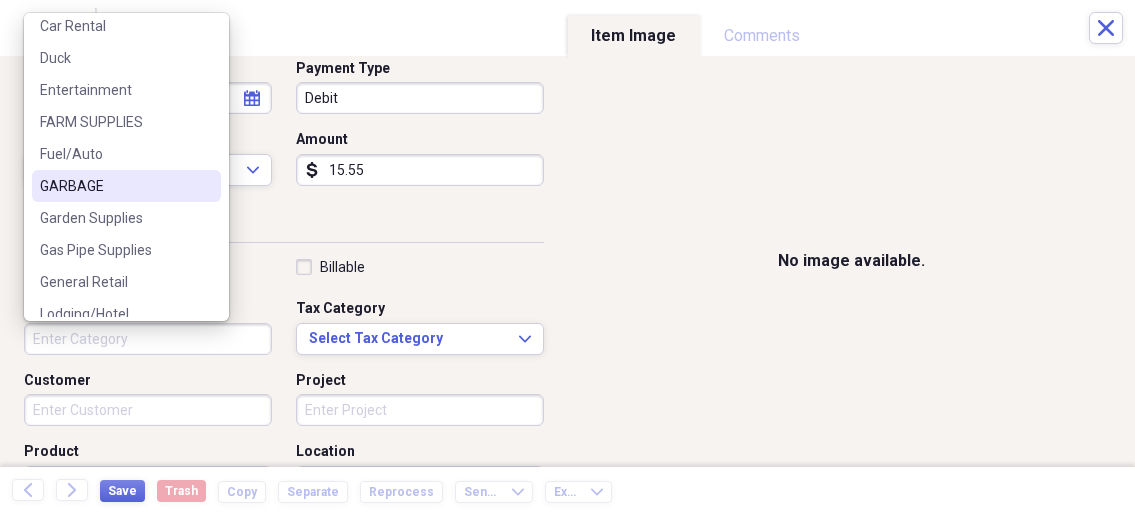 scroll, scrollTop: 0, scrollLeft: 0, axis: both 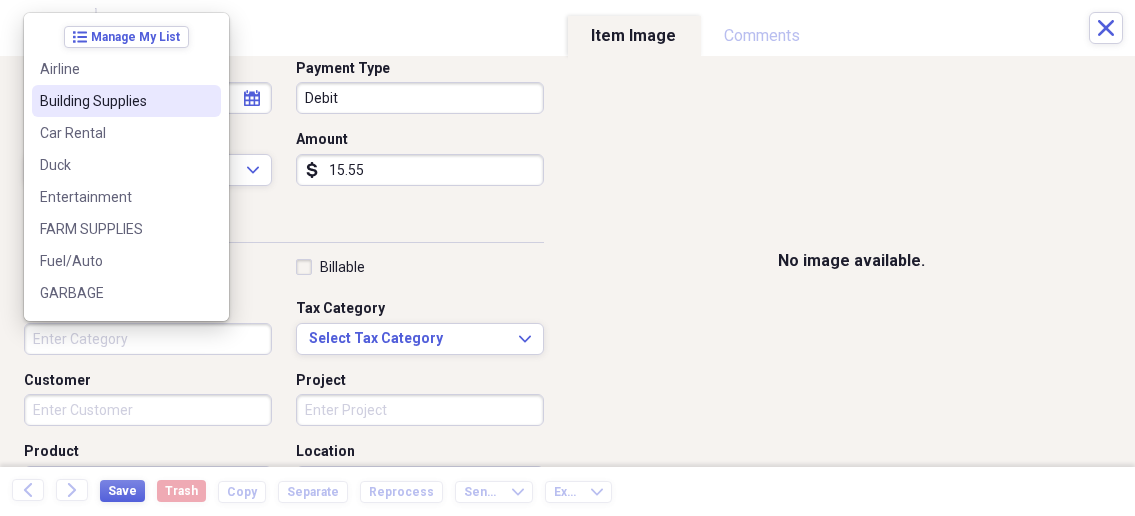 click on "Building Supplies" at bounding box center (114, 101) 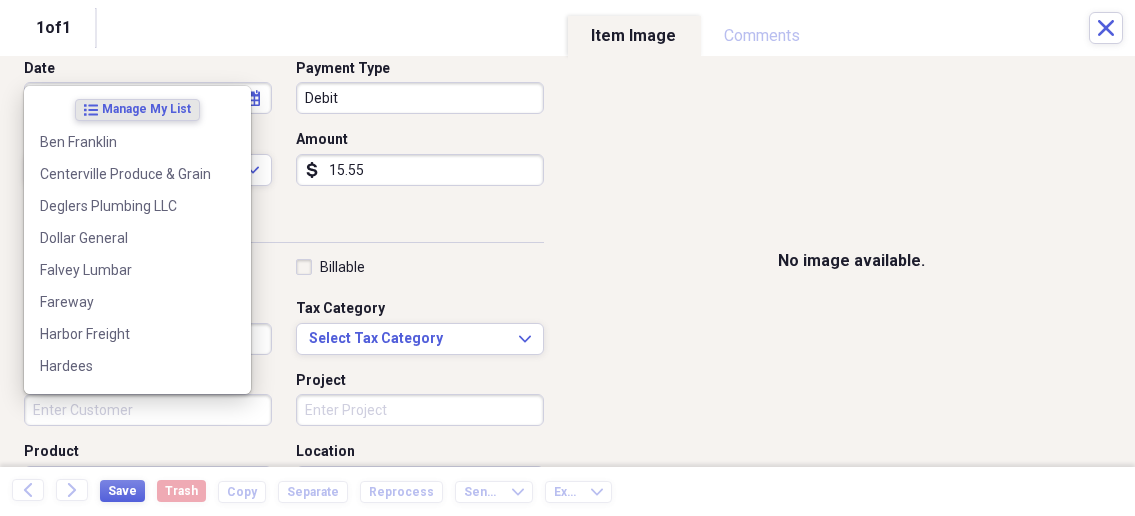 click on "Customer" at bounding box center (148, 410) 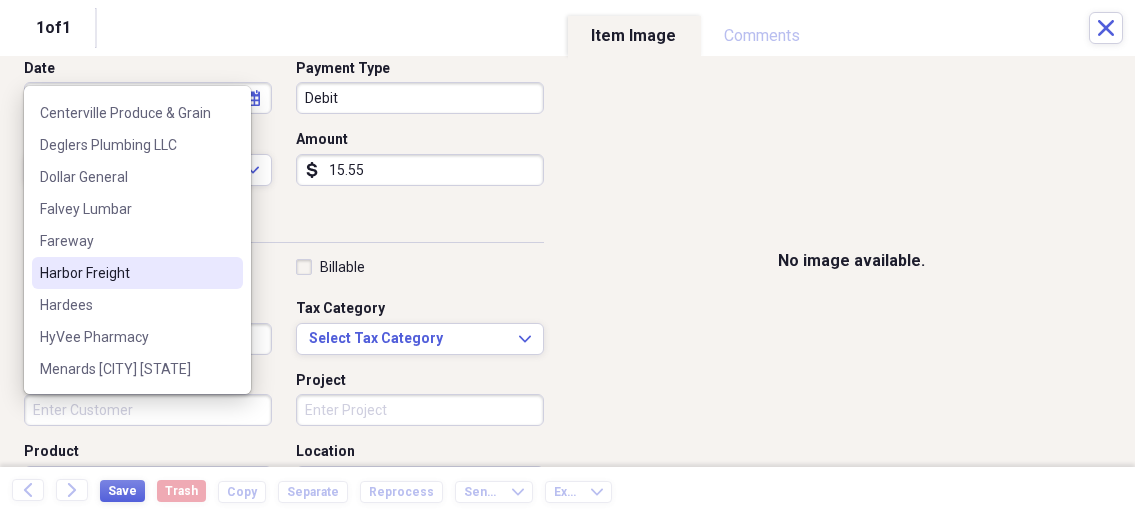 scroll, scrollTop: 214, scrollLeft: 0, axis: vertical 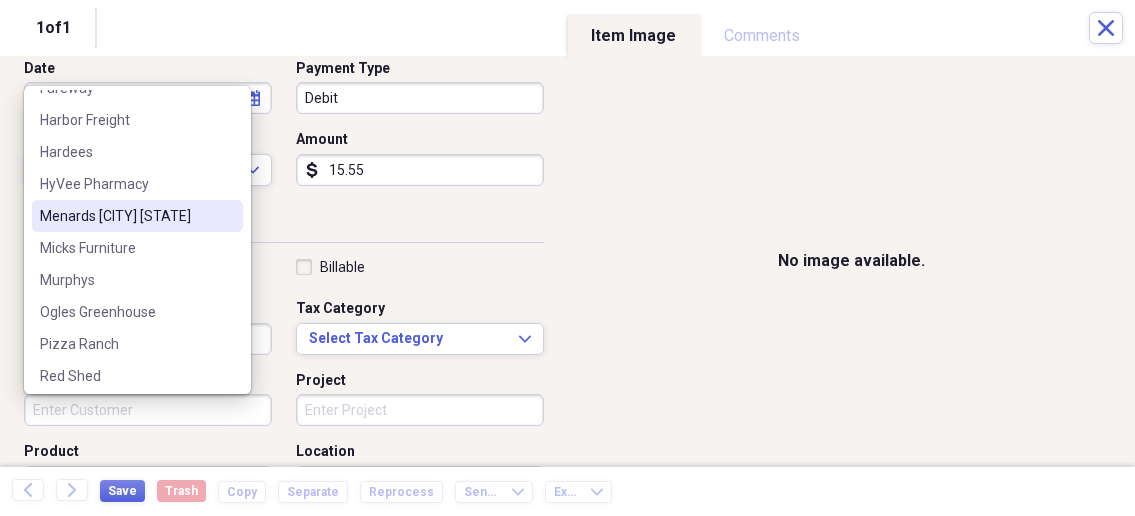 click on "[COMPANY] [CITY] [STATE]" at bounding box center (125, 216) 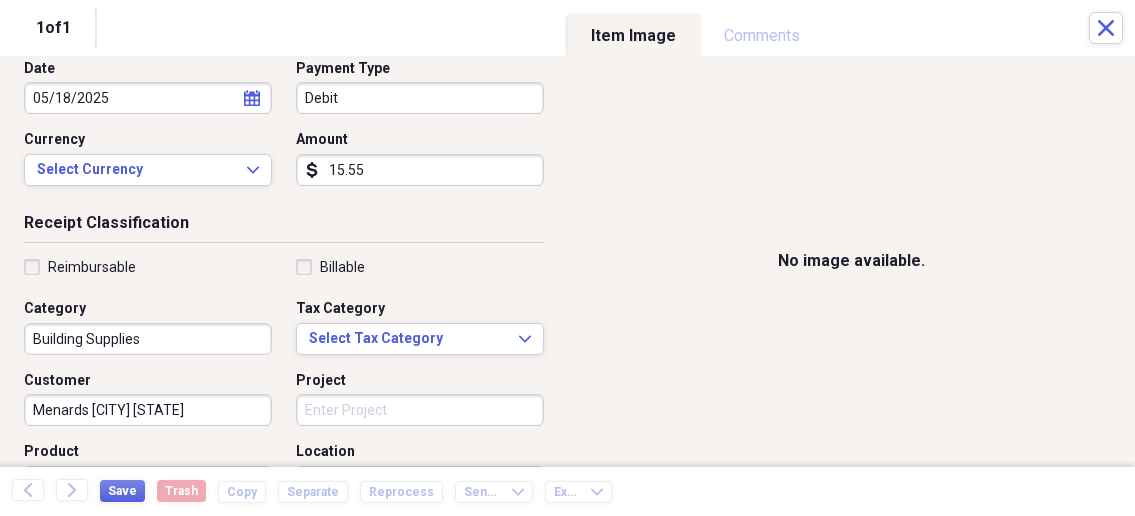 scroll, scrollTop: 321, scrollLeft: 0, axis: vertical 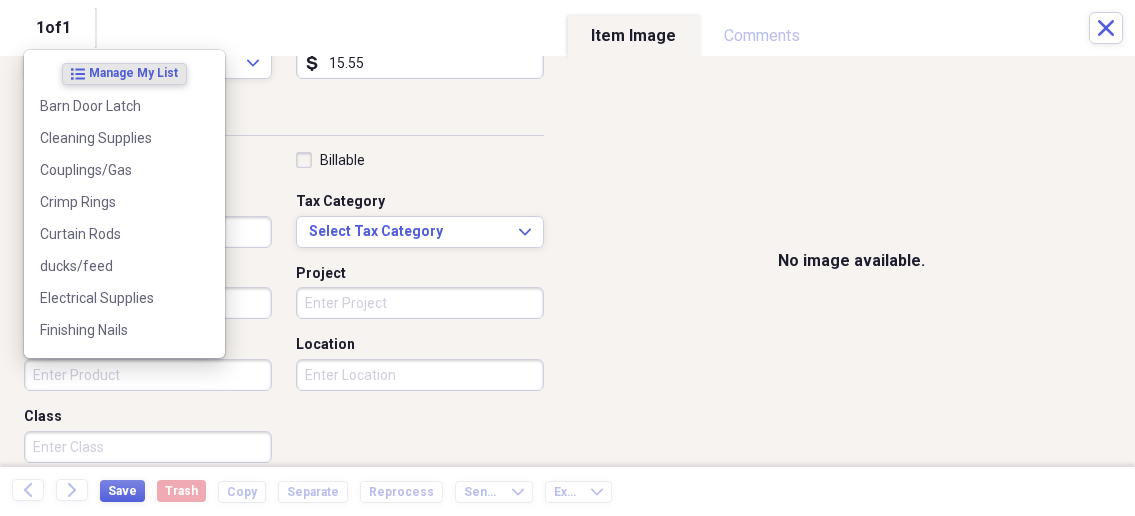 click on "Product" at bounding box center (148, 375) 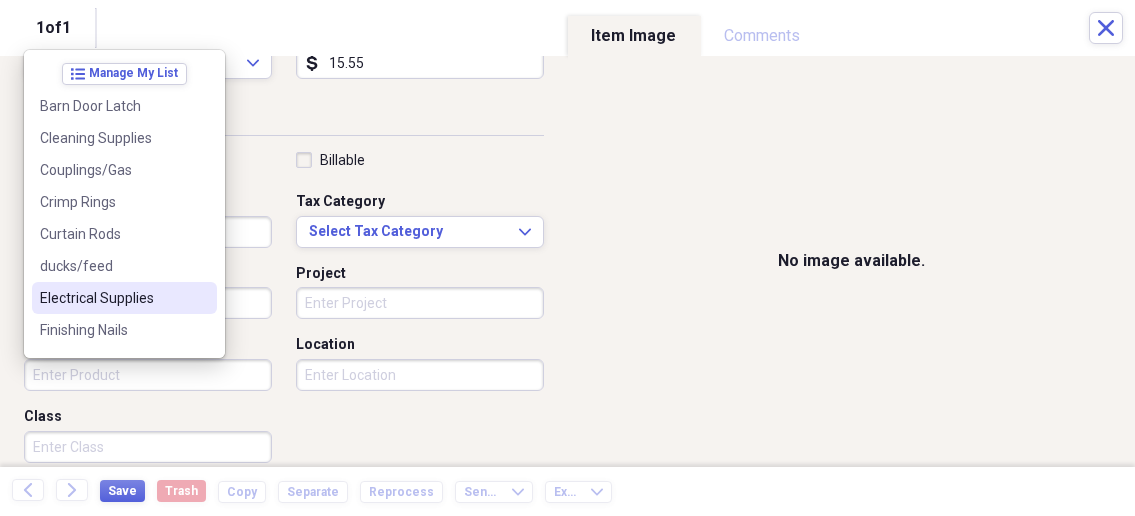 click on "Electrical Supplies" at bounding box center (112, 298) 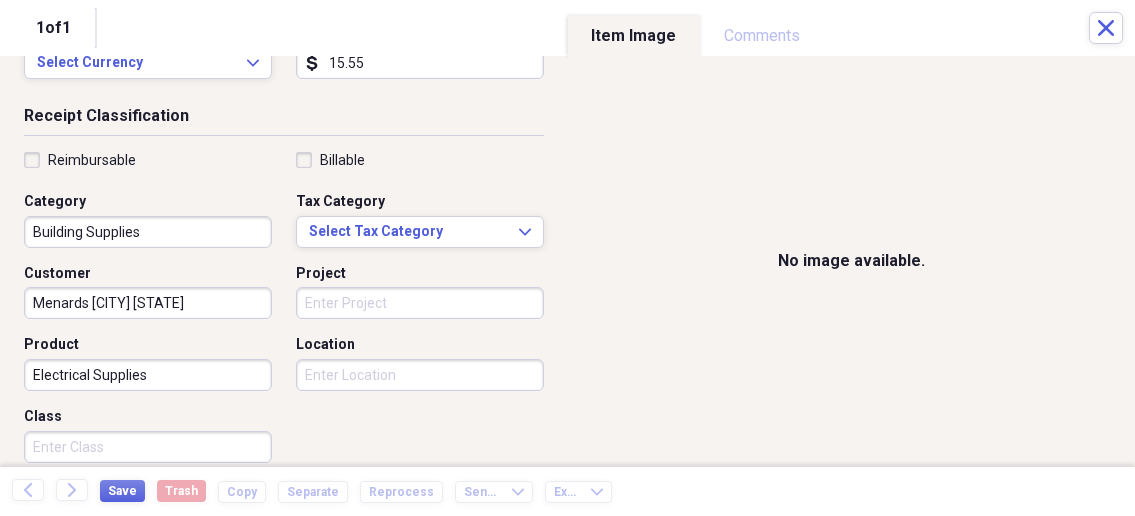 scroll, scrollTop: 428, scrollLeft: 0, axis: vertical 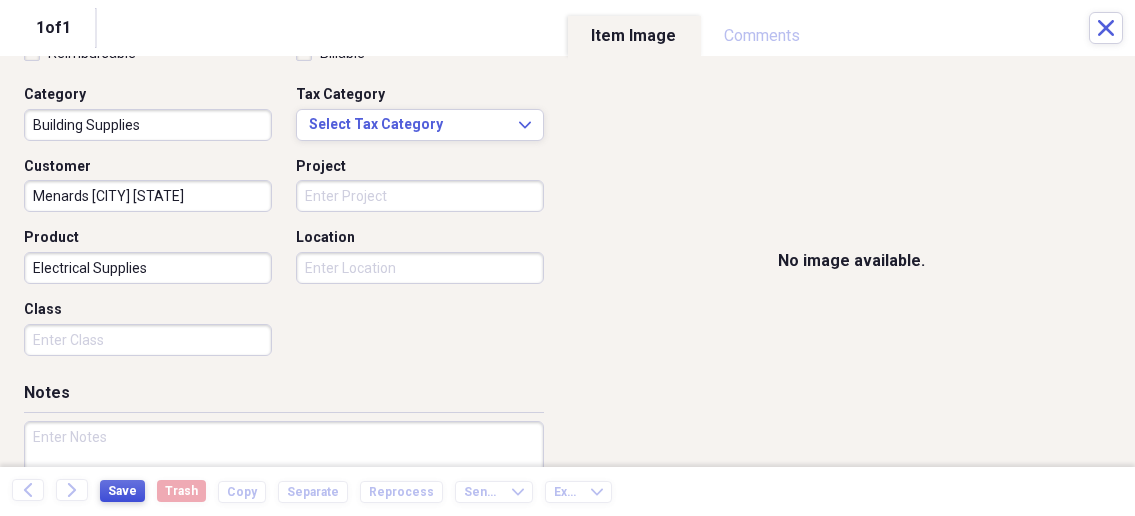 click on "Save" at bounding box center [122, 491] 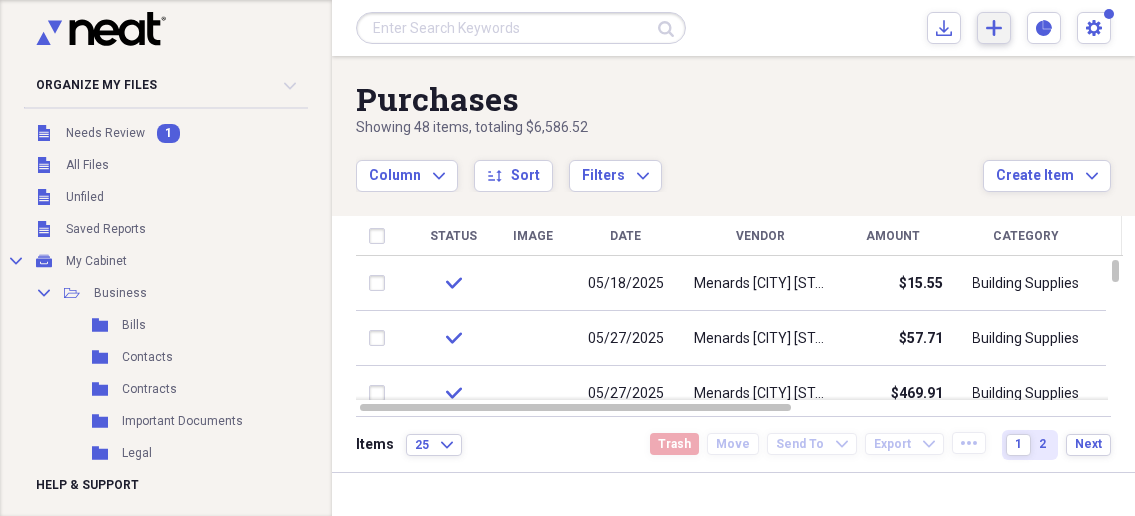 click 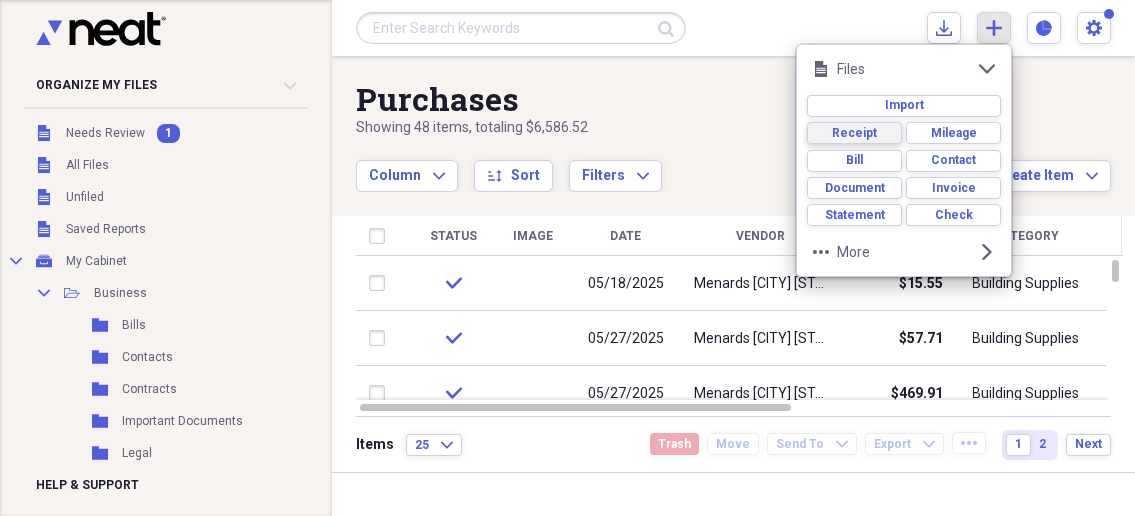click on "Receipt" at bounding box center [854, 133] 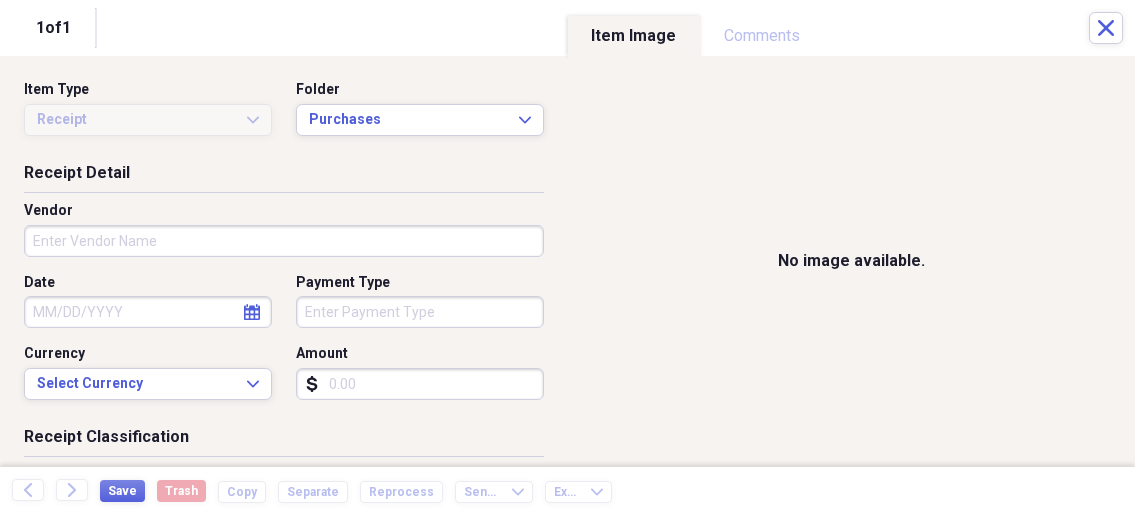 click on "Organize My Files 1 Collapse Unfiled Needs Review 1 Unfiled All Files Unfiled Unfiled Unfiled Saved Reports Collapse My Cabinet My Cabinet Add Folder Collapse Open Folder Business Add Folder Folder Bills Add Folder Folder Contacts Add Folder Folder Contracts Add Folder Folder Important Documents Add Folder Folder Legal Add Folder Folder Office Add Folder Folder Purchases Add Folder Expand Folder Taxes Add Folder Expand Folder Personal Add Folder Trash Trash Help & Support Submit Import Import Add Create Expand Reports Reports Settings Nathalee Expand Purchases Showing 48 items , totaling $6,586.52 Column Expand sort Sort Filters  Expand Create Item Expand Status Image Date Vendor Amount Category Product Source Billable Reimbursable check 05/18/2025 Menards Ottumwa Iowa $15.55 Building Supplies Electrical Supplies check 05/27/2025 Menards Ottumwa Iowa $57.71 Building Supplies Electrical Supplies check 05/27/2025 Menards Ottumwa Iowa $469.91 Building Supplies Misc Bldg Supplies check 05/17/2025 $159.67 check 25" at bounding box center (567, 258) 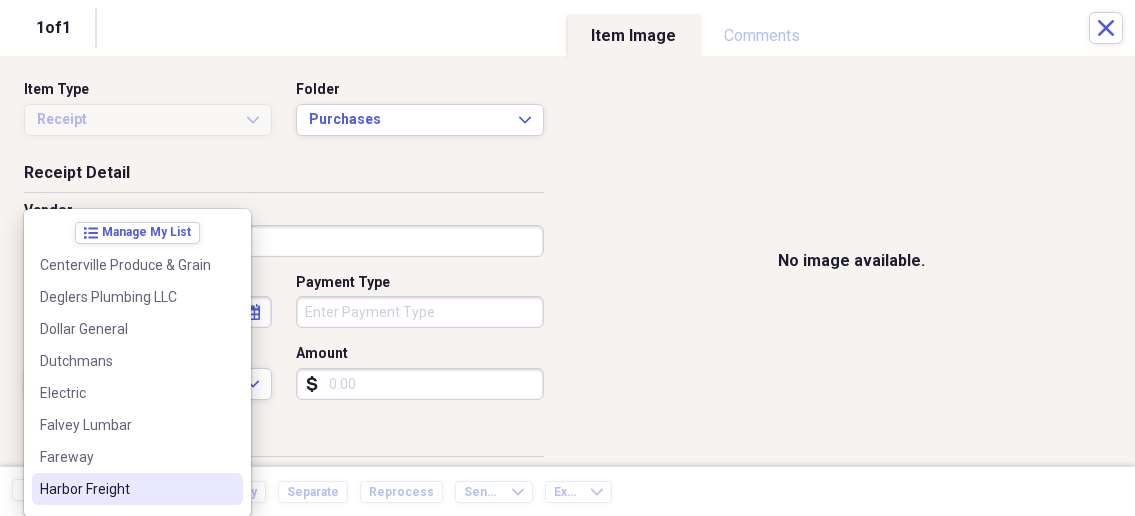 scroll, scrollTop: 214, scrollLeft: 0, axis: vertical 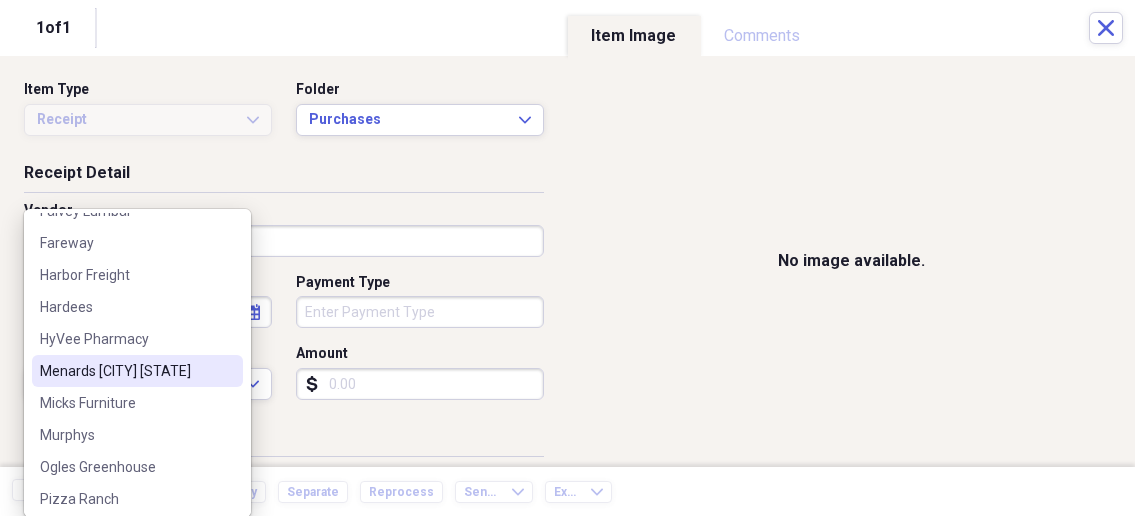 click on "[COMPANY] [CITY] [STATE]" at bounding box center [137, 371] 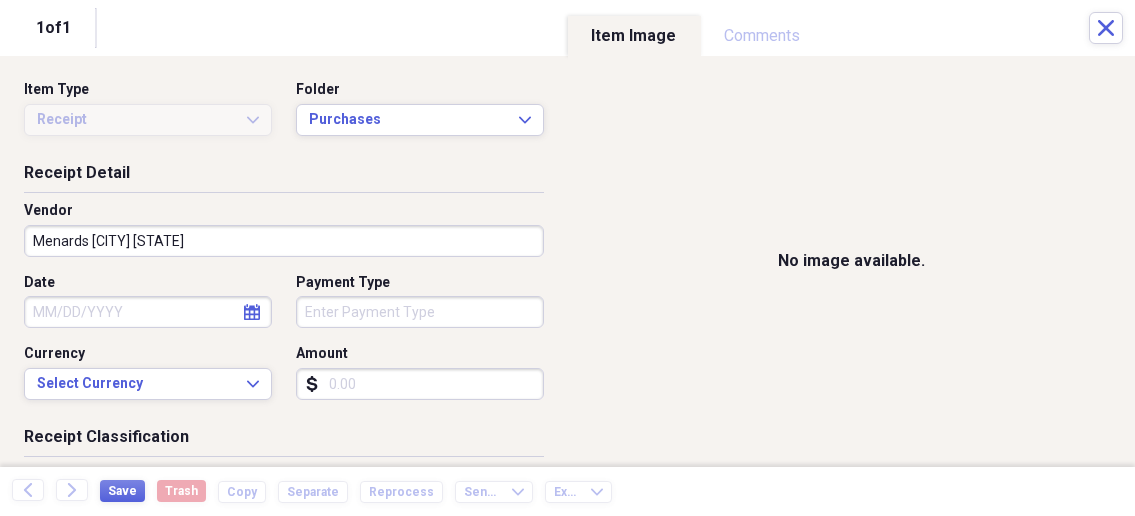 click on "Date" at bounding box center [148, 312] 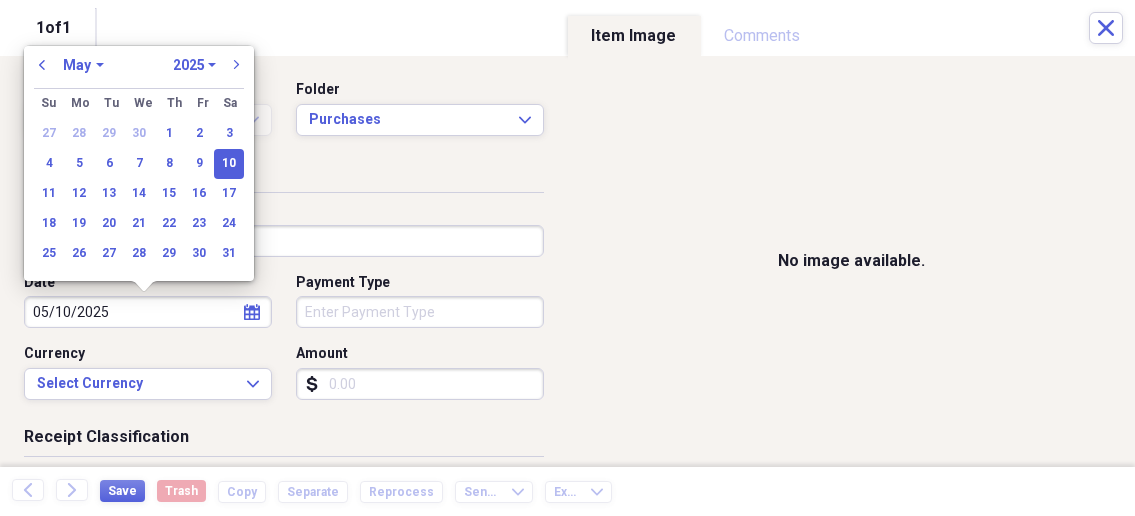 click on "Organize My Files 1 Collapse Unfiled Needs Review 1 Unfiled All Files Unfiled Unfiled Unfiled Saved Reports Collapse My Cabinet My Cabinet Add Folder Collapse Open Folder Business Add Folder Folder Bills Add Folder Folder Contacts Add Folder Folder Contracts Add Folder Folder Important Documents Add Folder Folder Legal Add Folder Folder Office Add Folder Folder Purchases Add Folder Expand Folder Taxes Add Folder Expand Folder Personal Add Folder Trash Trash Help & Support Submit Import Import Add Create Expand Reports Reports Settings Nathalee Expand Purchases Showing 48 items , totaling $6,586.52 Column Expand sort Sort Filters  Expand Create Item Expand Status Image Date Vendor Amount Category Product Source Billable Reimbursable check 05/18/2025 Menards Ottumwa Iowa $15.55 Building Supplies Electrical Supplies check 05/27/2025 Menards Ottumwa Iowa $57.71 Building Supplies Electrical Supplies check 05/27/2025 Menards Ottumwa Iowa $469.91 Building Supplies Misc Bldg Supplies check 05/17/2025 $159.67 check 25" at bounding box center (567, 258) 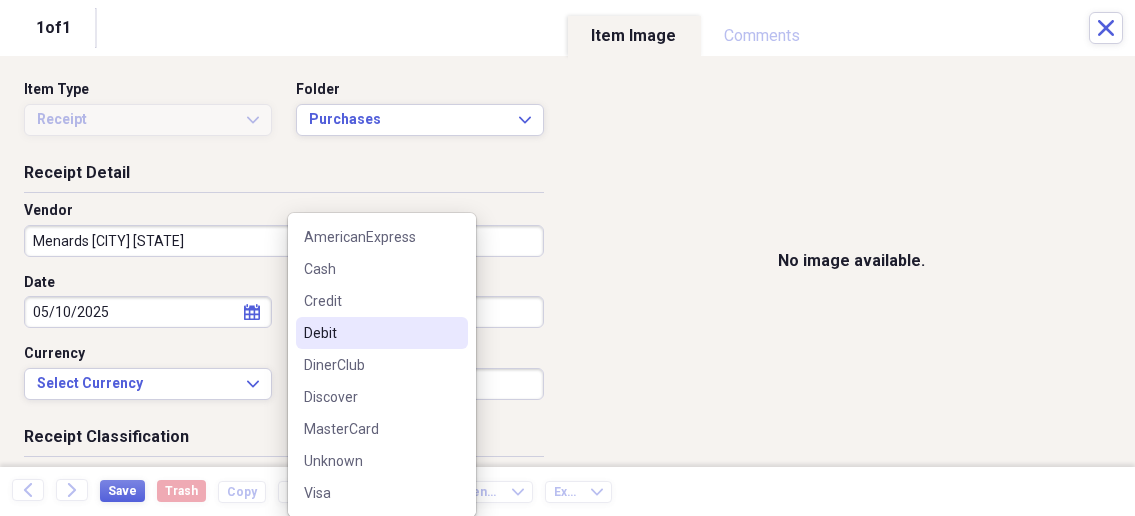 click on "Debit" at bounding box center [382, 333] 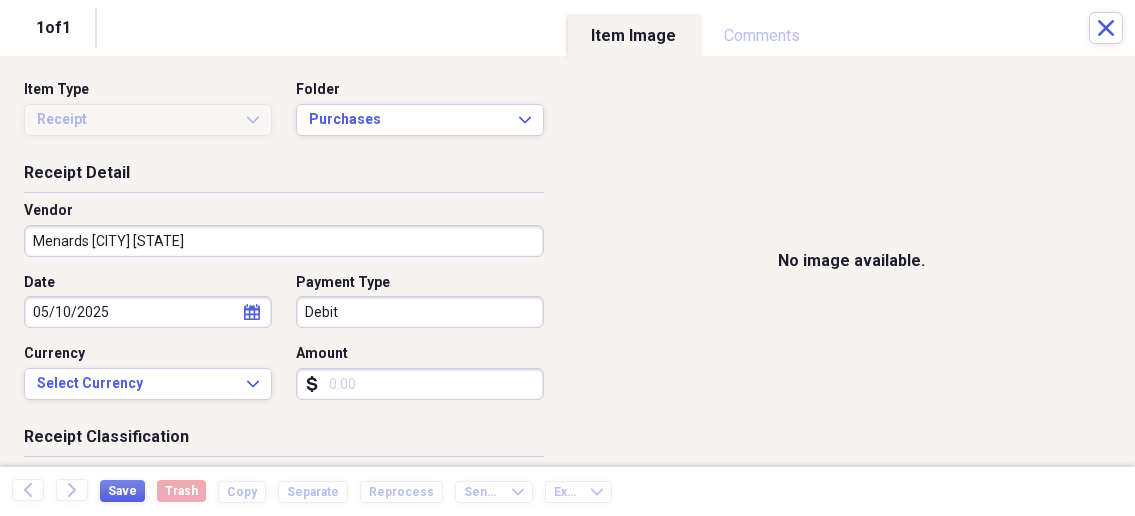 click on "Amount" at bounding box center [420, 384] 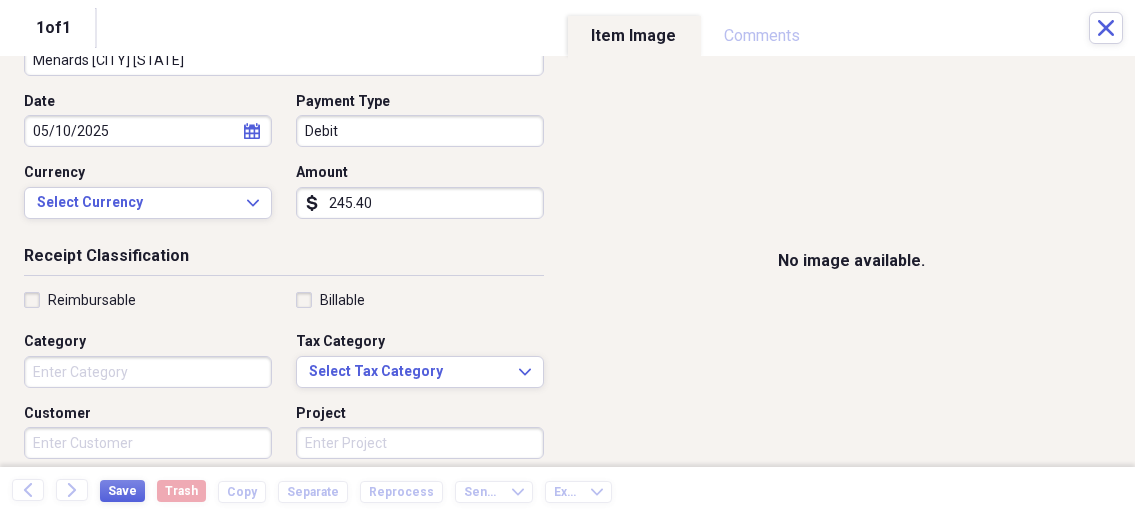 scroll, scrollTop: 214, scrollLeft: 0, axis: vertical 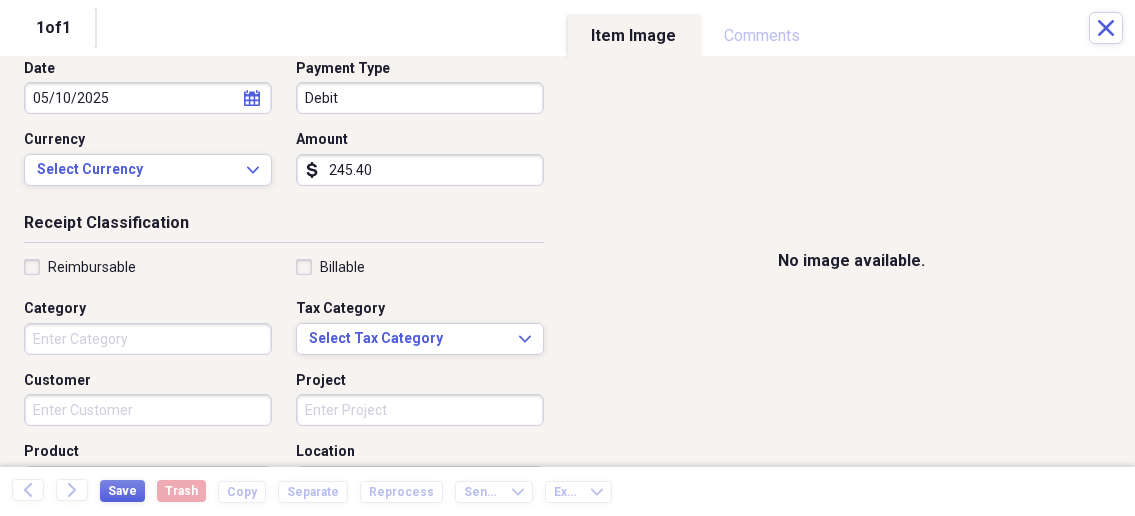 click on "Category" at bounding box center (148, 339) 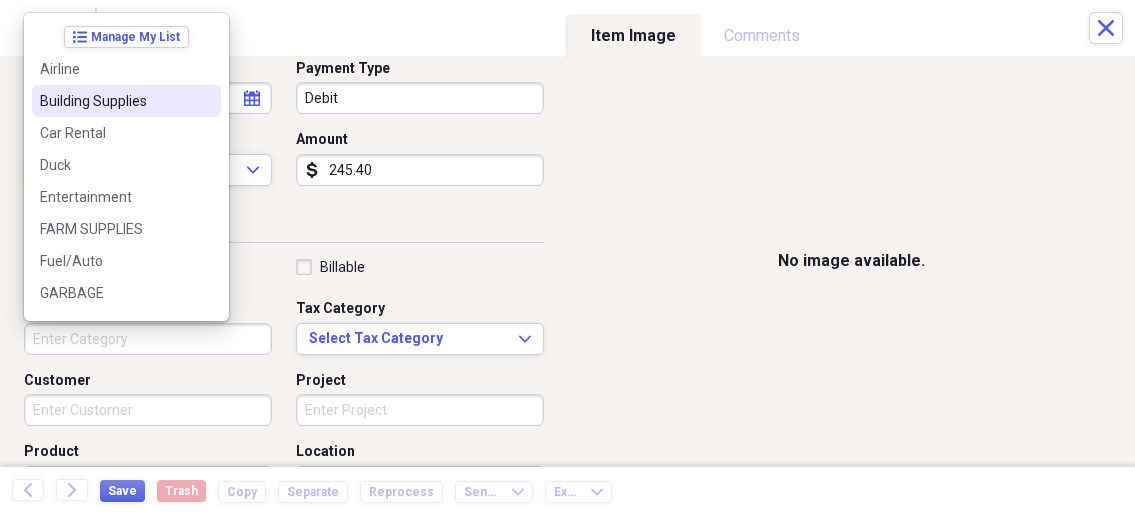 click on "Building Supplies" at bounding box center (114, 101) 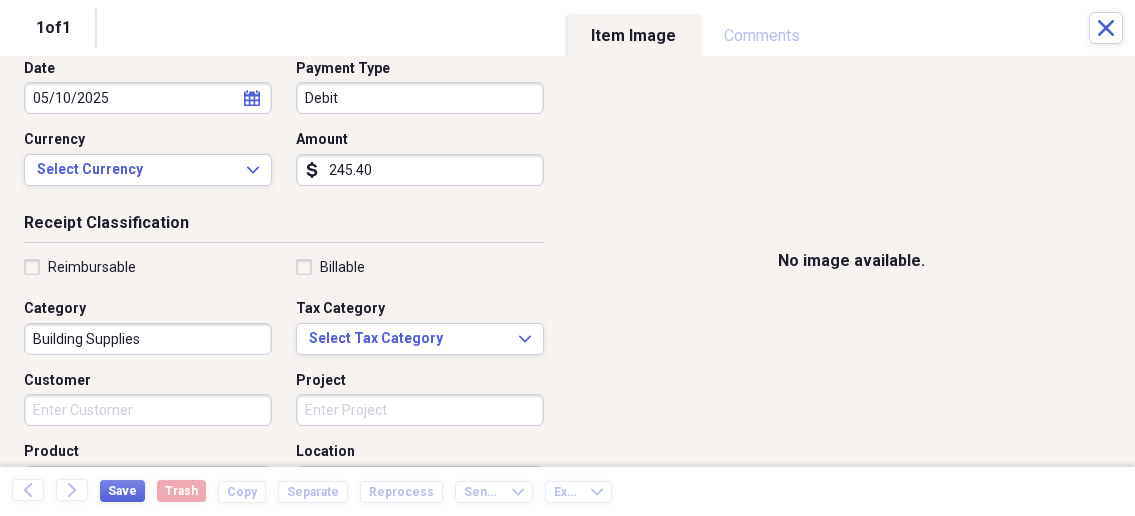 click on "Customer" at bounding box center [148, 410] 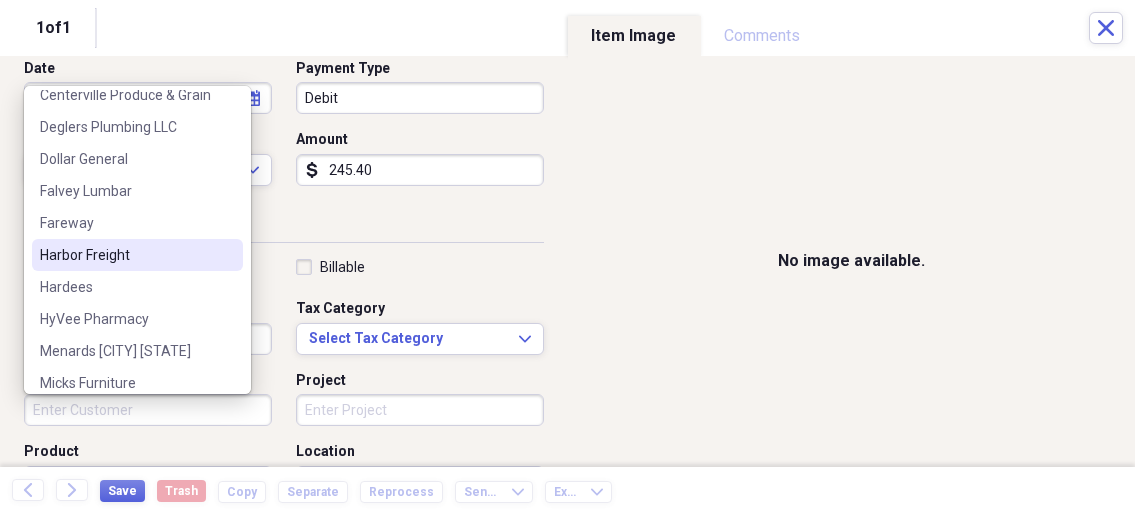 scroll, scrollTop: 214, scrollLeft: 0, axis: vertical 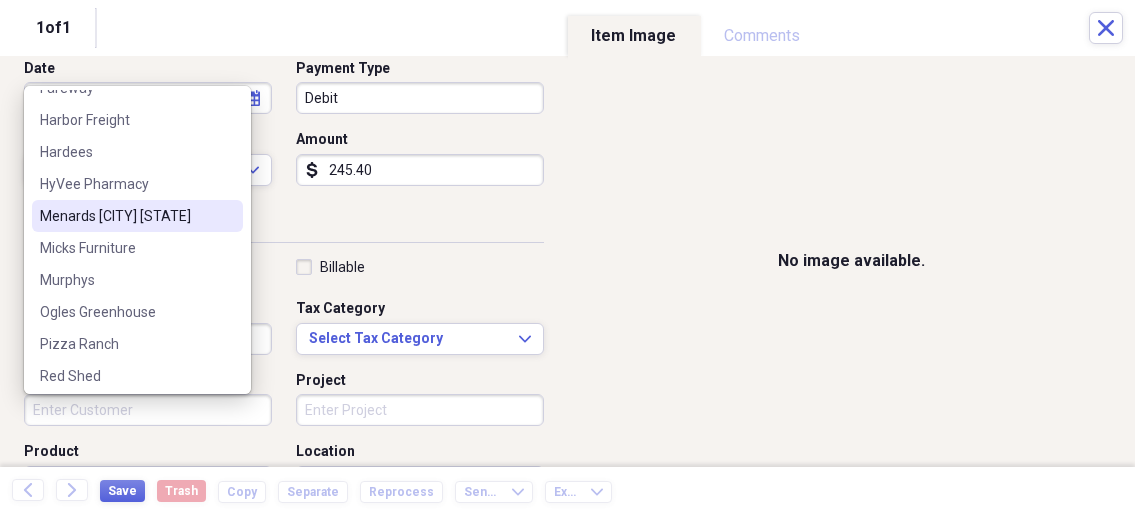 click on "[COMPANY] [CITY] [STATE]" at bounding box center [125, 216] 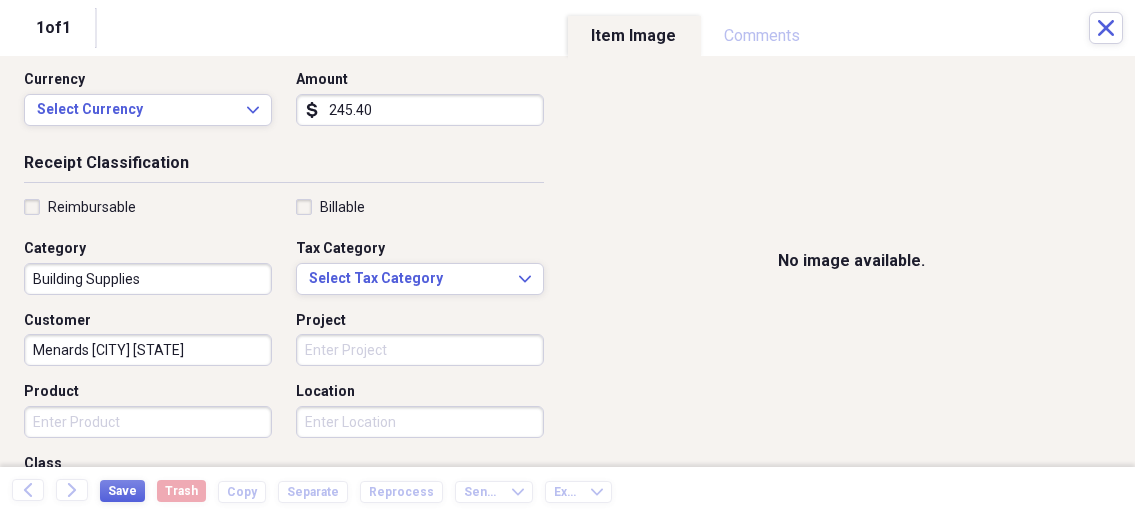 scroll, scrollTop: 321, scrollLeft: 0, axis: vertical 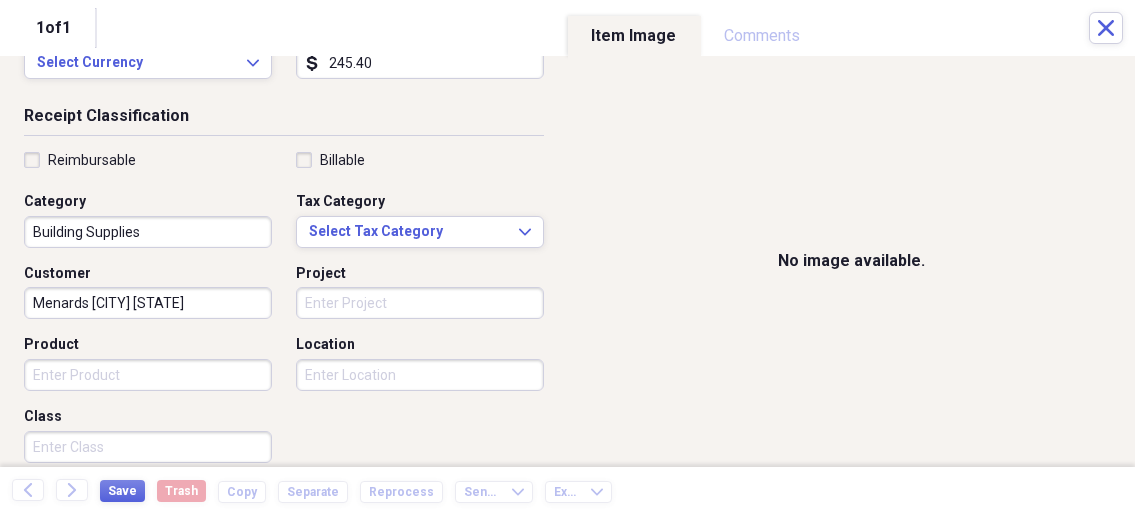 click on "Product" at bounding box center (148, 375) 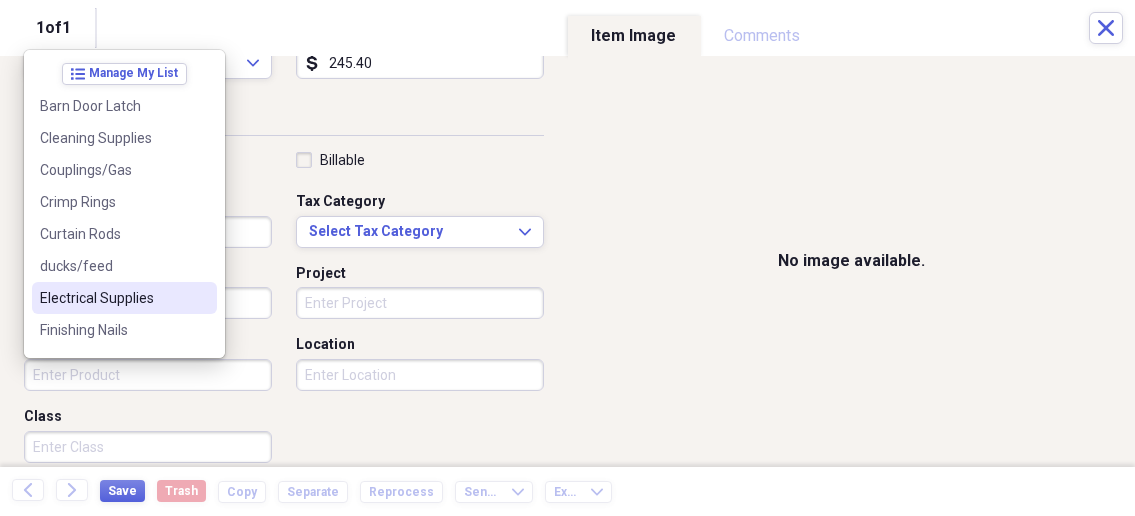 click on "Electrical Supplies" at bounding box center [112, 298] 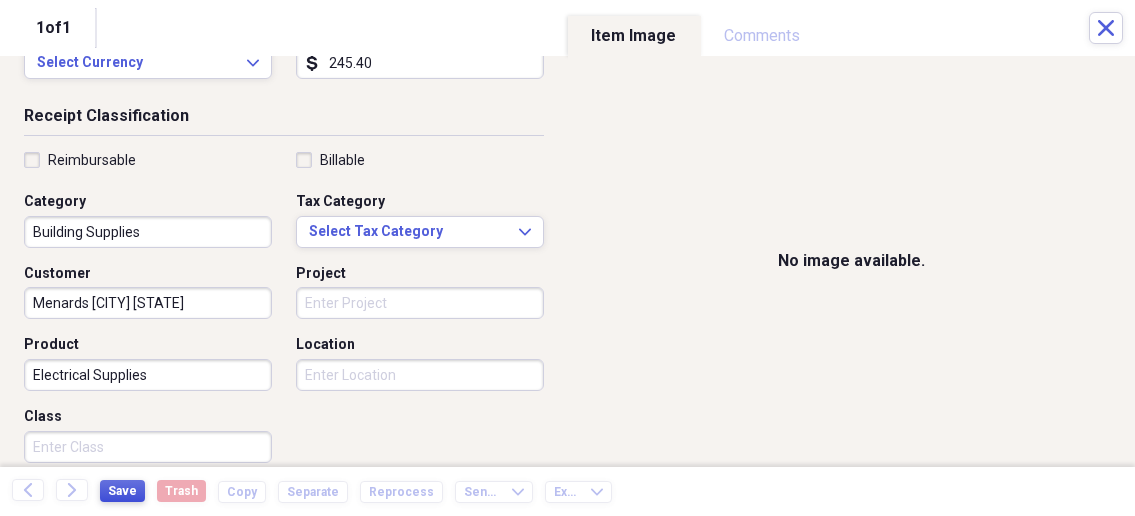 click on "Save" at bounding box center (122, 491) 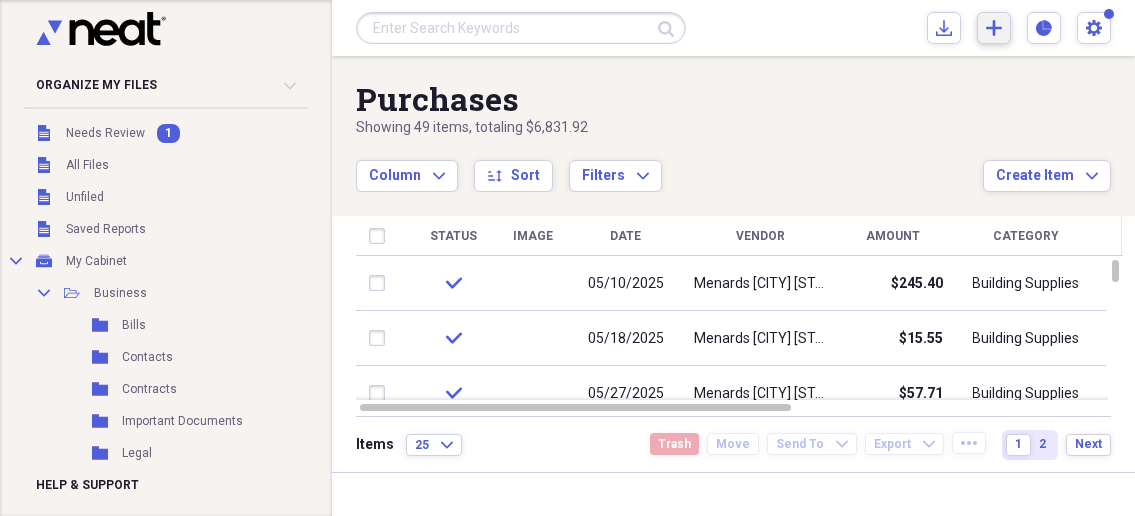 click on "Add" 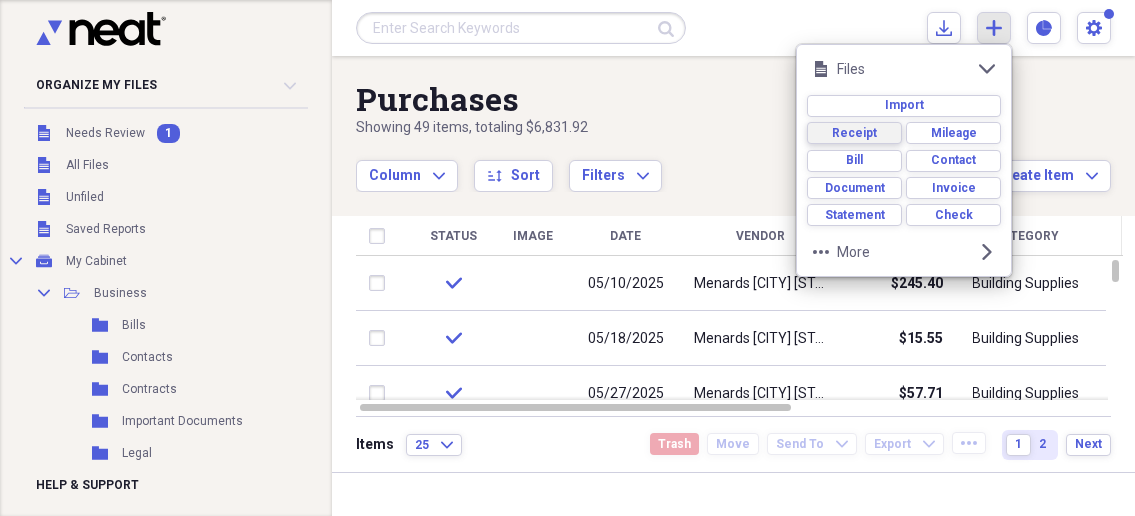 click on "Receipt" at bounding box center [854, 133] 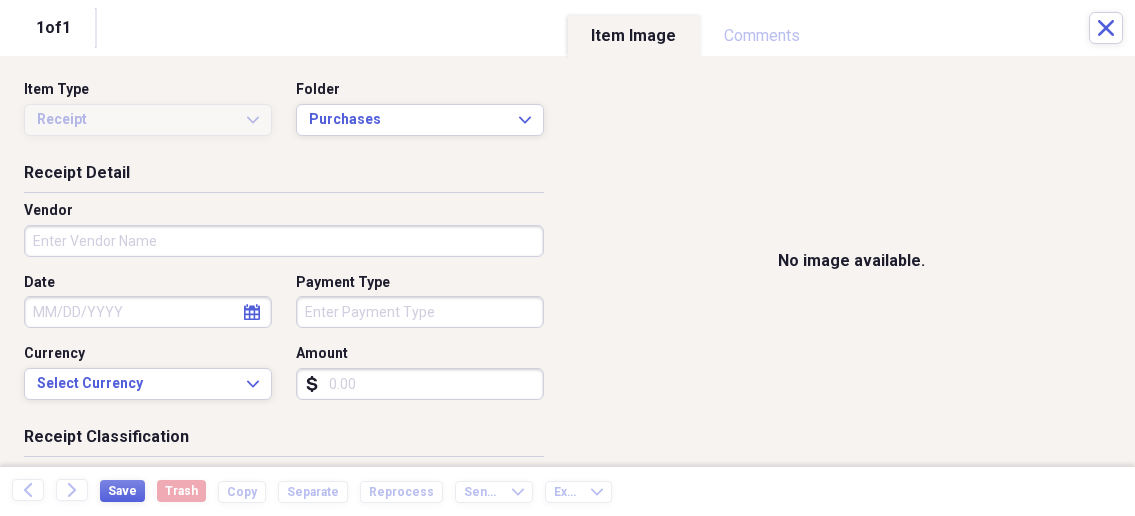 click on "Organize My Files 1 Collapse Unfiled Needs Review 1 Unfiled All Files Unfiled Unfiled Unfiled Saved Reports Collapse My Cabinet My Cabinet Add Folder Collapse Open Folder Business Add Folder Folder Bills Add Folder Folder Contacts Add Folder Folder Contracts Add Folder Folder Important Documents Add Folder Folder Legal Add Folder Folder Office Add Folder Folder Purchases Add Folder Expand Folder Taxes Add Folder Expand Folder Personal Add Folder Trash Trash Help & Support Submit Import Import Add Create Expand Reports Reports Settings Nathalee Expand Purchases Showing 49 items , totaling $6,831.92 Column Expand sort Sort Filters  Expand Create Item Expand Status Image Date Vendor Amount Category Product Source Billable Reimbursable check 05/10/2025 Menards Ottumwa Iowa $245.40 Building Supplies Electrical Supplies check 05/18/2025 Menards Ottumwa Iowa $15.55 Building Supplies Electrical Supplies check 05/27/2025 Menards Ottumwa Iowa $57.71 Building Supplies Electrical Supplies check 05/27/2025 $469.91 check 1" at bounding box center (567, 258) 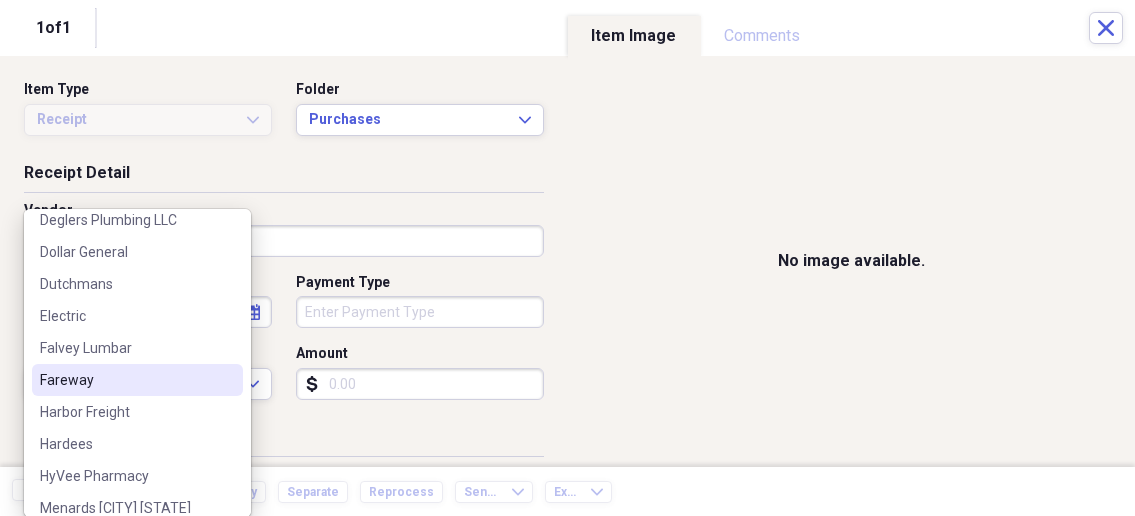 scroll, scrollTop: 107, scrollLeft: 0, axis: vertical 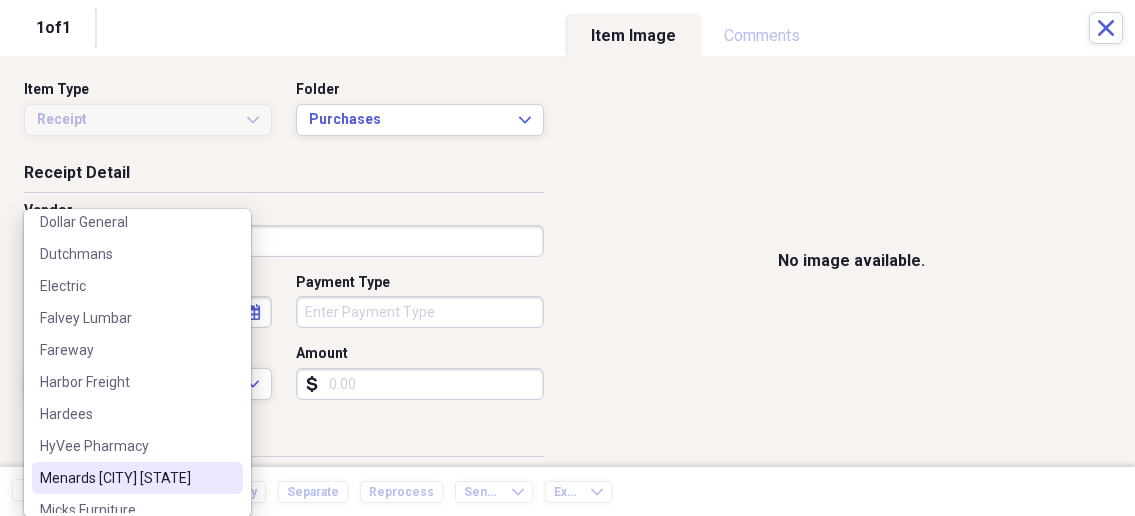 click on "[COMPANY] [CITY] [STATE]" at bounding box center [125, 478] 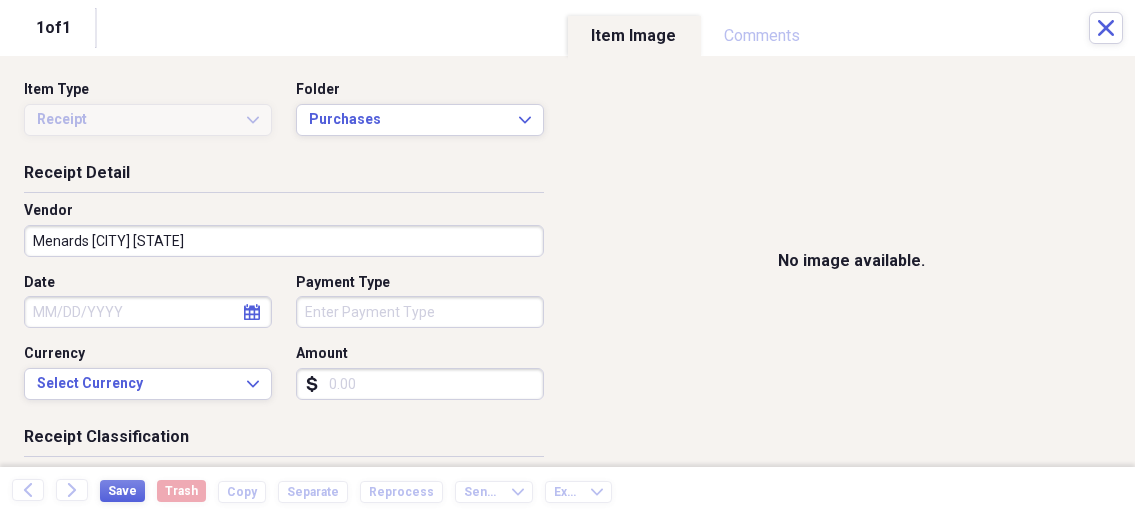 click on "Date" at bounding box center [148, 312] 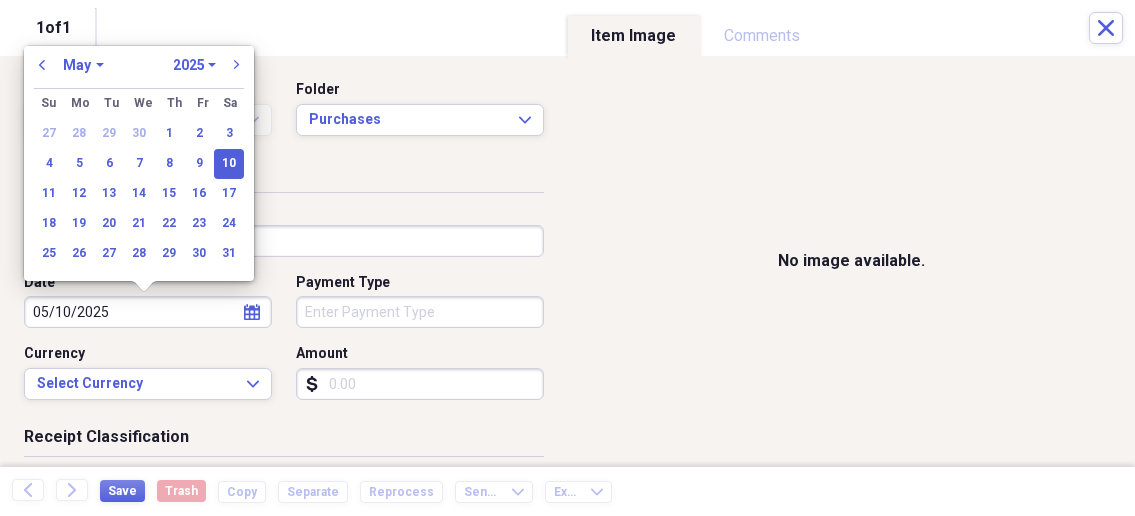 click on "Organize My Files 1 Collapse Unfiled Needs Review 1 Unfiled All Files Unfiled Unfiled Unfiled Saved Reports Collapse My Cabinet My Cabinet Add Folder Collapse Open Folder Business Add Folder Folder Bills Add Folder Folder Contacts Add Folder Folder Contracts Add Folder Folder Important Documents Add Folder Folder Legal Add Folder Folder Office Add Folder Folder Purchases Add Folder Expand Folder Taxes Add Folder Expand Folder Personal Add Folder Trash Trash Help & Support Submit Import Import Add Create Expand Reports Reports Settings Nathalee Expand Purchases Showing 49 items , totaling $6,831.92 Column Expand sort Sort Filters  Expand Create Item Expand Status Image Date Vendor Amount Category Product Source Billable Reimbursable check 05/10/2025 Menards Ottumwa Iowa $245.40 Building Supplies Electrical Supplies check 05/18/2025 Menards Ottumwa Iowa $15.55 Building Supplies Electrical Supplies check 05/27/2025 Menards Ottumwa Iowa $57.71 Building Supplies Electrical Supplies check 05/27/2025 $469.91 check 1" at bounding box center (567, 258) 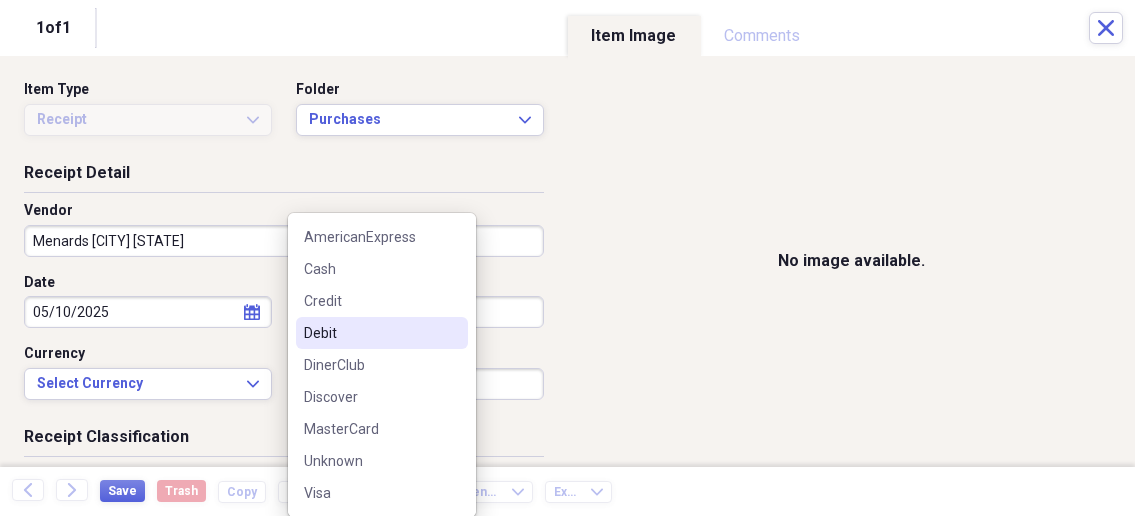 click on "Debit" at bounding box center [370, 333] 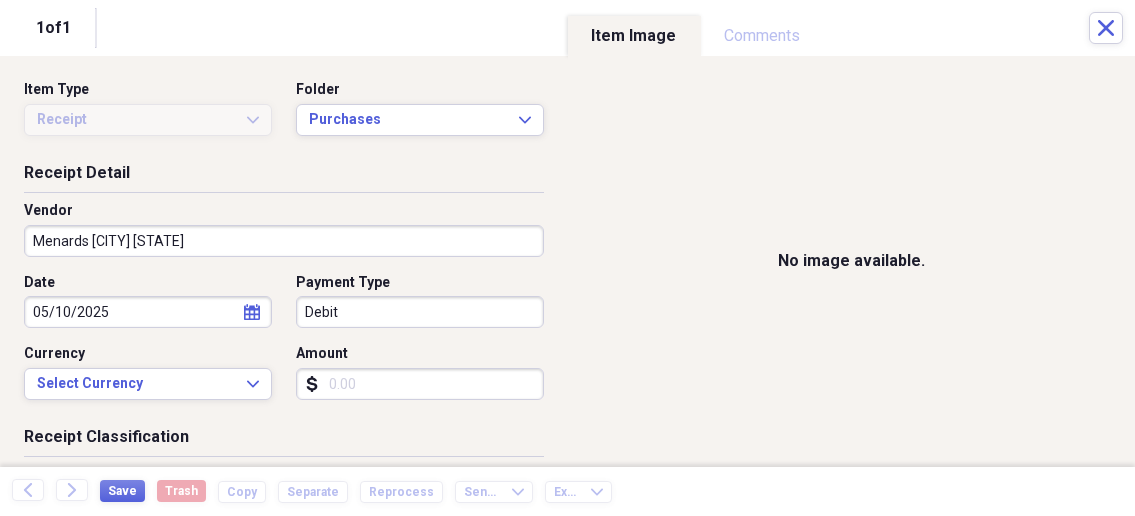 click on "Amount" at bounding box center (420, 384) 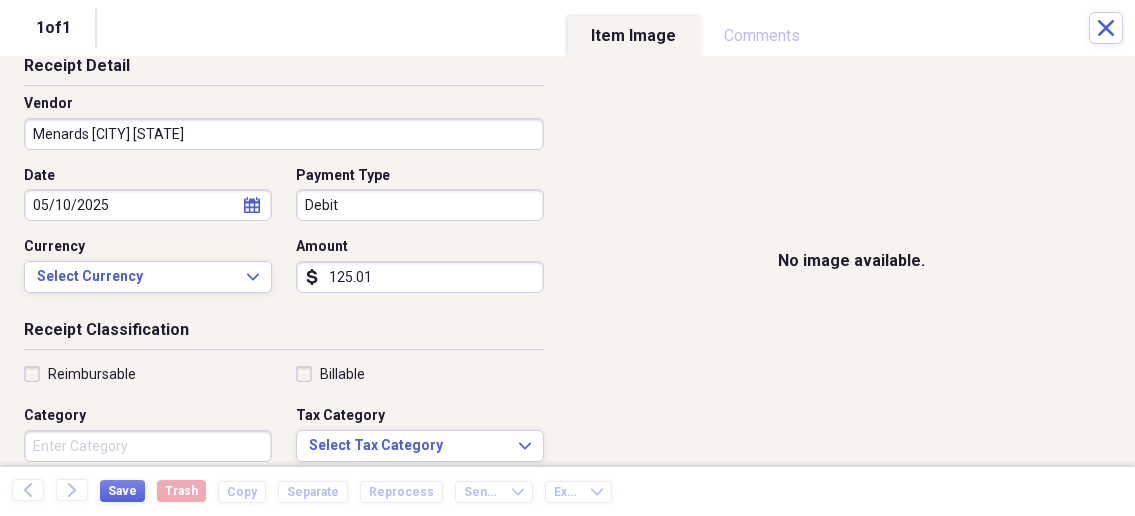 scroll, scrollTop: 214, scrollLeft: 0, axis: vertical 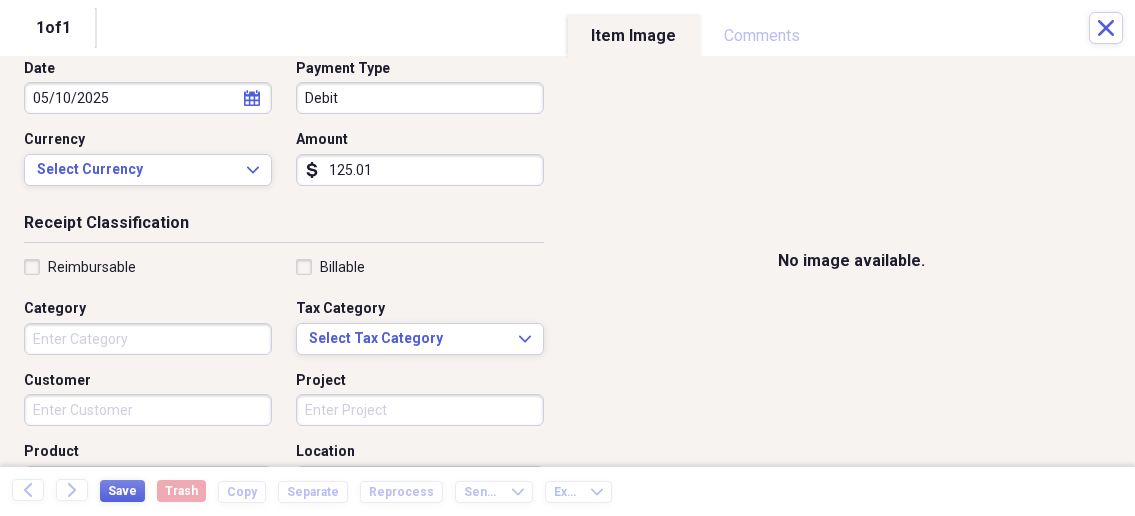 click on "Category" at bounding box center (148, 339) 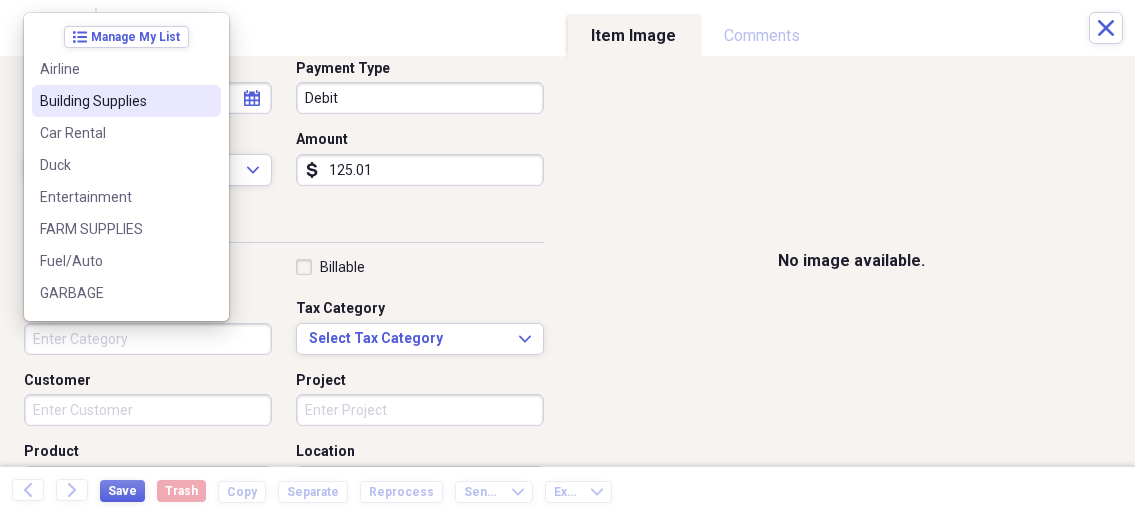 click on "Building Supplies" at bounding box center [114, 101] 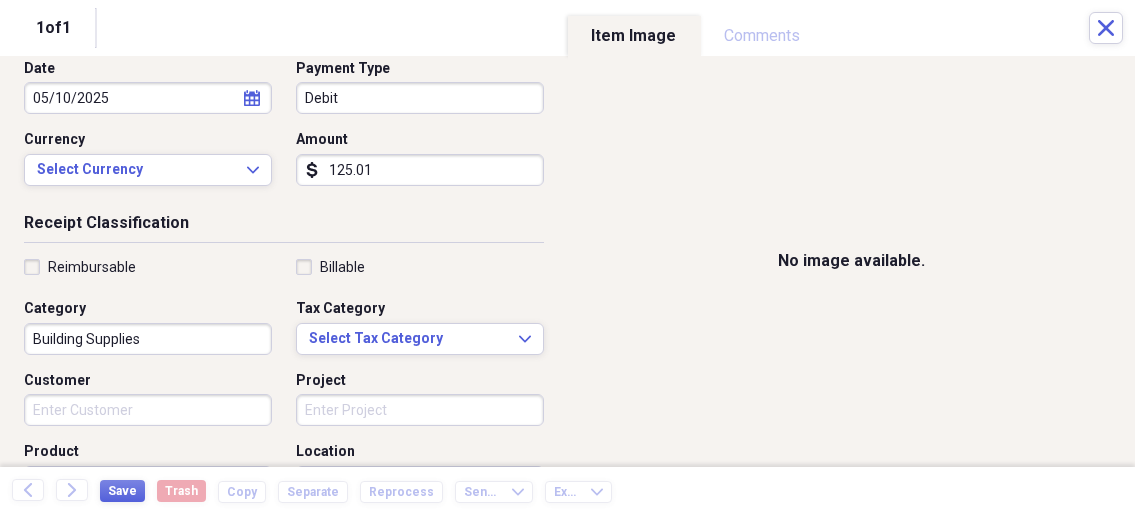 click on "Customer" at bounding box center [148, 410] 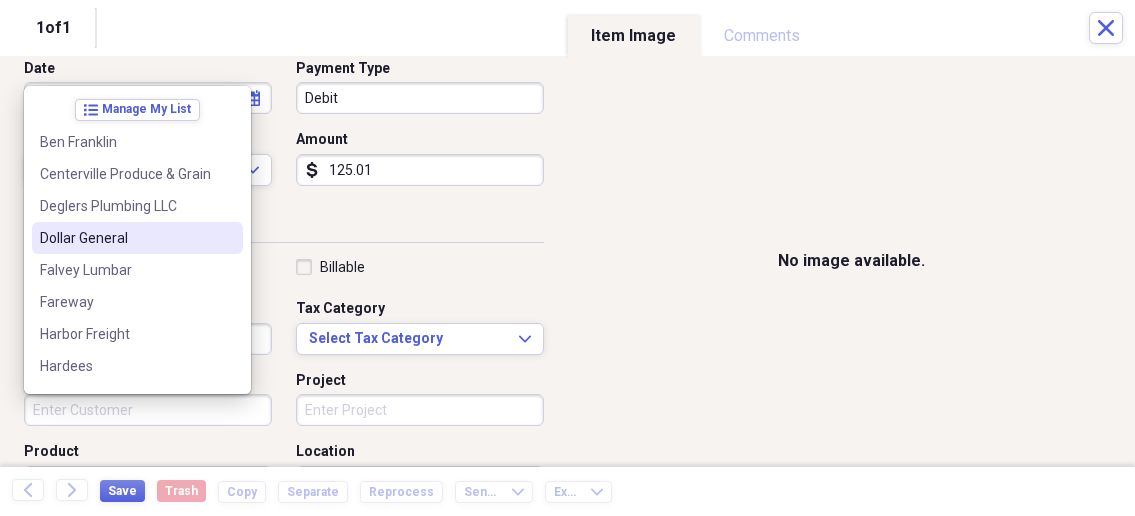 scroll, scrollTop: 107, scrollLeft: 0, axis: vertical 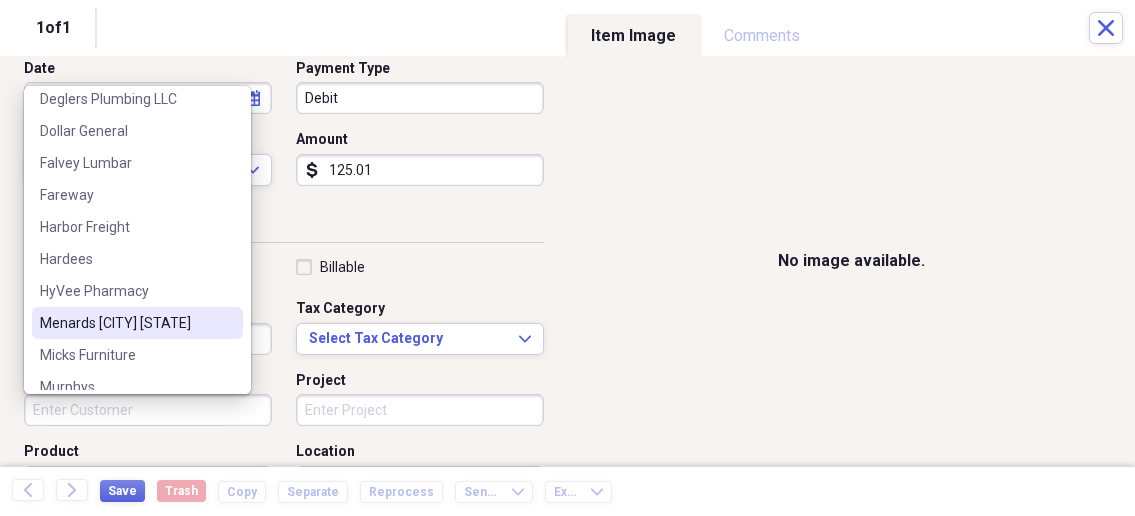 click on "[COMPANY] [CITY] [STATE]" at bounding box center (125, 323) 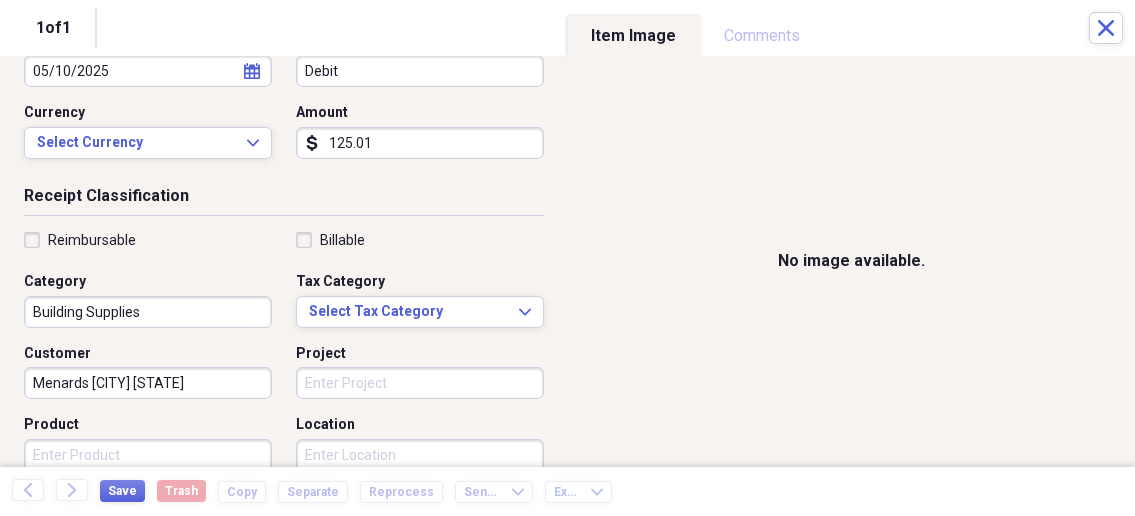 scroll, scrollTop: 321, scrollLeft: 0, axis: vertical 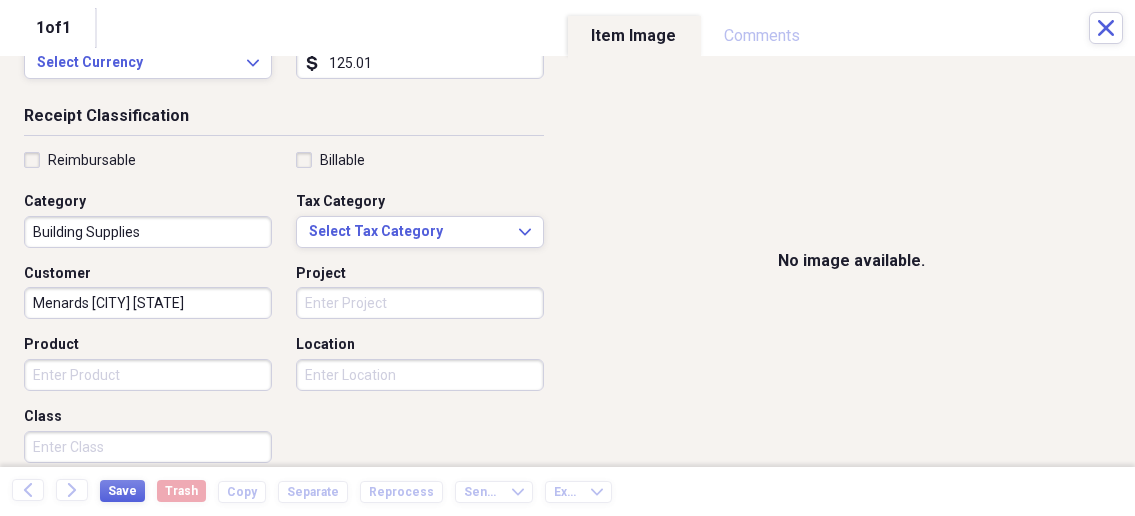 click on "Product" at bounding box center (148, 375) 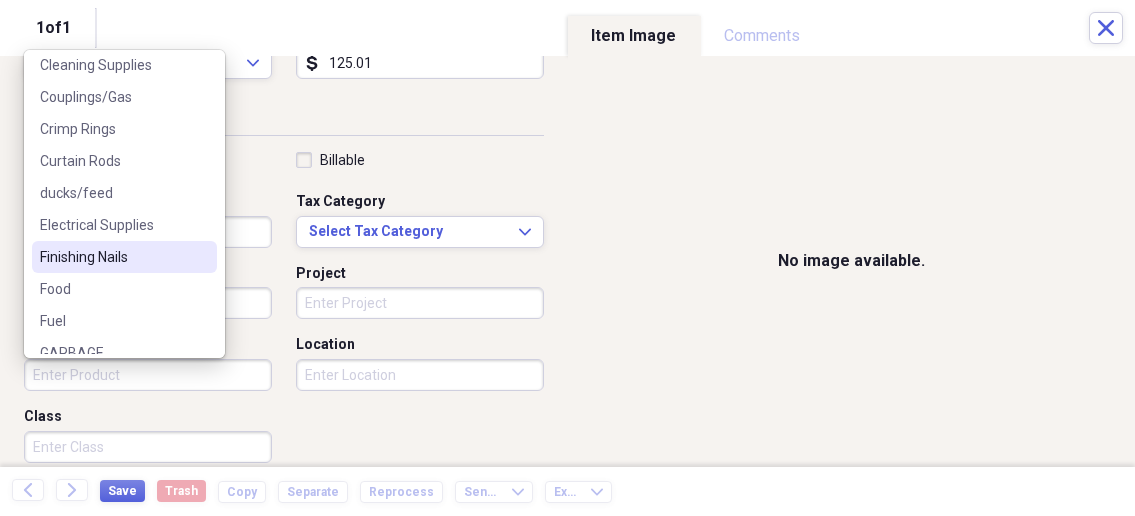 scroll, scrollTop: 107, scrollLeft: 0, axis: vertical 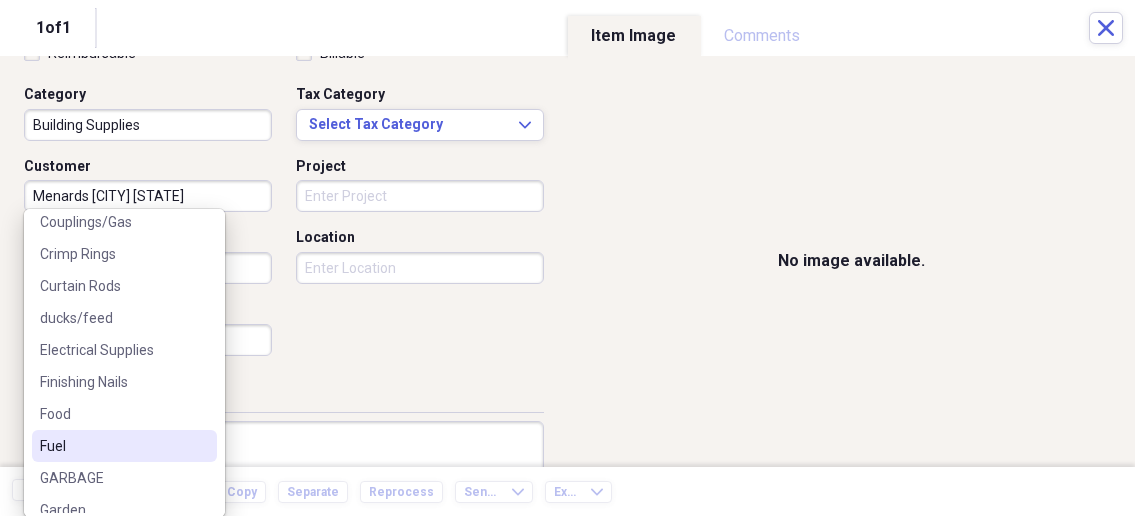 click on "No image available." at bounding box center (852, 261) 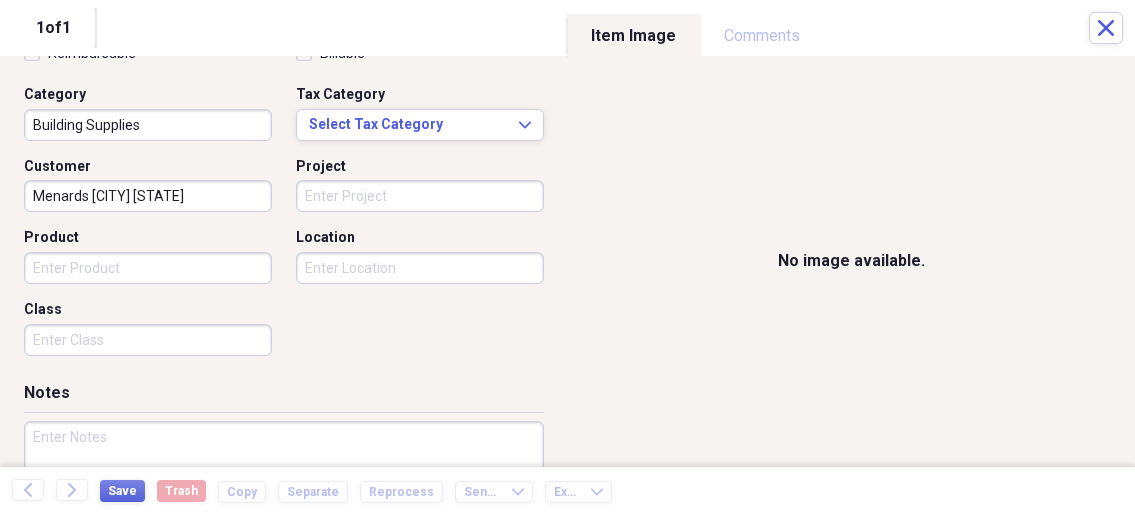 click at bounding box center [284, 486] 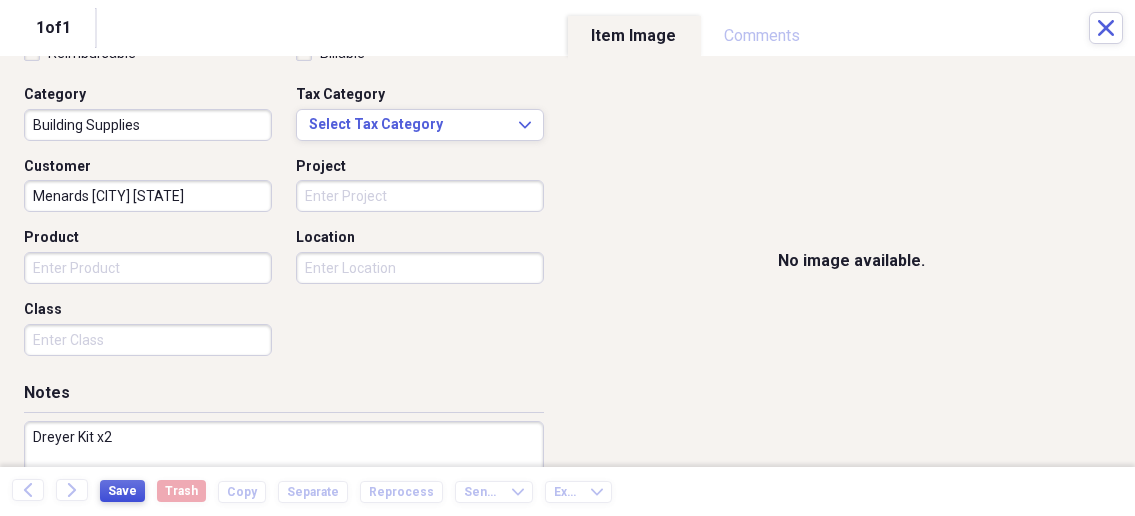 click on "Save" at bounding box center [122, 491] 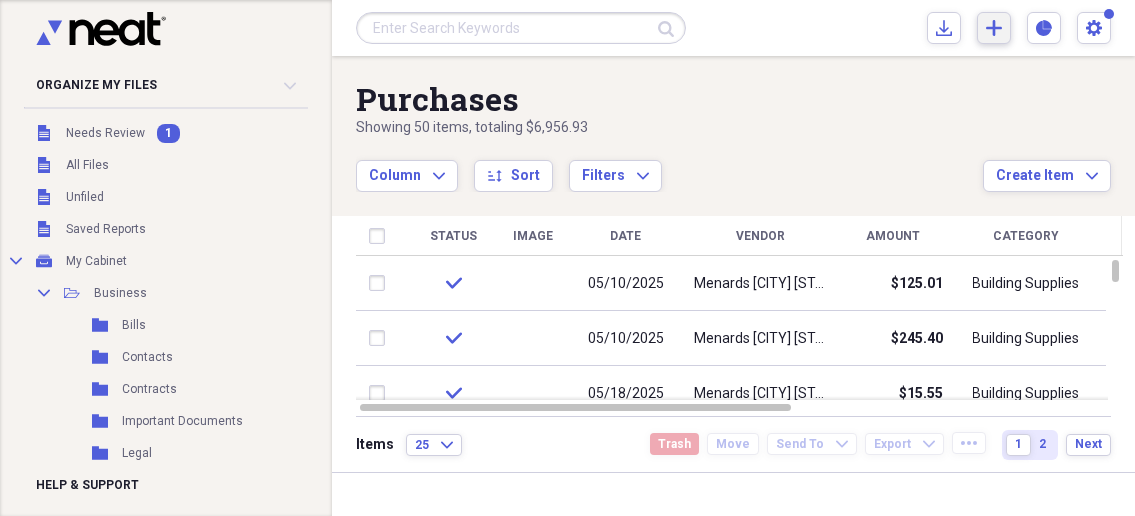 click on "Add Create Expand" at bounding box center (994, 28) 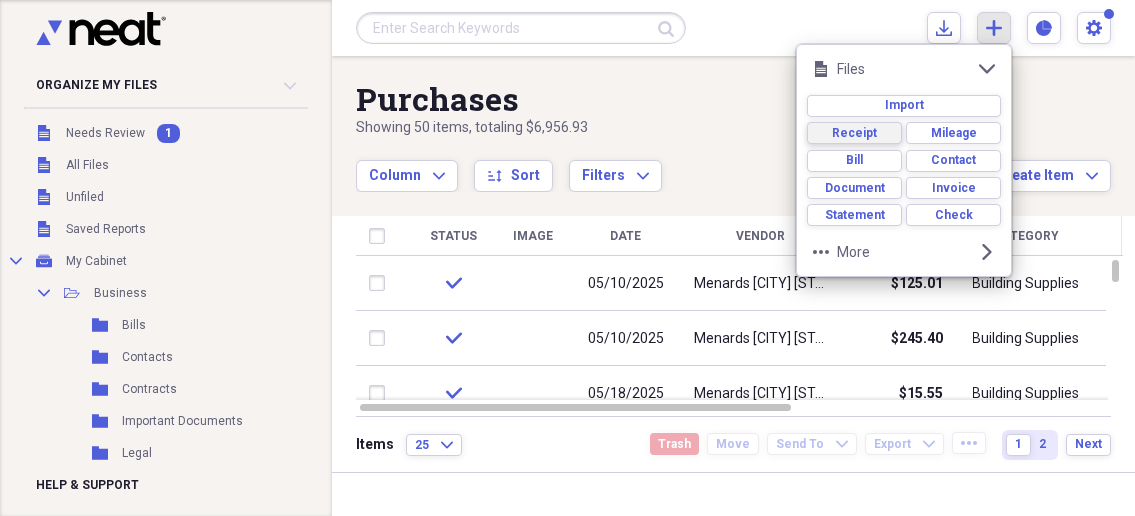 click on "Receipt" at bounding box center [854, 133] 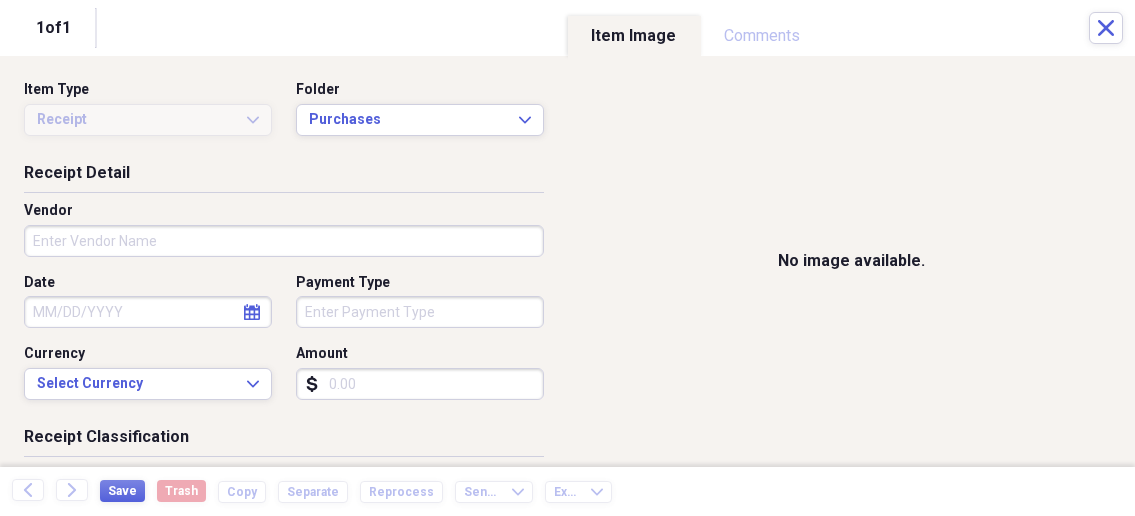 click on "Organize My Files 1 Collapse Unfiled Needs Review 1 Unfiled All Files Unfiled Unfiled Unfiled Saved Reports Collapse My Cabinet My Cabinet Add Folder Collapse Open Folder Business Add Folder Folder Bills Add Folder Folder Contacts Add Folder Folder Contracts Add Folder Folder Important Documents Add Folder Folder Legal Add Folder Folder Office Add Folder Folder Purchases Add Folder Expand Folder Taxes Add Folder Expand Folder Personal Add Folder Trash Trash Help & Support Submit Import Import Add Create Expand Reports Reports Settings Nathalee Expand Purchases Showing 50 items , totaling $6,956.93 Column Expand sort Sort Filters  Expand Create Item Expand Status Image Date Vendor Amount Category Product Source Billable Reimbursable check 05/10/2025 Menards Ottumwa Iowa $125.01 Building Supplies check 05/10/2025 Menards Ottumwa Iowa $245.40 Building Supplies Electrical Supplies check 05/18/2025 Menards Ottumwa Iowa $15.55 Building Supplies Electrical Supplies check 05/27/2025 Menards Ottumwa Iowa $57.71 check" at bounding box center [567, 258] 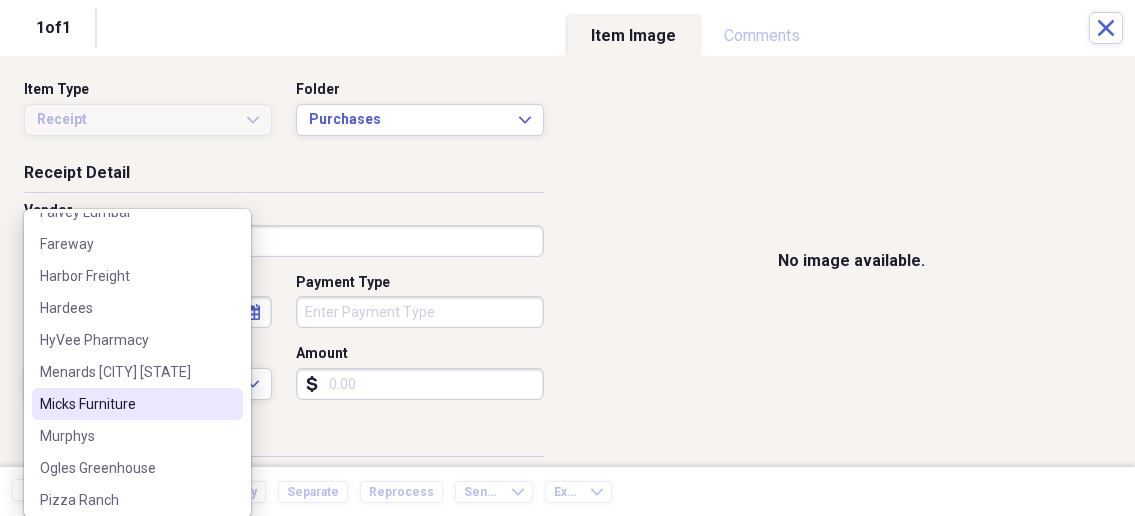 scroll, scrollTop: 214, scrollLeft: 0, axis: vertical 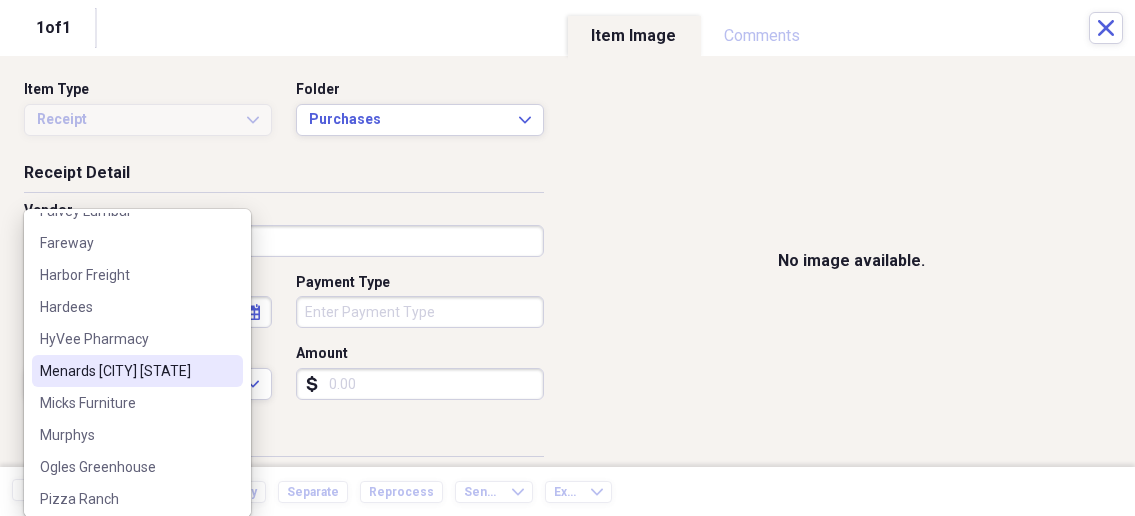 click on "[COMPANY] [CITY] [STATE]" at bounding box center (125, 371) 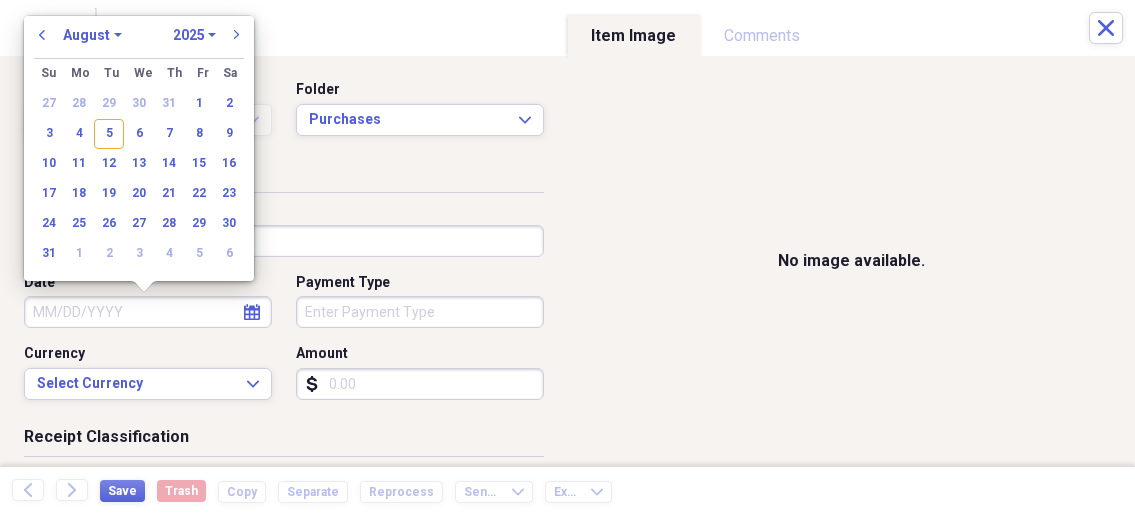 click on "Date" at bounding box center (148, 312) 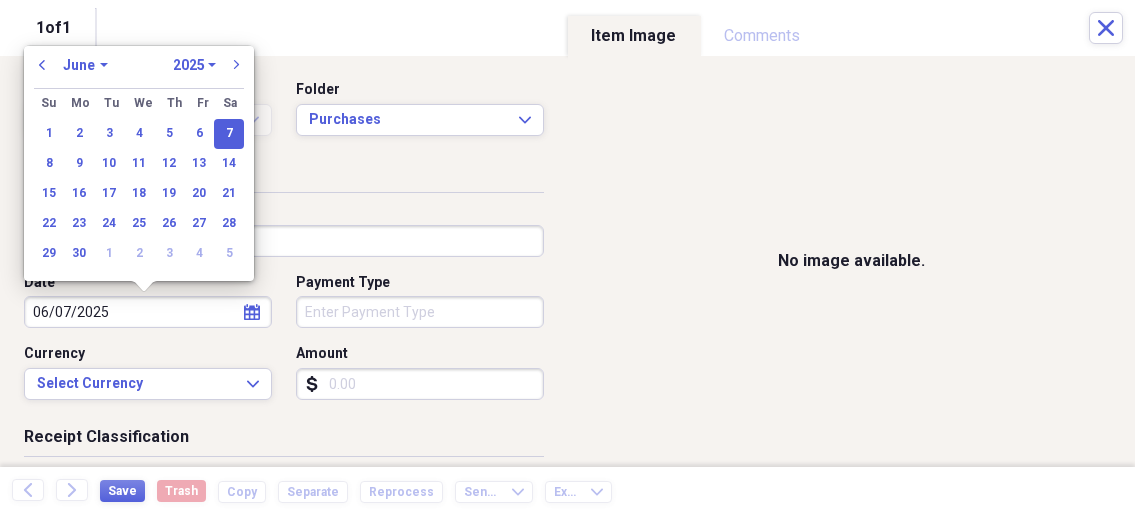 click on "Organize My Files 1 Collapse Unfiled Needs Review 1 Unfiled All Files Unfiled Unfiled Unfiled Saved Reports Collapse My Cabinet My Cabinet Add Folder Collapse Open Folder Business Add Folder Folder Bills Add Folder Folder Contacts Add Folder Folder Contracts Add Folder Folder Important Documents Add Folder Folder Legal Add Folder Folder Office Add Folder Folder Purchases Add Folder Expand Folder Taxes Add Folder Expand Folder Personal Add Folder Trash Trash Help & Support Submit Import Import Add Create Expand Reports Reports Settings Nathalee Expand Purchases Showing 50 items , totaling $6,956.93 Column Expand sort Sort Filters  Expand Create Item Expand Status Image Date Vendor Amount Category Product Source Billable Reimbursable check 05/10/2025 Menards Ottumwa Iowa $125.01 Building Supplies check 05/10/2025 Menards Ottumwa Iowa $245.40 Building Supplies Electrical Supplies check 05/18/2025 Menards Ottumwa Iowa $15.55 Building Supplies Electrical Supplies check 05/27/2025 Menards Ottumwa Iowa $57.71 check" at bounding box center [567, 258] 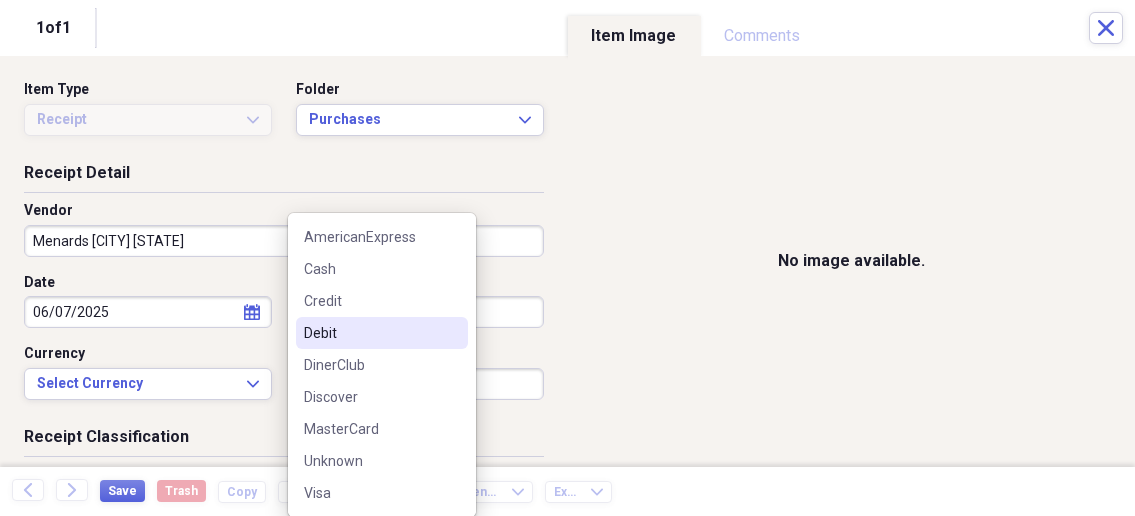 click on "Debit" at bounding box center [370, 333] 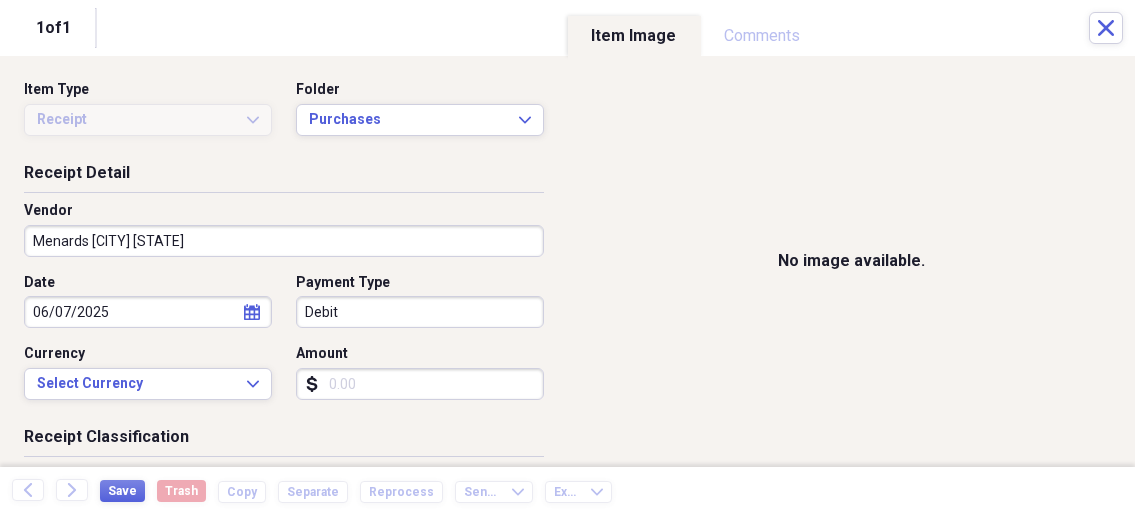 click on "Amount" at bounding box center (420, 384) 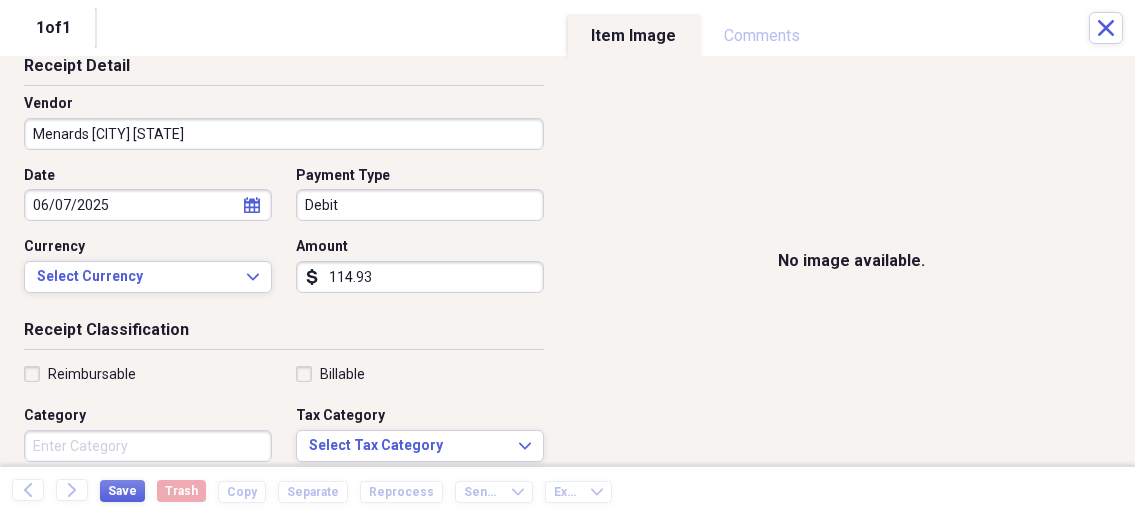 scroll, scrollTop: 214, scrollLeft: 0, axis: vertical 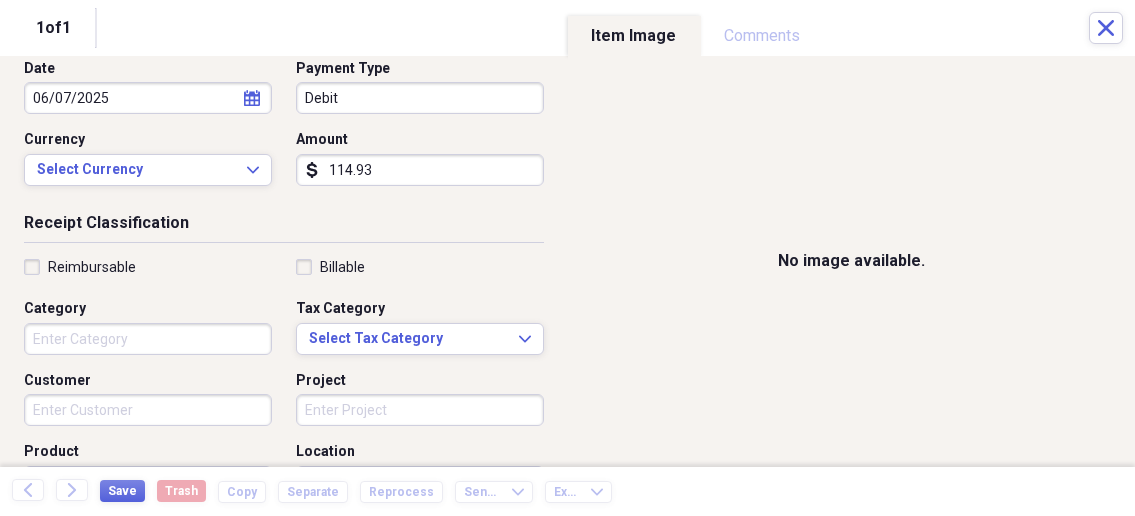 click on "Category" at bounding box center (148, 339) 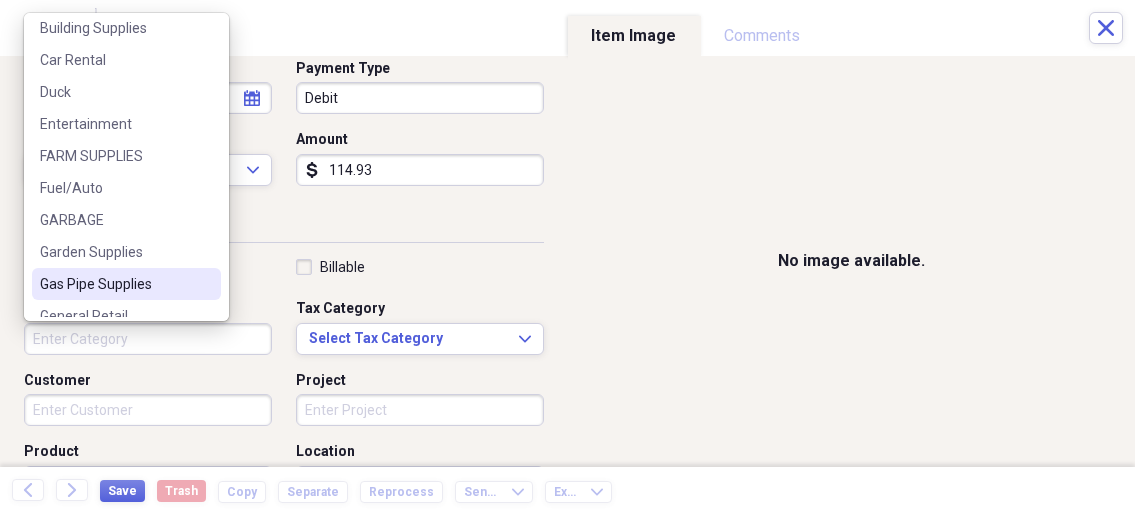 scroll, scrollTop: 107, scrollLeft: 0, axis: vertical 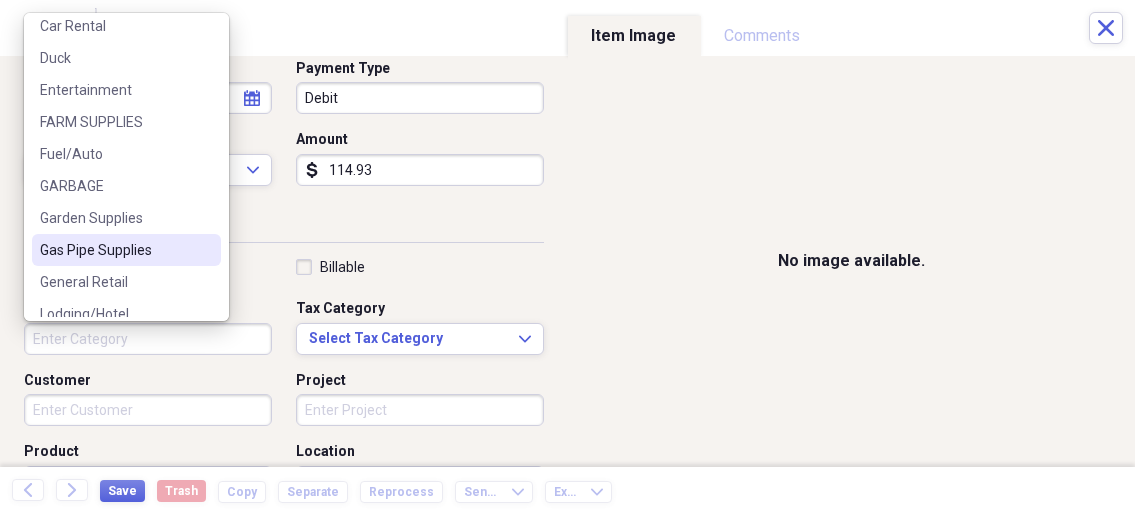 click on "Gas Pipe Supplies" at bounding box center (114, 250) 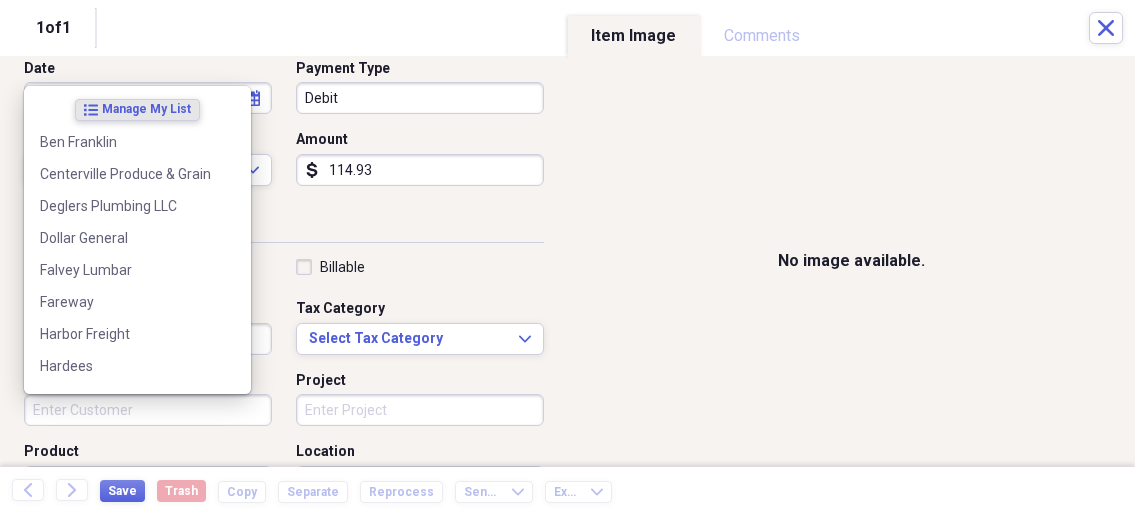 click on "Customer" at bounding box center (148, 410) 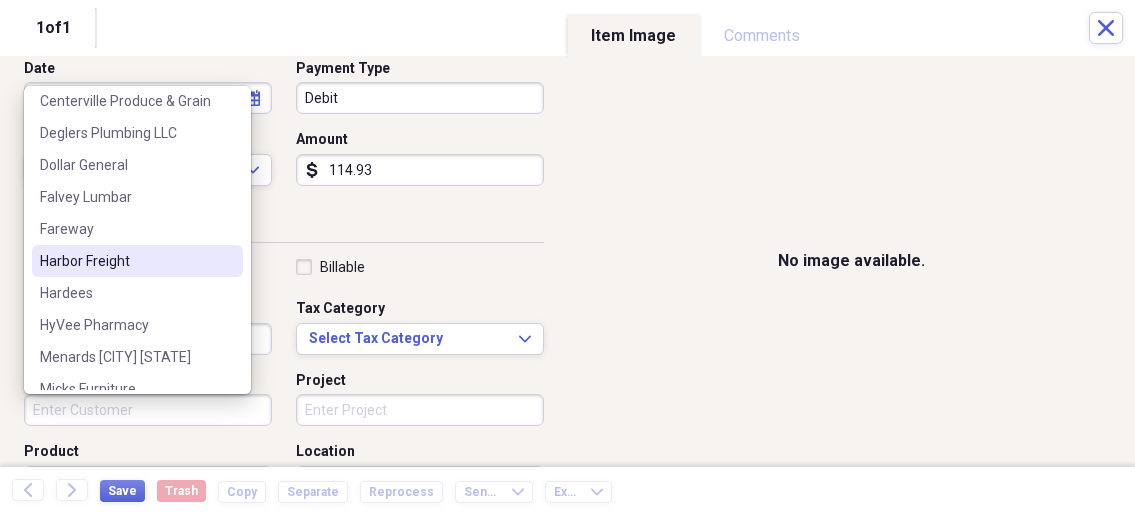 scroll, scrollTop: 107, scrollLeft: 0, axis: vertical 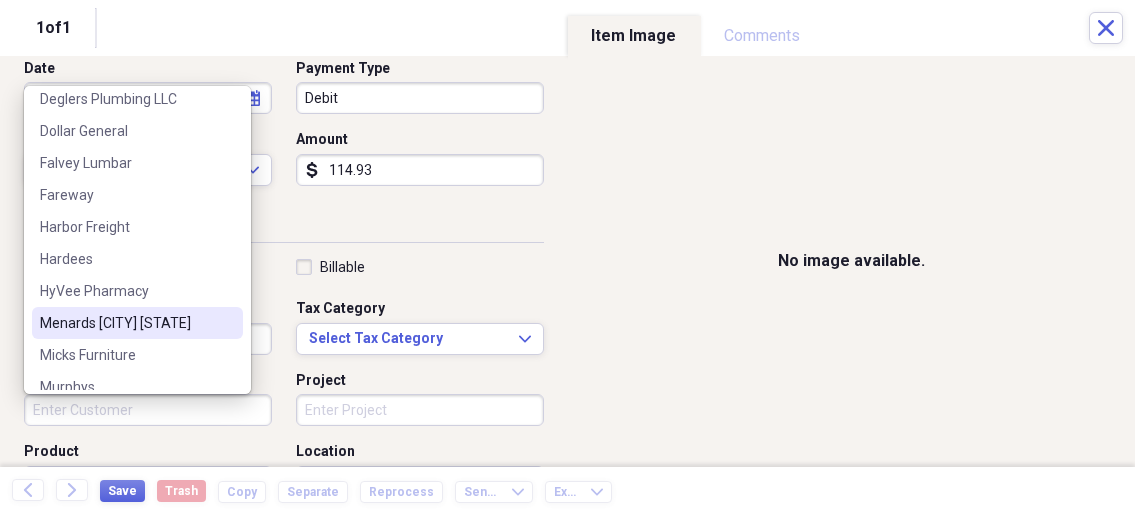 click on "[COMPANY] [CITY] [STATE]" at bounding box center (125, 323) 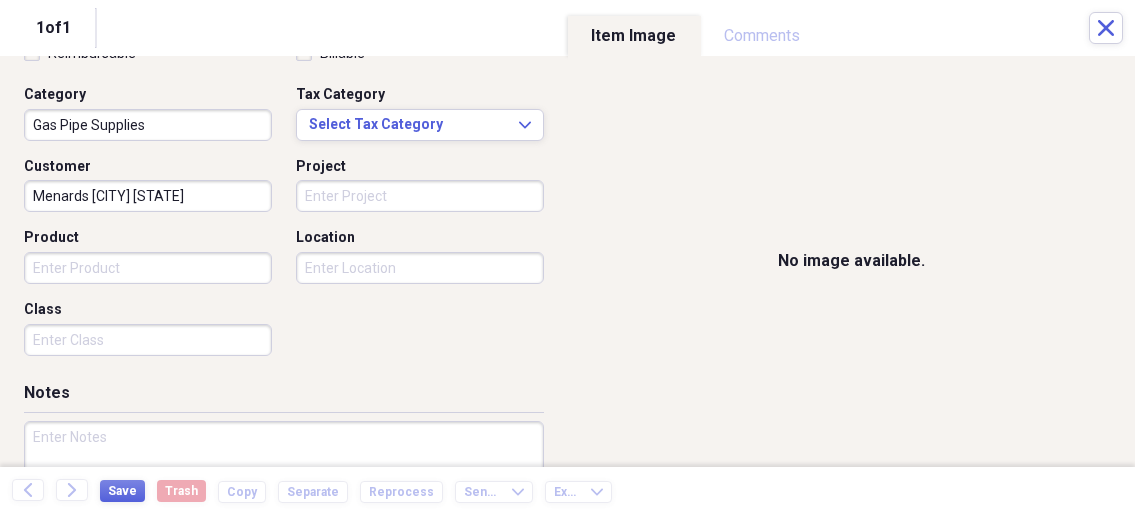 scroll, scrollTop: 535, scrollLeft: 0, axis: vertical 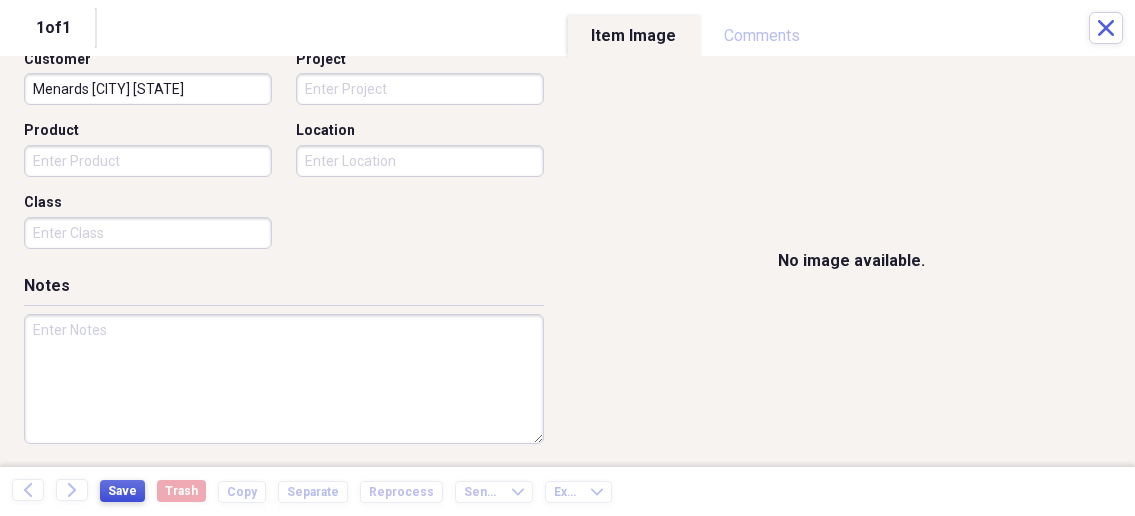 click on "Save" at bounding box center (122, 491) 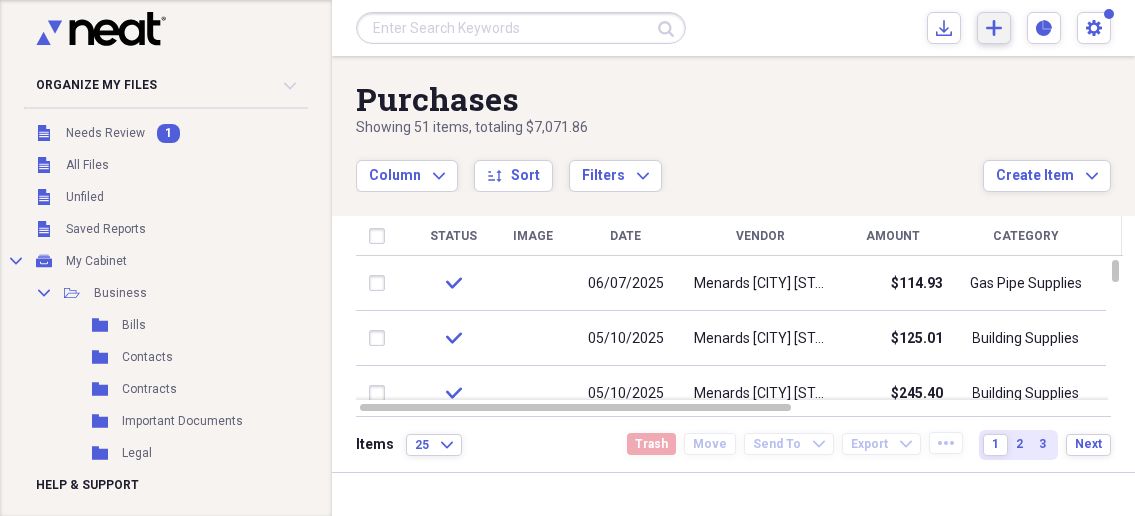 click 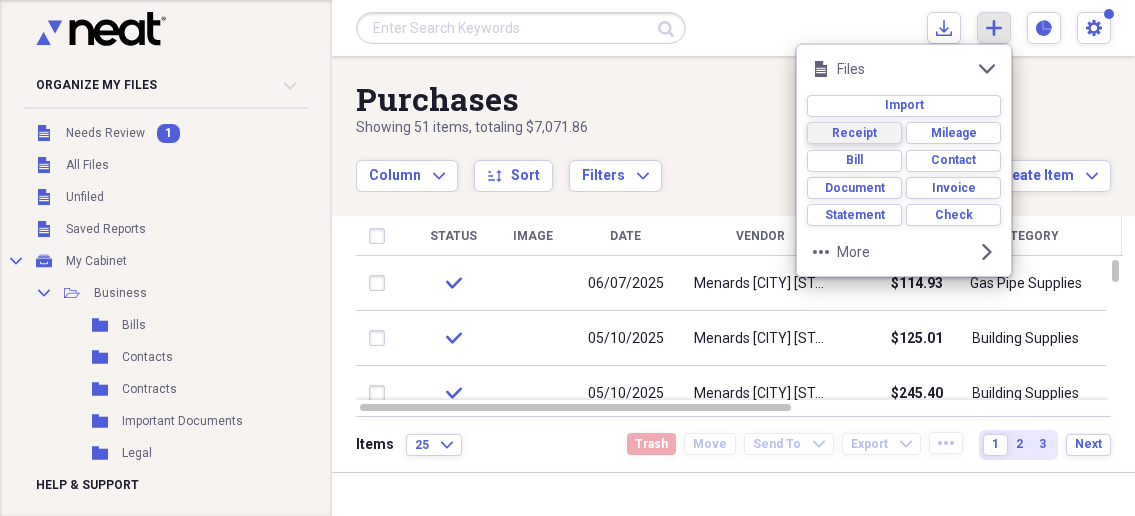 click on "Receipt" at bounding box center [854, 133] 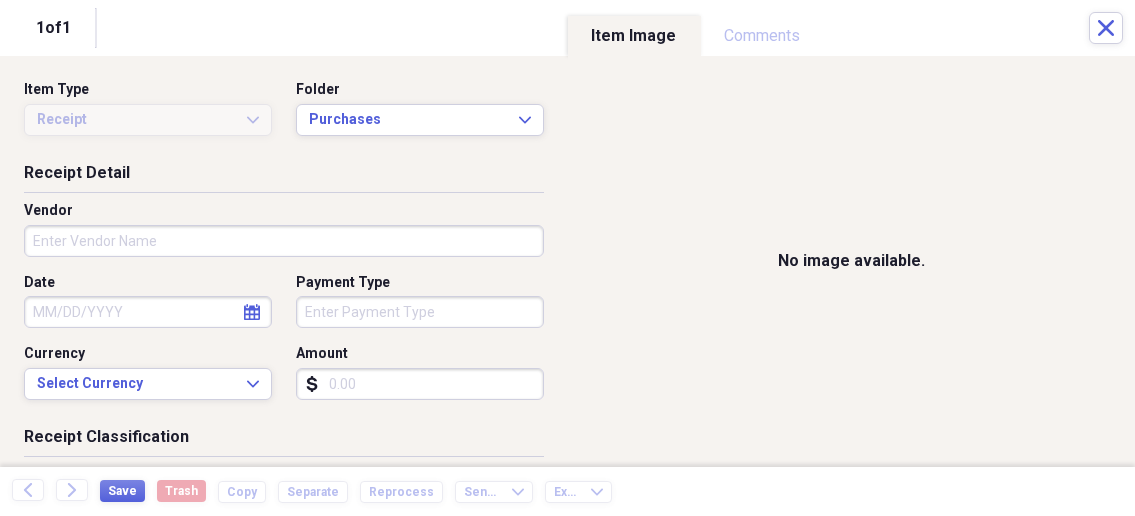 click on "Organize My Files 1 Collapse Unfiled Needs Review 1 Unfiled All Files Unfiled Unfiled Unfiled Saved Reports Collapse My Cabinet My Cabinet Add Folder Collapse Open Folder Business Add Folder Folder Bills Add Folder Folder Contacts Add Folder Folder Contracts Add Folder Folder Important Documents Add Folder Folder Legal Add Folder Folder Office Add Folder Folder Purchases Add Folder Expand Folder Taxes Add Folder Expand Folder Personal Add Folder Trash Trash Help & Support Submit Import Import Add Create Expand Reports Reports Settings Nathalee Expand Purchases Showing 51 items , totaling $7,071.86 Column Expand sort Sort Filters  Expand Create Item Expand Status Image Date Vendor Amount Category Product Source Billable Reimbursable check 06/07/2025 Menards Ottumwa Iowa $114.93 Gas Pipe Supplies check 05/10/2025 Menards Ottumwa Iowa $125.01 Building Supplies check 05/10/2025 Menards Ottumwa Iowa $245.40 Building Supplies Electrical Supplies check 05/18/2025 Menards Ottumwa Iowa $15.55 Building Supplies check 1" at bounding box center (567, 258) 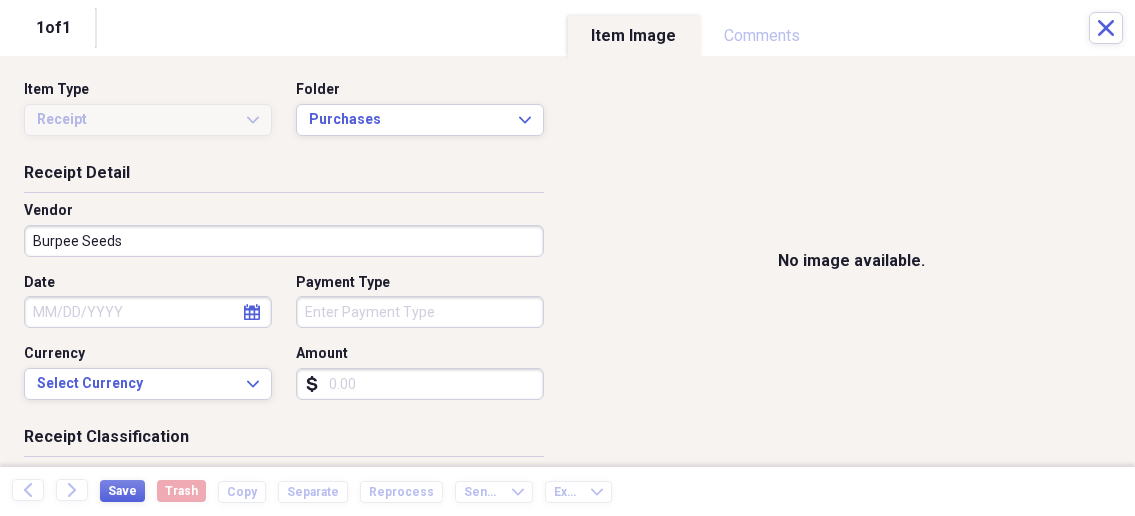 click on "Date" at bounding box center (148, 312) 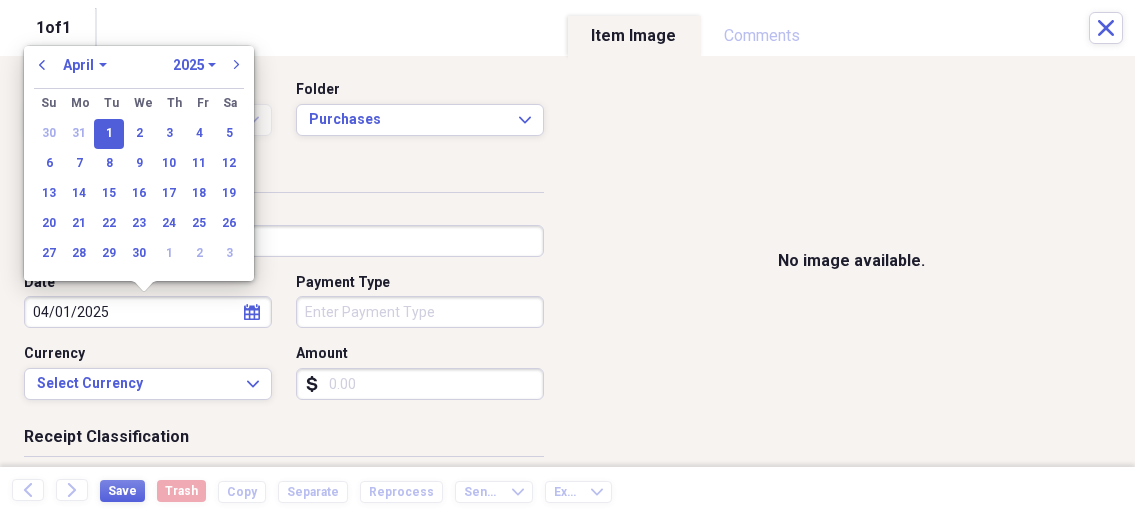 click on "Organize My Files 1 Collapse Unfiled Needs Review 1 Unfiled All Files Unfiled Unfiled Unfiled Saved Reports Collapse My Cabinet My Cabinet Add Folder Collapse Open Folder Business Add Folder Folder Bills Add Folder Folder Contacts Add Folder Folder Contracts Add Folder Folder Important Documents Add Folder Folder Legal Add Folder Folder Office Add Folder Folder Purchases Add Folder Expand Folder Taxes Add Folder Expand Folder Personal Add Folder Trash Trash Help & Support Submit Import Import Add Create Expand Reports Reports Settings Nathalee Expand Purchases Showing 51 items , totaling $7,071.86 Column Expand sort Sort Filters  Expand Create Item Expand Status Image Date Vendor Amount Category Product Source Billable Reimbursable check 06/07/2025 Menards Ottumwa Iowa $114.93 Gas Pipe Supplies check 05/10/2025 Menards Ottumwa Iowa $125.01 Building Supplies check 05/10/2025 Menards Ottumwa Iowa $245.40 Building Supplies Electrical Supplies check 05/18/2025 Menards Ottumwa Iowa $15.55 Building Supplies check 1" at bounding box center [567, 258] 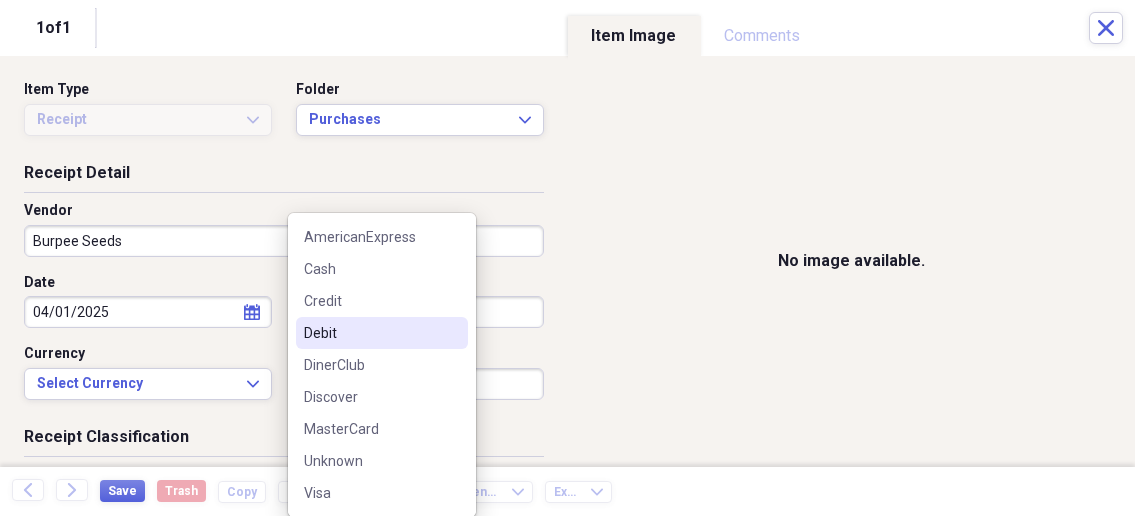 click on "Debit" at bounding box center [370, 333] 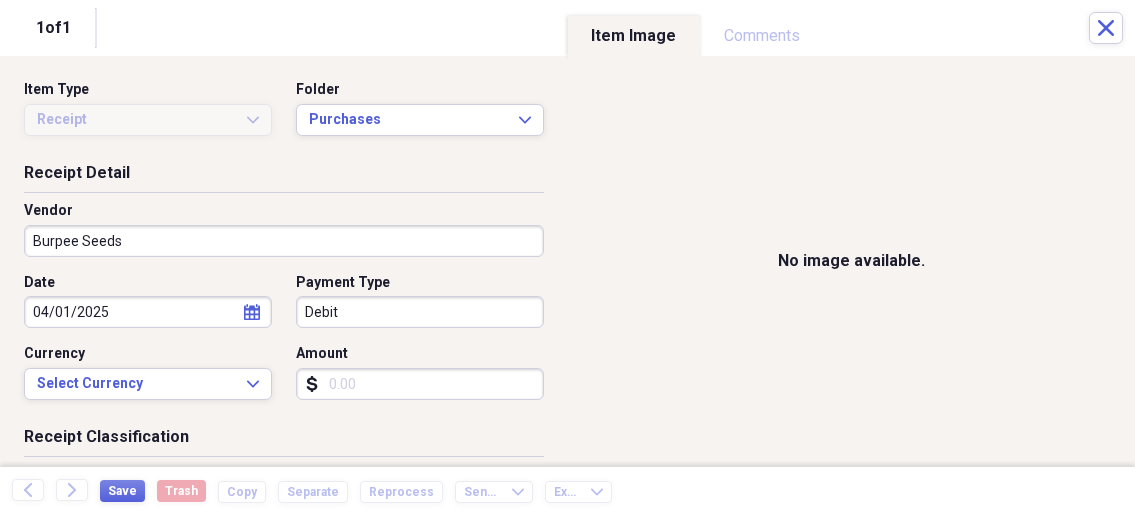 click on "Amount" at bounding box center [420, 384] 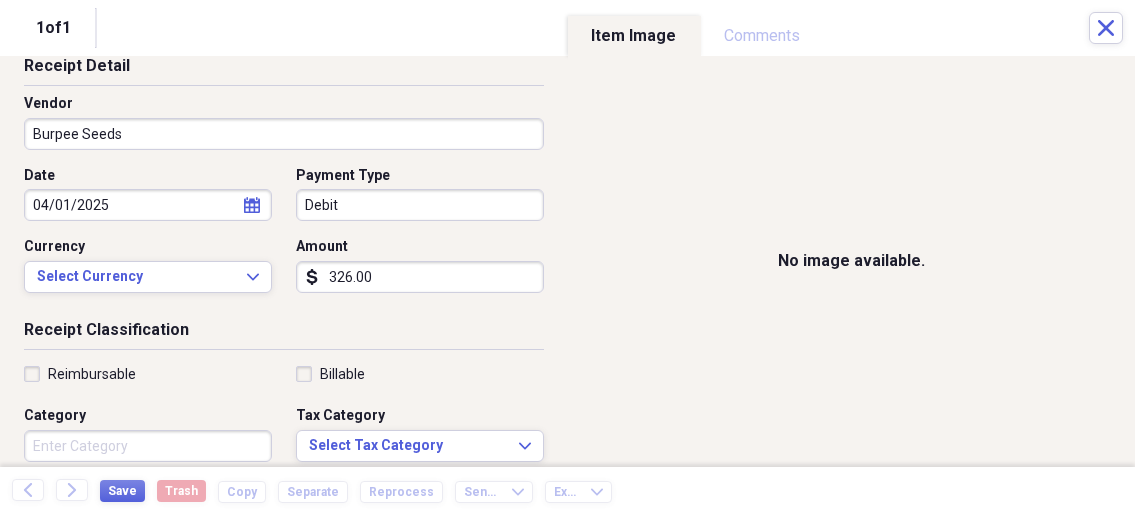 scroll, scrollTop: 214, scrollLeft: 0, axis: vertical 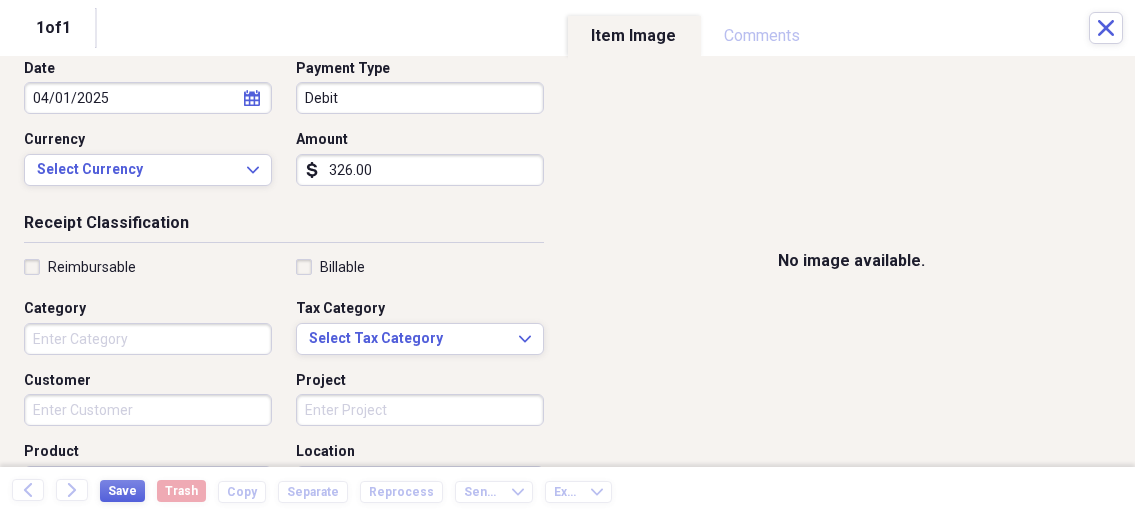click on "Category" at bounding box center (148, 339) 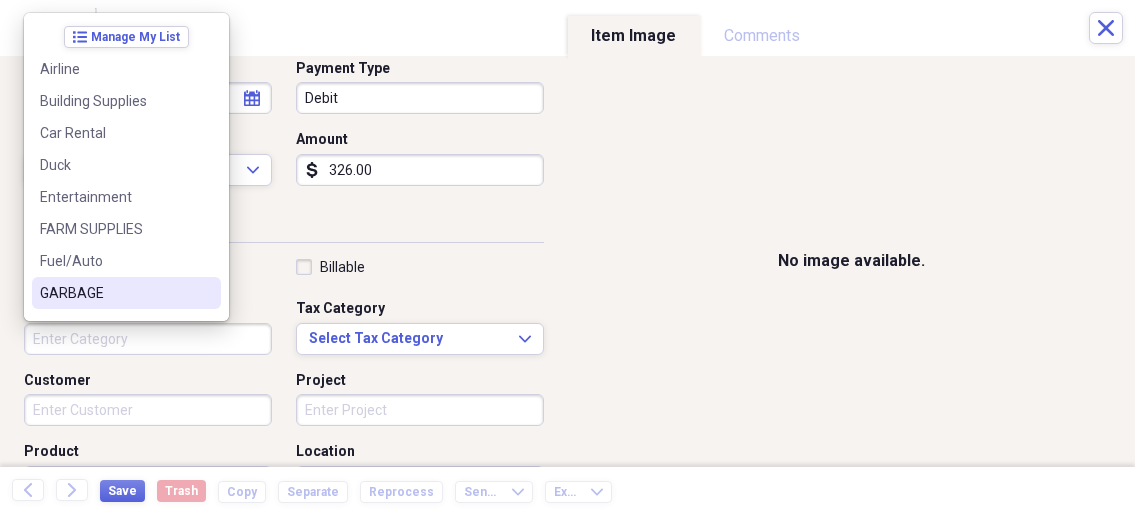 scroll, scrollTop: 107, scrollLeft: 0, axis: vertical 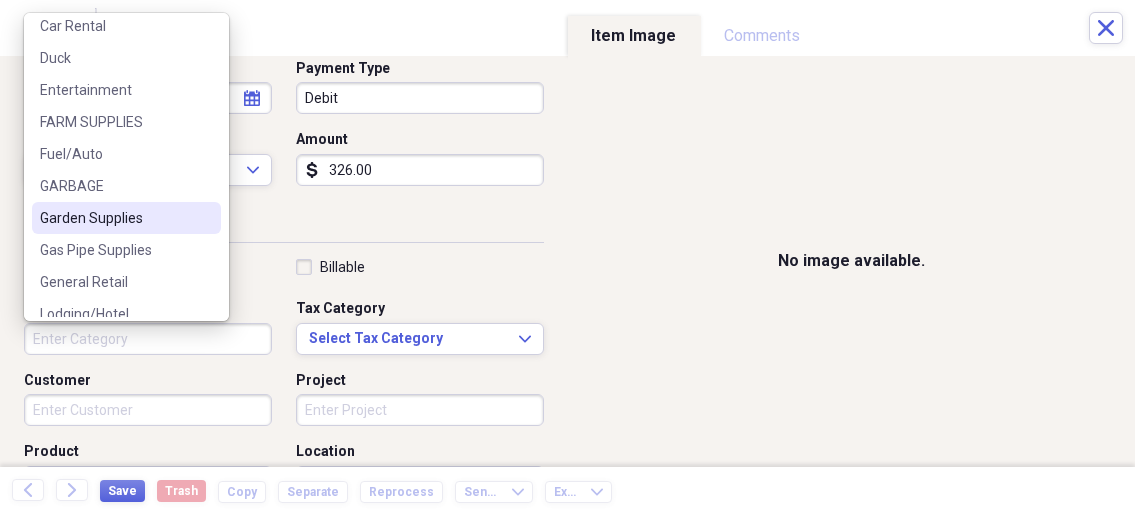 click on "Garden Supplies" at bounding box center (114, 218) 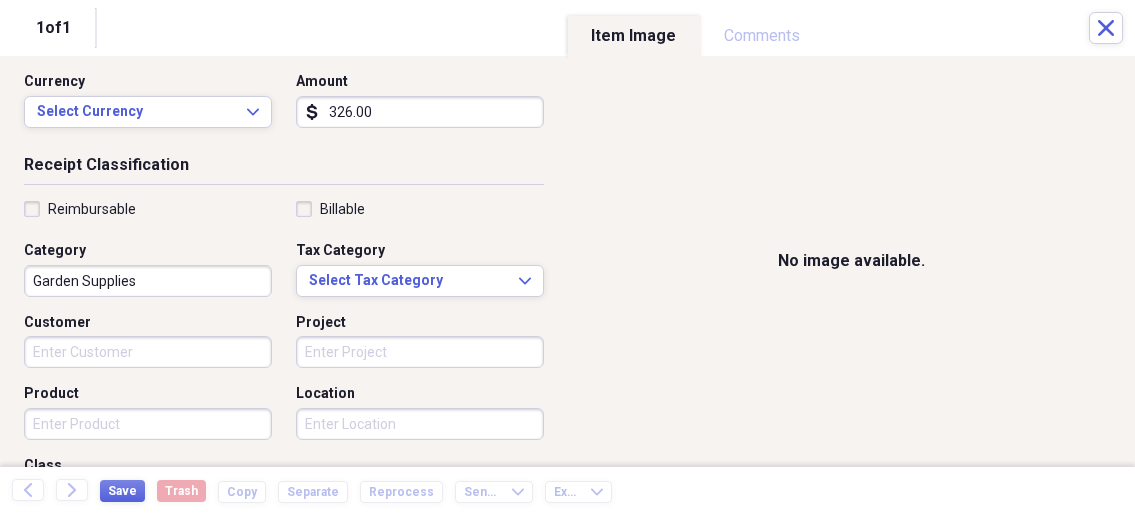 scroll, scrollTop: 321, scrollLeft: 0, axis: vertical 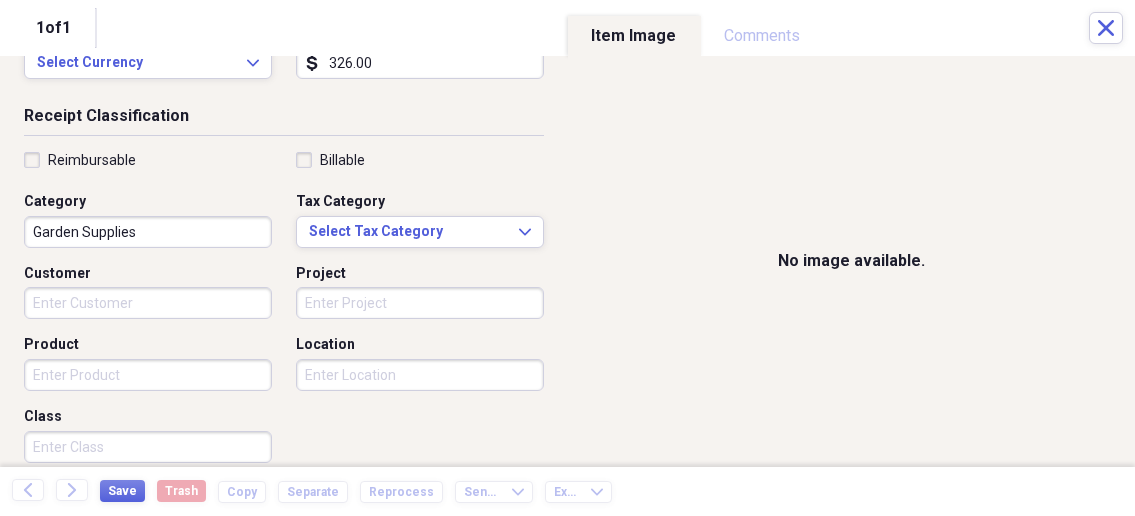click on "Organize My Files 1 Collapse Unfiled Needs Review 1 Unfiled All Files Unfiled Unfiled Unfiled Saved Reports Collapse My Cabinet My Cabinet Add Folder Collapse Open Folder Business Add Folder Folder Bills Add Folder Folder Contacts Add Folder Folder Contracts Add Folder Folder Important Documents Add Folder Folder Legal Add Folder Folder Office Add Folder Folder Purchases Add Folder Expand Folder Taxes Add Folder Expand Folder Personal Add Folder Trash Trash Help & Support Submit Import Import Add Create Expand Reports Reports Settings Nathalee Expand Purchases Showing 51 items , totaling $7,071.86 Column Expand sort Sort Filters  Expand Create Item Expand Status Image Date Vendor Amount Category Product Source Billable Reimbursable check 06/07/2025 Menards Ottumwa Iowa $114.93 Gas Pipe Supplies check 05/10/2025 Menards Ottumwa Iowa $125.01 Building Supplies check 05/10/2025 Menards Ottumwa Iowa $245.40 Building Supplies Electrical Supplies check 05/18/2025 Menards Ottumwa Iowa $15.55 Building Supplies check 1" at bounding box center [567, 258] 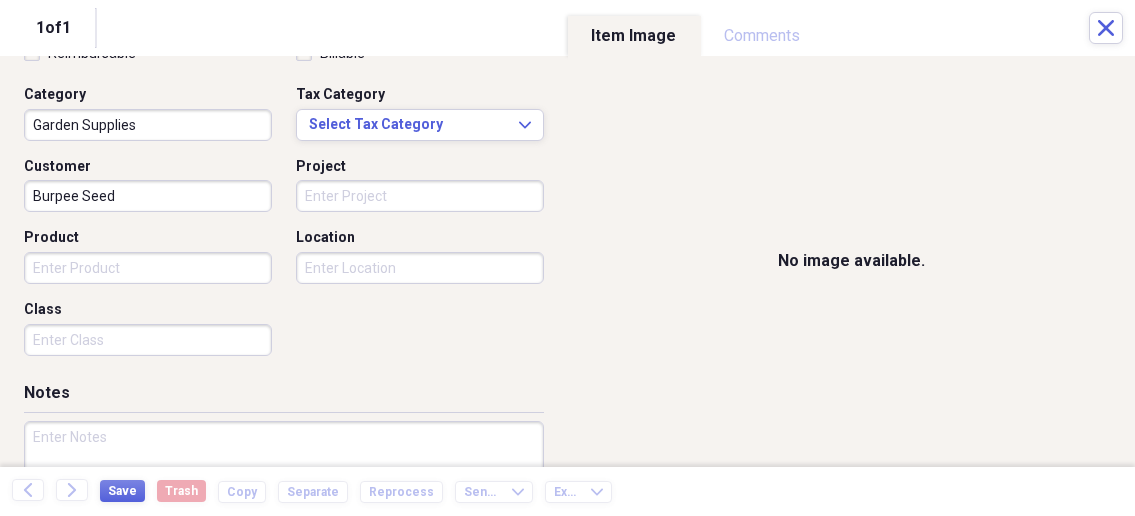 scroll, scrollTop: 535, scrollLeft: 0, axis: vertical 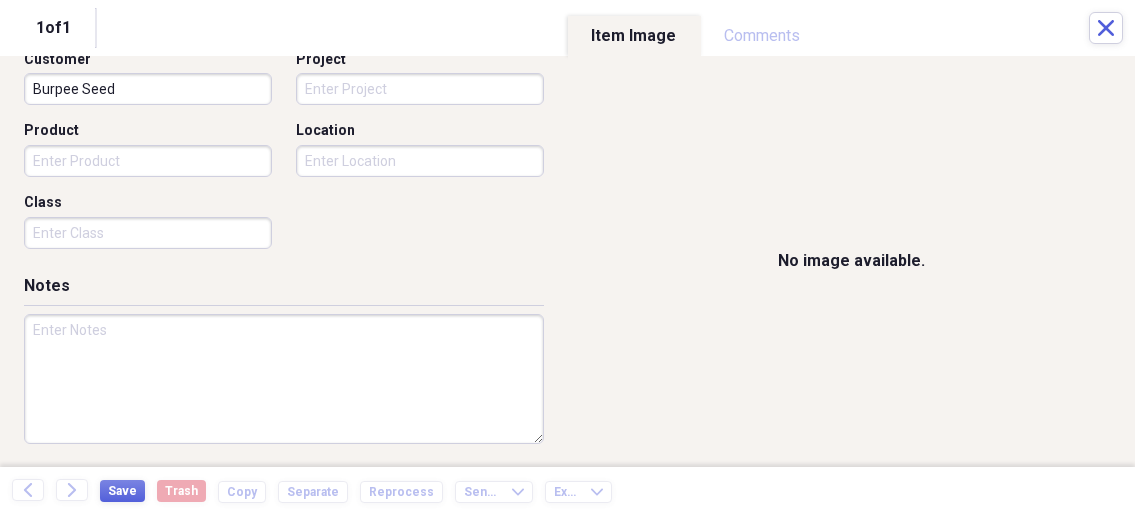 click at bounding box center [284, 379] 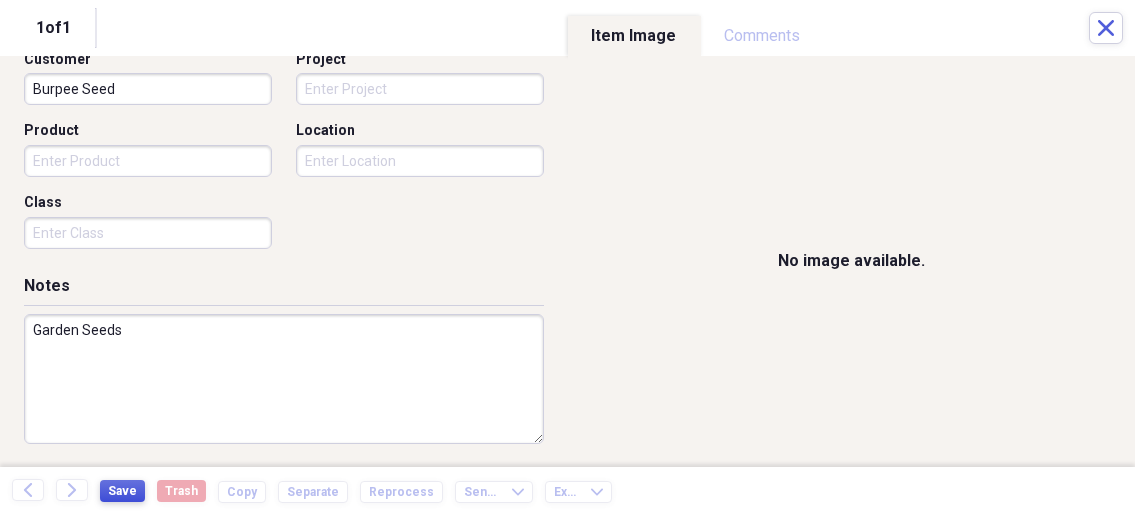 click on "Save" at bounding box center (122, 491) 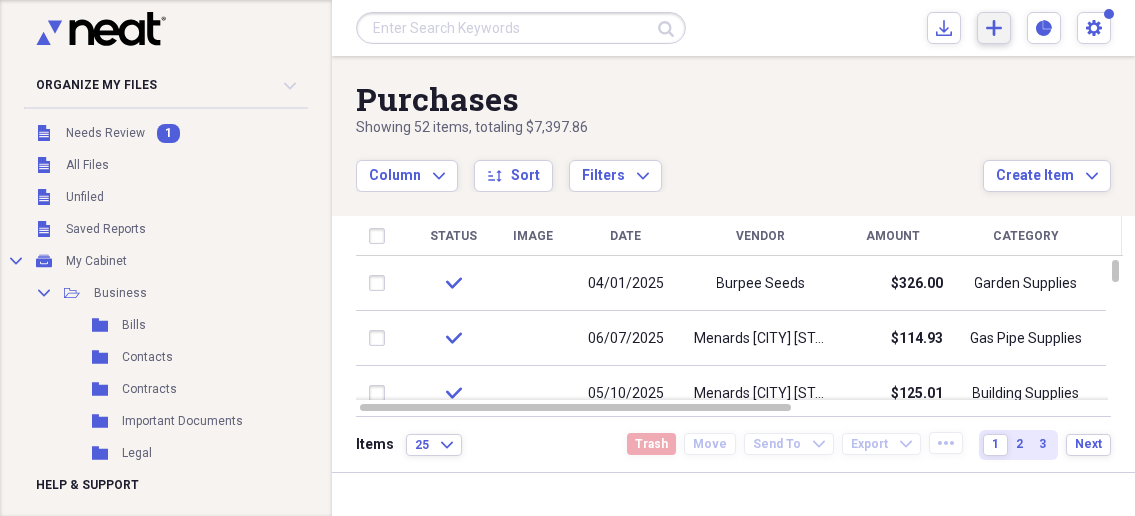 click on "Add Create Expand" at bounding box center [994, 28] 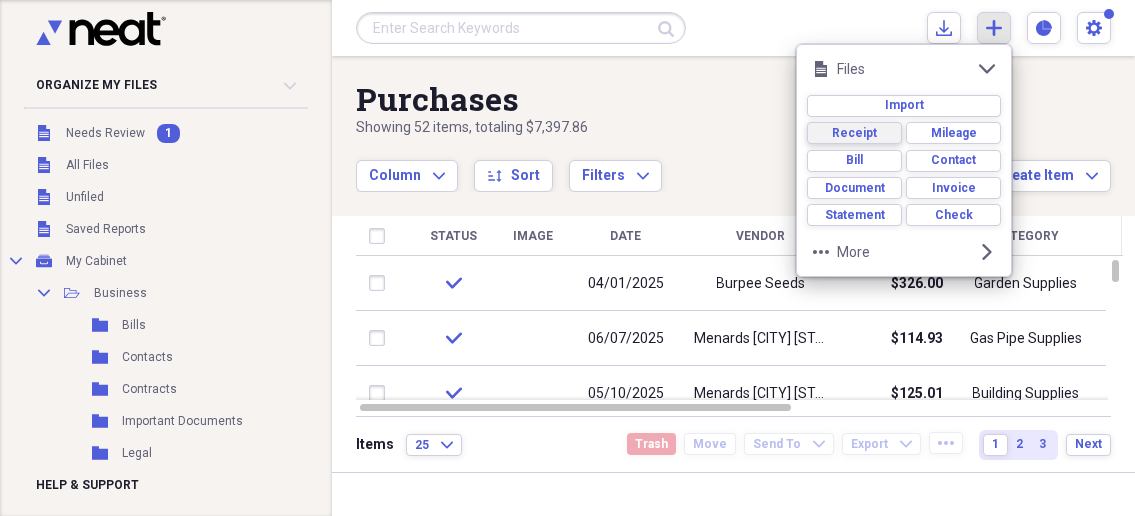 click on "Receipt" at bounding box center [854, 133] 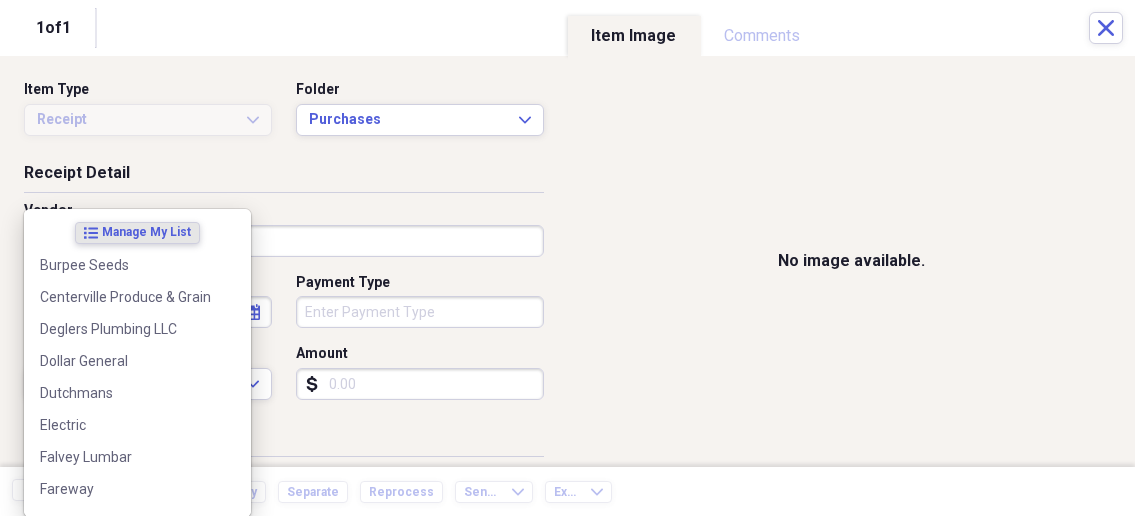 click on "Organize My Files 1 Collapse Unfiled Needs Review 1 Unfiled All Files Unfiled Unfiled Unfiled Saved Reports Collapse My Cabinet My Cabinet Add Folder Collapse Open Folder Business Add Folder Folder Bills Add Folder Folder Contacts Add Folder Folder Contracts Add Folder Folder Important Documents Add Folder Folder Legal Add Folder Folder Office Add Folder Folder Purchases Add Folder Expand Folder Taxes Add Folder Expand Folder Personal Add Folder Trash Trash Help & Support Submit Import Import Add Create Expand Reports Reports Settings [PERSON] Expand Purchases Showing 52 items , totaling $[CURRENCY] Column Expand sort Sort Filters Expand Create Item Expand Status Image Date Vendor Amount Category Product Source Billable Reimbursable check [DATE] [PERSON] Seeds $[CURRENCY] Garden Supplies check [DATE] [COMPANY] [CITY] [STATE] $[CURRENCY] Gas Pipe Supplies check [DATE] [COMPANY] [CITY] [STATE] $[CURRENCY] Building Supplies check [DATE] [COMPANY] [CITY] [STATE] $[CURRENCY] Building Supplies Electrical Supplies check [DATE]" at bounding box center [567, 258] 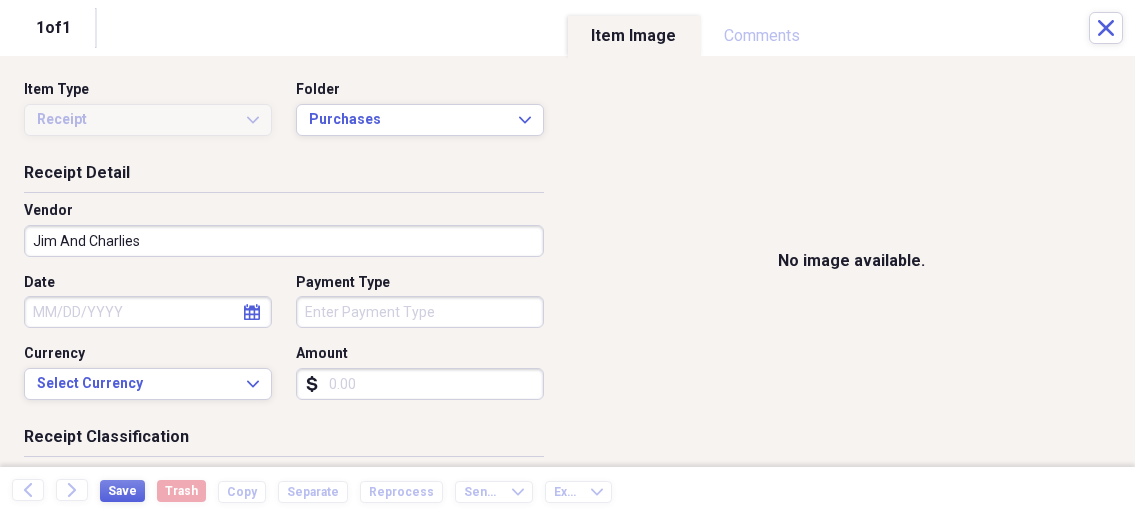 click on "Date" at bounding box center [148, 312] 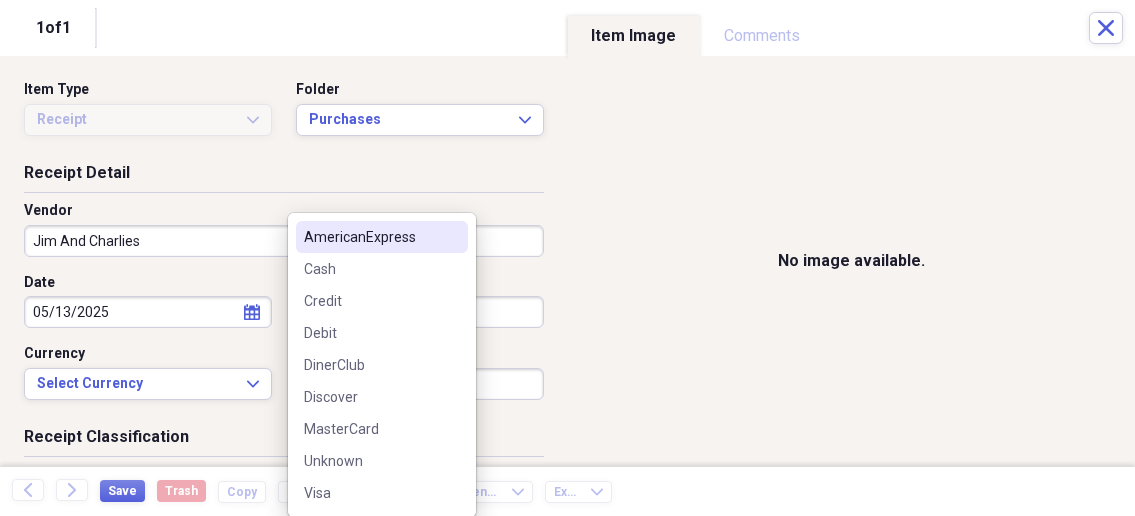 click on "Organize My Files 1 Collapse Unfiled Needs Review 1 Unfiled All Files Unfiled Unfiled Unfiled Saved Reports Collapse My Cabinet My Cabinet Add Folder Collapse Open Folder Business Add Folder Folder Bills Add Folder Folder Contacts Add Folder Folder Contracts Add Folder Folder Important Documents Add Folder Folder Legal Add Folder Folder Office Add Folder Folder Purchases Add Folder Expand Folder Taxes Add Folder Expand Folder Personal Add Folder Trash Trash Help & Support Submit Import Import Add Create Expand Reports Reports Settings [PERSON] Expand Purchases Showing 52 items , totaling $[CURRENCY] Column Expand sort Sort Filters Expand Create Item Expand Status Image Date Vendor Amount Category Product Source Billable Reimbursable check [DATE] [PERSON] Seeds $[CURRENCY] Garden Supplies check [DATE] [COMPANY] [CITY] [STATE] $[CURRENCY] Gas Pipe Supplies check [DATE] [COMPANY] [CITY] [STATE] $[CURRENCY] Building Supplies check [DATE] [COMPANY] [CITY] [STATE] $[CURRENCY] Building Supplies Electrical Supplies check [DATE]" at bounding box center (567, 258) 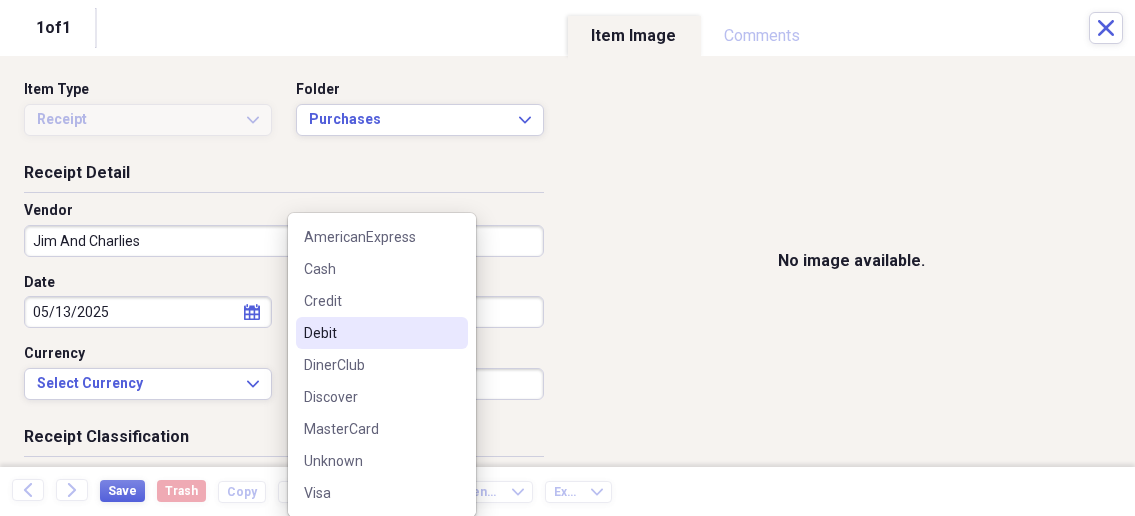 click on "Debit" at bounding box center (370, 333) 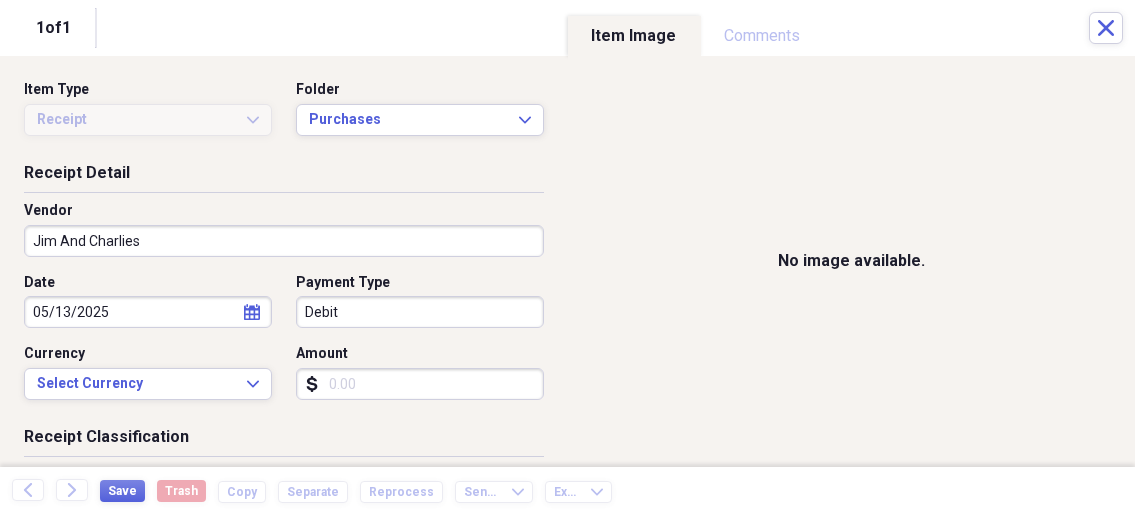 click on "Amount" at bounding box center (420, 384) 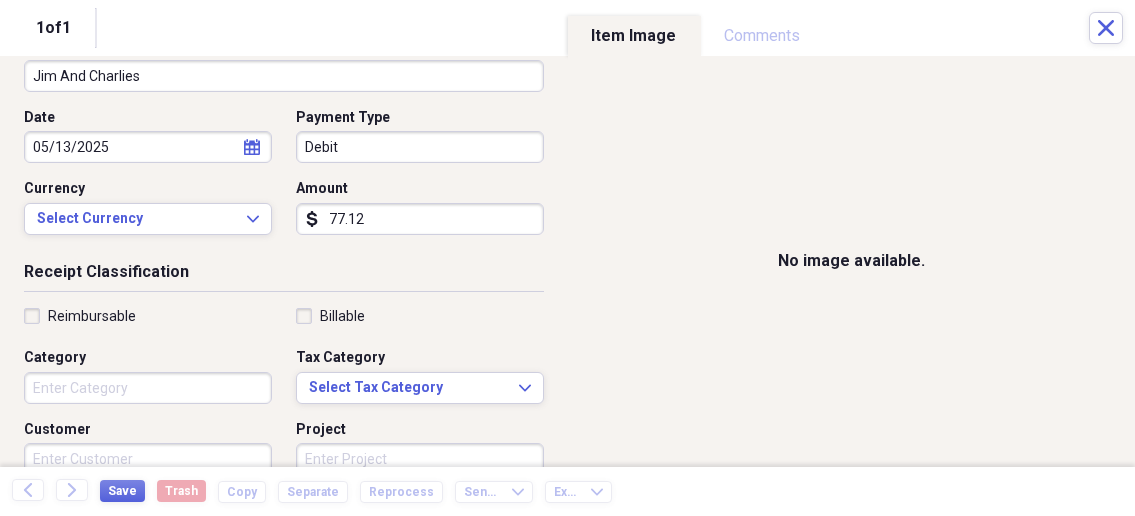 scroll, scrollTop: 214, scrollLeft: 0, axis: vertical 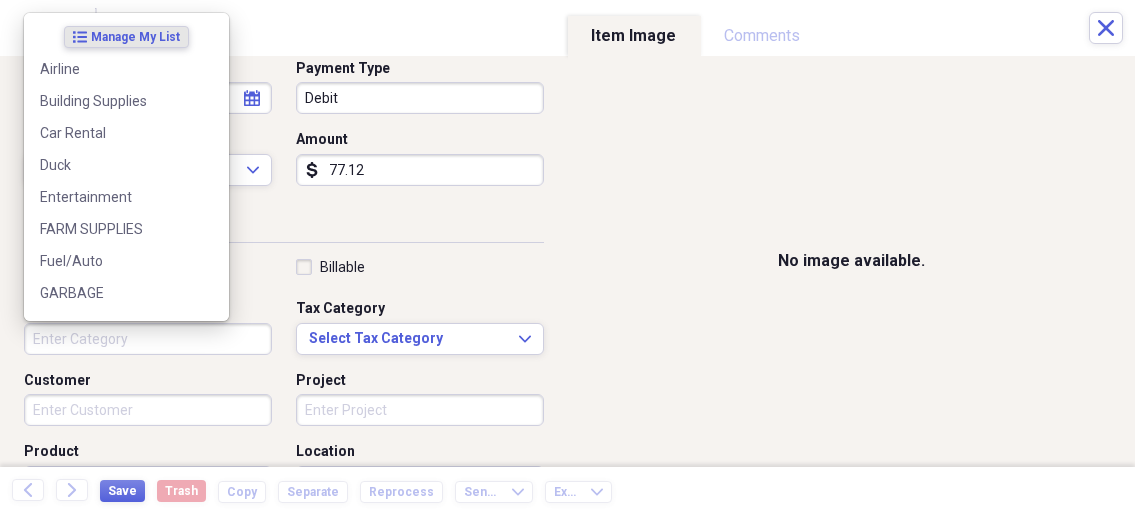click on "Category" at bounding box center [148, 339] 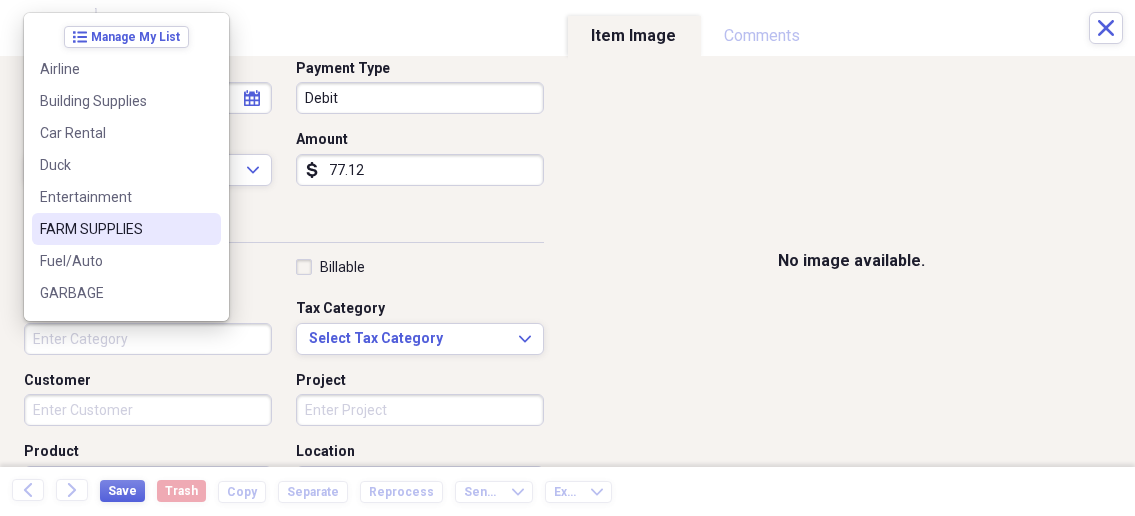 click on "FARM SUPPLIES" at bounding box center (114, 229) 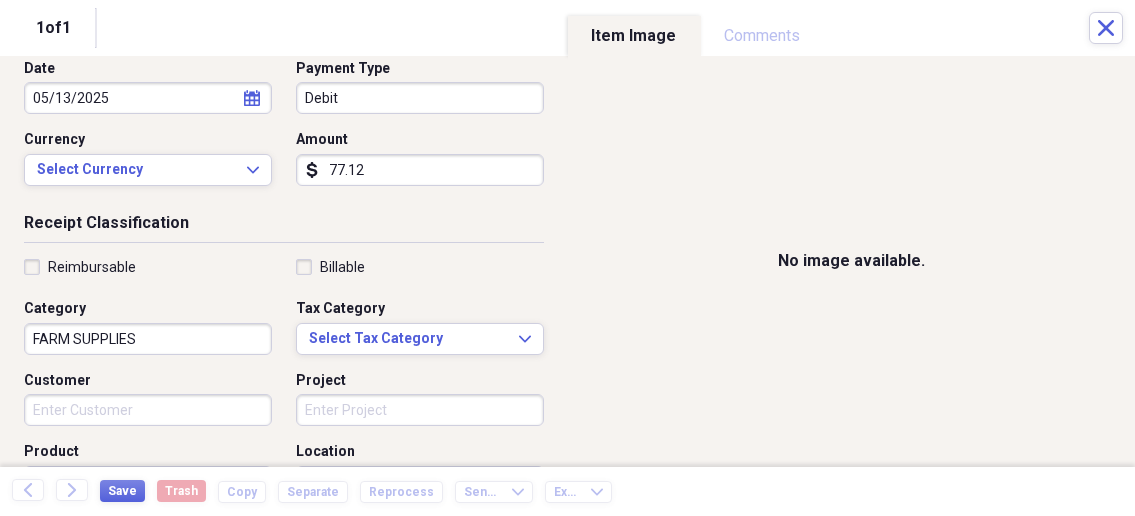 click on "Customer" at bounding box center [148, 410] 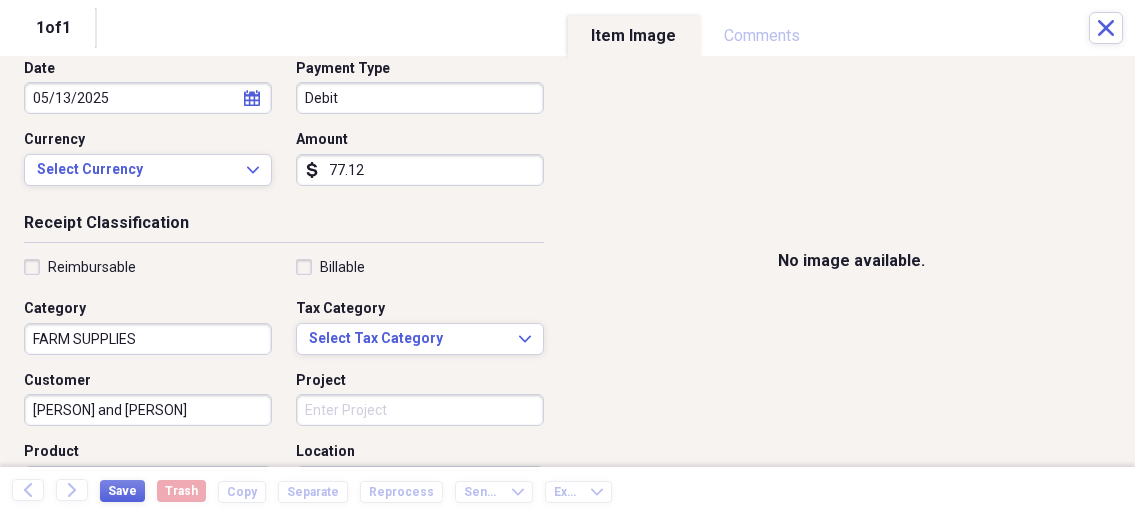 click on "Jim and /Charlies" at bounding box center [148, 410] 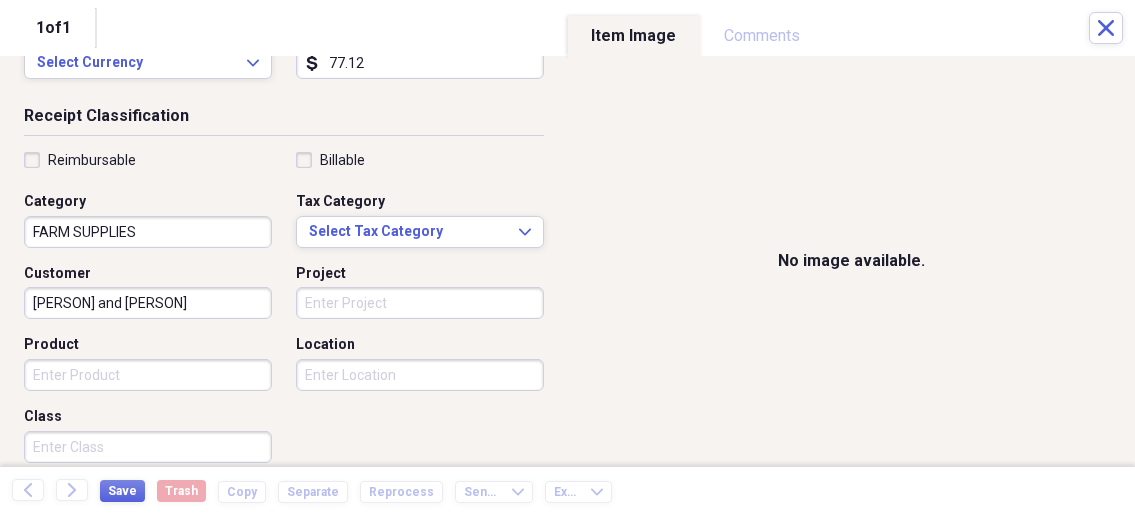 scroll, scrollTop: 428, scrollLeft: 0, axis: vertical 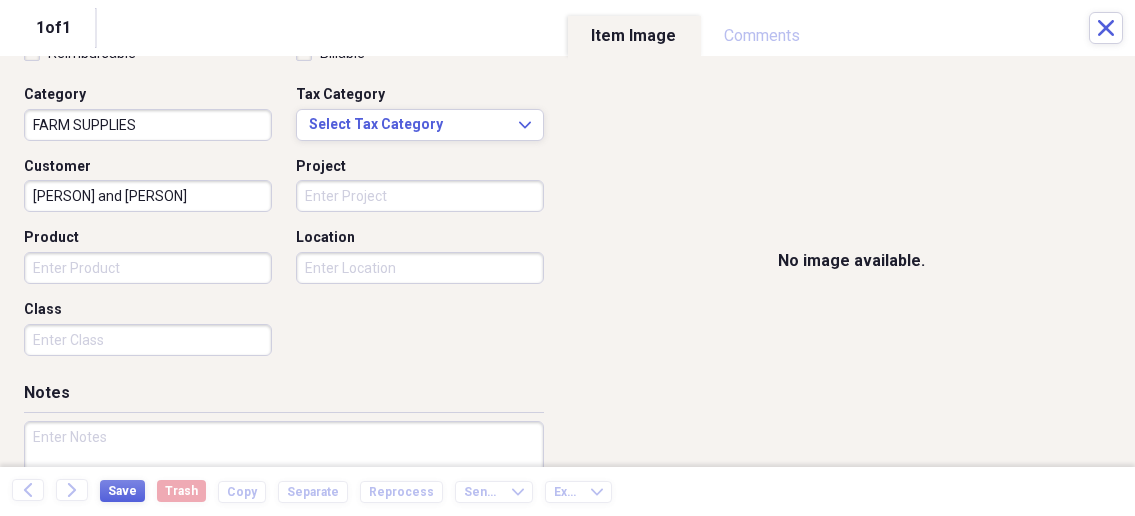 click on "Organize My Files 1 Collapse Unfiled Needs Review 1 Unfiled All Files Unfiled Unfiled Unfiled Saved Reports Collapse My Cabinet My Cabinet Add Folder Collapse Open Folder Business Add Folder Folder Bills Add Folder Folder Contacts Add Folder Folder Contracts Add Folder Folder Important Documents Add Folder Folder Legal Add Folder Folder Office Add Folder Folder Purchases Add Folder Expand Folder Taxes Add Folder Expand Folder Personal Add Folder Trash Trash Help & Support Submit Import Import Add Create Expand Reports Reports Settings [PERSON] Expand Purchases Showing 52 items , totaling $[CURRENCY] Column Expand sort Sort Filters Expand Create Item Expand Status Image Date Vendor Amount Category Product Source Billable Reimbursable check [DATE] [PERSON] Seeds $[CURRENCY] Garden Supplies check [DATE] [COMPANY] [CITY] [STATE] $[CURRENCY] Gas Pipe Supplies check [DATE] [COMPANY] [CITY] [STATE] $[CURRENCY] Building Supplies check [DATE] [COMPANY] [CITY] [STATE] $[CURRENCY] Building Supplies Electrical Supplies check [DATE]" at bounding box center [567, 258] 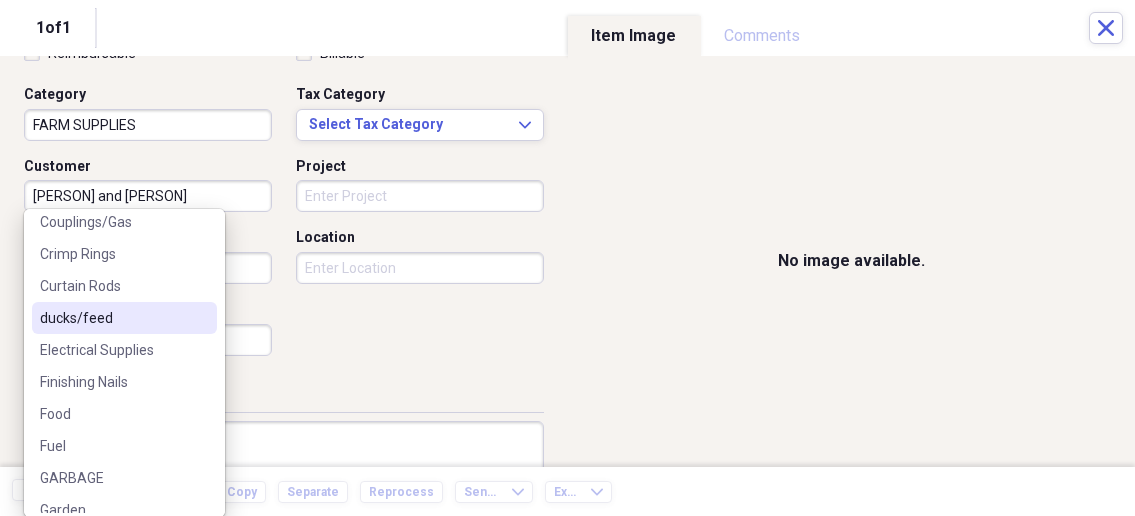 scroll, scrollTop: 214, scrollLeft: 0, axis: vertical 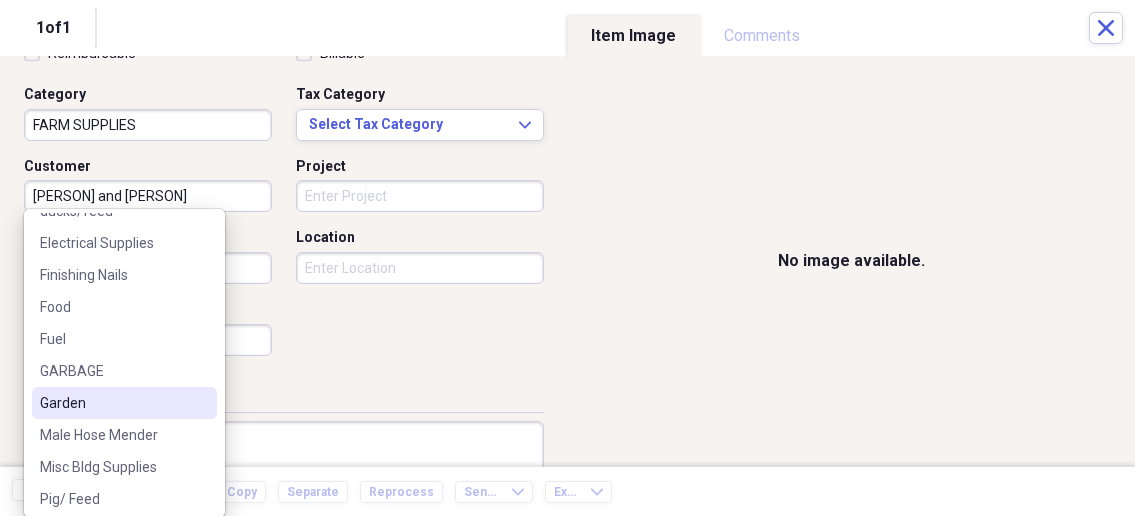 click on "Garden" at bounding box center [112, 403] 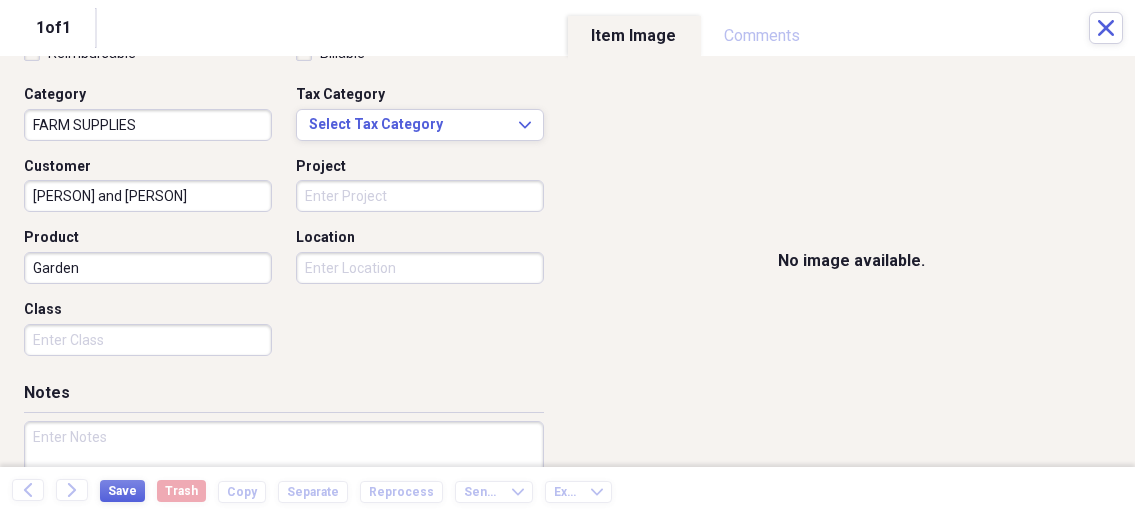 click at bounding box center (284, 486) 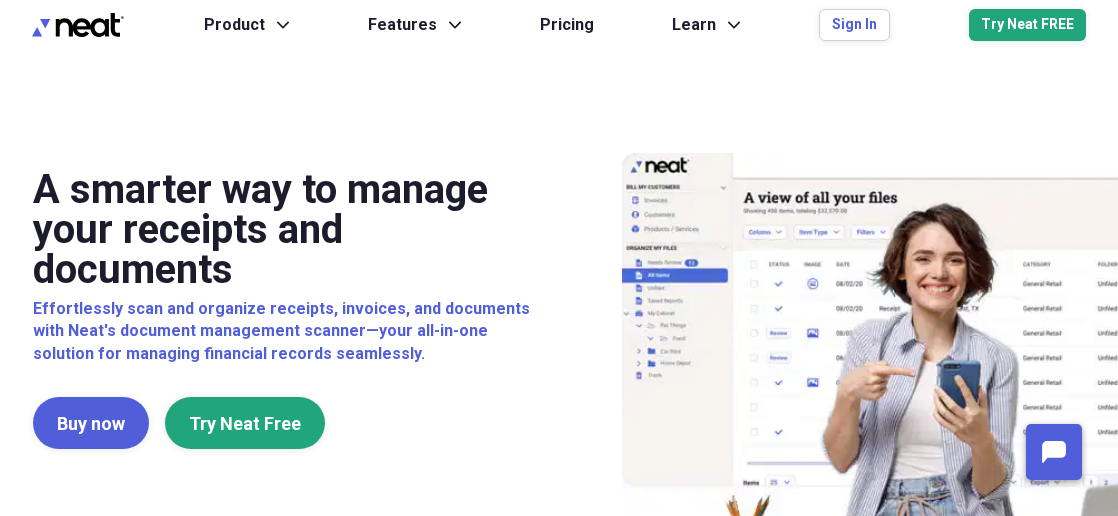 scroll, scrollTop: 0, scrollLeft: 0, axis: both 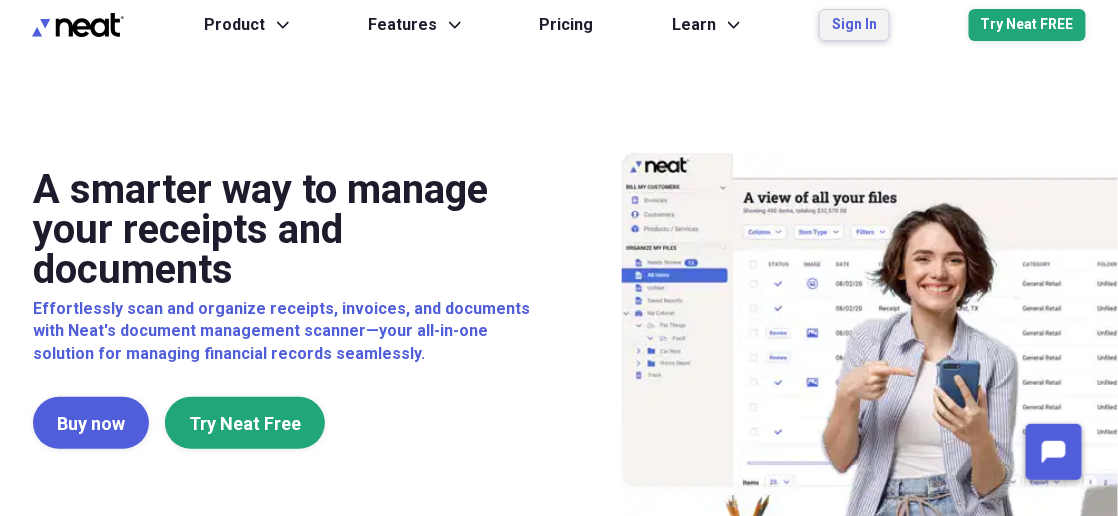 click on "Sign In" at bounding box center (854, 25) 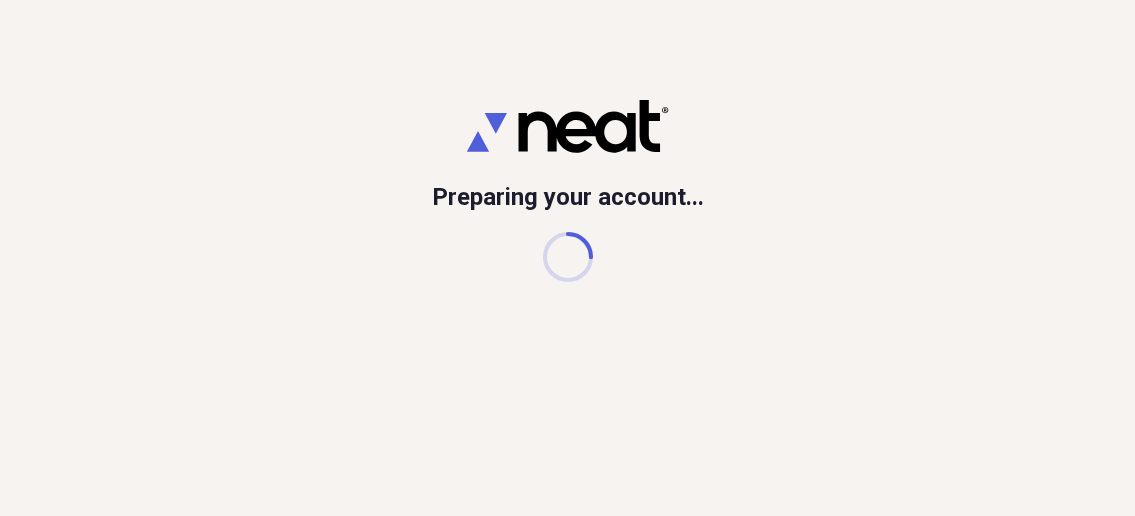 scroll, scrollTop: 0, scrollLeft: 0, axis: both 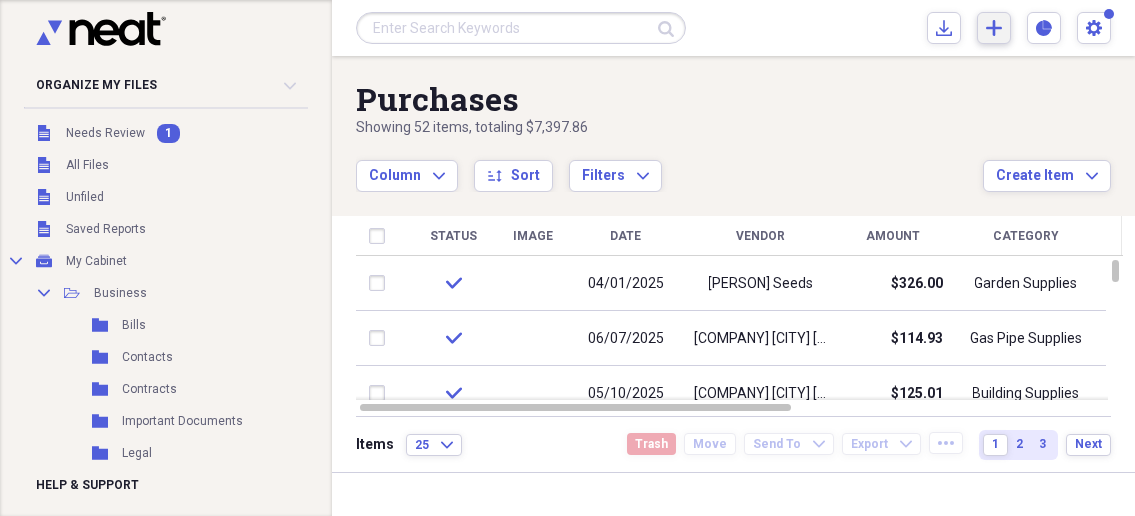 click on "Add Create Expand" at bounding box center (994, 28) 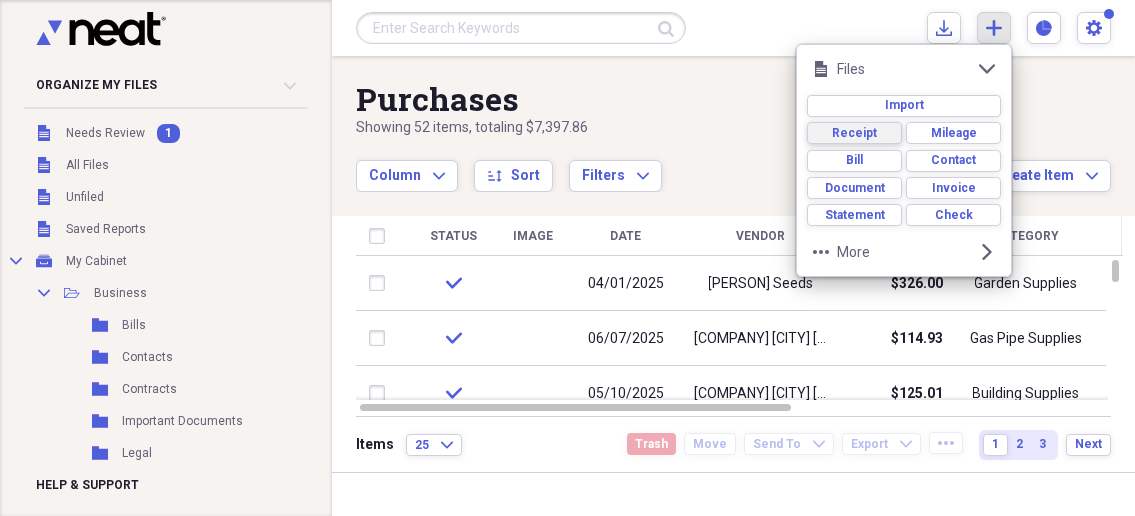 click on "Receipt" at bounding box center [854, 133] 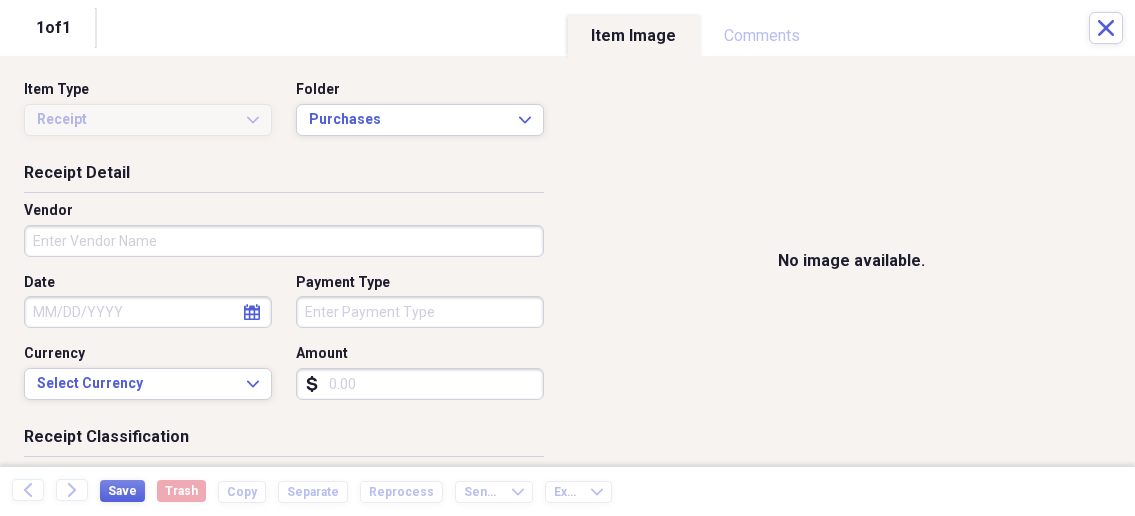 click on "Vendor" at bounding box center (284, 241) 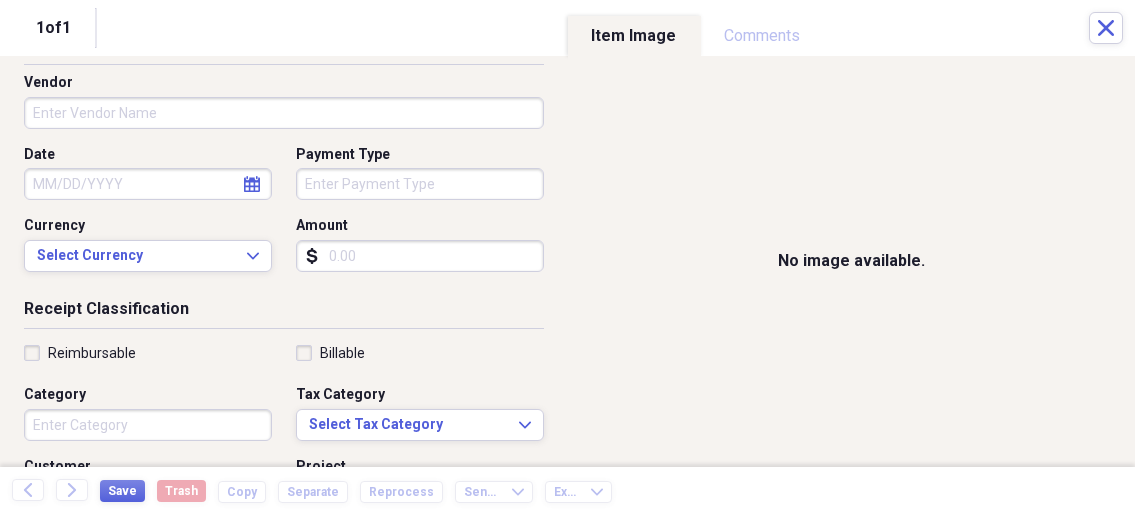 scroll, scrollTop: 0, scrollLeft: 0, axis: both 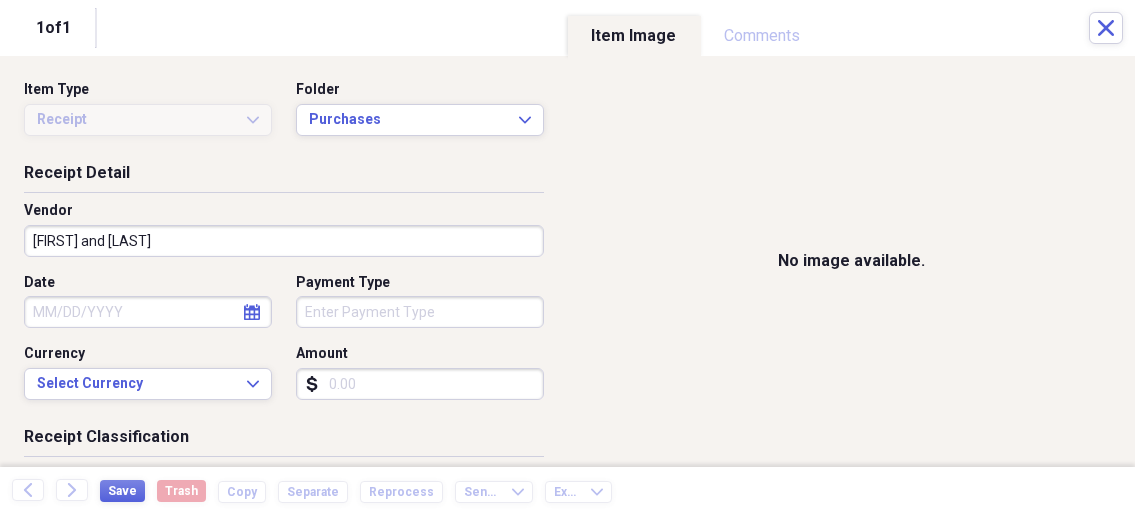 type on "[FIRST] and [LAST]" 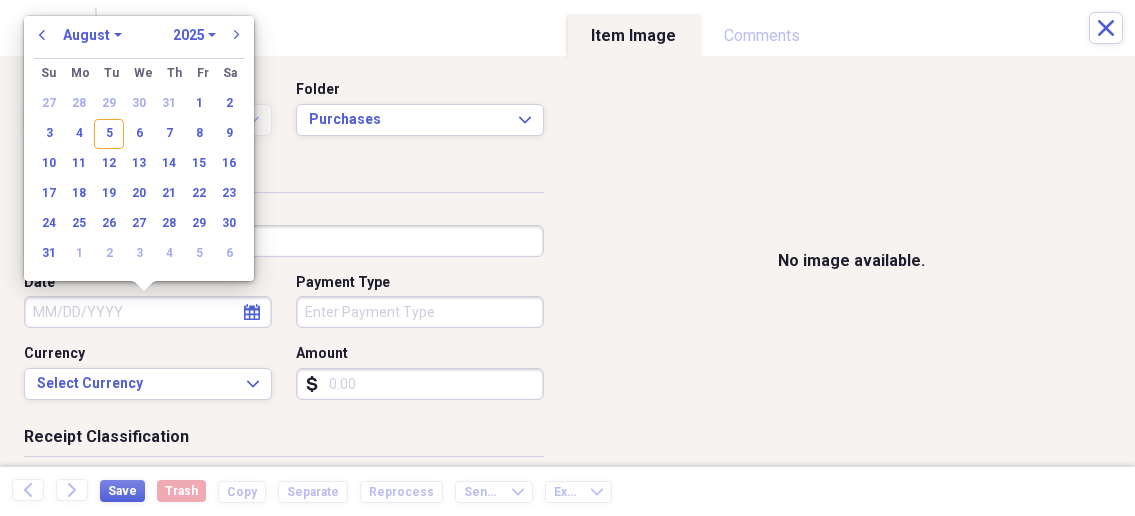 click on "Date" at bounding box center [148, 312] 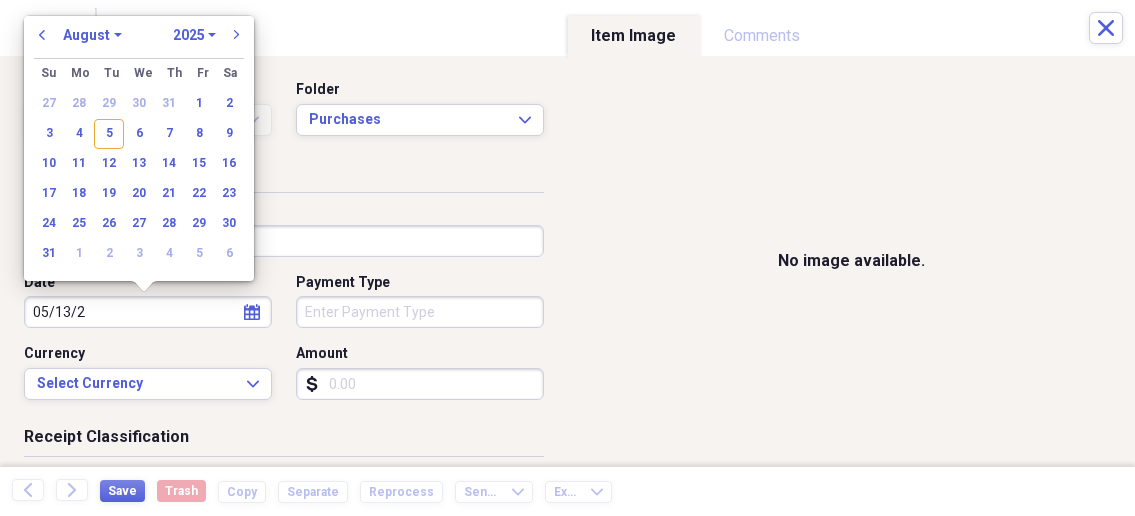 type on "05/13/20" 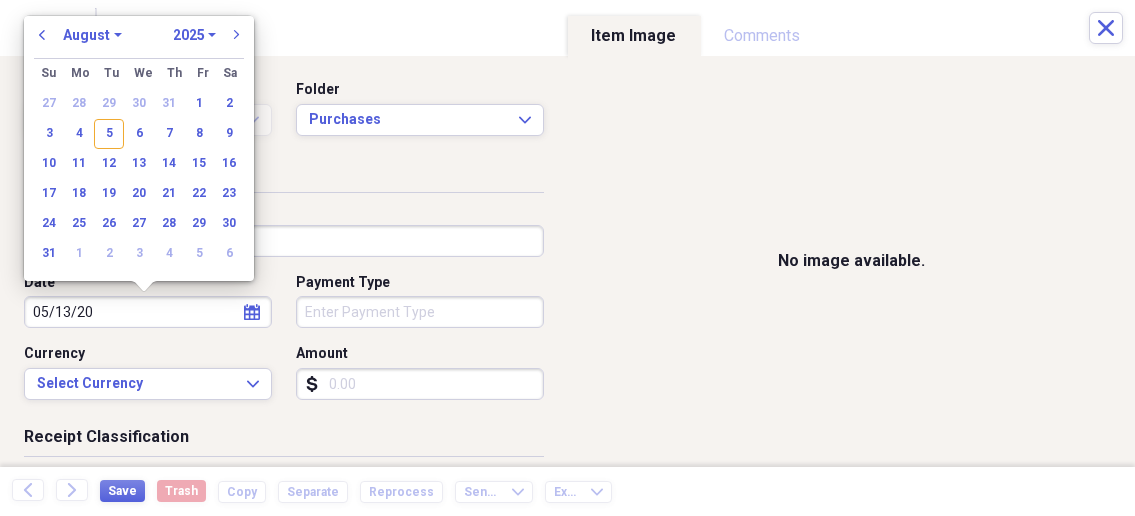 select on "4" 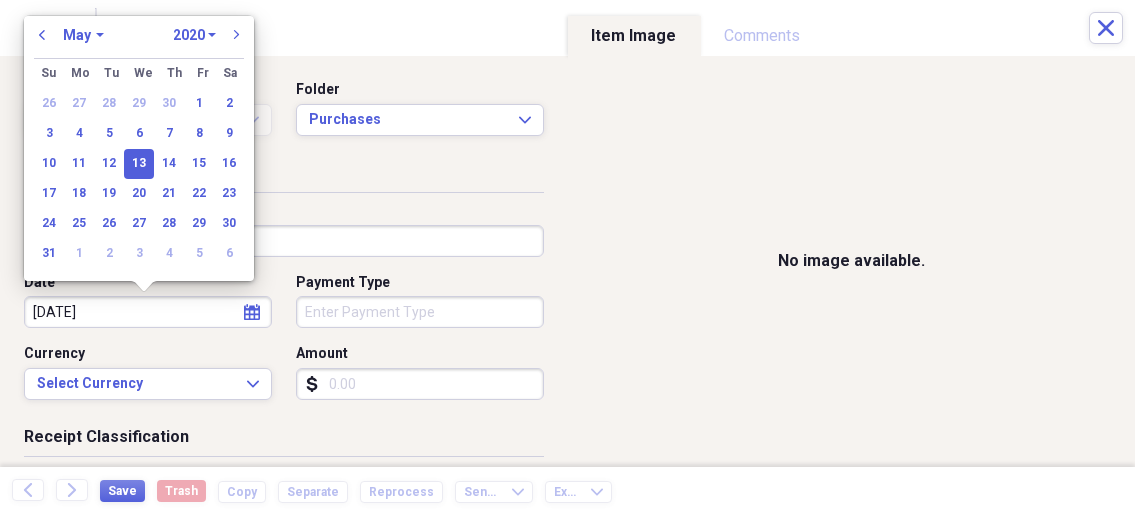 type on "05/13/2025" 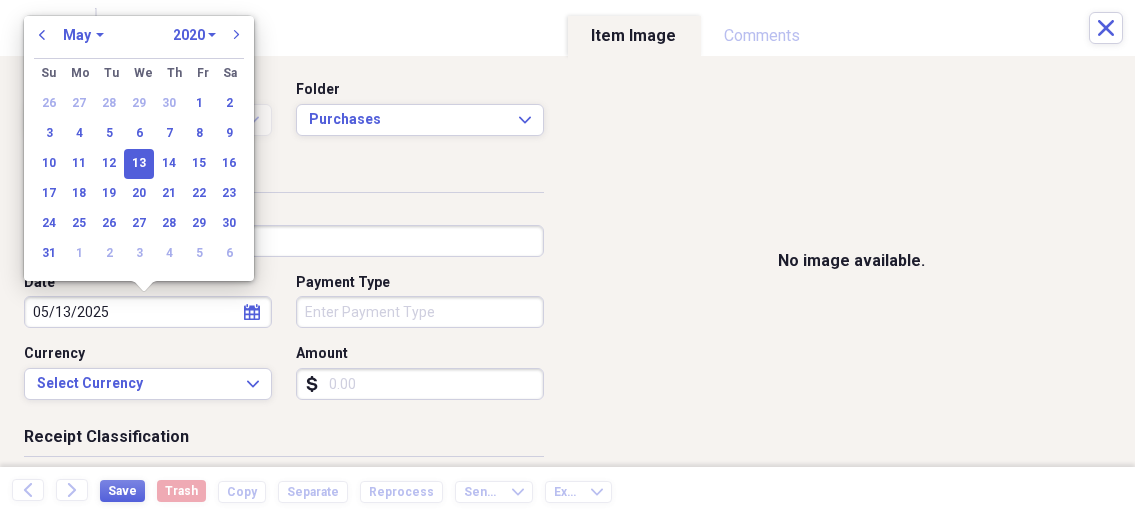 select on "2025" 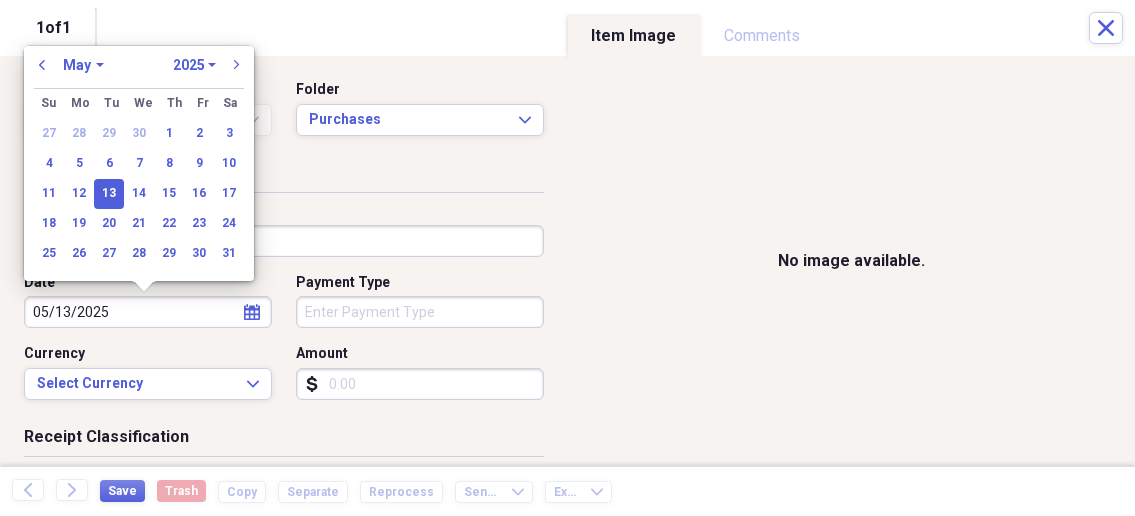 type on "05/13/2025" 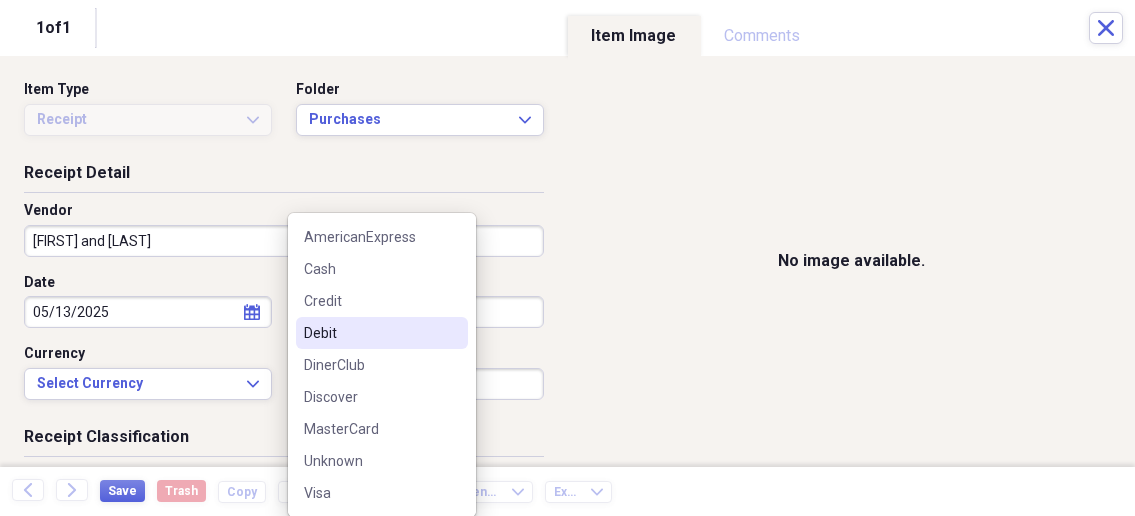 click on "Debit" at bounding box center [382, 333] 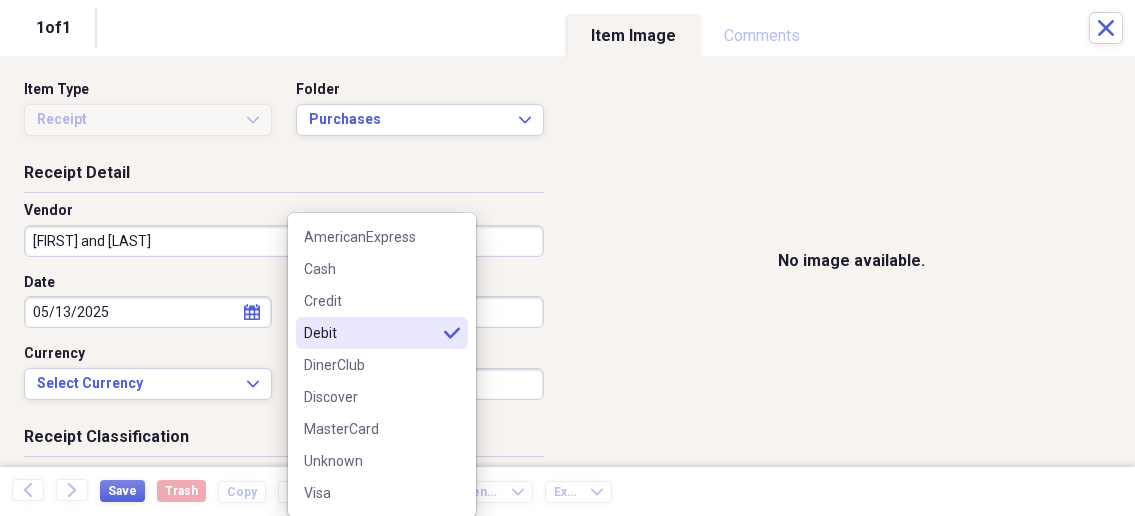 type on "Debit" 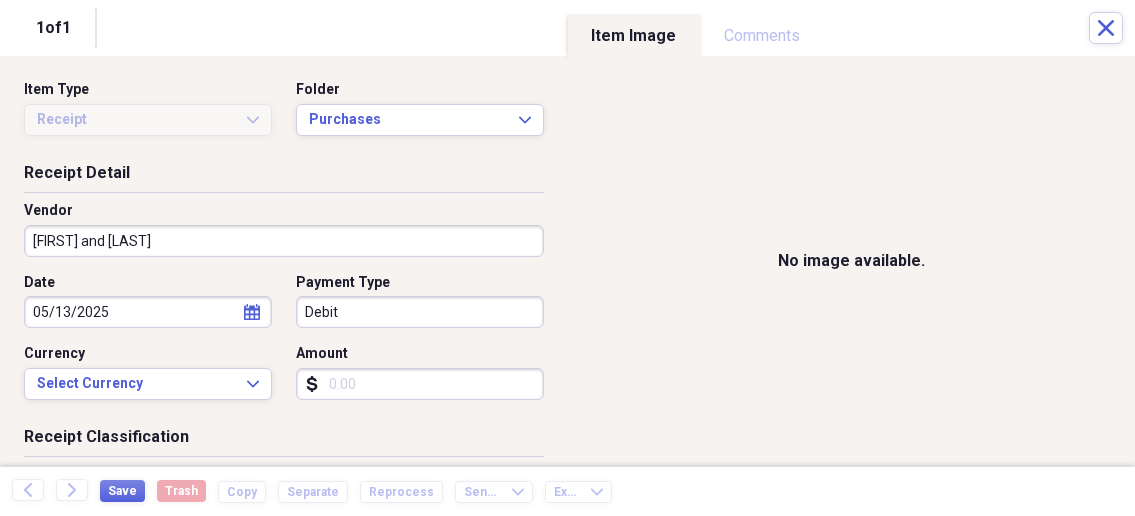 click on "Amount" at bounding box center (420, 384) 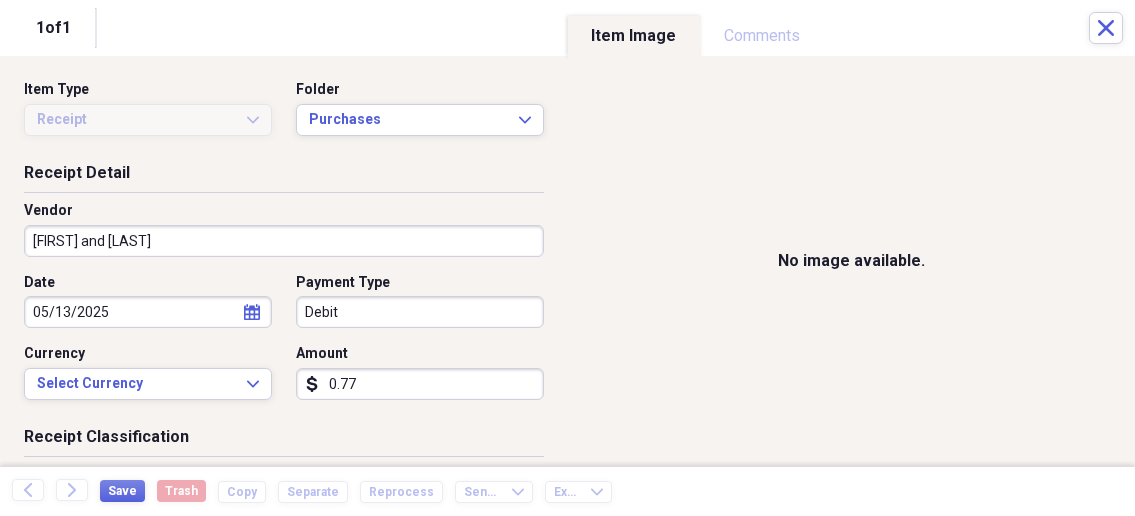 type on "0.07" 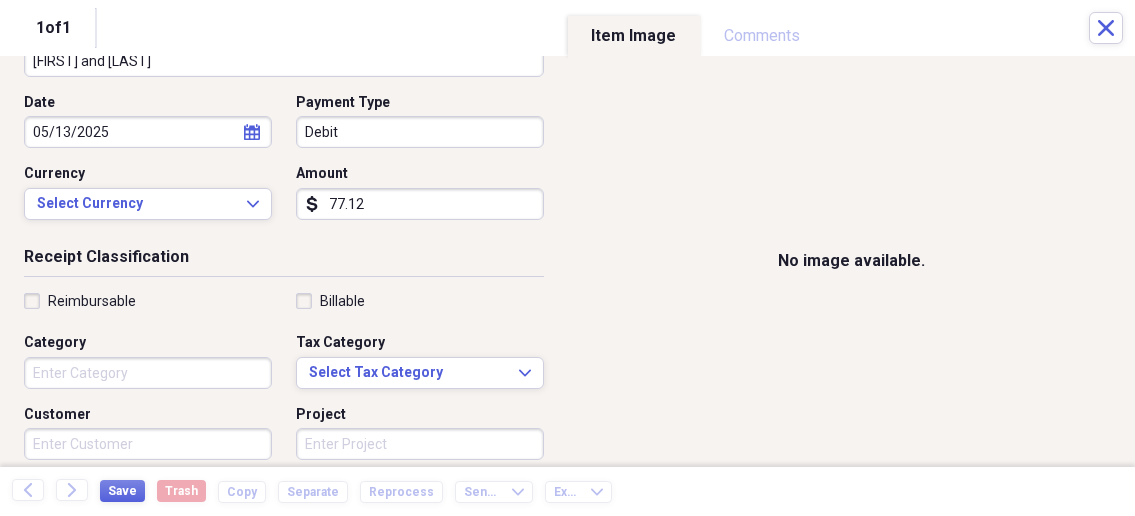 scroll, scrollTop: 214, scrollLeft: 0, axis: vertical 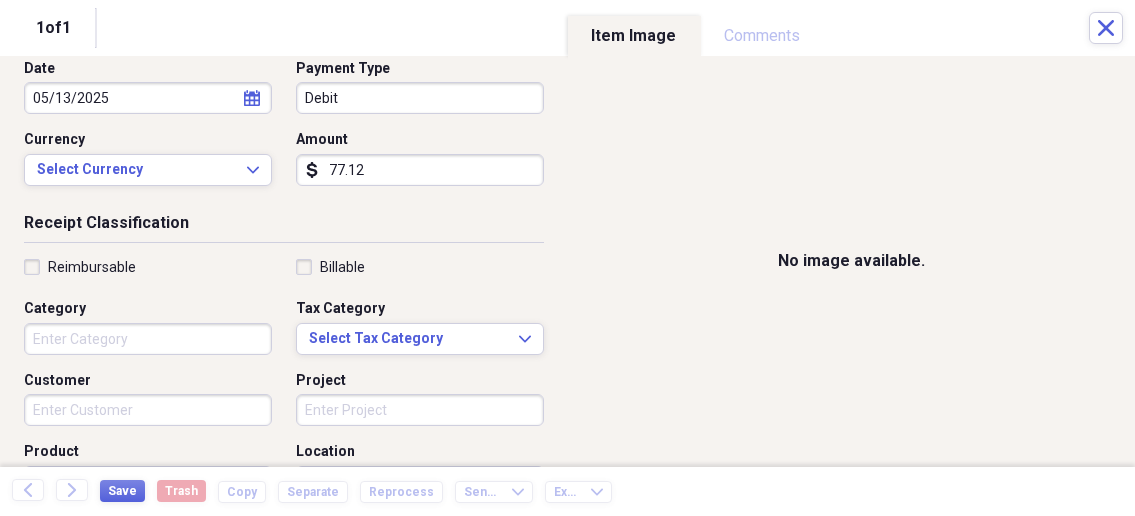 type on "77.12" 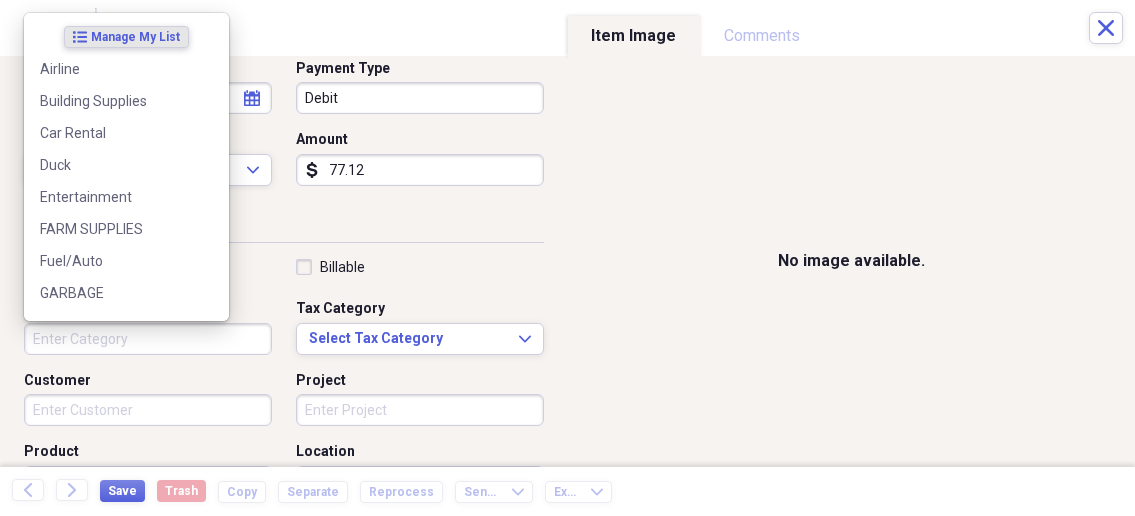 click on "Category" at bounding box center (148, 339) 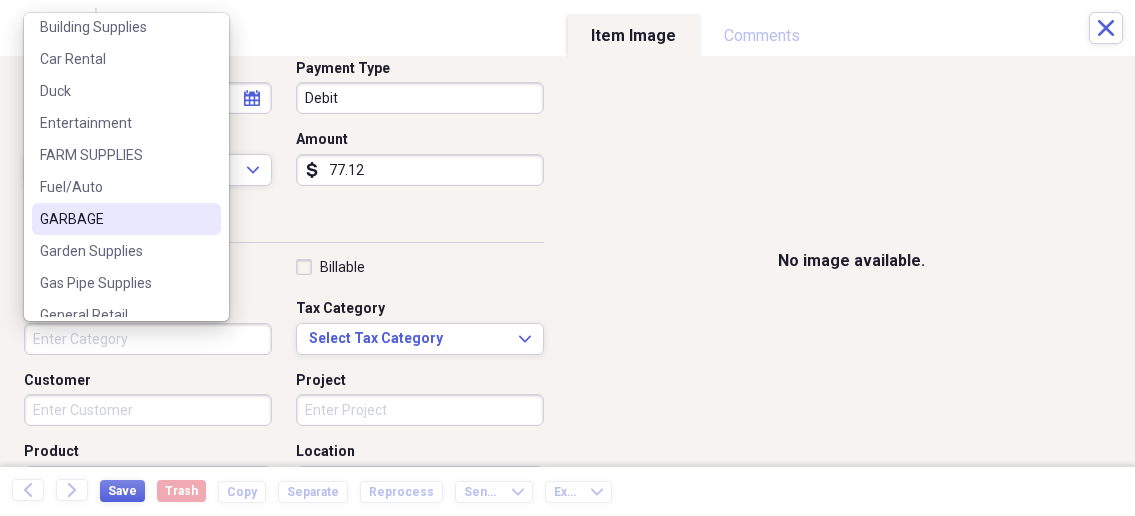 scroll, scrollTop: 107, scrollLeft: 0, axis: vertical 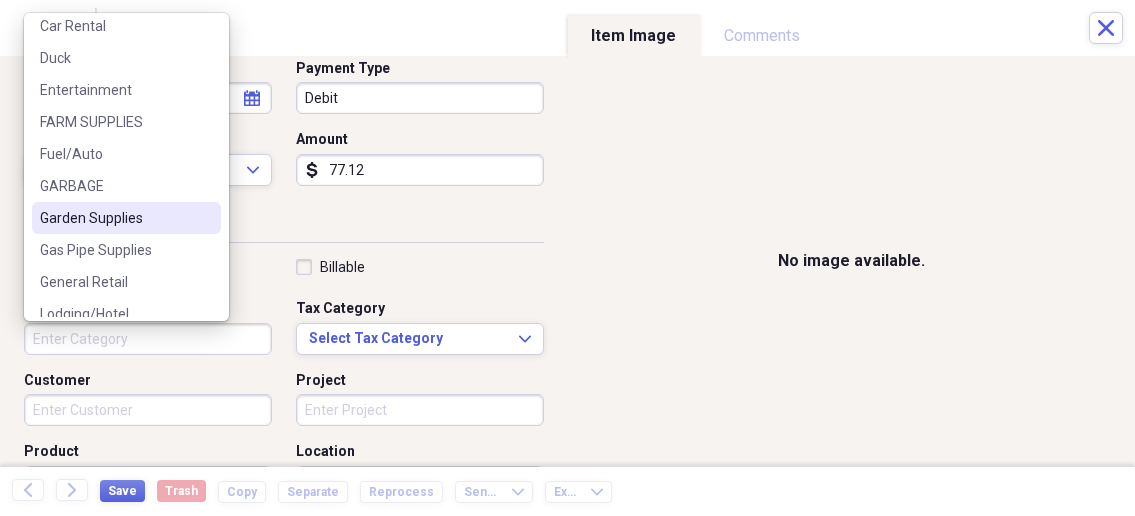 click on "Garden Supplies" at bounding box center [114, 218] 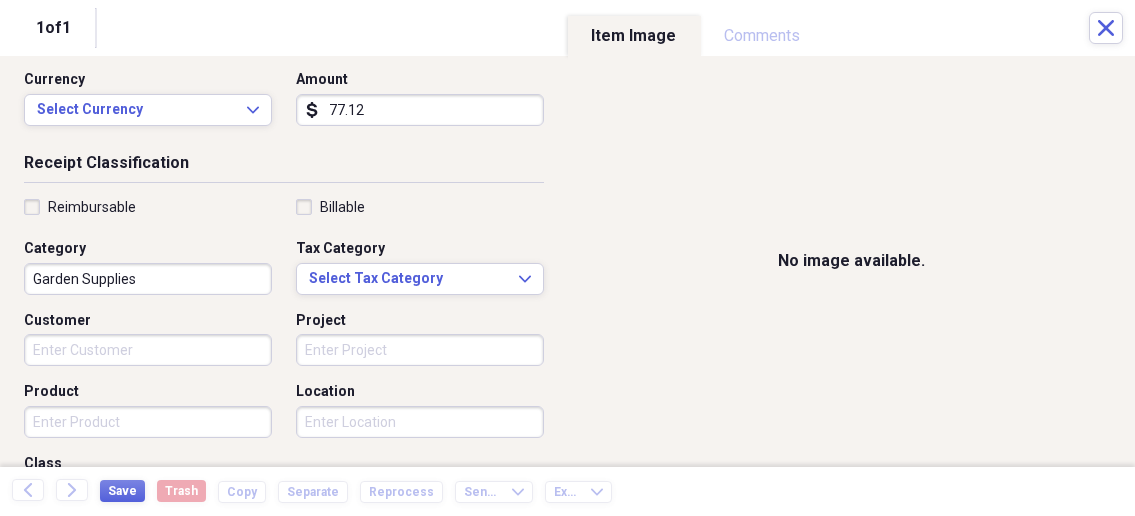 scroll, scrollTop: 321, scrollLeft: 0, axis: vertical 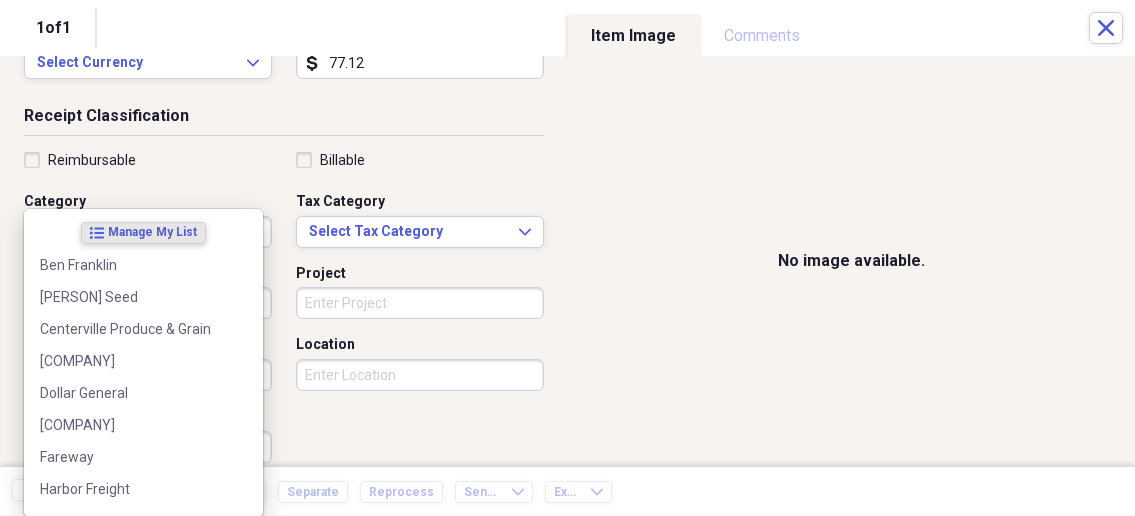 click on "Organize My Files 1 Collapse Unfiled Needs Review 1 Unfiled All Files Unfiled Unfiled Unfiled Saved Reports Collapse My Cabinet My Cabinet Add Folder Collapse Open Folder Business Add Folder Folder Bills Add Folder Folder Contacts Add Folder Folder Contracts Add Folder Folder Important Documents Add Folder Folder Legal Add Folder Folder Office Add Folder Folder Purchases Add Folder Expand Folder Taxes Add Folder Expand Folder Personal Add Folder Trash Trash Help & Support Submit Import Import Add Create Expand Reports Reports Settings [PERSON] Expand Purchases Showing 52 items , totaling $[CURRENCY] Column Expand sort Sort Filters Expand Create Item Expand Status Image Date Vendor Amount Category Product Source Billable Reimbursable check [DATE] [PERSON] Seeds $[CURRENCY] Garden Supplies check [DATE] [COMPANY] [CITY] [STATE] $[CURRENCY] Gas Pipe Supplies check [DATE] [COMPANY] [CITY] [STATE] $[CURRENCY] Building Supplies check [DATE] [COMPANY] [CITY] [STATE] $[CURRENCY] Building Supplies Electrical Supplies check [DATE]" at bounding box center (567, 258) 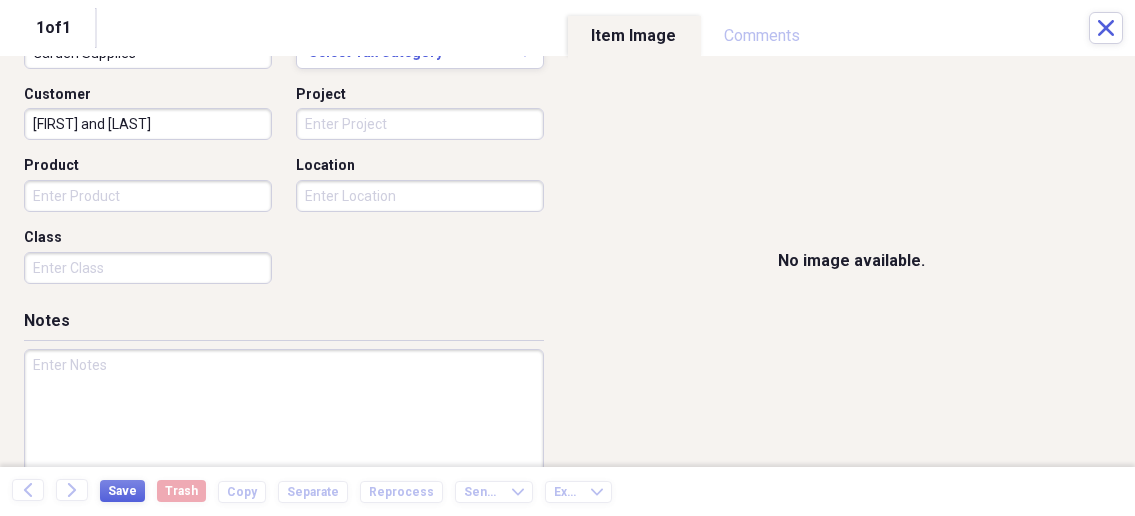 scroll, scrollTop: 535, scrollLeft: 0, axis: vertical 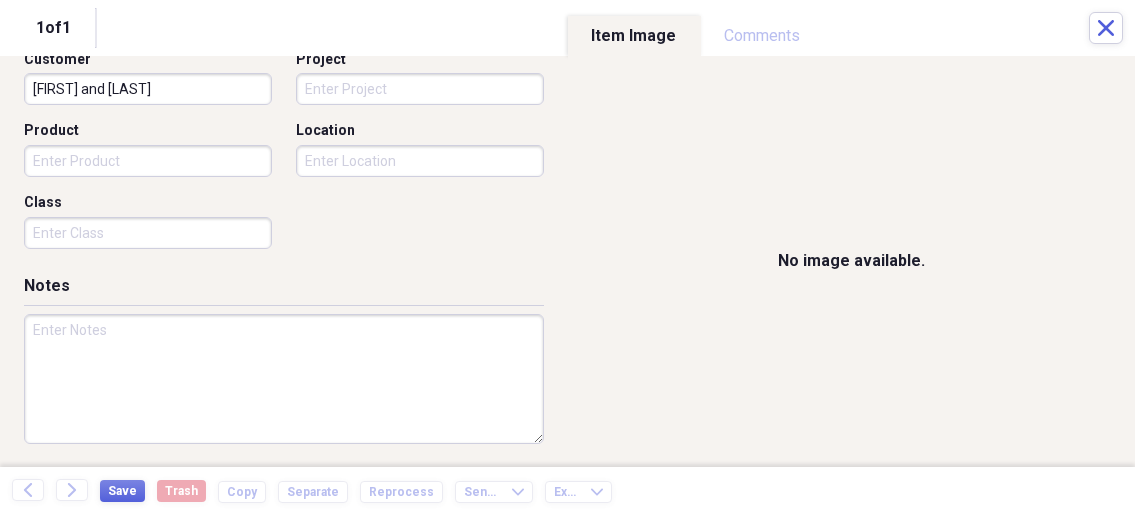 type on "[FIRST] and [LAST]" 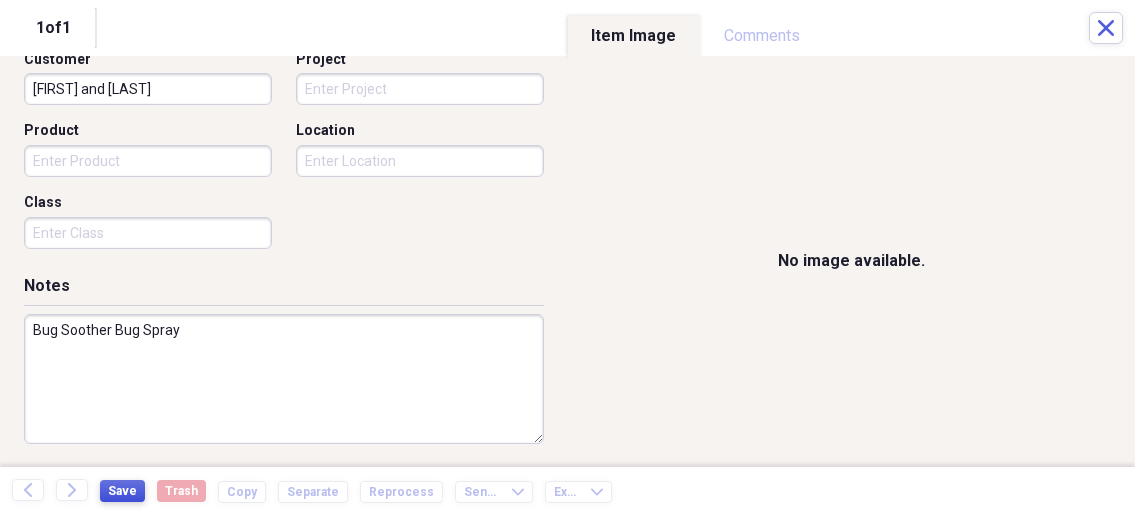 type on "Bug Soother Bug Spray" 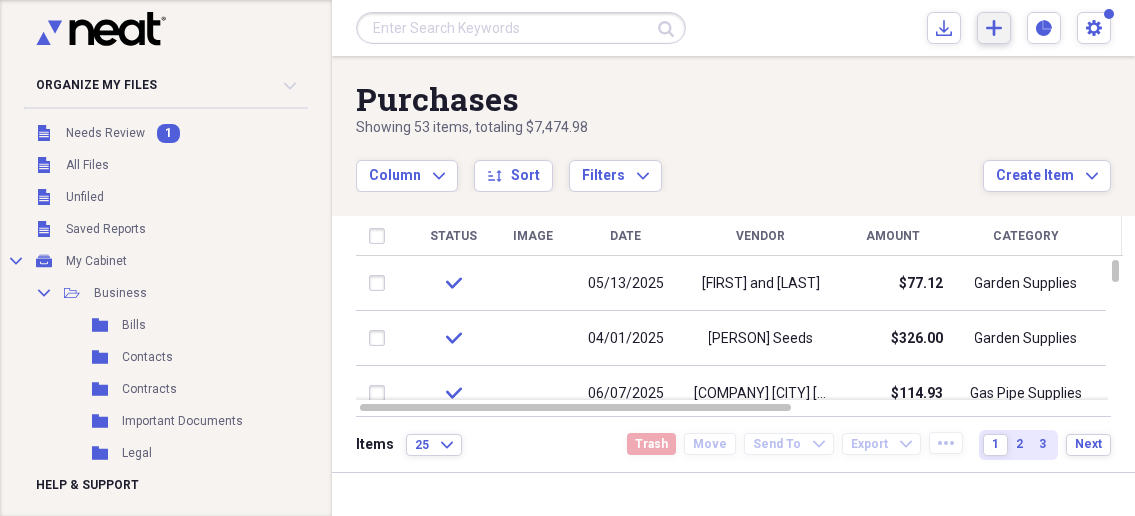 click on "Add" 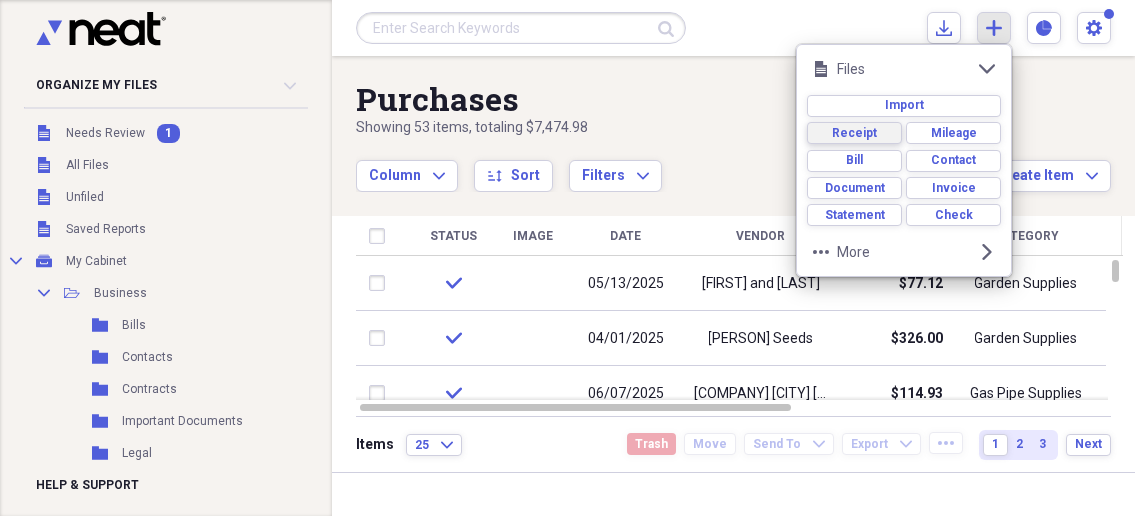 click on "Receipt" at bounding box center [854, 133] 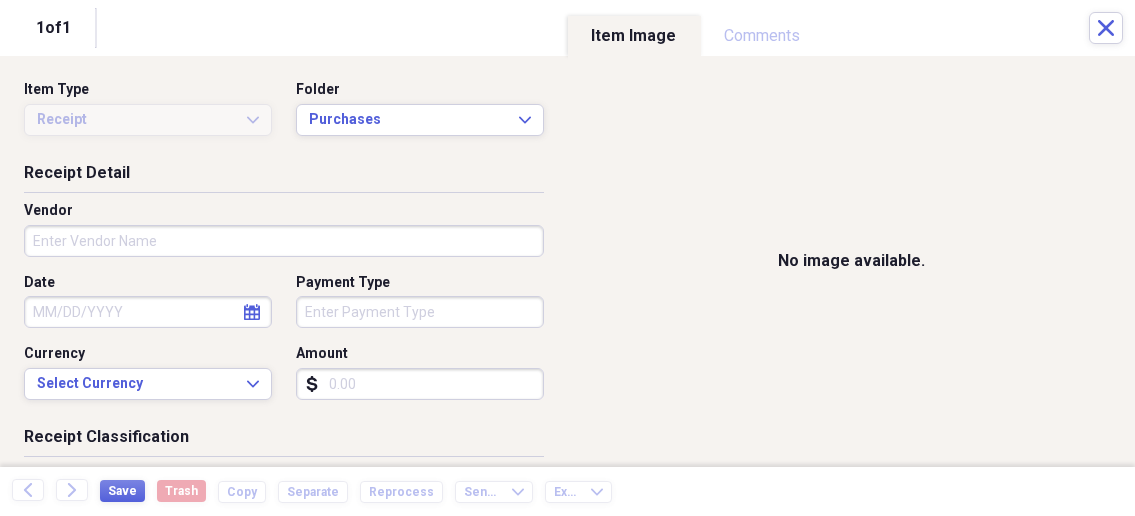 click on "Organize My Files 1 Collapse Unfiled Needs Review 1 Unfiled All Files Unfiled Unfiled Unfiled Saved Reports Collapse My Cabinet My Cabinet Add Folder Collapse Open Folder Business Add Folder Folder Bills Add Folder Folder Contacts Add Folder Folder Contracts Add Folder Folder Important Documents Add Folder Folder Legal Add Folder Folder Office Add Folder Folder Purchases Add Folder Expand Folder Taxes Add Folder Expand Folder Personal Add Folder Trash Trash Help & Support Submit Import Import Add Create Expand Reports Reports Settings [PERSON] Expand Purchases Showing 53 items , totaling $[CURRENCY] Column Expand sort Sort Filters Expand Create Item Expand Status Image Date Vendor Amount Category Product Source Billable Reimbursable check [DATE] [PERSON] [CITY] [STATE] $[CURRENCY] Garden Supplies check [DATE] [PERSON] Seeds $[CURRENCY] Garden Supplies check [DATE] [COMPANY] [CITY] [STATE] $[CURRENCY] Gas Pipe Supplies check [DATE] [COMPANY] [CITY] [STATE] $[CURRENCY] Building Supplies check [DATE] [COMPANY] [CITY] [STATE]" at bounding box center (567, 258) 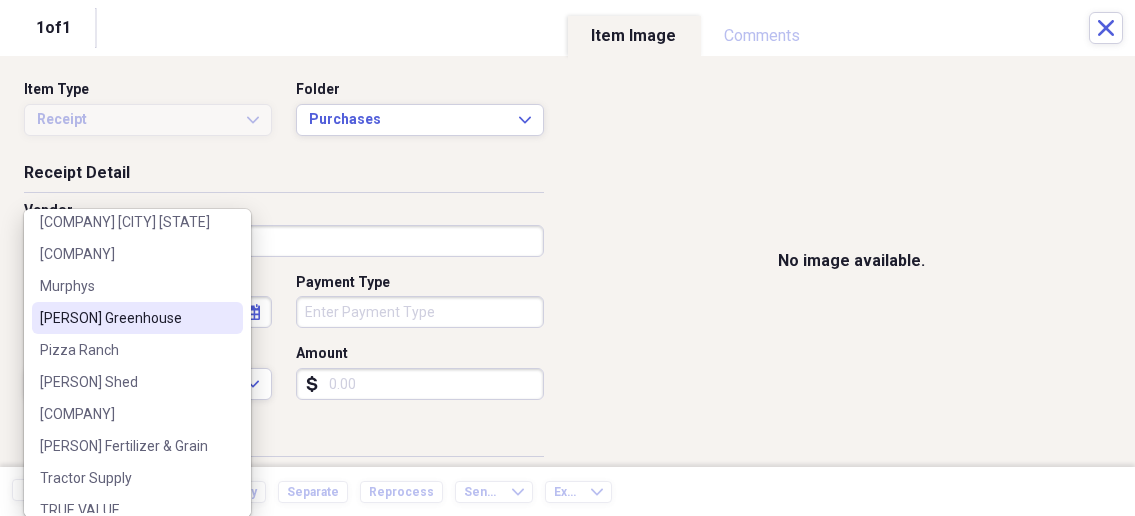 scroll, scrollTop: 428, scrollLeft: 0, axis: vertical 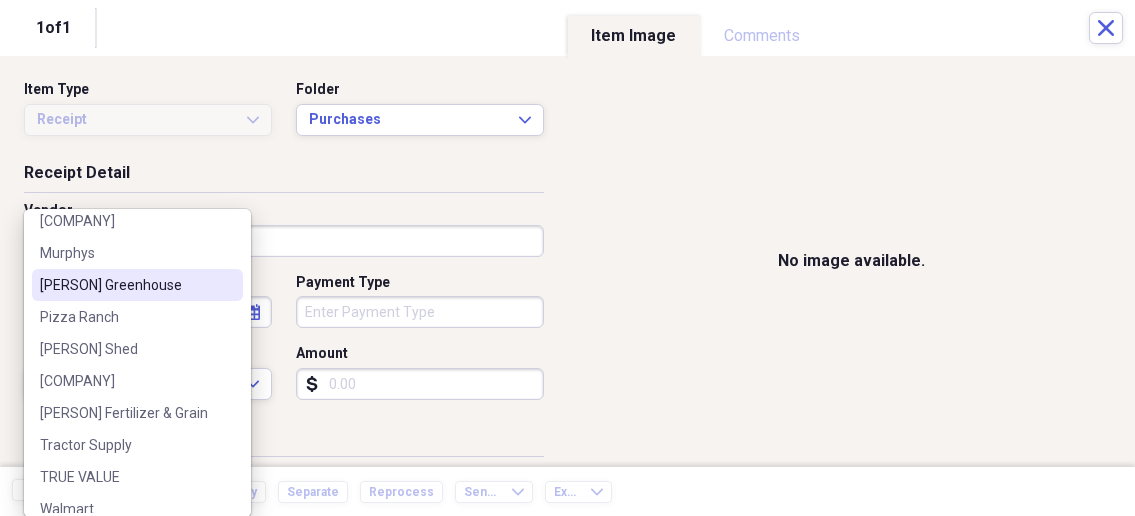 click on "[PERSON] Greenhouse" at bounding box center (125, 285) 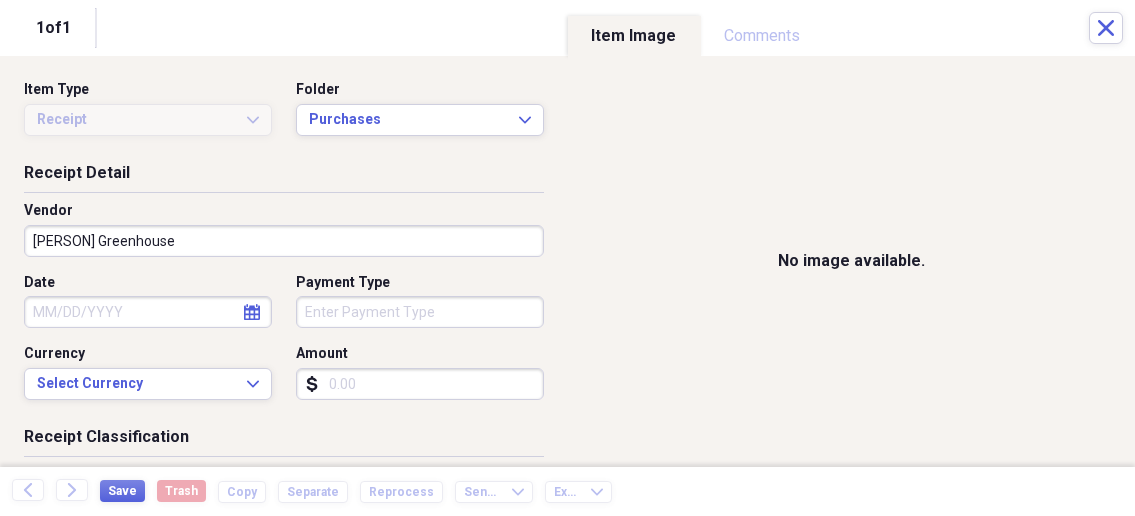 select on "7" 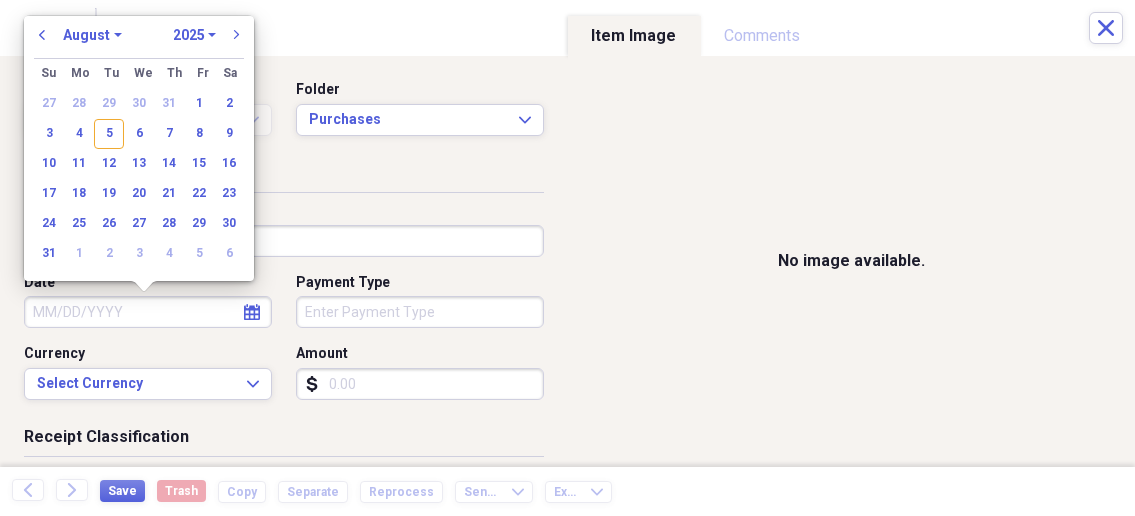 click on "Date" at bounding box center (148, 312) 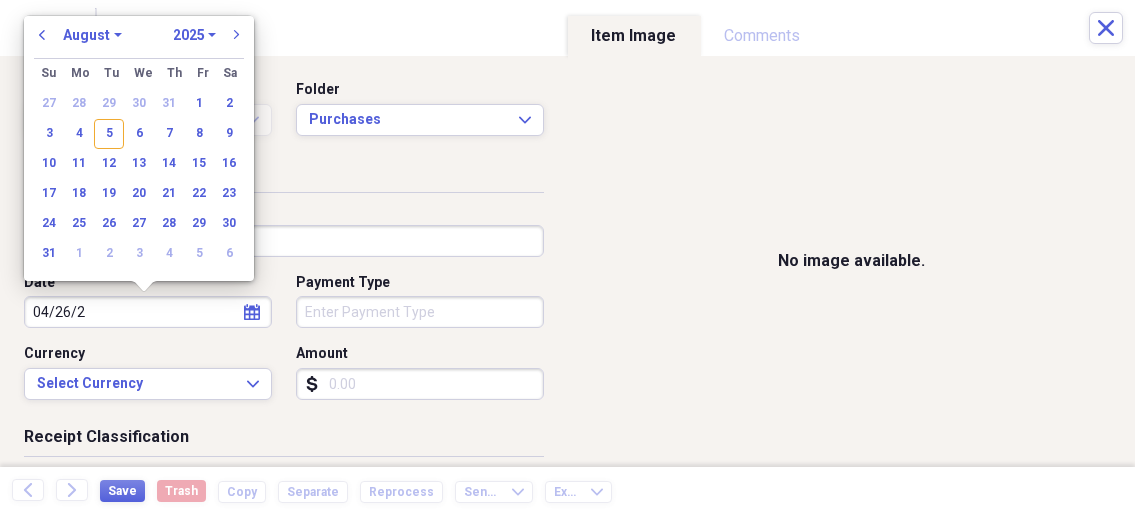 type on "[DATE]" 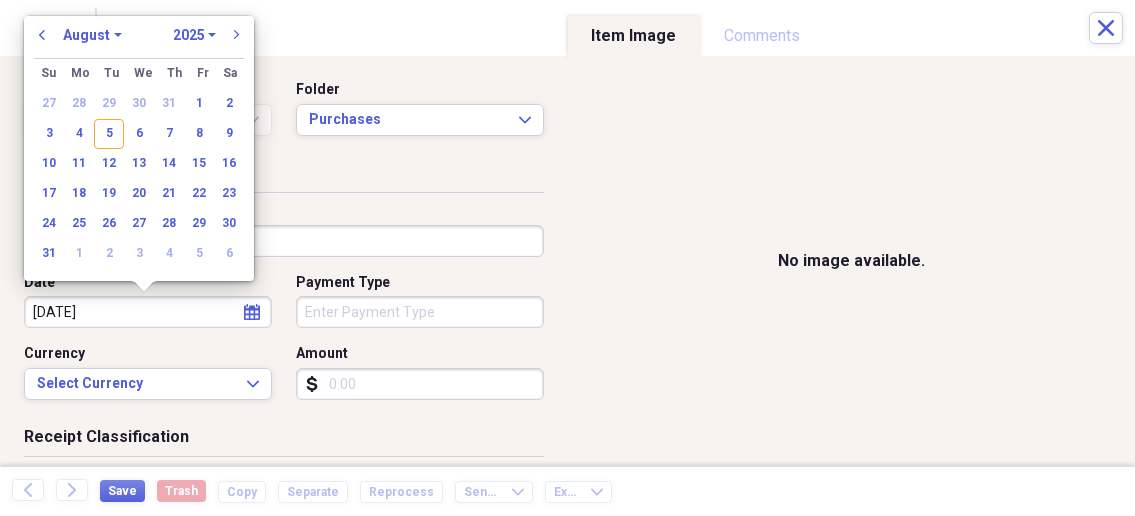 select on "3" 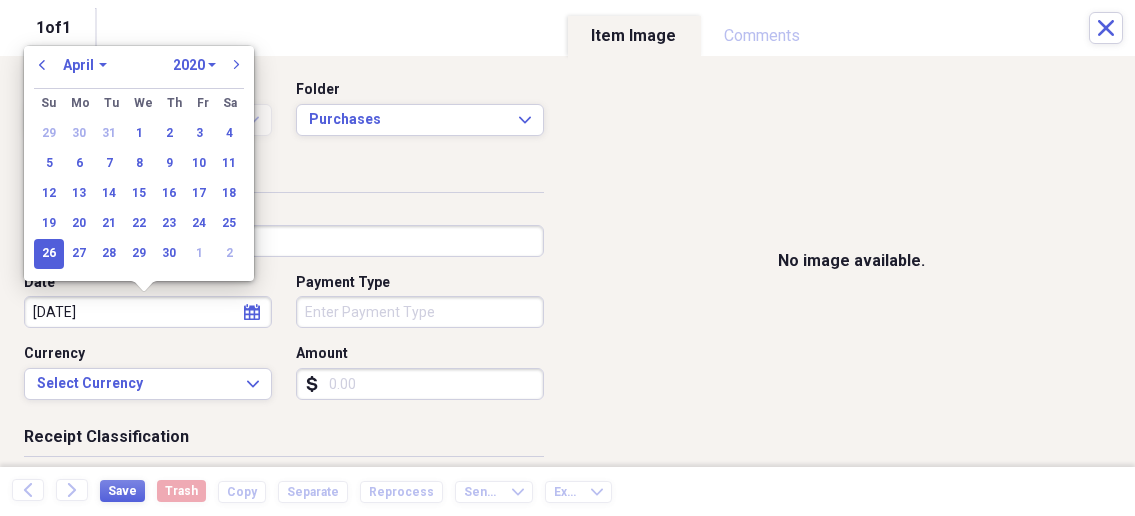 type on "04/26/2025" 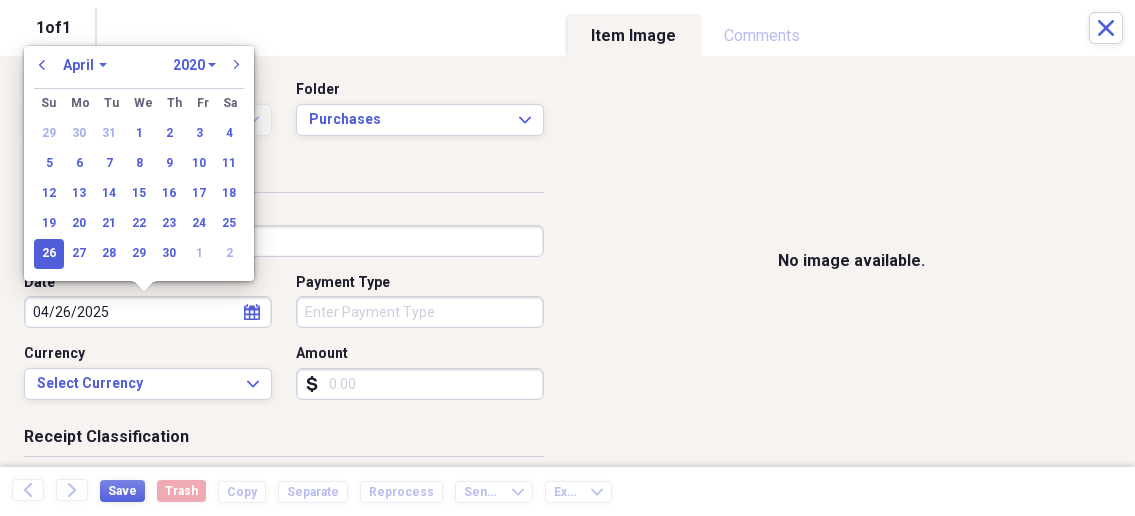 select on "2025" 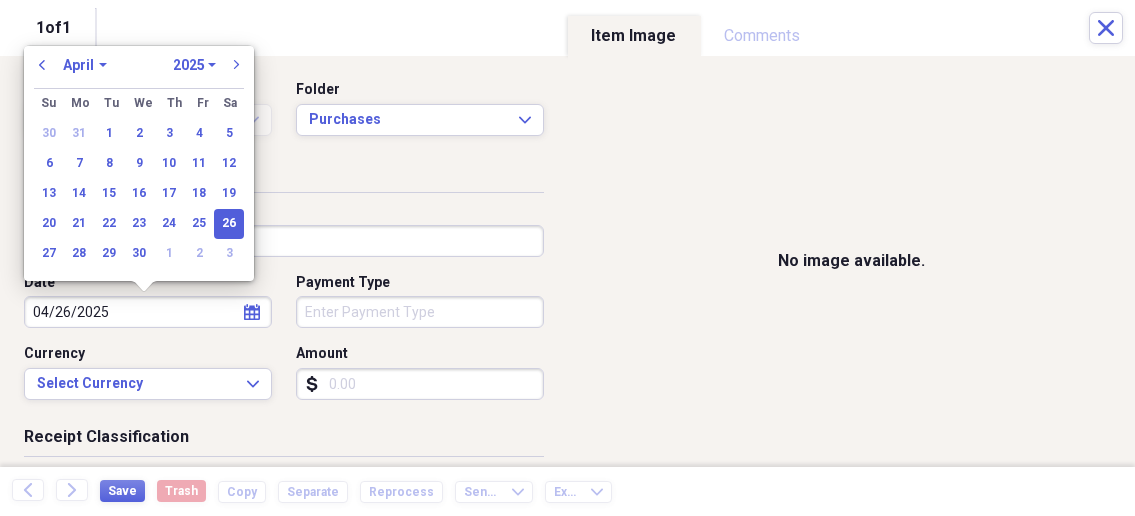type on "04/26/2025" 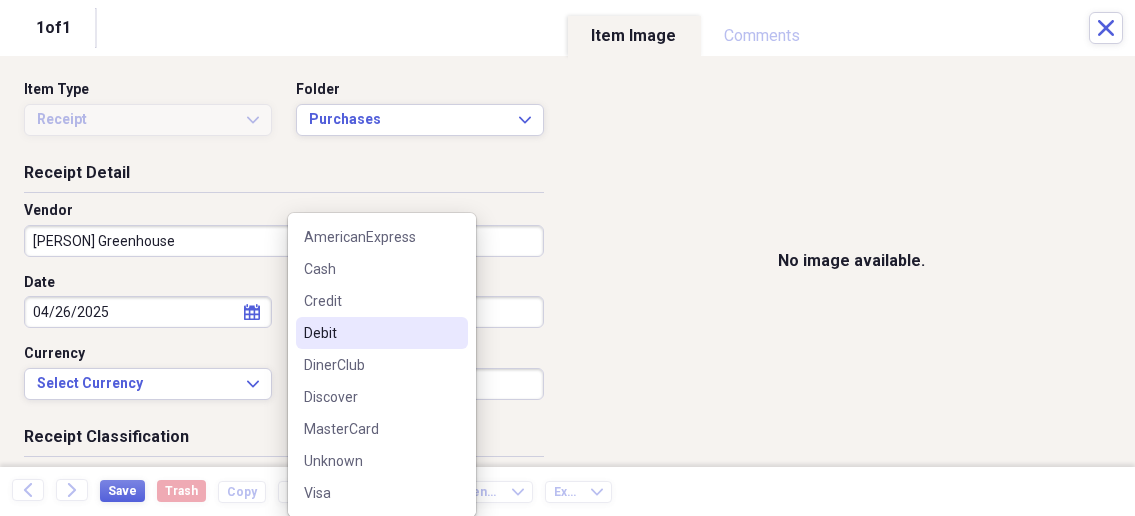 click on "Debit" at bounding box center [382, 333] 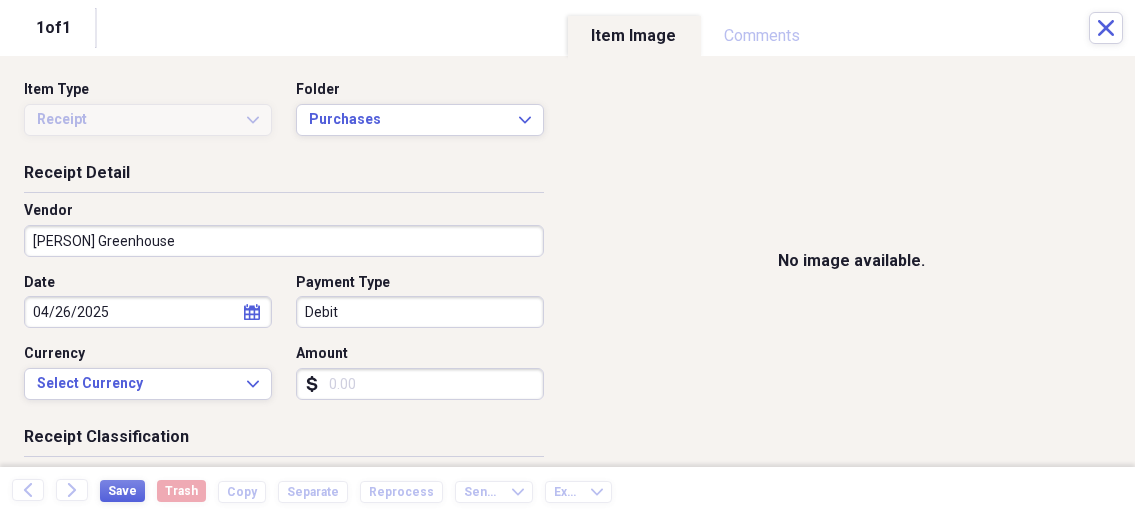 click on "Amount" at bounding box center (420, 384) 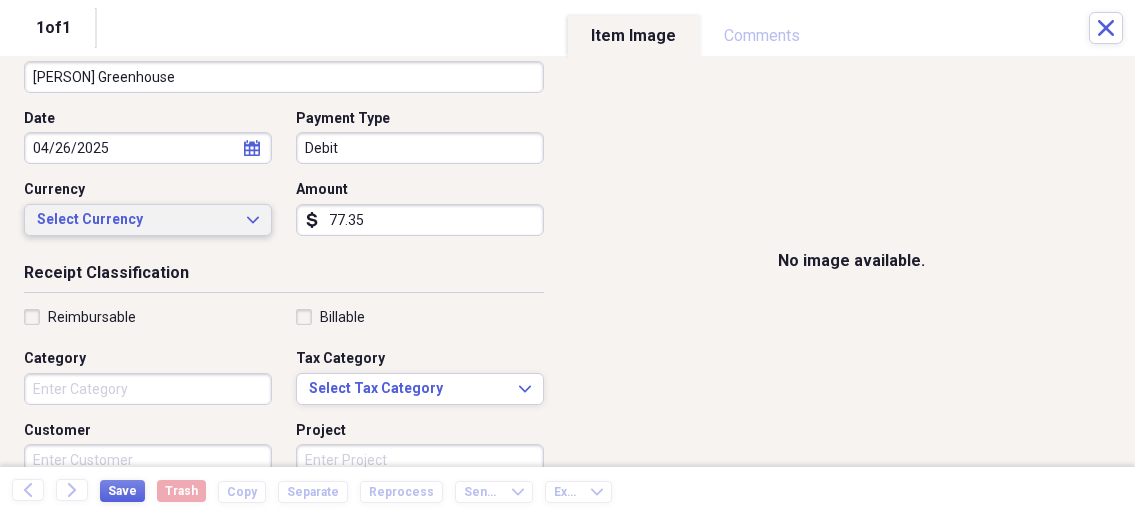 scroll, scrollTop: 214, scrollLeft: 0, axis: vertical 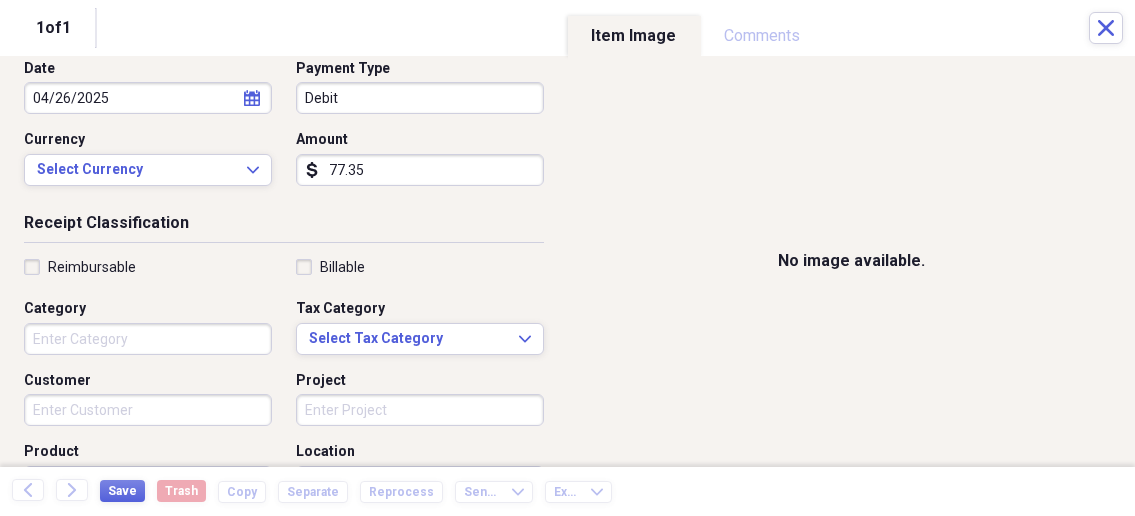 type on "77.35" 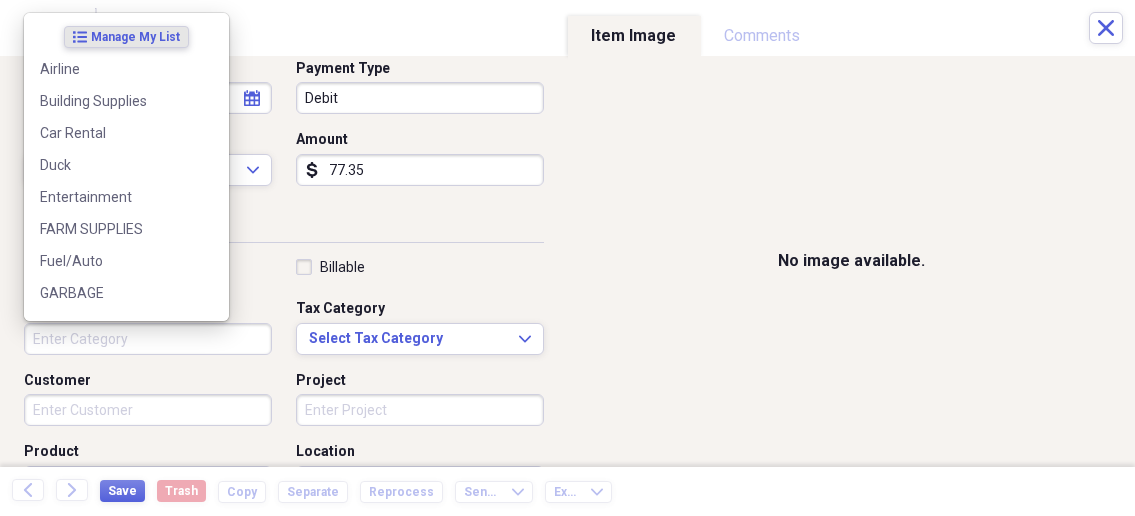 click on "Category" at bounding box center (148, 339) 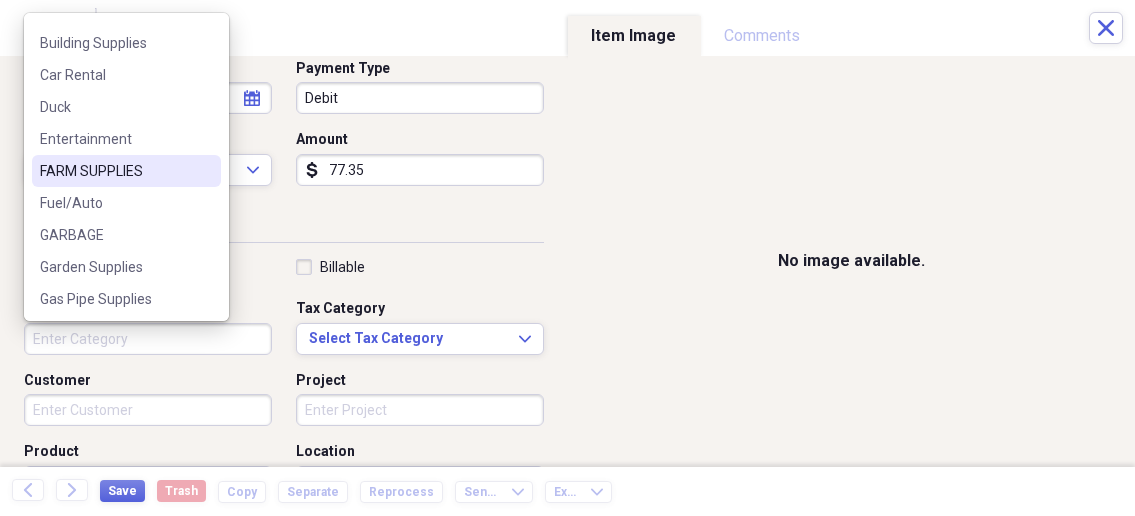 scroll, scrollTop: 107, scrollLeft: 0, axis: vertical 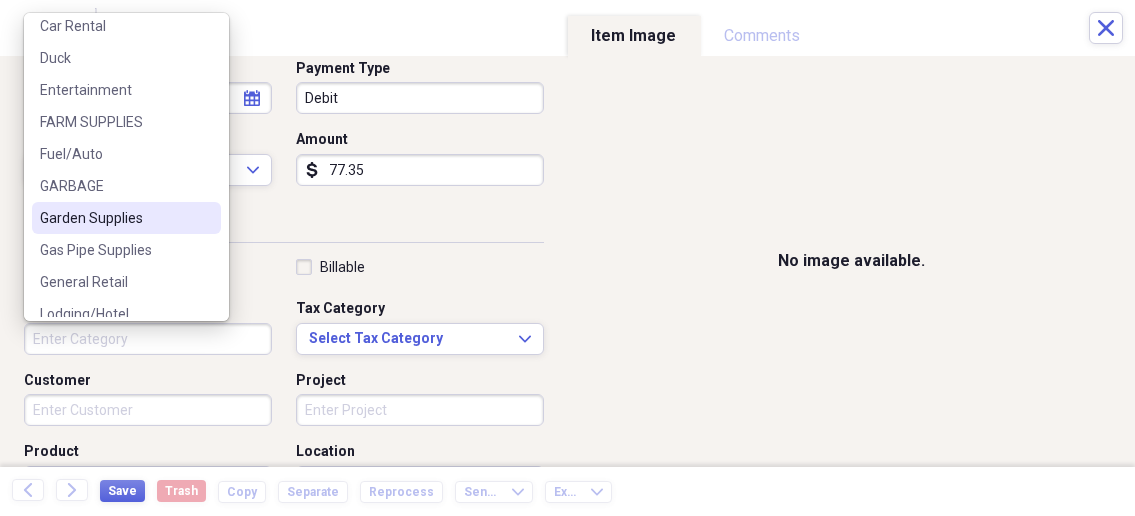 click on "Garden Supplies" at bounding box center (114, 218) 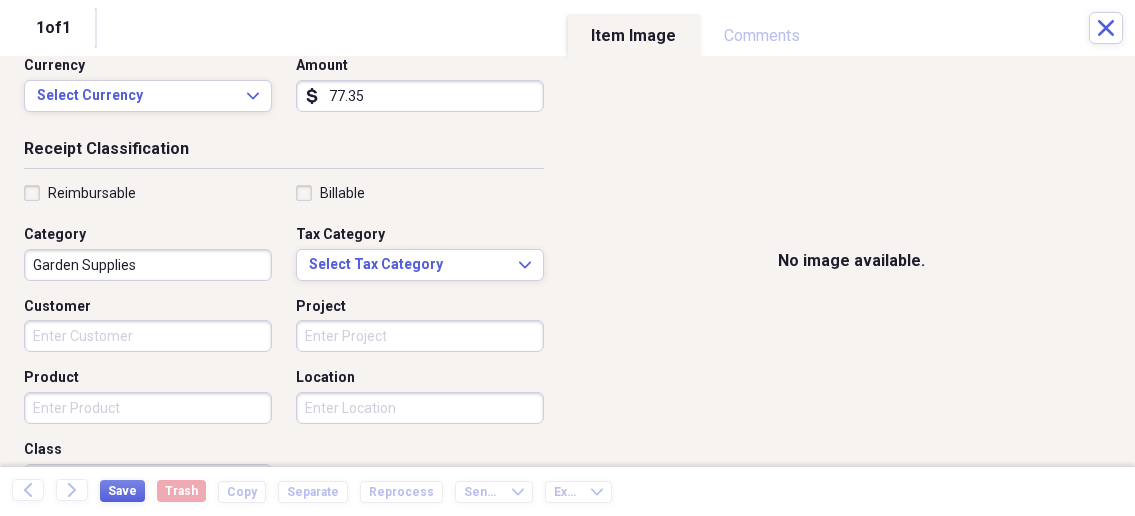 scroll, scrollTop: 321, scrollLeft: 0, axis: vertical 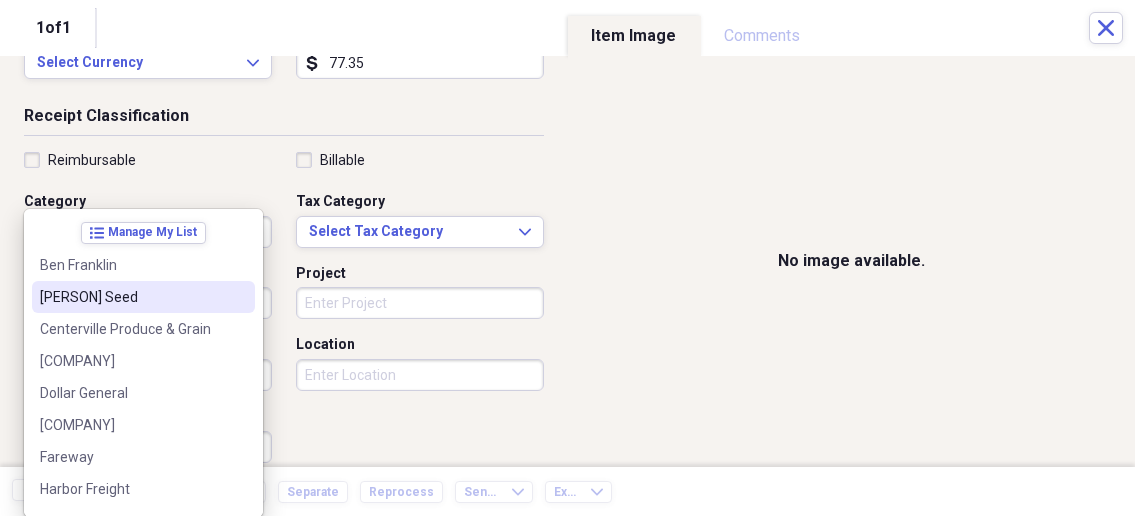 click on "Organize My Files 1 Collapse Unfiled Needs Review 1 Unfiled All Files Unfiled Unfiled Unfiled Saved Reports Collapse My Cabinet My Cabinet Add Folder Collapse Open Folder Business Add Folder Folder Bills Add Folder Folder Contacts Add Folder Folder Contracts Add Folder Folder Important Documents Add Folder Folder Legal Add Folder Folder Office Add Folder Folder Purchases Add Folder Expand Folder Taxes Add Folder Expand Folder Personal Add Folder Trash Trash Help & Support Submit Import Import Add Create Expand Reports Reports Settings [PERSON] Expand Purchases Showing 53 items , totaling $[CURRENCY] Column Expand sort Sort Filters Expand Create Item Expand Status Image Date Vendor Amount Category Product Source Billable Reimbursable check [DATE] [PERSON] [CITY] [STATE] $[CURRENCY] Garden Supplies check [DATE] [PERSON] Seeds $[CURRENCY] Garden Supplies check [DATE] [COMPANY] [CITY] [STATE] $[CURRENCY] Gas Pipe Supplies check [DATE] [COMPANY] [CITY] [STATE] $[CURRENCY] Building Supplies check [DATE] [COMPANY] [CITY] [STATE]" at bounding box center [567, 258] 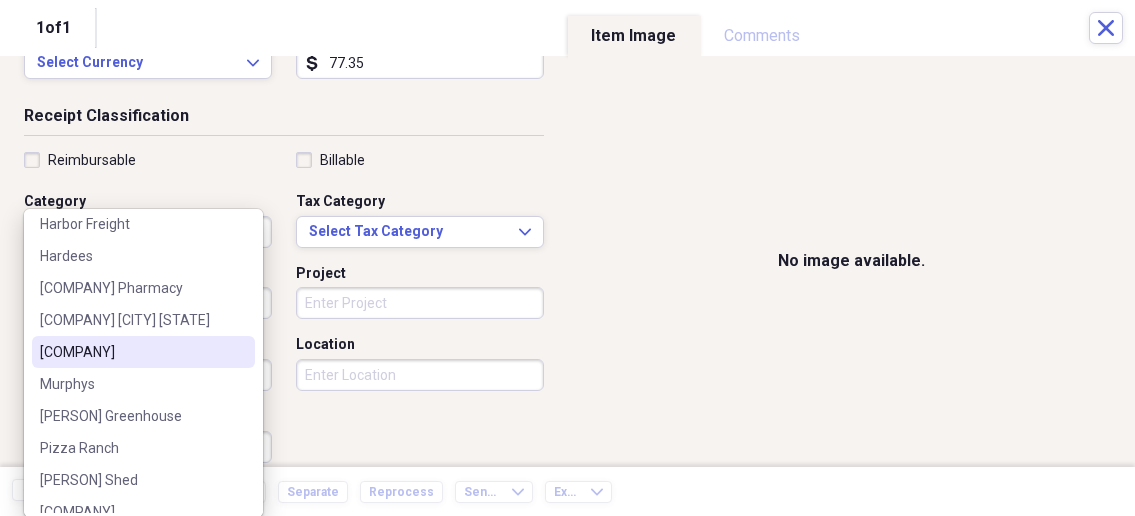 scroll, scrollTop: 321, scrollLeft: 0, axis: vertical 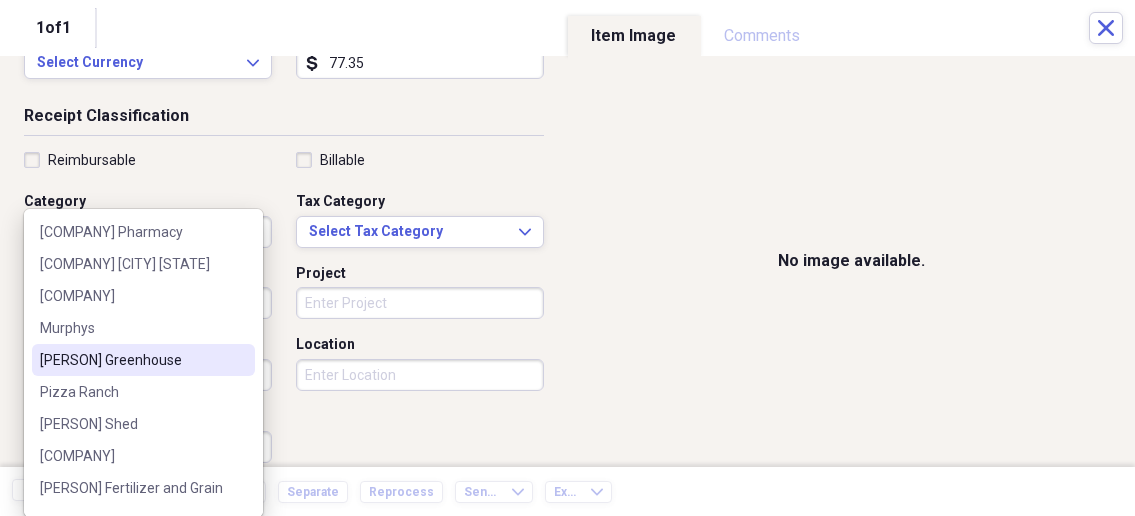 click on "[PERSON] Greenhouse" at bounding box center (131, 360) 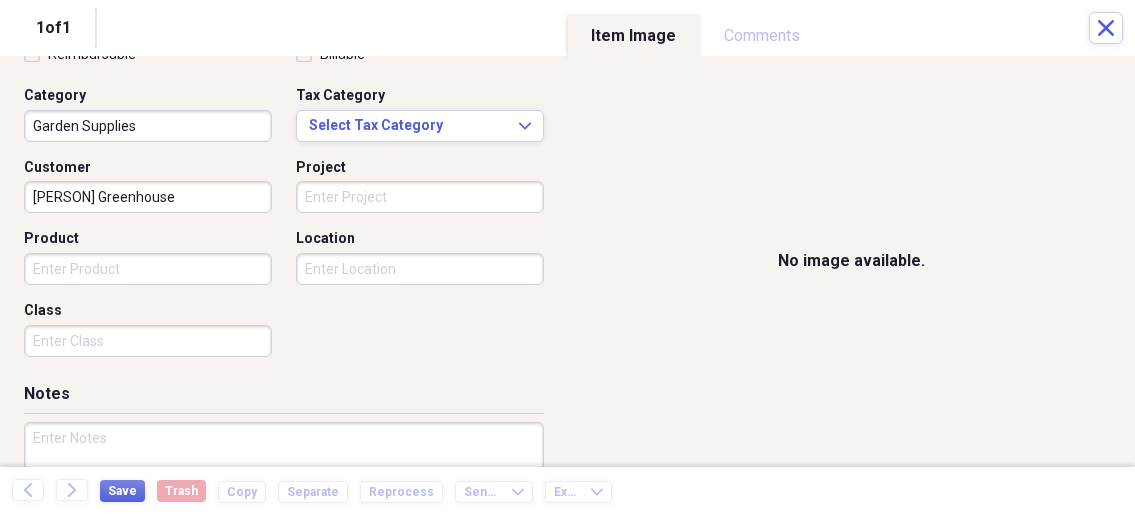 scroll, scrollTop: 428, scrollLeft: 0, axis: vertical 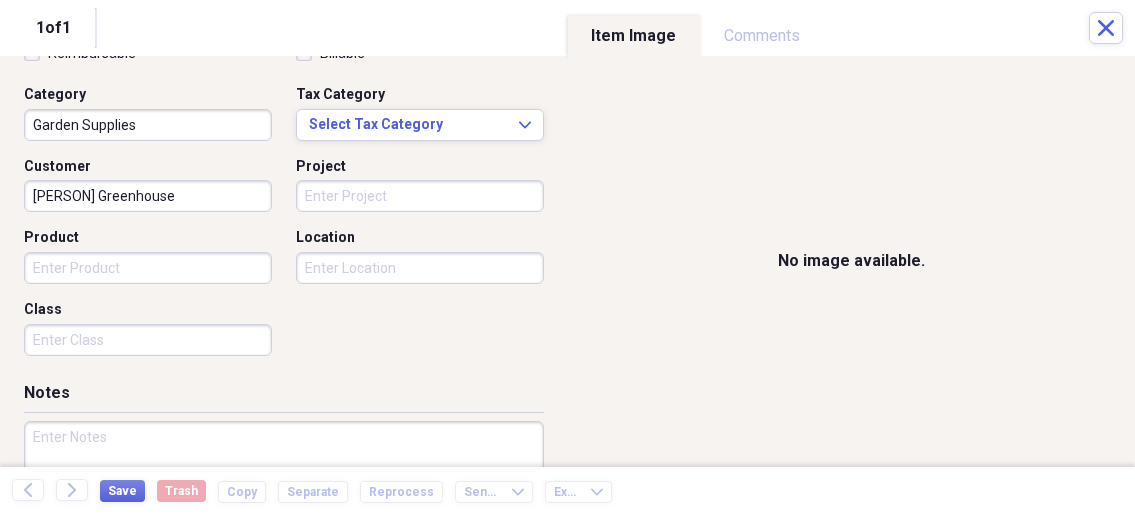 click at bounding box center (284, 486) 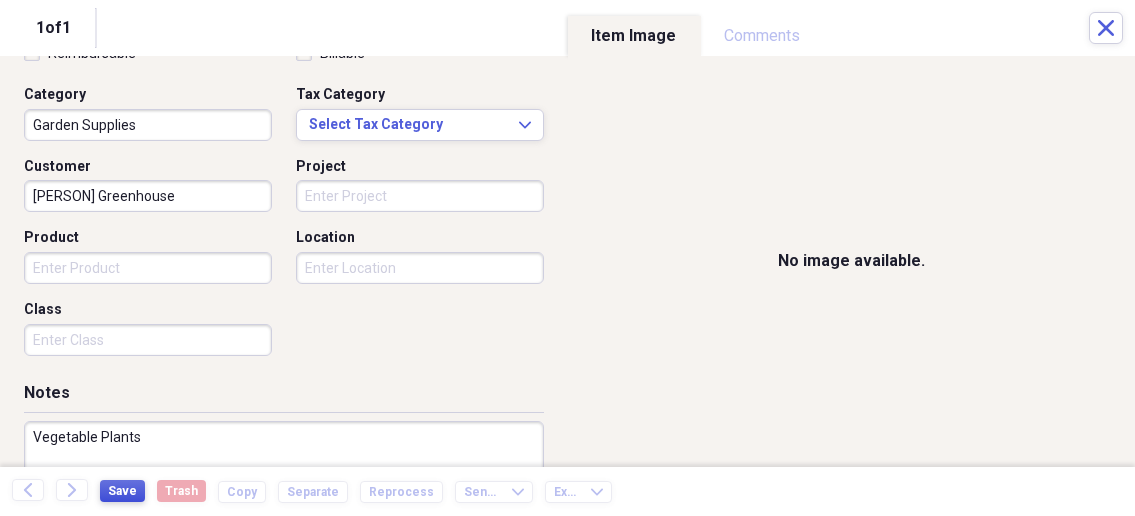 type on "Vegetable Plants" 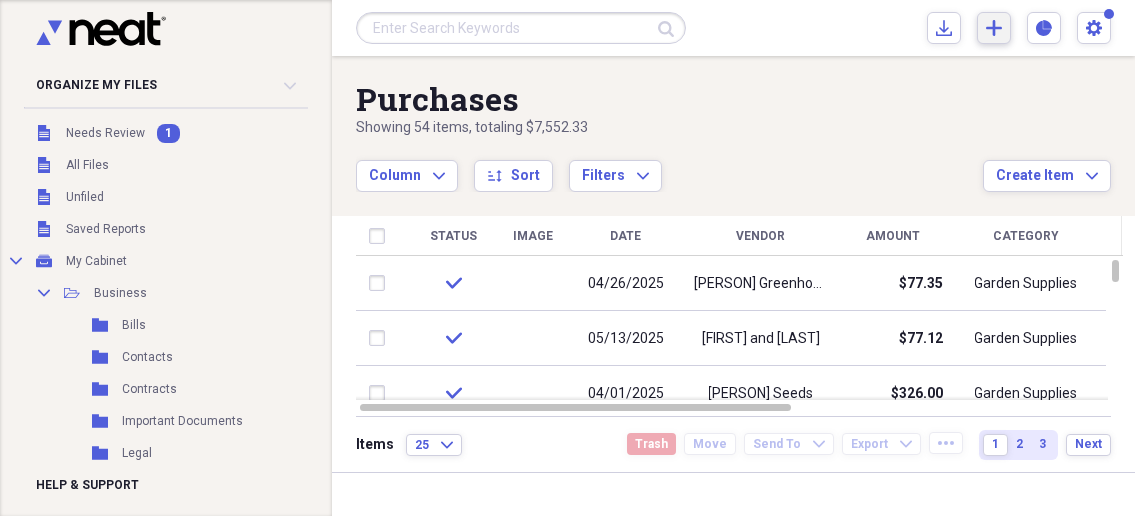 click 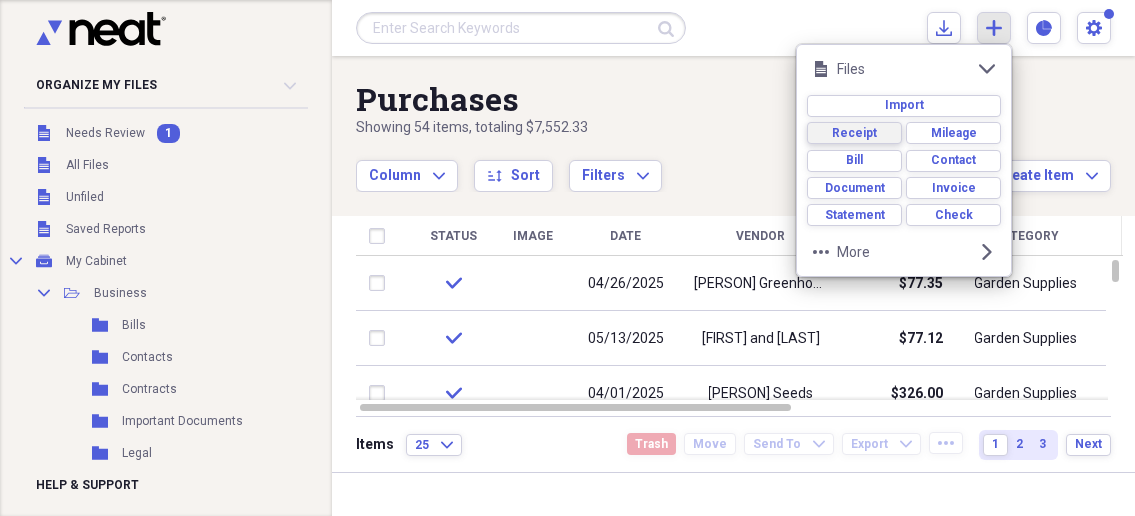 click on "Receipt" at bounding box center [854, 133] 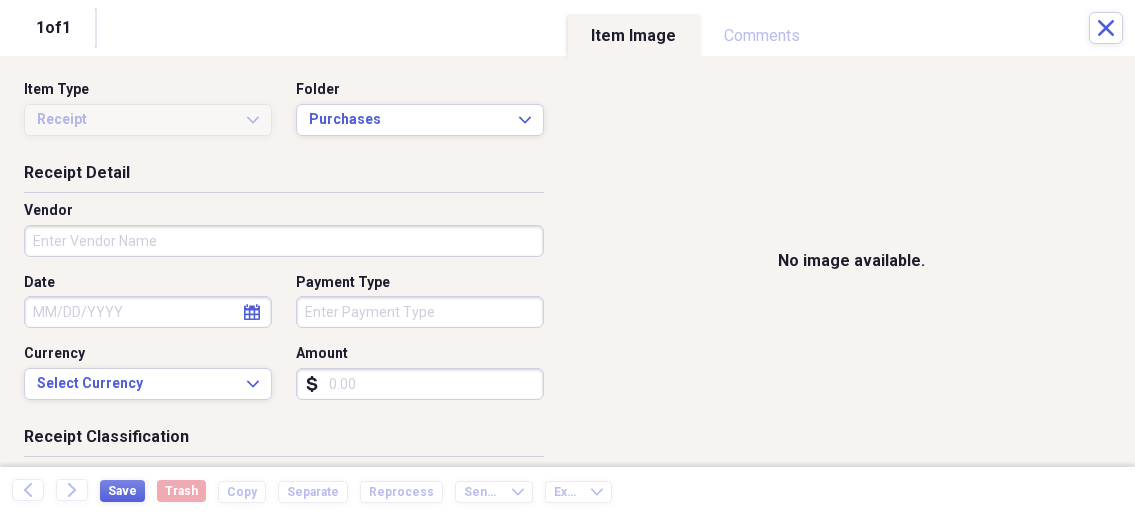 click on "Organize My Files 1 Collapse Unfiled Needs Review 1 Unfiled All Files Unfiled Unfiled Unfiled Saved Reports Collapse My Cabinet My Cabinet Add Folder Collapse Open Folder Business Add Folder Folder Bills Add Folder Folder Contacts Add Folder Folder Contracts Add Folder Folder Important Documents Add Folder Folder Legal Add Folder Folder Office Add Folder Folder Purchases Add Folder Expand Folder Taxes Add Folder Expand Folder Personal Add Folder Trash Trash Help & Support Submit Import Import Add Create Expand Reports Reports Settings [PERSON] Expand Purchases Showing 54 items , totaling $[CURRENCY] Column Expand sort Sort Filters Expand Create Item Expand Status Image Date Vendor Amount Category Product Source Billable Reimbursable check [DATE] [COMPANY] $[CURRENCY] Garden Supplies check [DATE] [PERSON] [CITY] [STATE] $[CURRENCY] Garden Supplies check [DATE] [PERSON] Seeds $[CURRENCY] Garden Supplies check [DATE] [COMPANY] [CITY] [STATE] $[CURRENCY] Gas Pipe Supplies check [DATE] [COMPANY] [CITY] [STATE] $[CURRENCY] 25 1" at bounding box center [567, 258] 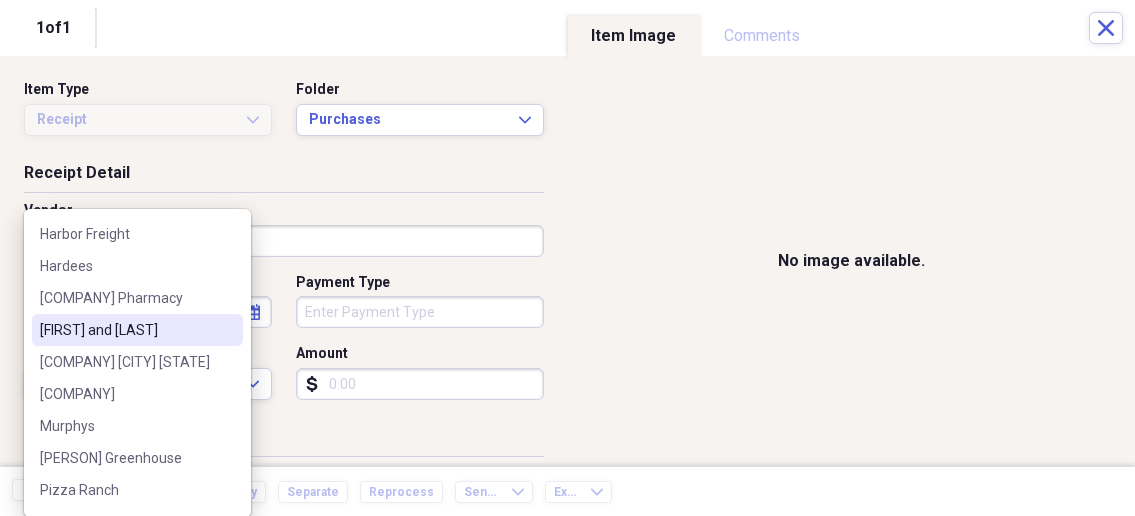 scroll, scrollTop: 321, scrollLeft: 0, axis: vertical 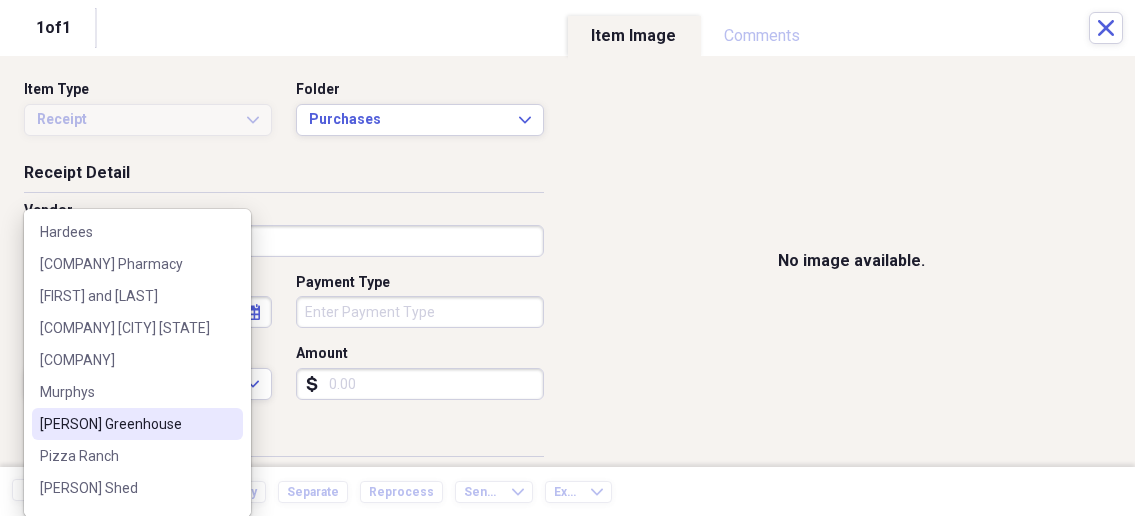 click on "[PERSON] Greenhouse" at bounding box center (125, 424) 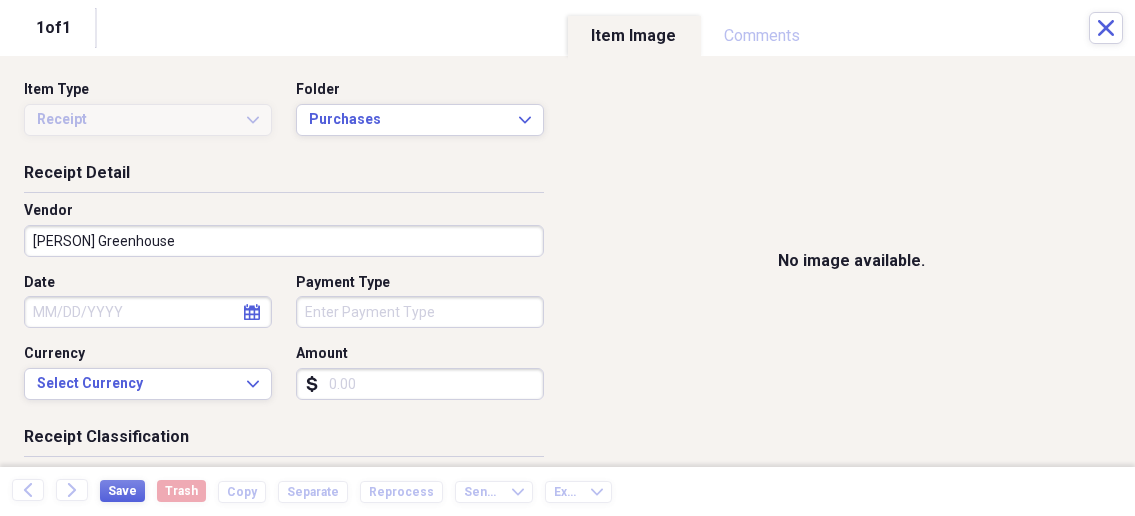 select on "7" 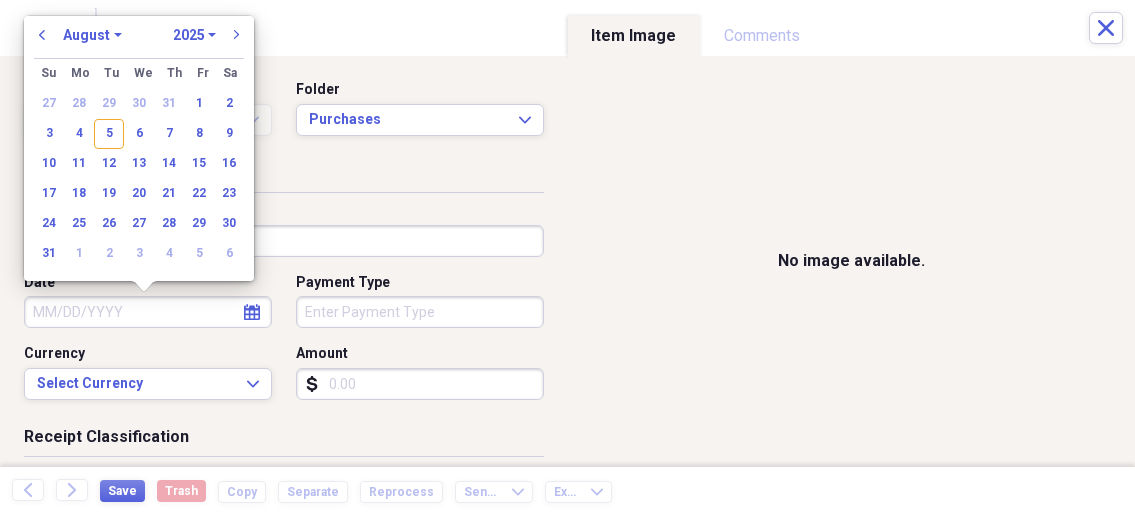 click on "Date" at bounding box center [148, 312] 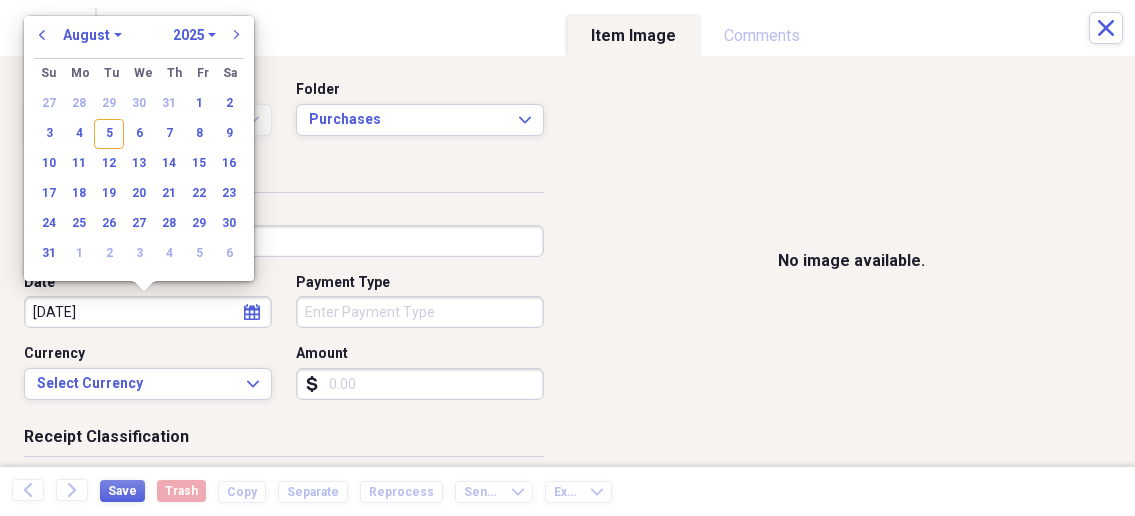 type on "[DATE]" 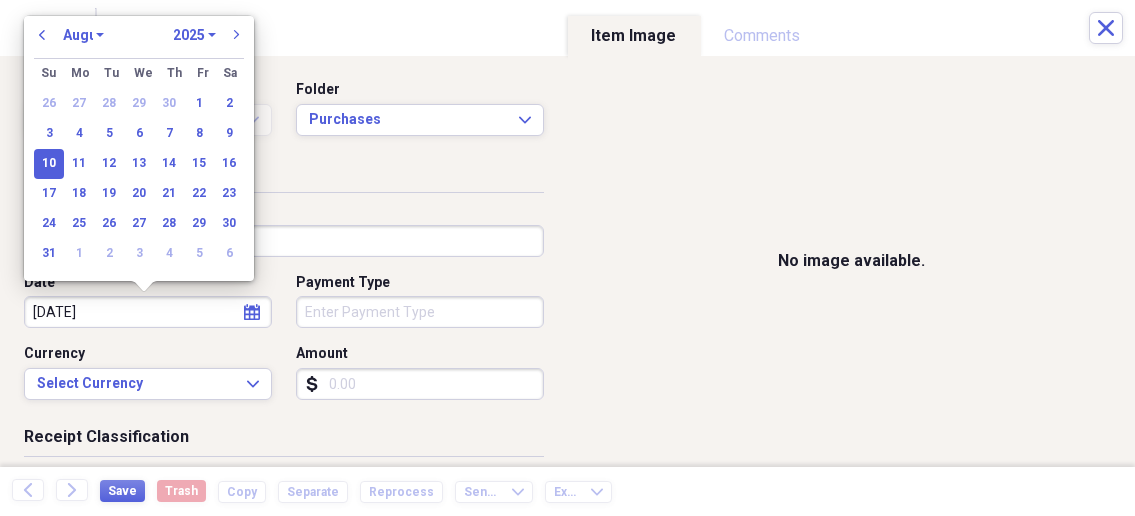 select on "4" 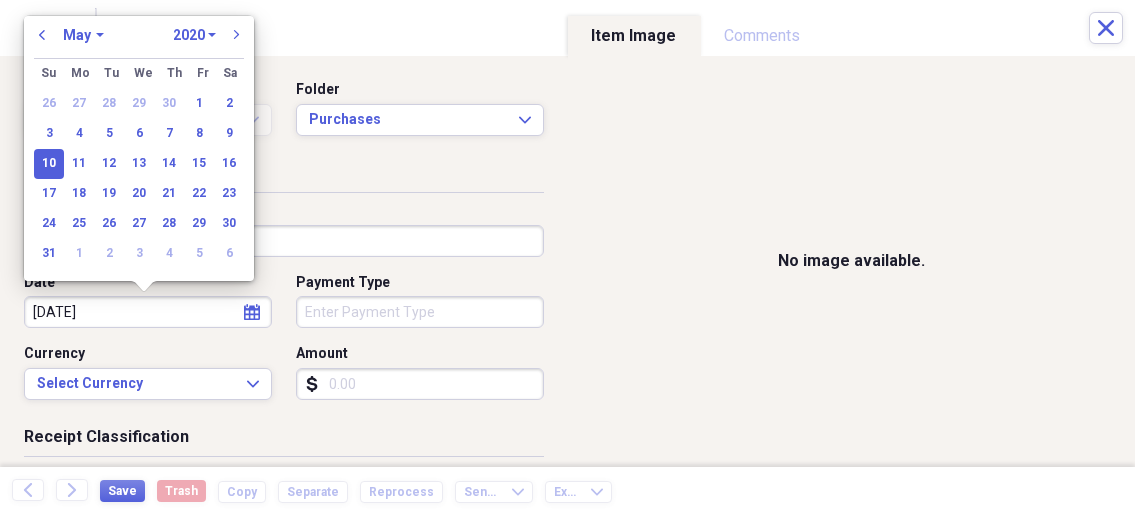 type on "05/10/2025" 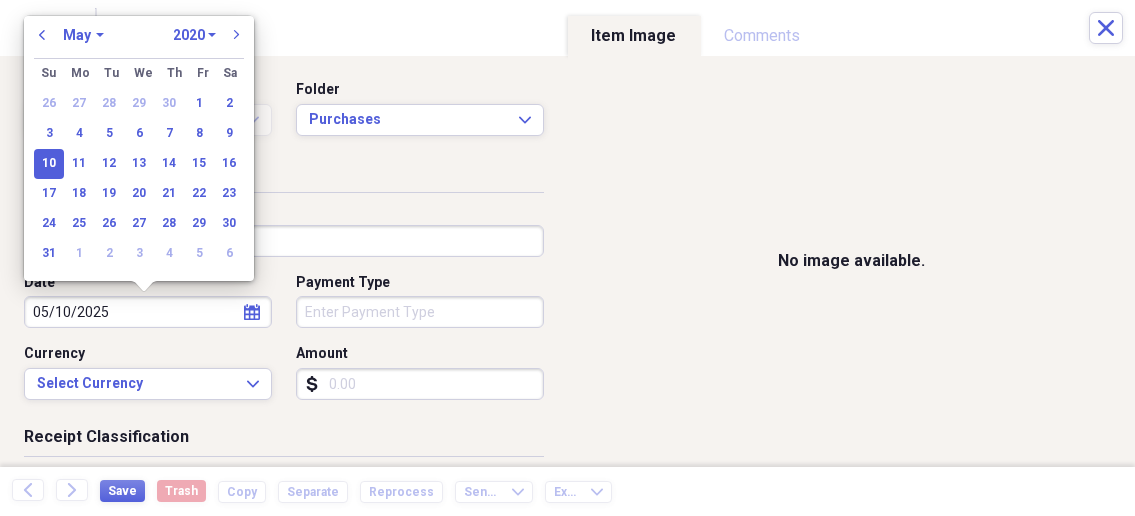 select on "2025" 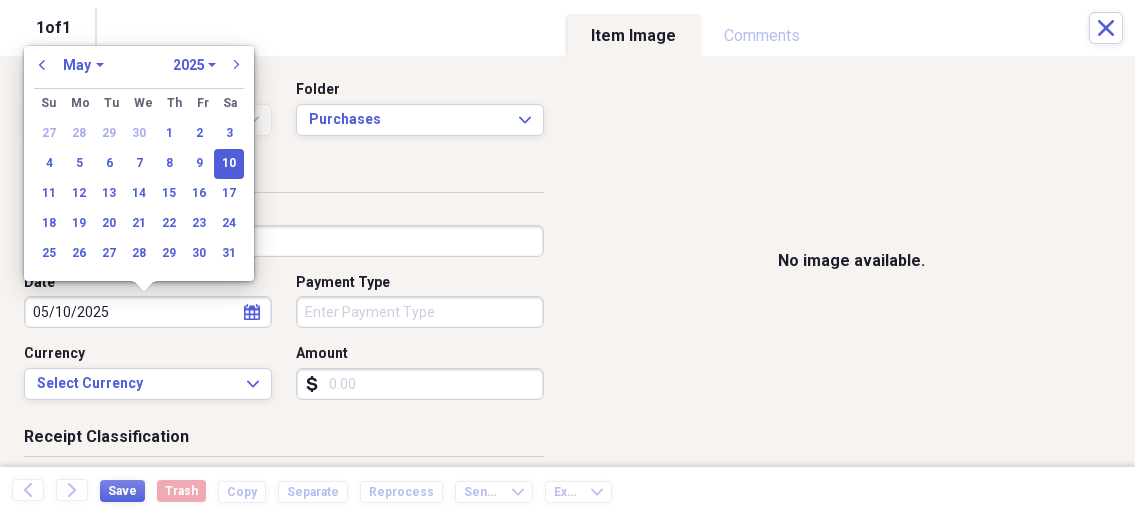 type on "05/10/2025" 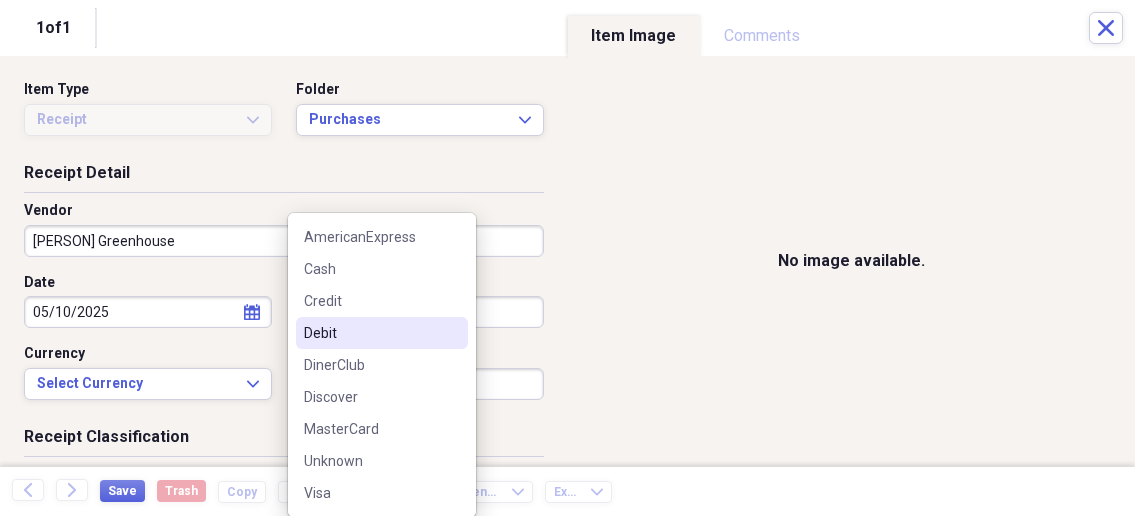 click on "Debit" at bounding box center (370, 333) 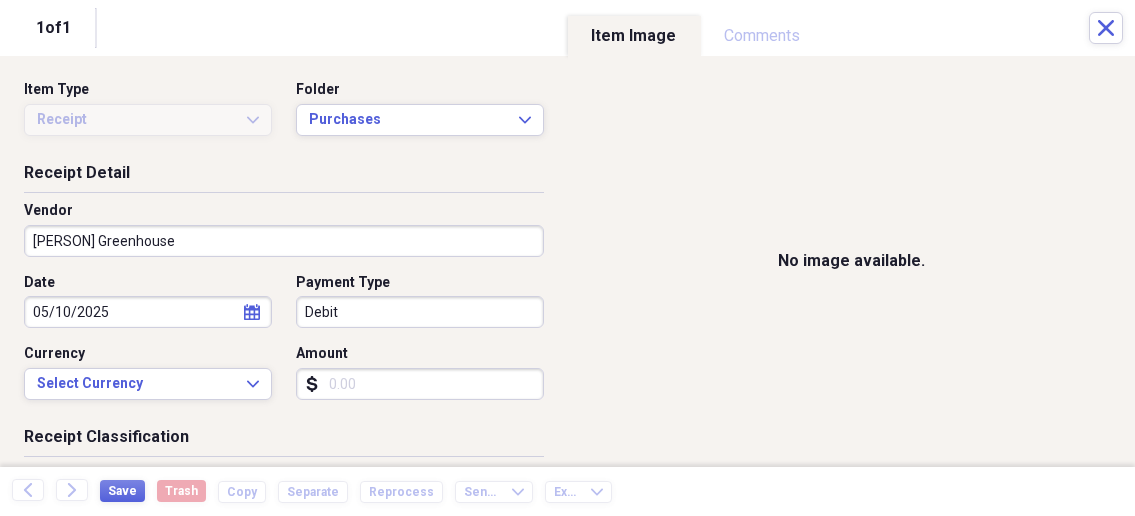 click on "Amount" at bounding box center [420, 384] 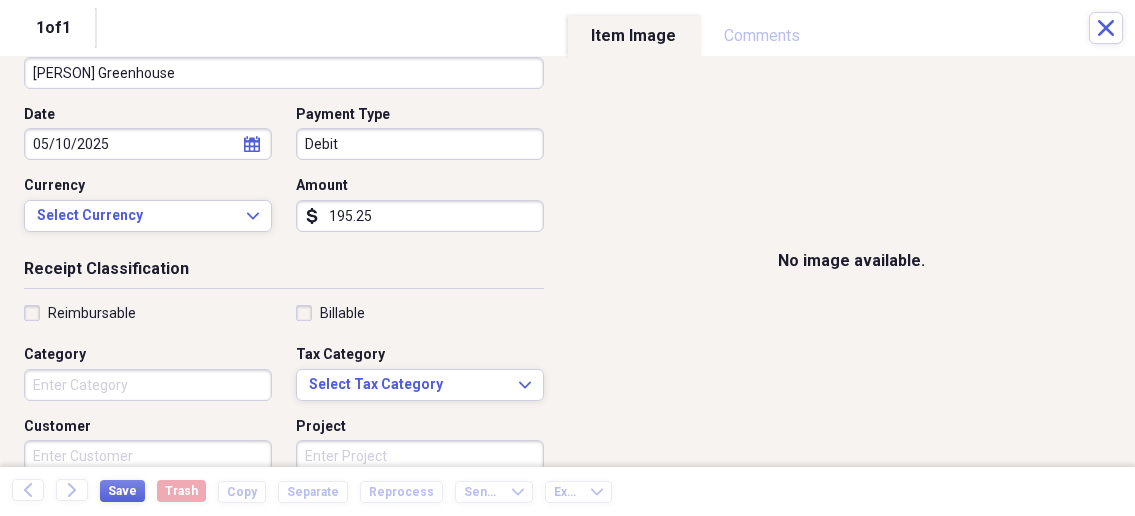 scroll, scrollTop: 214, scrollLeft: 0, axis: vertical 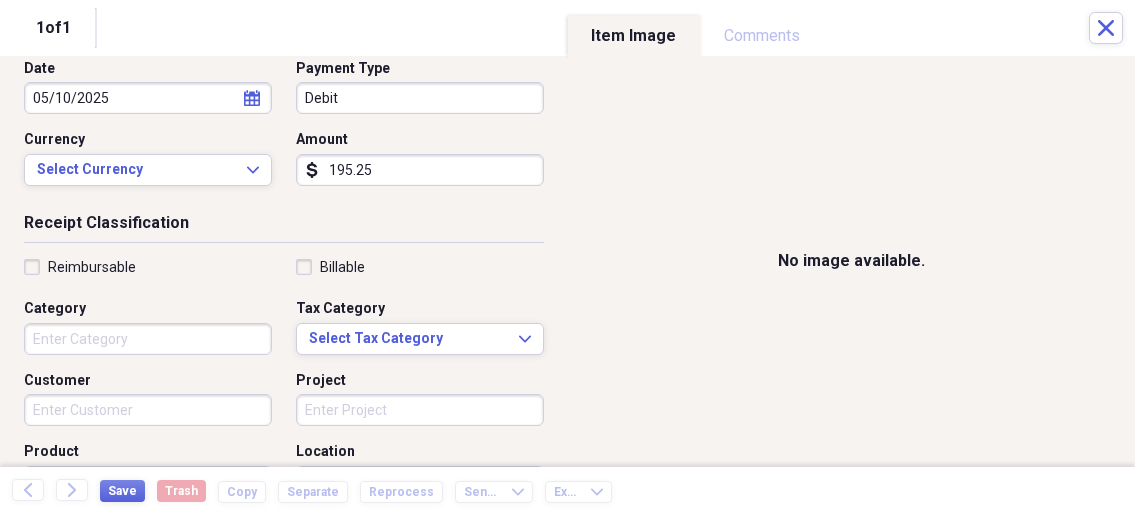 type on "195.25" 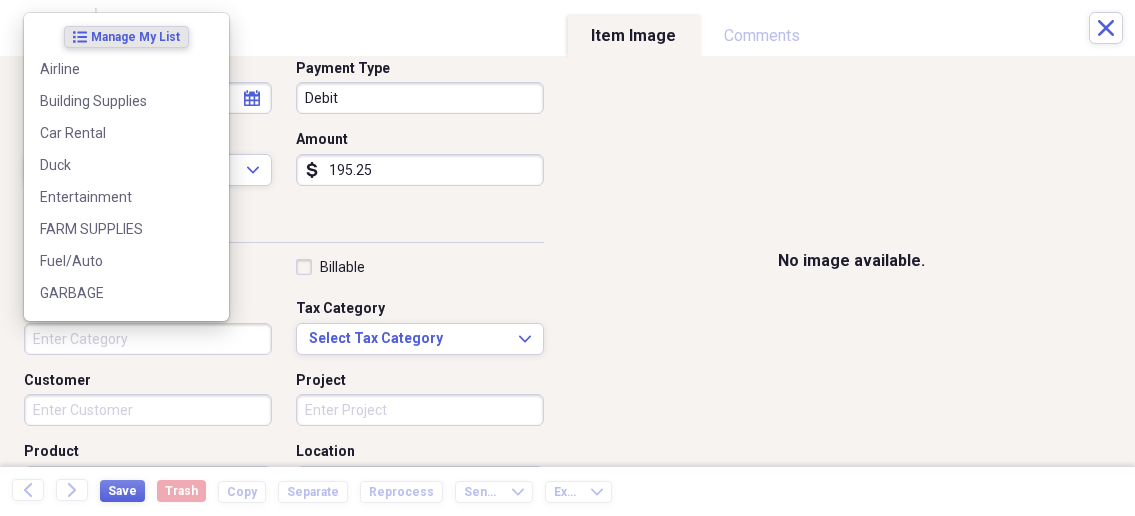 click on "Category" at bounding box center [148, 339] 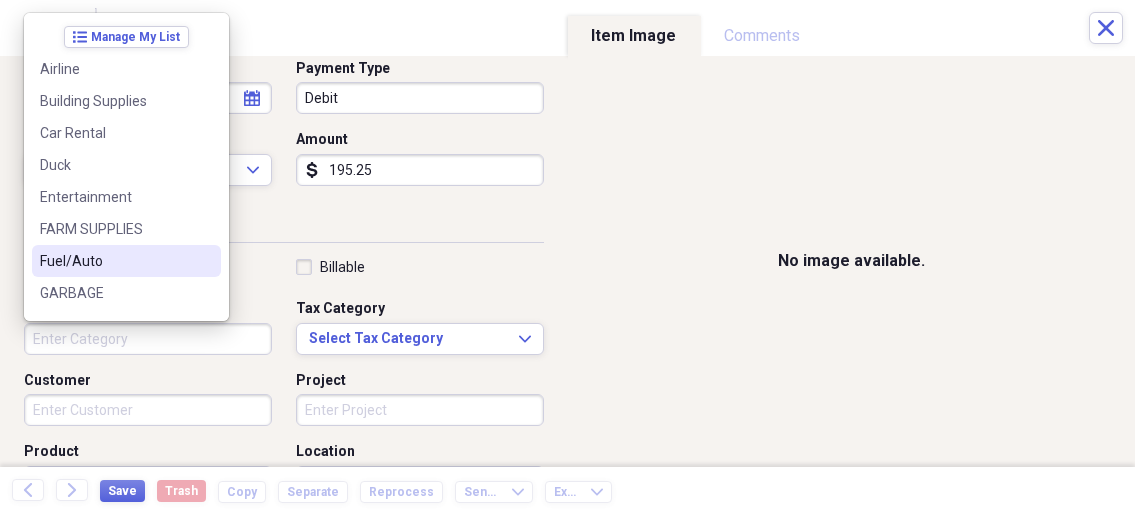 scroll, scrollTop: 107, scrollLeft: 0, axis: vertical 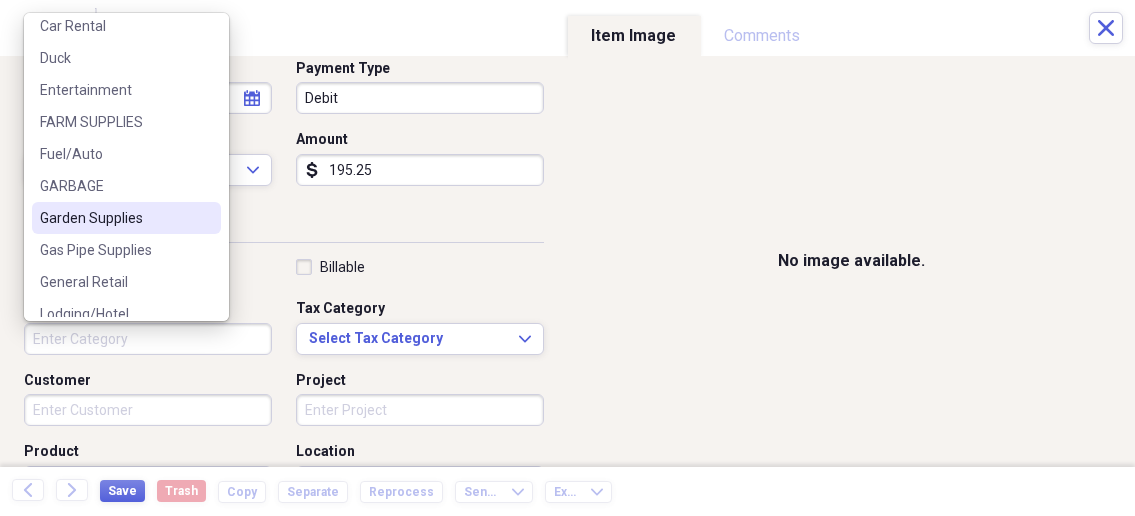 click on "Garden Supplies" at bounding box center [114, 218] 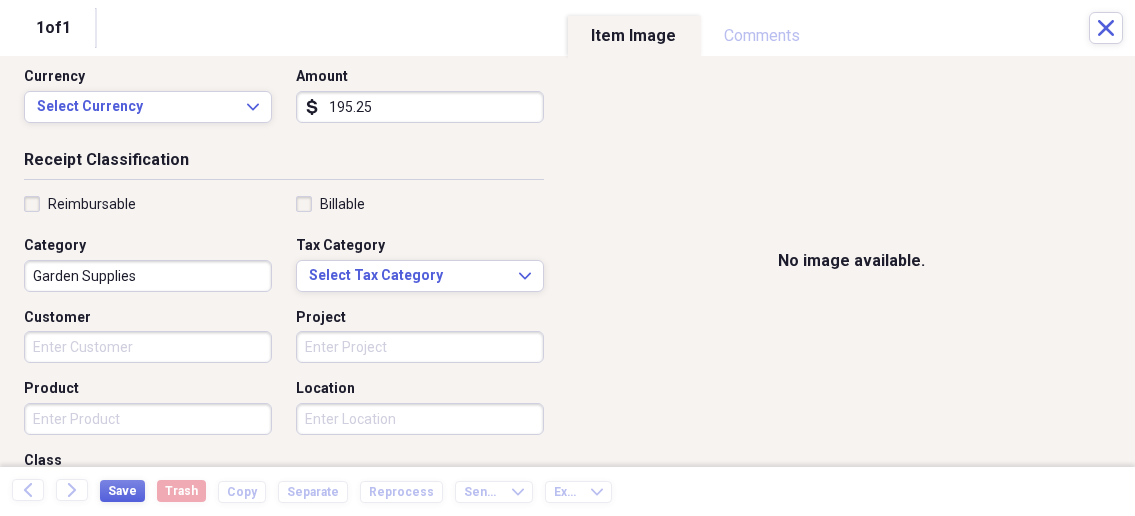 scroll, scrollTop: 321, scrollLeft: 0, axis: vertical 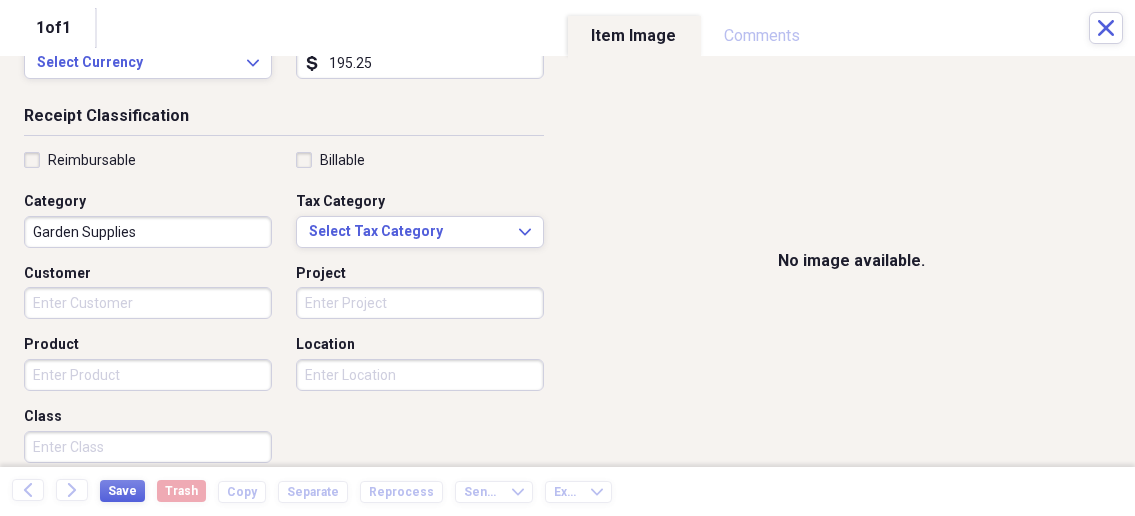 click on "Organize My Files 1 Collapse Unfiled Needs Review 1 Unfiled All Files Unfiled Unfiled Unfiled Saved Reports Collapse My Cabinet My Cabinet Add Folder Collapse Open Folder Business Add Folder Folder Bills Add Folder Folder Contacts Add Folder Folder Contracts Add Folder Folder Important Documents Add Folder Folder Legal Add Folder Folder Office Add Folder Folder Purchases Add Folder Expand Folder Taxes Add Folder Expand Folder Personal Add Folder Trash Trash Help & Support Submit Import Import Add Create Expand Reports Reports Settings [PERSON] Expand Purchases Showing 54 items , totaling $[CURRENCY] Column Expand sort Sort Filters Expand Create Item Expand Status Image Date Vendor Amount Category Product Source Billable Reimbursable check [DATE] [COMPANY] $[CURRENCY] Garden Supplies check [DATE] [PERSON] [CITY] [STATE] $[CURRENCY] Garden Supplies check [DATE] [PERSON] Seeds $[CURRENCY] Garden Supplies check [DATE] [COMPANY] [CITY] [STATE] $[CURRENCY] Gas Pipe Supplies check [DATE] [COMPANY] [CITY] [STATE] $[CURRENCY] 25 1" at bounding box center [567, 258] 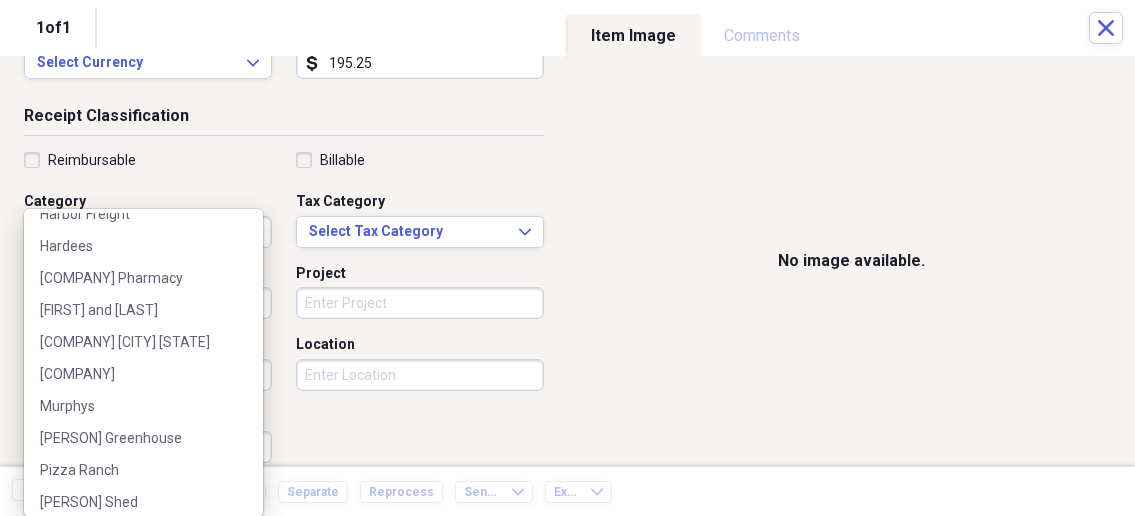 scroll, scrollTop: 321, scrollLeft: 0, axis: vertical 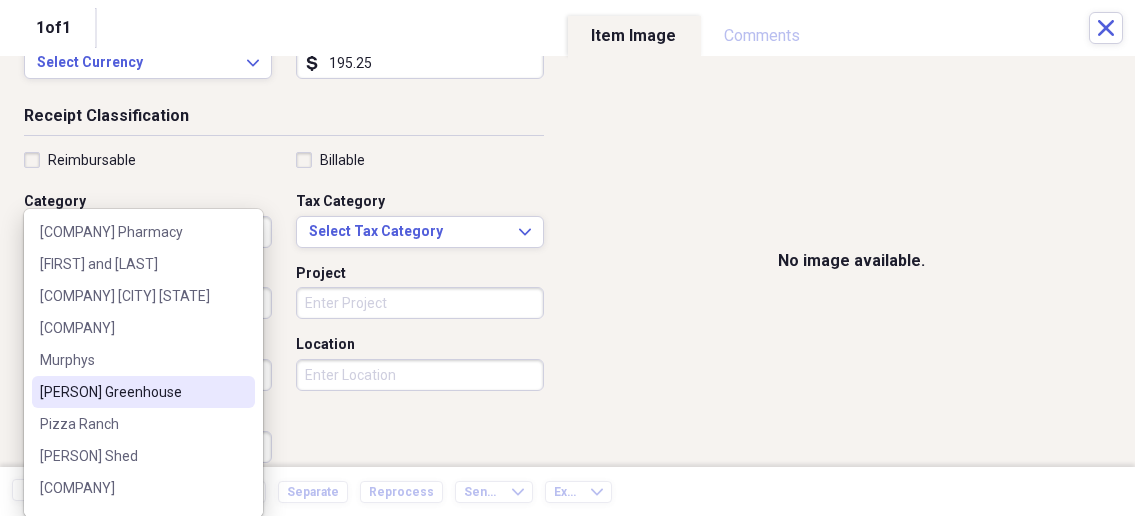 click on "[PERSON] Greenhouse" at bounding box center [131, 392] 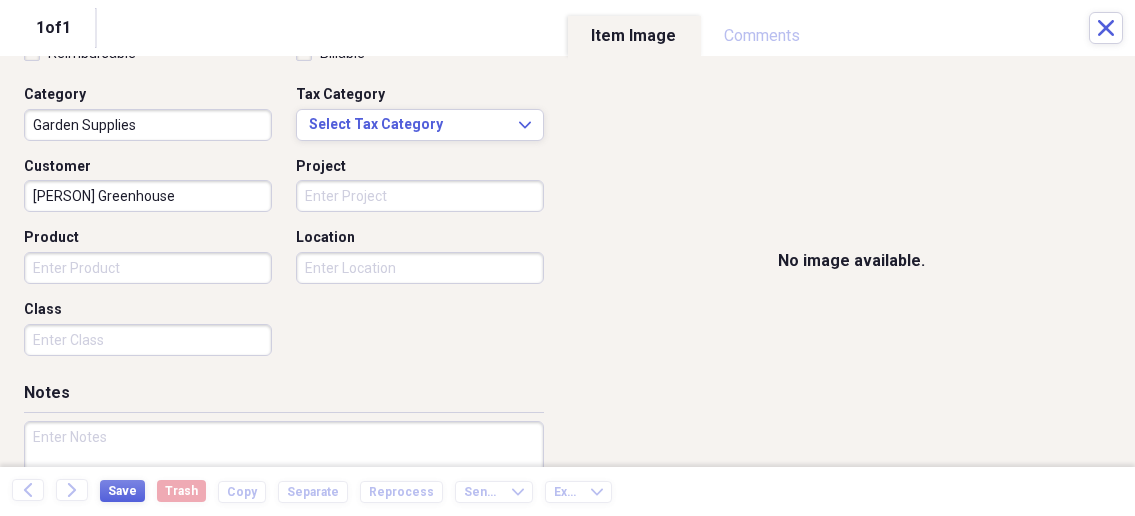 scroll, scrollTop: 535, scrollLeft: 0, axis: vertical 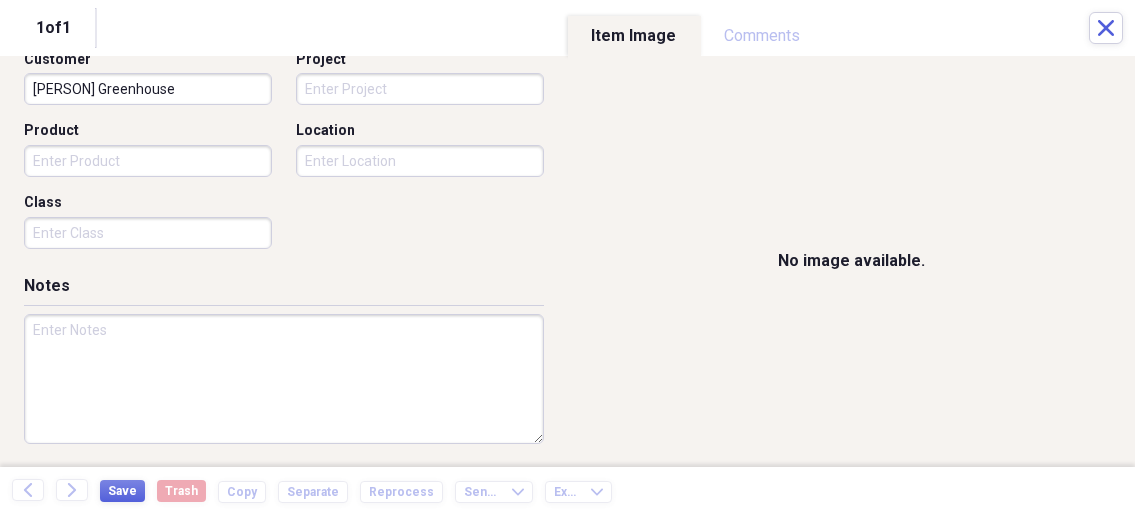 click at bounding box center (284, 379) 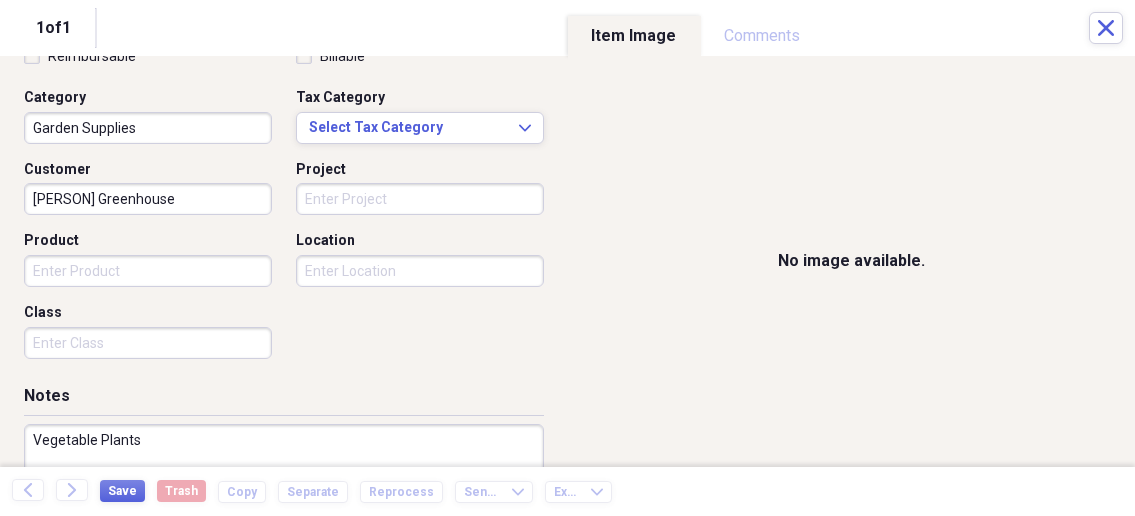 scroll, scrollTop: 321, scrollLeft: 0, axis: vertical 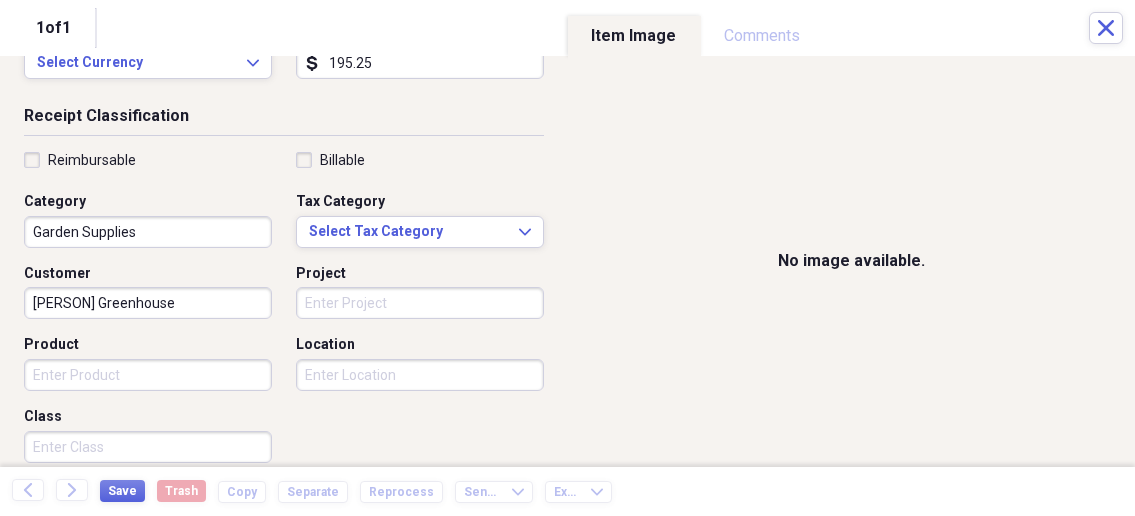 type on "Vegetable Plants" 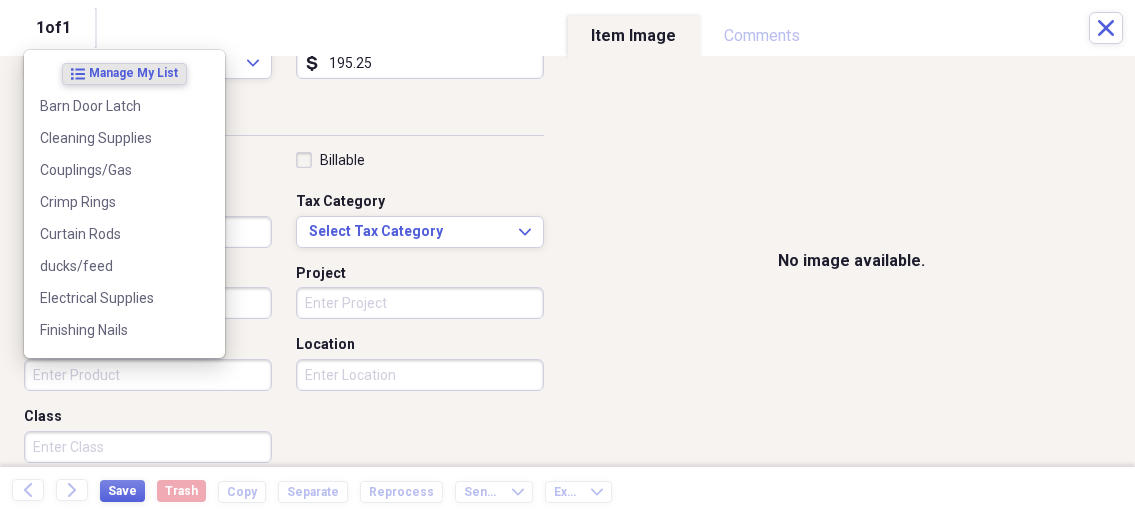 click on "Product" at bounding box center (148, 375) 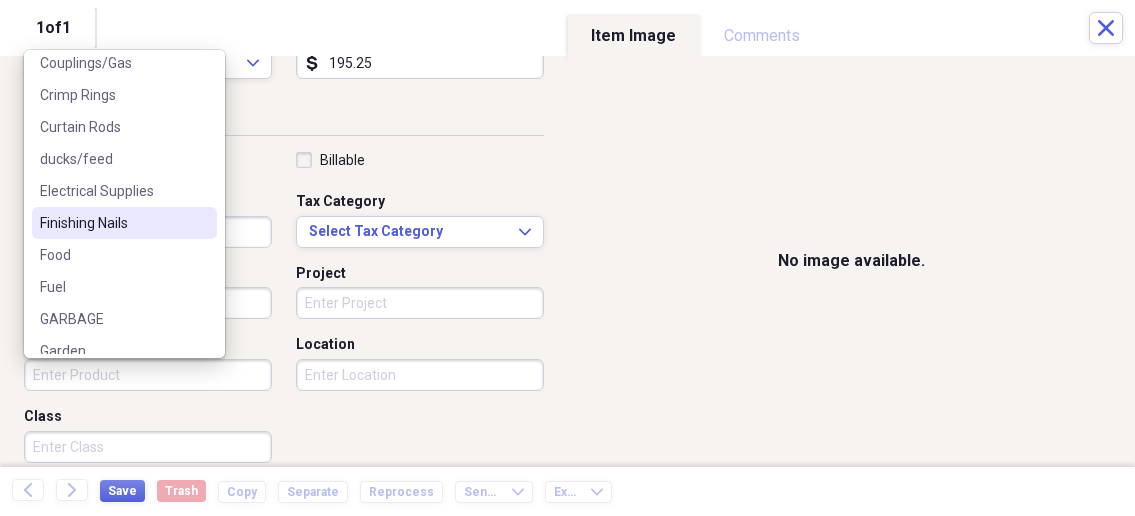 scroll, scrollTop: 214, scrollLeft: 0, axis: vertical 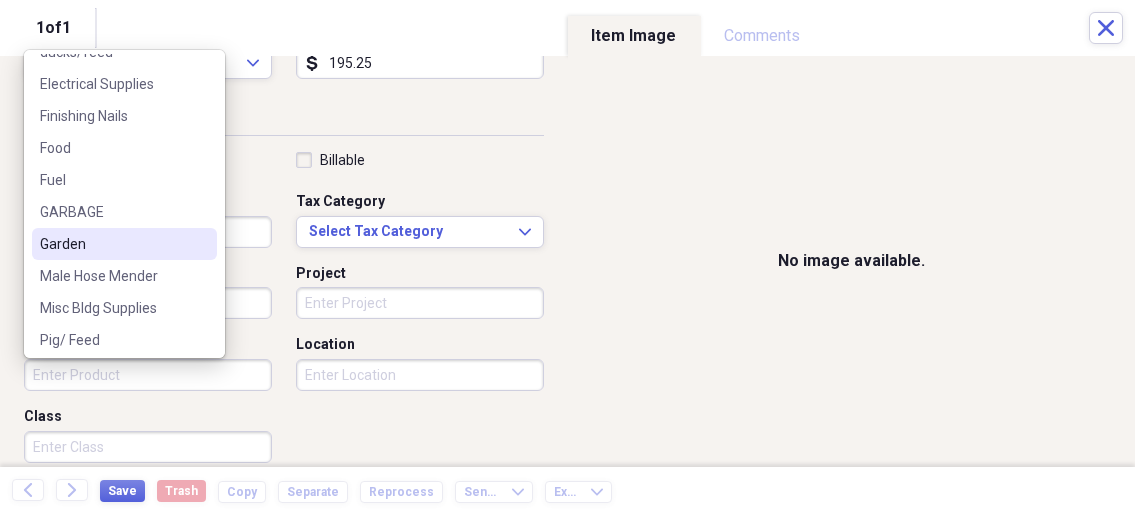 click on "Garden" at bounding box center (124, 244) 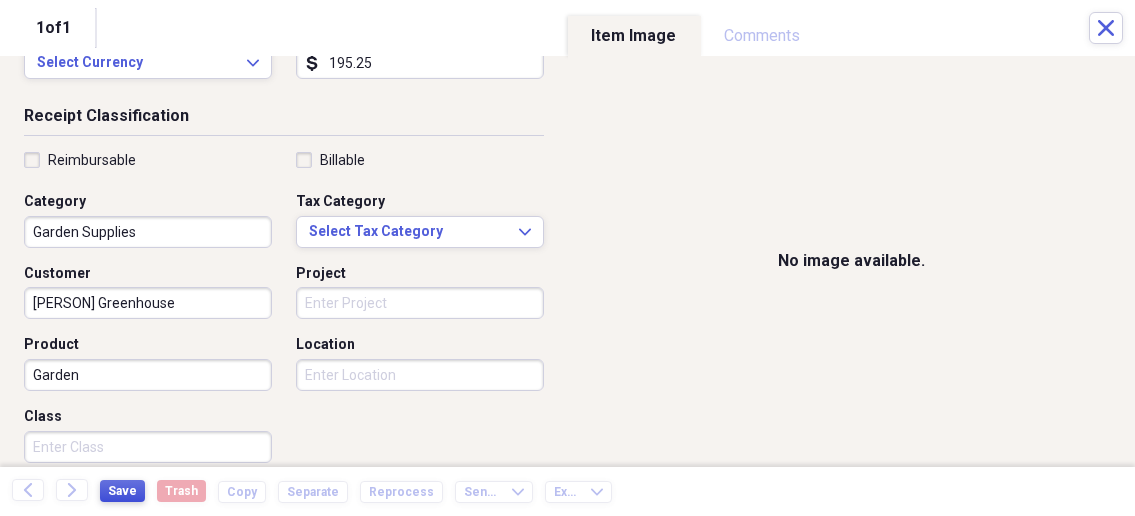 click on "Save" at bounding box center (122, 491) 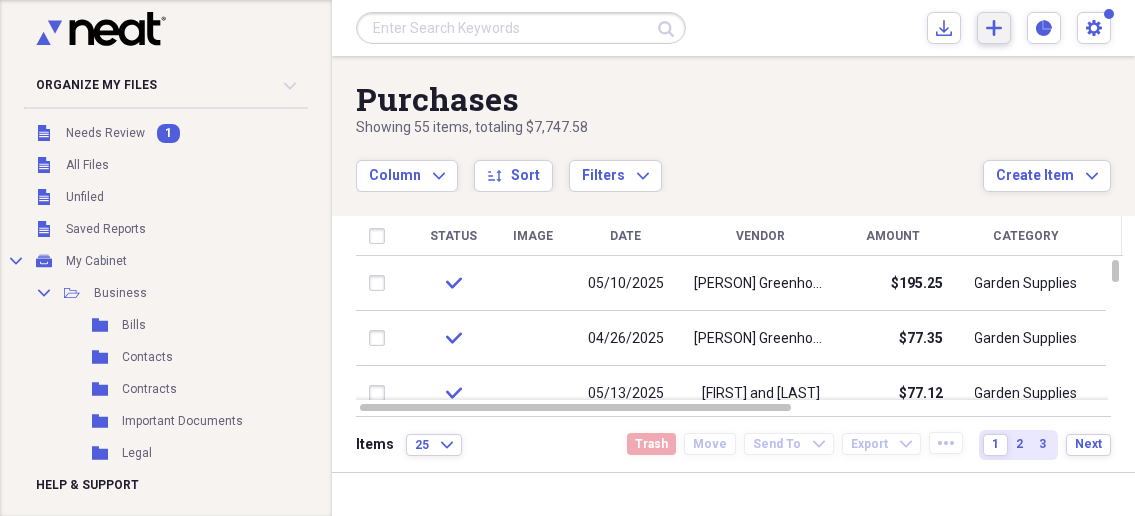 click on "Add Create Expand" at bounding box center [994, 28] 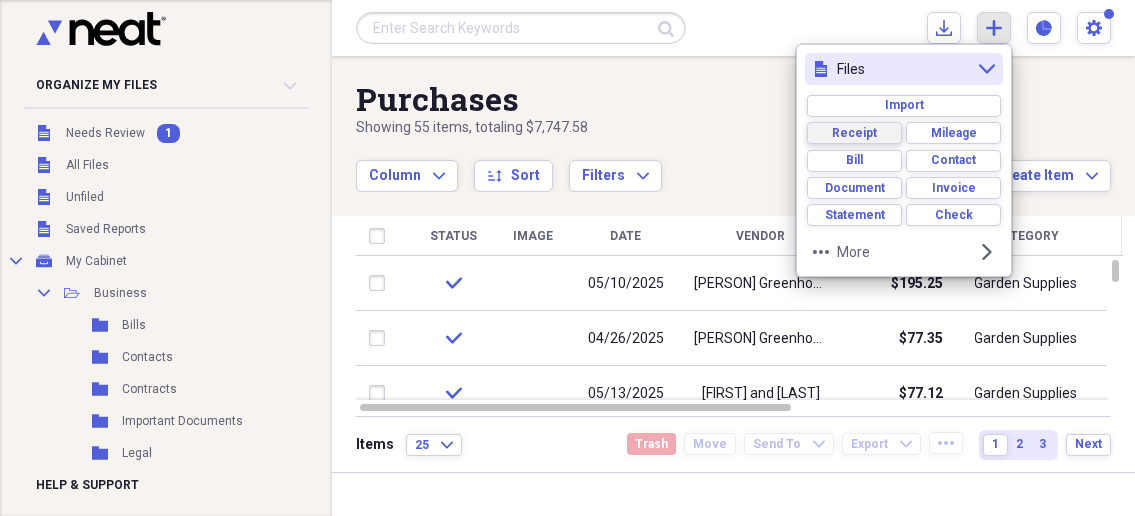 click on "Receipt" at bounding box center (854, 133) 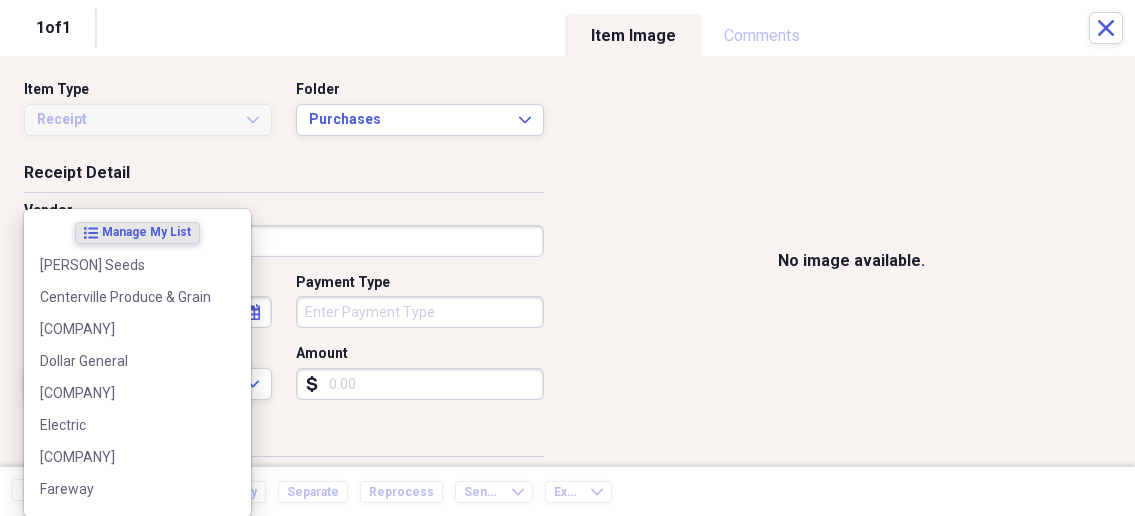 click on "Organize My Files 1 Collapse Unfiled Needs Review 1 Unfiled All Files Unfiled Unfiled Unfiled Saved Reports Collapse My Cabinet My Cabinet Add Folder Collapse Open Folder Business Add Folder Folder Bills Add Folder Folder Contacts Add Folder Folder Contracts Add Folder Folder Important Documents Add Folder Folder Legal Add Folder Folder Office Add Folder Folder Purchases Add Folder Expand Folder Taxes Add Folder Expand Folder Personal Add Folder Trash Trash Help & Support Submit Import Import Add Create Expand Reports Reports Settings [PERSON] Expand Purchases Showing 55 items , totaling $[CURRENCY] Column Expand sort Sort Filters Expand Create Item Expand Status Image Date Vendor Amount Category Product Source Billable Reimbursable check [DATE] [COMPANY] $[CURRENCY] Garden Supplies check [DATE] [COMPANY] $[CURRENCY] Garden Supplies check [DATE] [PERSON] [CITY] [STATE] $[CURRENCY] Garden Supplies check [DATE] [PERSON] Seeds $[CURRENCY] Garden Supplies check [DATE] [COMPANY] [CITY] [STATE] $[CURRENCY] 25" at bounding box center (567, 258) 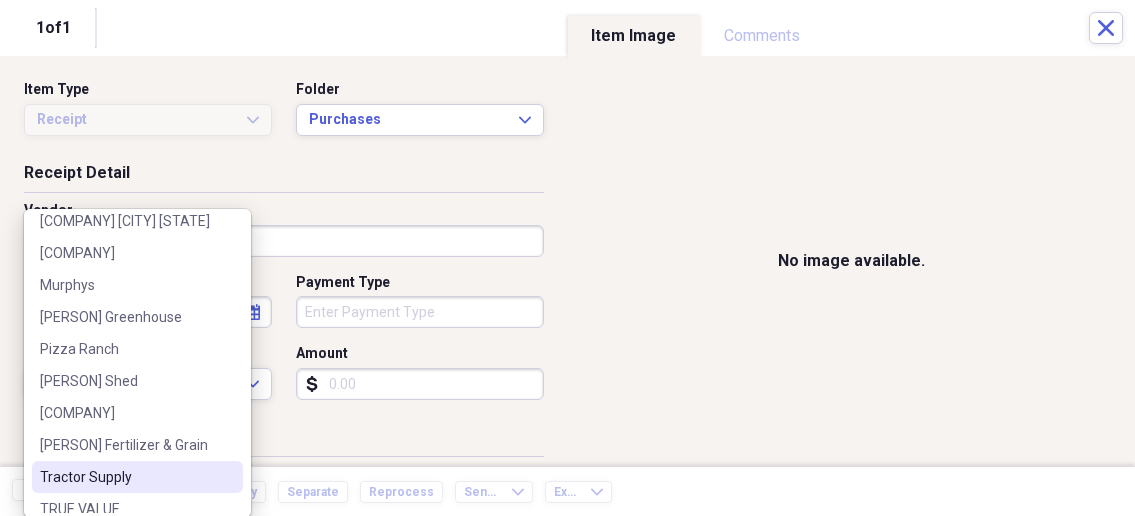 scroll, scrollTop: 475, scrollLeft: 0, axis: vertical 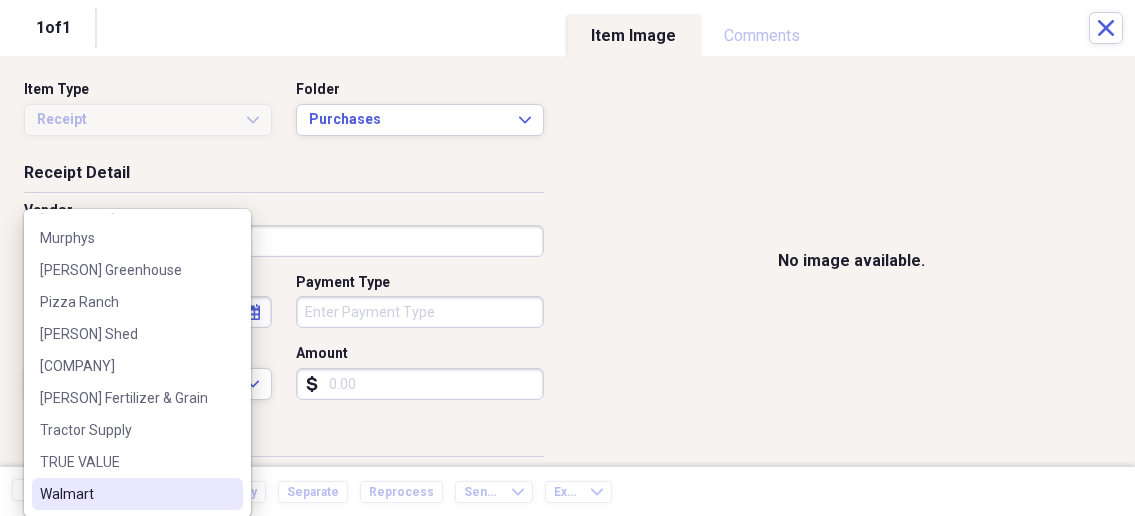 click on "Walmart" at bounding box center [125, 494] 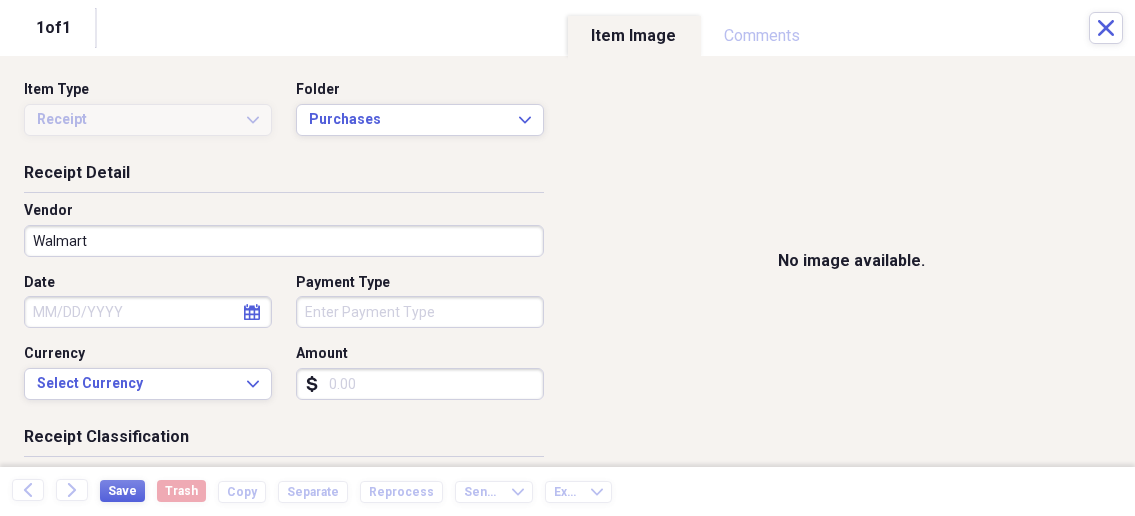 click on "Date" at bounding box center (148, 312) 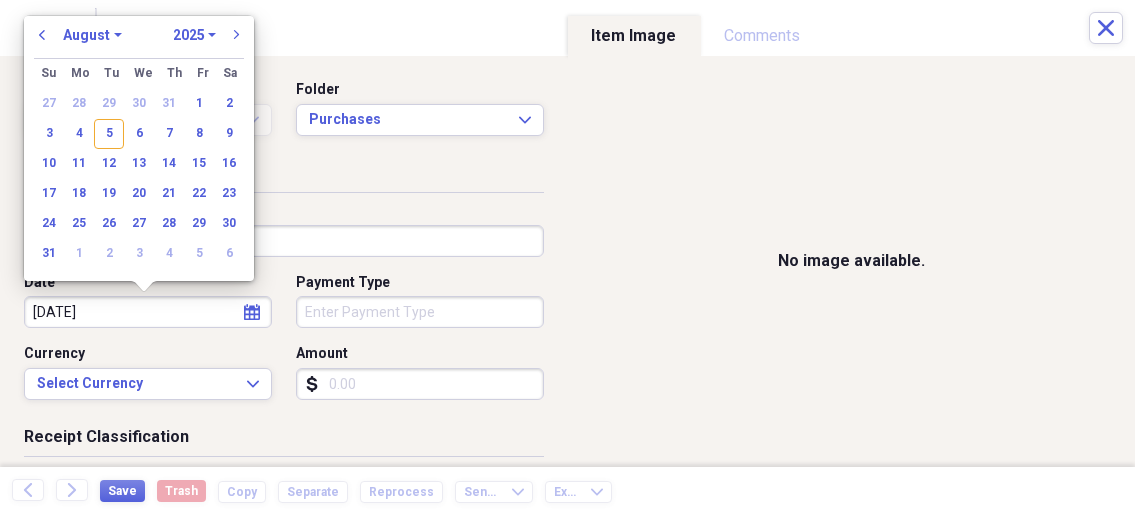 type on "[DATE]" 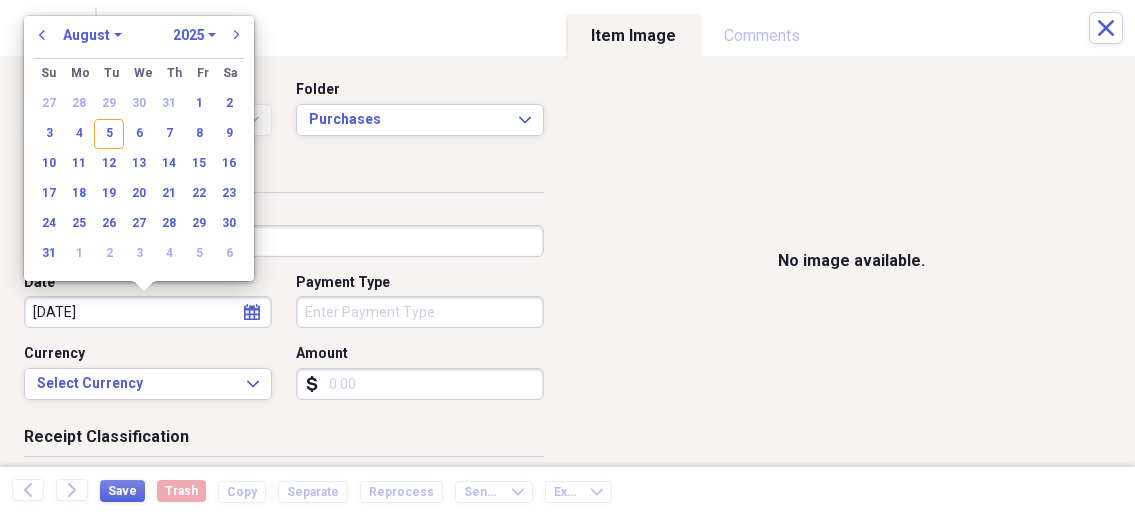 select on "4" 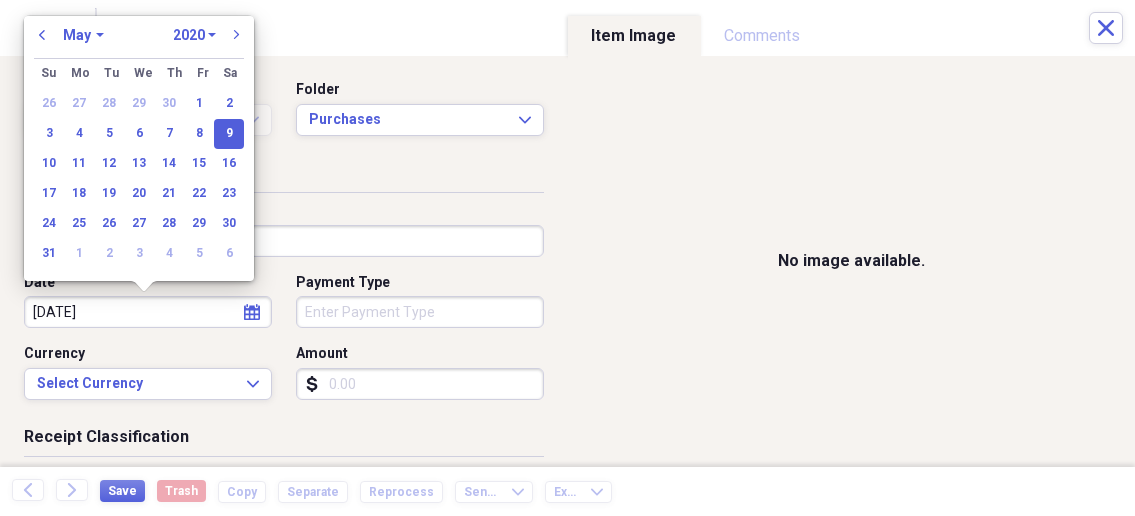 type on "05/09/2025" 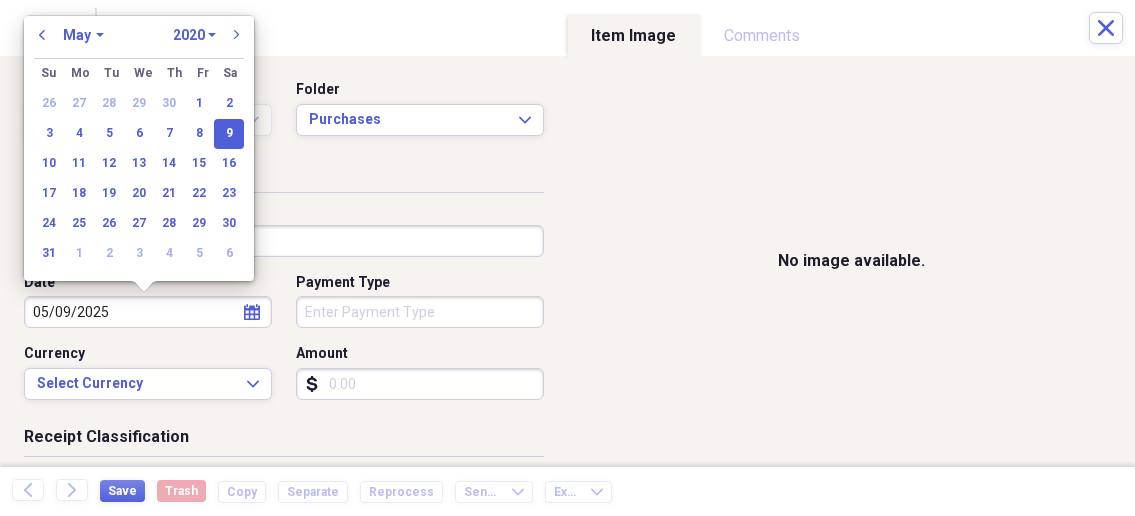 select on "2025" 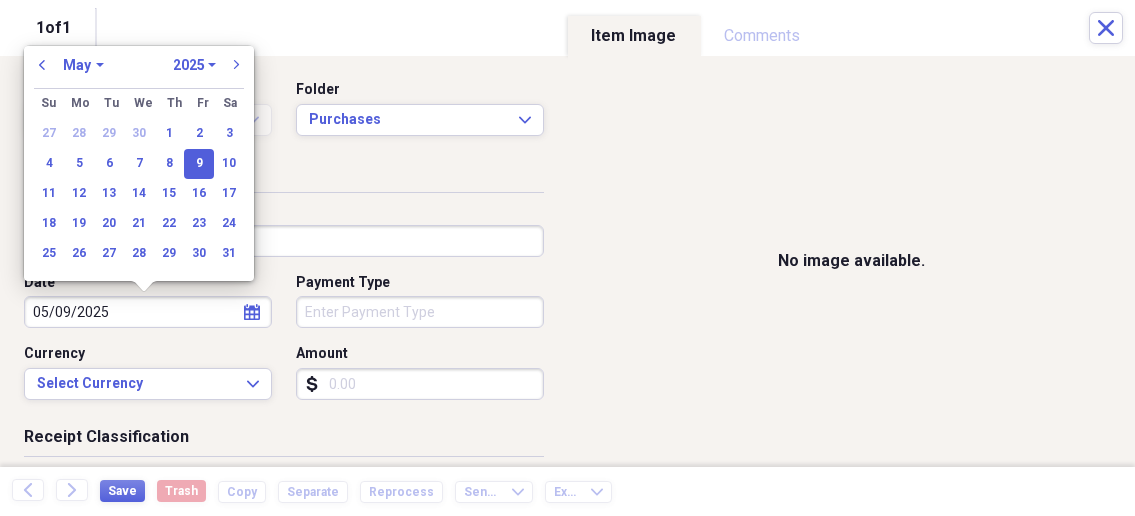 type on "05/09/2025" 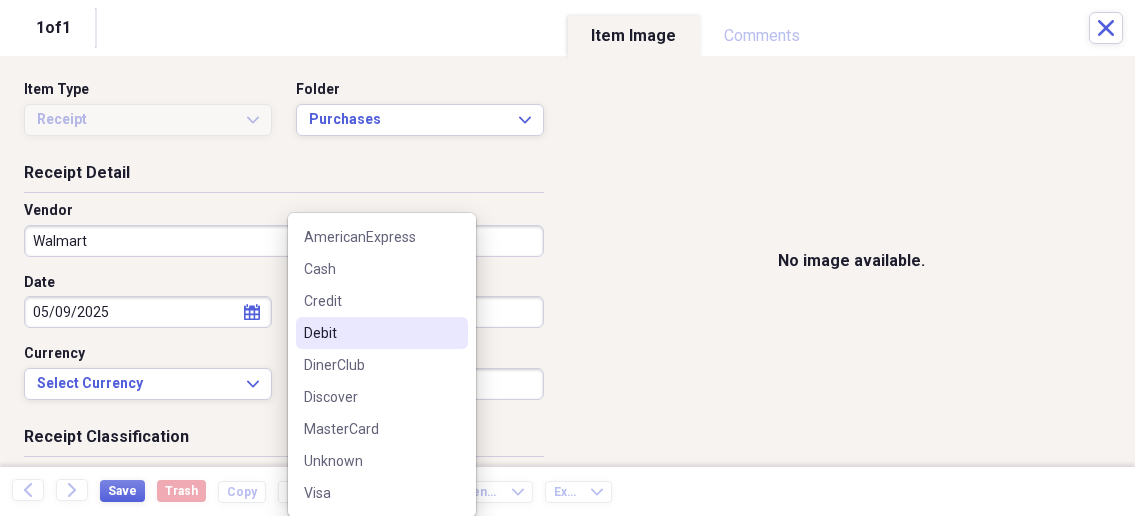 click on "Debit" at bounding box center (370, 333) 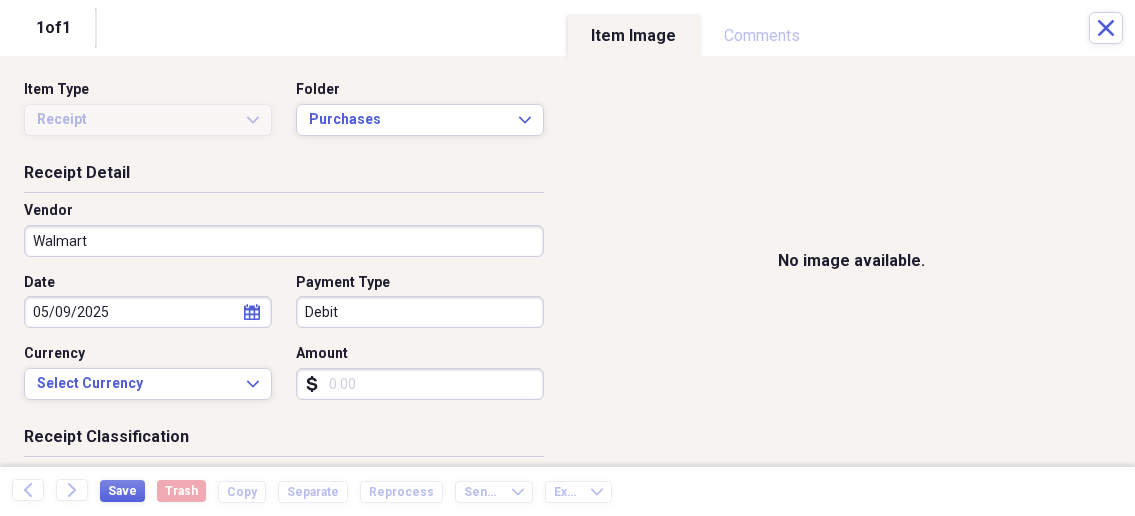click on "Amount" at bounding box center [420, 384] 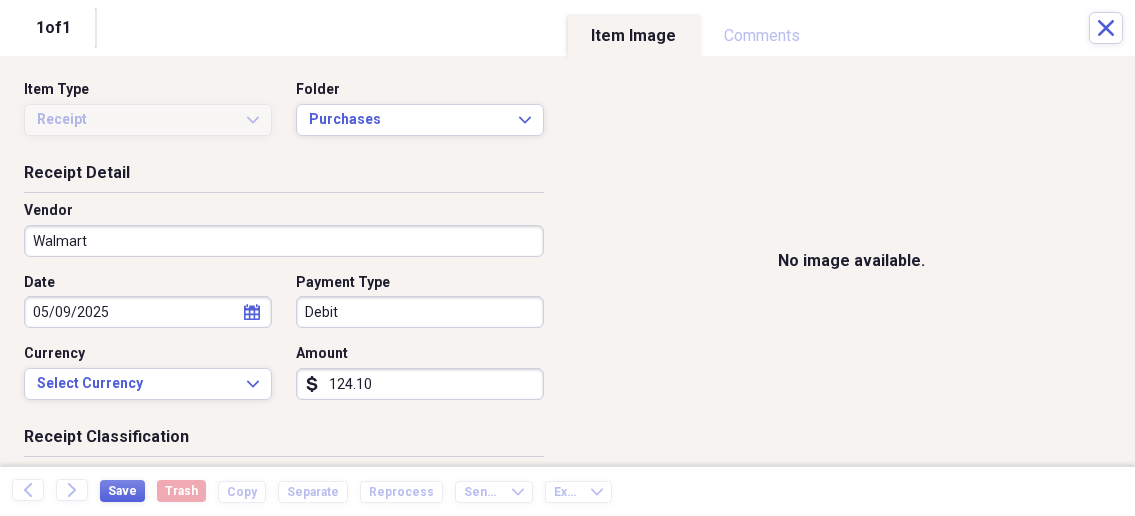 drag, startPoint x: 377, startPoint y: 389, endPoint x: 322, endPoint y: 383, distance: 55.326305 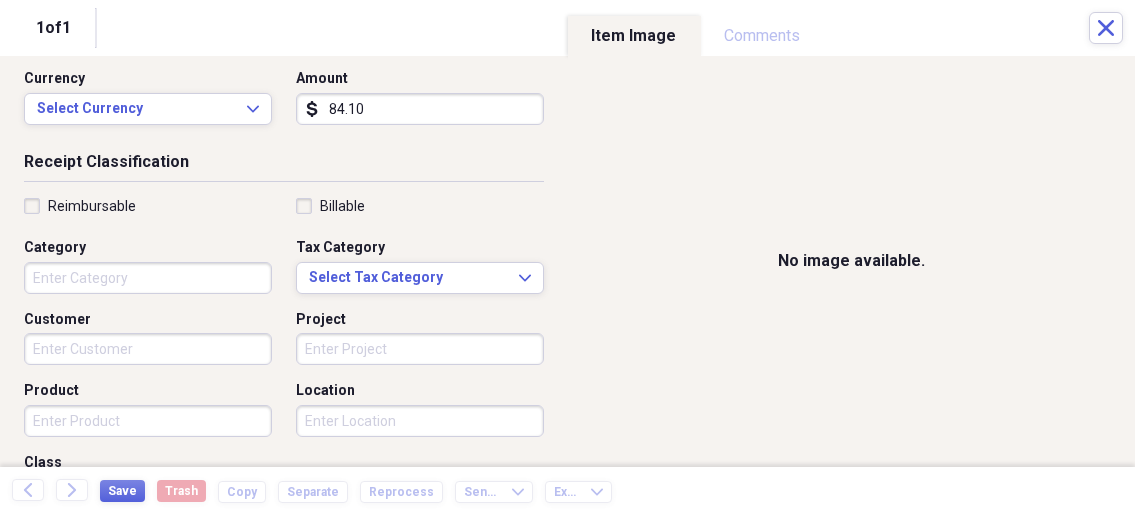scroll, scrollTop: 321, scrollLeft: 0, axis: vertical 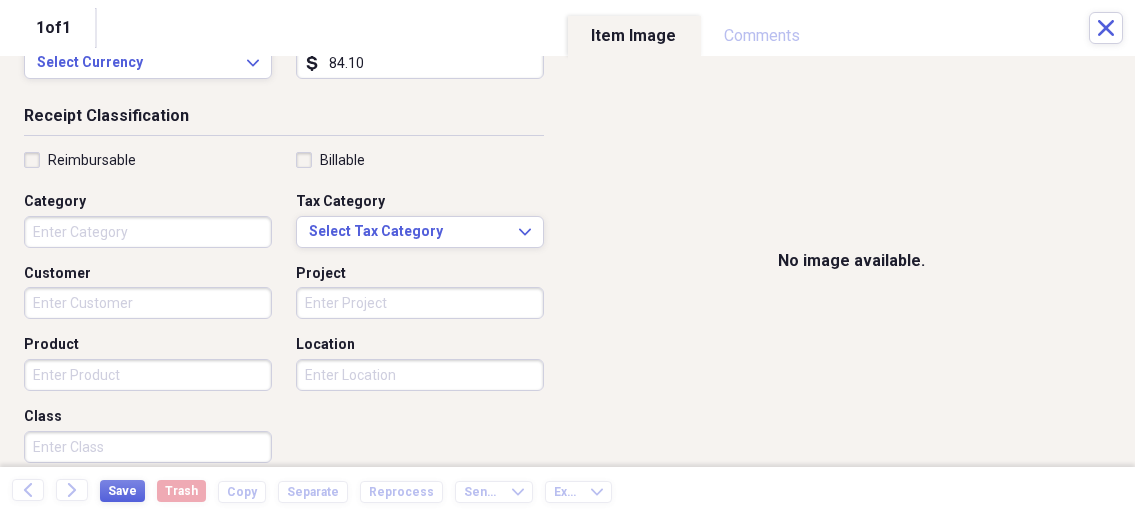 type on "84.10" 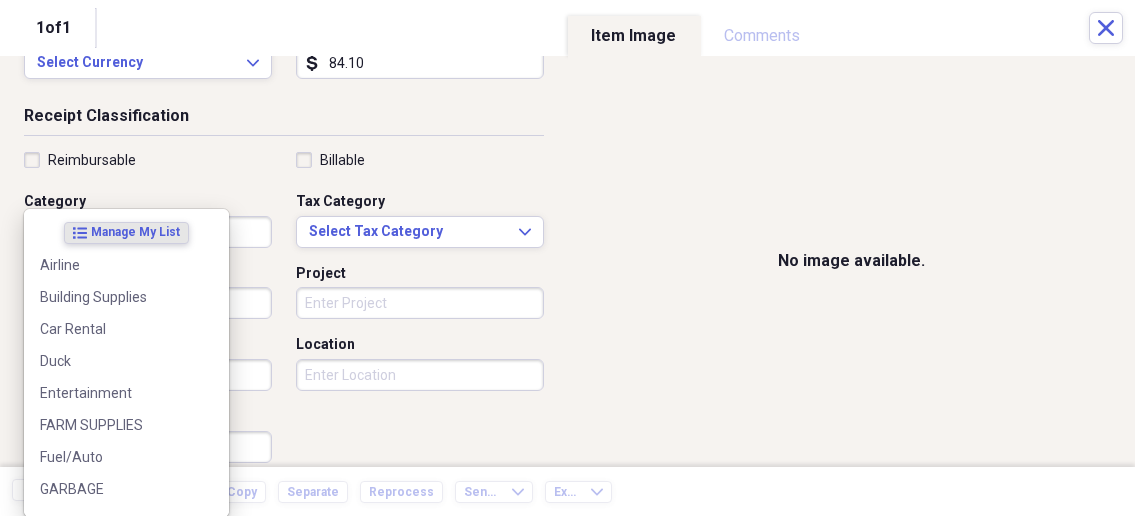 click on "Organize My Files 1 Collapse Unfiled Needs Review 1 Unfiled All Files Unfiled Unfiled Unfiled Saved Reports Collapse My Cabinet My Cabinet Add Folder Collapse Open Folder Business Add Folder Folder Bills Add Folder Folder Contacts Add Folder Folder Contracts Add Folder Folder Important Documents Add Folder Folder Legal Add Folder Folder Office Add Folder Folder Purchases Add Folder Expand Folder Taxes Add Folder Expand Folder Personal Add Folder Trash Trash Help & Support Submit Import Import Add Create Expand Reports Reports Settings [PERSON] Expand Purchases Showing 55 items , totaling $[CURRENCY] Column Expand sort Sort Filters Expand Create Item Expand Status Image Date Vendor Amount Category Product Source Billable Reimbursable check [DATE] [COMPANY] $[CURRENCY] Garden Supplies check [DATE] [COMPANY] $[CURRENCY] Garden Supplies check [DATE] [PERSON] [CITY] [STATE] $[CURRENCY] Garden Supplies check [DATE] [PERSON] Seeds $[CURRENCY] Garden Supplies check [DATE] [COMPANY] [CITY] [STATE] $[CURRENCY] 25" at bounding box center [567, 258] 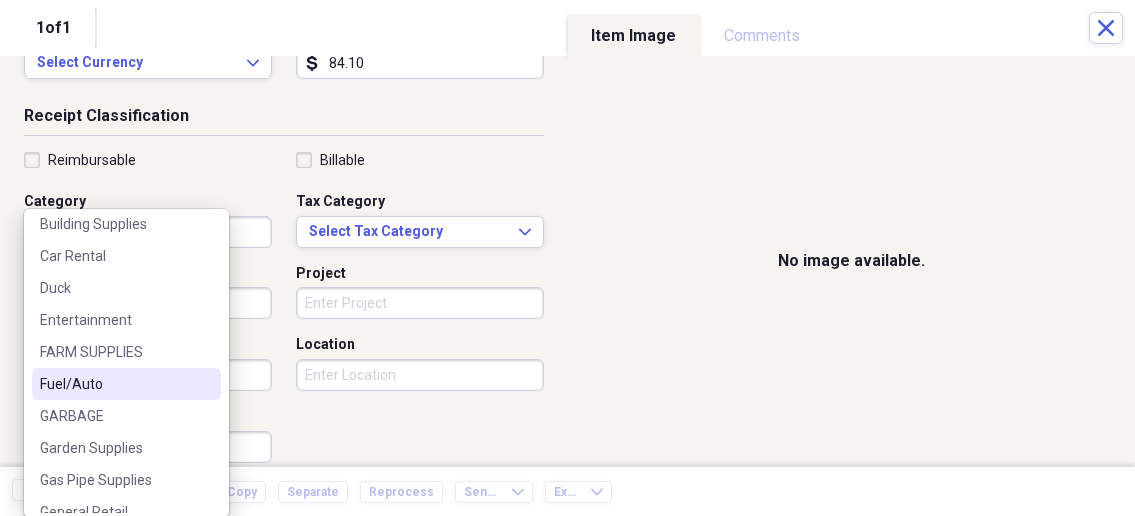 scroll, scrollTop: 107, scrollLeft: 0, axis: vertical 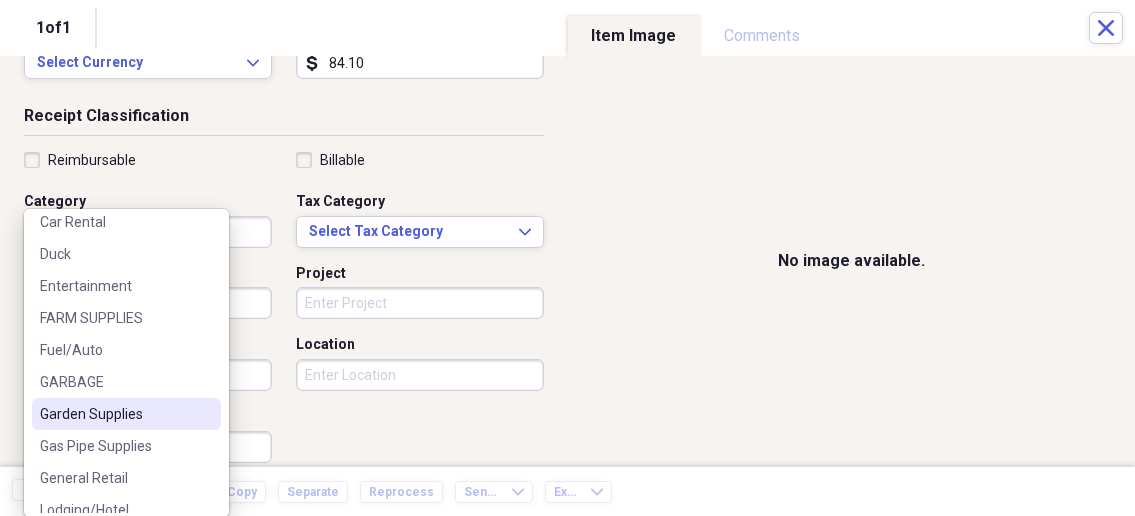 click on "Garden Supplies" at bounding box center [114, 414] 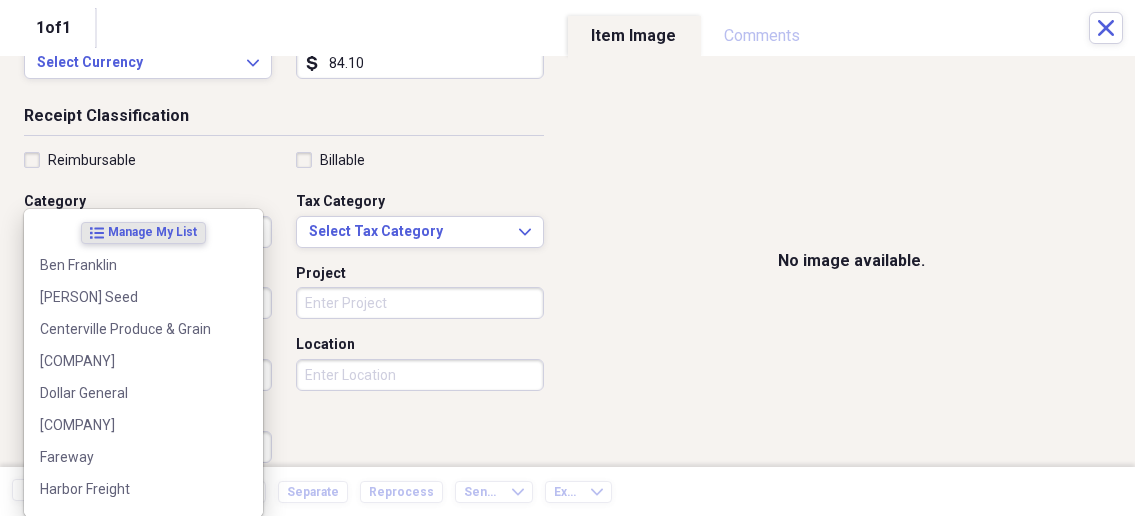 click on "Organize My Files 1 Collapse Unfiled Needs Review 1 Unfiled All Files Unfiled Unfiled Unfiled Saved Reports Collapse My Cabinet My Cabinet Add Folder Collapse Open Folder Business Add Folder Folder Bills Add Folder Folder Contacts Add Folder Folder Contracts Add Folder Folder Important Documents Add Folder Folder Legal Add Folder Folder Office Add Folder Folder Purchases Add Folder Expand Folder Taxes Add Folder Expand Folder Personal Add Folder Trash Trash Help & Support Submit Import Import Add Create Expand Reports Reports Settings [PERSON] Expand Purchases Showing 55 items , totaling $[CURRENCY] Column Expand sort Sort Filters Expand Create Item Expand Status Image Date Vendor Amount Category Product Source Billable Reimbursable check [DATE] [COMPANY] $[CURRENCY] Garden Supplies check [DATE] [COMPANY] $[CURRENCY] Garden Supplies check [DATE] [PERSON] [CITY] [STATE] $[CURRENCY] Garden Supplies check [DATE] [PERSON] Seeds $[CURRENCY] Garden Supplies check [DATE] [COMPANY] [CITY] [STATE] $[CURRENCY] 25" at bounding box center (567, 258) 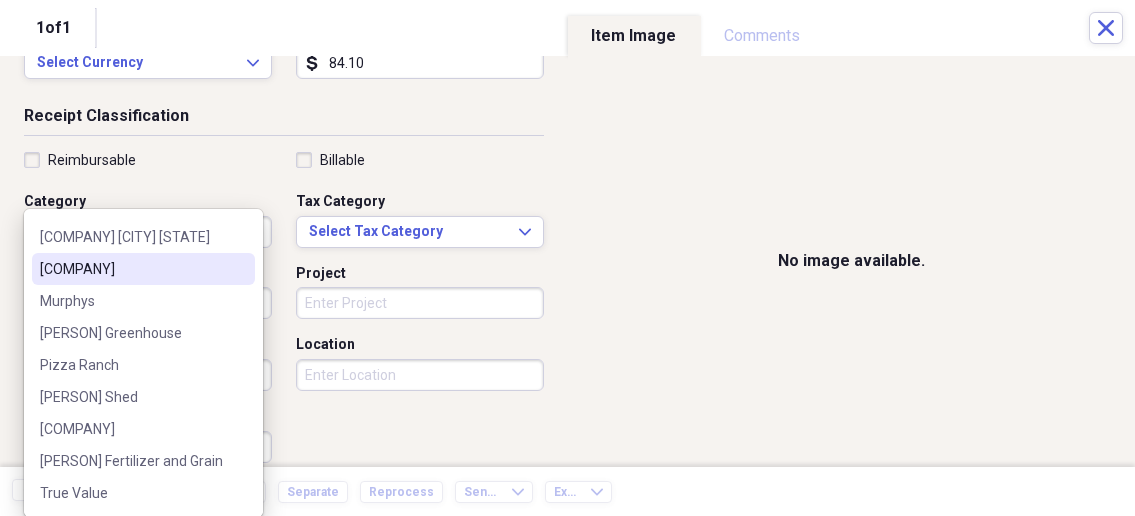 scroll, scrollTop: 411, scrollLeft: 0, axis: vertical 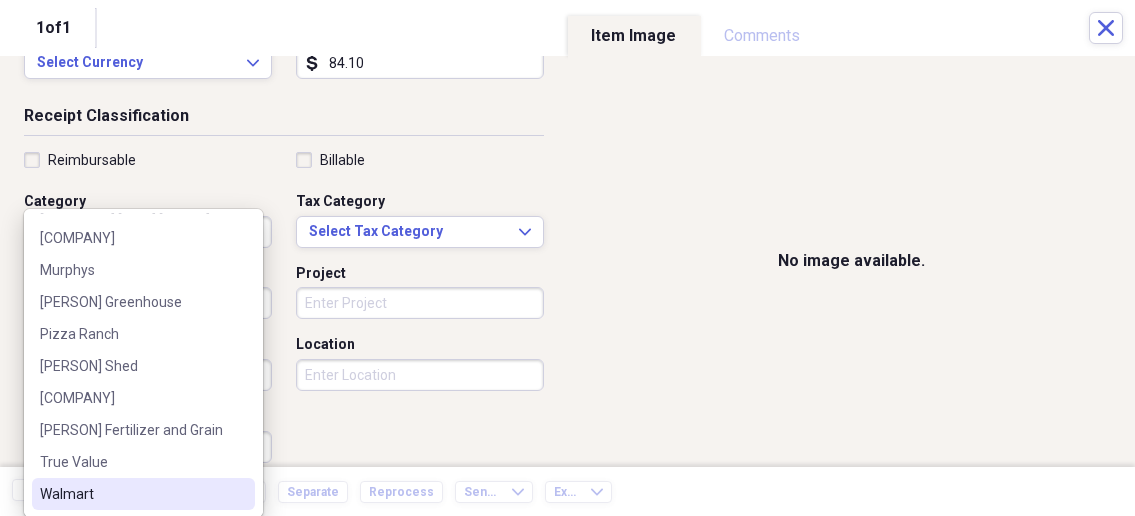 click on "Walmart" at bounding box center (131, 494) 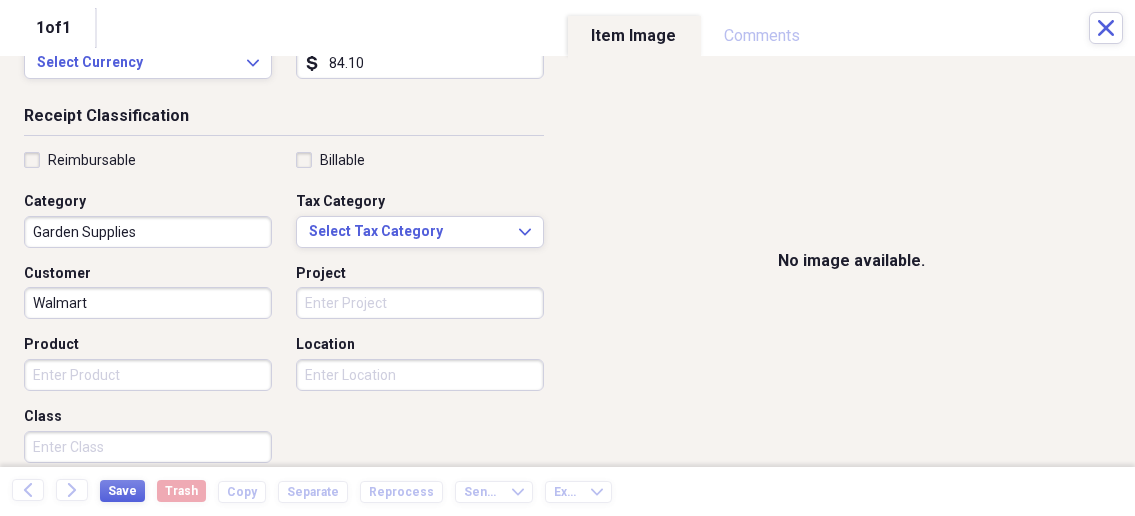 click on "Product" at bounding box center [148, 375] 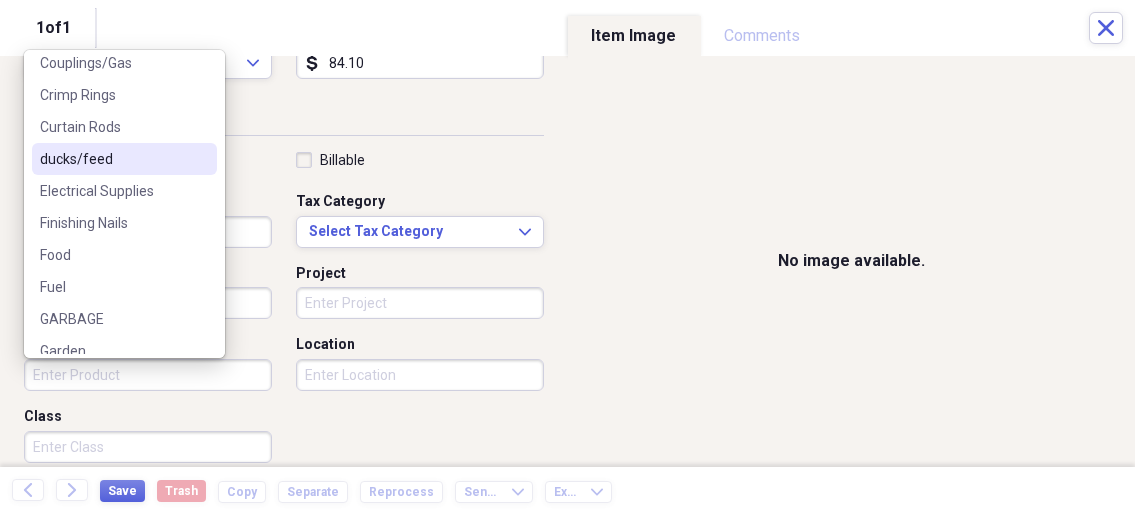 scroll, scrollTop: 214, scrollLeft: 0, axis: vertical 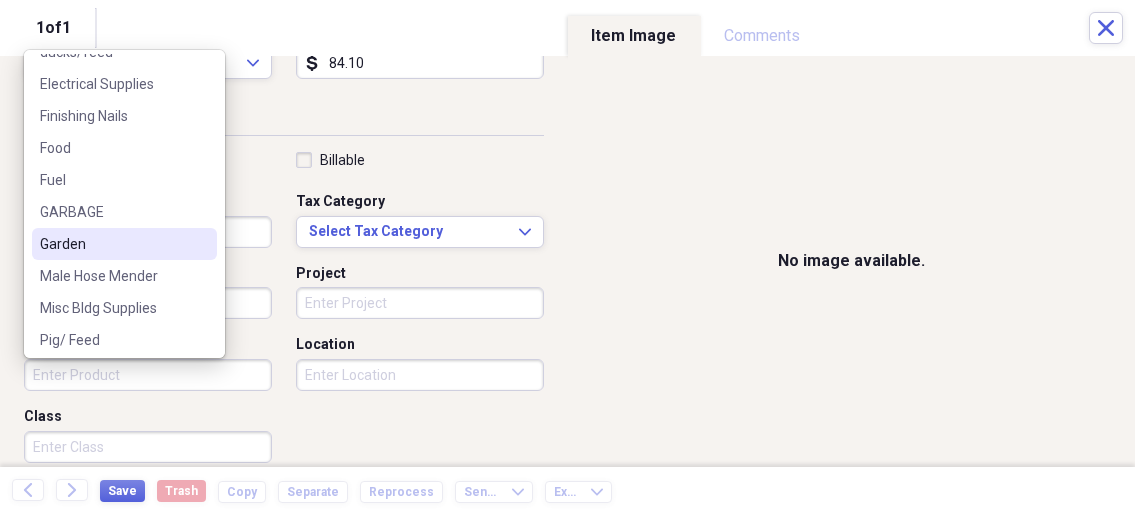 click on "Garden" at bounding box center (112, 244) 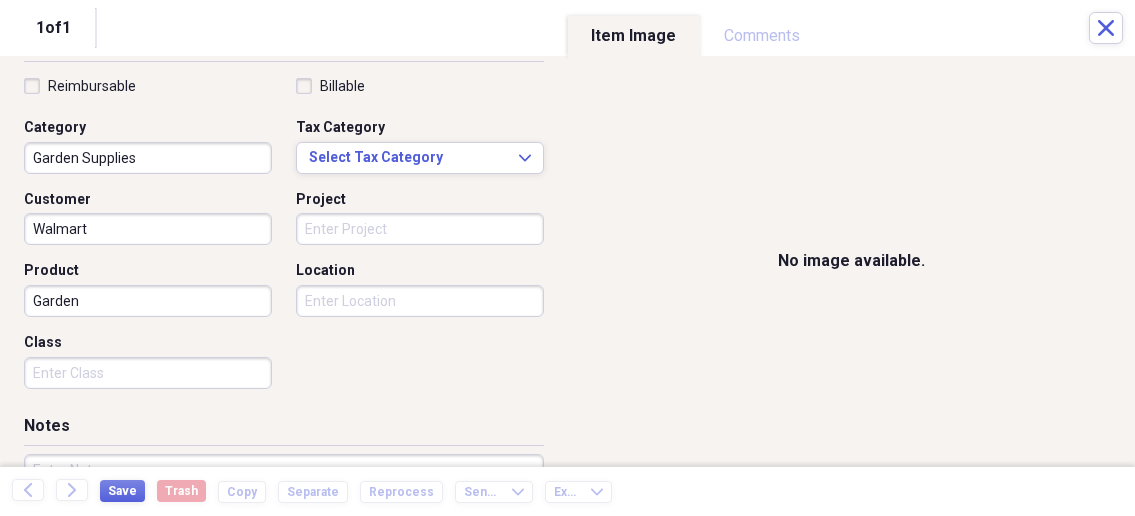 scroll, scrollTop: 428, scrollLeft: 0, axis: vertical 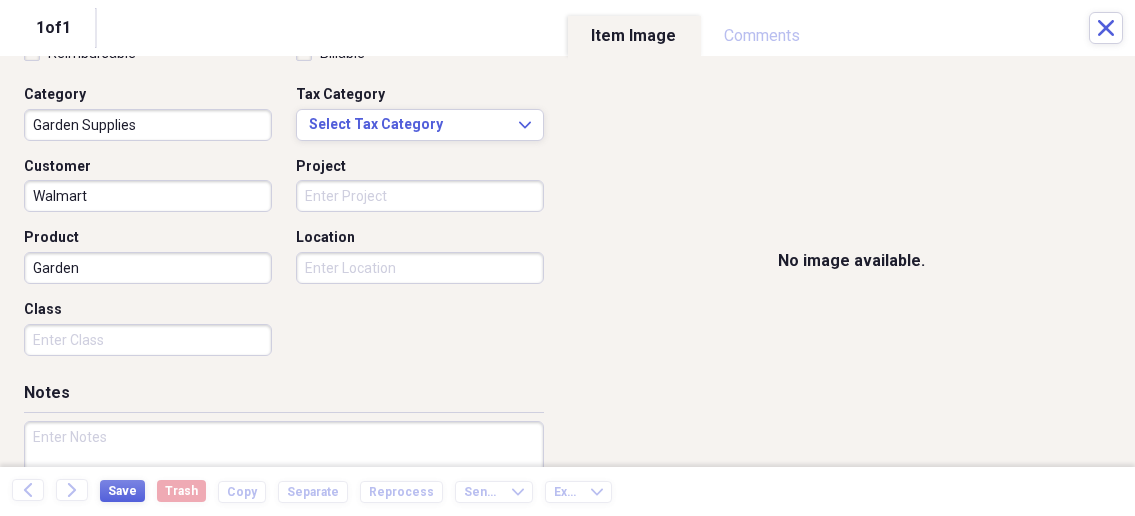 click at bounding box center [284, 486] 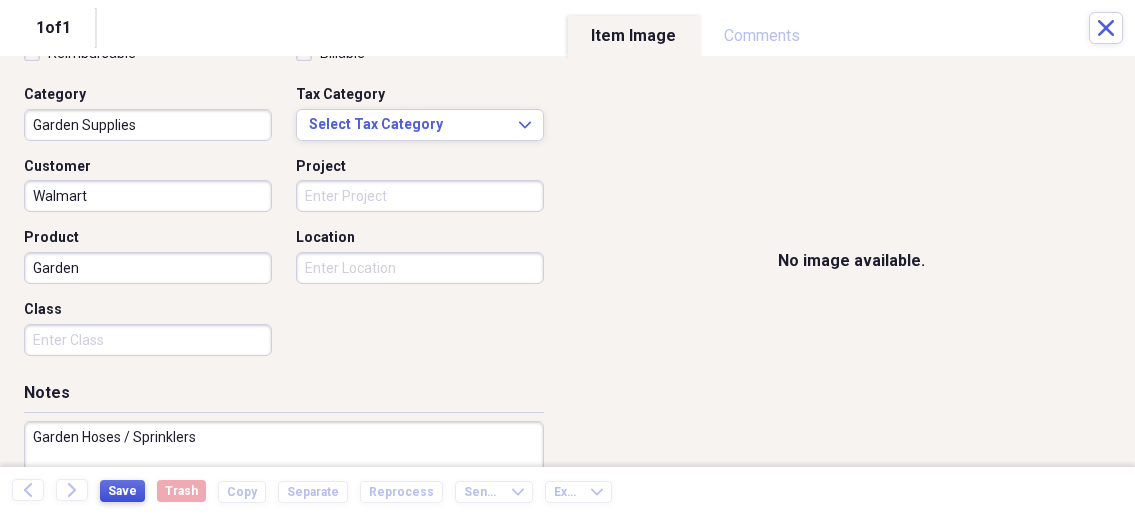 type on "Garden Hoses / Sprinklers" 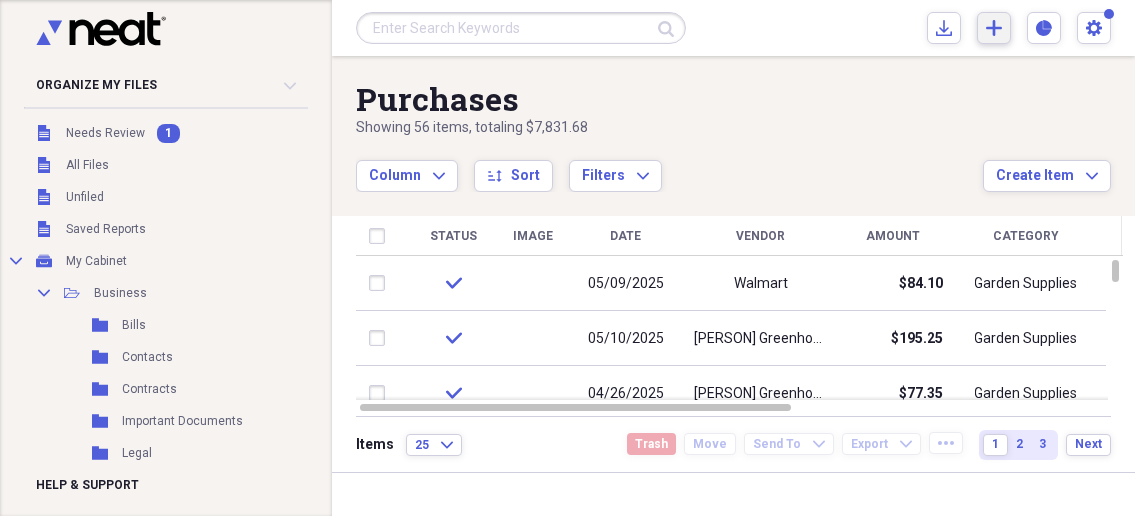 click on "Add Create Expand" at bounding box center [994, 28] 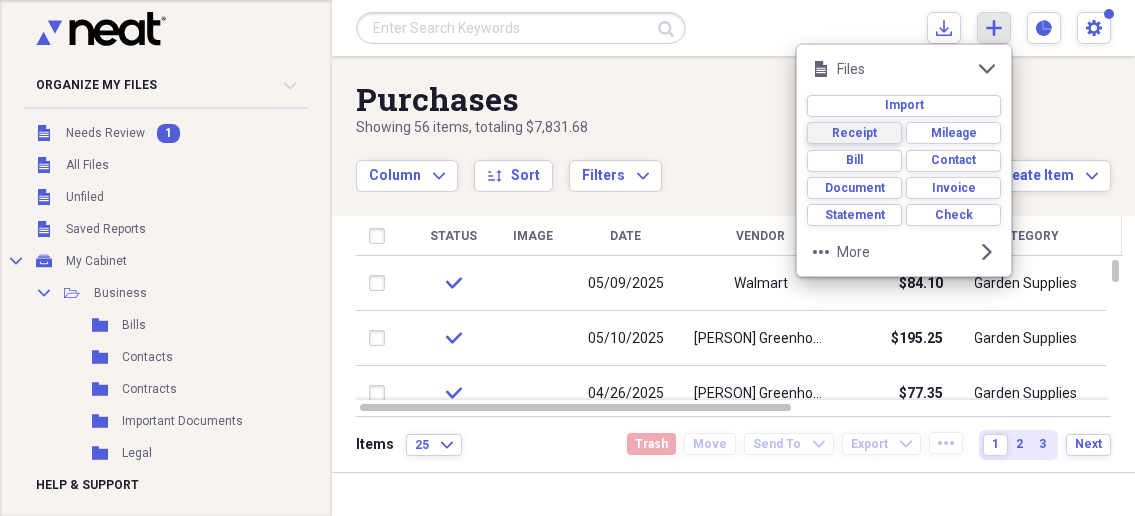 click on "Receipt" at bounding box center [854, 133] 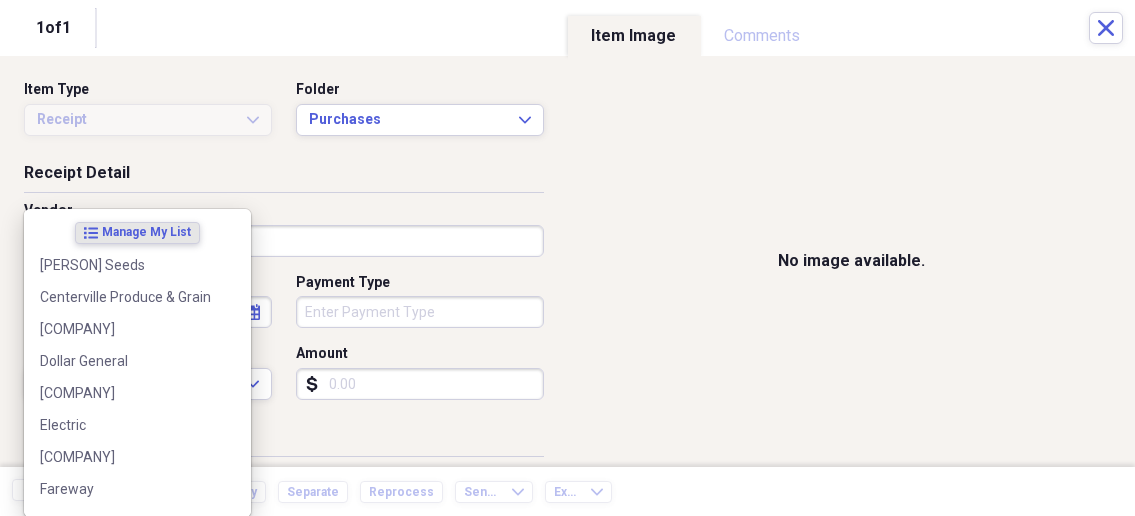 click on "Organize My Files 1 Collapse Unfiled Needs Review 1 Unfiled All Files Unfiled Unfiled Unfiled Saved Reports Collapse My Cabinet My Cabinet Add Folder Collapse Open Folder Business Add Folder Folder Bills Add Folder Folder Contacts Add Folder Folder Contracts Add Folder Folder Important Documents Add Folder Folder Legal Add Folder Folder Office Add Folder Folder Purchases Add Folder Expand Folder Taxes Add Folder Expand Folder Personal Add Folder Trash Trash Help & Support Submit Import Import Add Create Expand Reports Reports Settings [PERSON] Expand Purchases Showing 56 items , totaling $[CURRENCY] Column Expand sort Sort Filters Expand Create Item Expand Status Image Date Vendor Amount Category Product Source Billable Reimbursable check [DATE] [COMPANY] $[CURRENCY] Garden Supplies Garden check [DATE] [COMPANY] $[CURRENCY] Garden Supplies Garden check [DATE] [PERSON] [CITY] [STATE] $[CURRENCY] Garden Supplies check [DATE] [PERSON] Seeds $[CURRENCY] check 25 1" at bounding box center [567, 258] 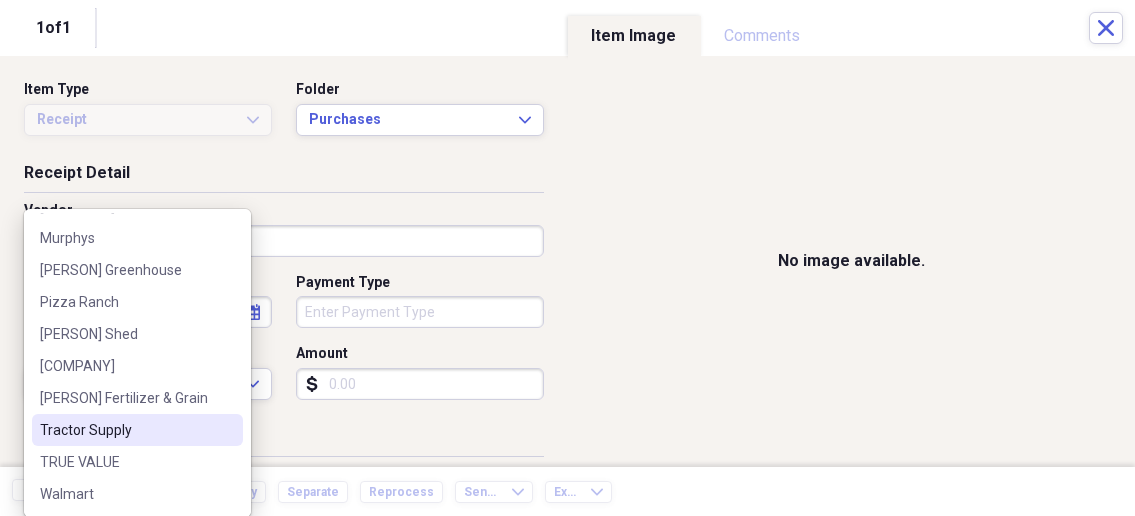 scroll, scrollTop: 368, scrollLeft: 0, axis: vertical 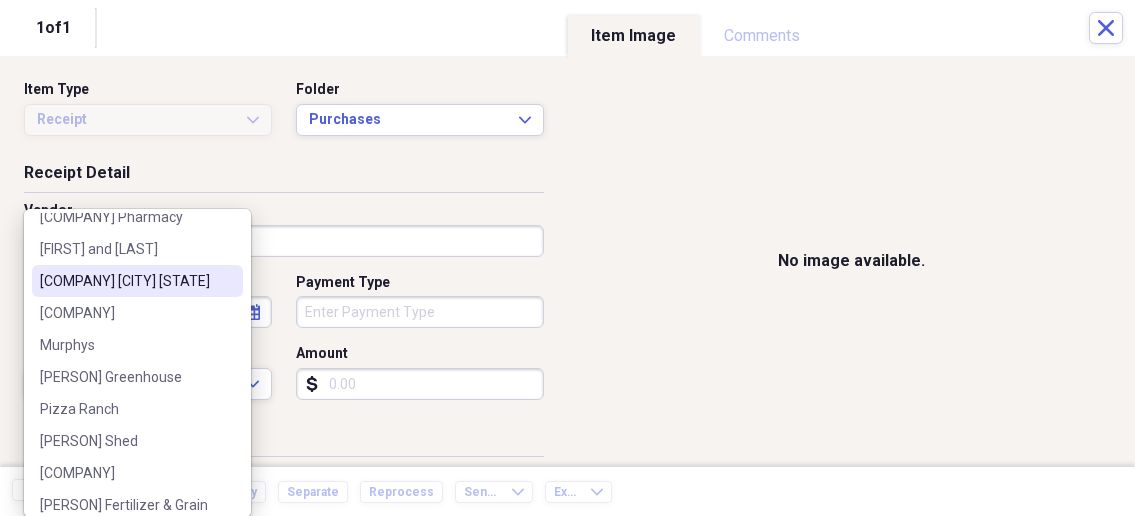click on "[COMPANY] [CITY] [STATE]" at bounding box center [125, 281] 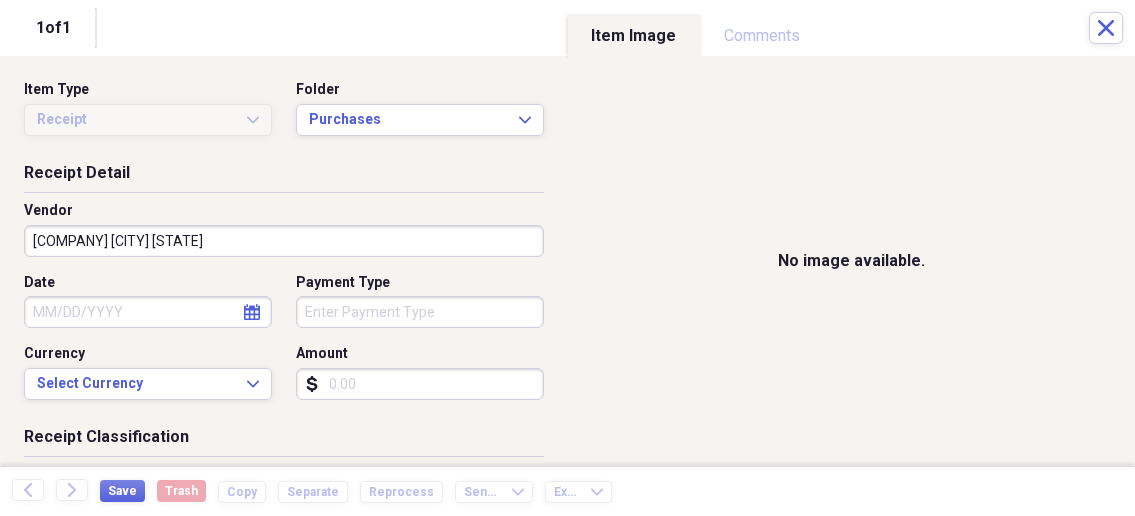 select on "7" 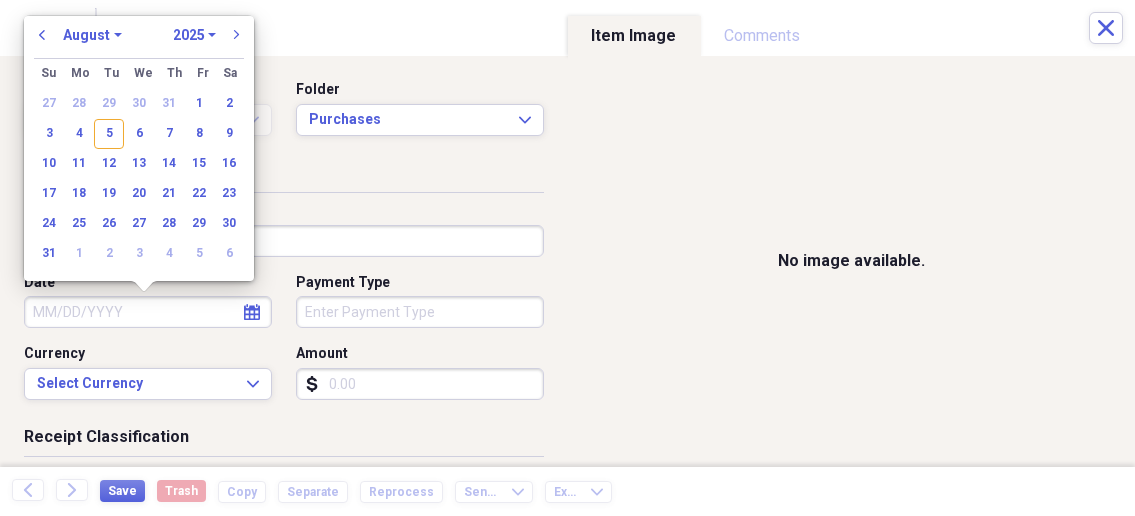 click on "Date" at bounding box center [148, 312] 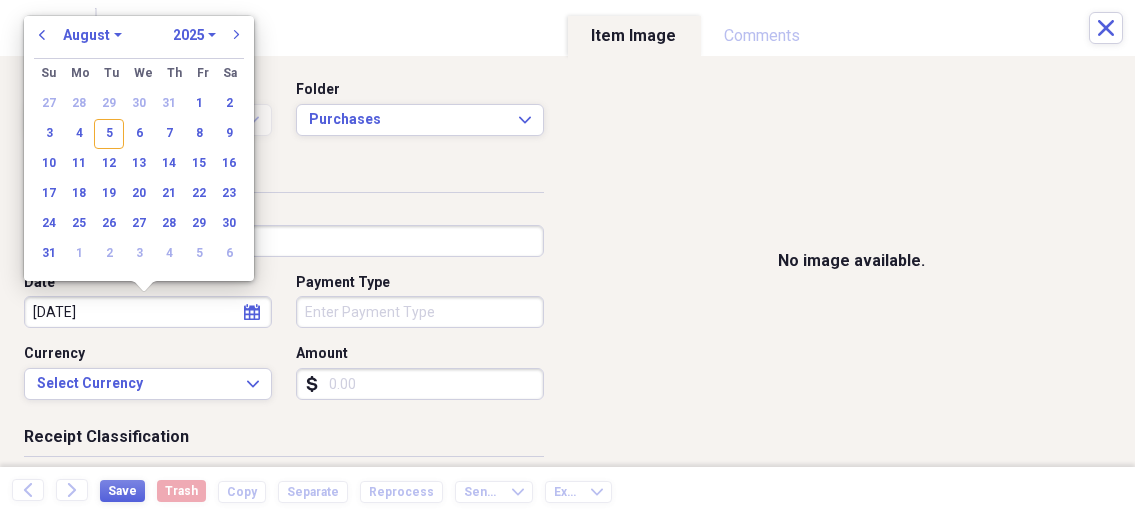 type on "[DATE]" 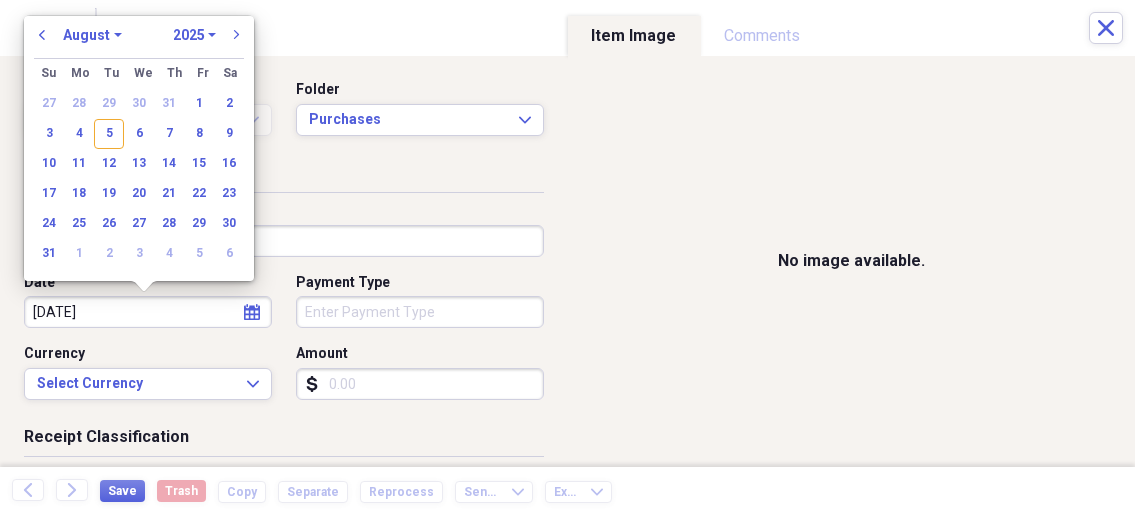 select on "1" 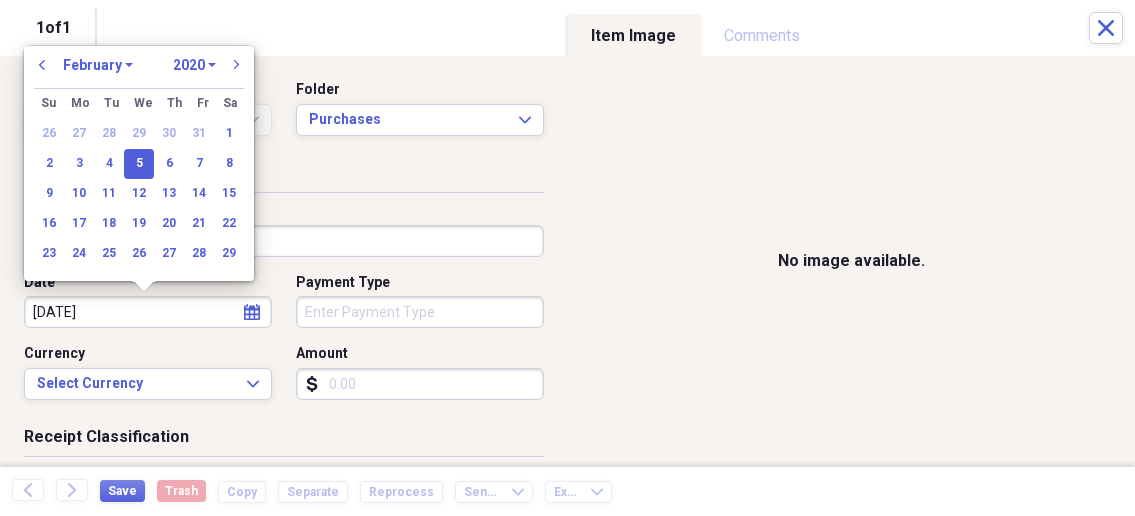 type on "02/05/2025" 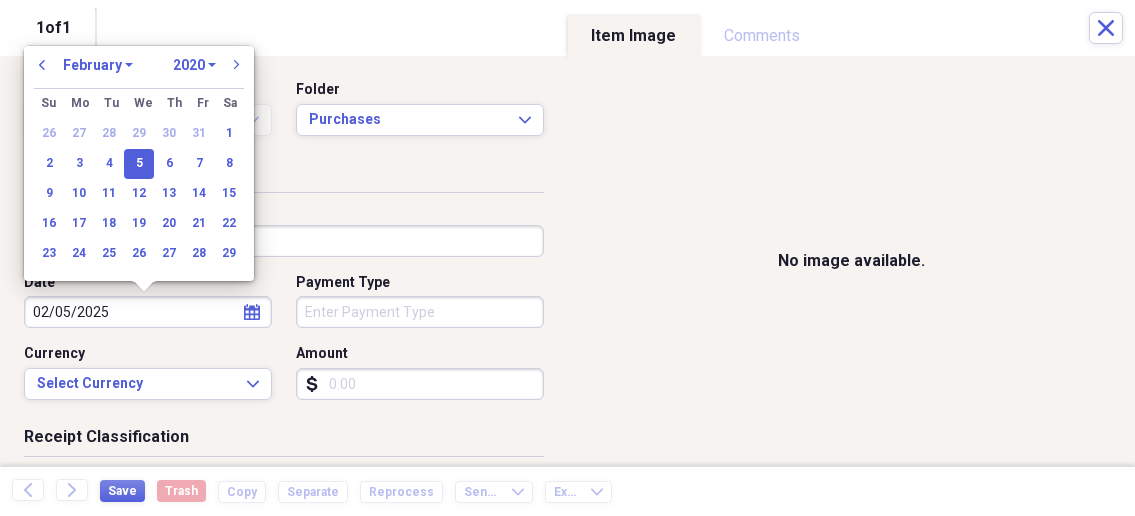 select on "2025" 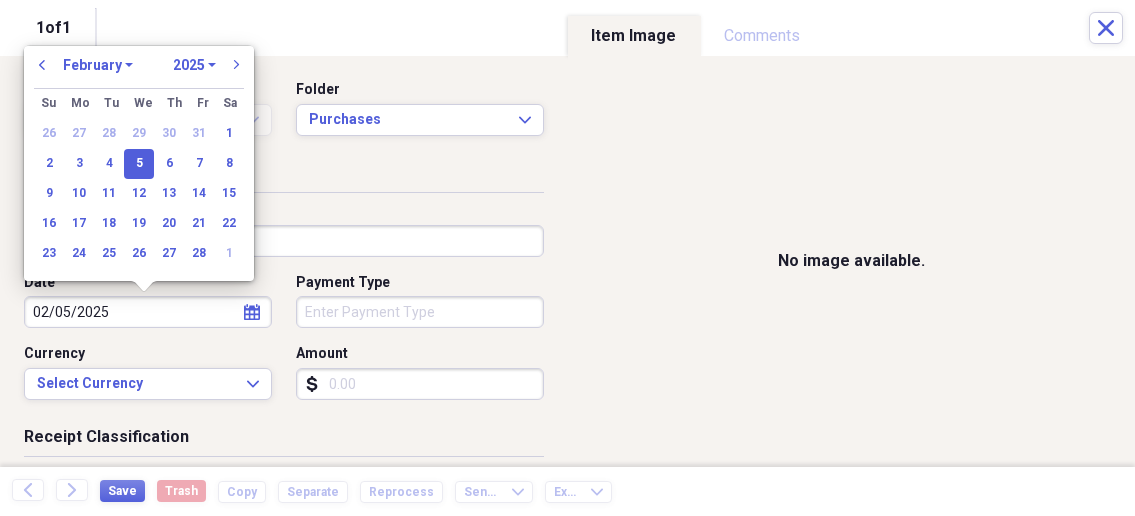 type on "02/05/2025" 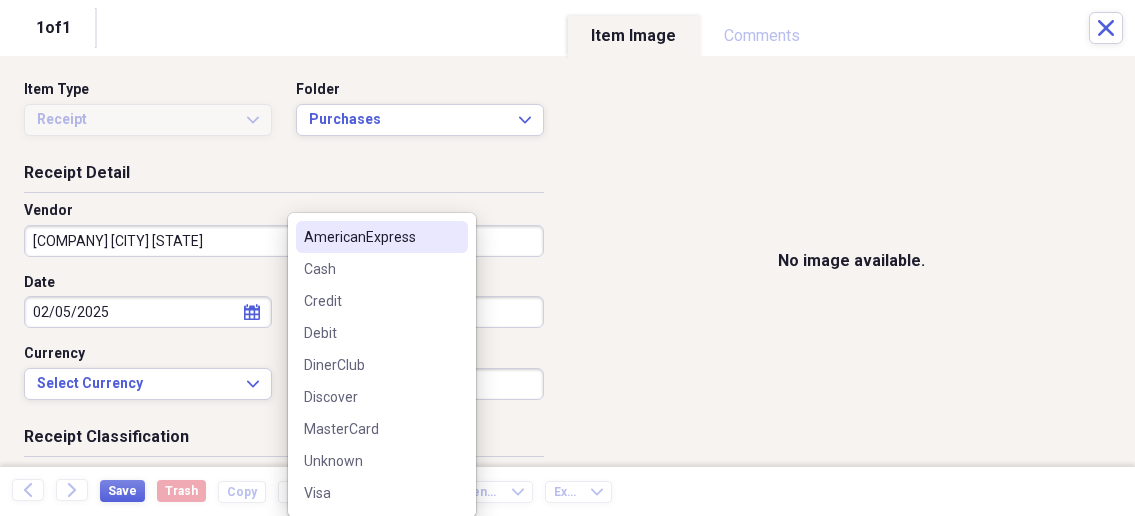 click on "Organize My Files 1 Collapse Unfiled Needs Review 1 Unfiled All Files Unfiled Unfiled Unfiled Saved Reports Collapse My Cabinet My Cabinet Add Folder Collapse Open Folder Business Add Folder Folder Bills Add Folder Folder Contacts Add Folder Folder Contracts Add Folder Folder Important Documents Add Folder Folder Legal Add Folder Folder Office Add Folder Folder Purchases Add Folder Expand Folder Taxes Add Folder Expand Folder Personal Add Folder Trash Trash Help & Support Submit Import Import Add Create Expand Reports Reports Settings [PERSON] Expand Purchases Showing 56 items , totaling $[CURRENCY] Column Expand sort Sort Filters Expand Create Item Expand Status Image Date Vendor Amount Category Product Source Billable Reimbursable check [DATE] [COMPANY] $[CURRENCY] Garden Supplies Garden check [DATE] [COMPANY] $[CURRENCY] Garden Supplies Garden check [DATE] [PERSON] [CITY] [STATE] $[CURRENCY] Garden Supplies check [DATE] [PERSON] Seeds $[CURRENCY] check 25 1" at bounding box center (567, 258) 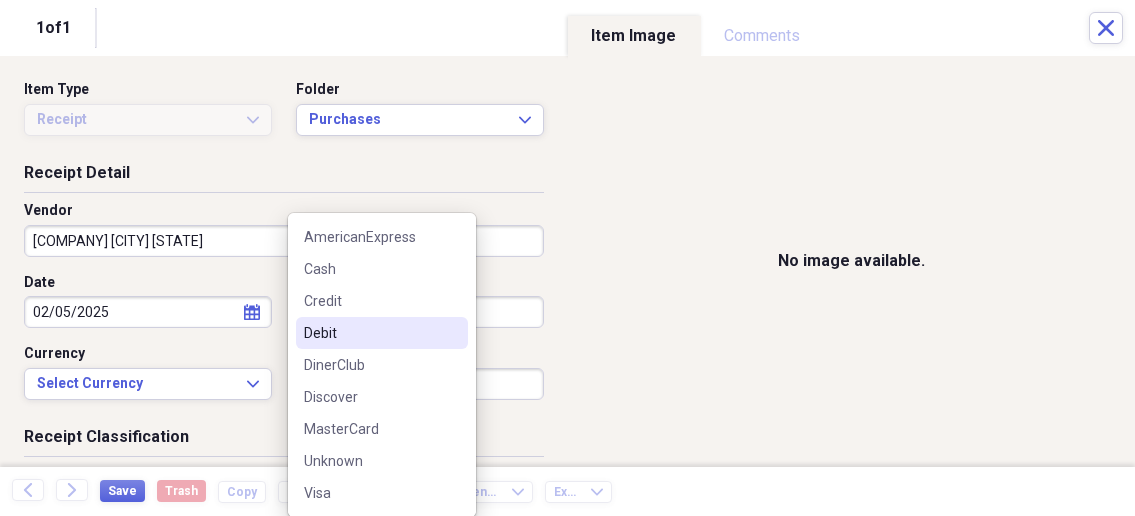 click on "Debit" at bounding box center [370, 333] 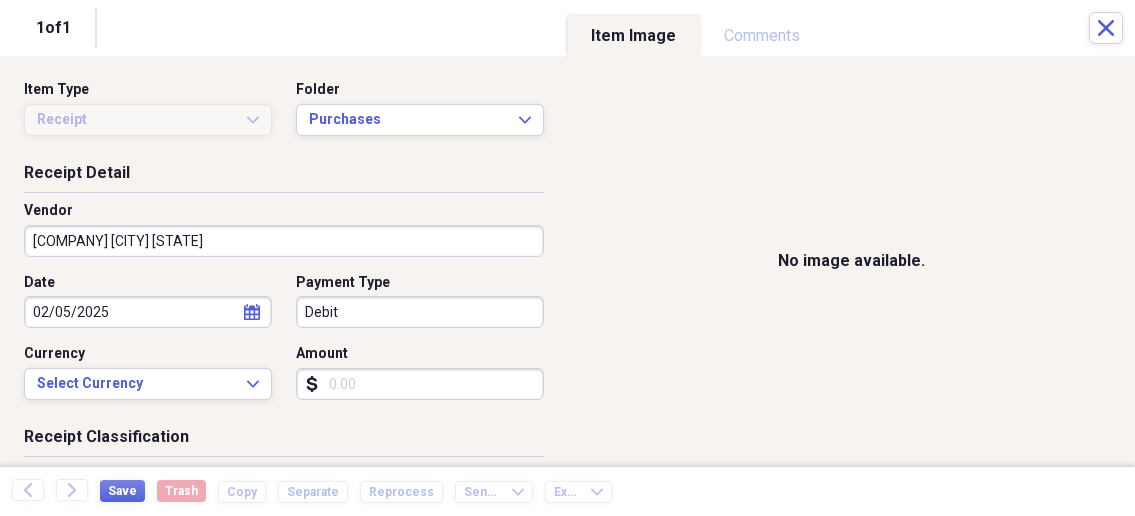 click on "Amount" at bounding box center (420, 384) 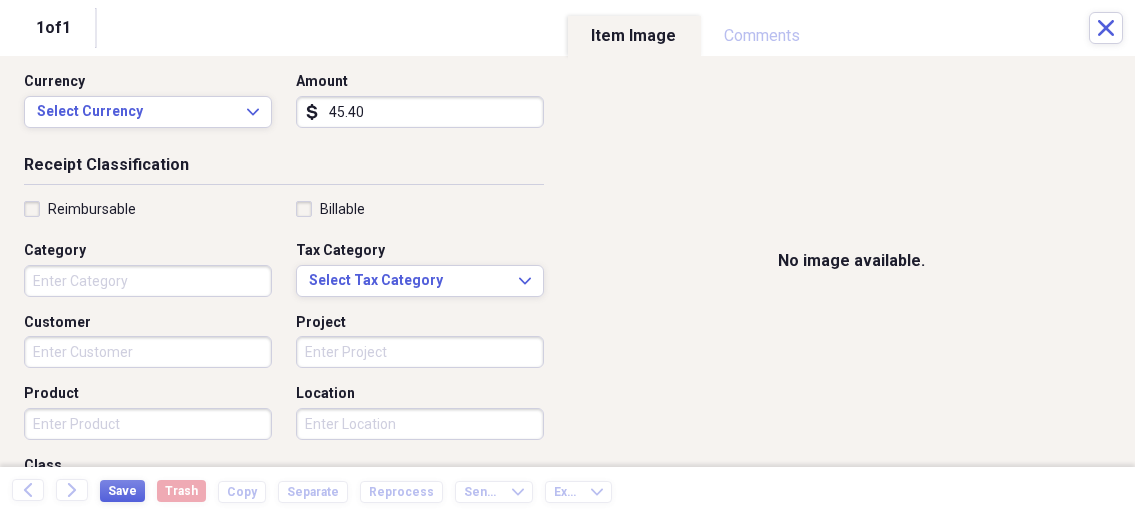 scroll, scrollTop: 321, scrollLeft: 0, axis: vertical 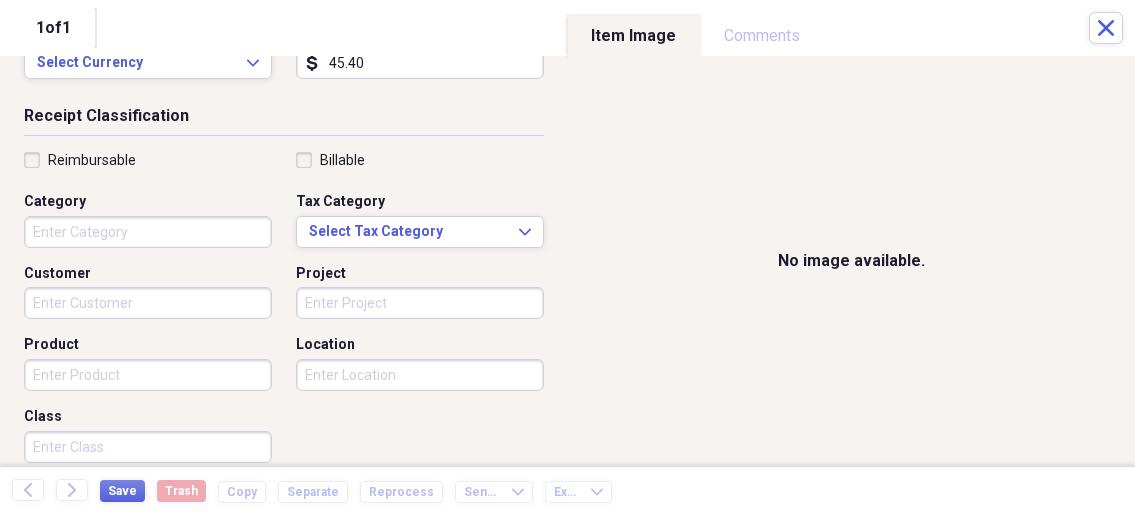 type on "45.40" 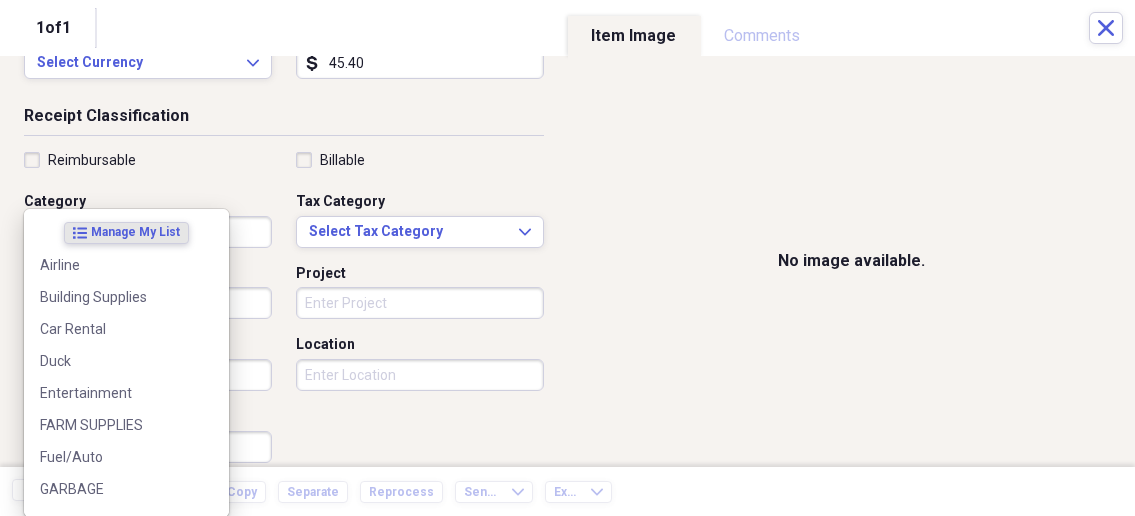 click on "Organize My Files 1 Collapse Unfiled Needs Review 1 Unfiled All Files Unfiled Unfiled Unfiled Saved Reports Collapse My Cabinet My Cabinet Add Folder Collapse Open Folder Business Add Folder Folder Bills Add Folder Folder Contacts Add Folder Folder Contracts Add Folder Folder Important Documents Add Folder Folder Legal Add Folder Folder Office Add Folder Folder Purchases Add Folder Expand Folder Taxes Add Folder Expand Folder Personal Add Folder Trash Trash Help & Support Submit Import Import Add Create Expand Reports Reports Settings [PERSON] Expand Purchases Showing 56 items , totaling $[CURRENCY] Column Expand sort Sort Filters Expand Create Item Expand Status Image Date Vendor Amount Category Product Source Billable Reimbursable check [DATE] [COMPANY] $[CURRENCY] Garden Supplies Garden check [DATE] [COMPANY] $[CURRENCY] Garden Supplies Garden check [DATE] [PERSON] [CITY] [STATE] $[CURRENCY] Garden Supplies check [DATE] [PERSON] Seeds $[CURRENCY] check 25 1" at bounding box center [567, 258] 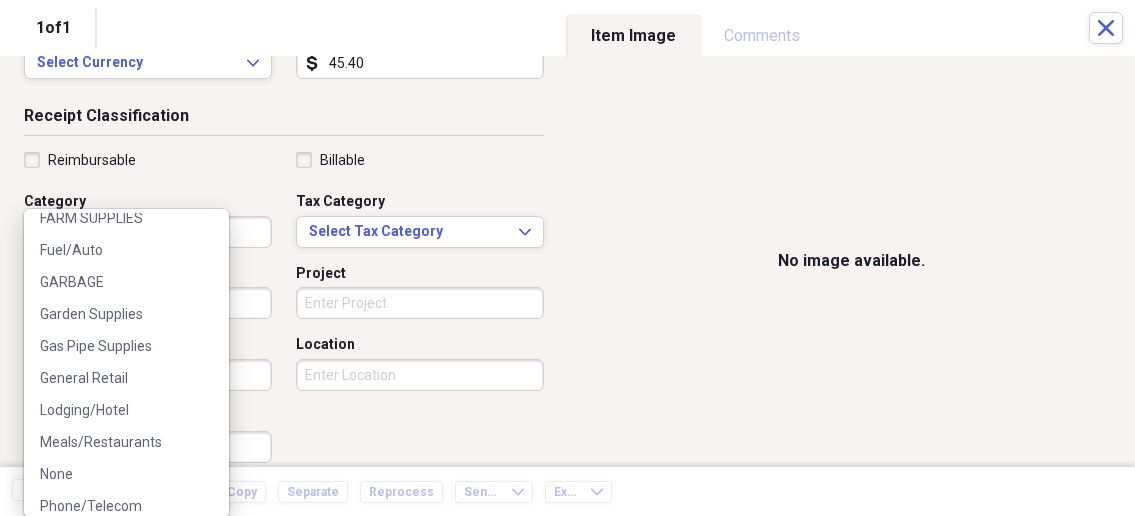 scroll, scrollTop: 214, scrollLeft: 0, axis: vertical 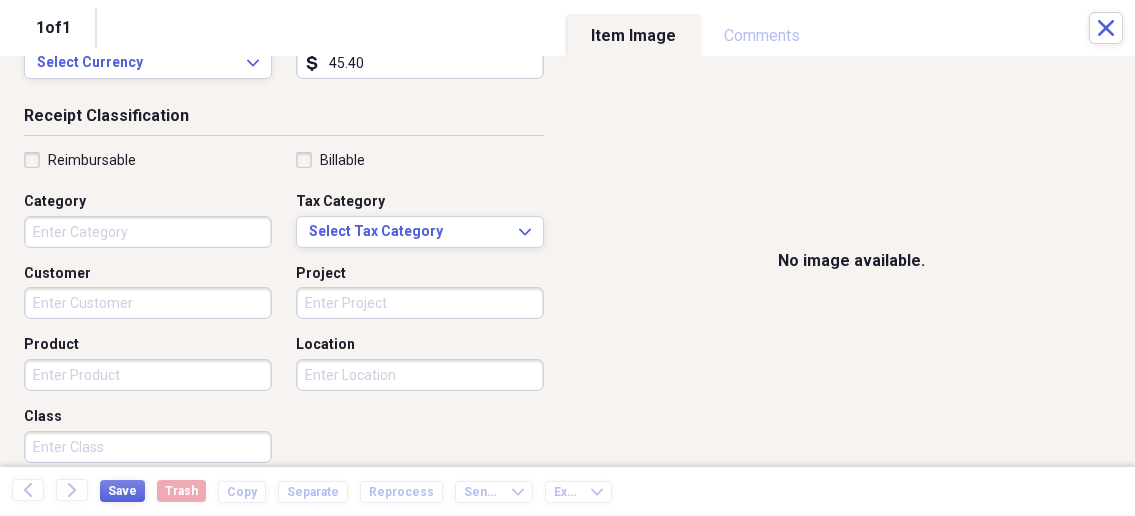 click on "Reimbursable Billable Category Tax Category Select Tax Category Expand Customer Project Product Location Class" at bounding box center (284, 311) 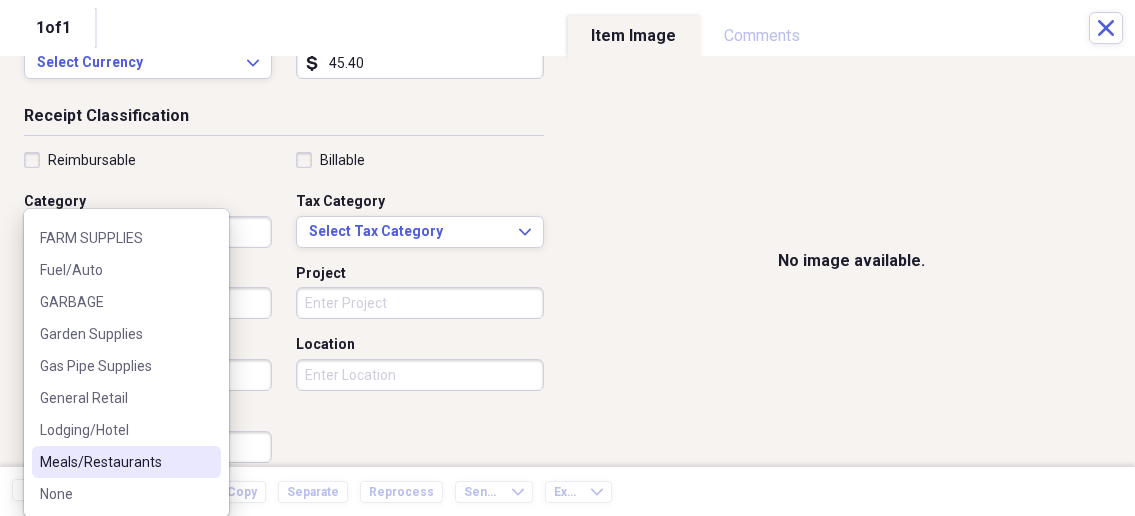 scroll, scrollTop: 0, scrollLeft: 0, axis: both 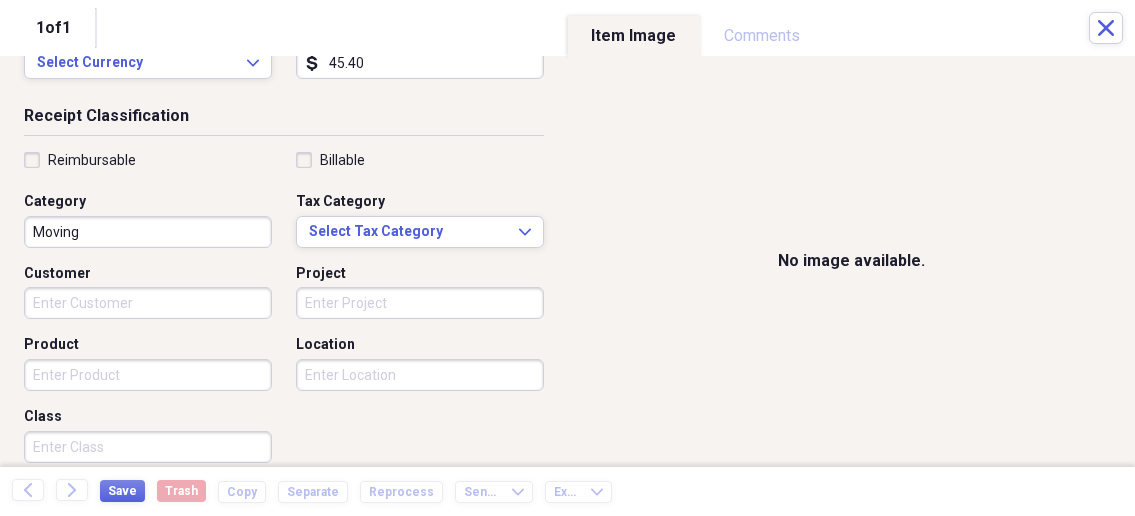 type on "Moving" 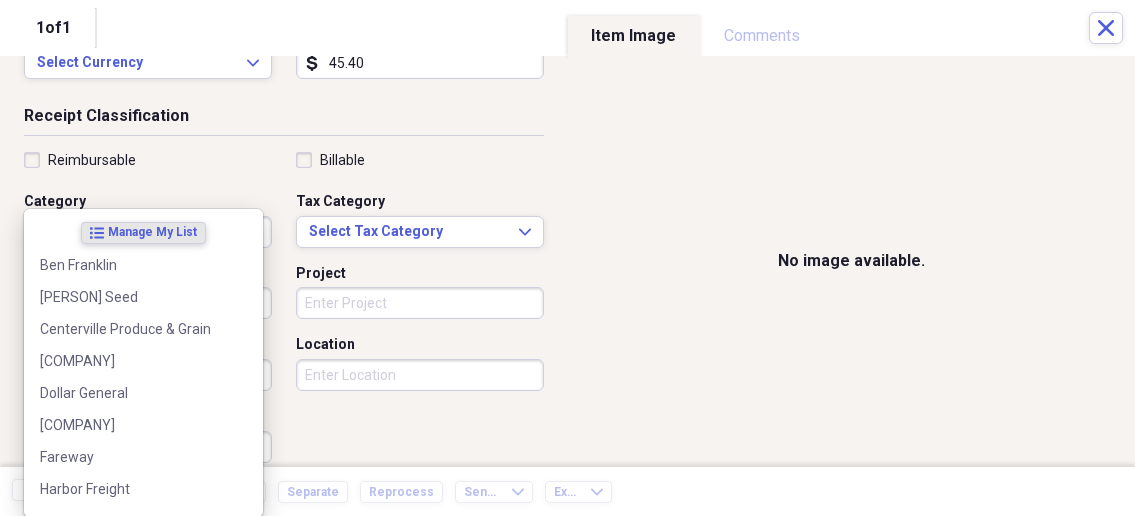 click on "Organize My Files 1 Collapse Unfiled Needs Review 1 Unfiled All Files Unfiled Unfiled Unfiled Saved Reports Collapse My Cabinet My Cabinet Add Folder Collapse Open Folder Business Add Folder Folder Bills Add Folder Folder Contacts Add Folder Folder Contracts Add Folder Folder Important Documents Add Folder Folder Legal Add Folder Folder Office Add Folder Folder Purchases Add Folder Expand Folder Taxes Add Folder Expand Folder Personal Add Folder Trash Trash Help & Support Submit Import Import Add Create Expand Reports Reports Settings [PERSON] Expand Purchases Showing 56 items , totaling $[CURRENCY] Column Expand sort Sort Filters Expand Create Item Expand Status Image Date Vendor Amount Category Product Source Billable Reimbursable check [DATE] [COMPANY] $[CURRENCY] Garden Supplies Garden check [DATE] [COMPANY] $[CURRENCY] Garden Supplies Garden check [DATE] [PERSON] [CITY] [STATE] $[CURRENCY] Garden Supplies check [DATE] [PERSON] Seeds $[CURRENCY] check 25 1" at bounding box center [567, 258] 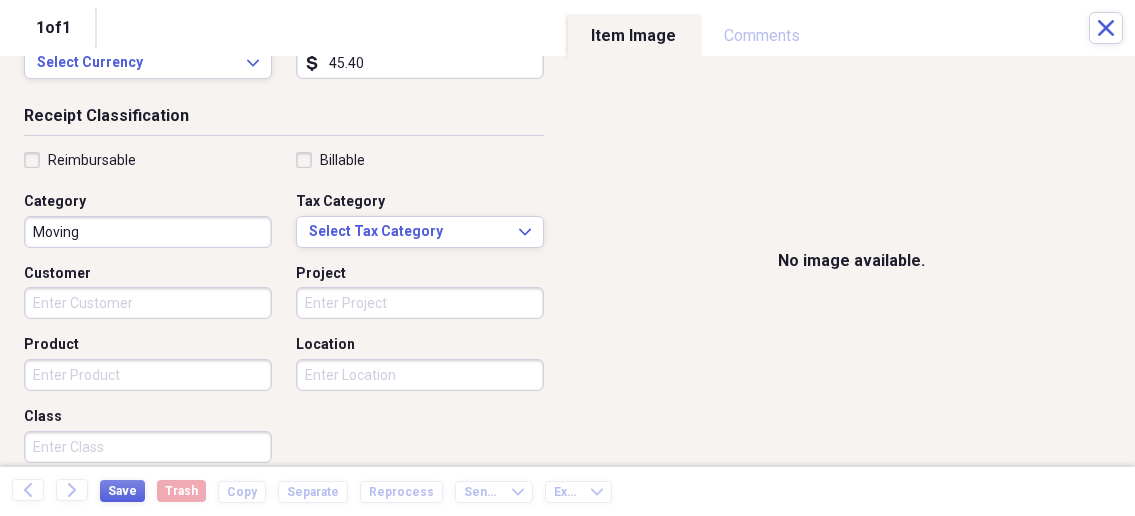click on "Reimbursable Billable Category Moving Tax Category Select Tax Category Expand Customer Project Product Location Class" at bounding box center [284, 311] 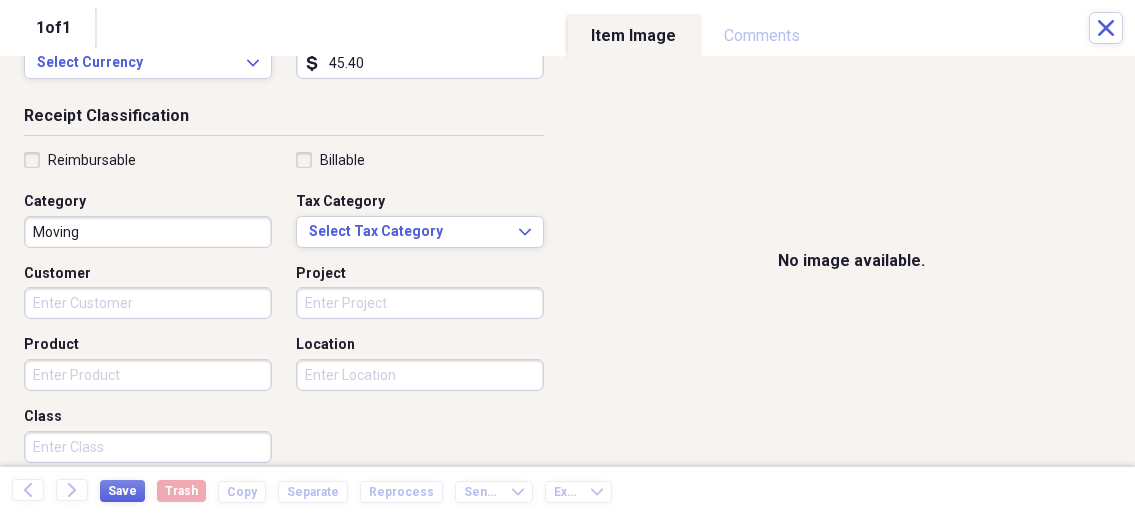 click on "Organize My Files 1 Collapse Unfiled Needs Review 1 Unfiled All Files Unfiled Unfiled Unfiled Saved Reports Collapse My Cabinet My Cabinet Add Folder Collapse Open Folder Business Add Folder Folder Bills Add Folder Folder Contacts Add Folder Folder Contracts Add Folder Folder Important Documents Add Folder Folder Legal Add Folder Folder Office Add Folder Folder Purchases Add Folder Expand Folder Taxes Add Folder Expand Folder Personal Add Folder Trash Trash Help & Support Submit Import Import Add Create Expand Reports Reports Settings [PERSON] Expand Purchases Showing 56 items , totaling $[CURRENCY] Column Expand sort Sort Filters Expand Create Item Expand Status Image Date Vendor Amount Category Product Source Billable Reimbursable check [DATE] [COMPANY] $[CURRENCY] Garden Supplies Garden check [DATE] [COMPANY] $[CURRENCY] Garden Supplies Garden check [DATE] [PERSON] [CITY] [STATE] $[CURRENCY] Garden Supplies check [DATE] [PERSON] Seeds $[CURRENCY] check 25 1" at bounding box center (567, 258) 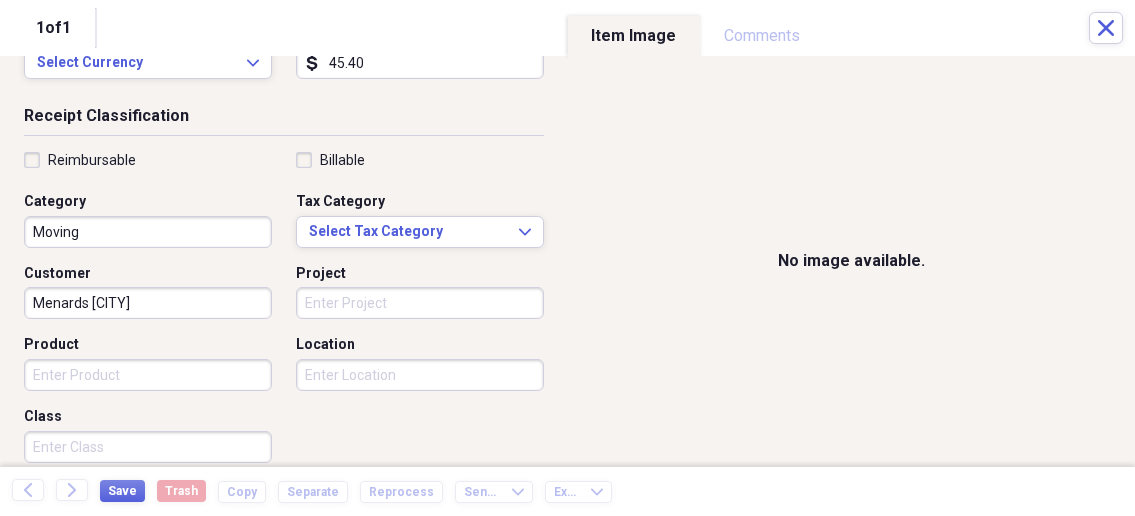 type on "Menards [CITY]" 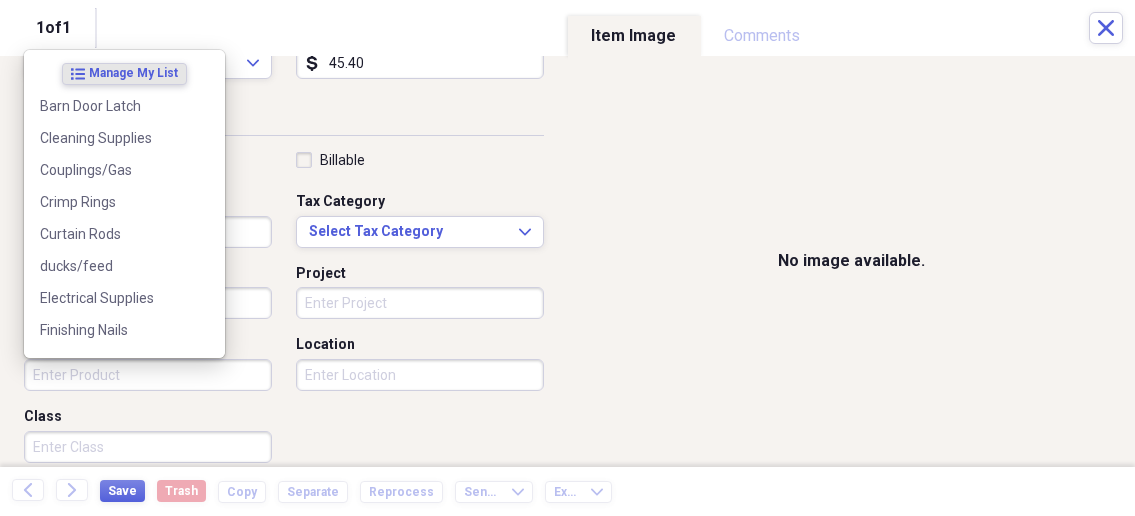 click on "Product" at bounding box center [148, 375] 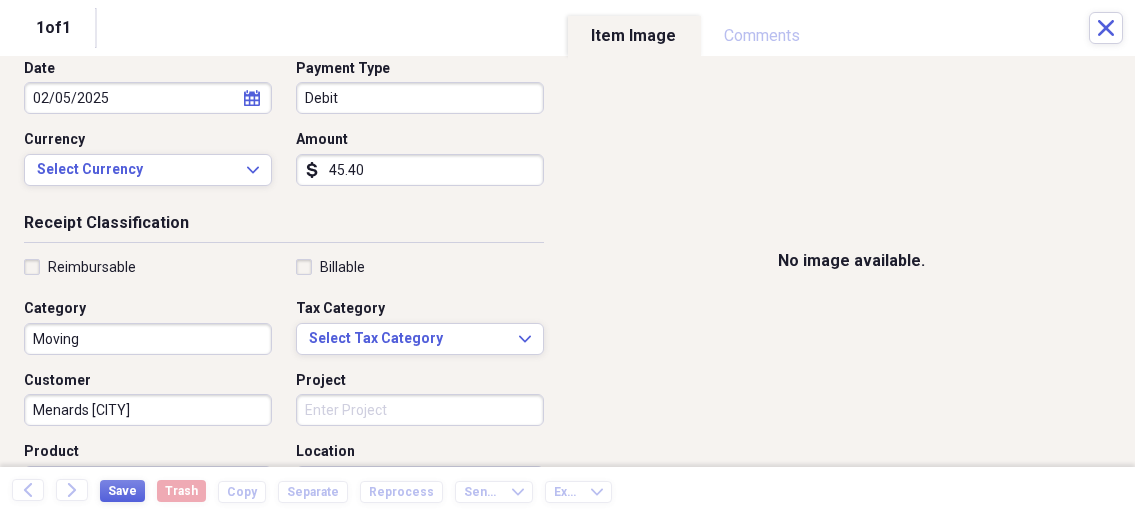 scroll, scrollTop: 428, scrollLeft: 0, axis: vertical 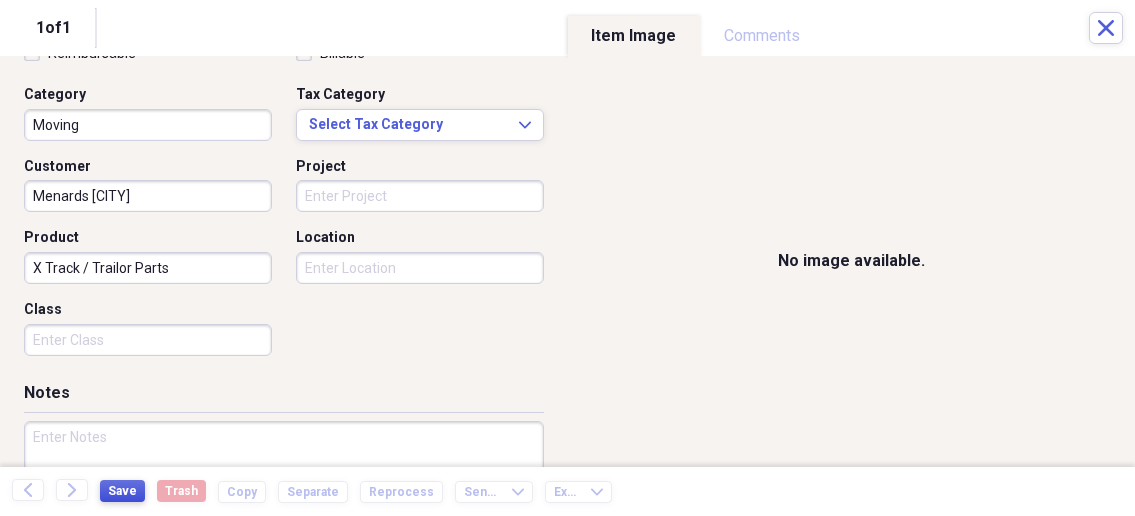 type on "X Track / Trailor Parts" 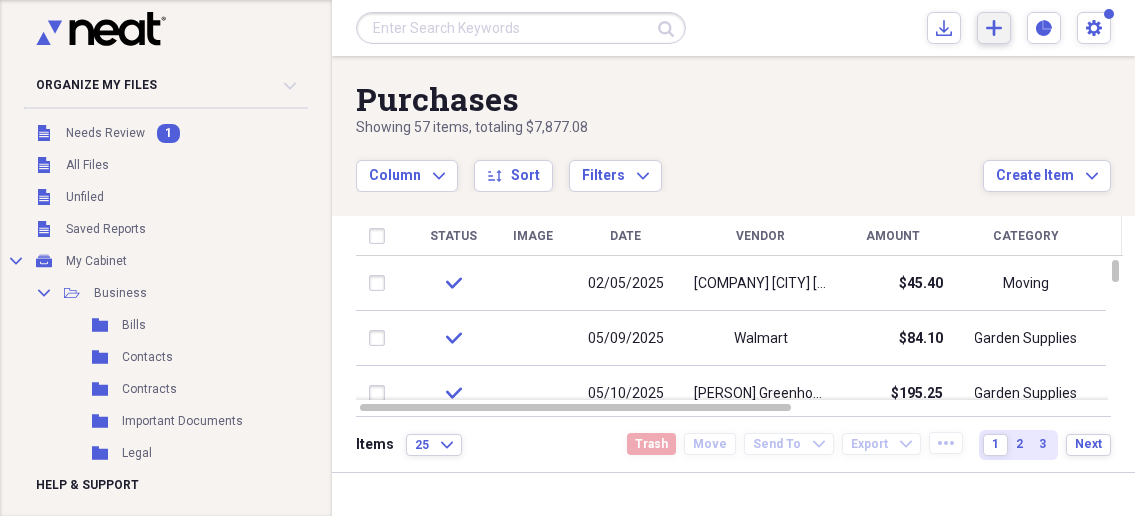 click 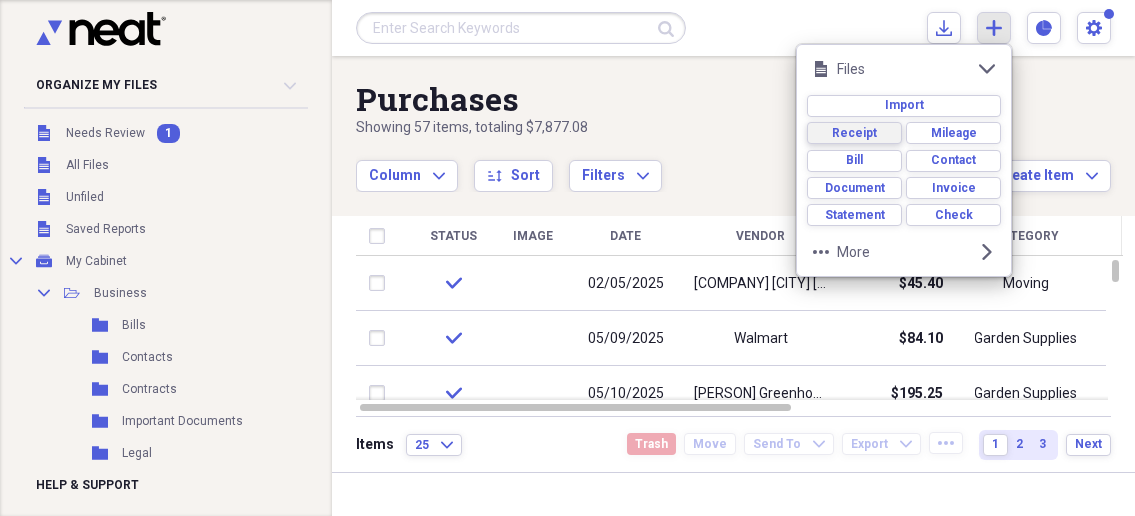click on "Receipt" at bounding box center (854, 133) 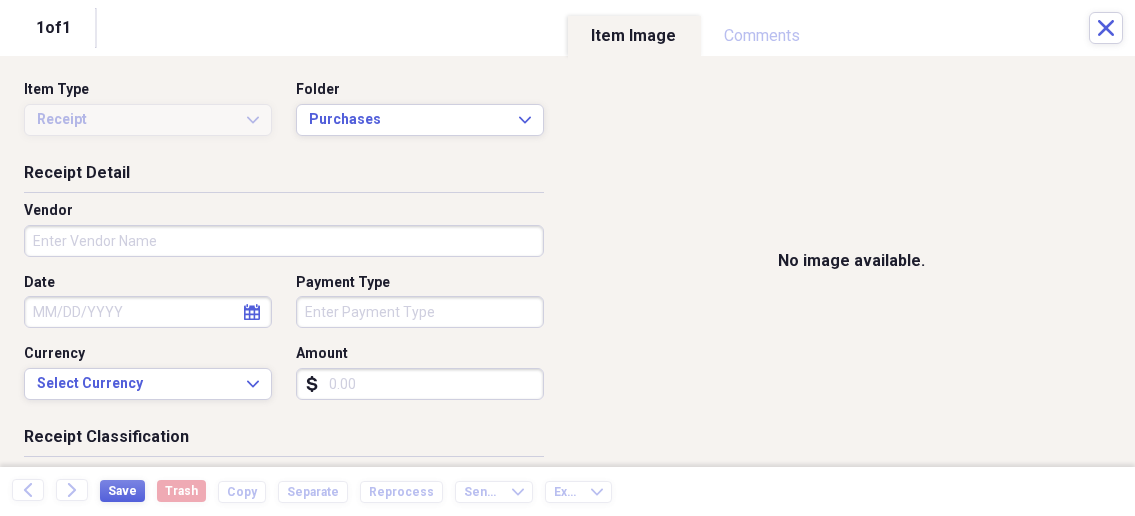 click on "Organize My Files 1 Collapse Unfiled Needs Review 1 Unfiled All Files Unfiled Unfiled Unfiled Saved Reports Collapse My Cabinet My Cabinet Add Folder Collapse Open Folder Business Add Folder Folder Bills Add Folder Folder Contacts Add Folder Folder Contracts Add Folder Folder Important Documents Add Folder Folder Legal Add Folder Folder Office Add Folder Folder Purchases Add Folder Expand Folder Taxes Add Folder Expand Folder Personal Add Folder Trash Trash Help & Support Submit Import Import Add Create Expand Reports Reports Settings [PERSON] Expand Purchases Showing 57 items , totaling $[CURRENCY] Column Expand sort Sort Filters Expand Create Item Expand Status Image Date Vendor Amount Category Product Source Billable Reimbursable check [DATE] [COMPANY] [CITY] [STATE] $[CURRENCY] Moving X Track / Trailor Parts check [DATE] [COMPANY] $[CURRENCY] Garden Supplies Garden check [DATE] [COMPANY] $[CURRENCY] Garden Supplies Garden check [DATE] [COMPANY] $[CURRENCY] Garden Supplies check $[CURRENCY]" at bounding box center (567, 258) 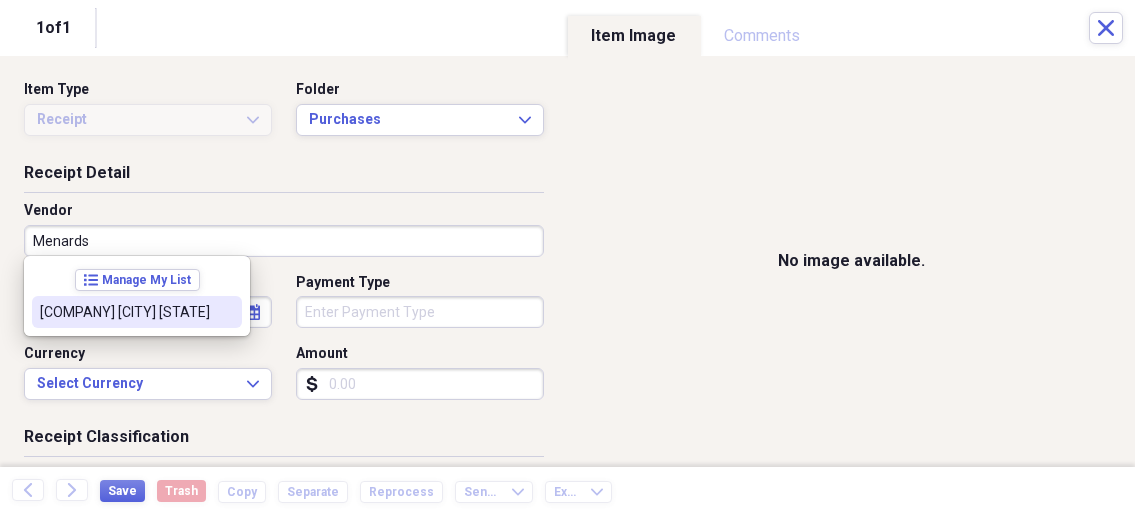 click on "[COMPANY] [CITY] [STATE]" at bounding box center [125, 312] 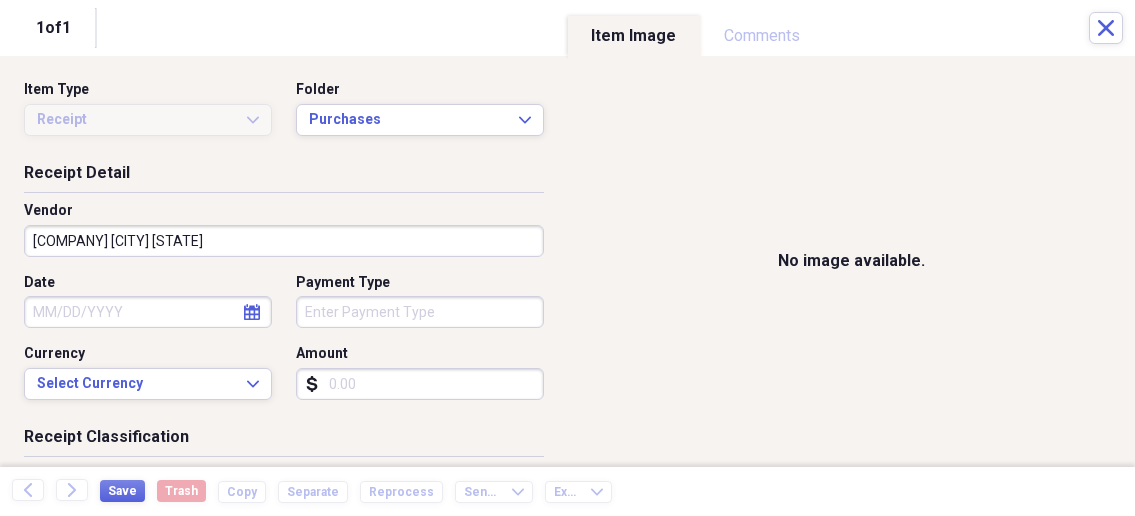 select on "7" 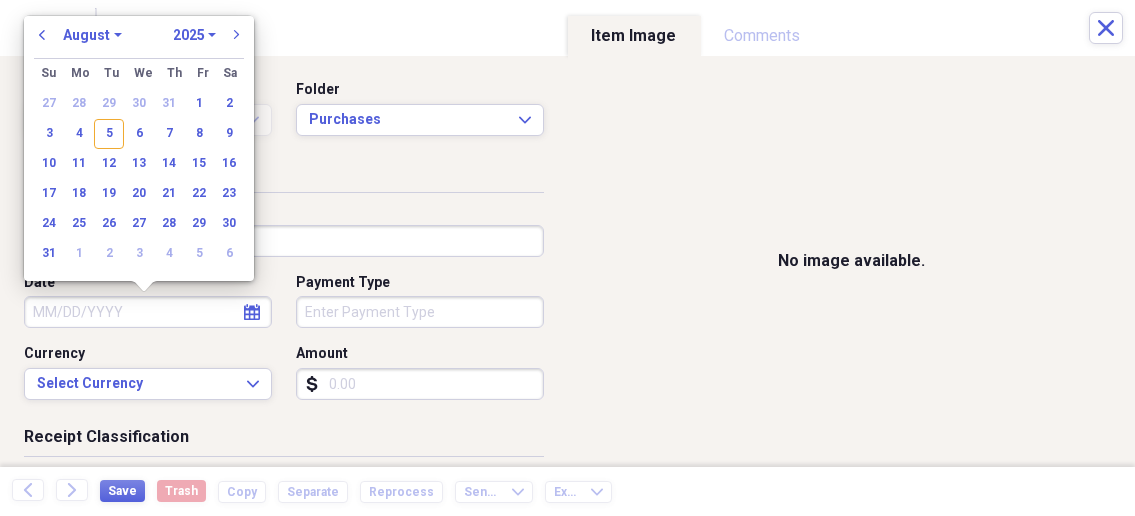 click on "Date" at bounding box center (148, 312) 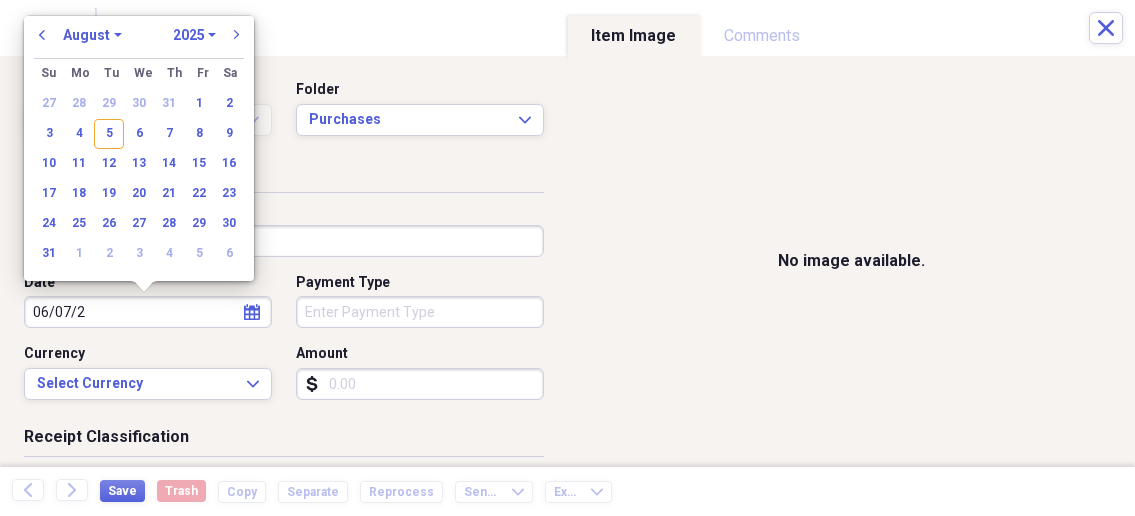 type on "[DATE]" 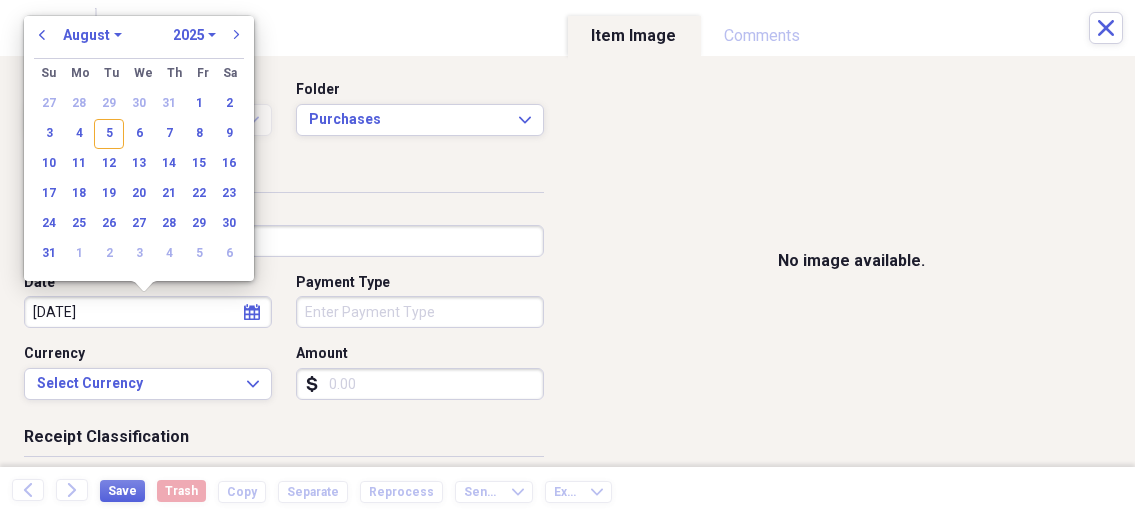 select on "5" 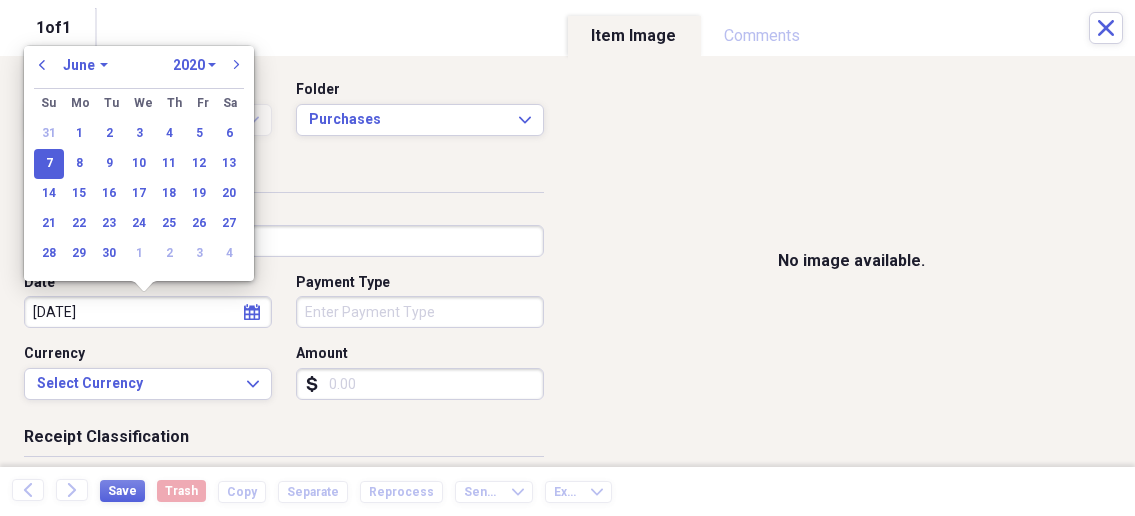 type on "06/07/2025" 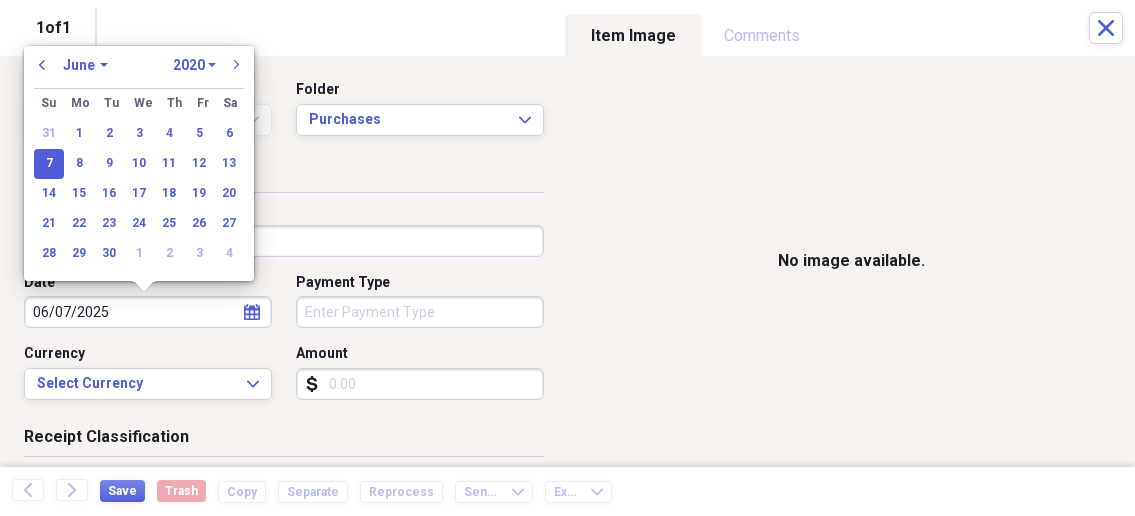 select on "2025" 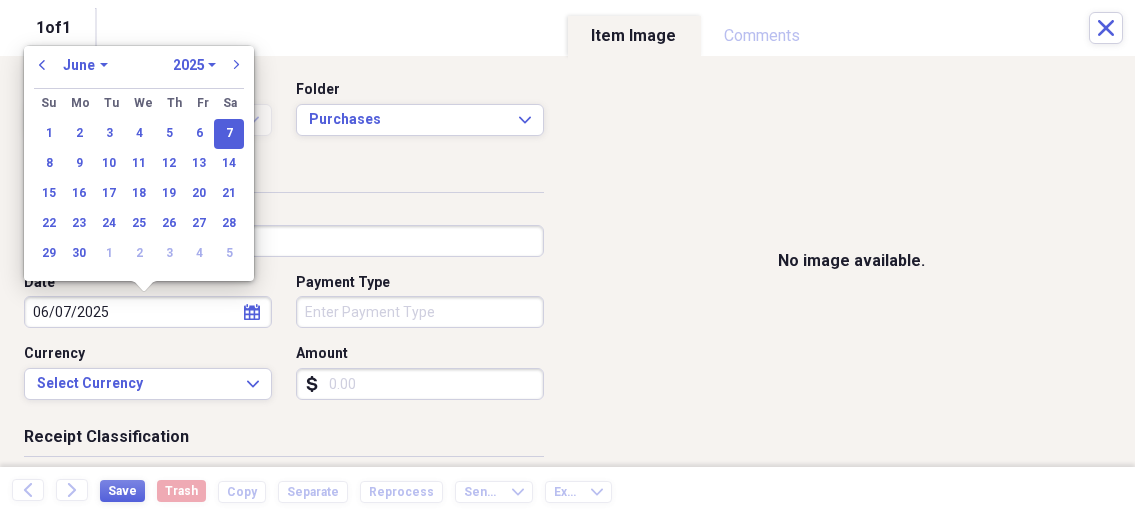 type on "06/07/2025" 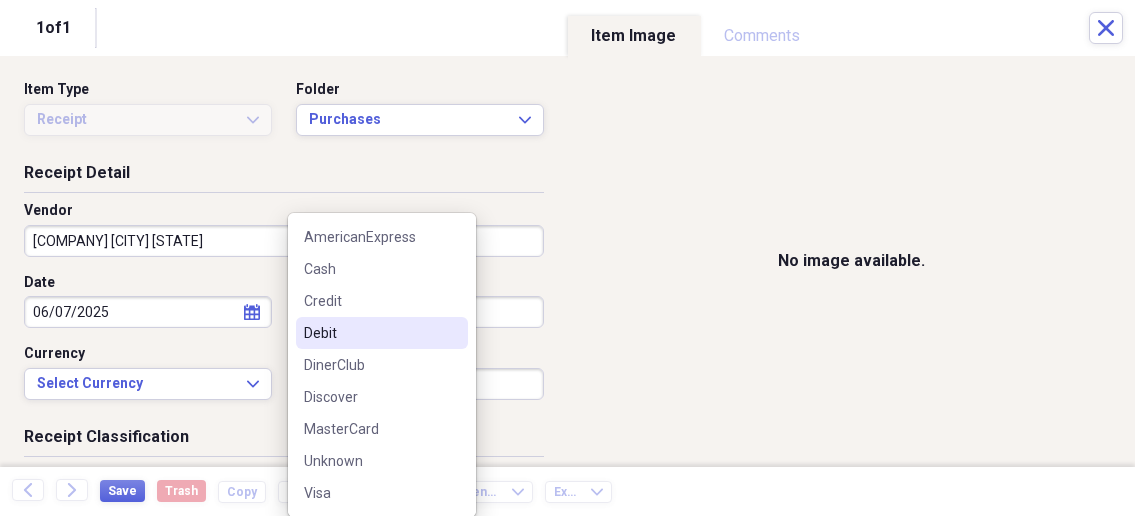 click on "Debit" at bounding box center [370, 333] 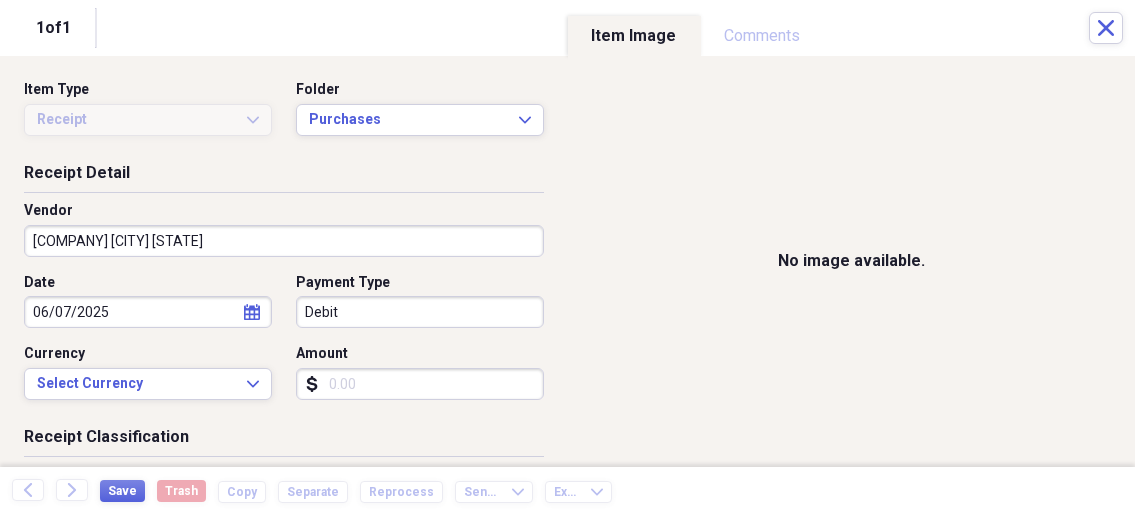 click on "Amount" at bounding box center (420, 384) 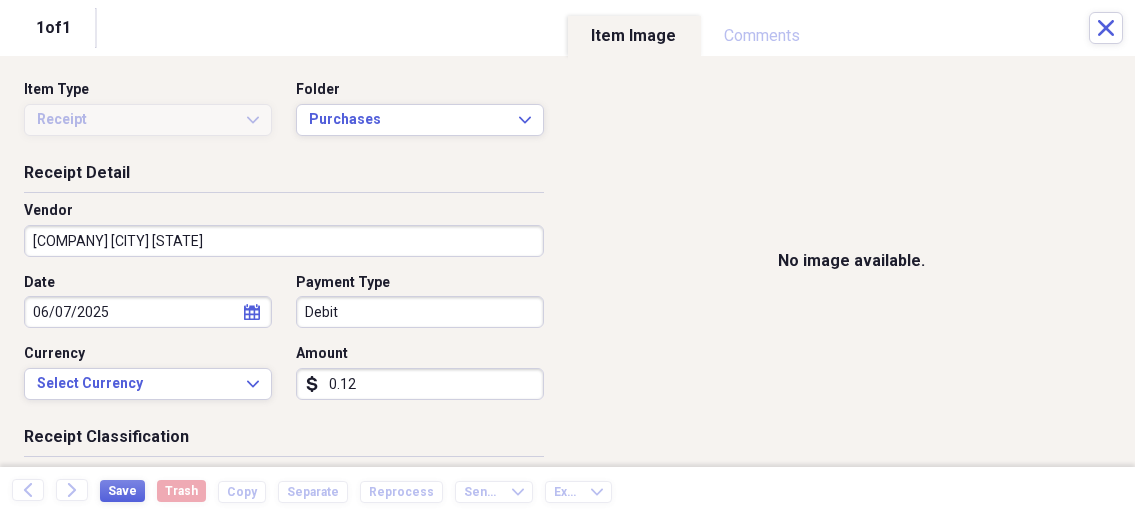 type on "0.01" 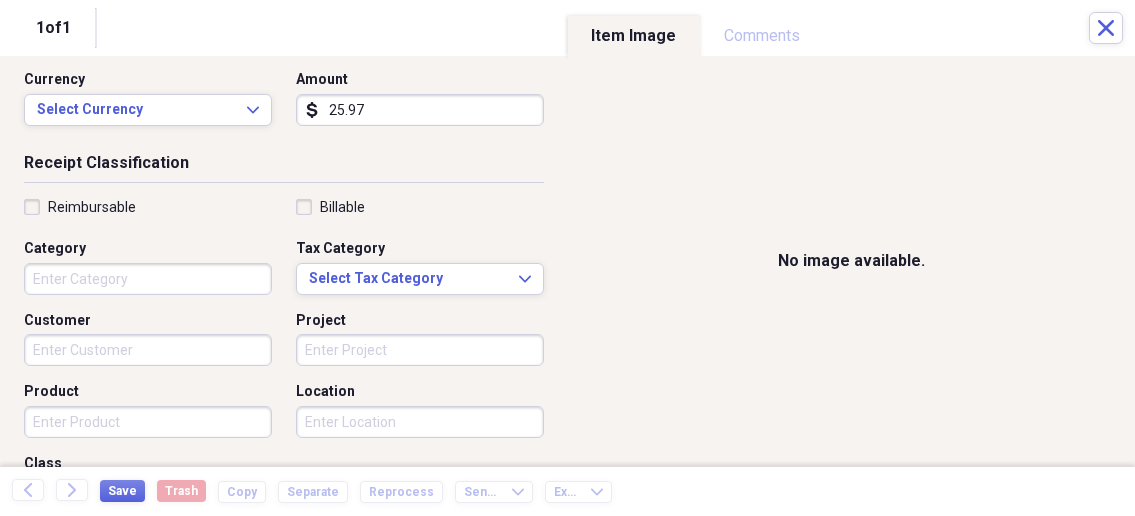 scroll, scrollTop: 321, scrollLeft: 0, axis: vertical 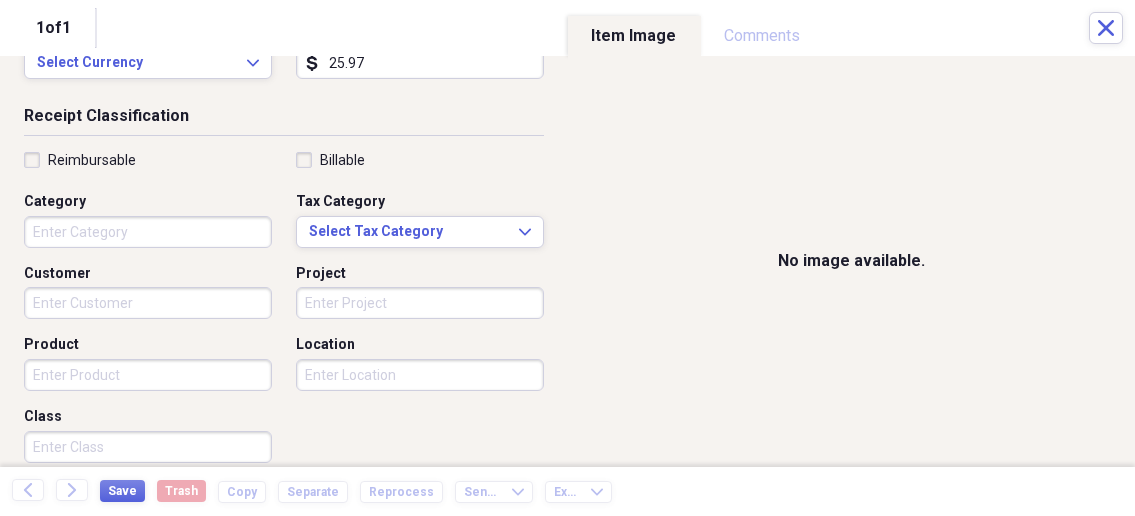 type on "25.97" 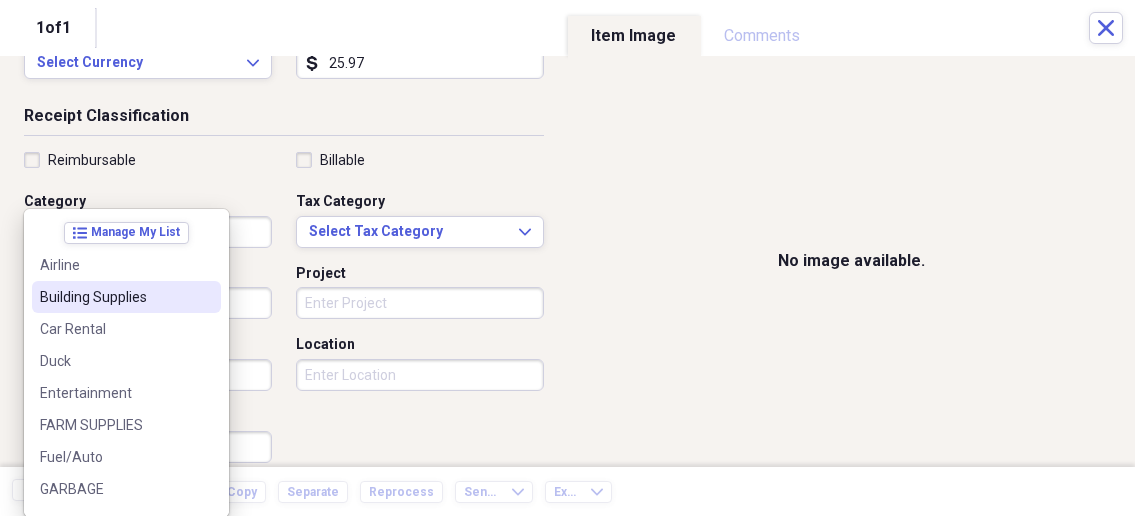 click on "Building Supplies" at bounding box center (114, 297) 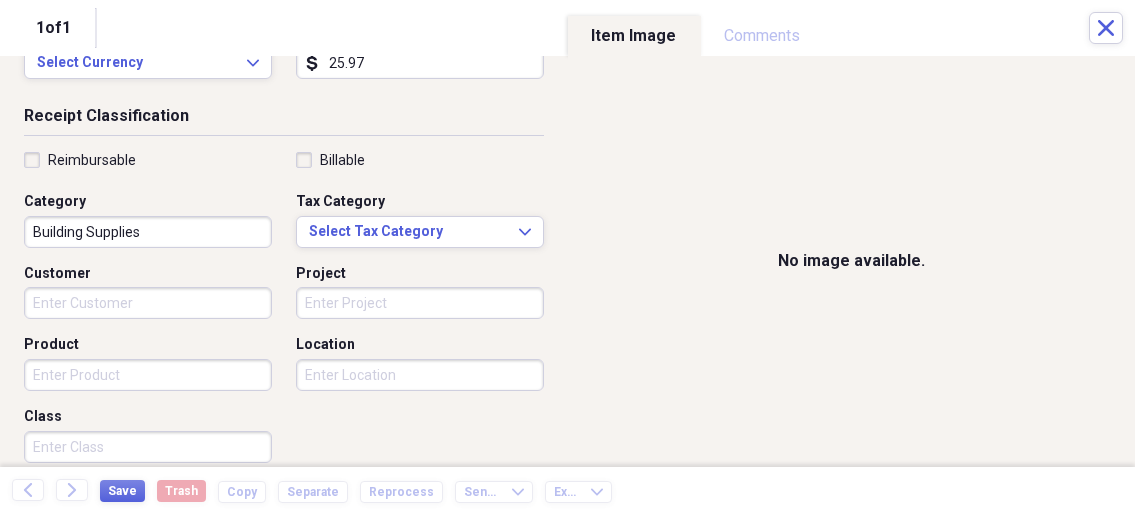 click on "Organize My Files 1 Collapse Unfiled Needs Review 1 Unfiled All Files Unfiled Unfiled Unfiled Saved Reports Collapse My Cabinet My Cabinet Add Folder Collapse Open Folder Business Add Folder Folder Bills Add Folder Folder Contacts Add Folder Folder Contracts Add Folder Folder Important Documents Add Folder Folder Legal Add Folder Folder Office Add Folder Folder Purchases Add Folder Expand Folder Taxes Add Folder Expand Folder Personal Add Folder Trash Trash Help & Support Submit Import Import Add Create Expand Reports Reports Settings [PERSON] Expand Purchases Showing 57 items , totaling $[CURRENCY] Column Expand sort Sort Filters Expand Create Item Expand Status Image Date Vendor Amount Category Product Source Billable Reimbursable check [DATE] [COMPANY] [CITY] [STATE] $[CURRENCY] Moving X Track / Trailor Parts check [DATE] [COMPANY] $[CURRENCY] Garden Supplies Garden check [DATE] [COMPANY] $[CURRENCY] Garden Supplies Garden check [DATE] [COMPANY] $[CURRENCY] Garden Supplies check $[CURRENCY]" at bounding box center (567, 258) 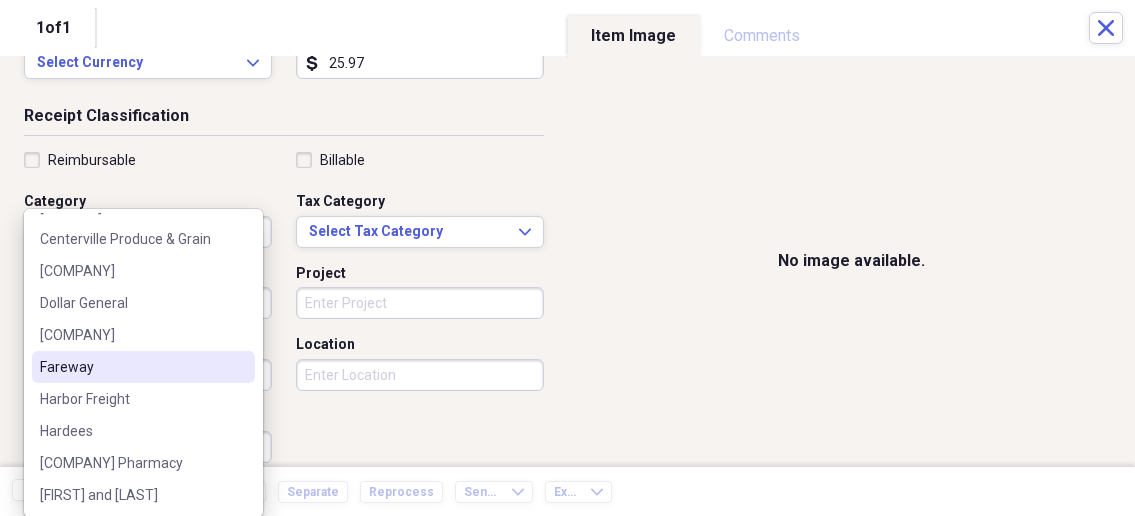 scroll, scrollTop: 214, scrollLeft: 0, axis: vertical 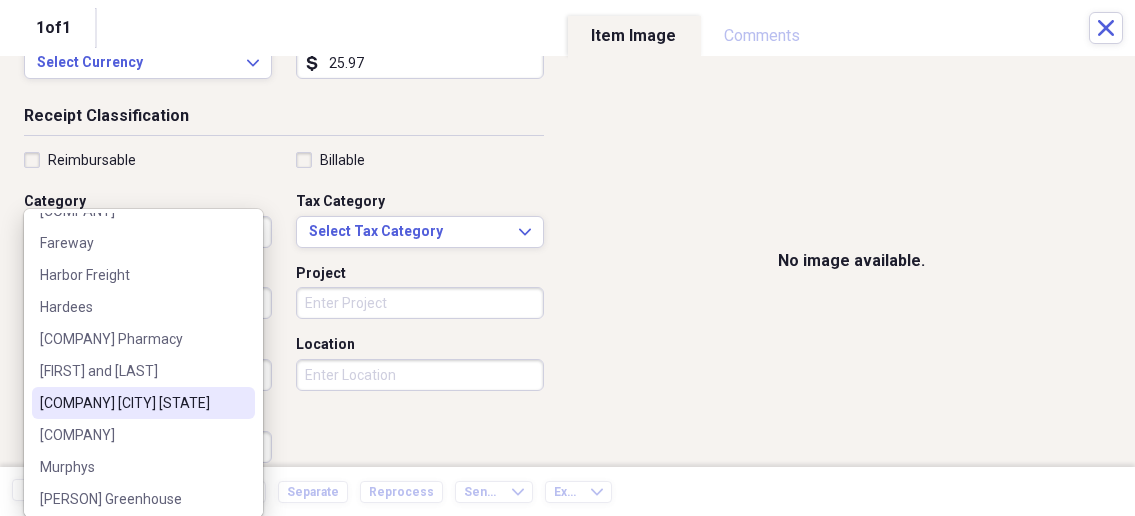 click on "[COMPANY] [CITY] [STATE]" at bounding box center [131, 403] 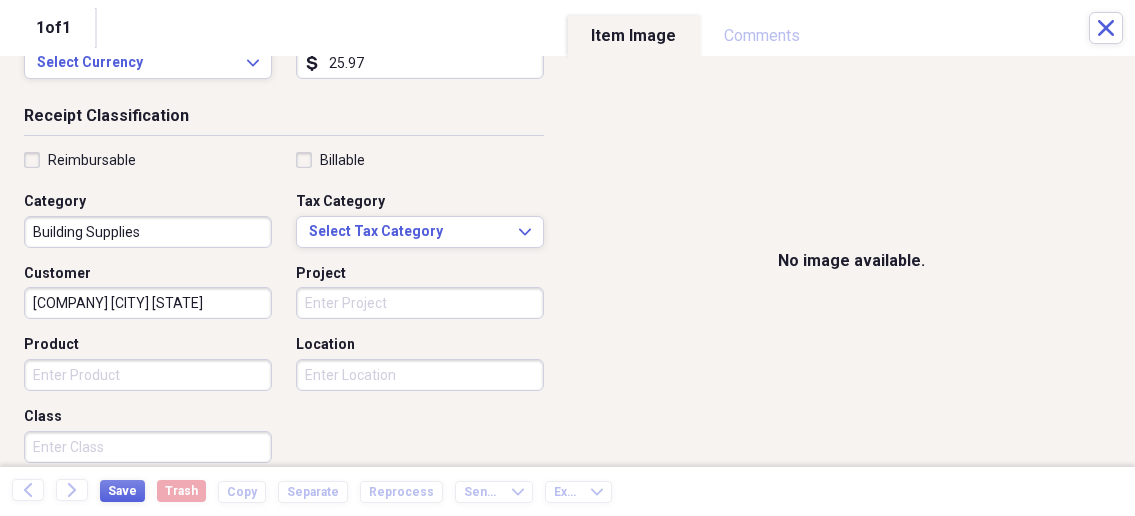 click on "Product" at bounding box center (148, 375) 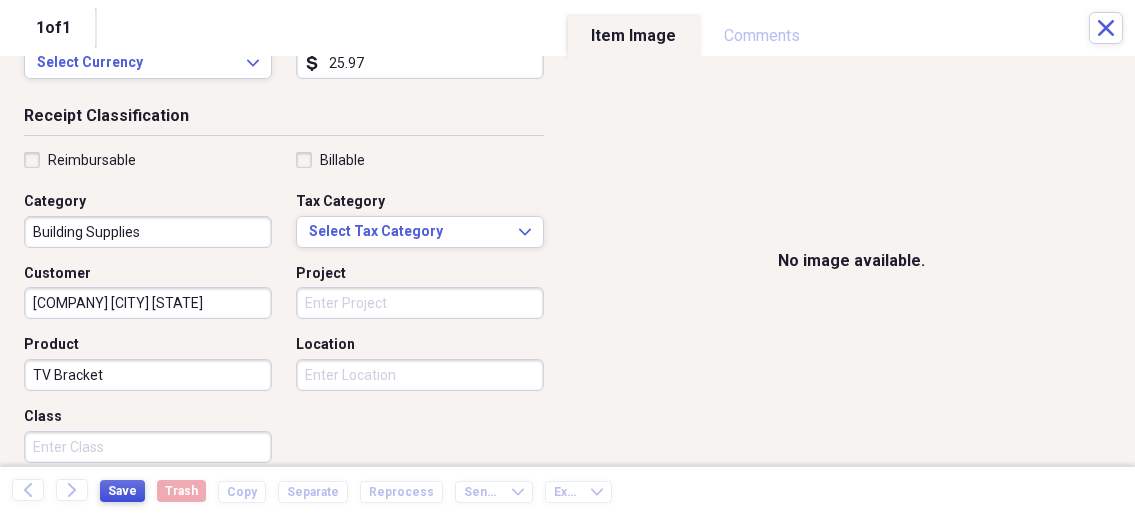 type on "TV Bracket" 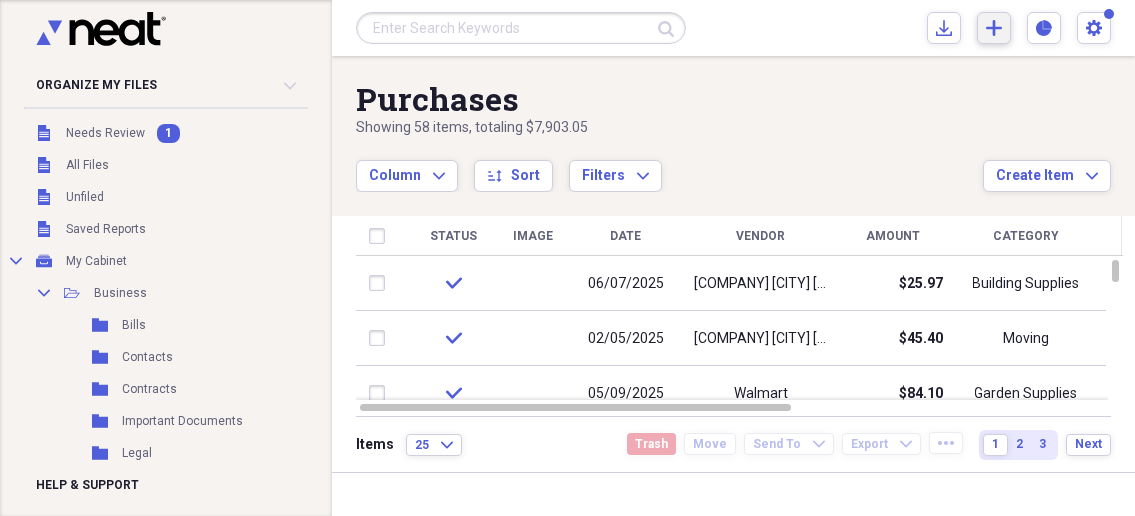 click on "Add Create Expand" at bounding box center (994, 28) 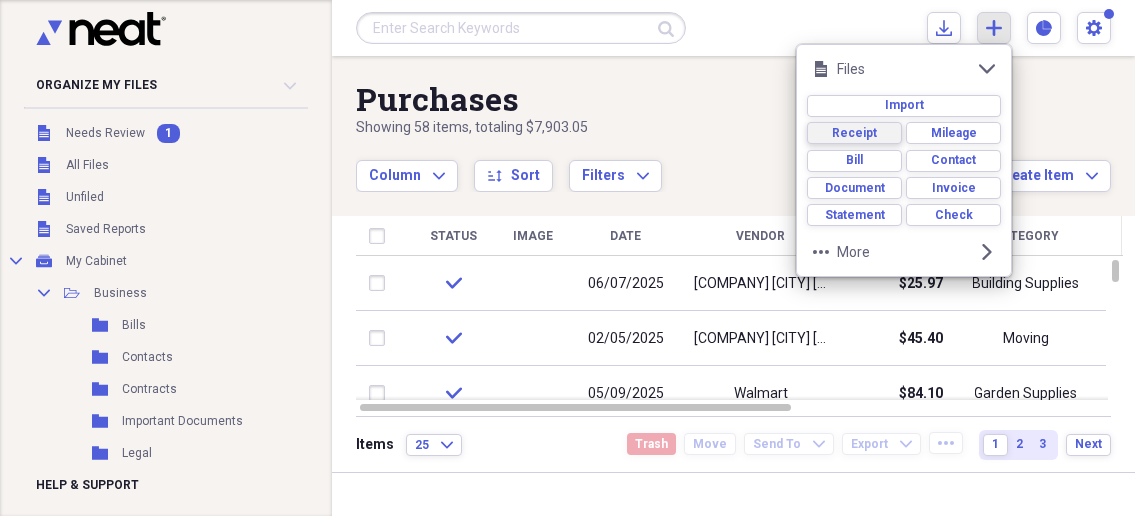 click on "Receipt" at bounding box center [854, 133] 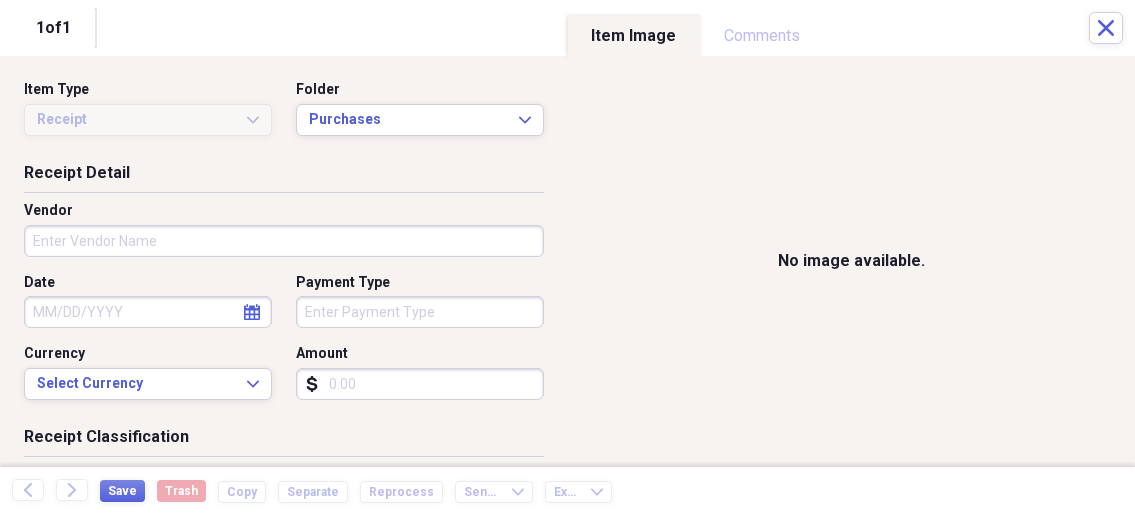 click on "Organize My Files 1 Collapse Unfiled Needs Review 1 Unfiled All Files Unfiled Unfiled Unfiled Saved Reports Collapse My Cabinet My Cabinet Add Folder Collapse Open Folder Business Add Folder Folder Bills Add Folder Folder Contacts Add Folder Folder Contracts Add Folder Folder Important Documents Add Folder Folder Legal Add Folder Folder Office Add Folder Folder Purchases Add Folder Expand Folder Taxes Add Folder Expand Folder Personal Add Folder Trash Trash Help & Support Submit Import Import Add Create Expand Reports Reports Settings [PERSON] Expand Purchases Showing 58 items , totaling $[CURRENCY] Column Expand sort Sort Filters Expand Create Item Expand Status Image Date Vendor Amount Category Product Source Billable Reimbursable check [DATE] [COMPANY] [CITY] [STATE] $[CURRENCY] Building Supplies TV Bracket check [DATE] [COMPANY] [CITY] [STATE] $[CURRENCY] Moving X Track / Trailor Parts check [DATE] [COMPANY] $[CURRENCY] Garden Supplies Garden check [DATE] [COMPANY] $[CURRENCY] Garden Supplies check $[CURRENCY]" at bounding box center (567, 258) 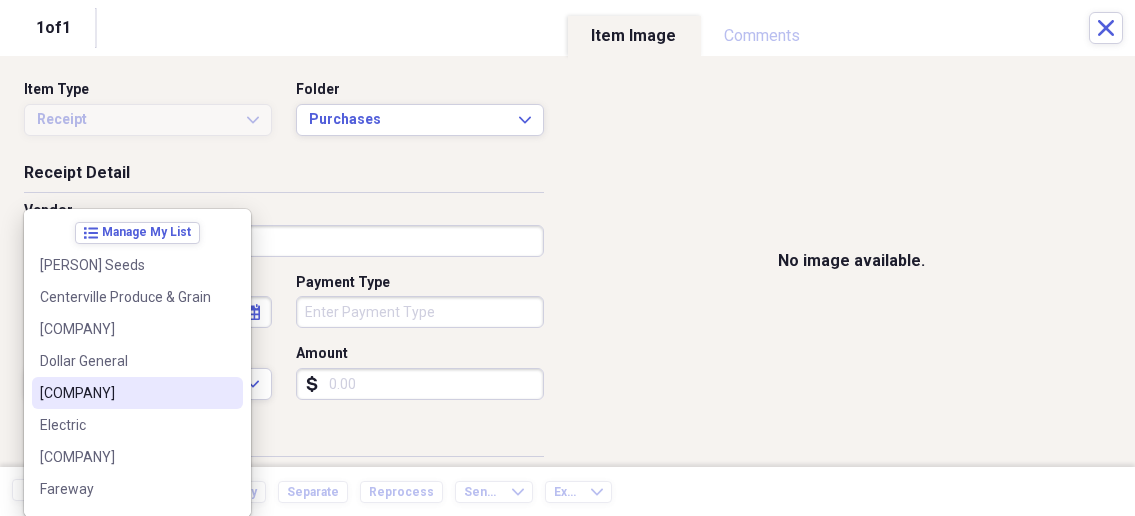 click on "[COMPANY]" at bounding box center [125, 393] 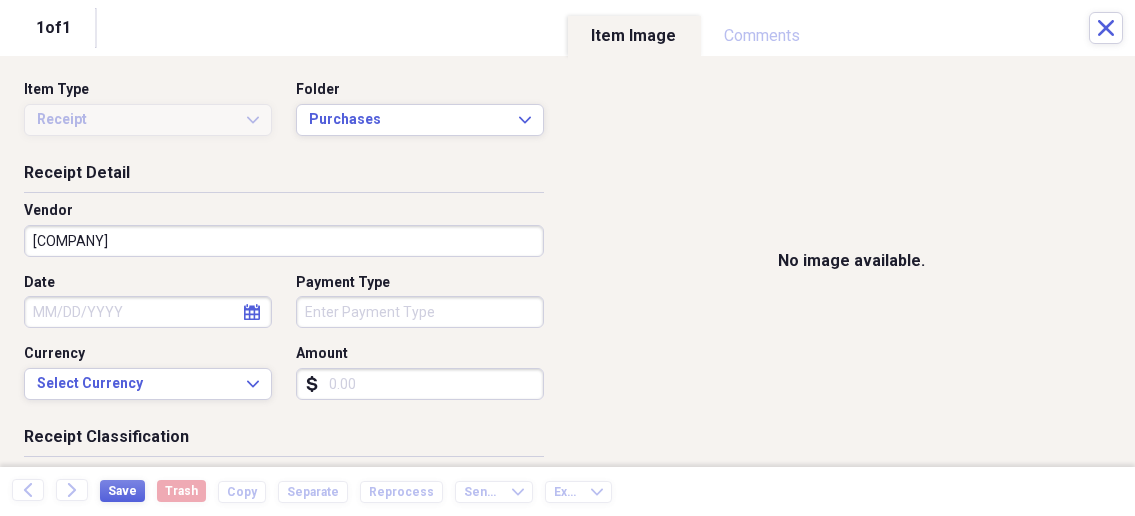 select on "7" 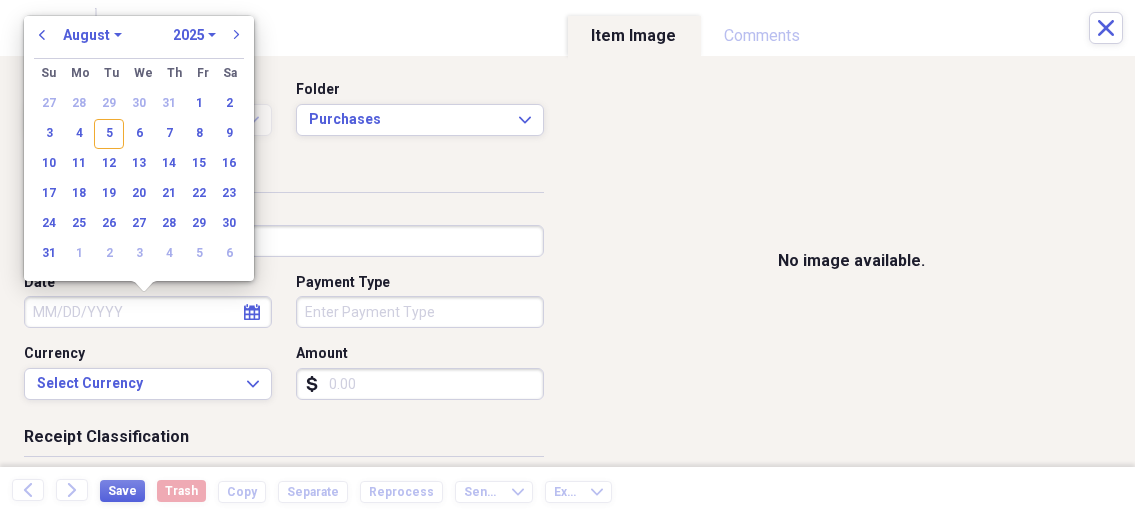 click on "Date" at bounding box center [148, 312] 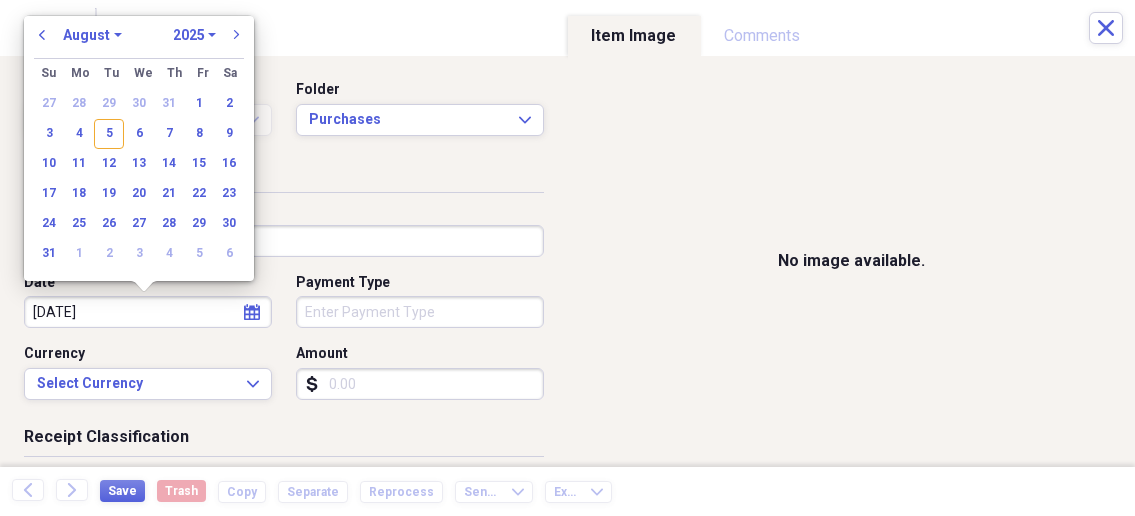 type on "[DATE]" 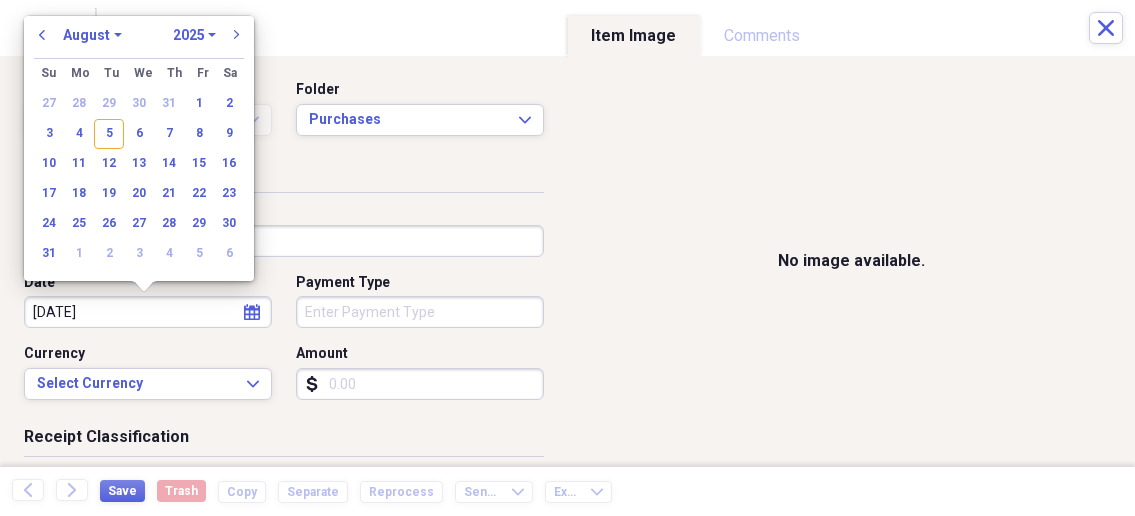 select on "4" 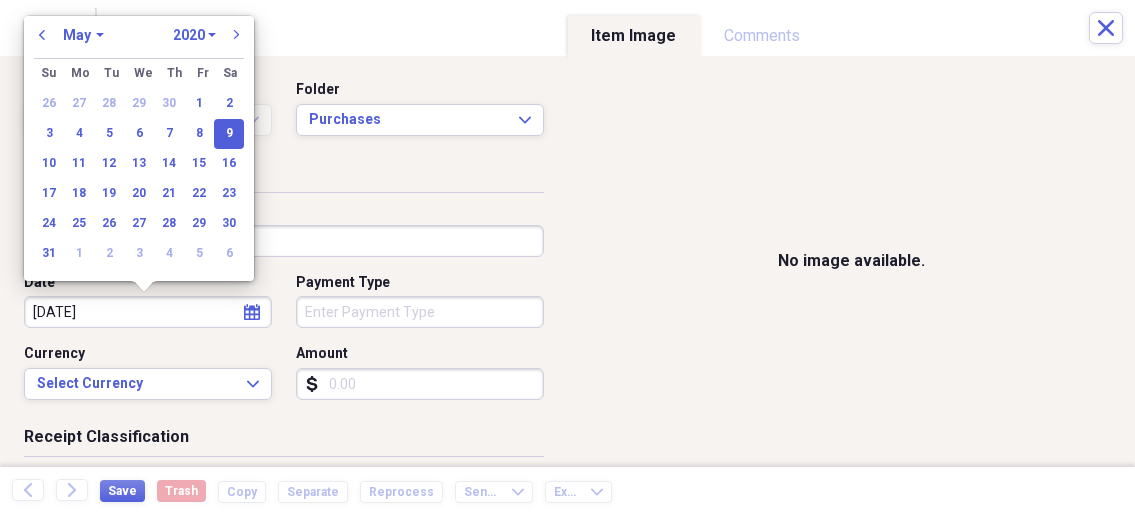 type on "05/09/2025" 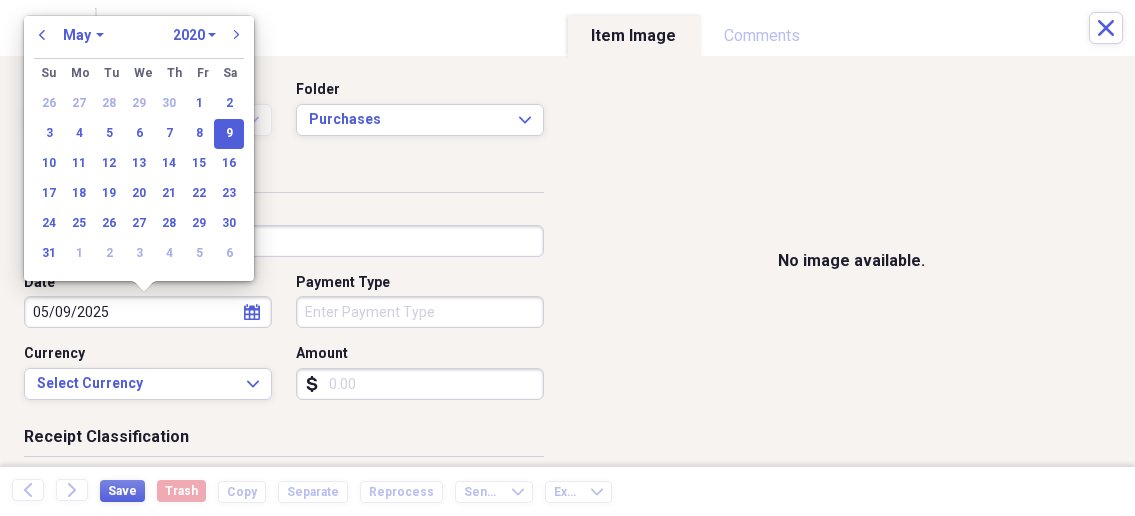 select on "2025" 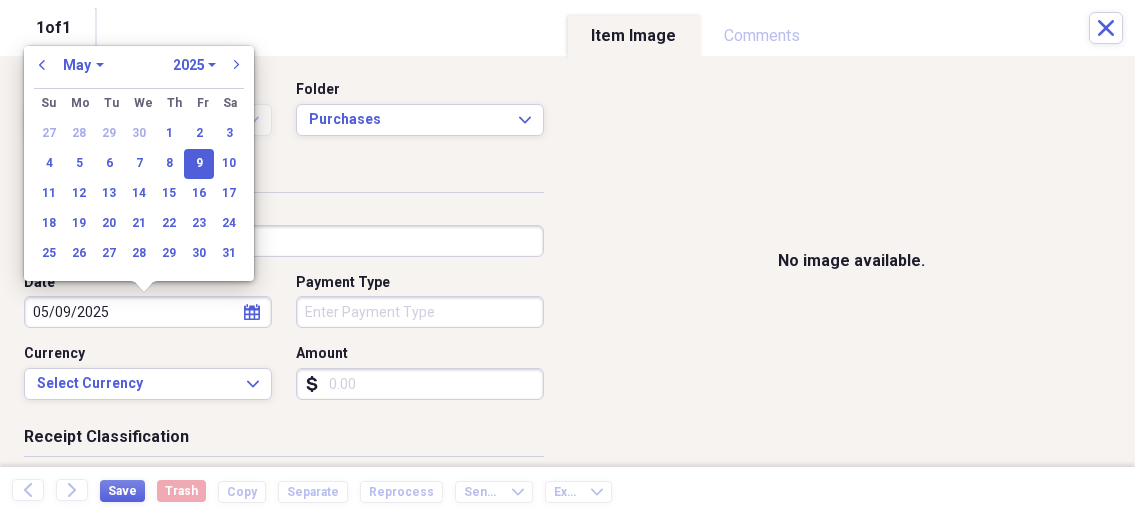type on "05/09/2025" 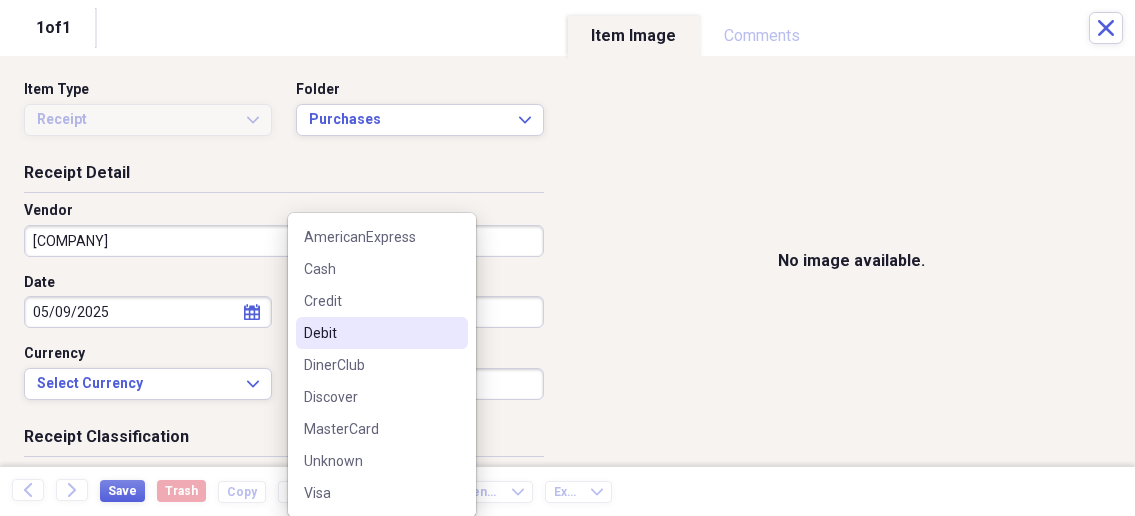 click on "Debit" at bounding box center (382, 333) 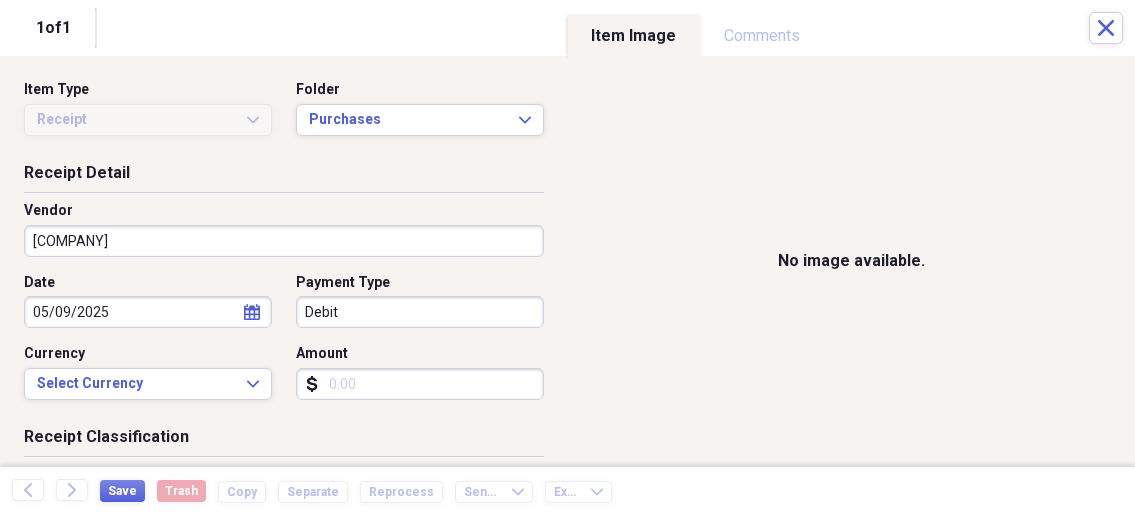 click on "Amount" at bounding box center (420, 384) 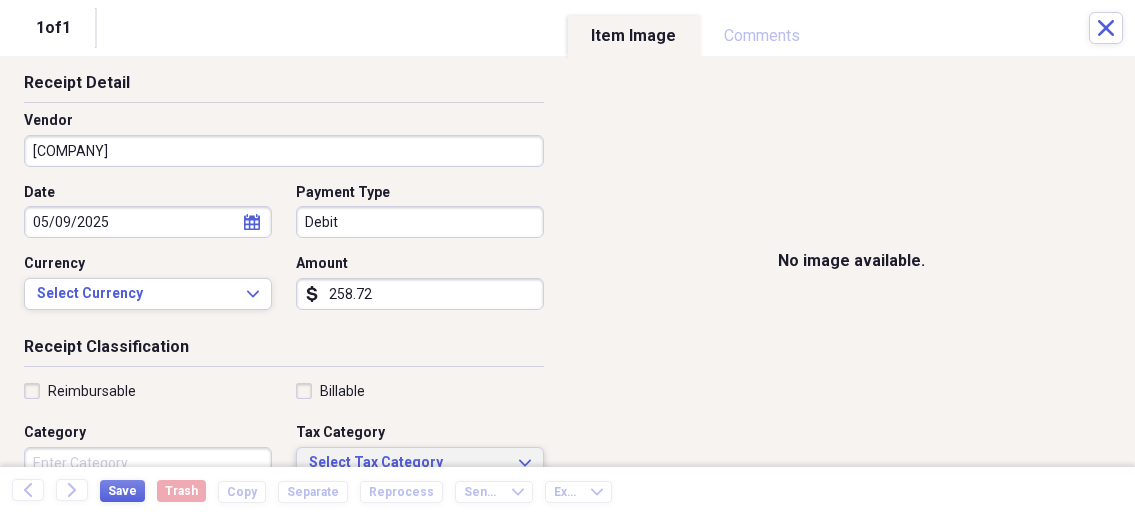 scroll, scrollTop: 214, scrollLeft: 0, axis: vertical 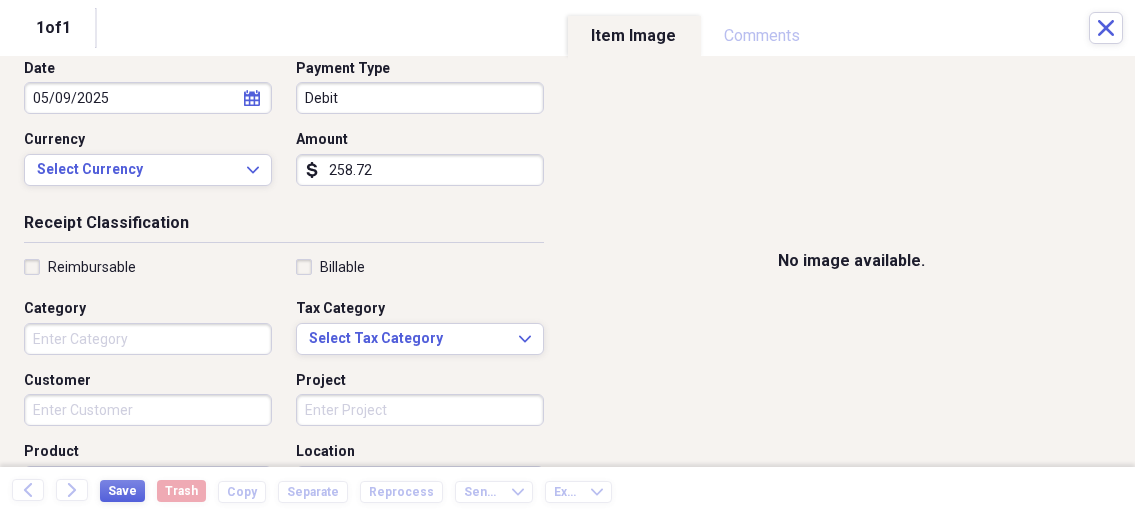 type on "258.72" 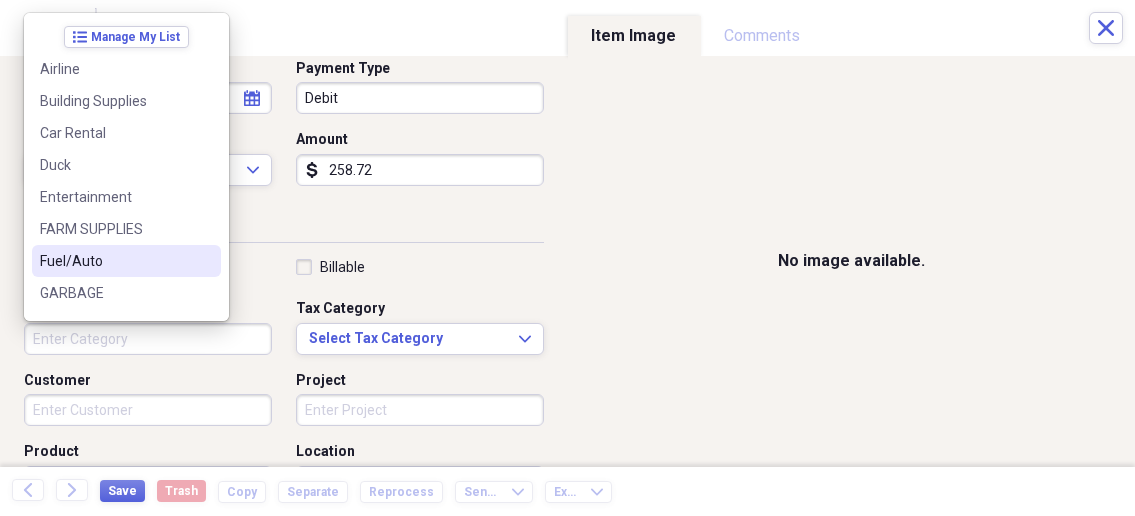 scroll, scrollTop: 107, scrollLeft: 0, axis: vertical 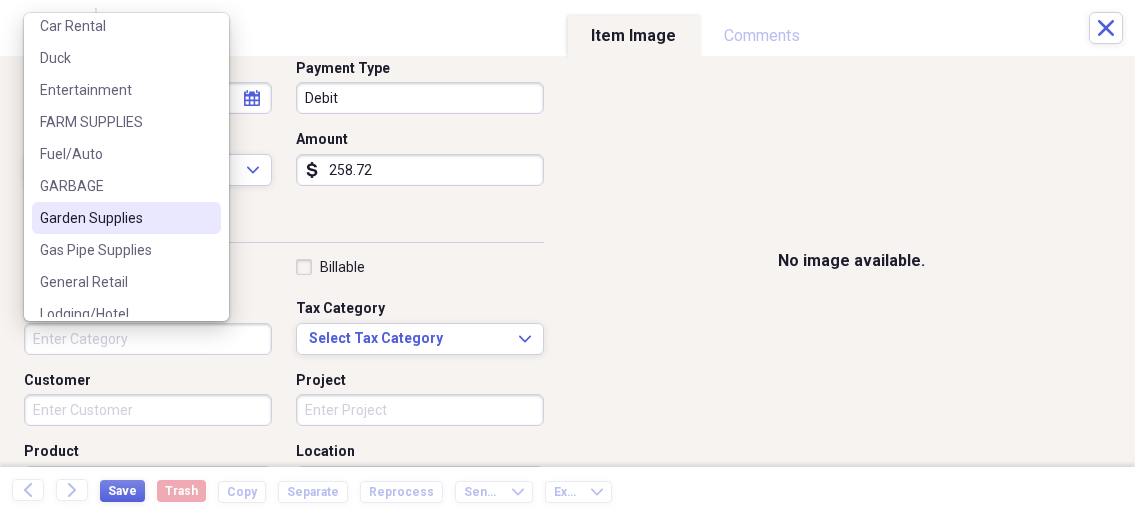 click on "Garden Supplies" at bounding box center (114, 218) 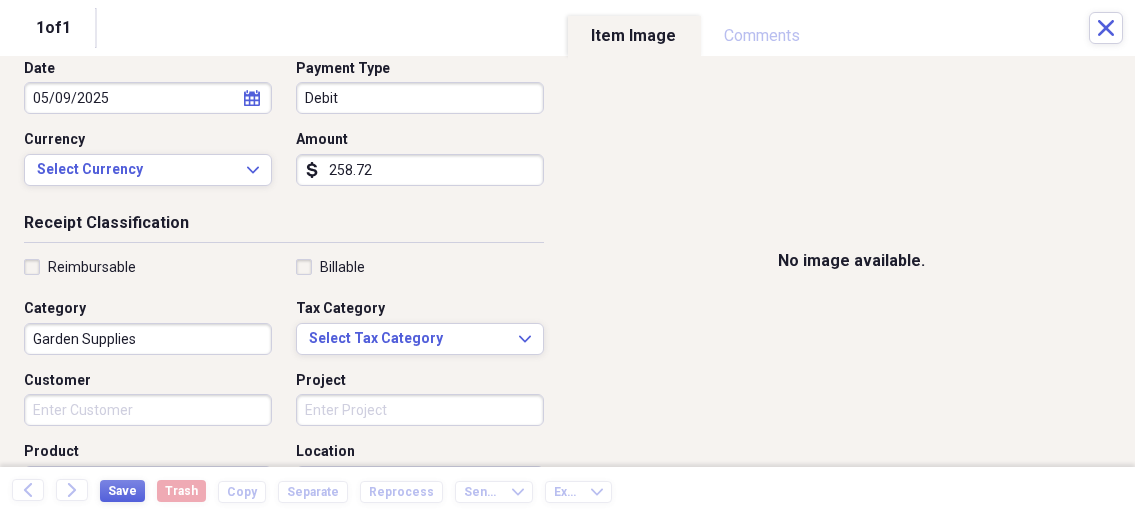 click on "Customer" at bounding box center (148, 410) 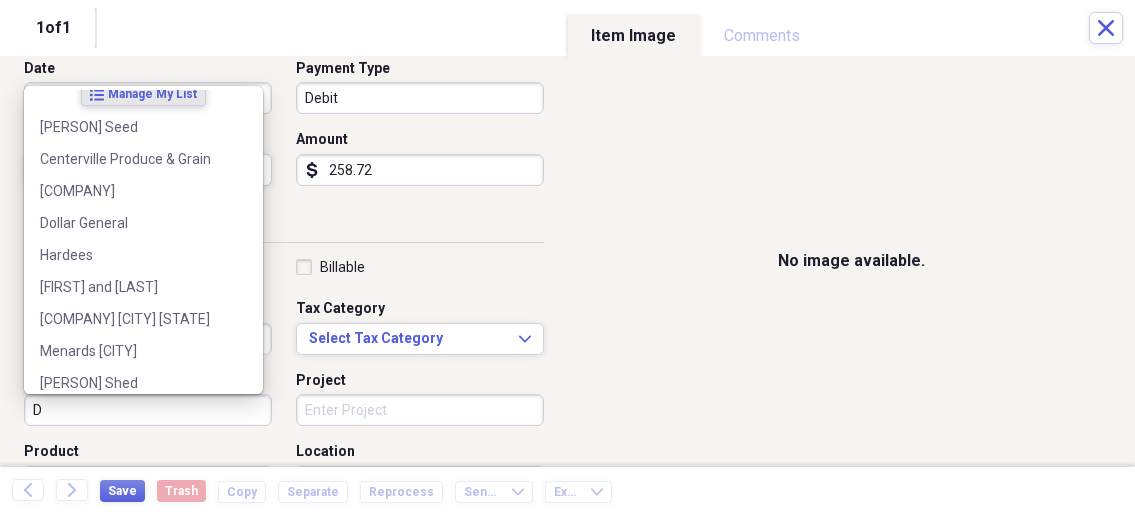 scroll, scrollTop: 0, scrollLeft: 0, axis: both 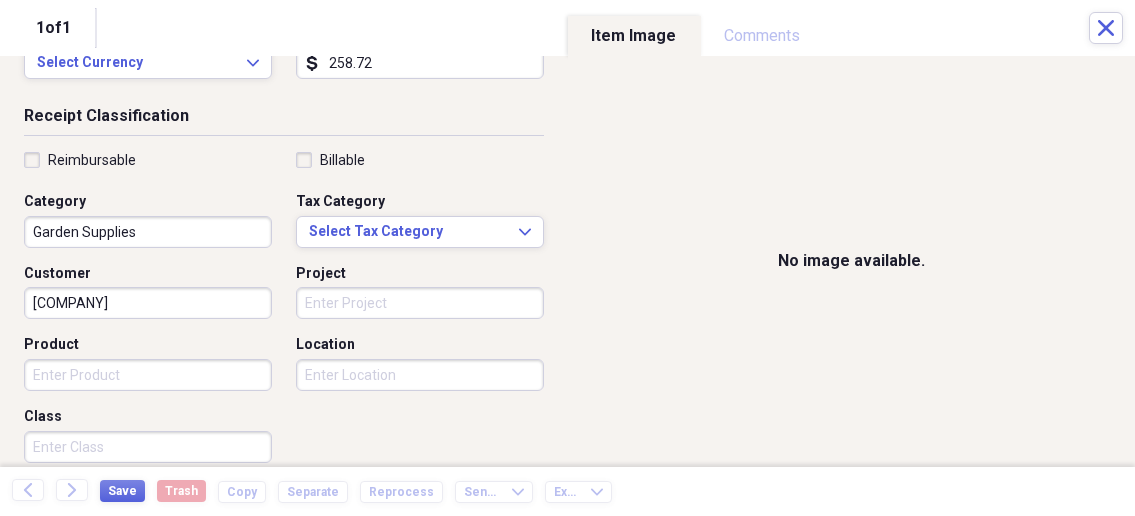 type on "[COMPANY]" 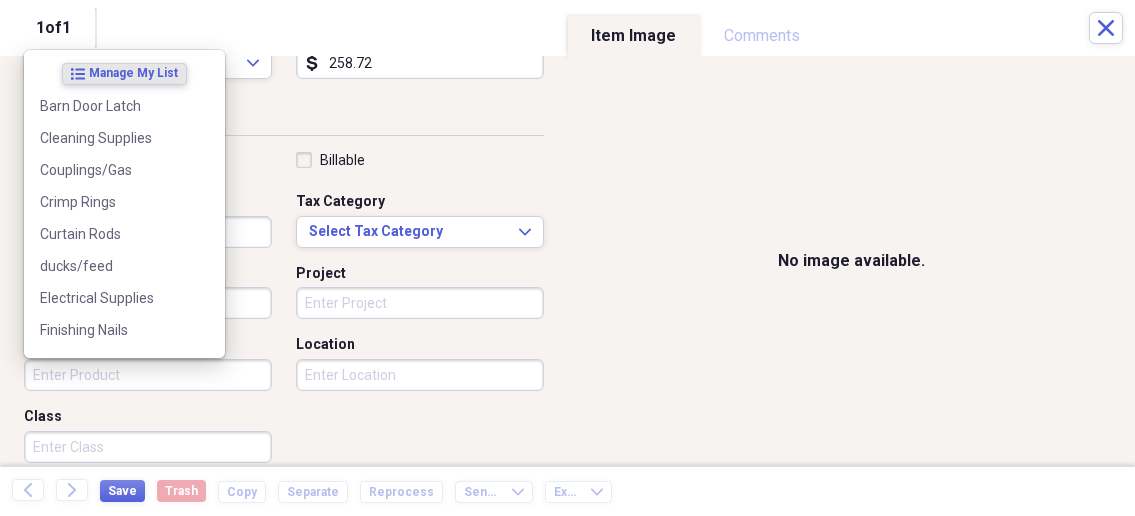 click on "Product" at bounding box center [148, 375] 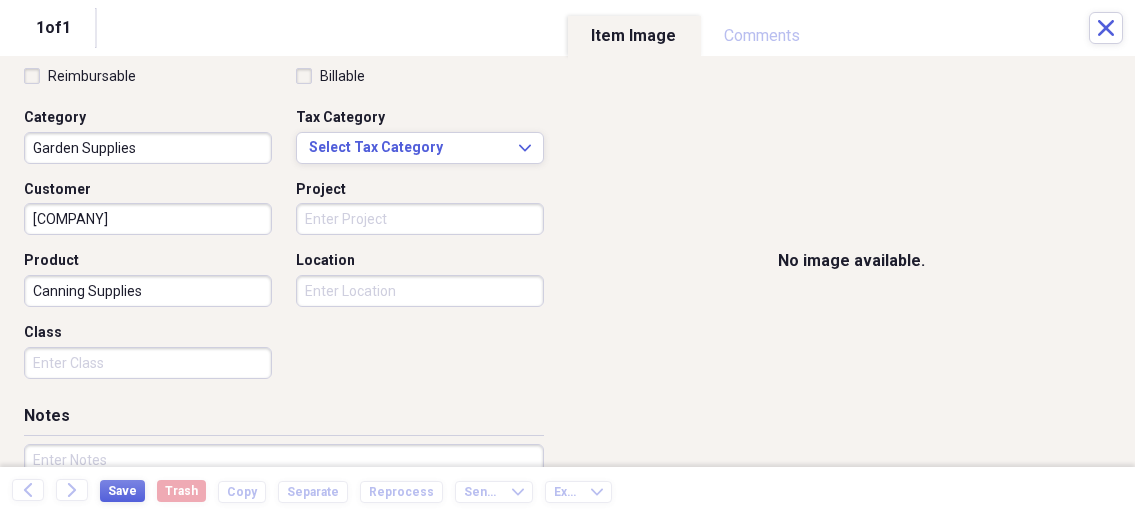 scroll, scrollTop: 428, scrollLeft: 0, axis: vertical 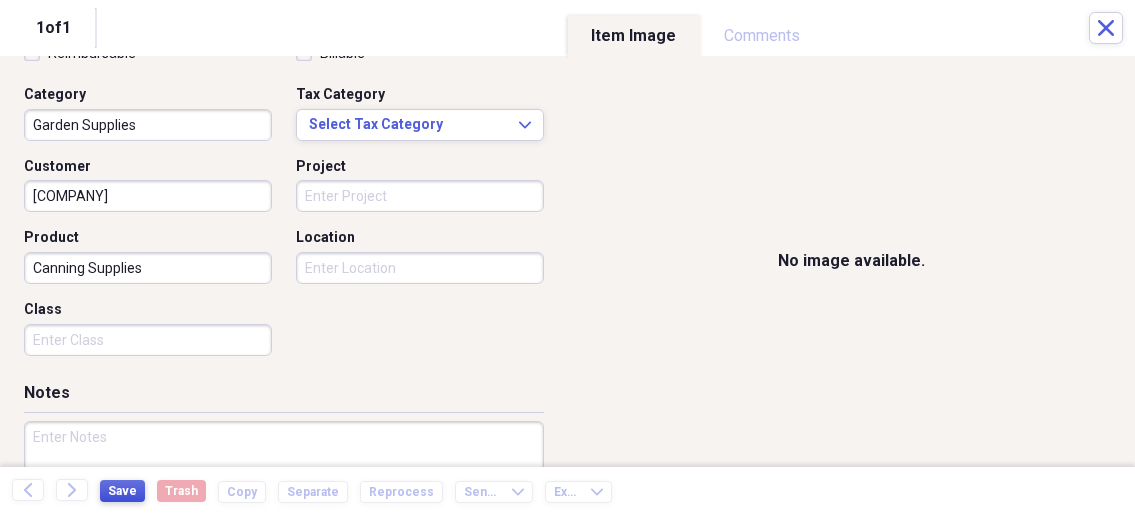 type on "Canning Supplies" 